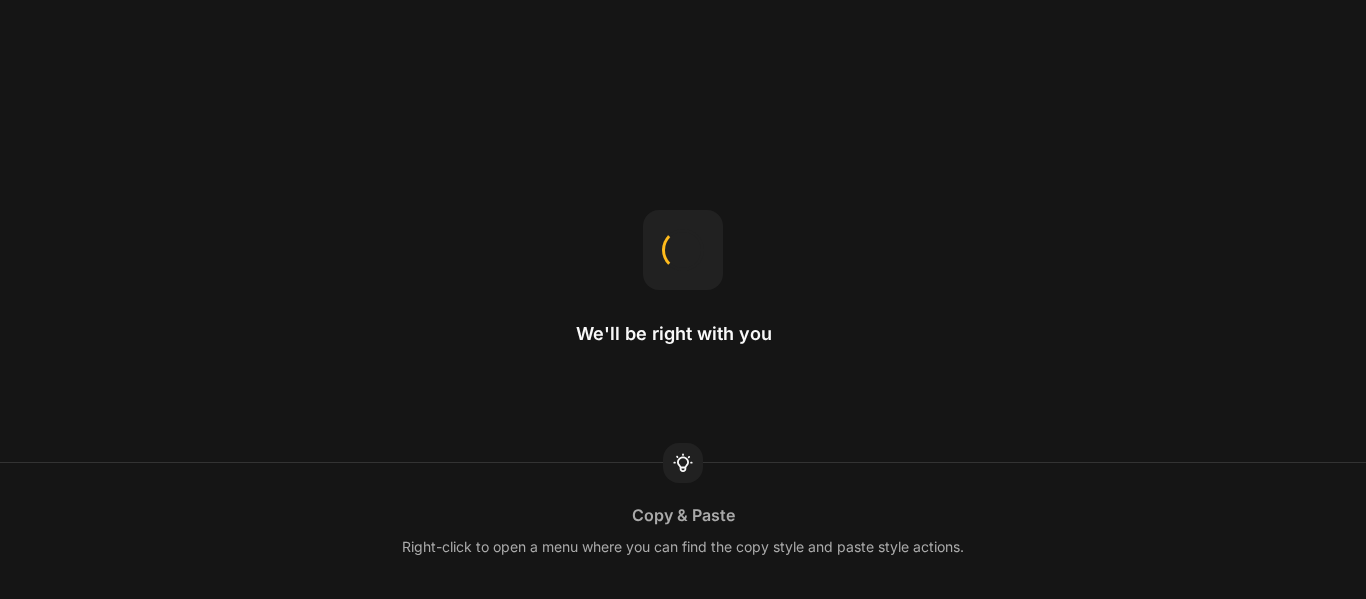 scroll, scrollTop: 0, scrollLeft: 0, axis: both 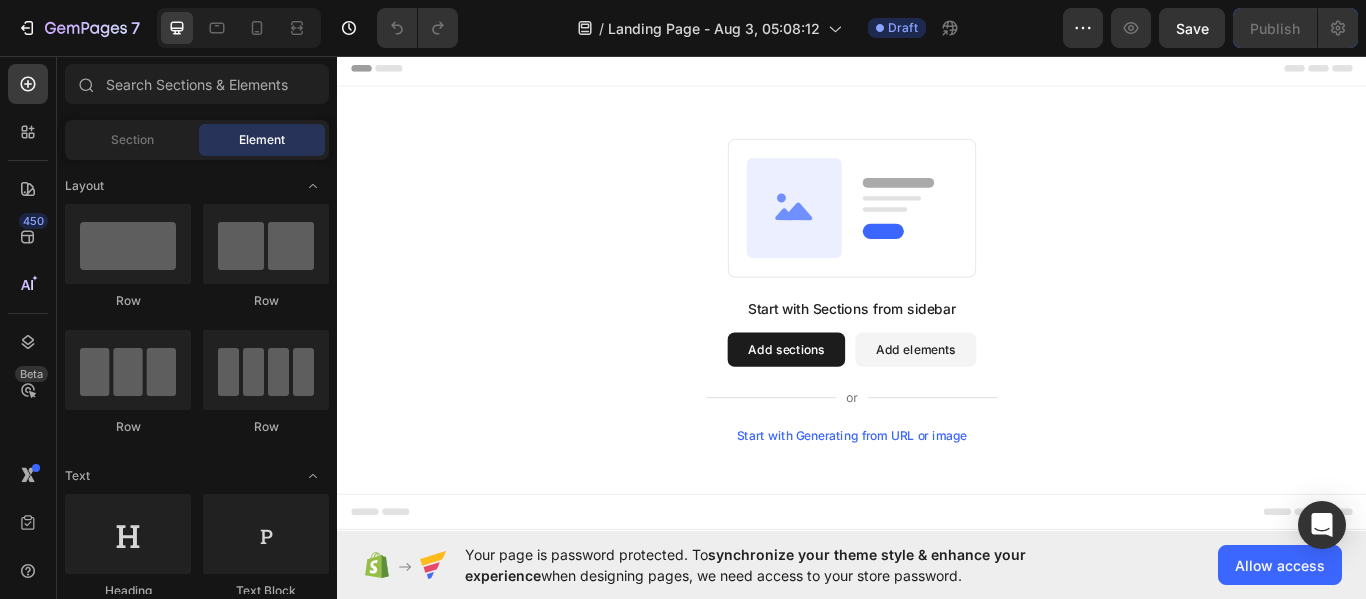 click on "Add sections" at bounding box center [860, 399] 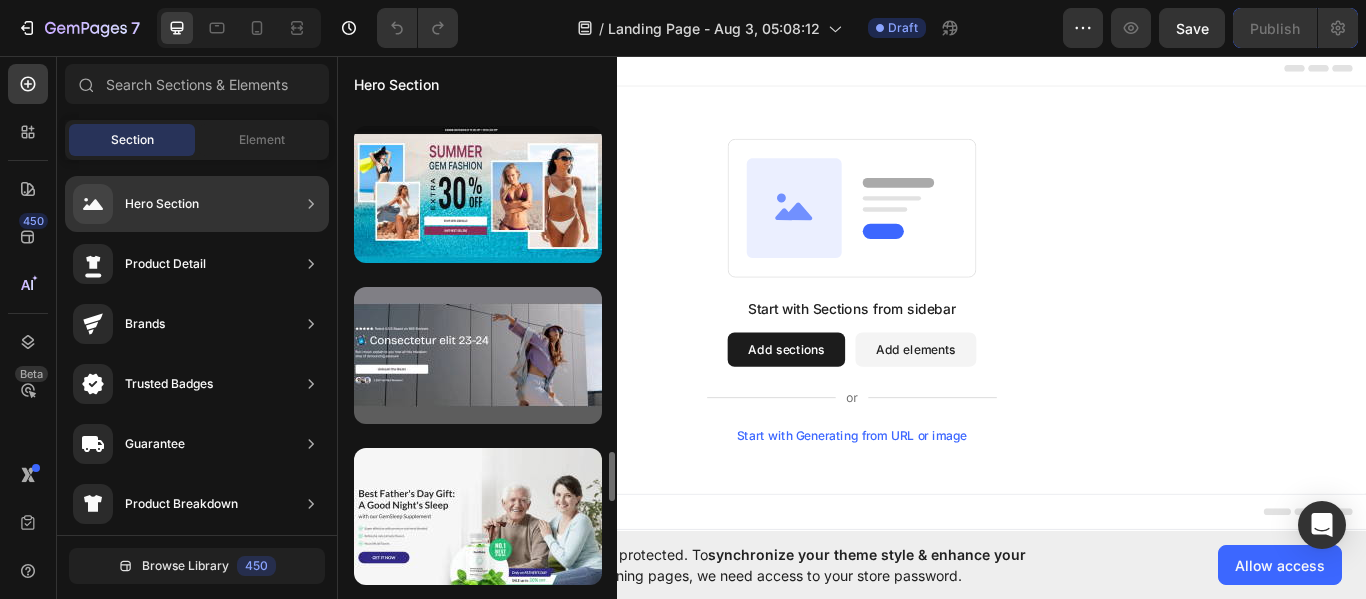 scroll, scrollTop: 3554, scrollLeft: 0, axis: vertical 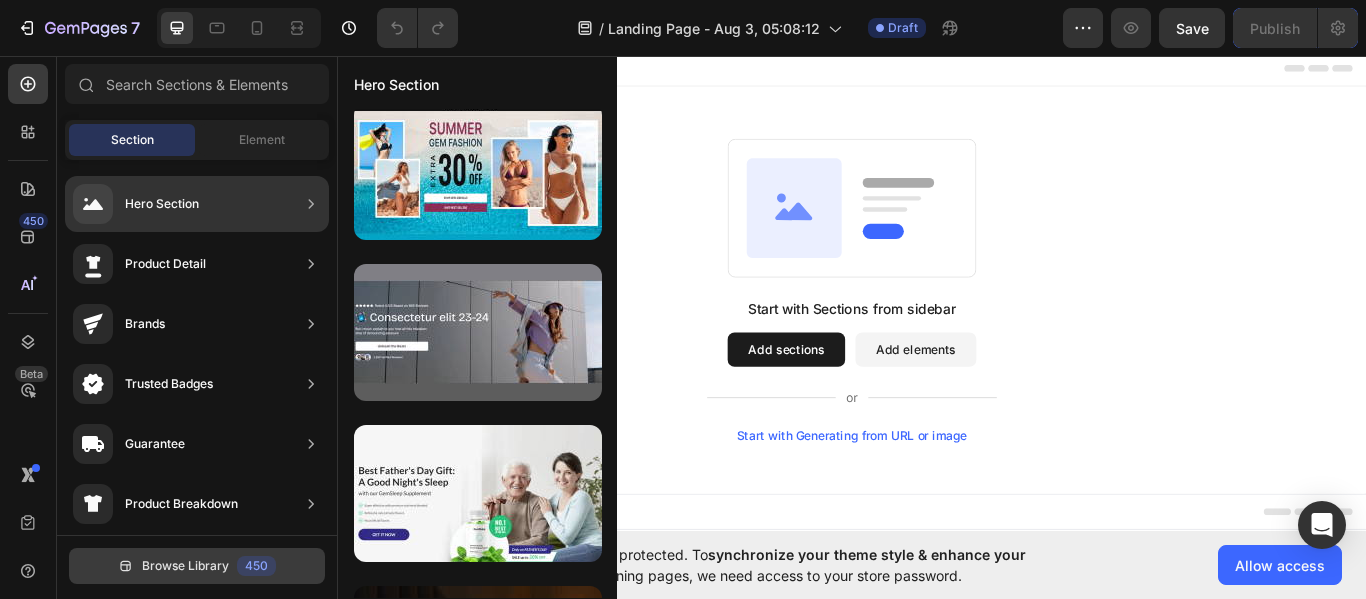 click on "Browse Library 450" at bounding box center [197, 566] 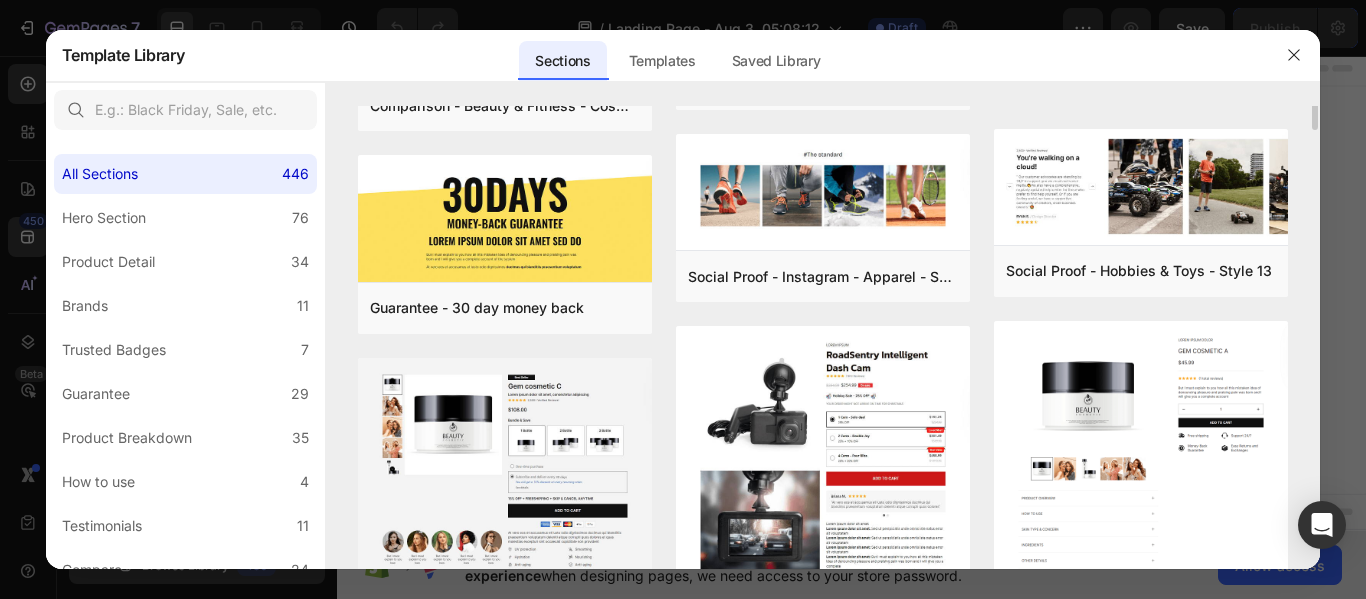 scroll, scrollTop: 0, scrollLeft: 0, axis: both 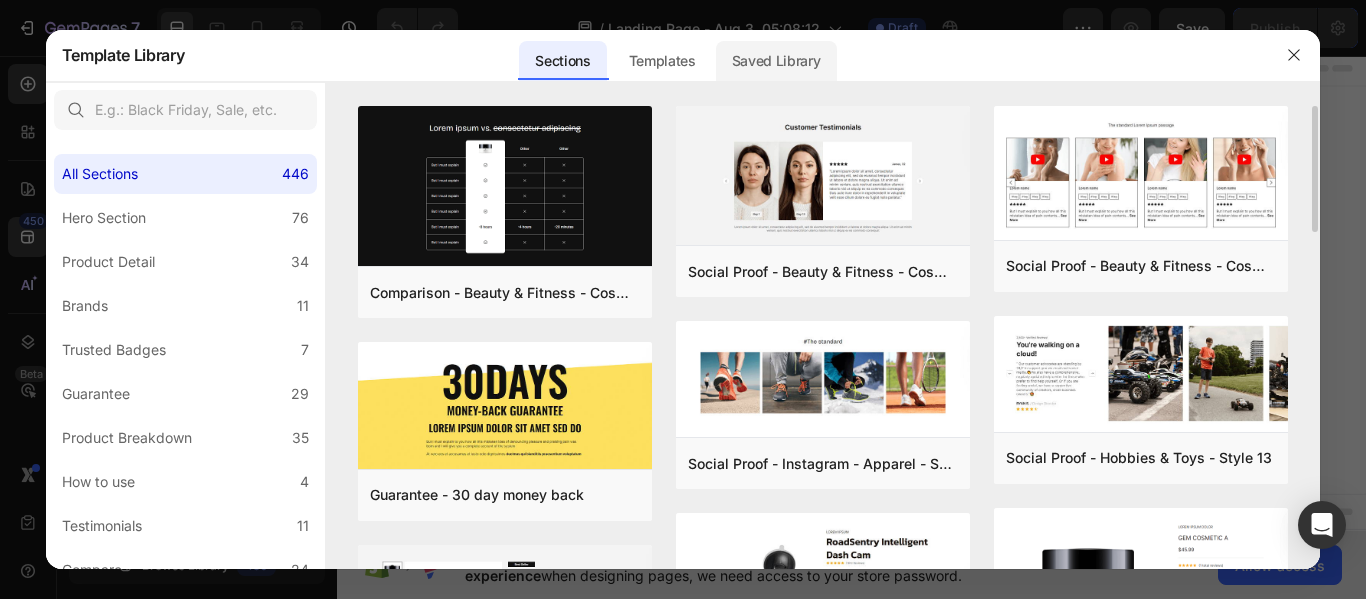 click on "Saved Library" 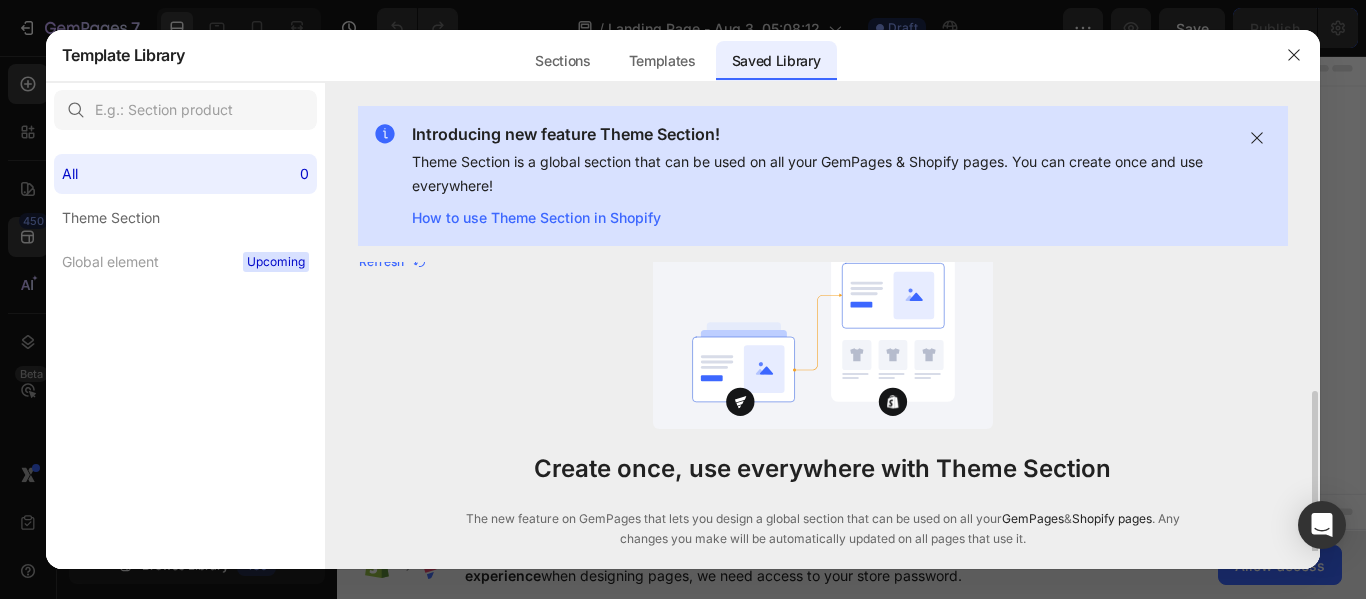 scroll, scrollTop: 0, scrollLeft: 0, axis: both 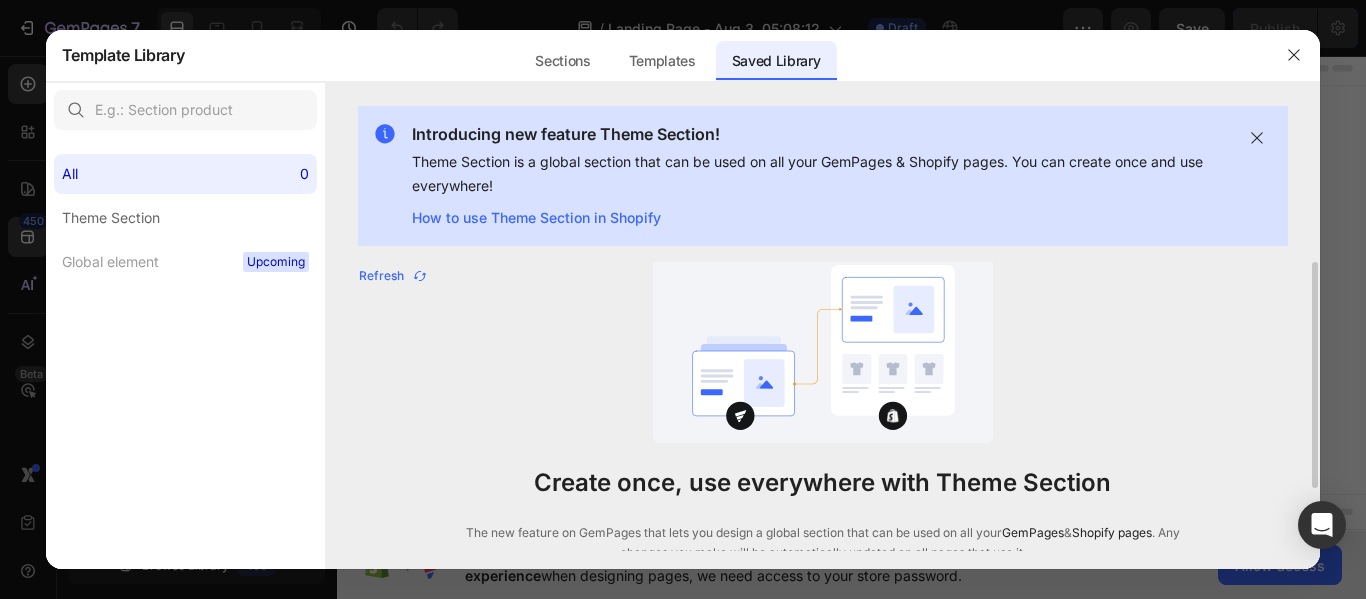 click at bounding box center [823, 340] 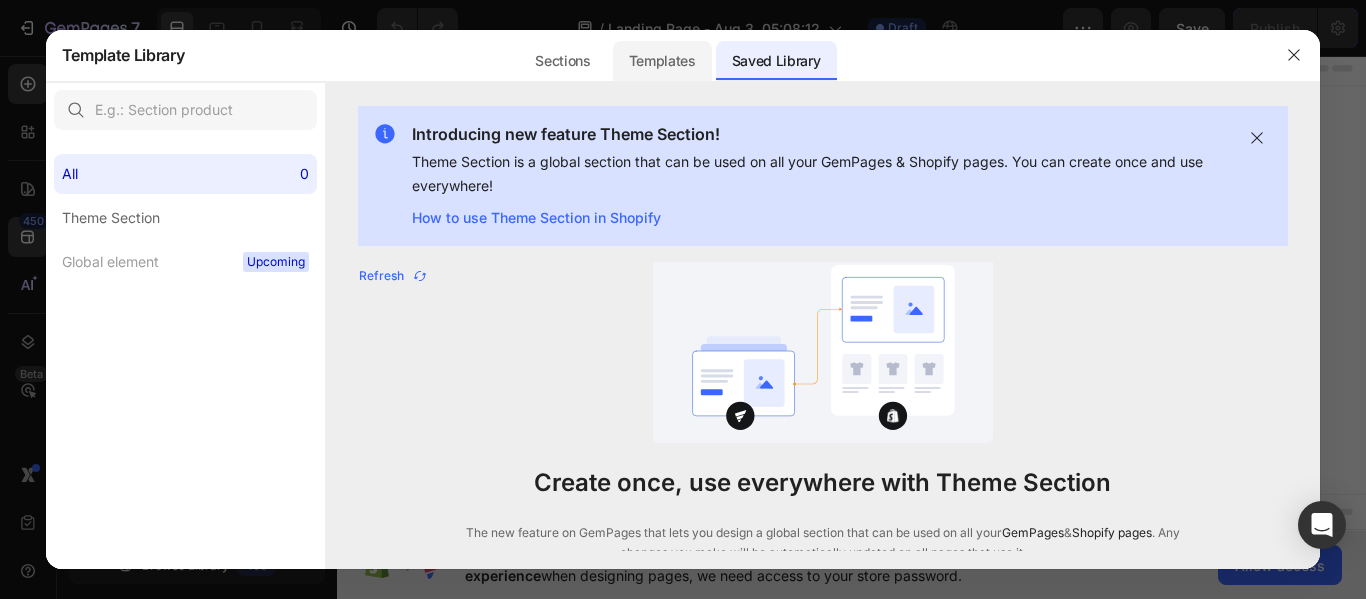 click on "Templates" 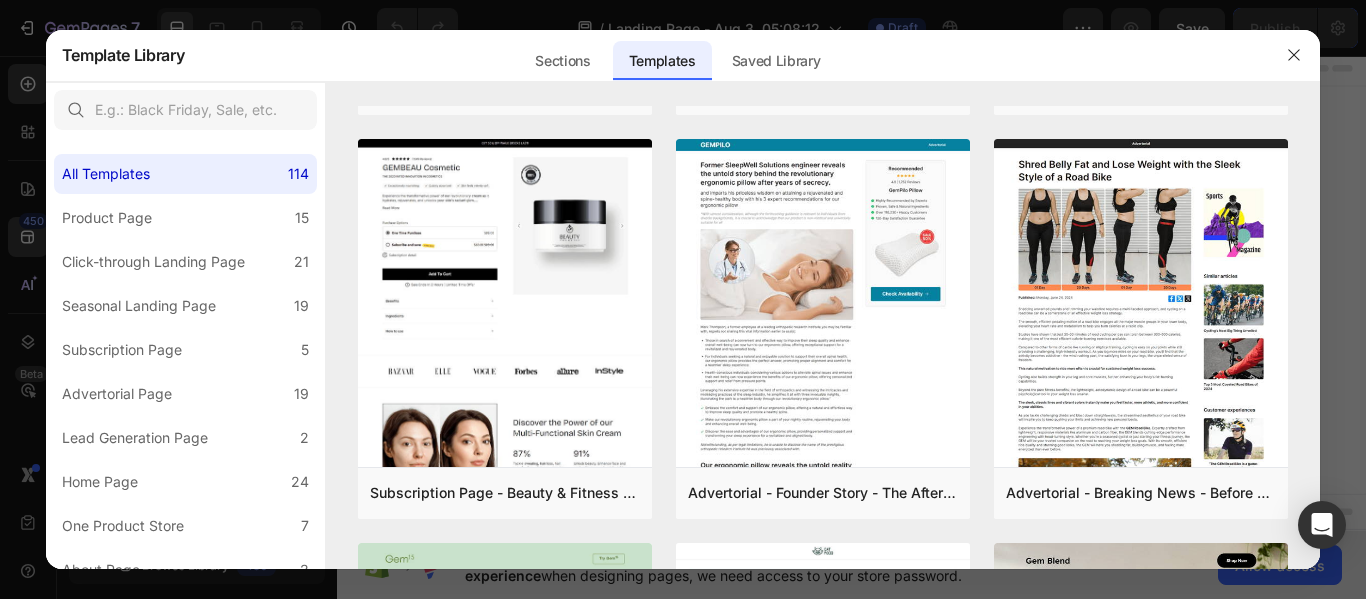 scroll, scrollTop: 1583, scrollLeft: 0, axis: vertical 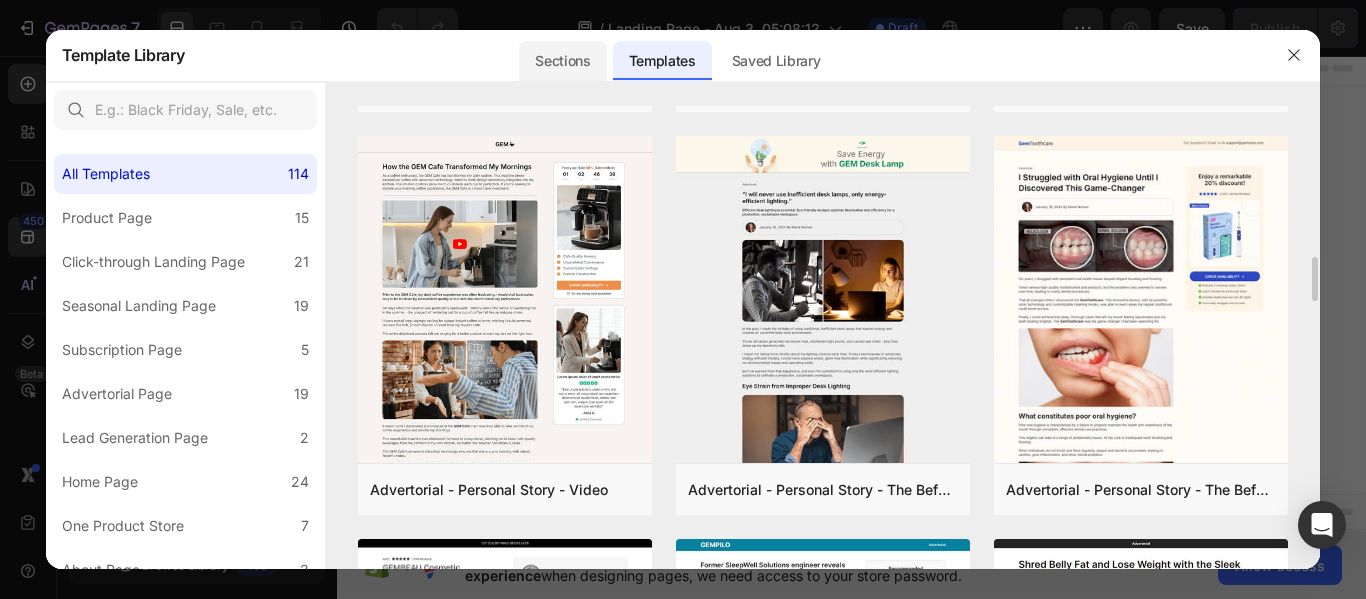 click on "Sections" 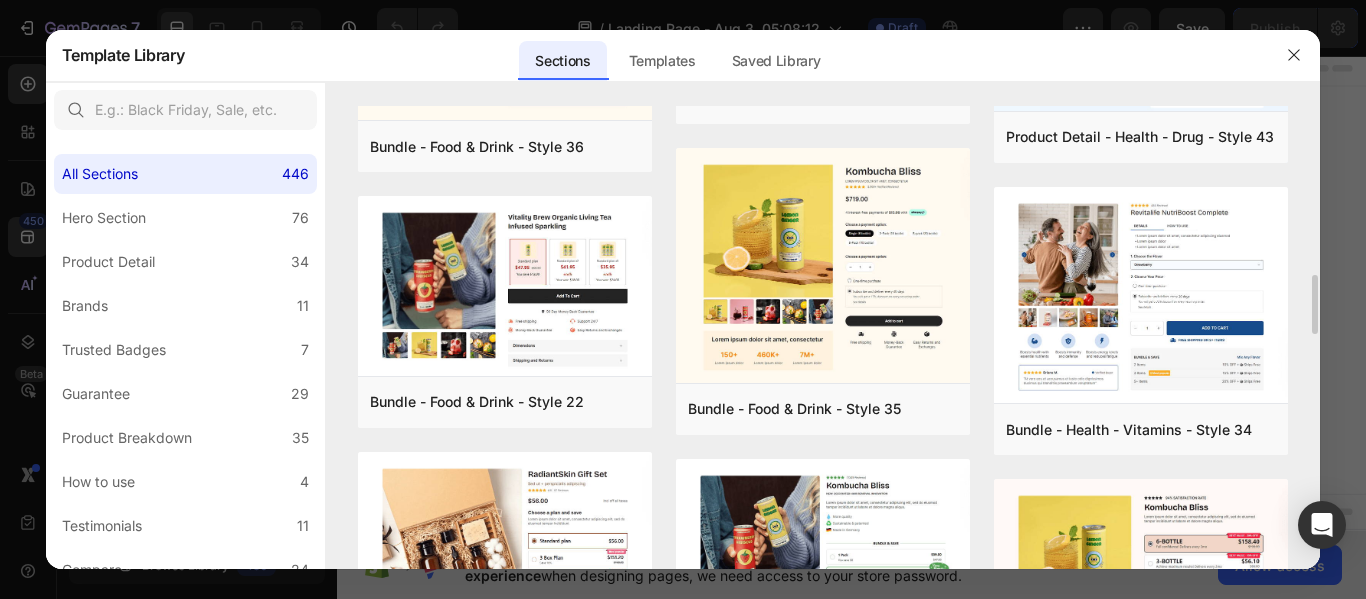 scroll, scrollTop: 1344, scrollLeft: 0, axis: vertical 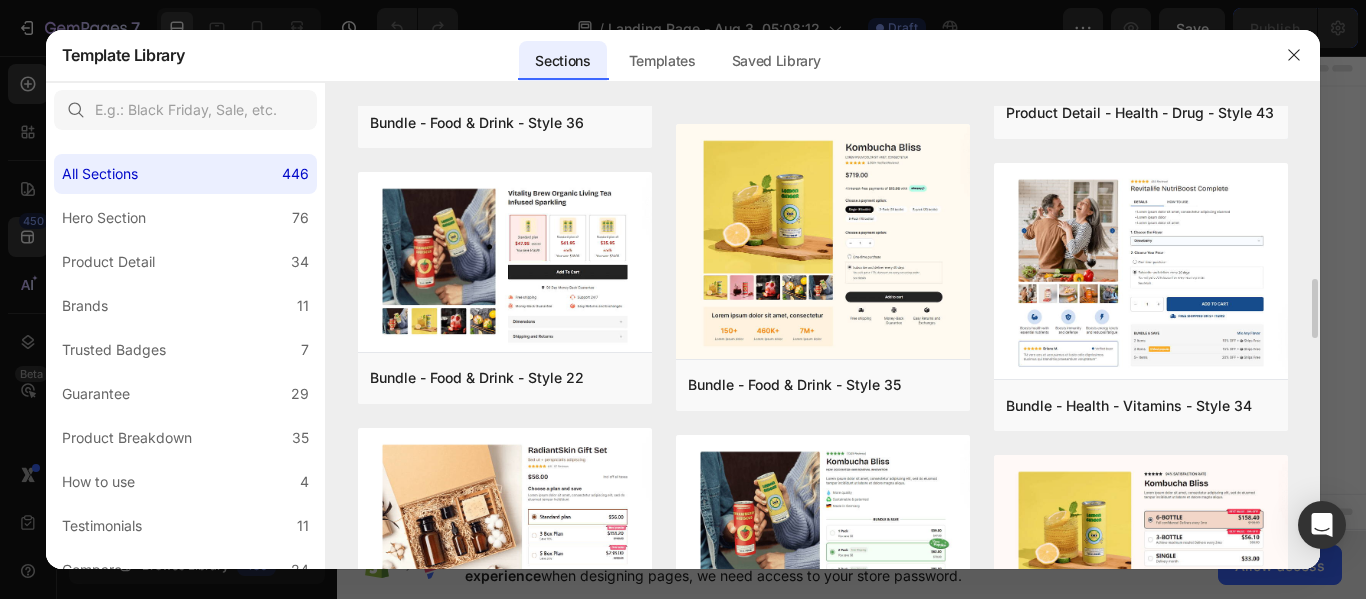 click 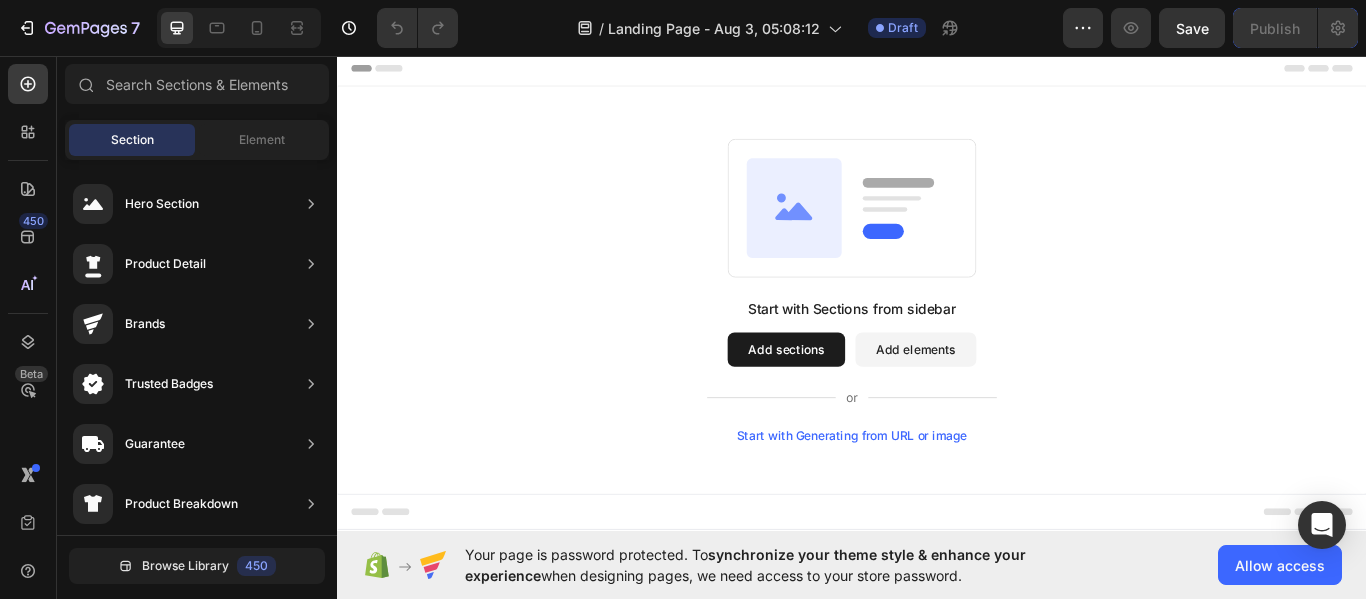 click on "Hero Section" at bounding box center (162, 204) 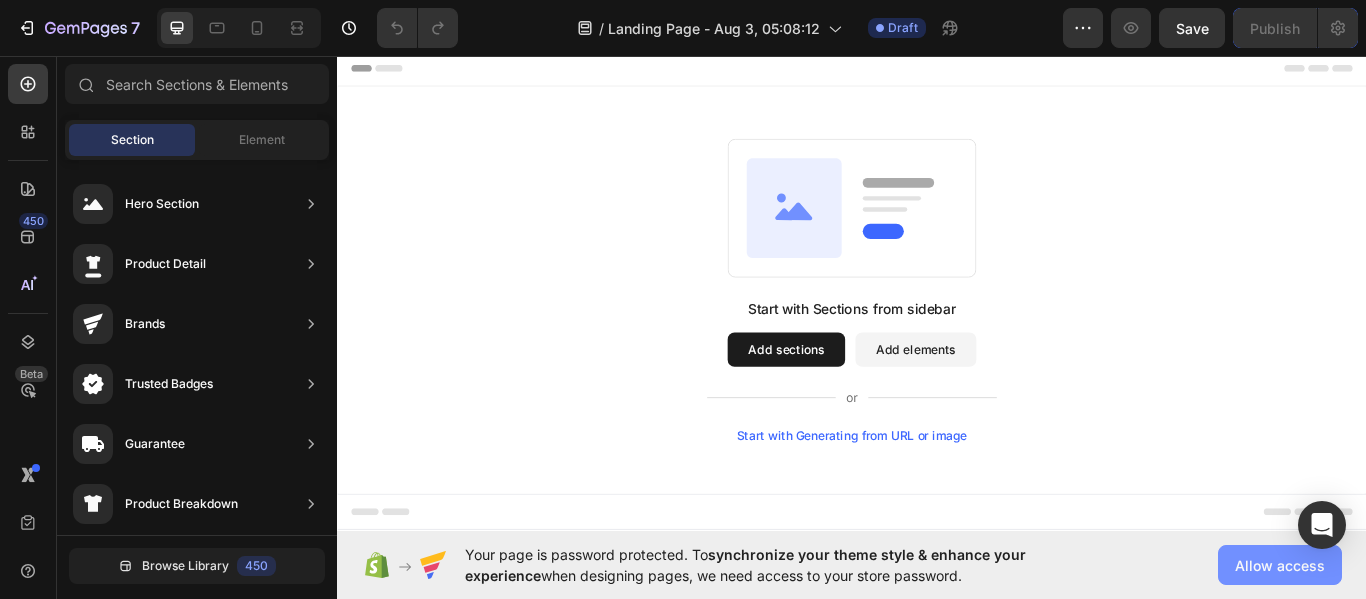 click on "Allow access" 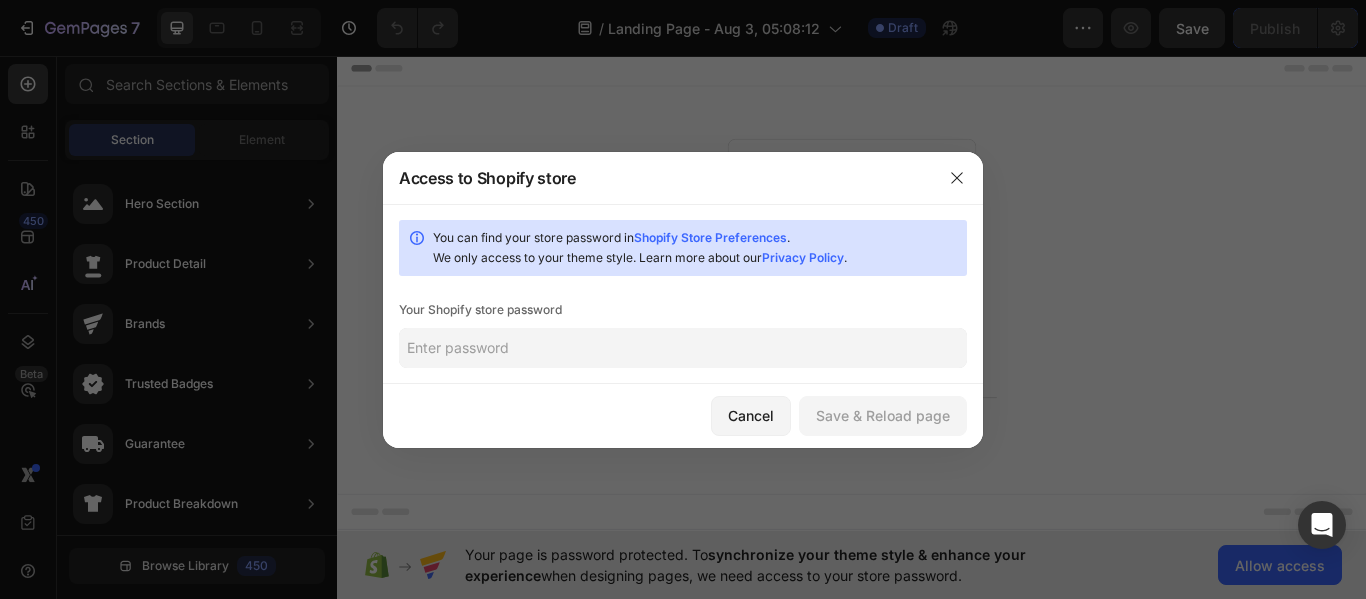 click 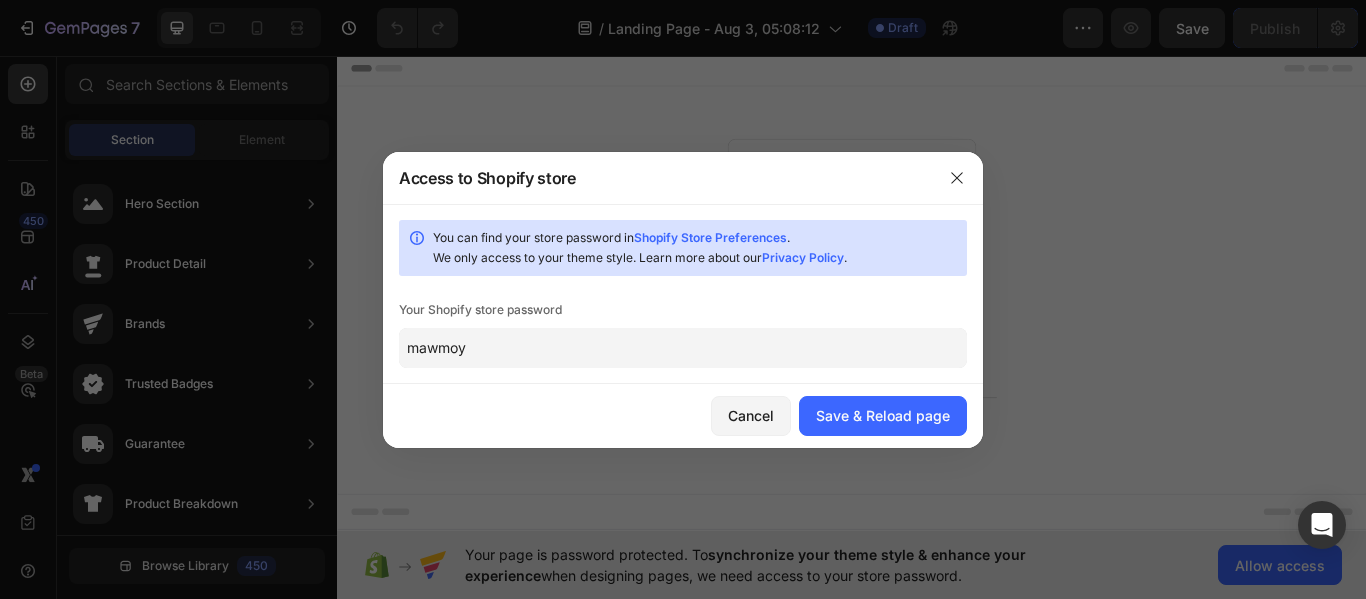 type on "mawmoy" 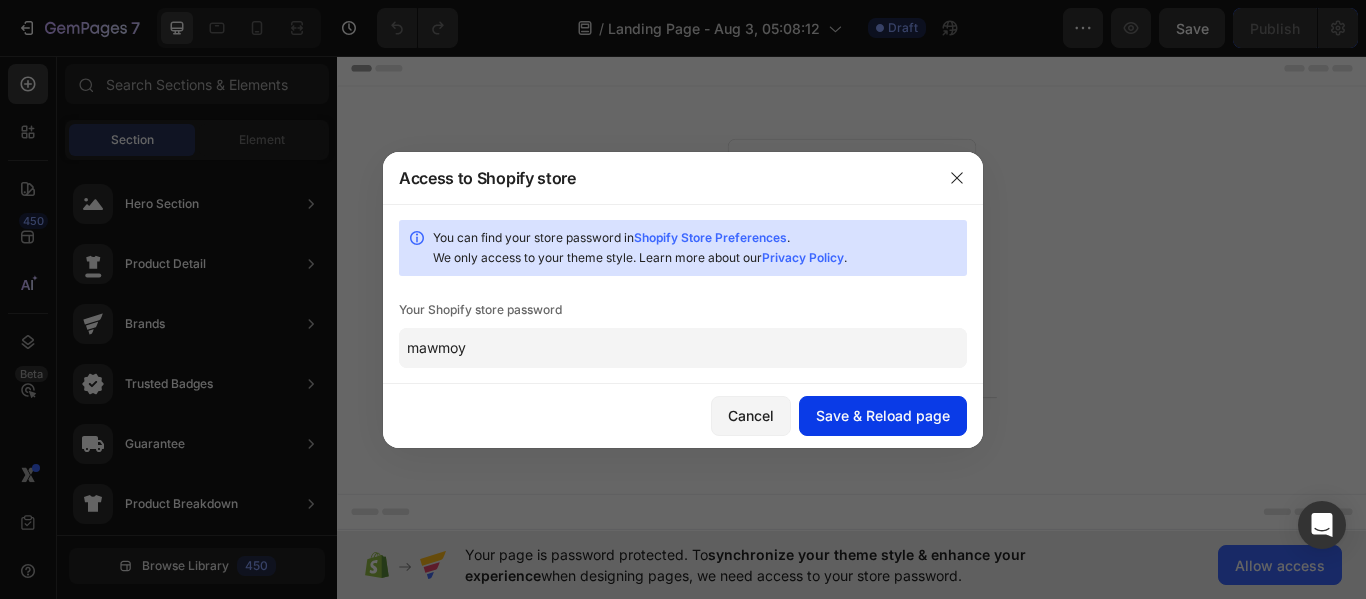 click on "Save & Reload page" at bounding box center [883, 415] 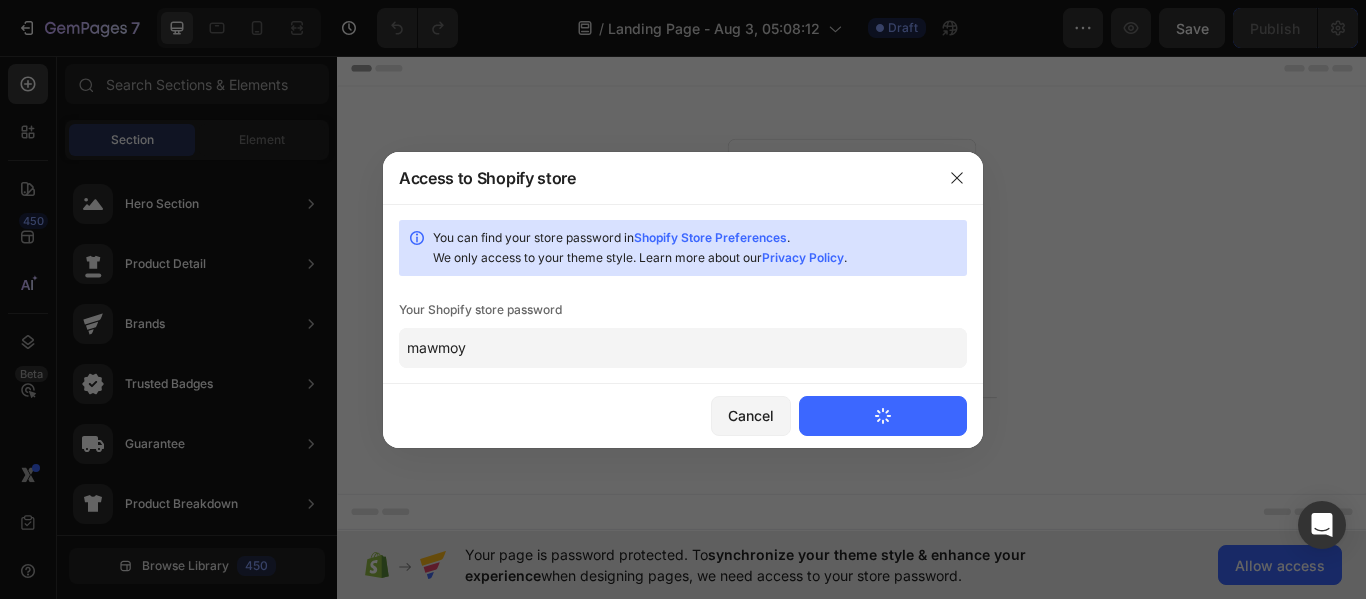 type 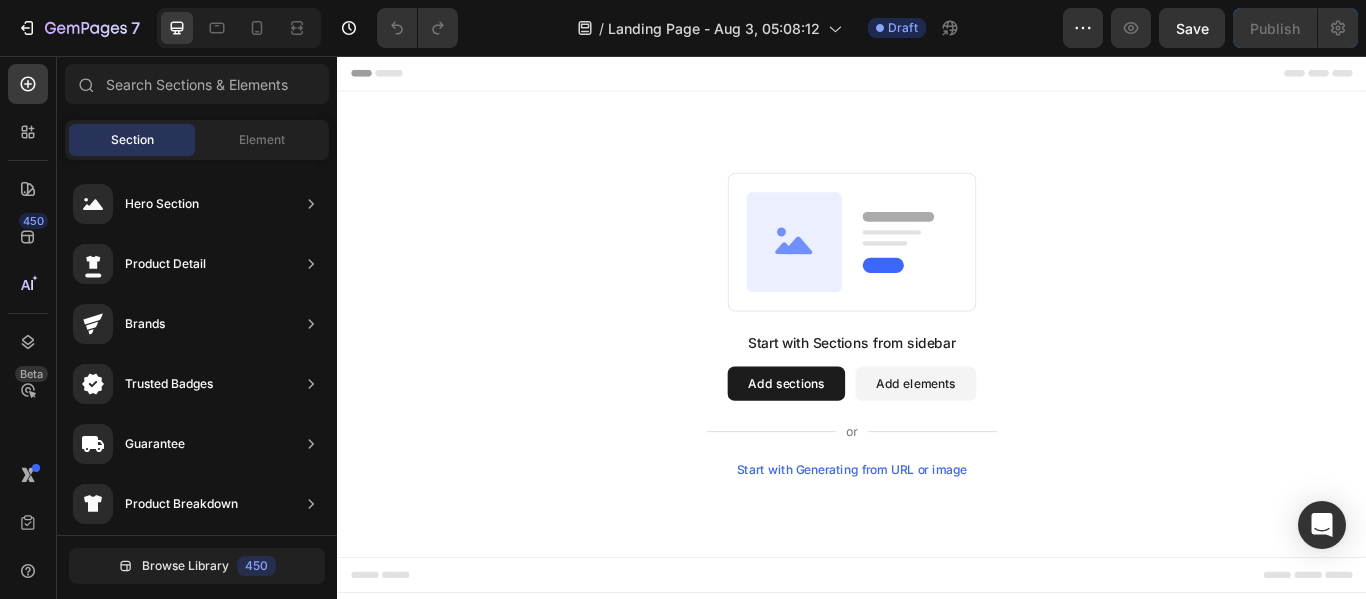 scroll, scrollTop: 0, scrollLeft: 0, axis: both 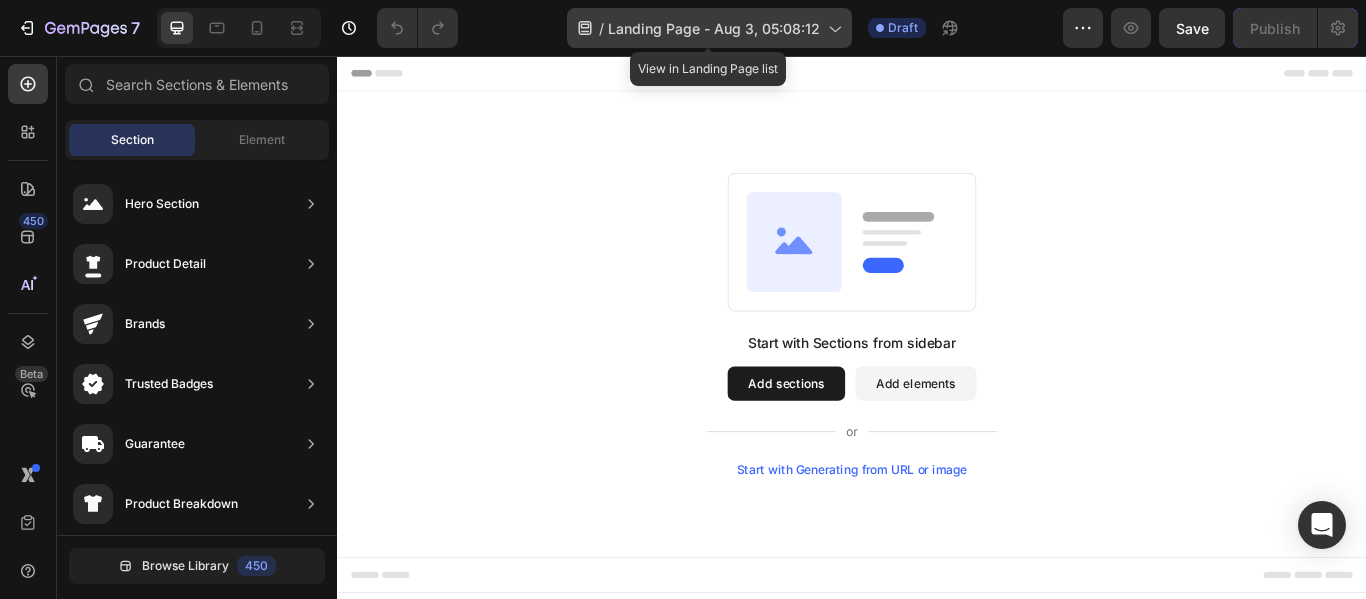 click on "Landing Page - Aug 3, 05:08:12" at bounding box center [714, 28] 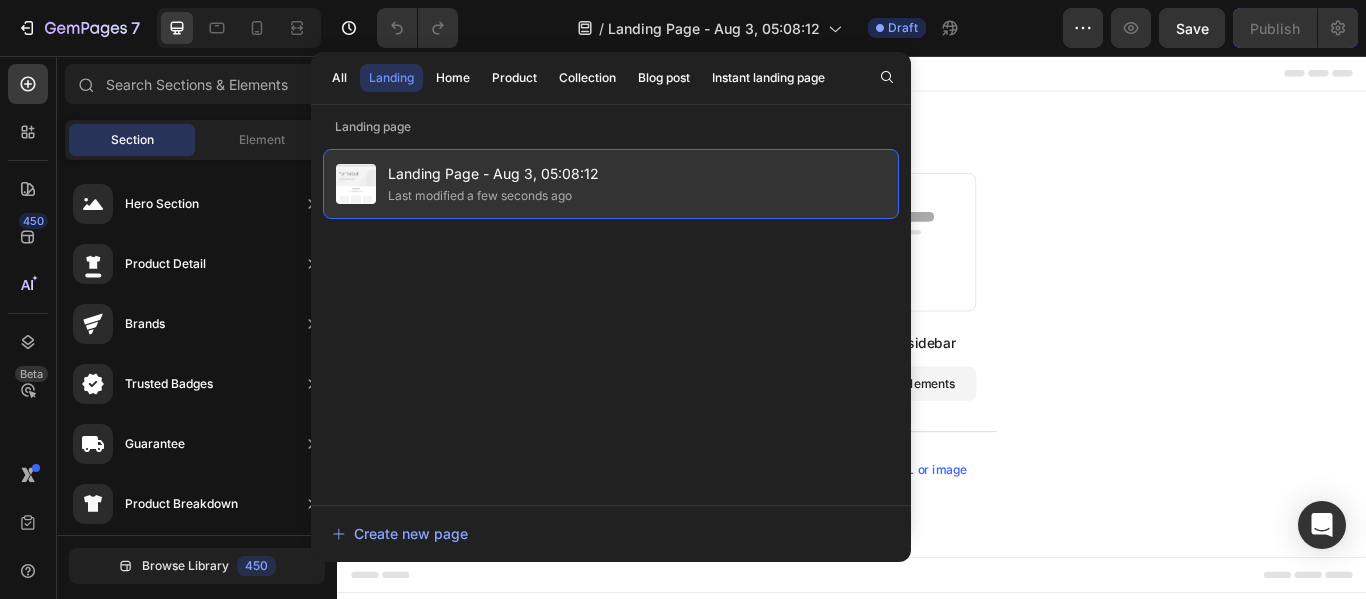 click on "Landing Page - Aug 3, 05:08:12 Last modified a few seconds ago" 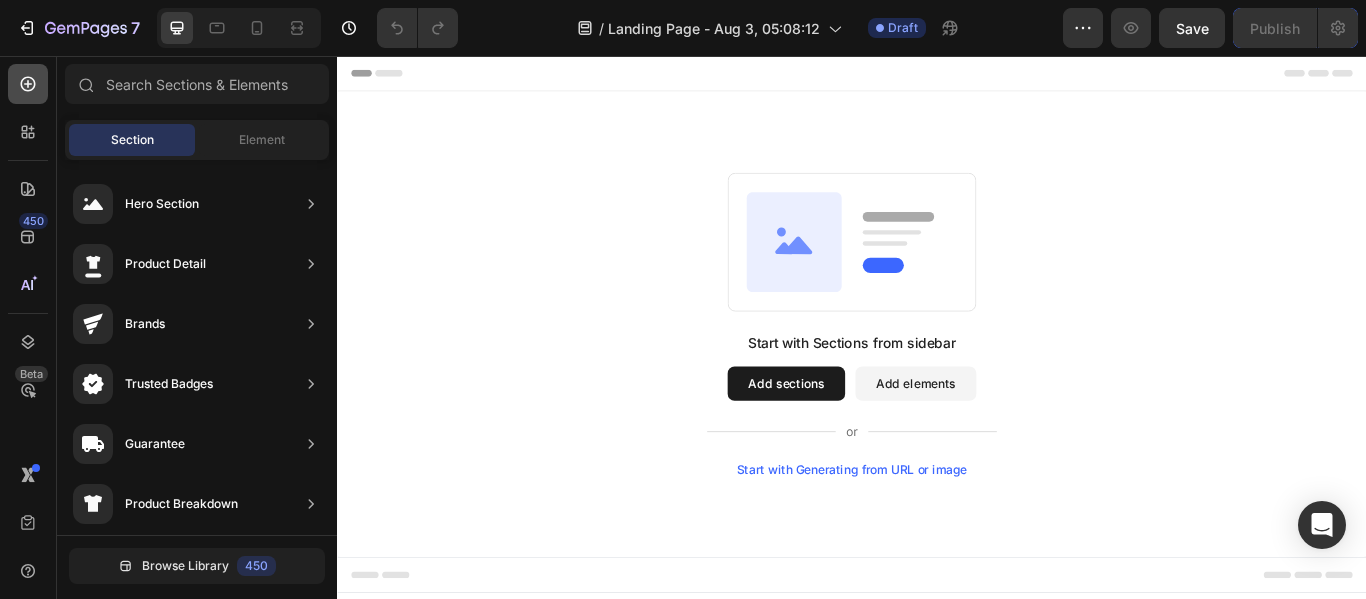 scroll, scrollTop: 0, scrollLeft: 0, axis: both 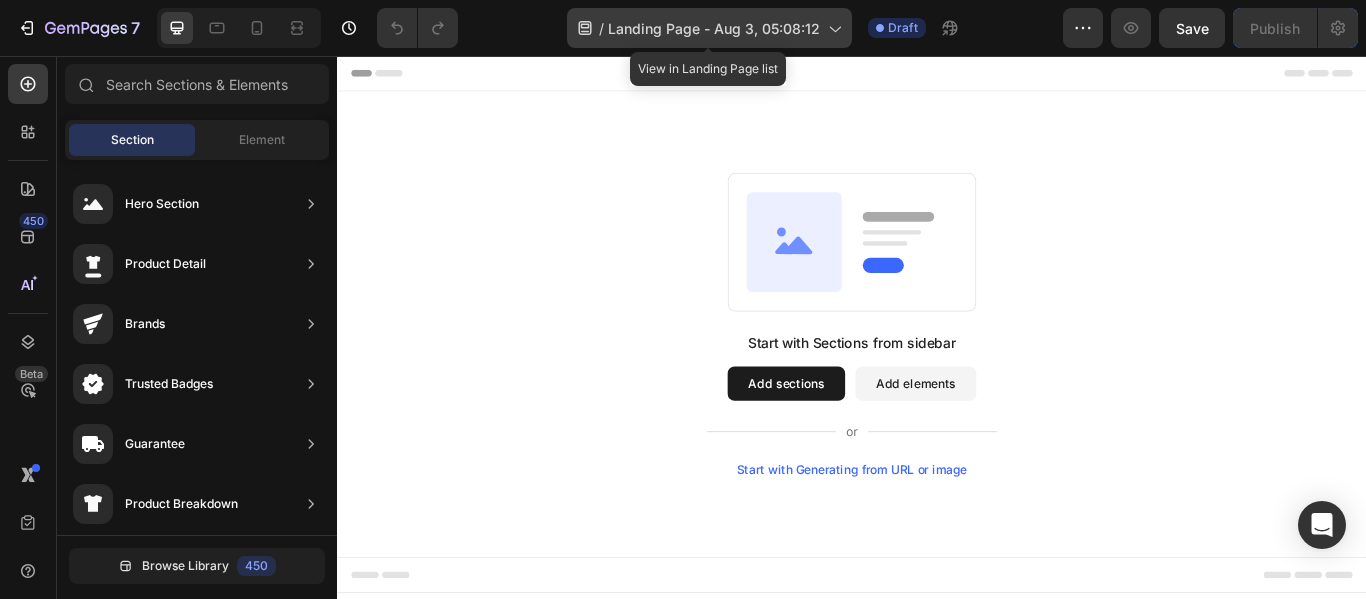 click on "Landing Page - Aug 3, 05:08:12" at bounding box center [714, 28] 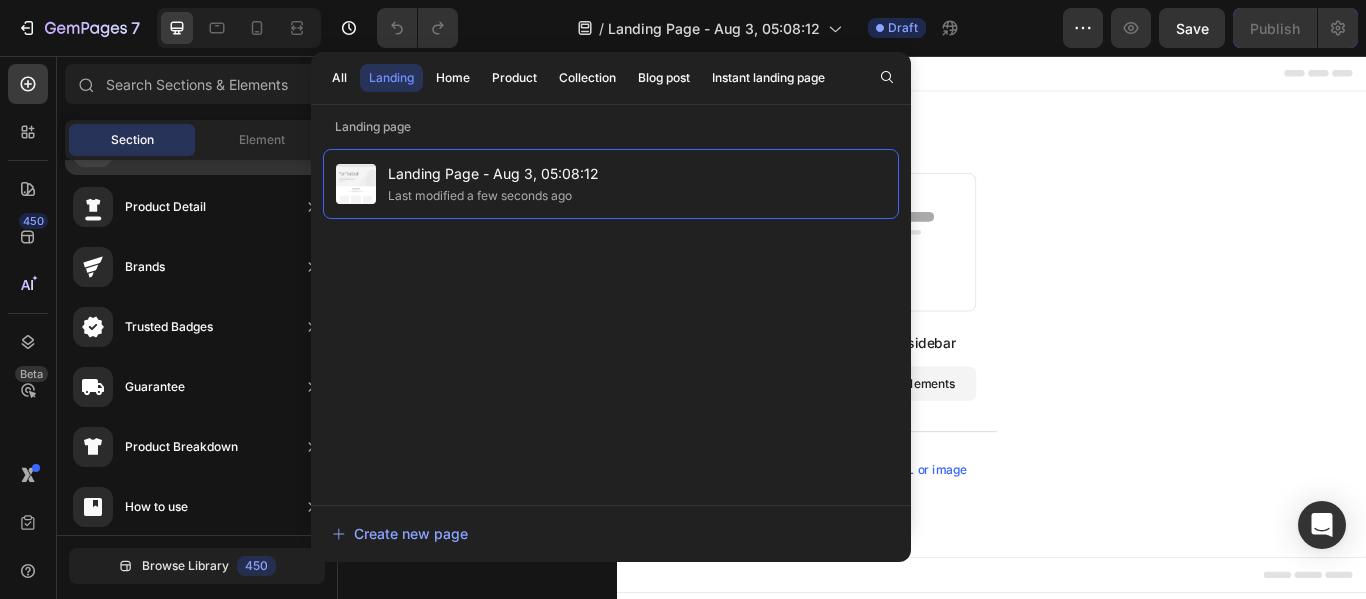 scroll, scrollTop: 58, scrollLeft: 0, axis: vertical 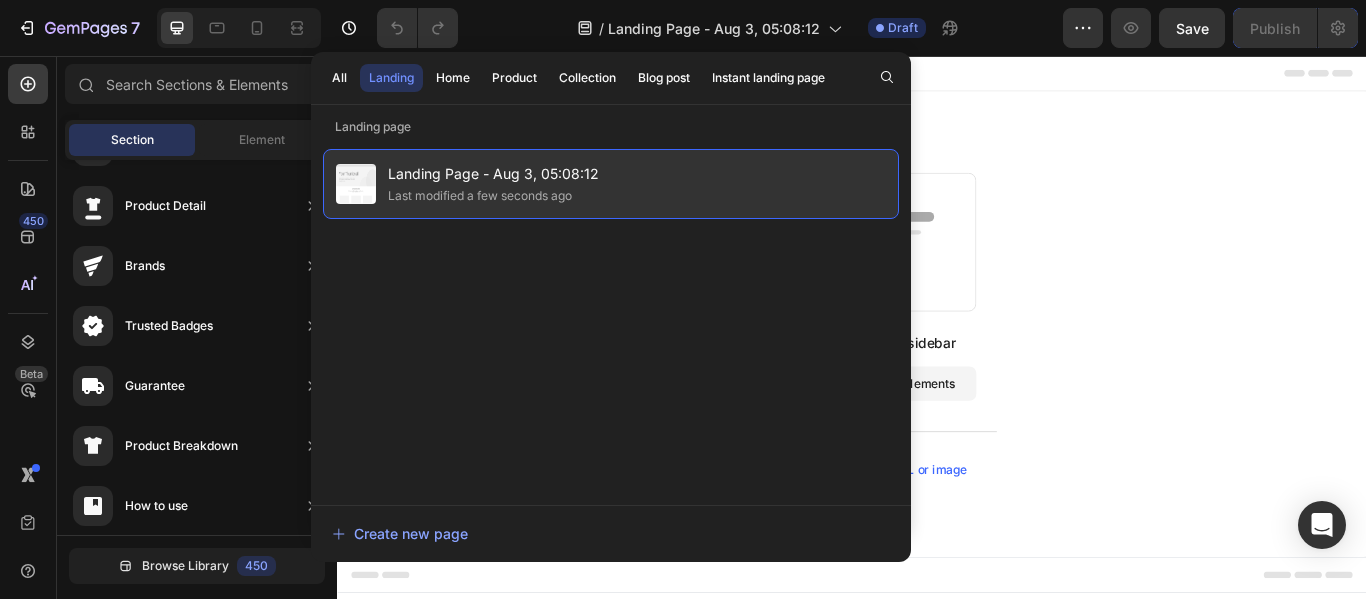 click on "Last modified a few seconds ago" 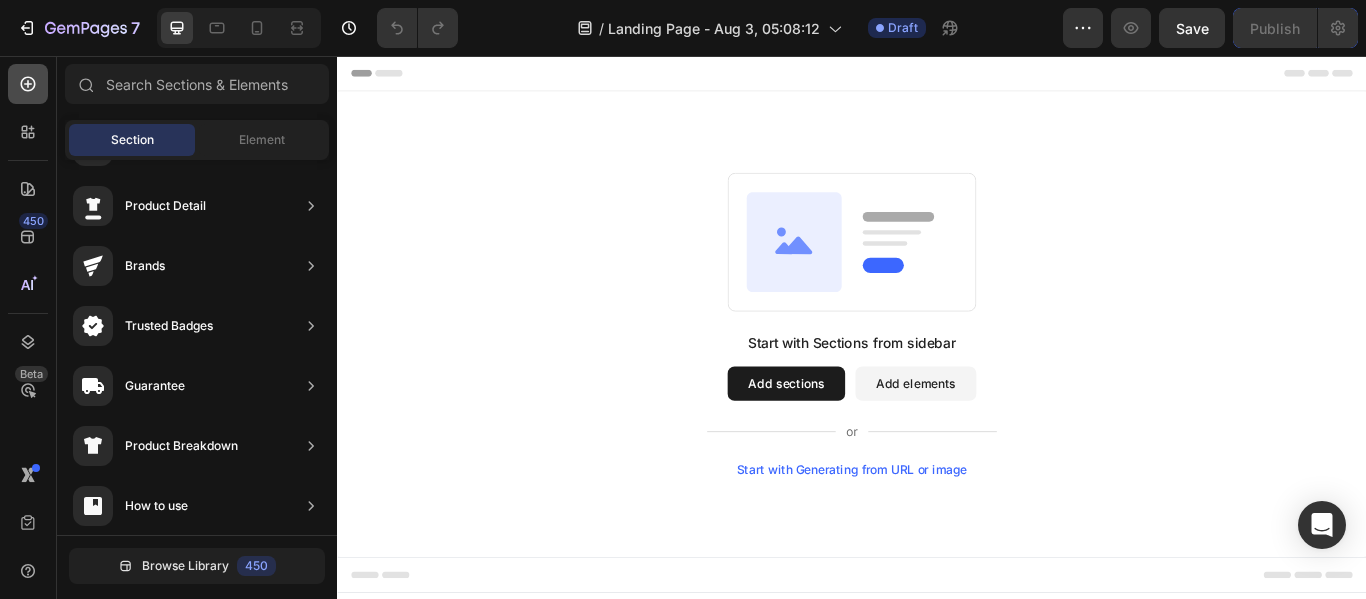 click 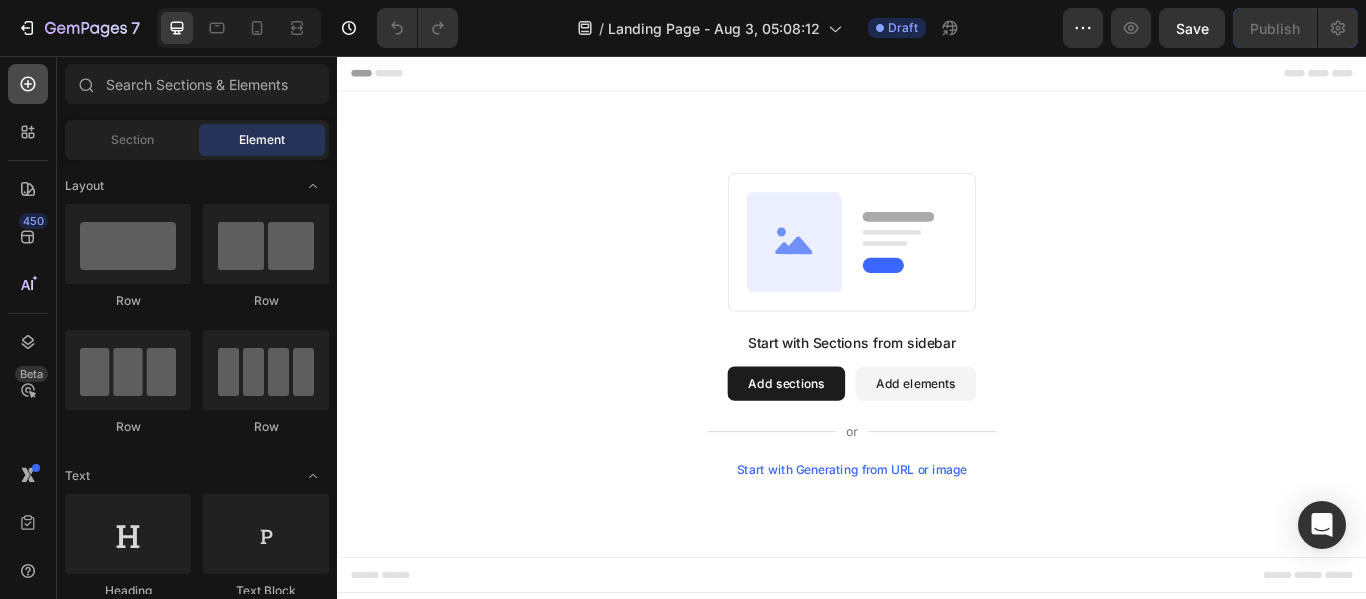 click 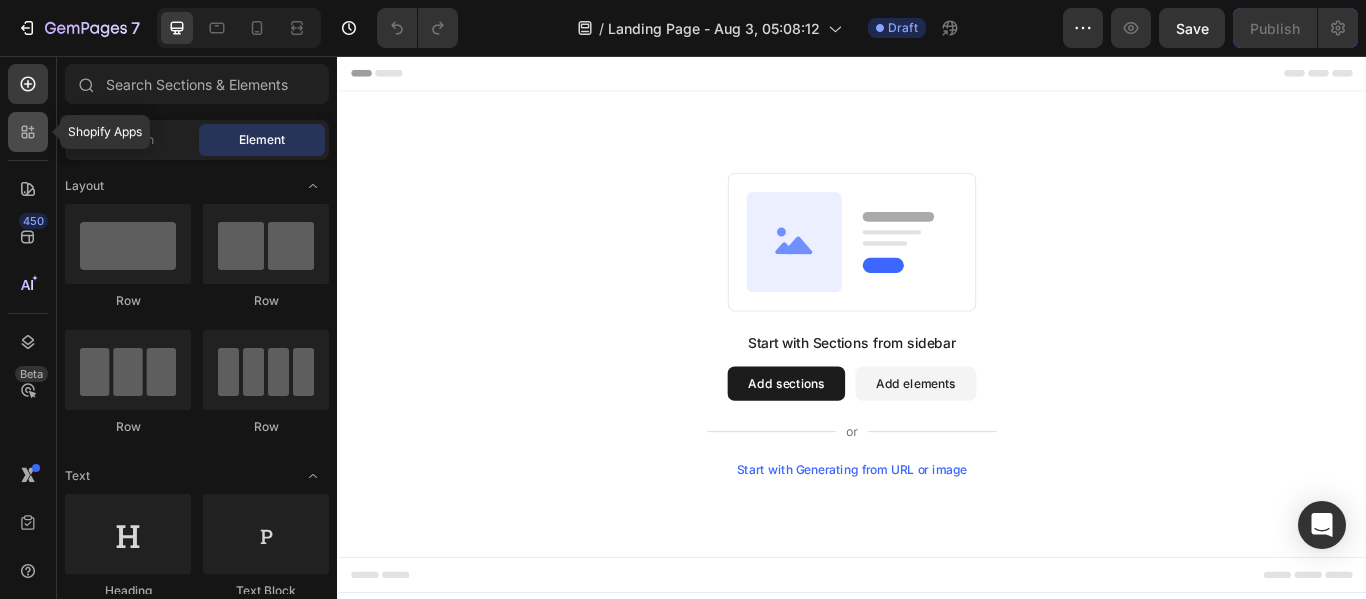 click 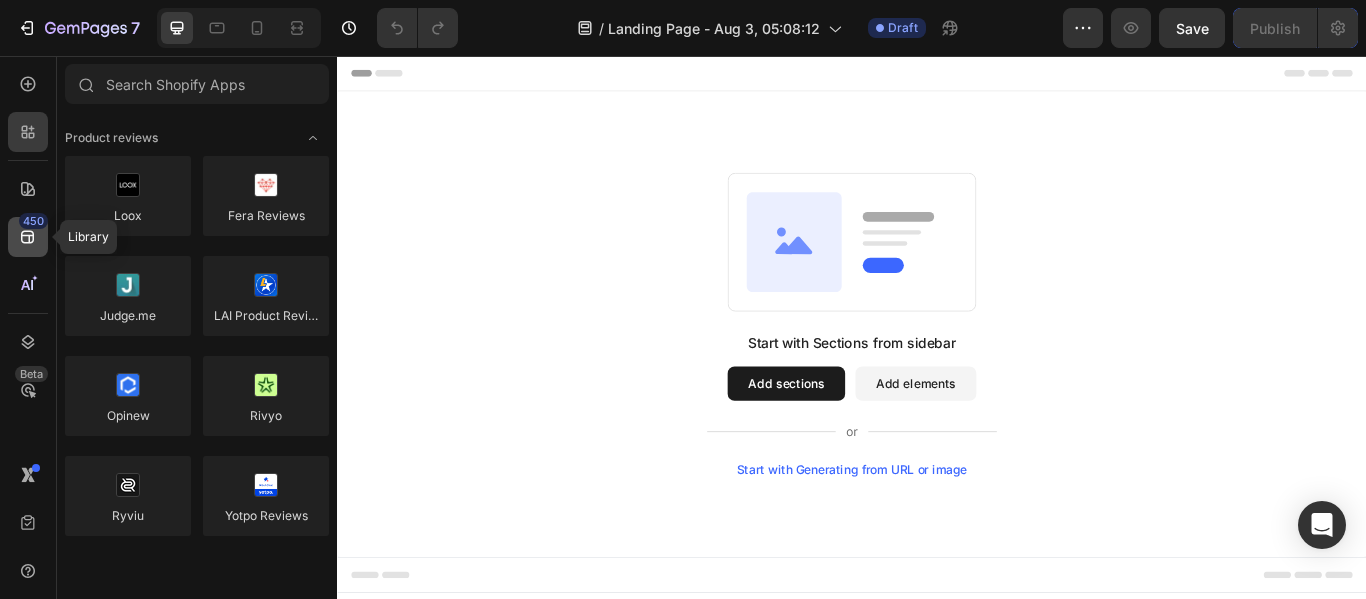 click on "450" at bounding box center [33, 221] 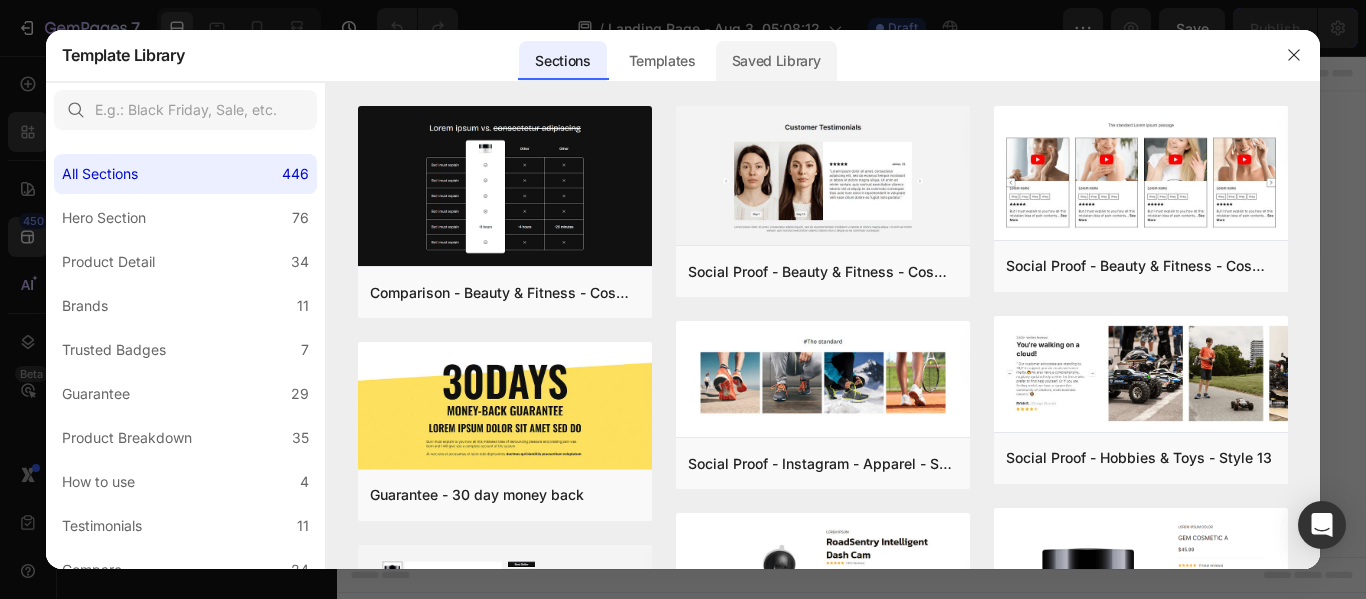 click on "Saved Library" 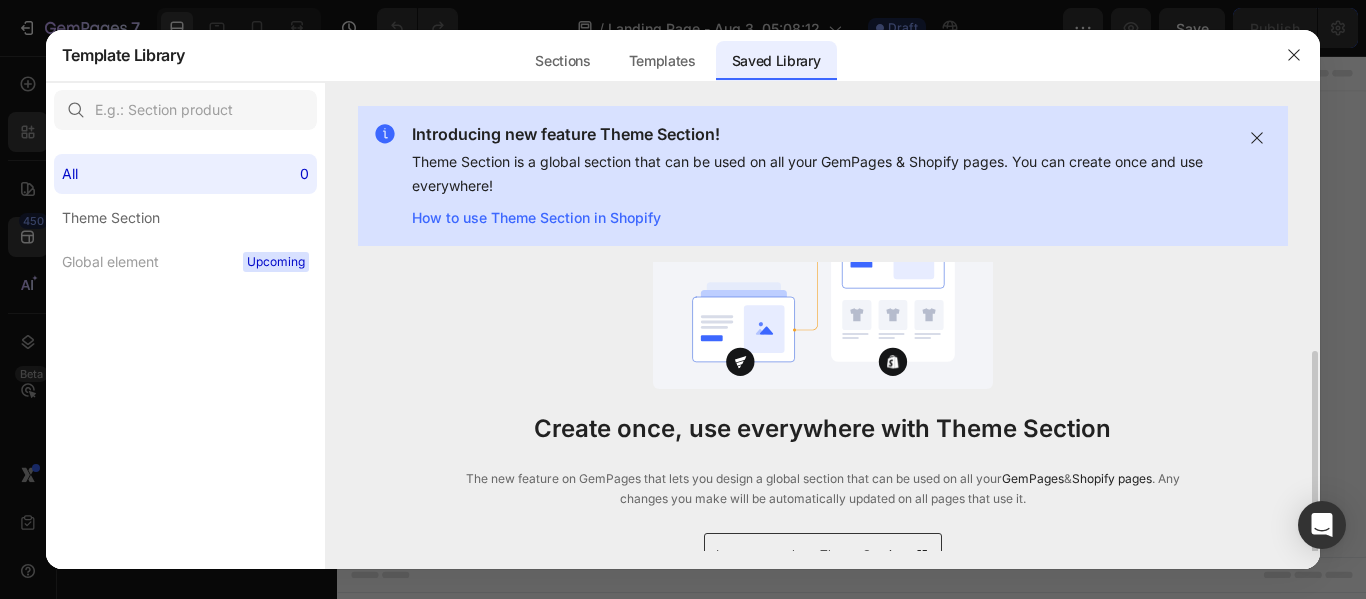 scroll, scrollTop: 80, scrollLeft: 0, axis: vertical 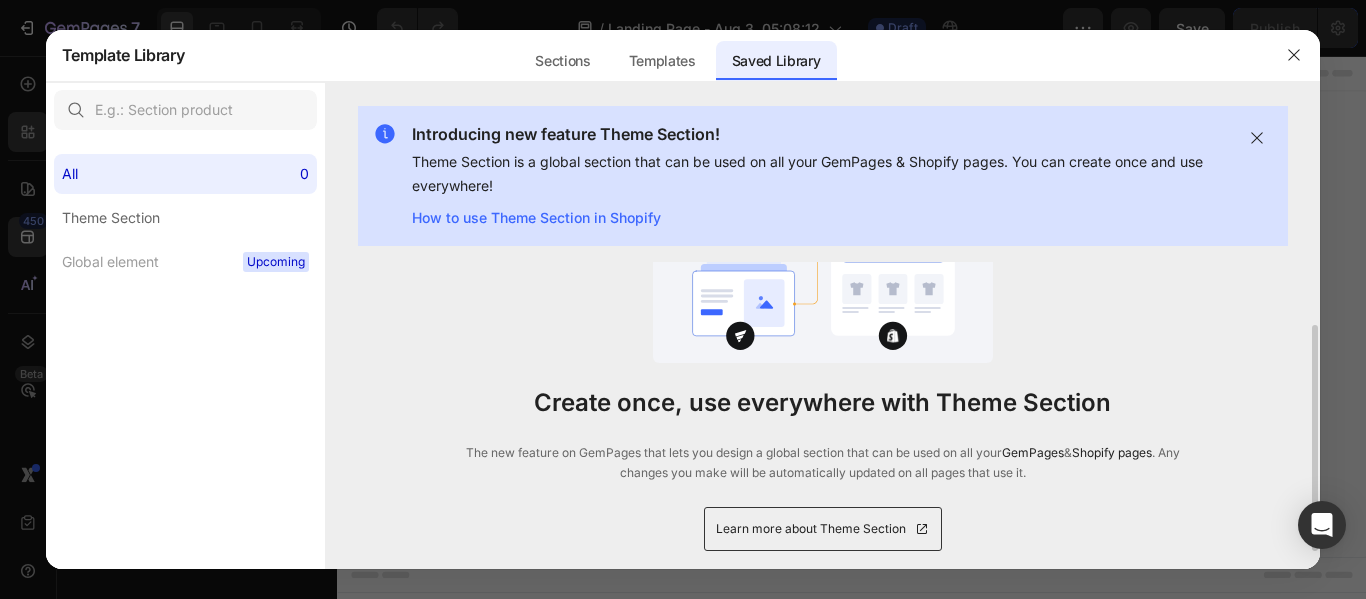 click on "Refresh  Create once, use everywhere with Theme Section   The new feature on GemPages that lets you design a global section that can be used on all your  GemPages  &  Shopify pages . Any changes you make will be automatically updated on all pages that use it.  Learn more about Theme Section" at bounding box center [823, 326] 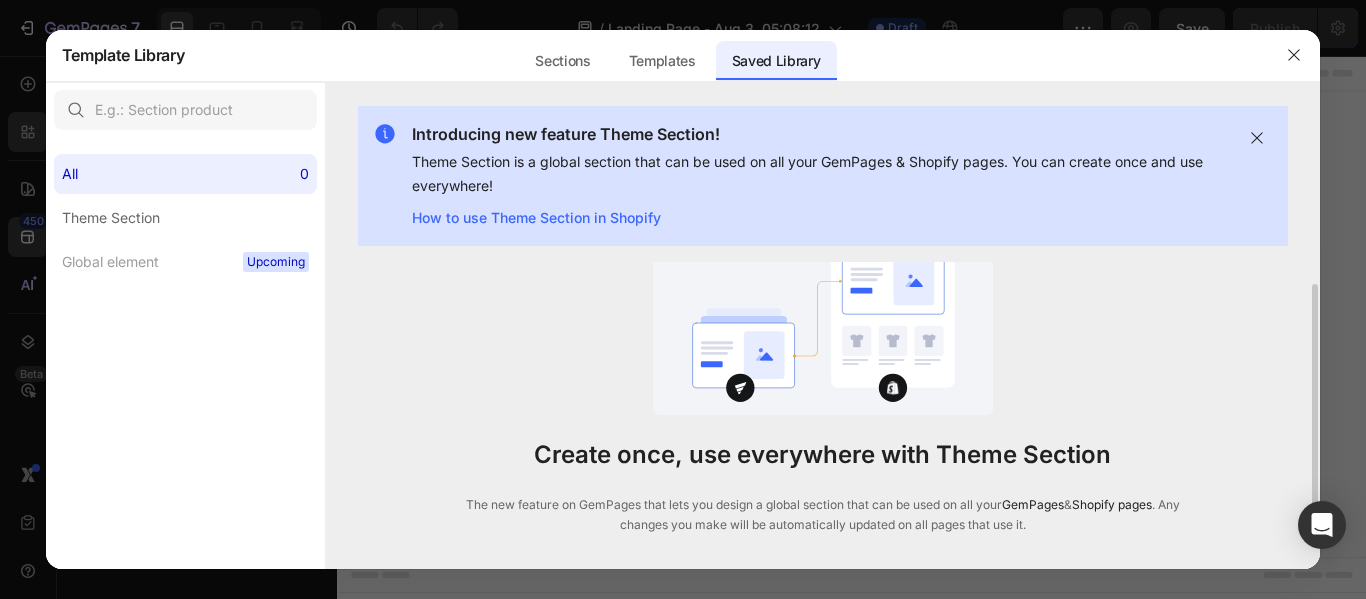 click at bounding box center (823, 312) 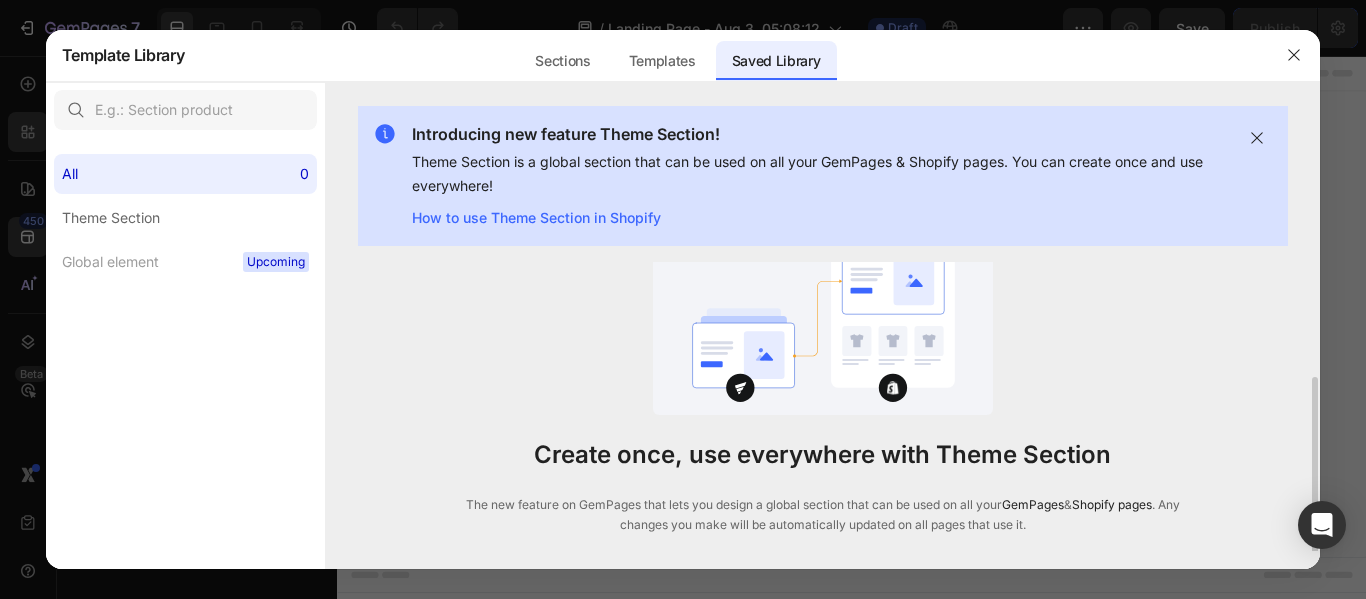 scroll, scrollTop: 80, scrollLeft: 0, axis: vertical 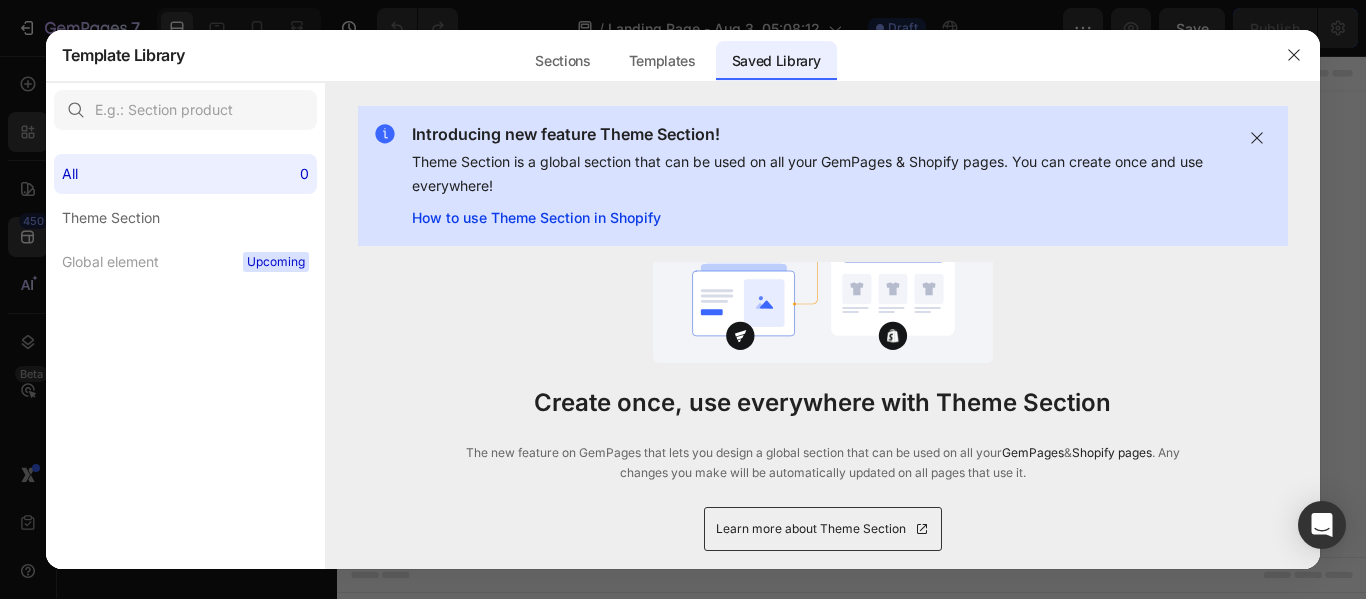 click on "How to use Theme Section in Shopify" at bounding box center (819, 218) 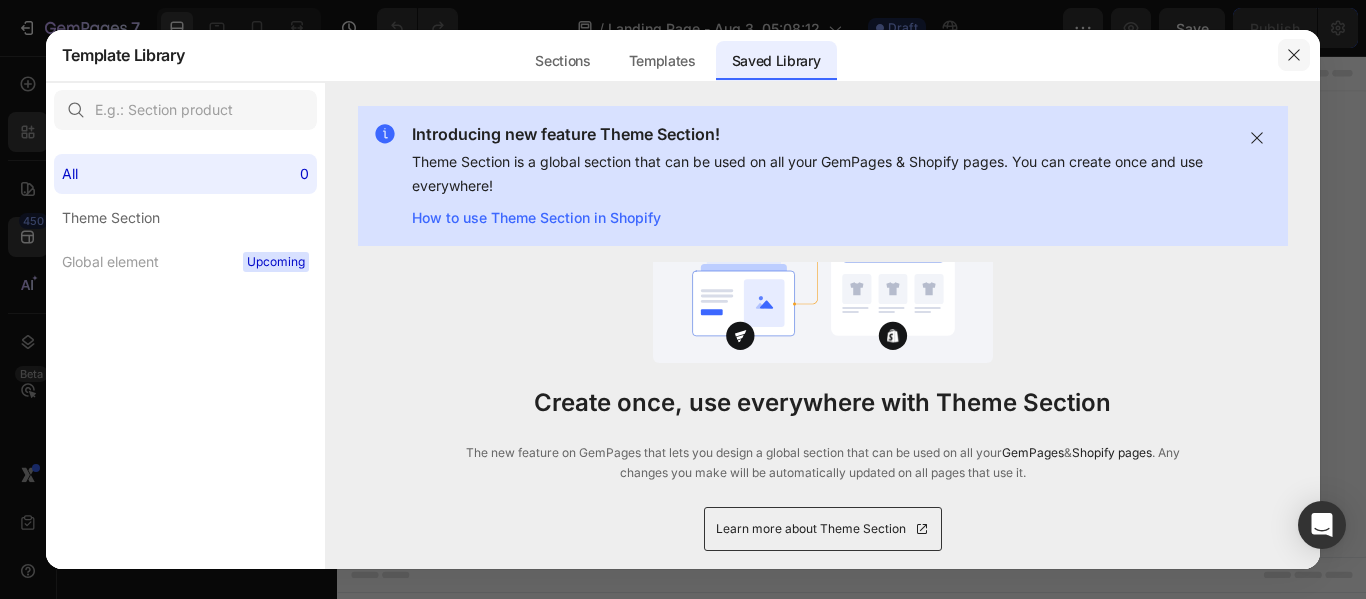 click 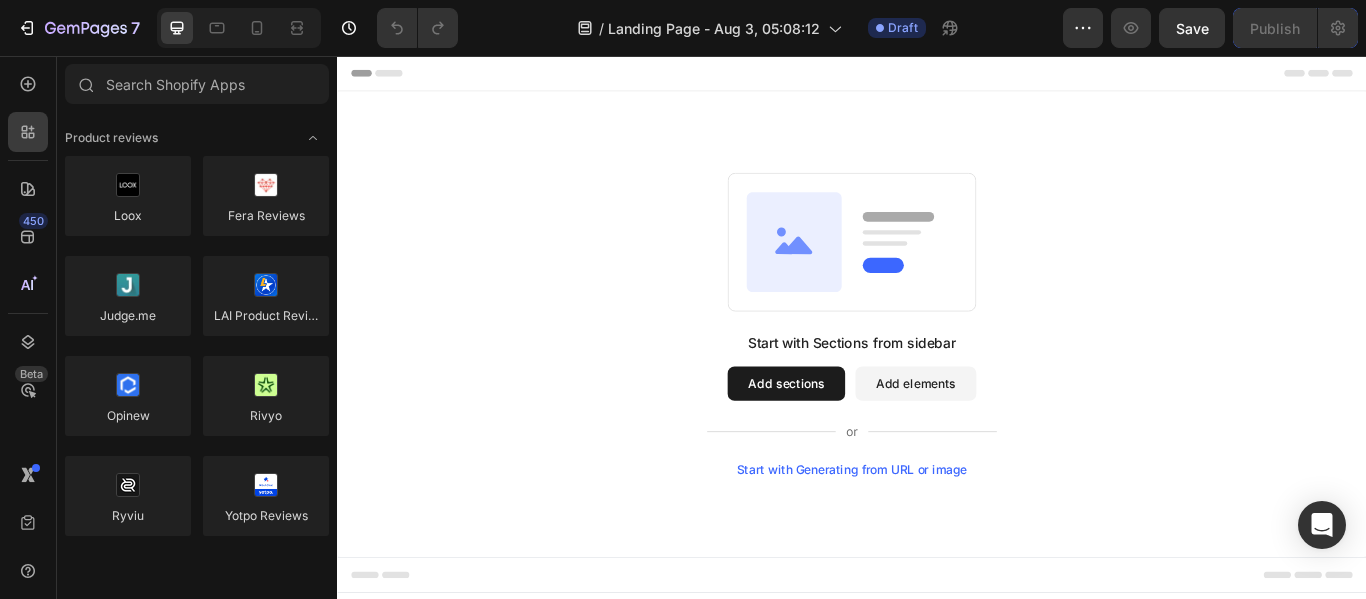 click 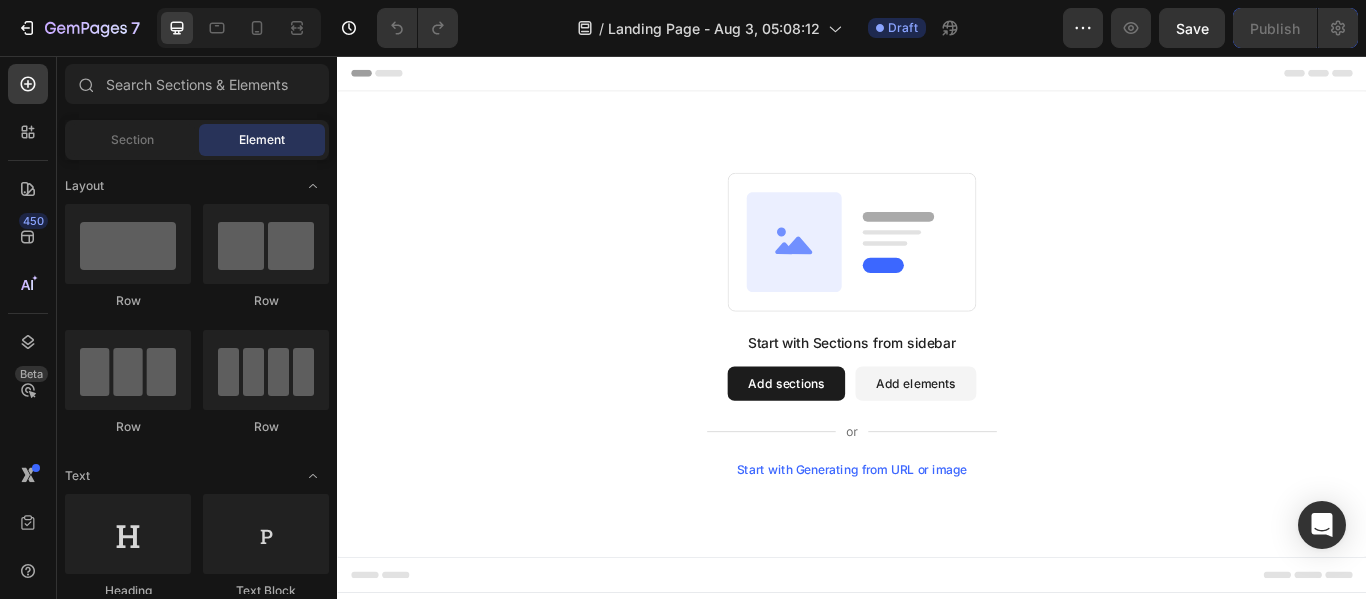 click on "Add elements" at bounding box center (1011, 438) 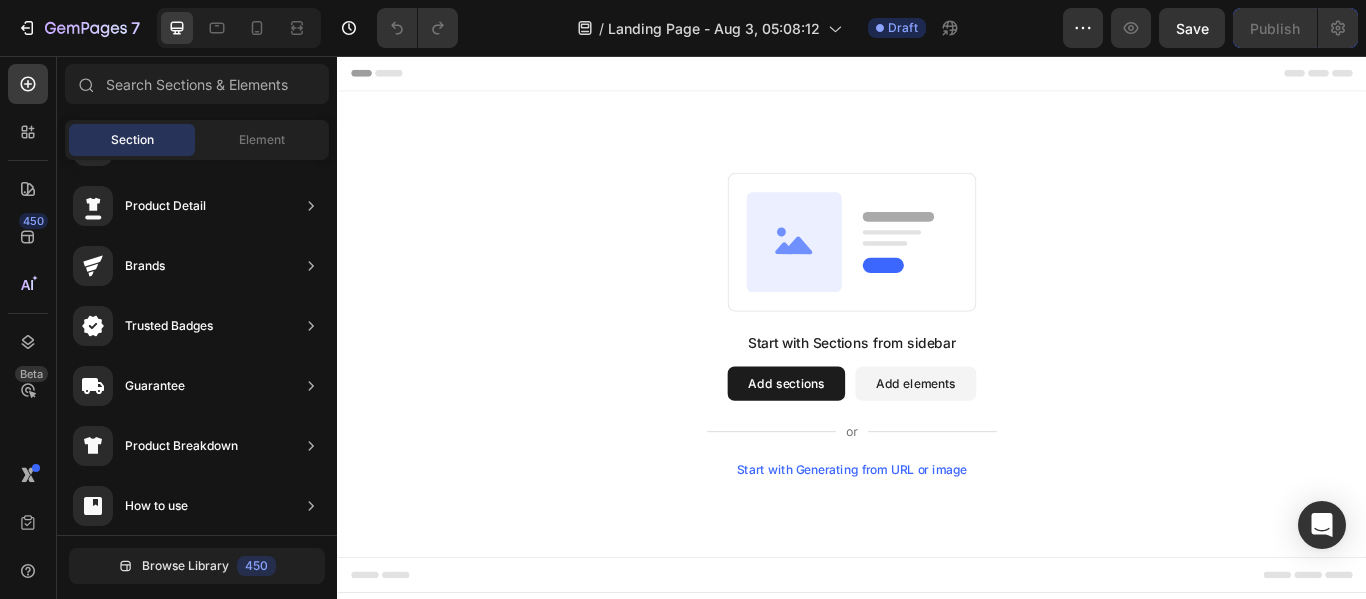 click on "Add elements" at bounding box center [1011, 438] 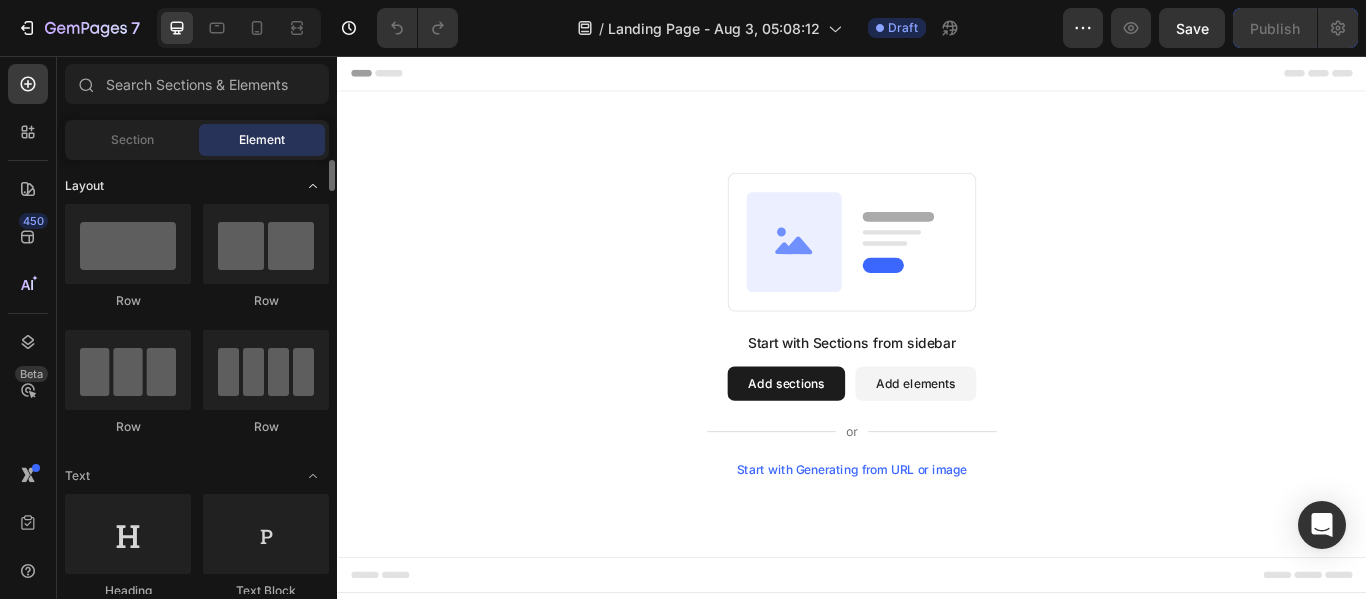click on "Layout" 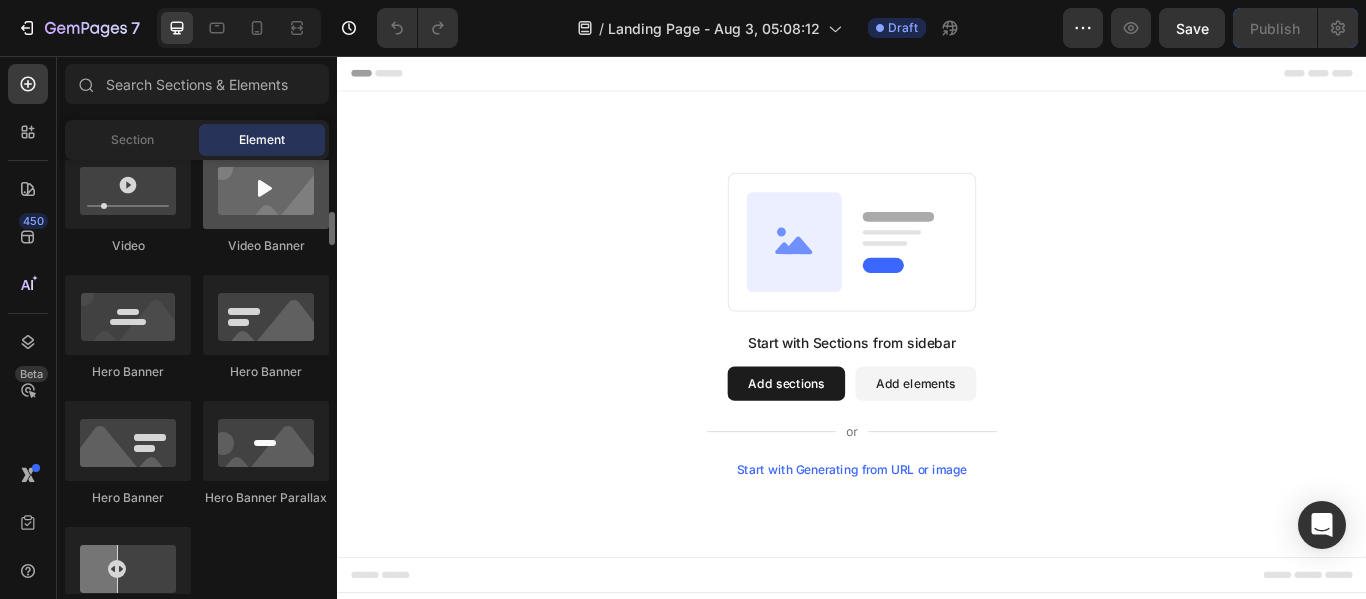 scroll, scrollTop: 536, scrollLeft: 0, axis: vertical 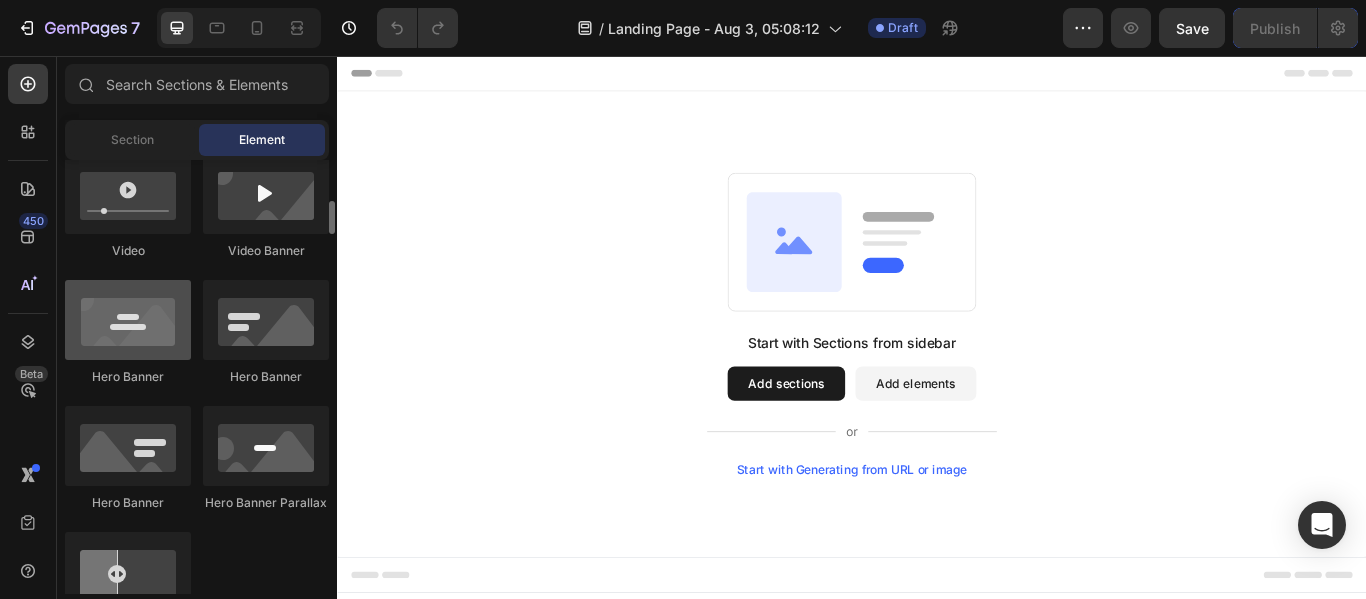 click at bounding box center (128, 320) 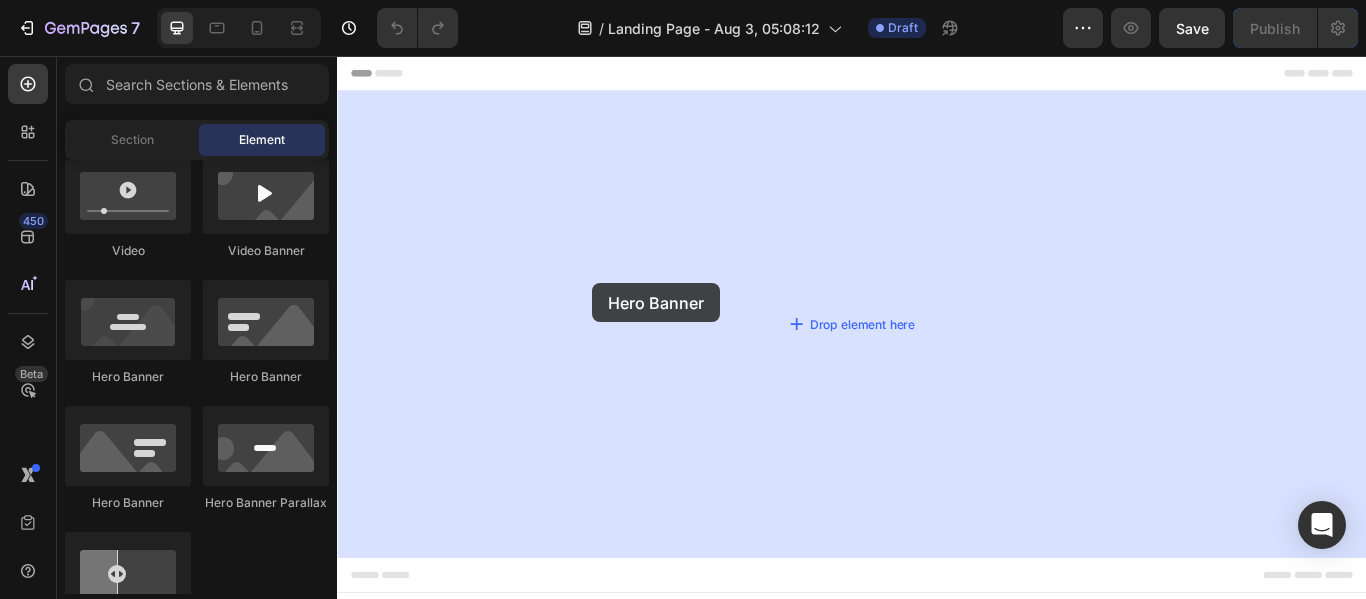 drag, startPoint x: 464, startPoint y: 370, endPoint x: 712, endPoint y: 327, distance: 251.70023 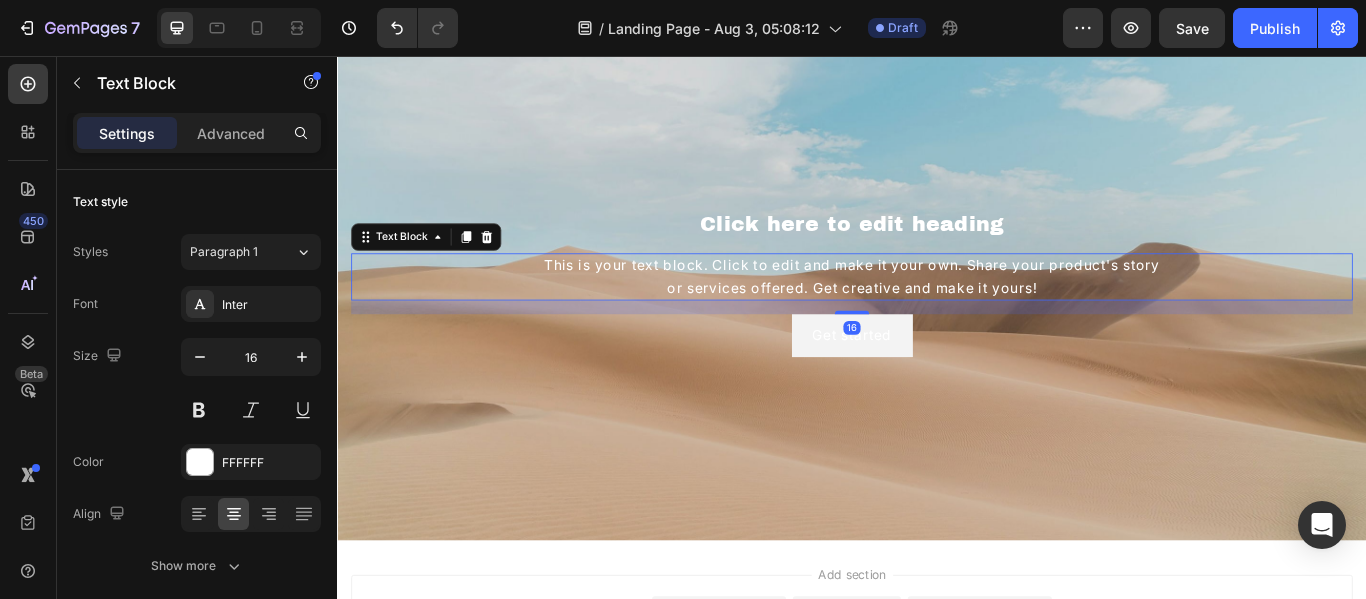 scroll, scrollTop: 1, scrollLeft: 0, axis: vertical 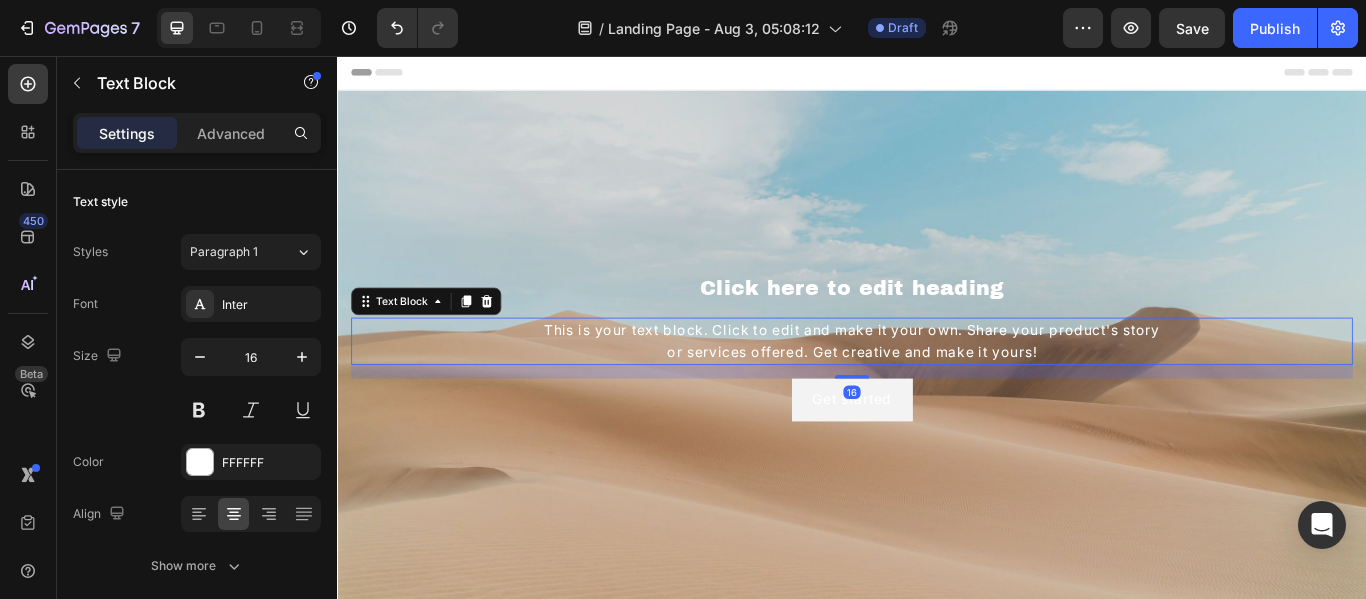 click at bounding box center (937, 396) 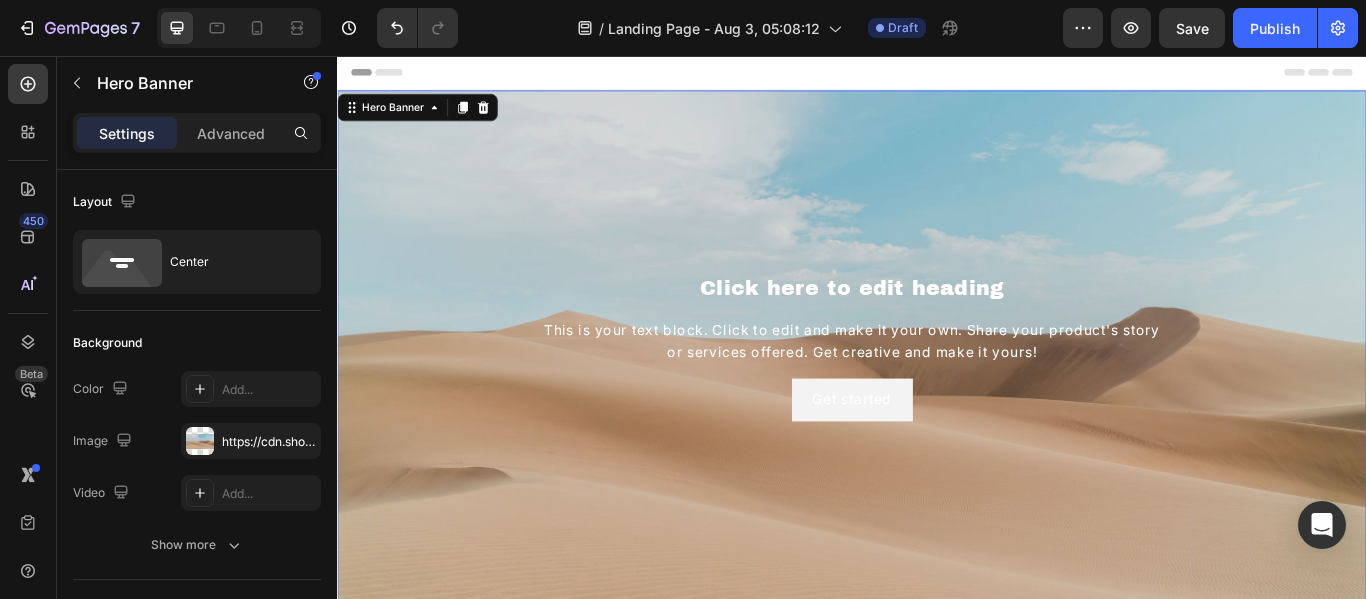 click at bounding box center [937, 396] 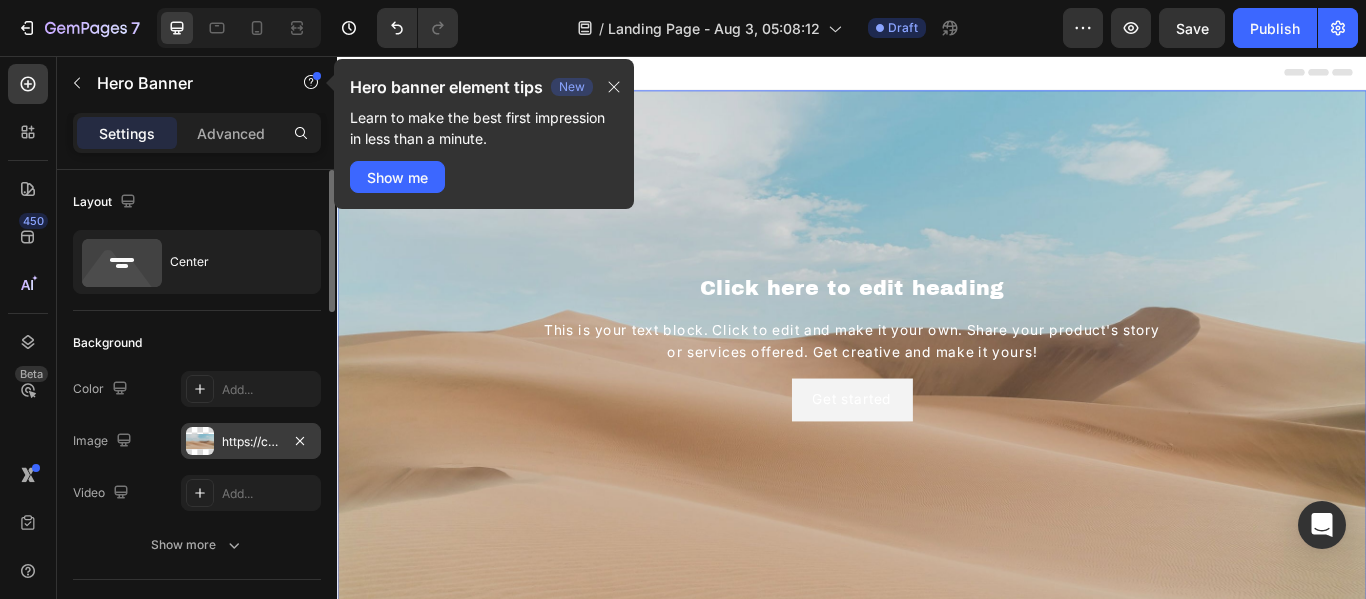 click on "https://cdn.shopify.com/s/files/1/2005/9307/files/background_settings.jpg" at bounding box center (251, 442) 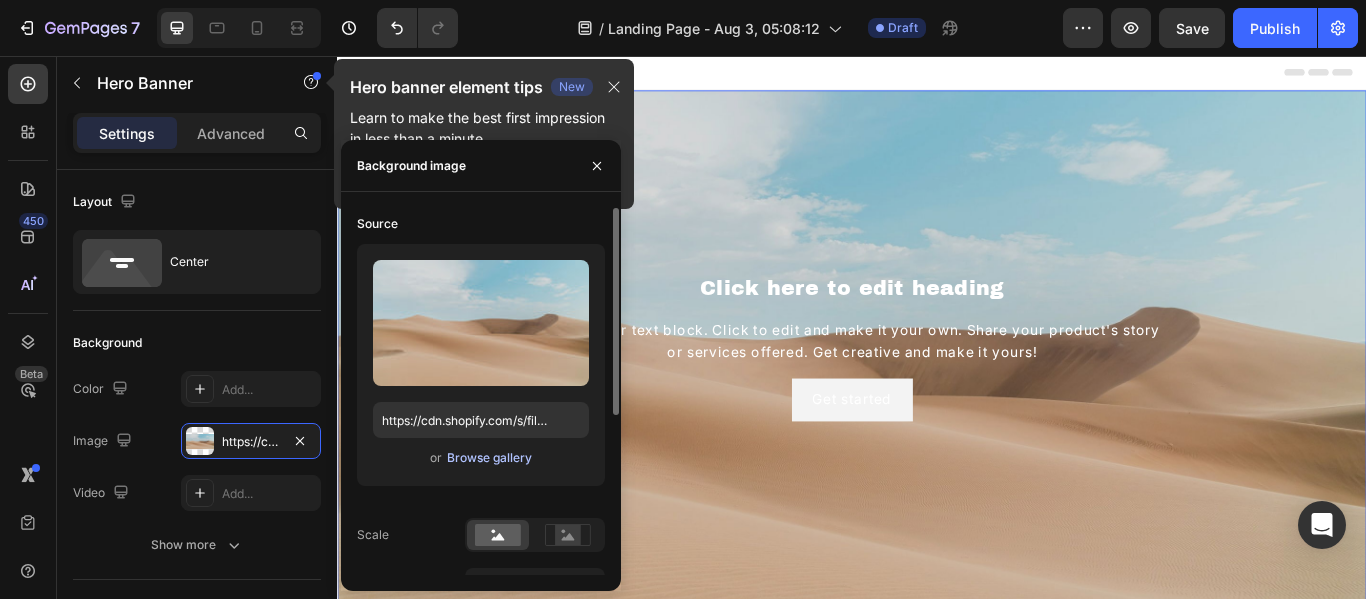 click on "Browse gallery" at bounding box center (489, 458) 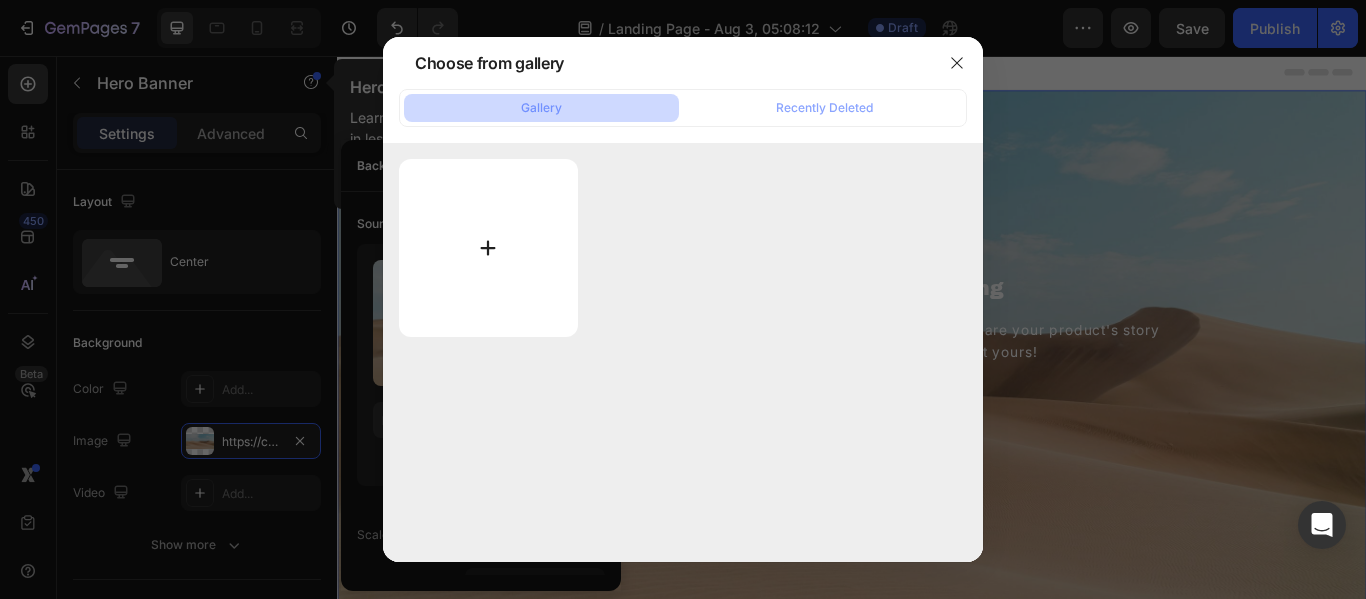 click at bounding box center [488, 248] 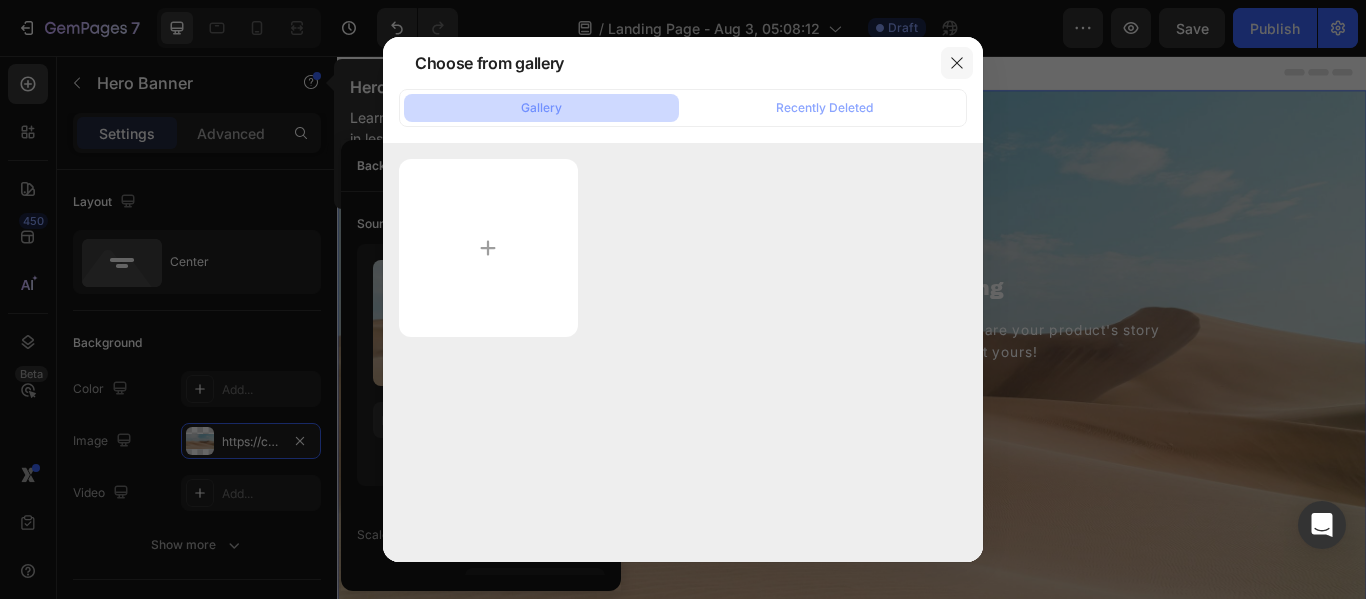 click at bounding box center (957, 63) 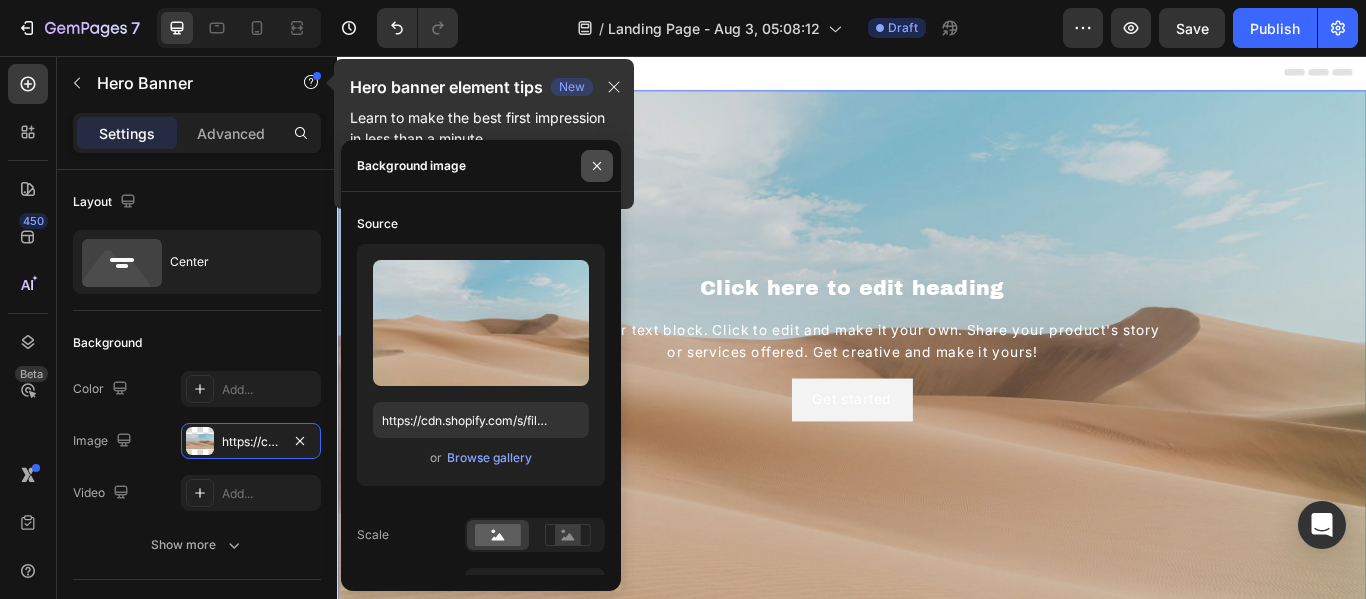 click 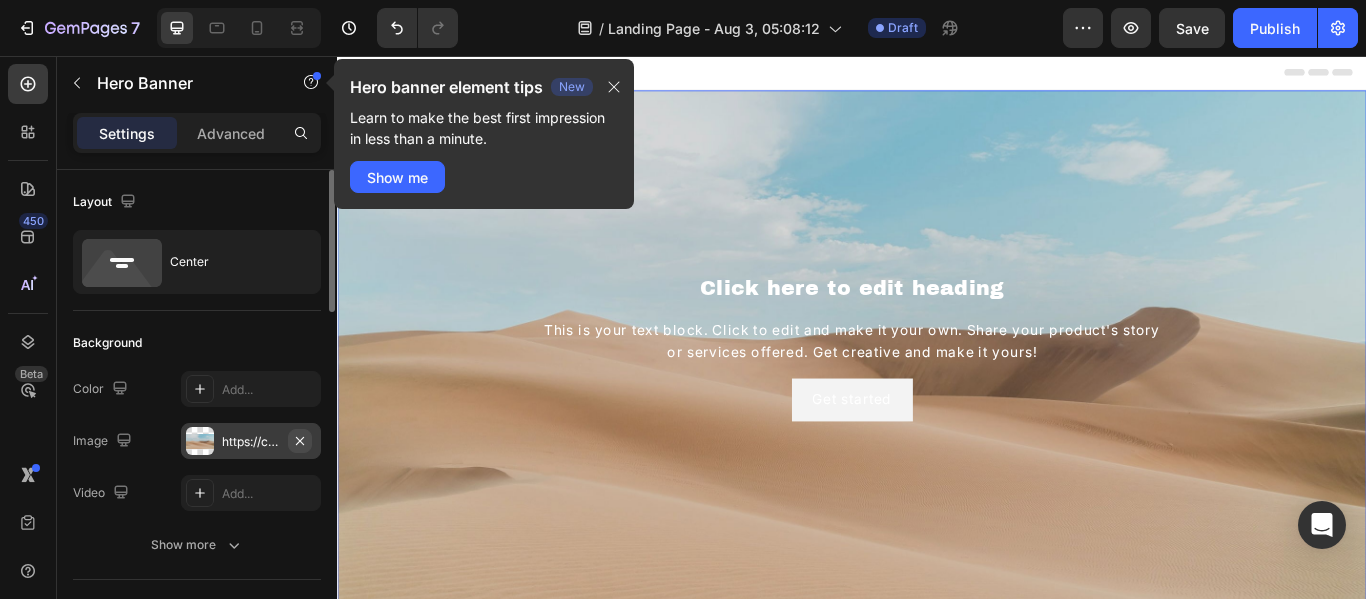 click 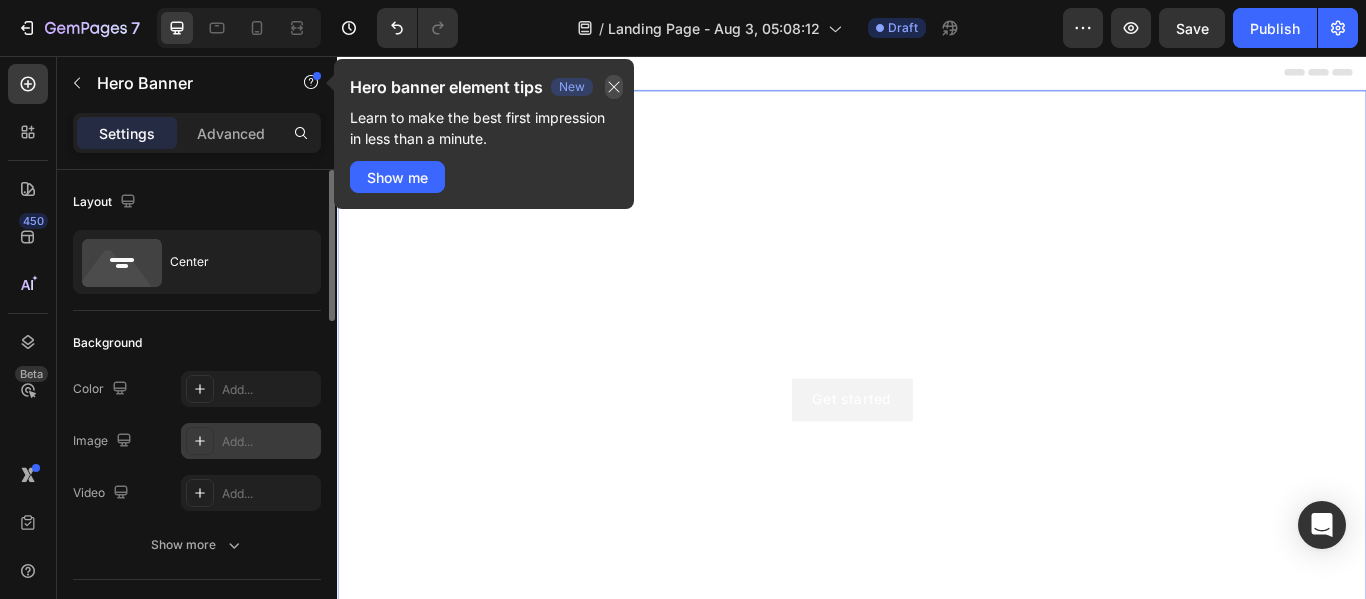 click 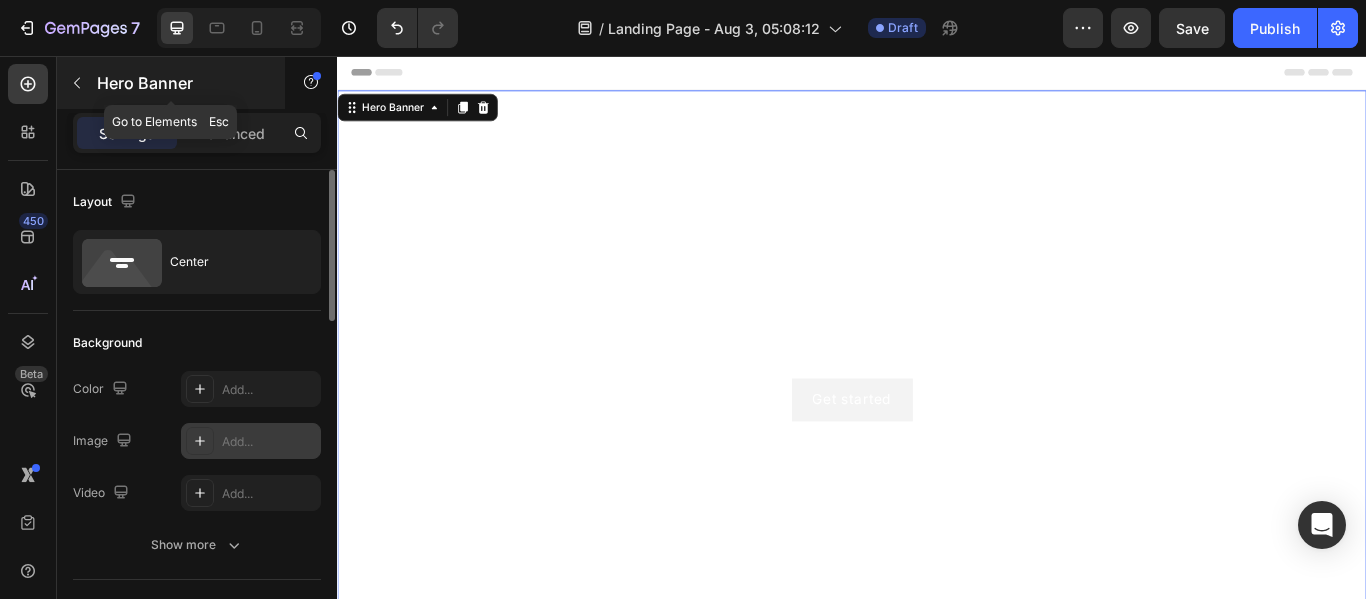 click at bounding box center (77, 83) 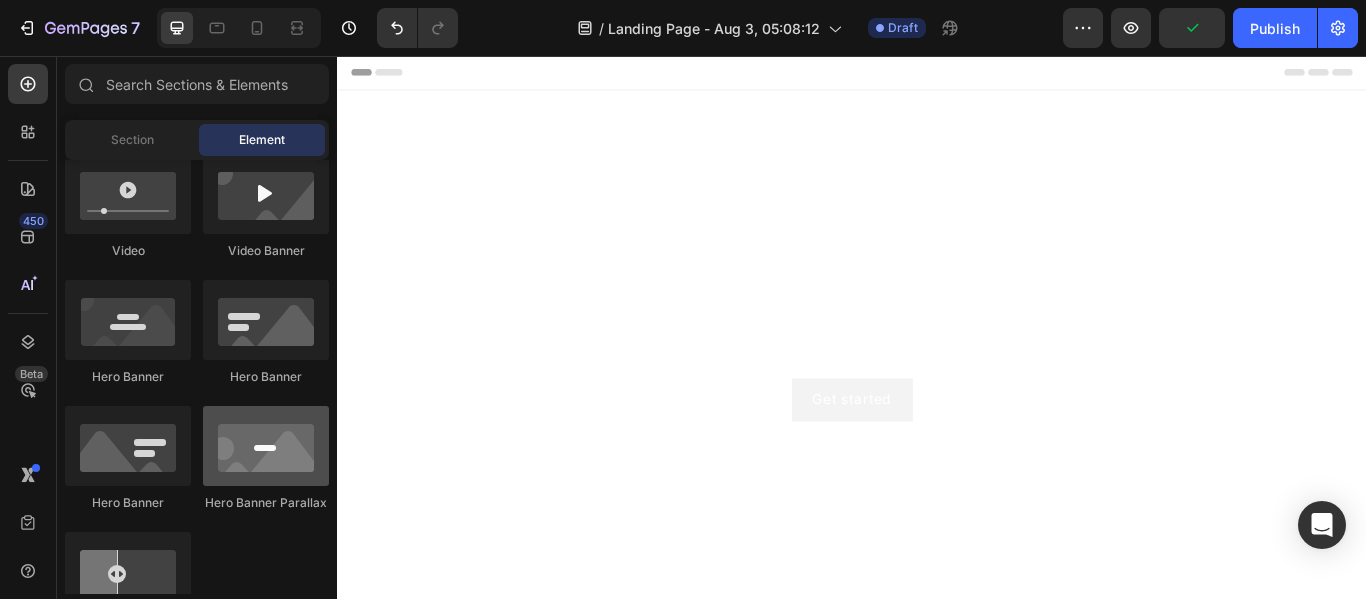 click at bounding box center (266, 446) 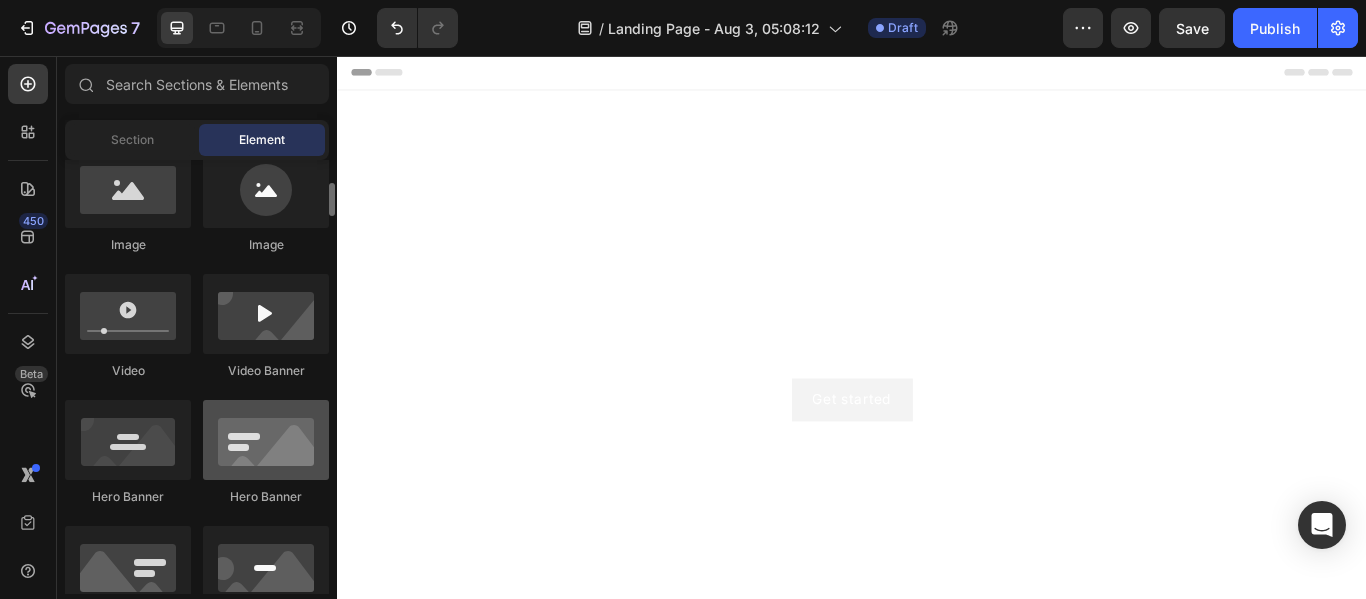 scroll, scrollTop: 405, scrollLeft: 0, axis: vertical 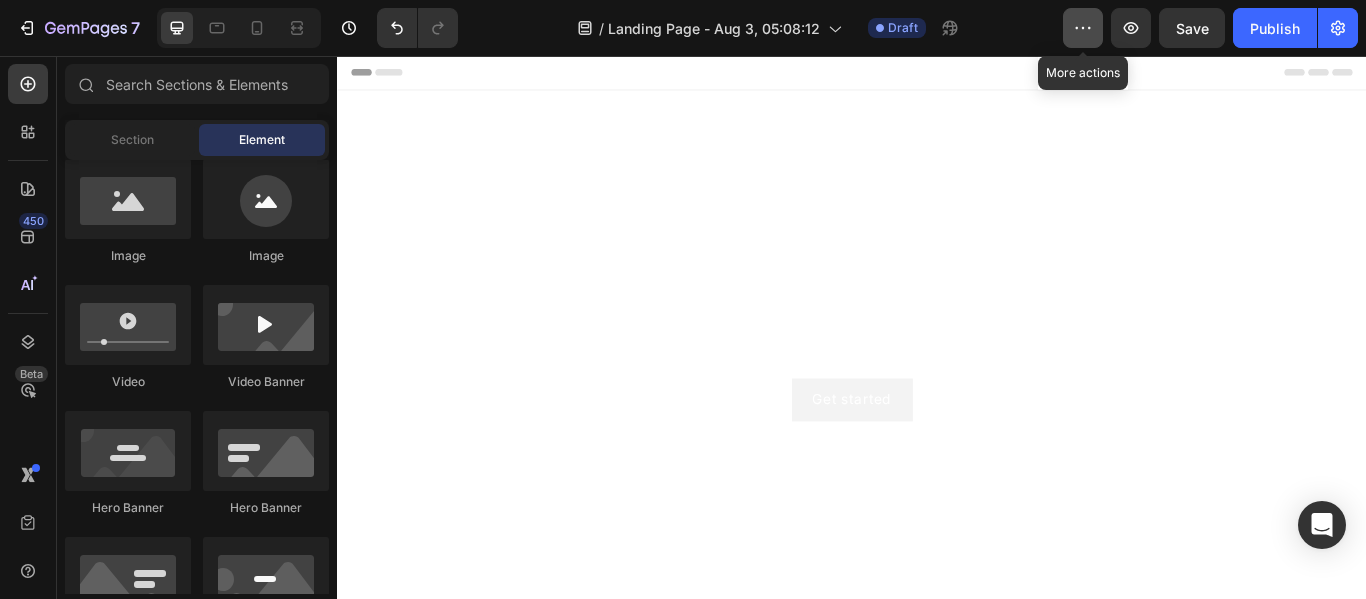 click 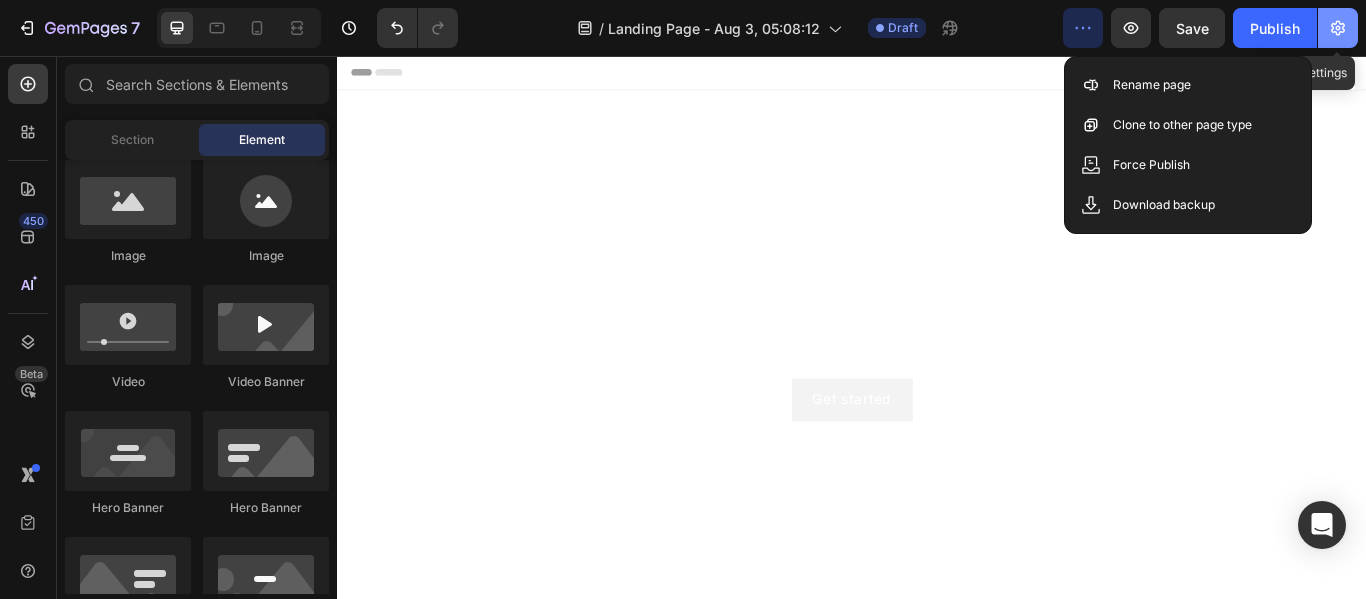 click 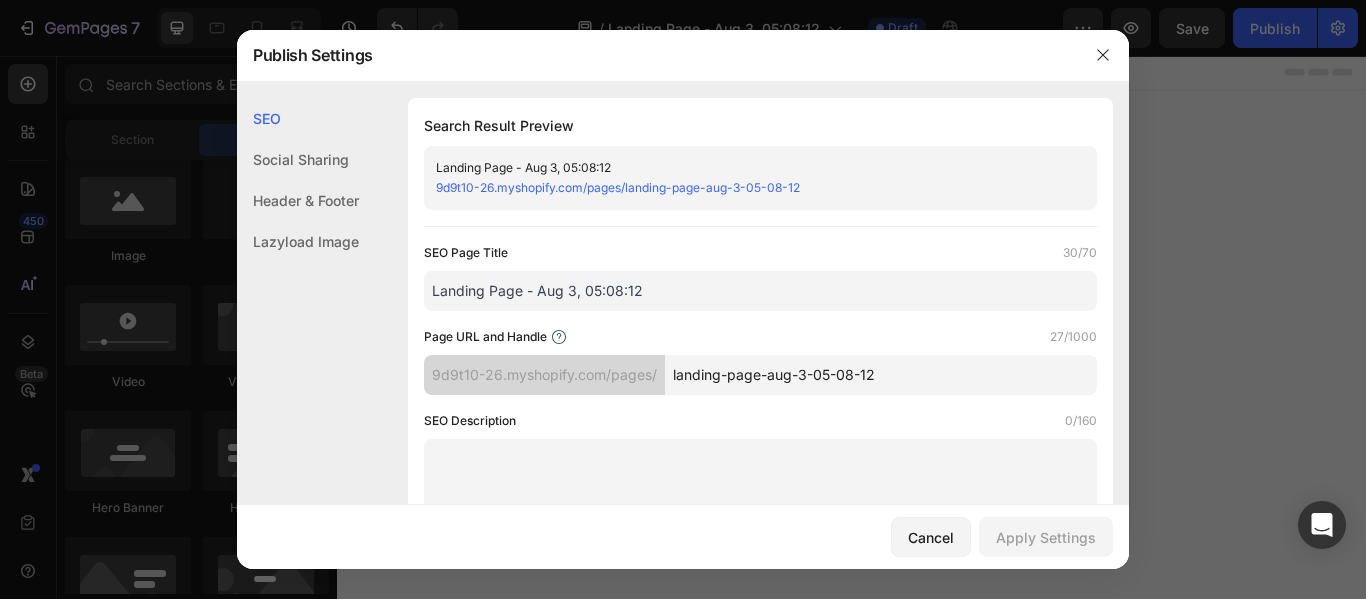 click on "Lazyload Image" 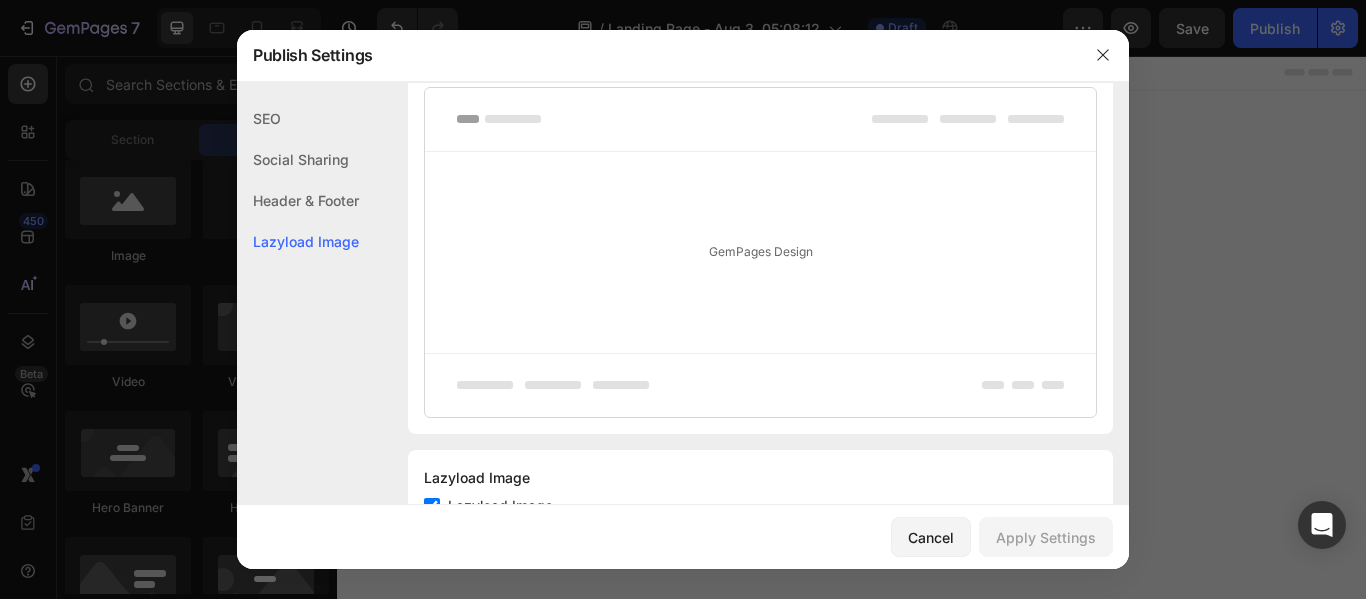 scroll, scrollTop: 1164, scrollLeft: 0, axis: vertical 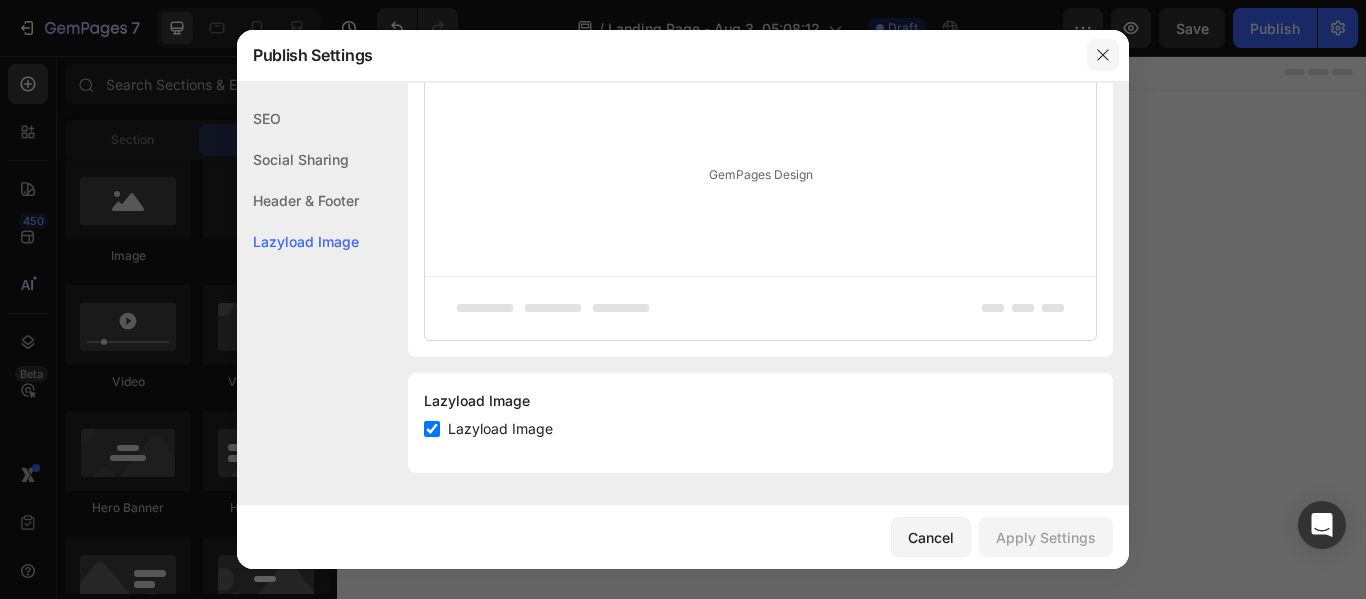 click at bounding box center [1103, 55] 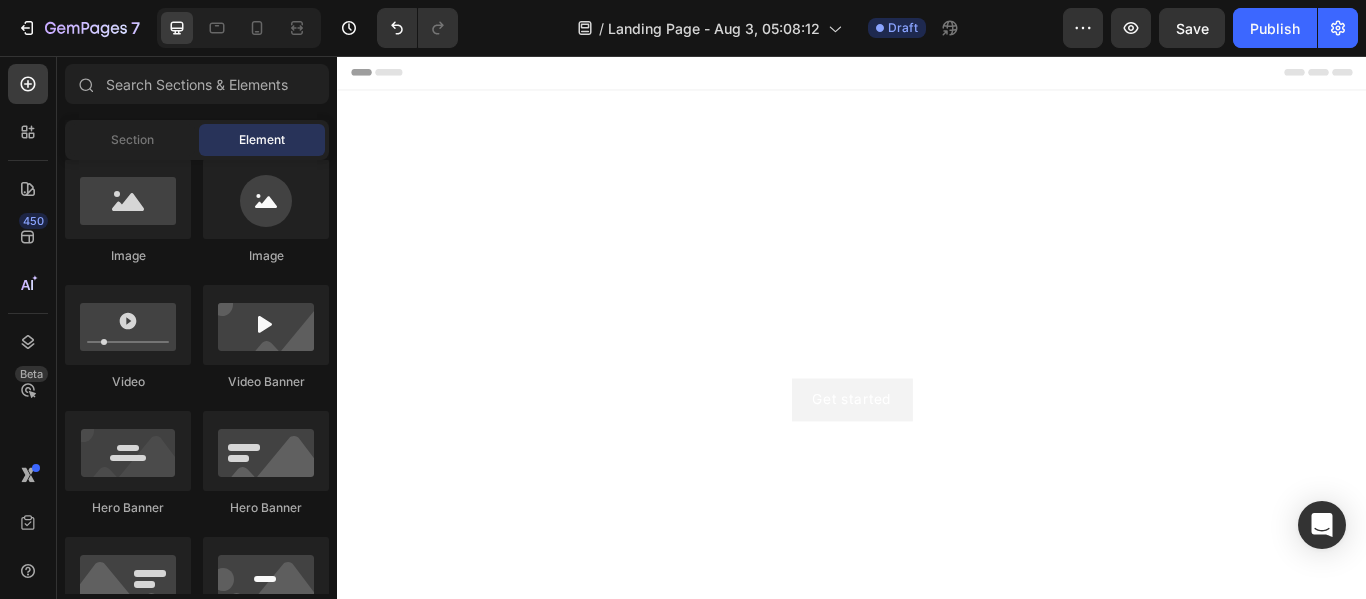 click on "Header" at bounding box center [394, 75] 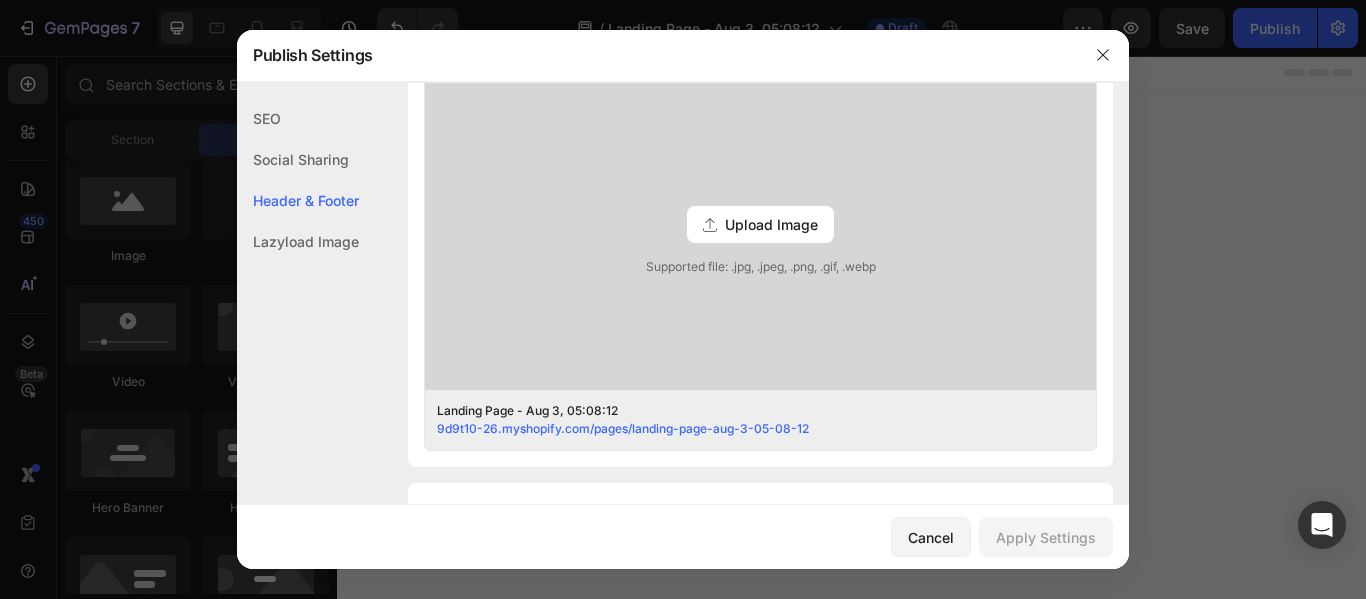 scroll, scrollTop: 937, scrollLeft: 0, axis: vertical 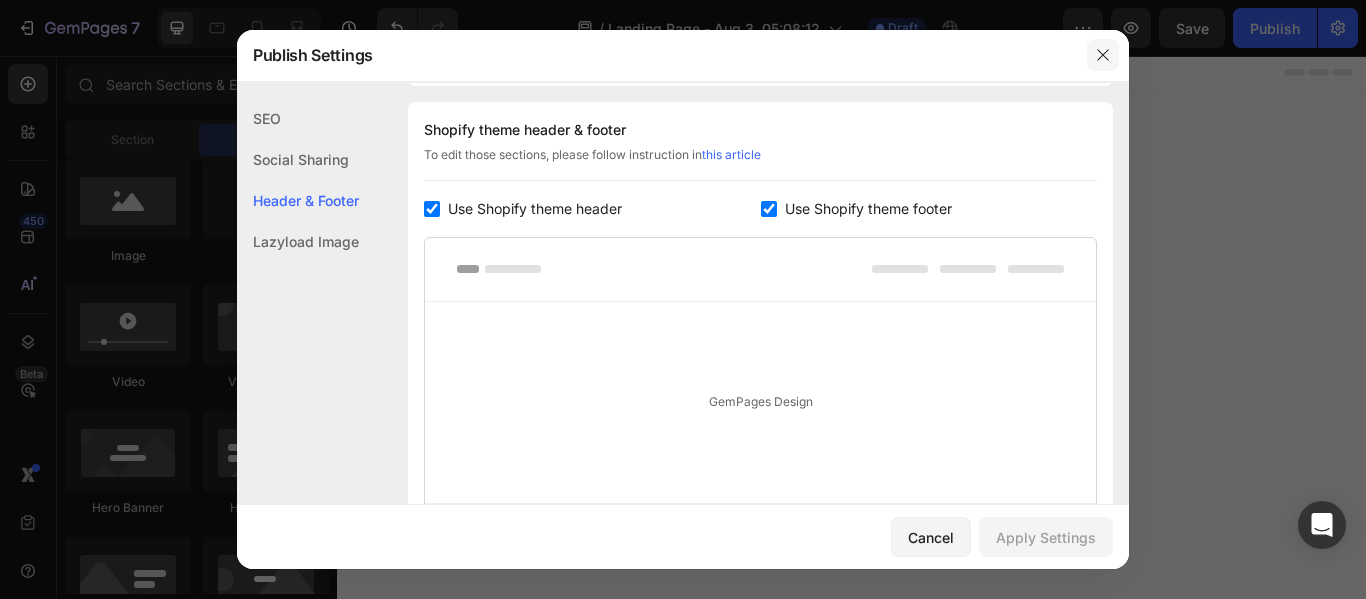 click 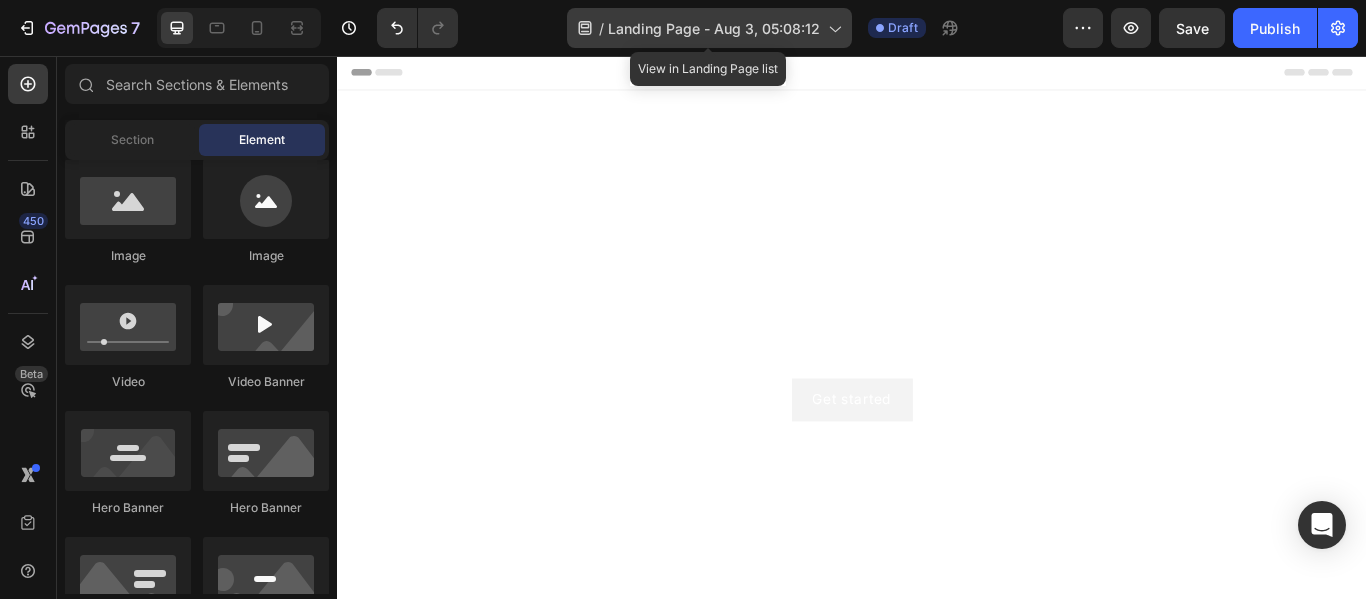 click 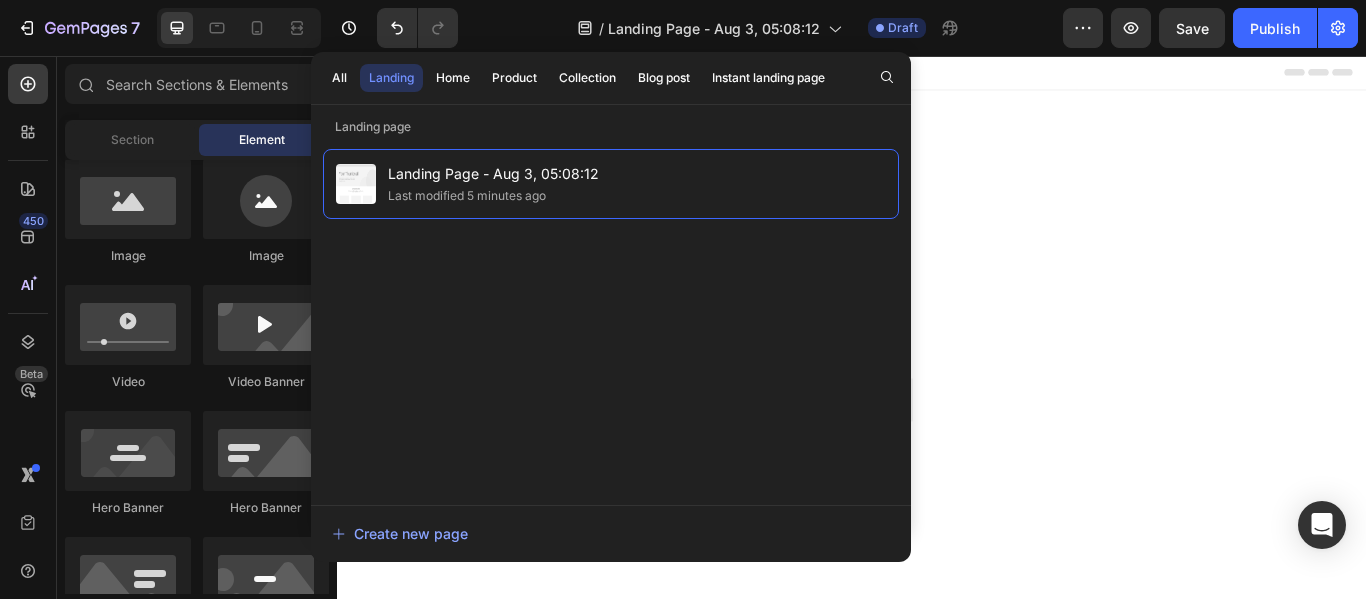 click on "/  Landing Page - Aug 3, 05:08:12 Draft" 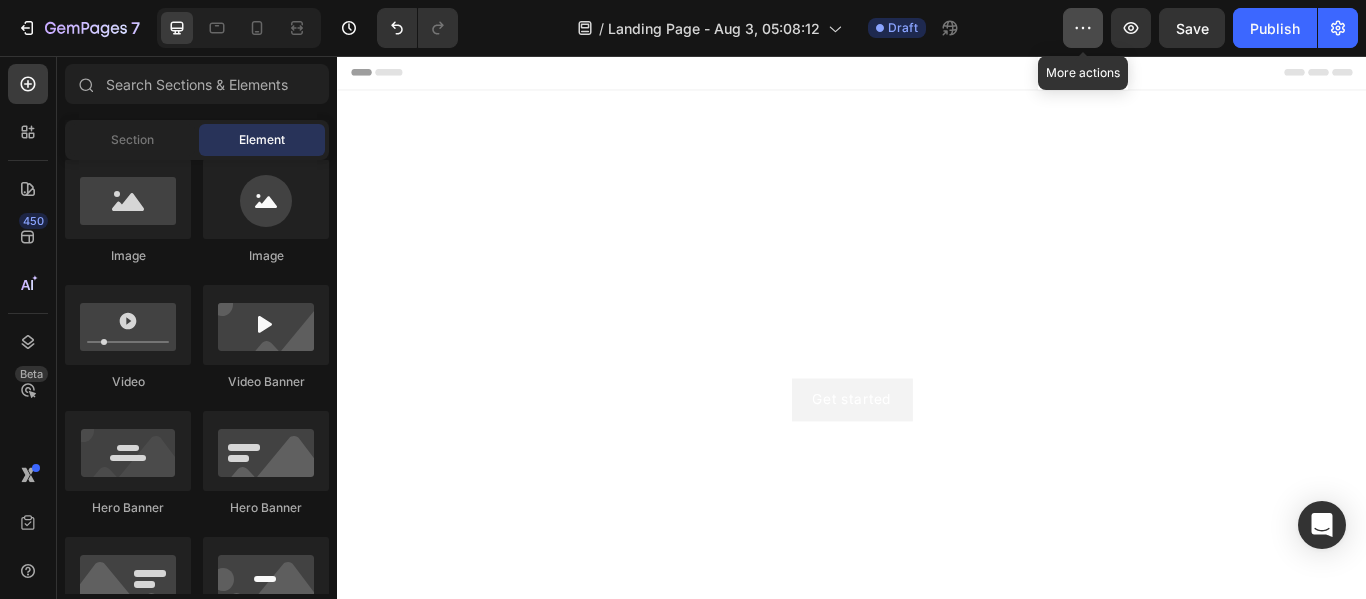 click 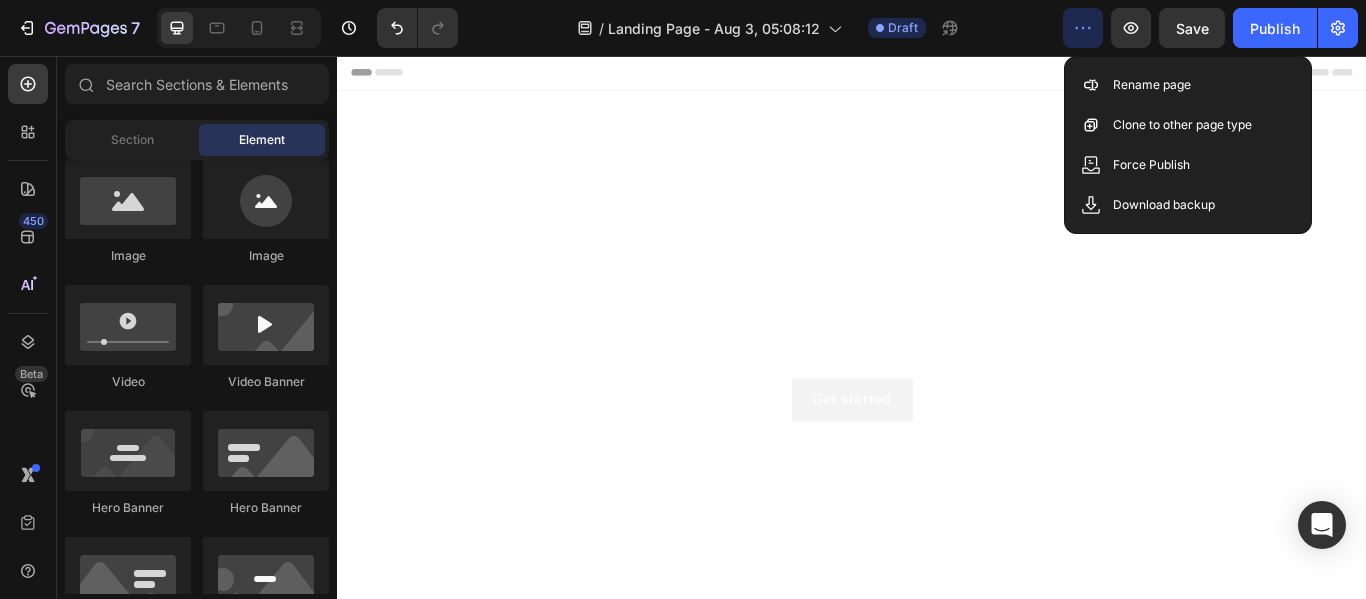 click 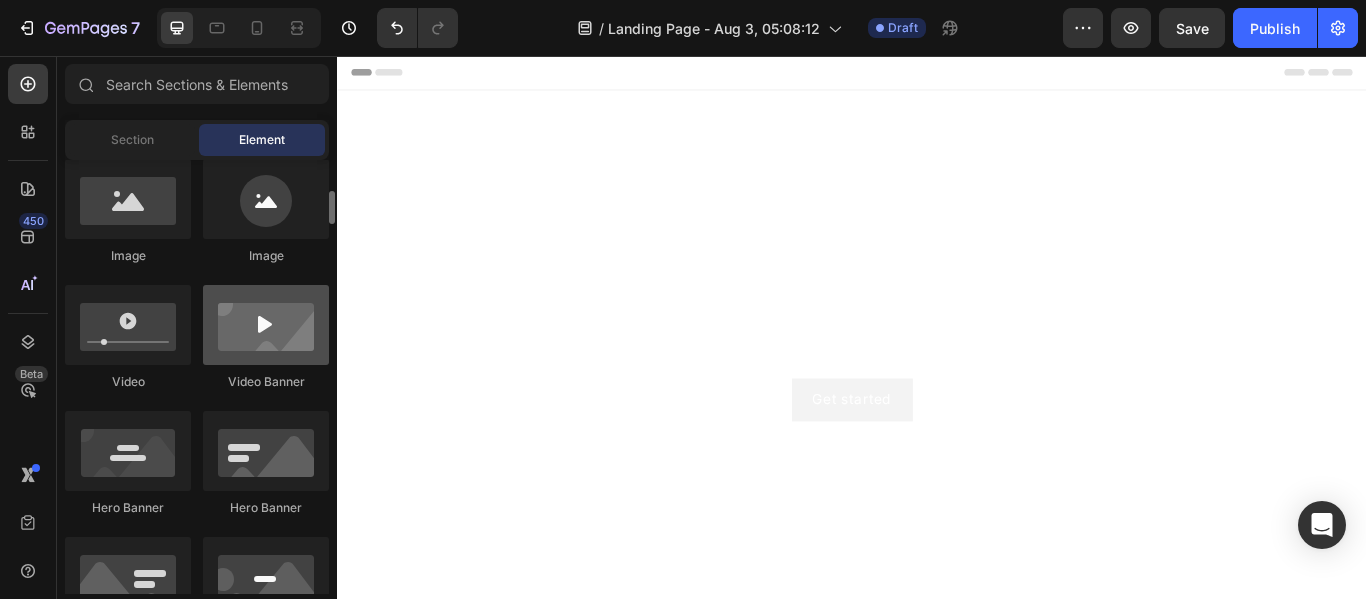 click at bounding box center (266, 325) 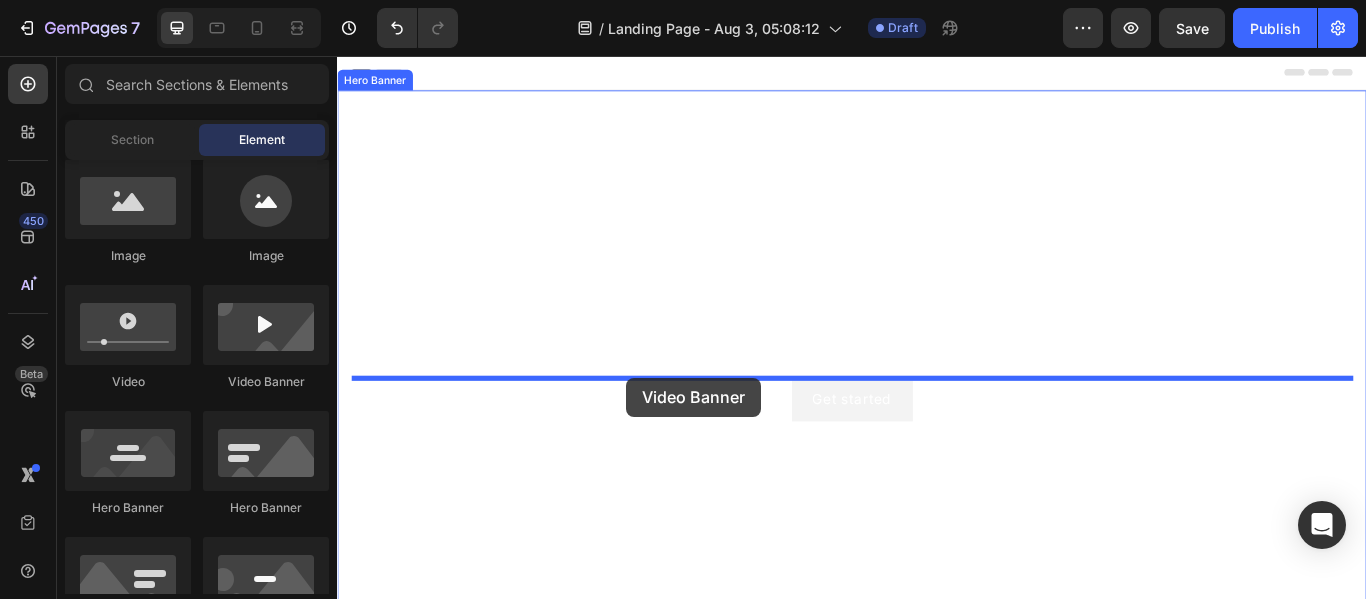 drag, startPoint x: 573, startPoint y: 378, endPoint x: 674, endPoint y: 431, distance: 114.061386 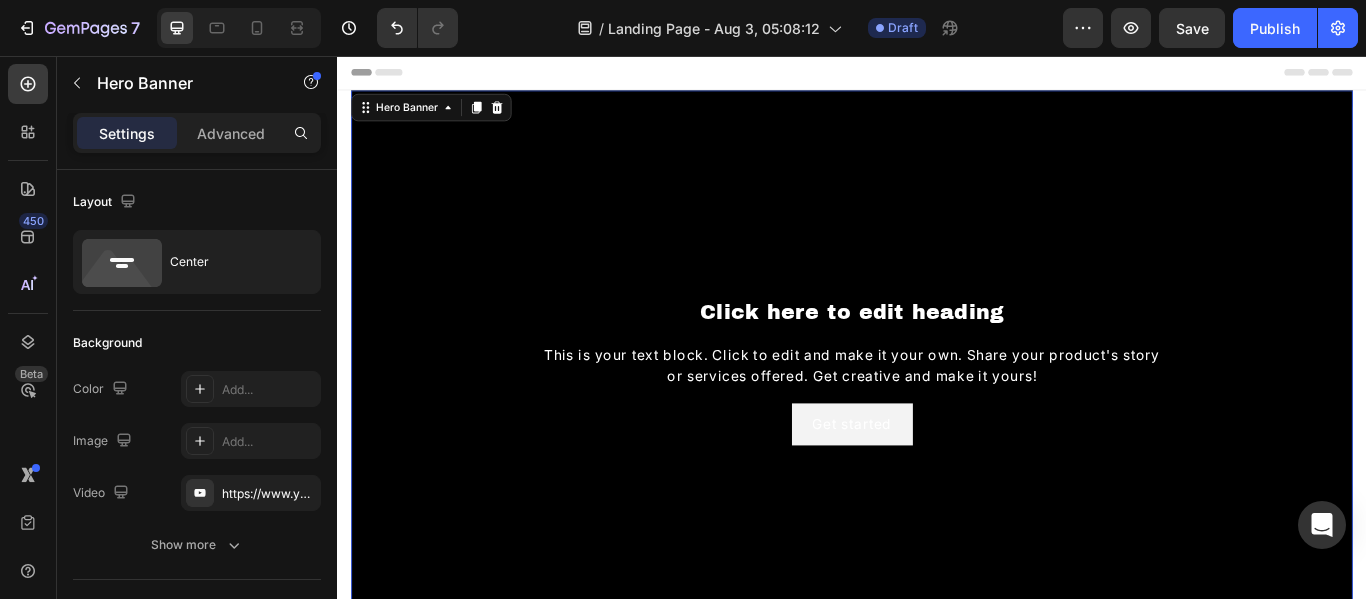 click at bounding box center [937, 424] 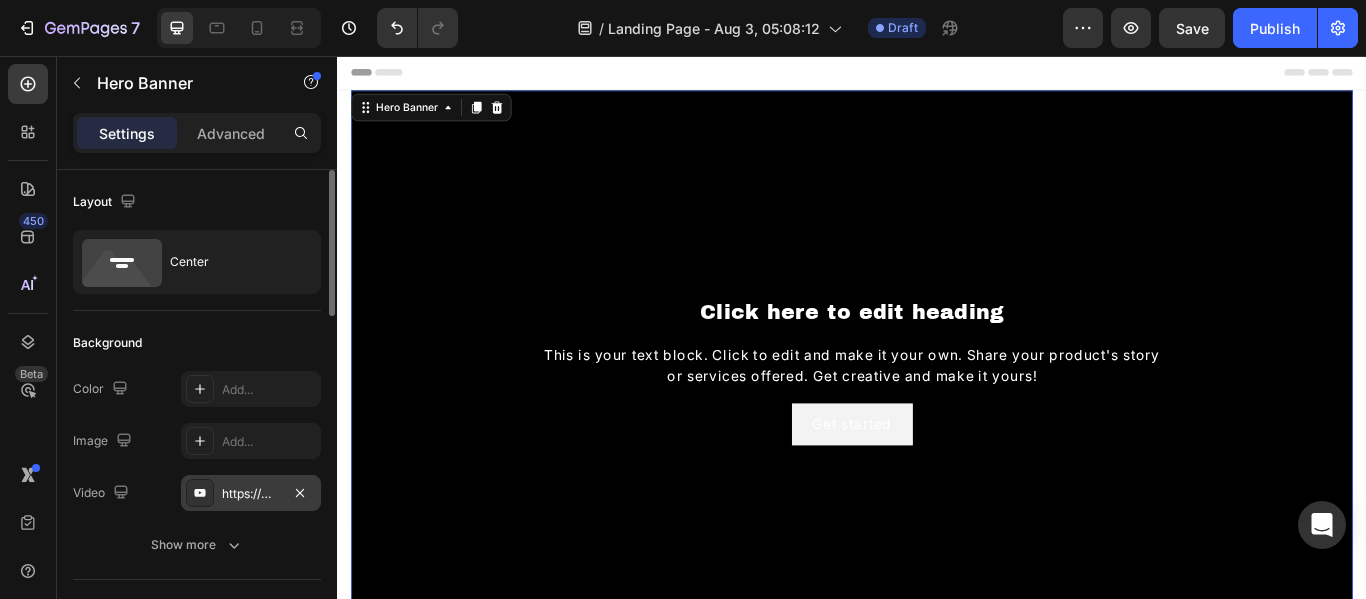 click on "https://www.youtube.com/watch?v=drIt4RH_kyQ" at bounding box center [251, 494] 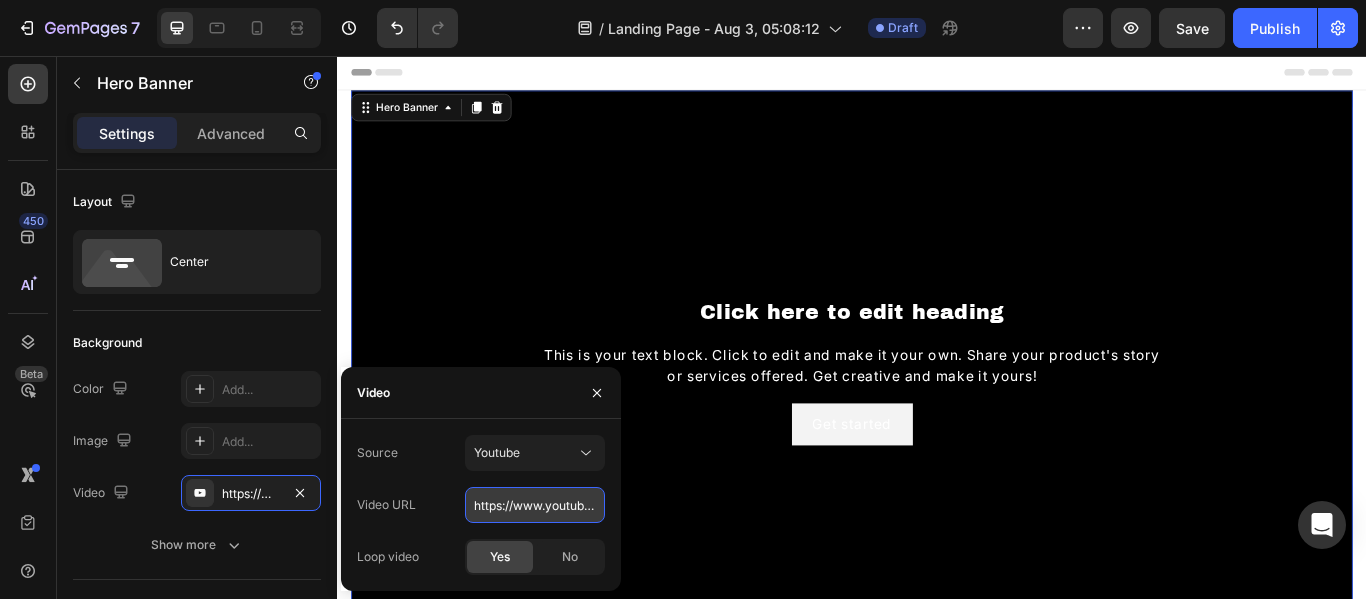 click on "https://www.youtube.com/watch?v=drIt4RH_kyQ" at bounding box center [535, 505] 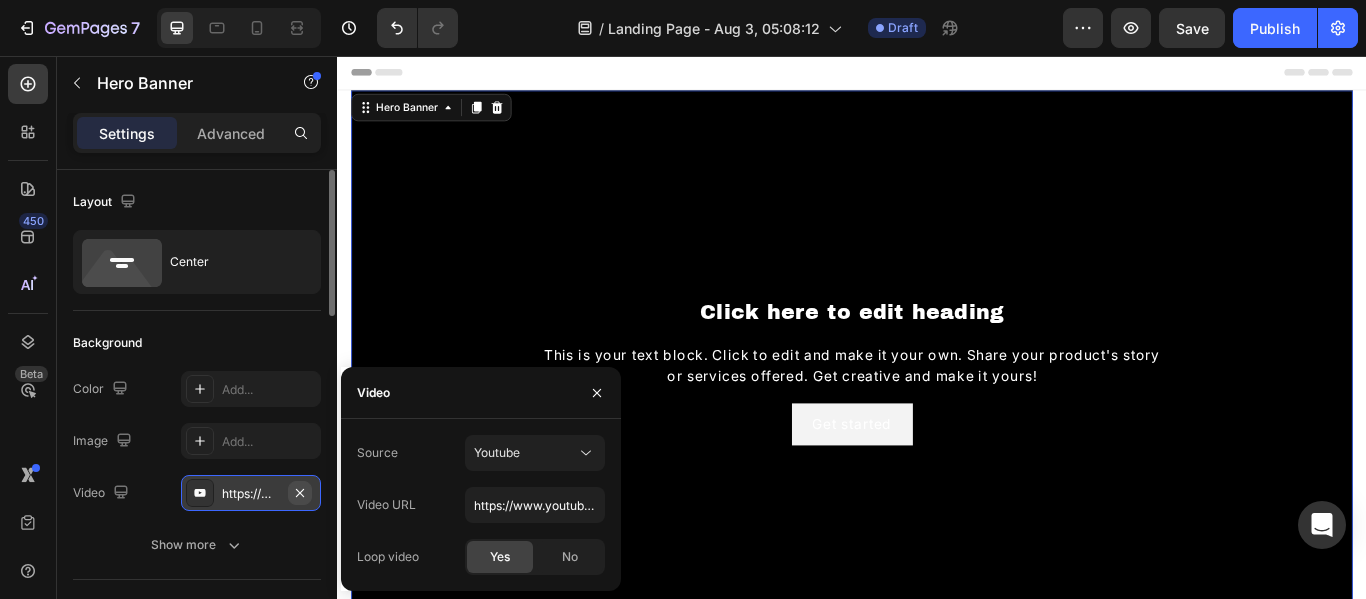 click 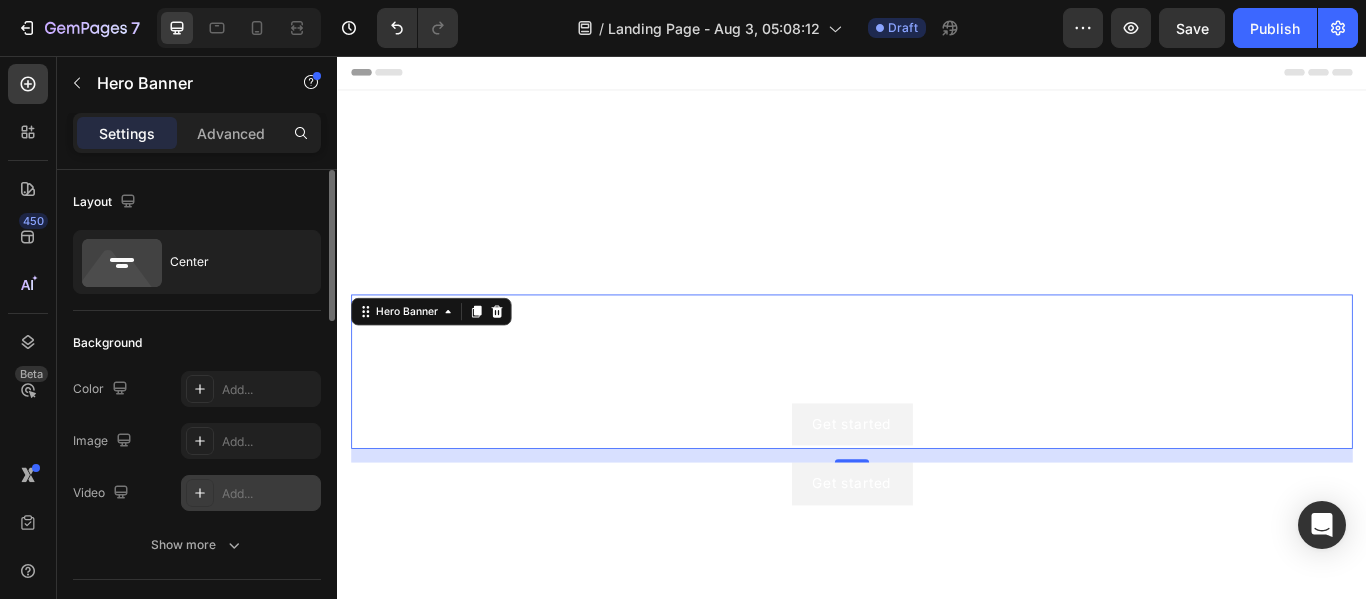click 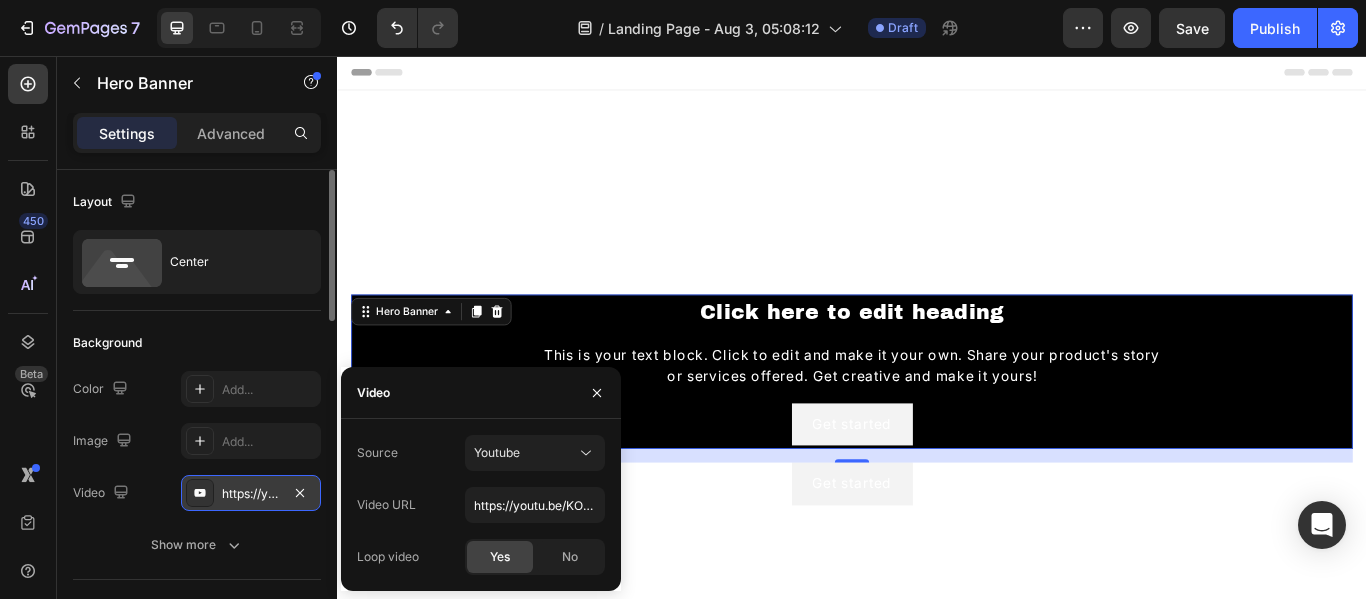 click on "Video URL" at bounding box center (386, 505) 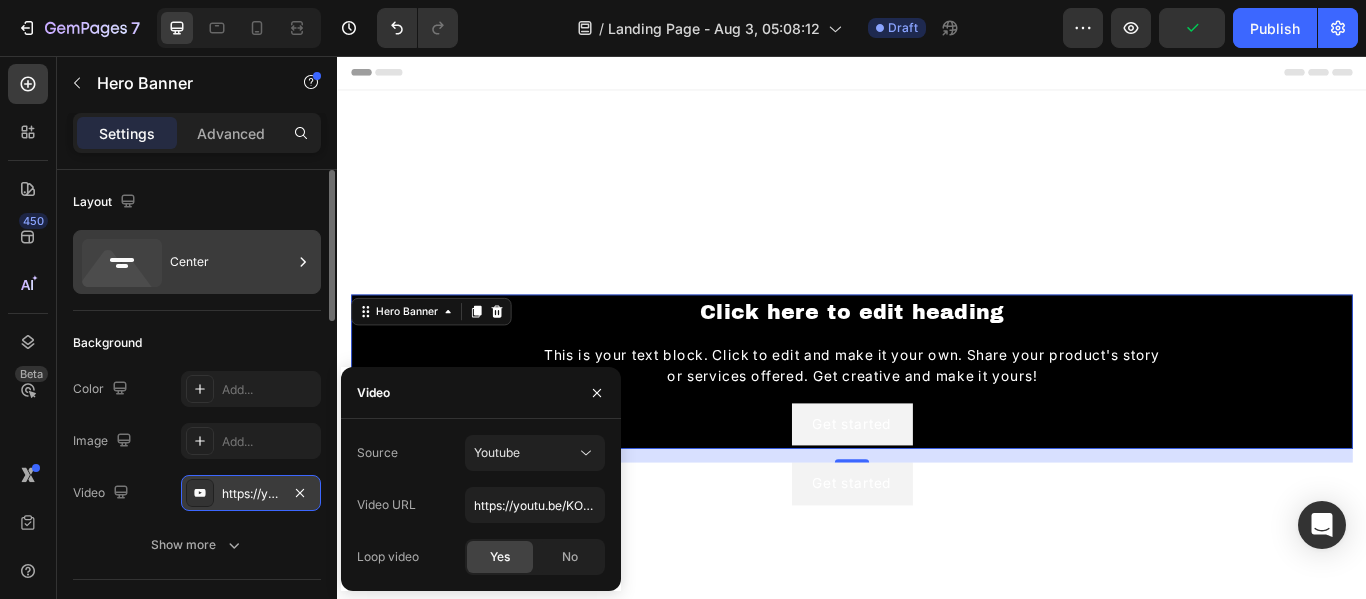 click on "Center" at bounding box center [231, 262] 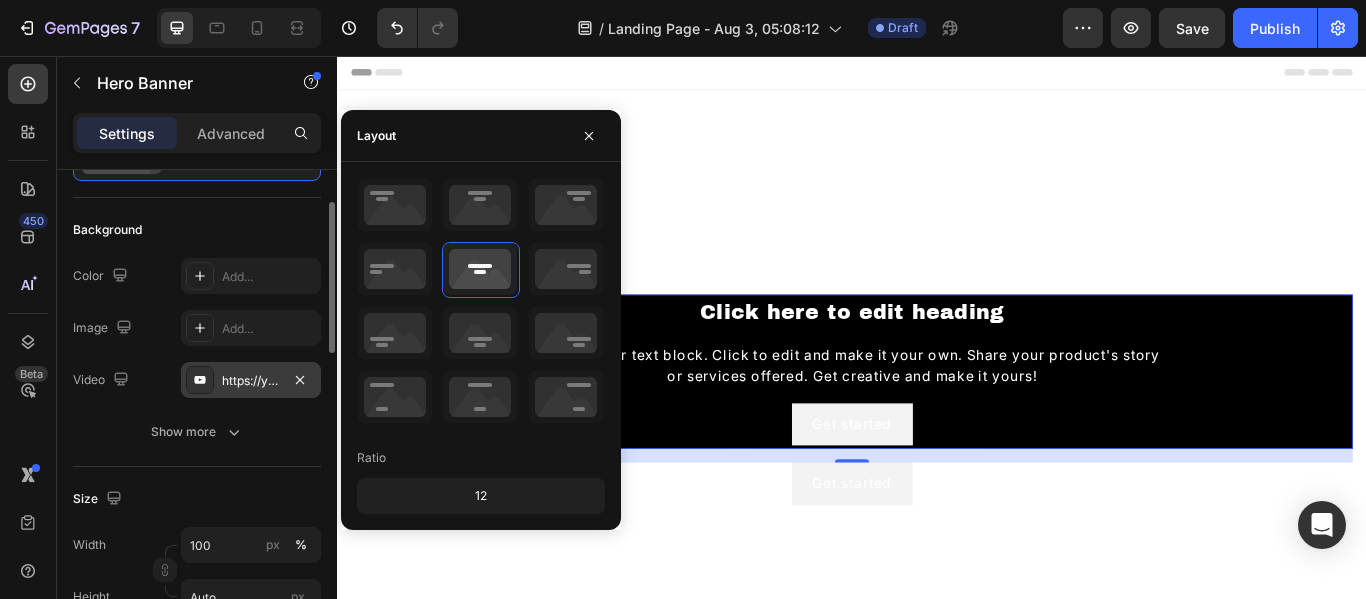 scroll, scrollTop: 109, scrollLeft: 0, axis: vertical 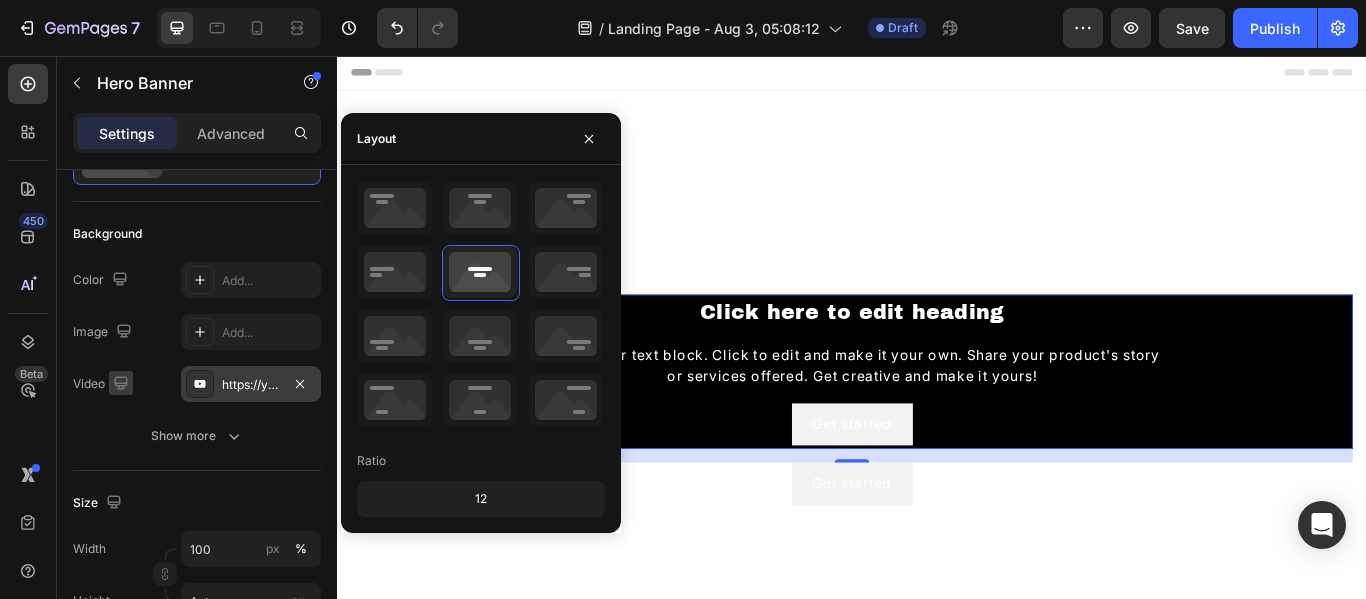 click 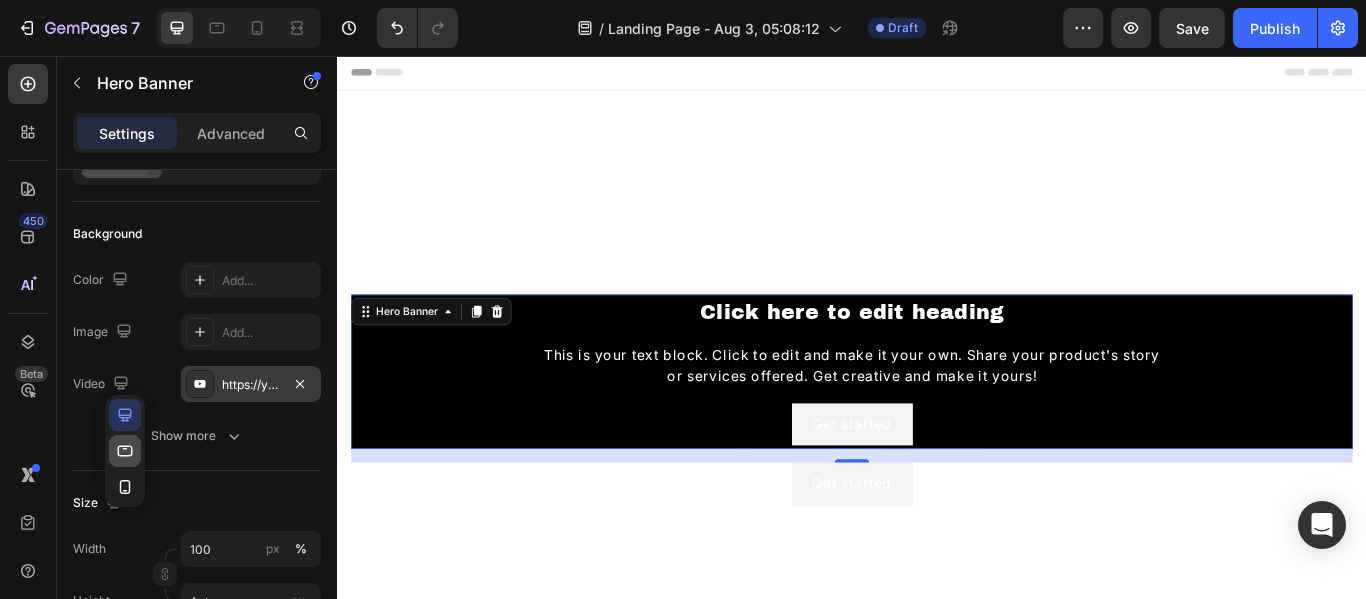 click 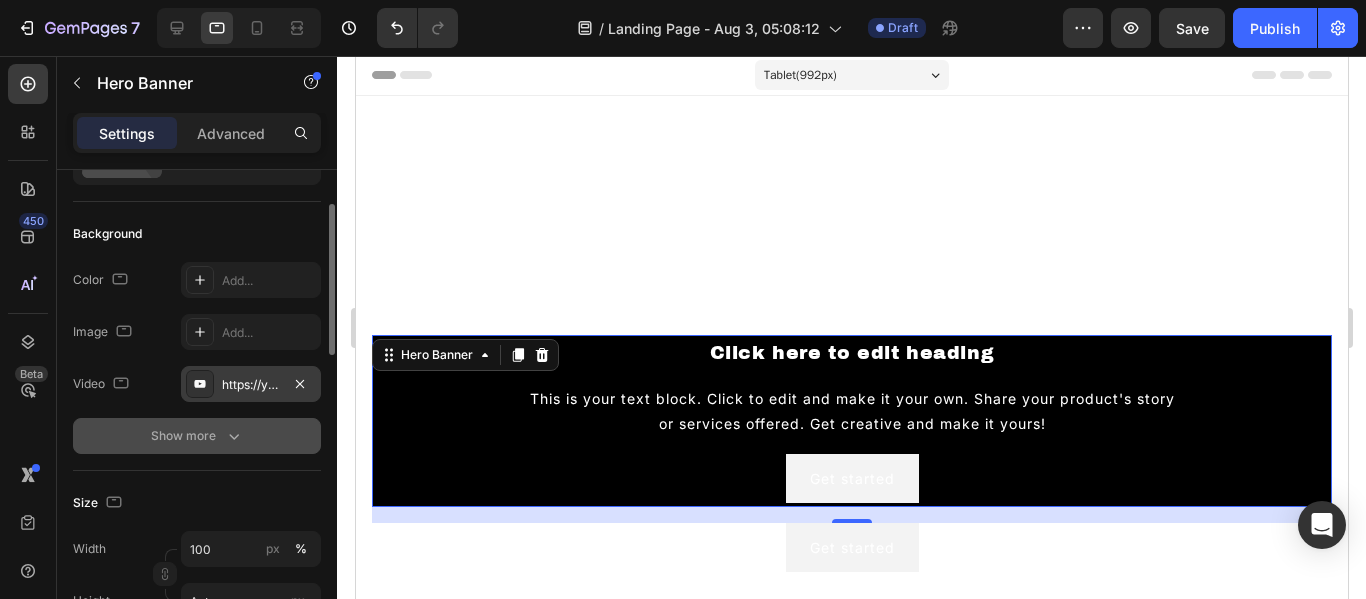 scroll, scrollTop: 210, scrollLeft: 0, axis: vertical 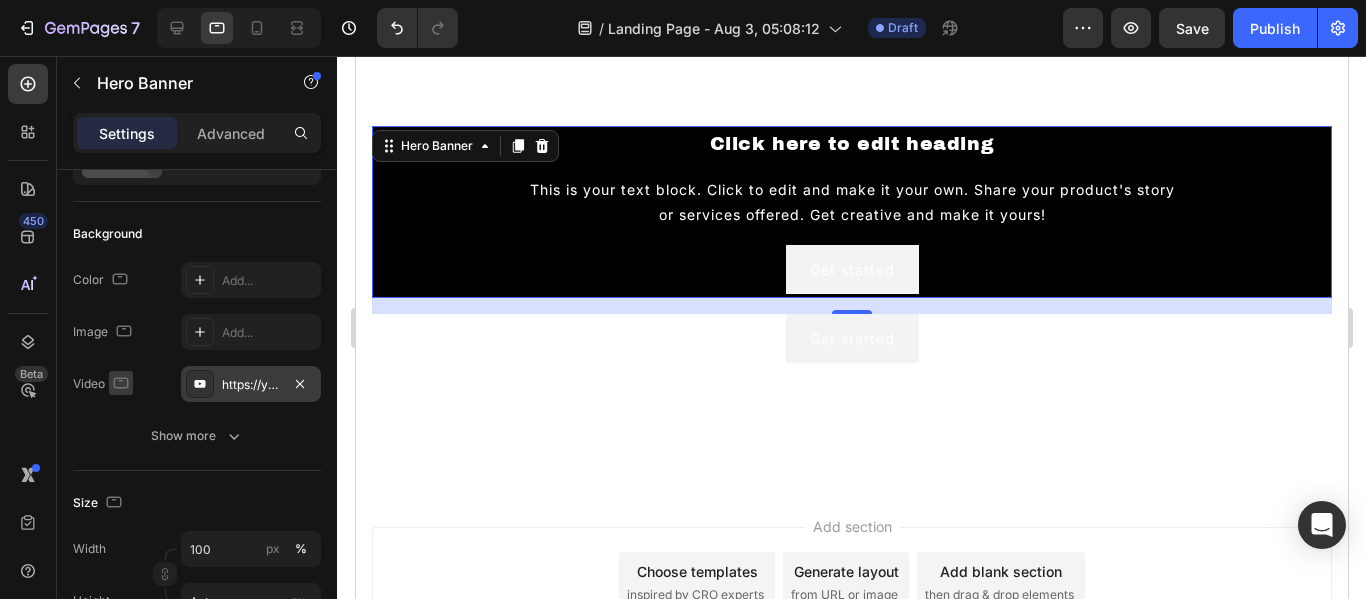 click 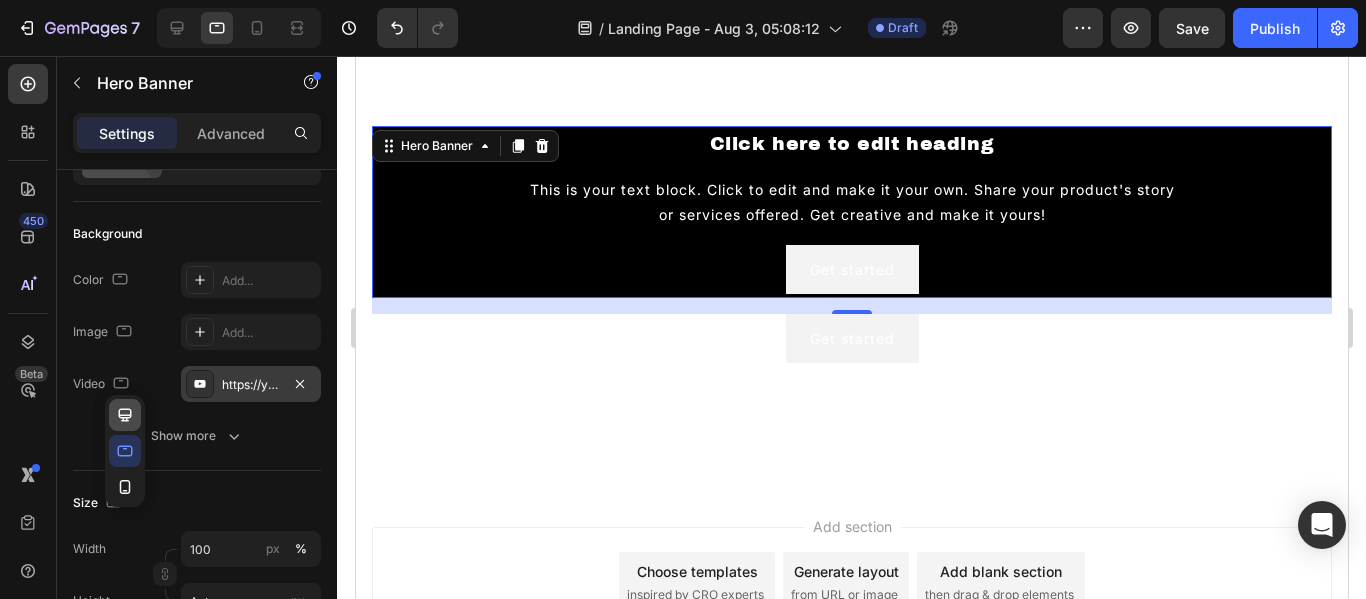 click 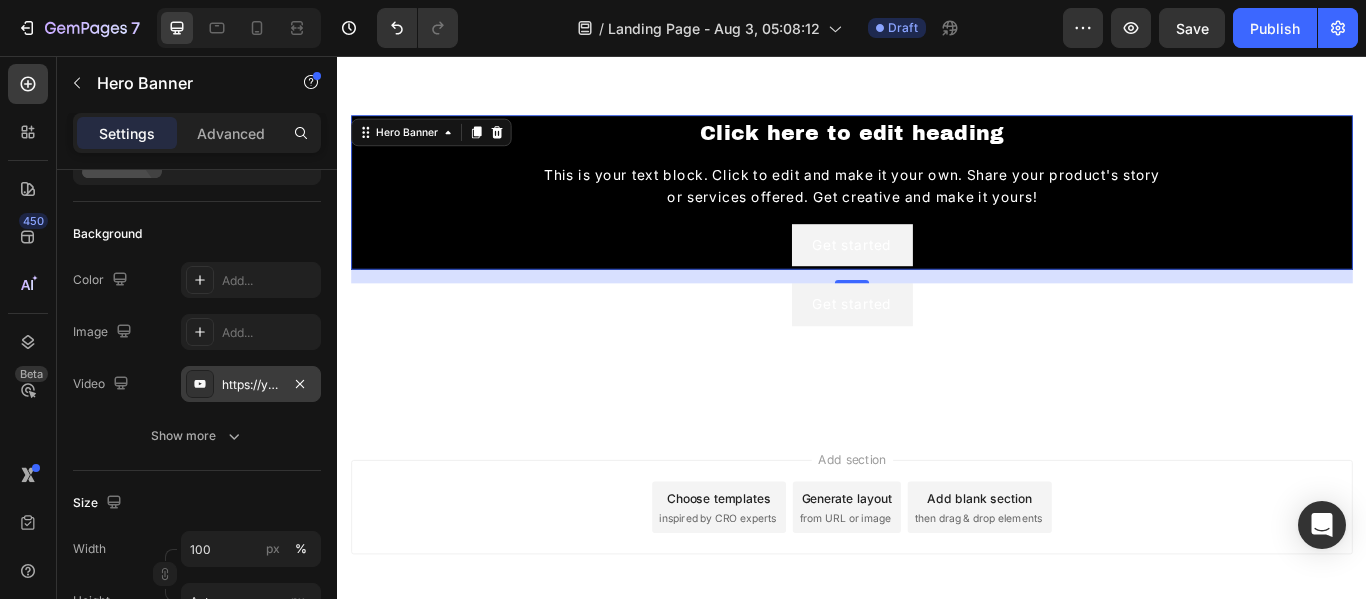 scroll, scrollTop: 209, scrollLeft: 0, axis: vertical 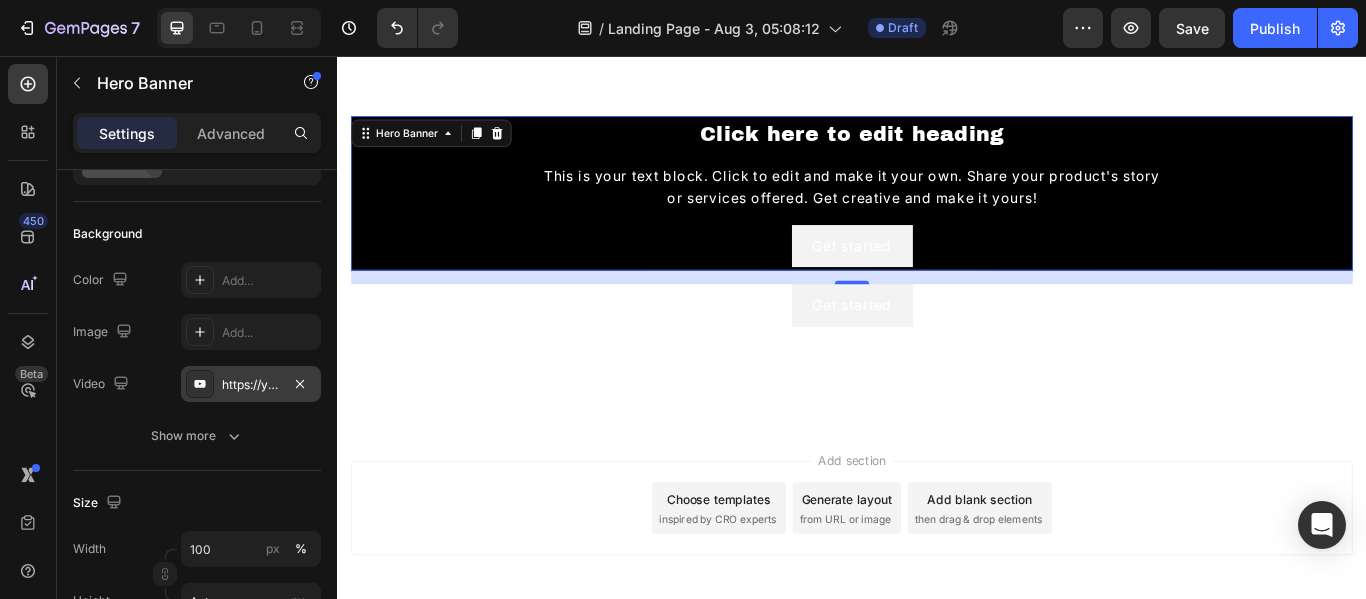 click 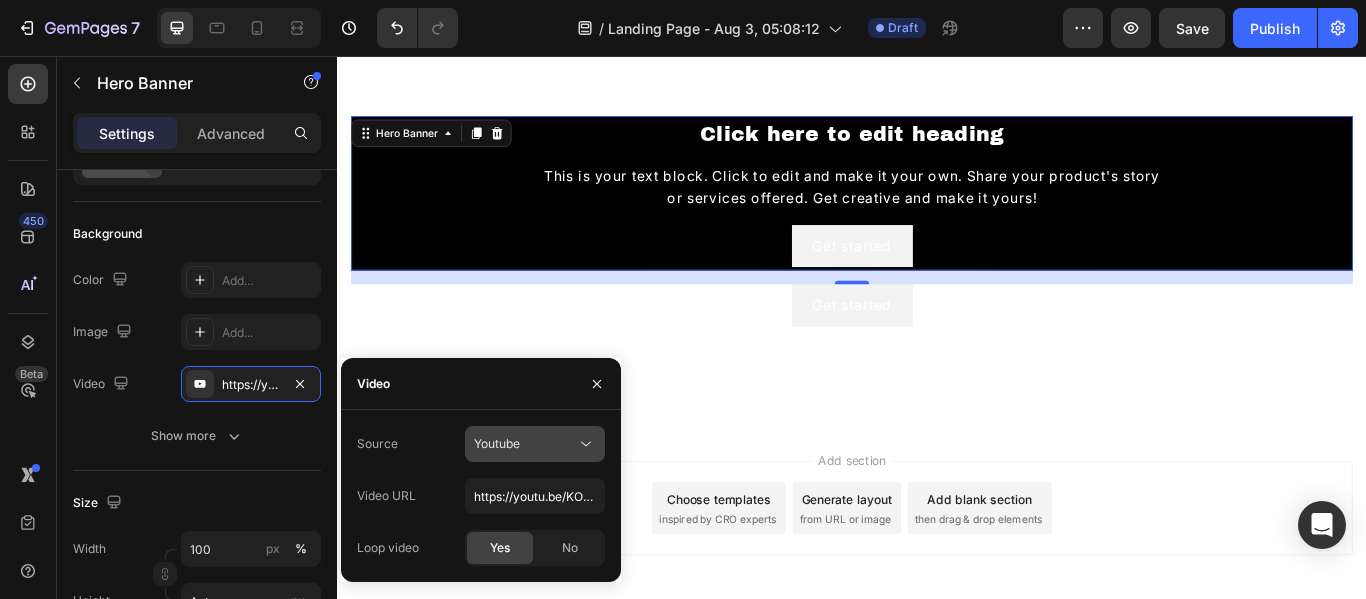 click on "Youtube" at bounding box center [525, 444] 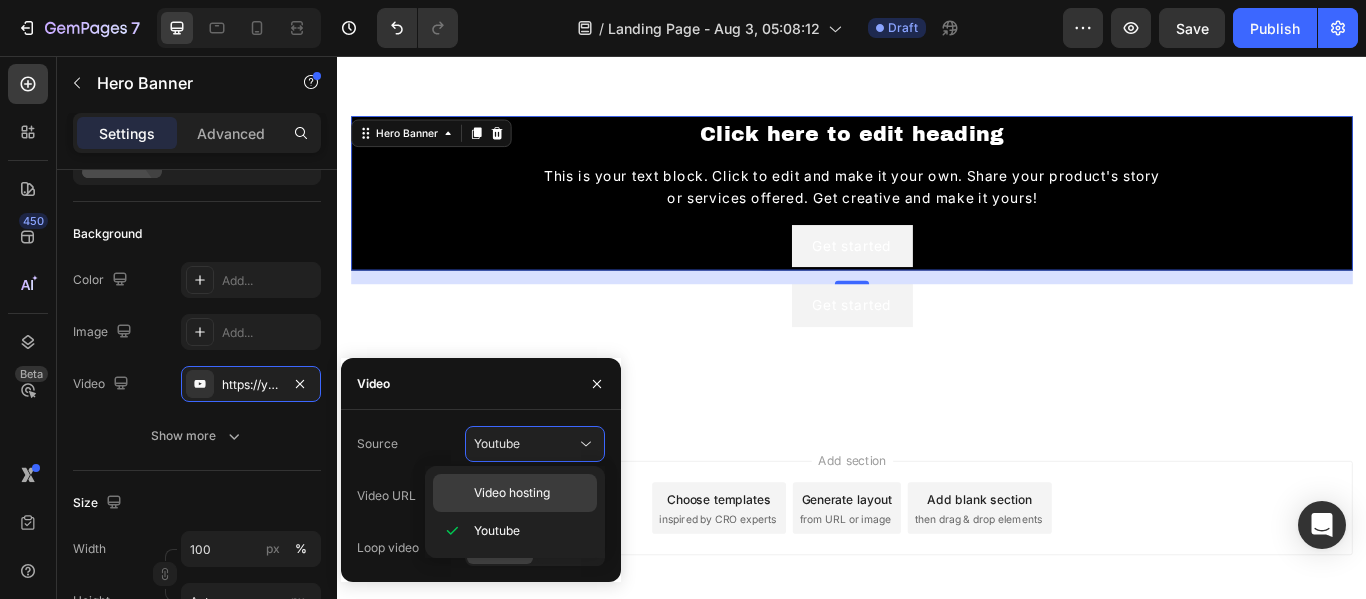 click on "Video hosting" at bounding box center (512, 493) 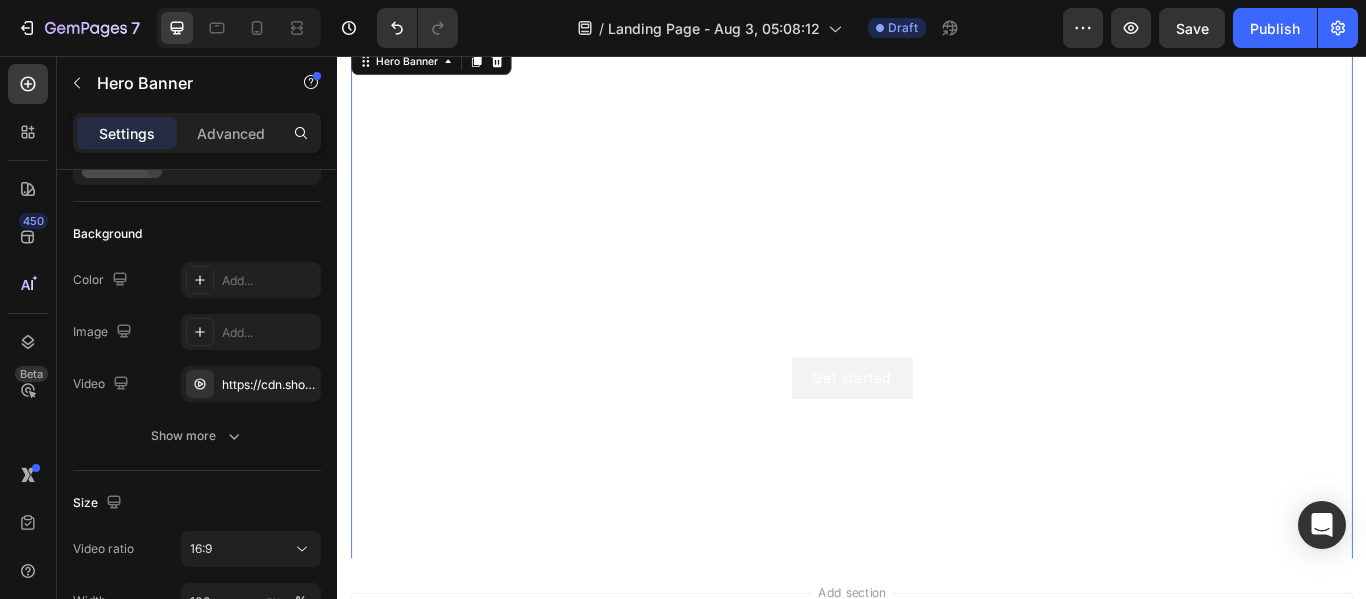 scroll, scrollTop: 0, scrollLeft: 0, axis: both 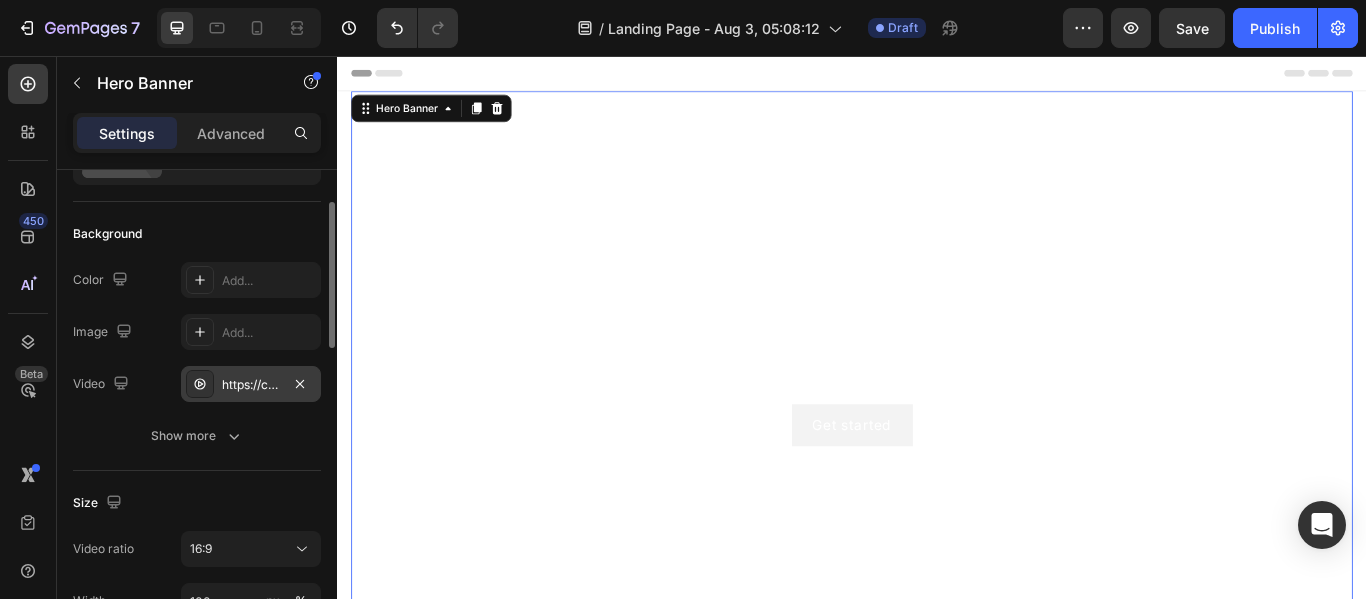 click on "https://cdn.shopify.com/videos/c/o/v/92a407d4e0c94a288eb54cac18c387dc.mp4" at bounding box center [251, 385] 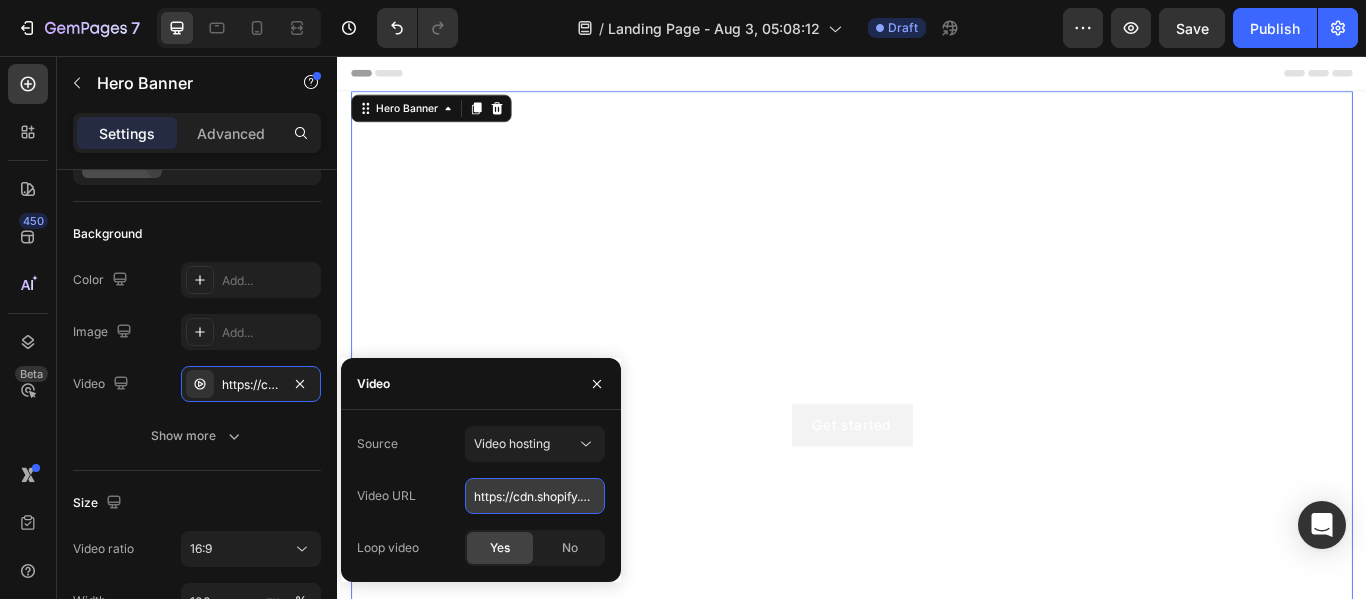 click on "https://cdn.shopify.com/videos/c/o/v/92a407d4e0c94a288eb54cac18c387dc.mp4" at bounding box center [535, 496] 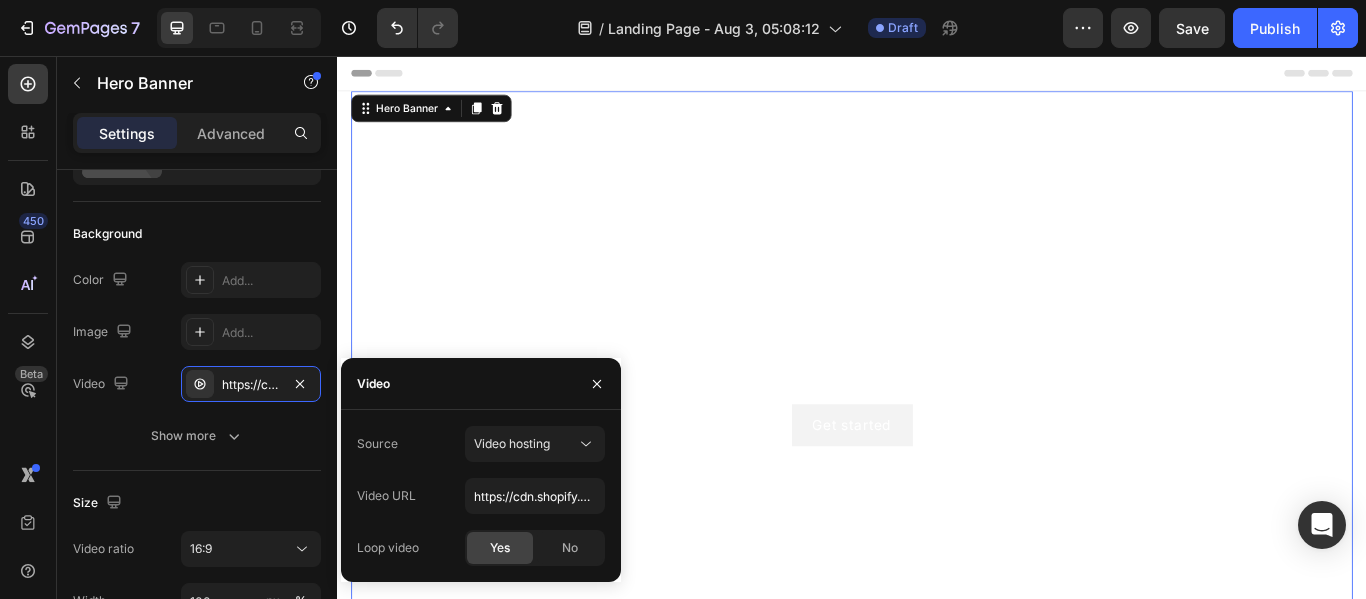 click at bounding box center [937, 425] 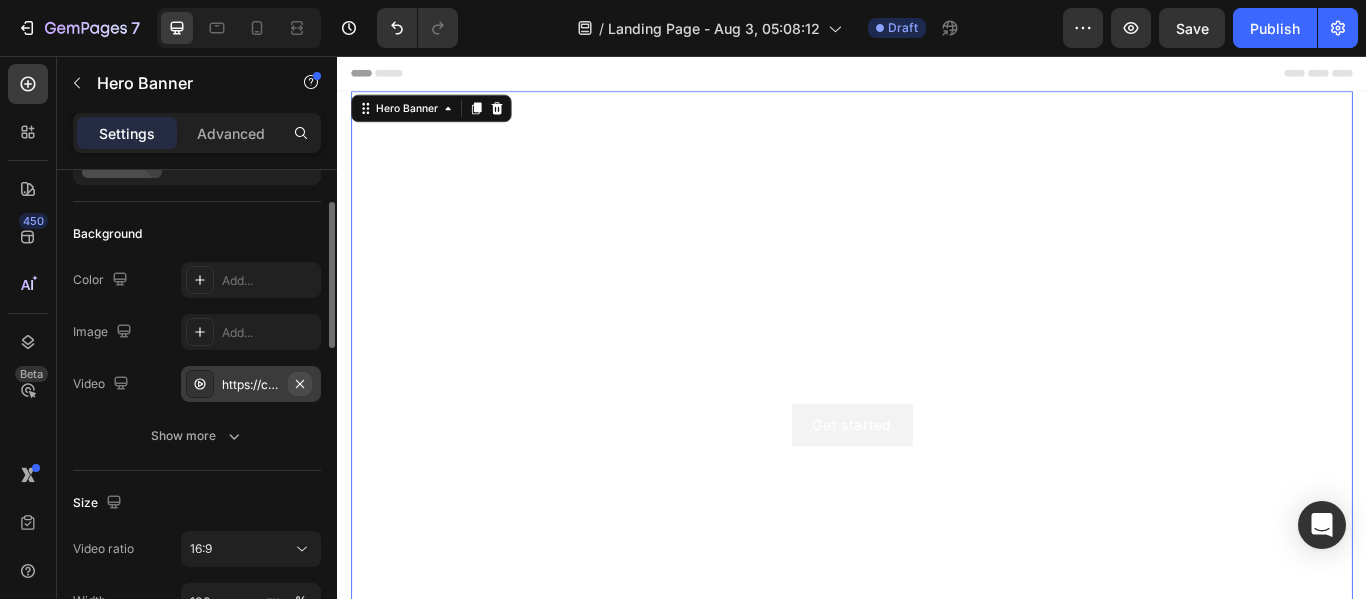 click 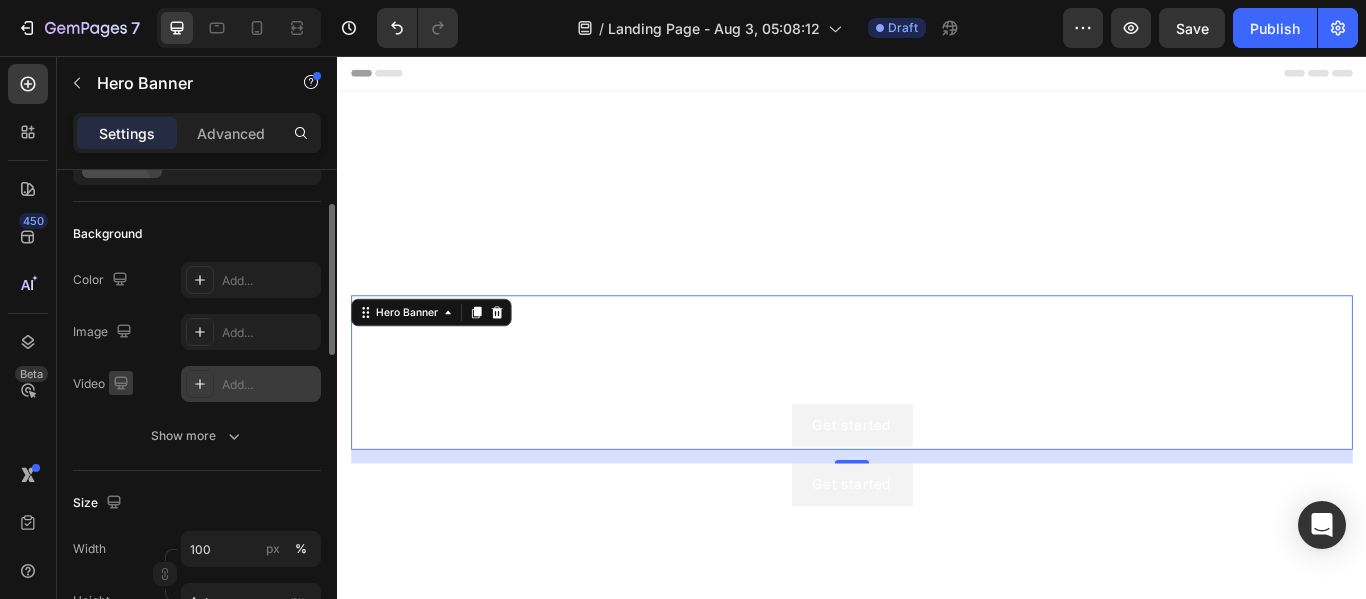 click 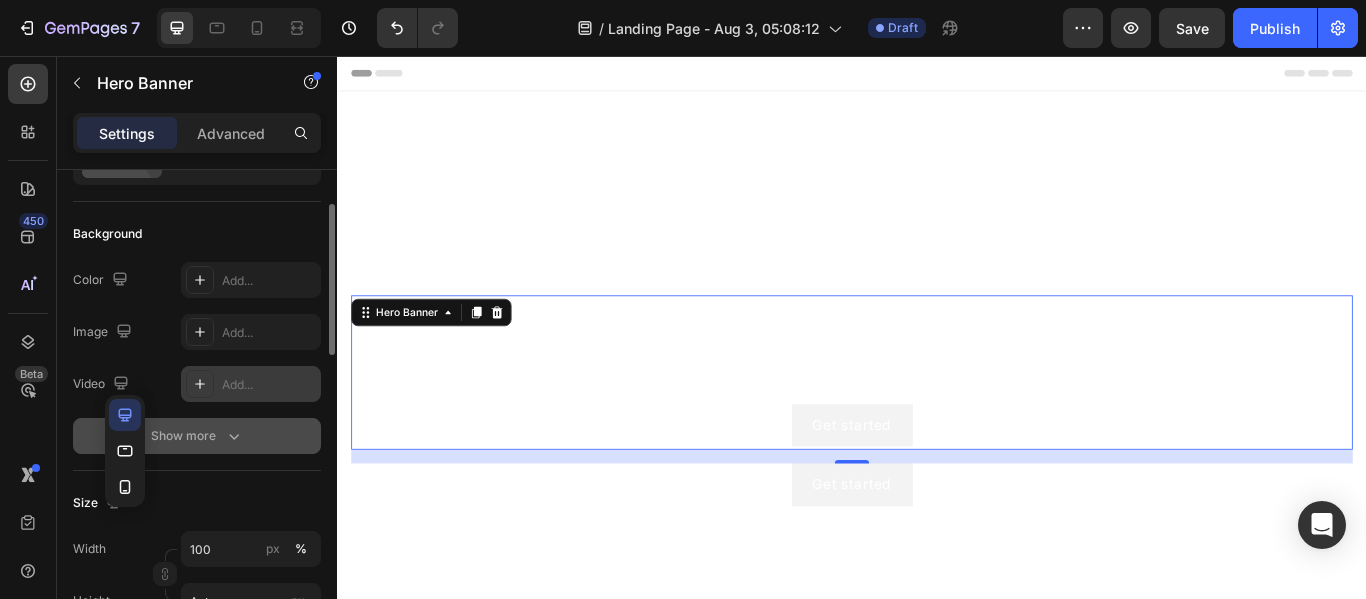 click on "Show more" at bounding box center (197, 436) 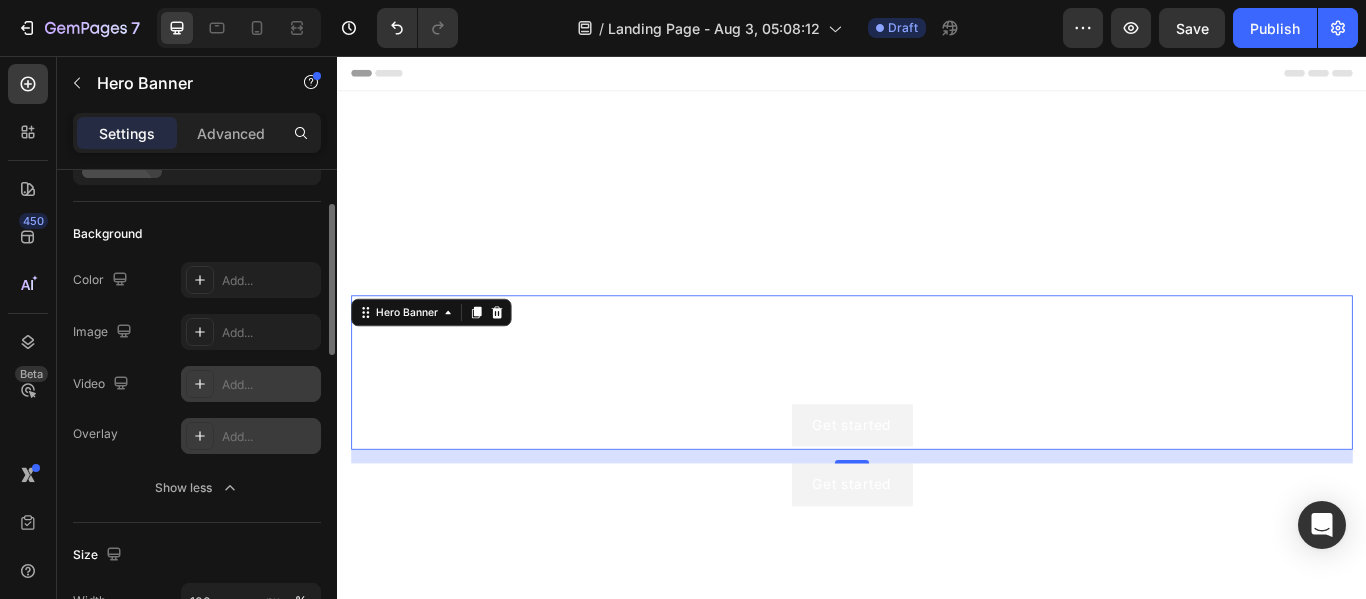 click 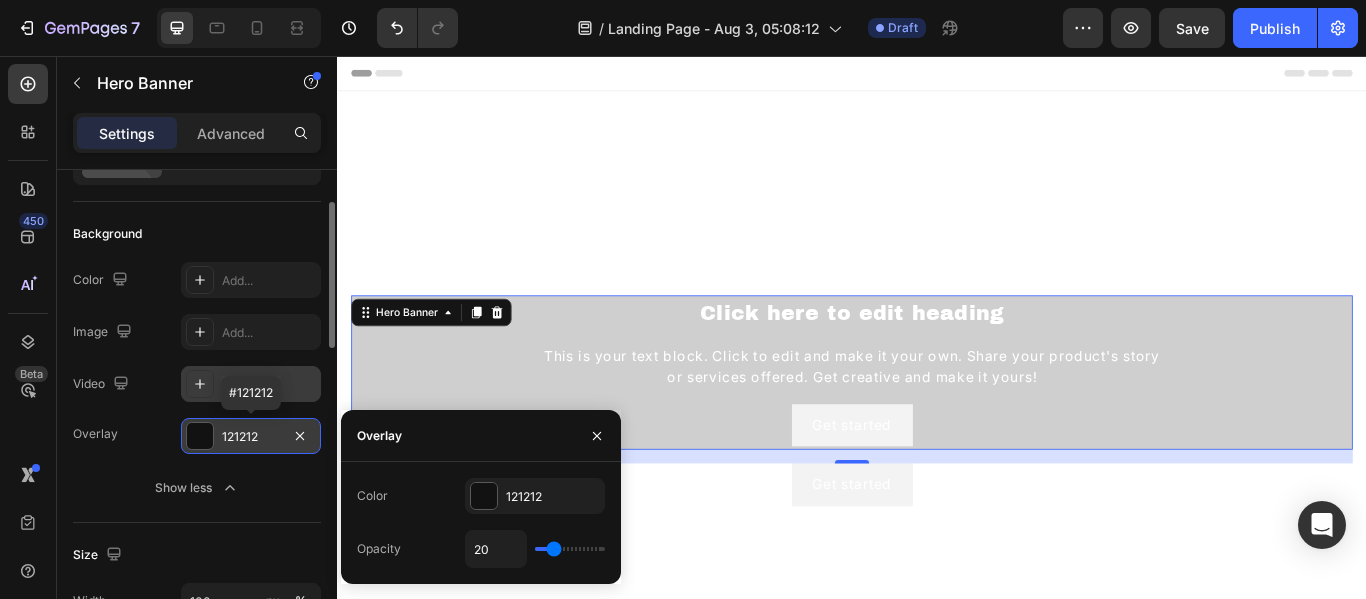 click at bounding box center (200, 436) 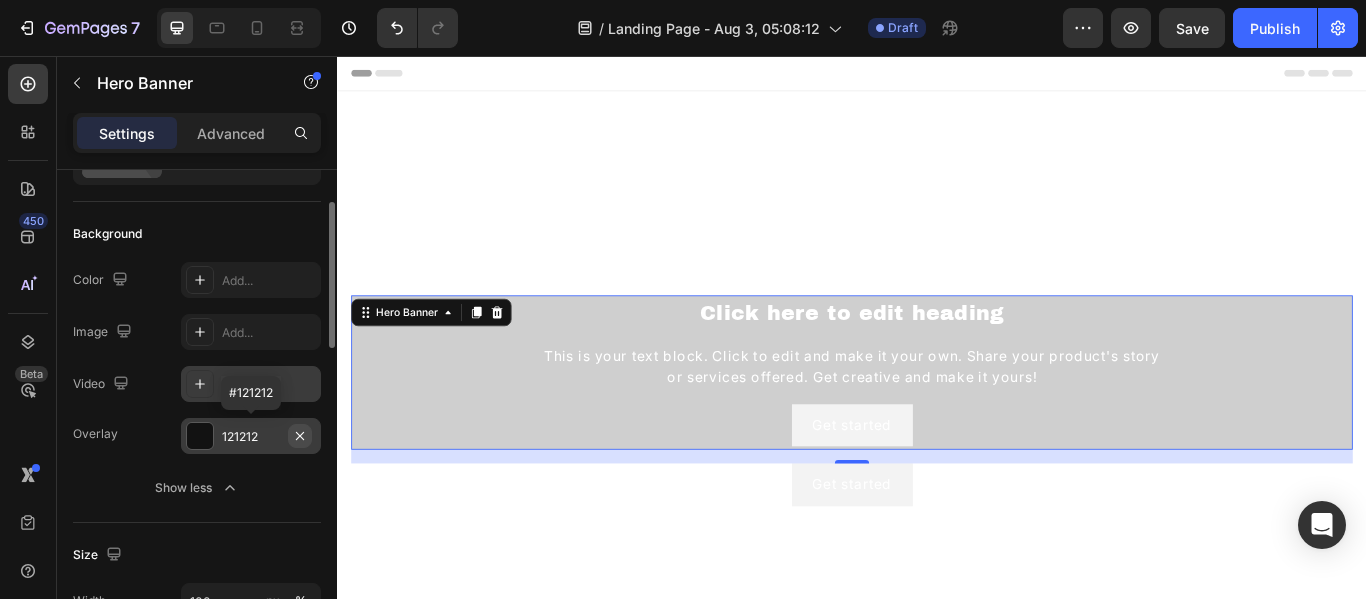 click 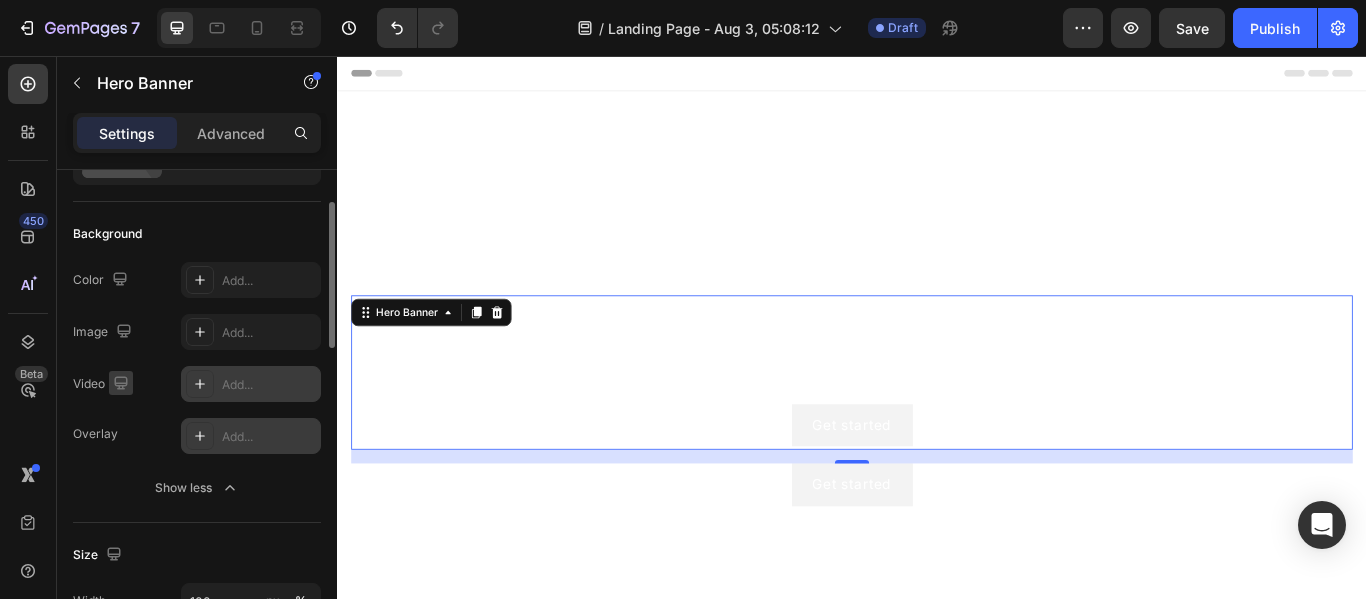 click 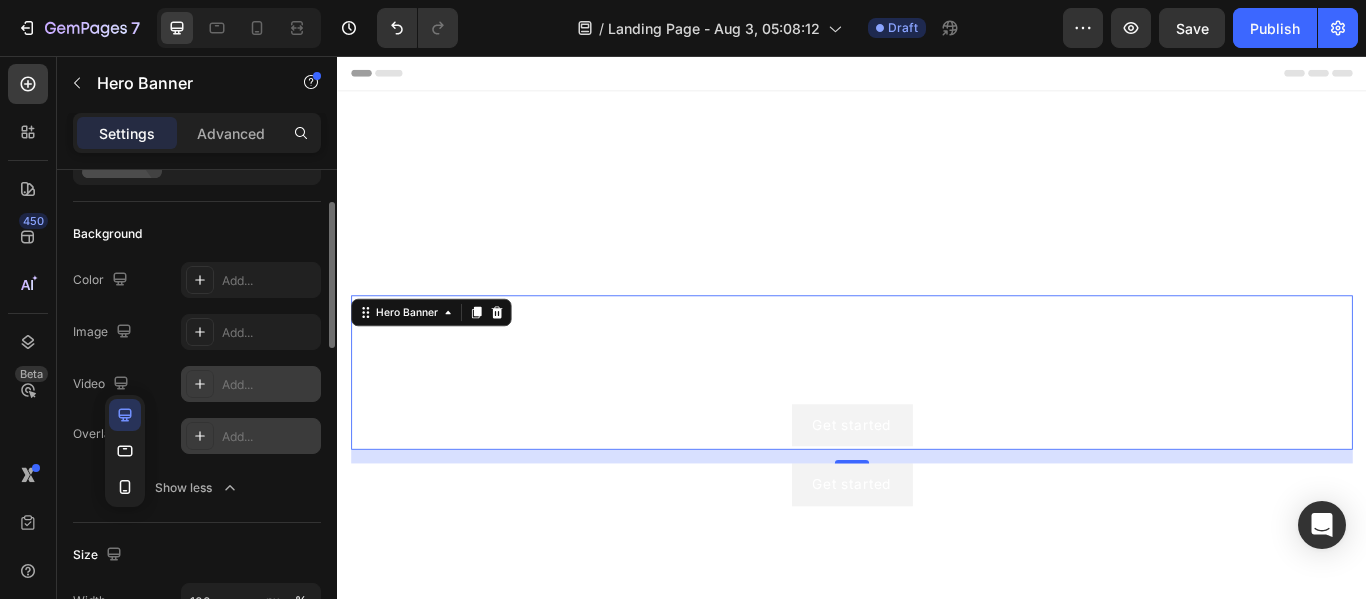 click on "Video" at bounding box center (103, 384) 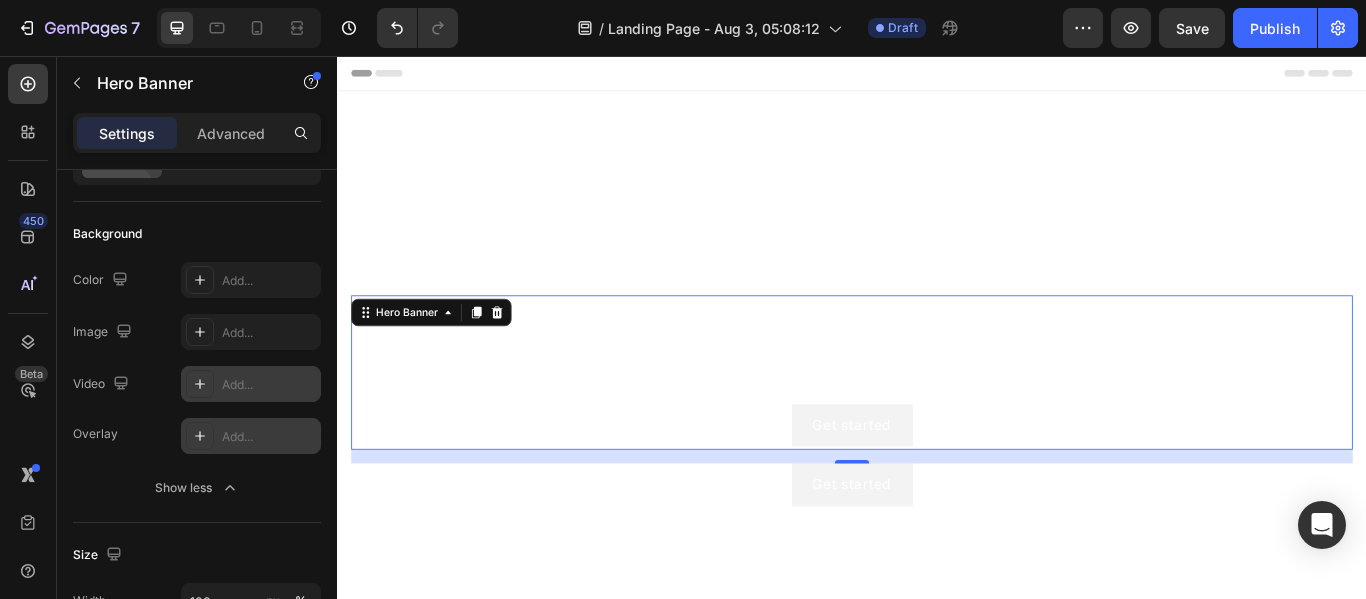 click 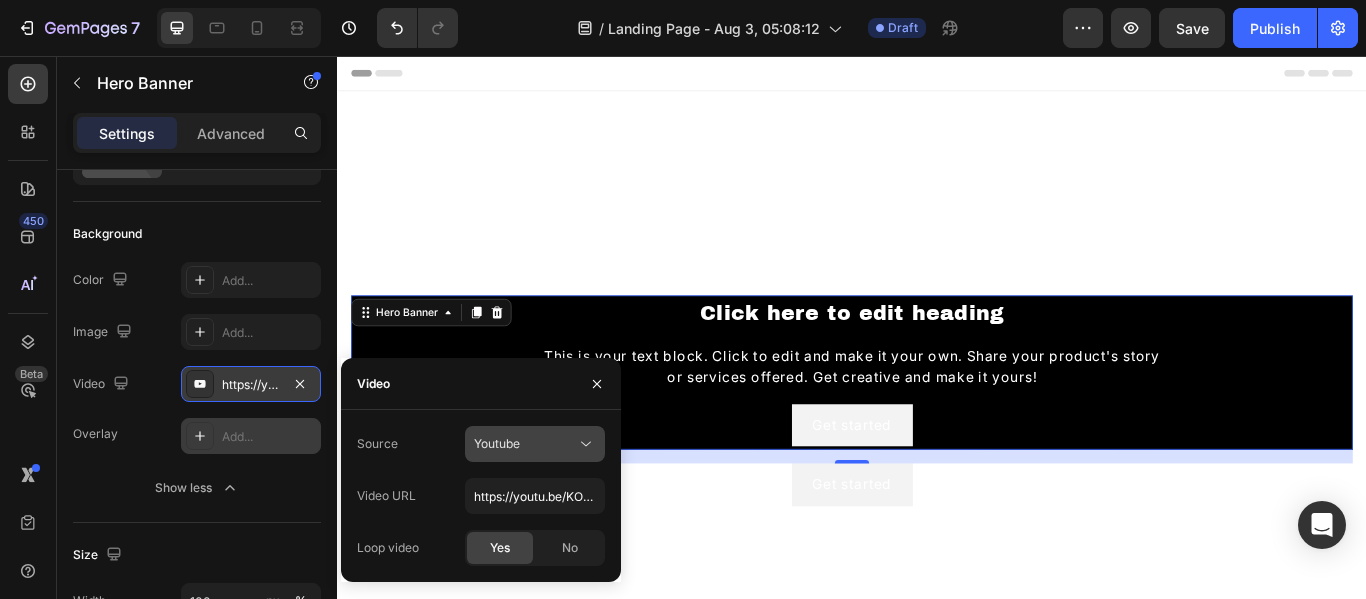 click on "Youtube" 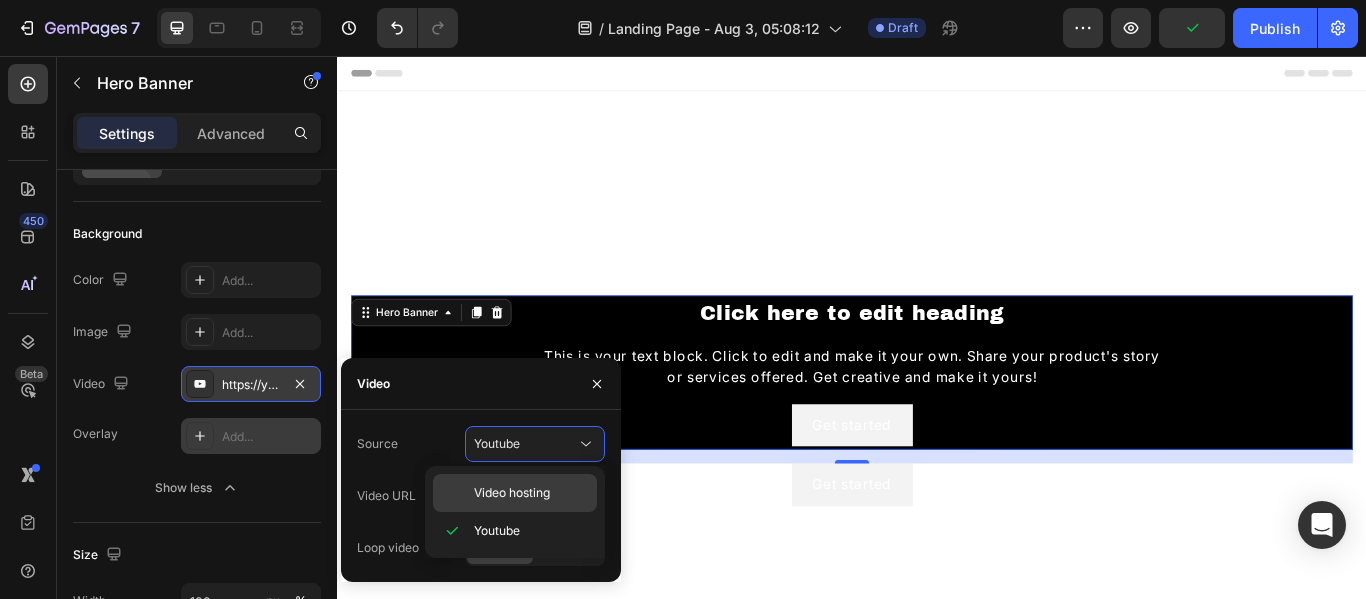 click on "Video hosting" at bounding box center [512, 493] 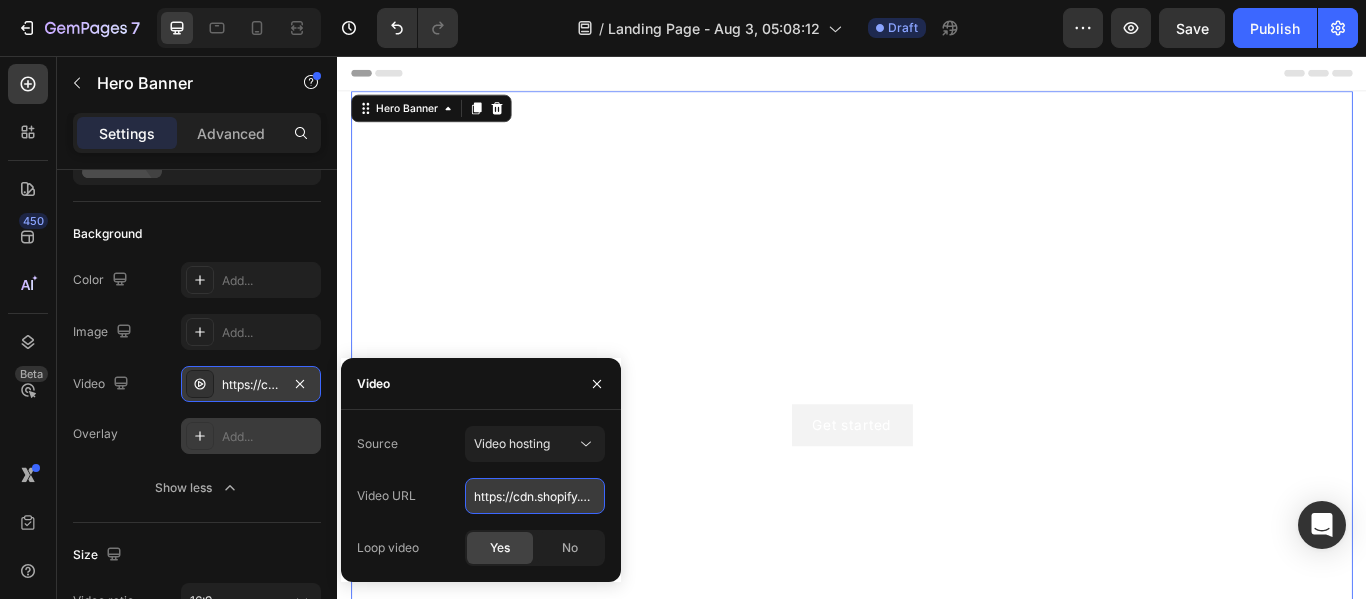 click on "https://cdn.shopify.com/videos/c/o/v/92a407d4e0c94a288eb54cac18c387dc.mp4" at bounding box center (535, 496) 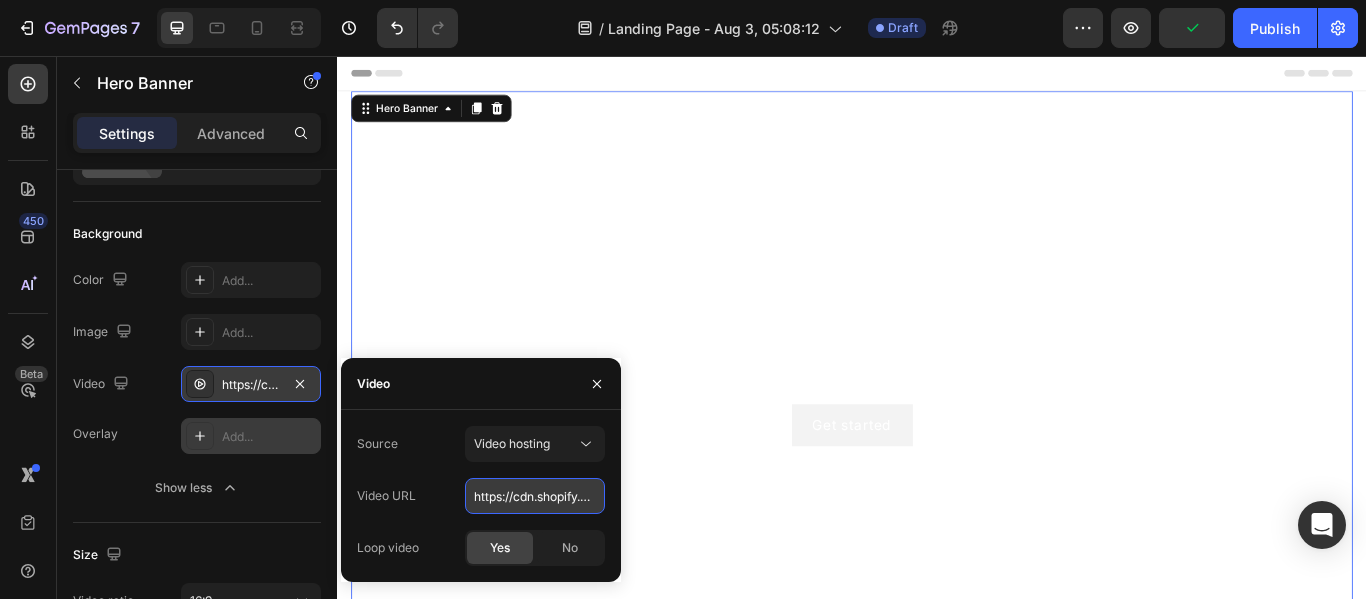 type 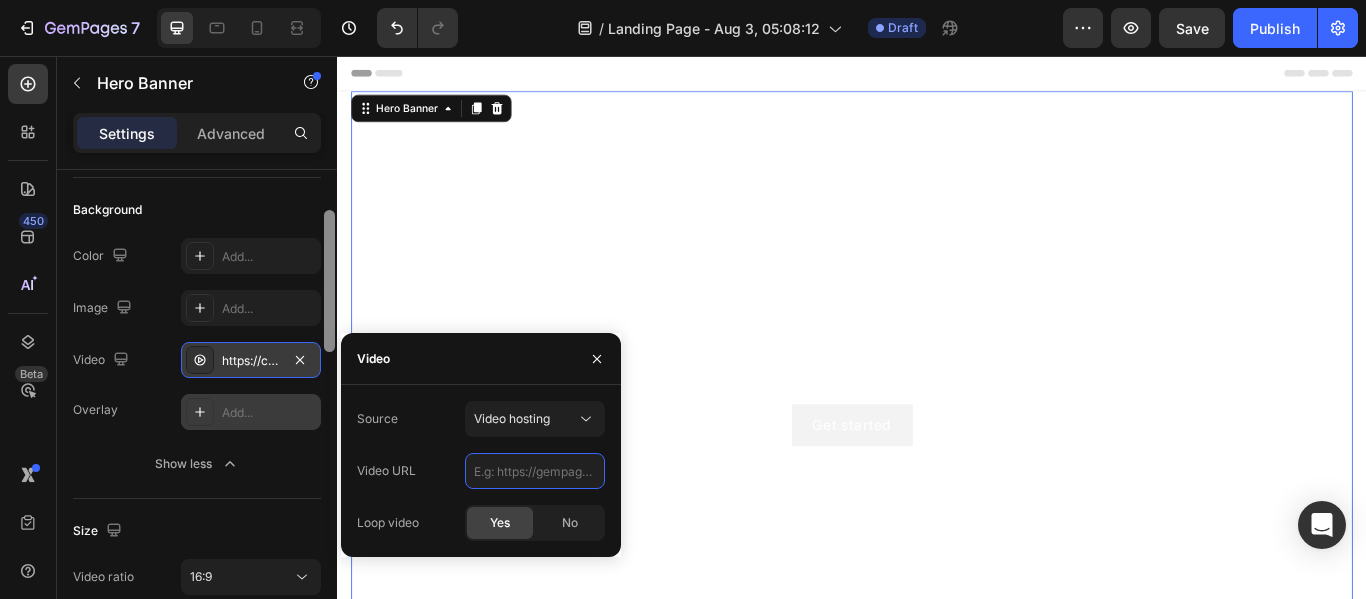 scroll, scrollTop: 134, scrollLeft: 0, axis: vertical 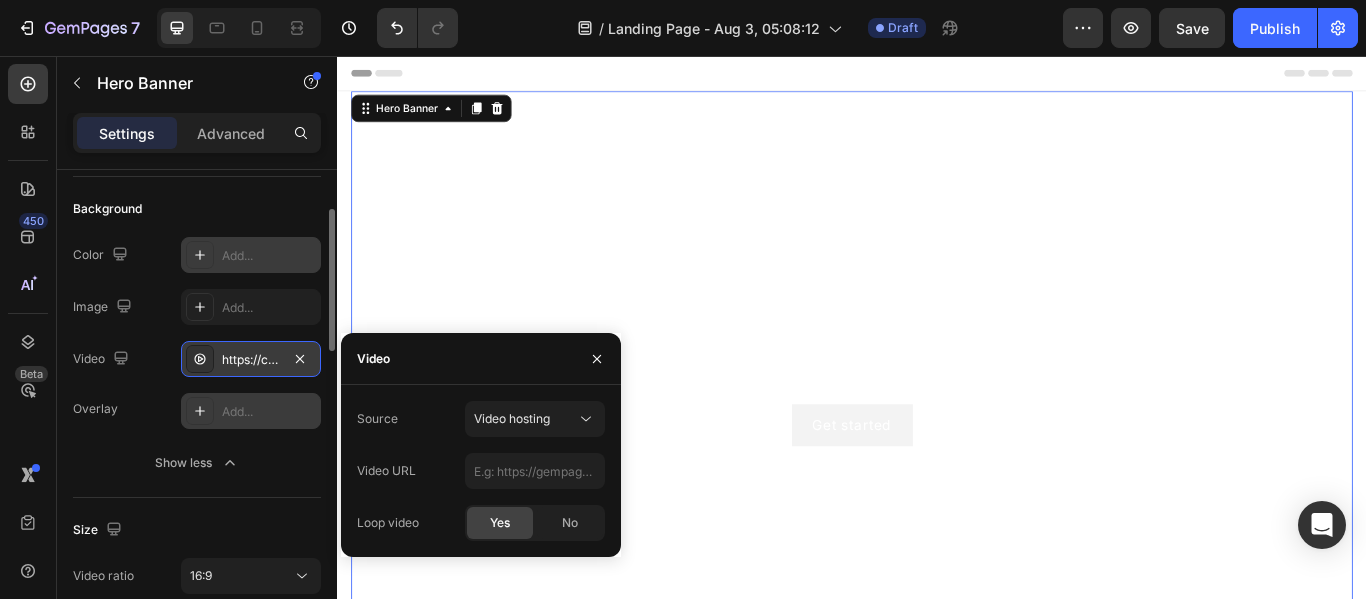 click 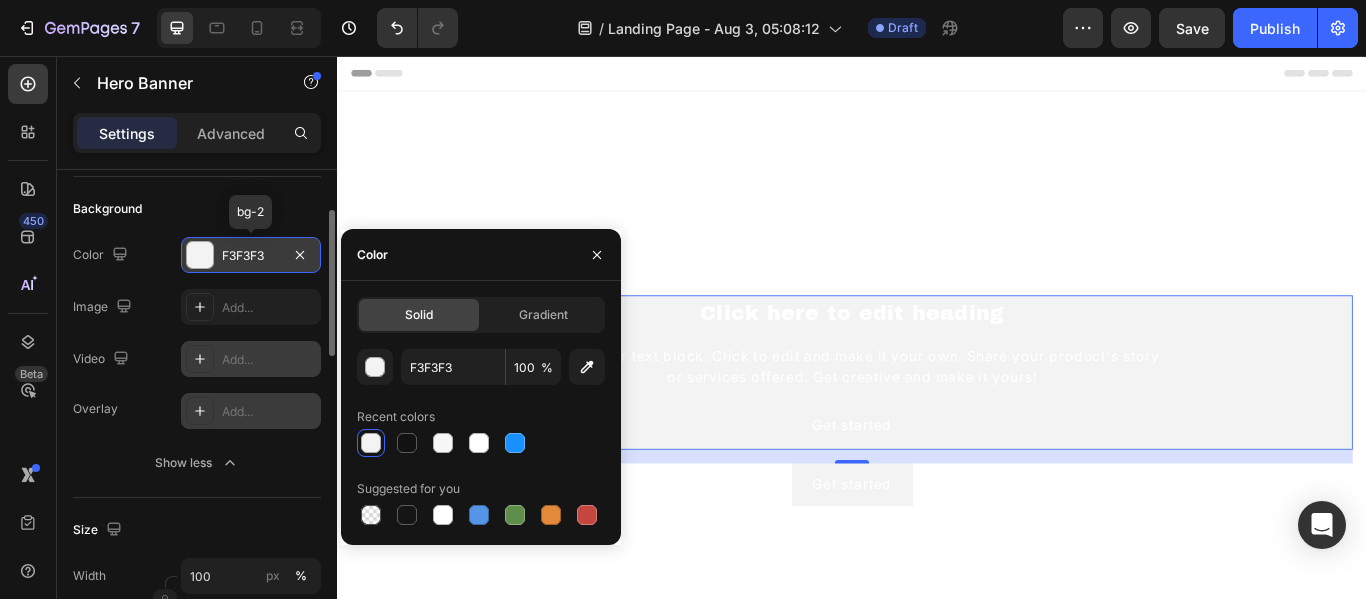 click at bounding box center (200, 255) 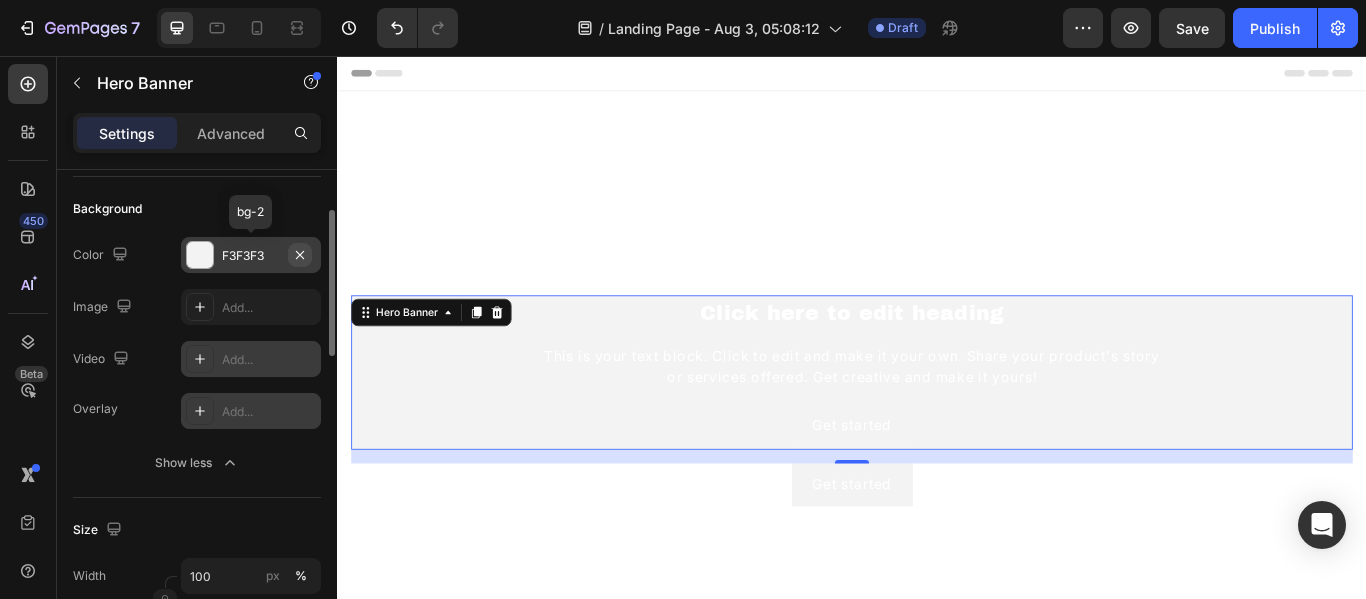 click 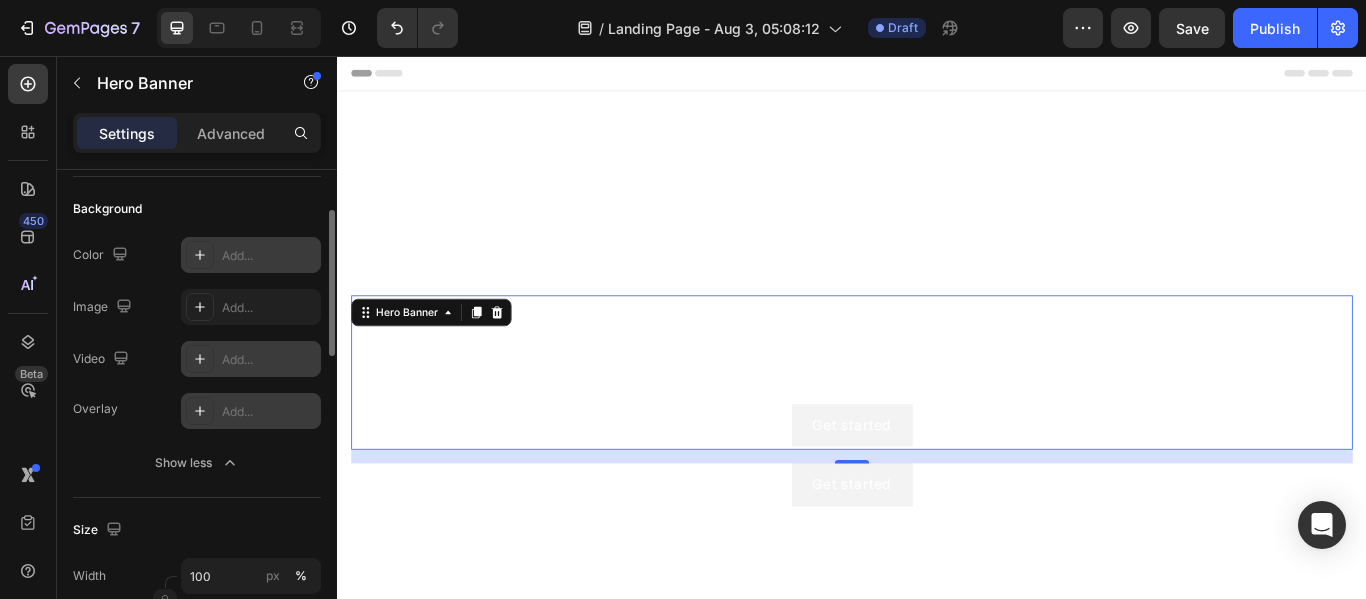 click 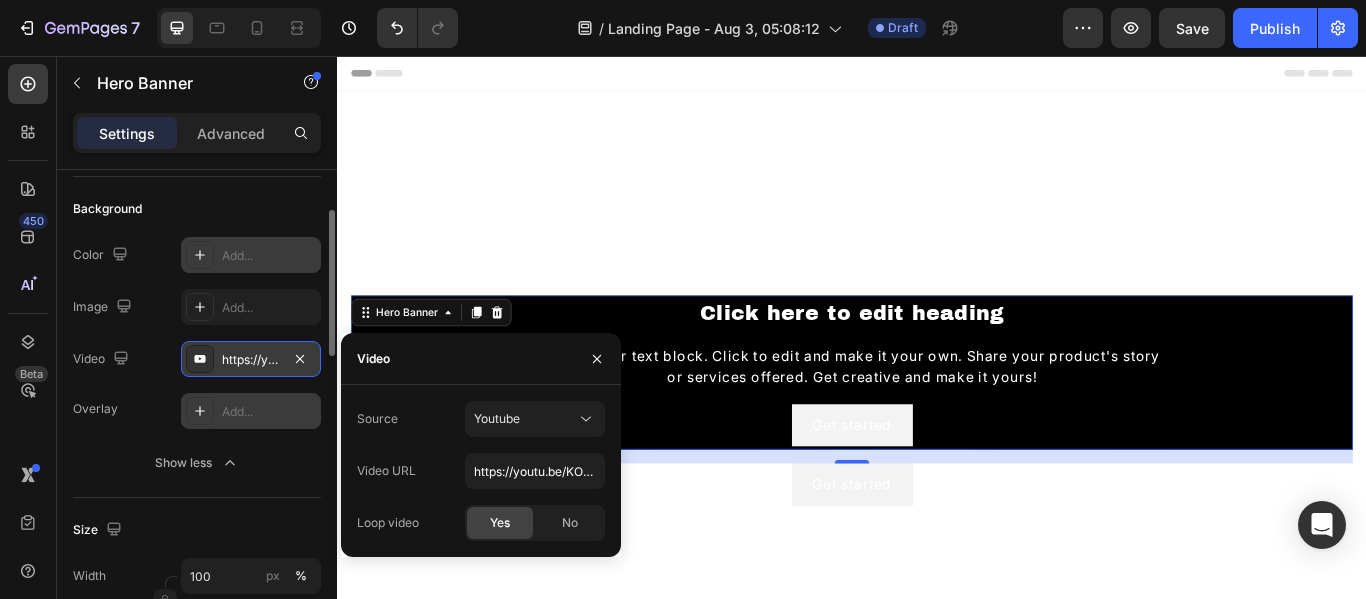 click on "Video" at bounding box center (481, 359) 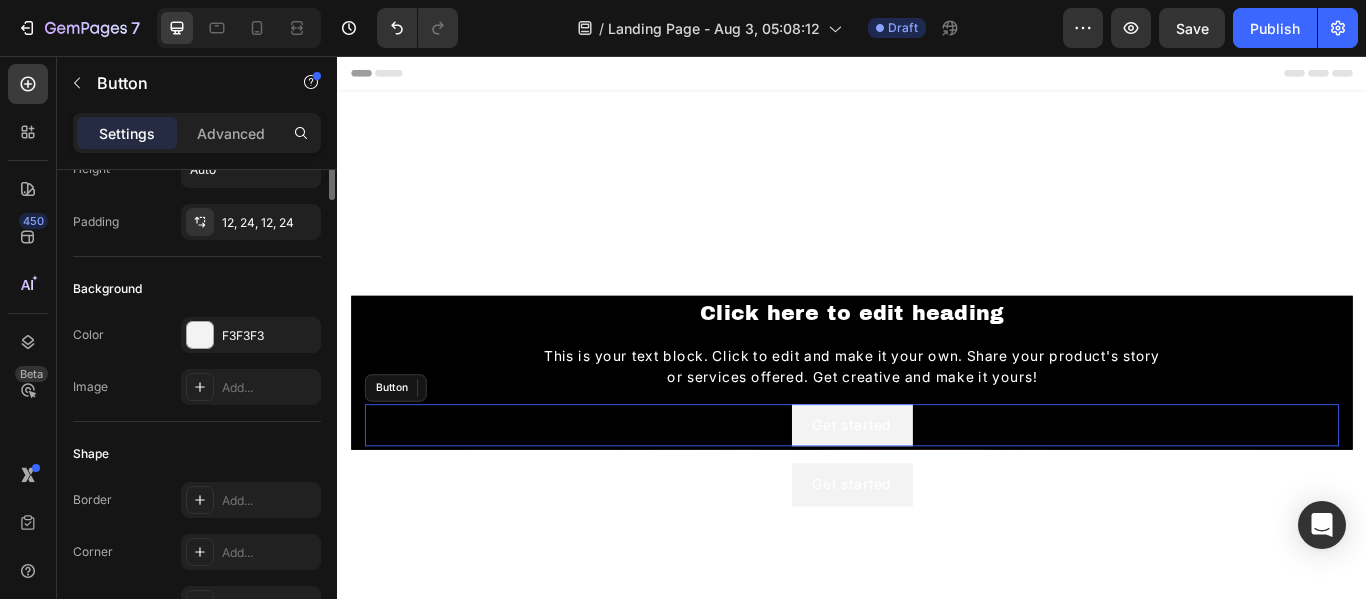 scroll, scrollTop: 257, scrollLeft: 0, axis: vertical 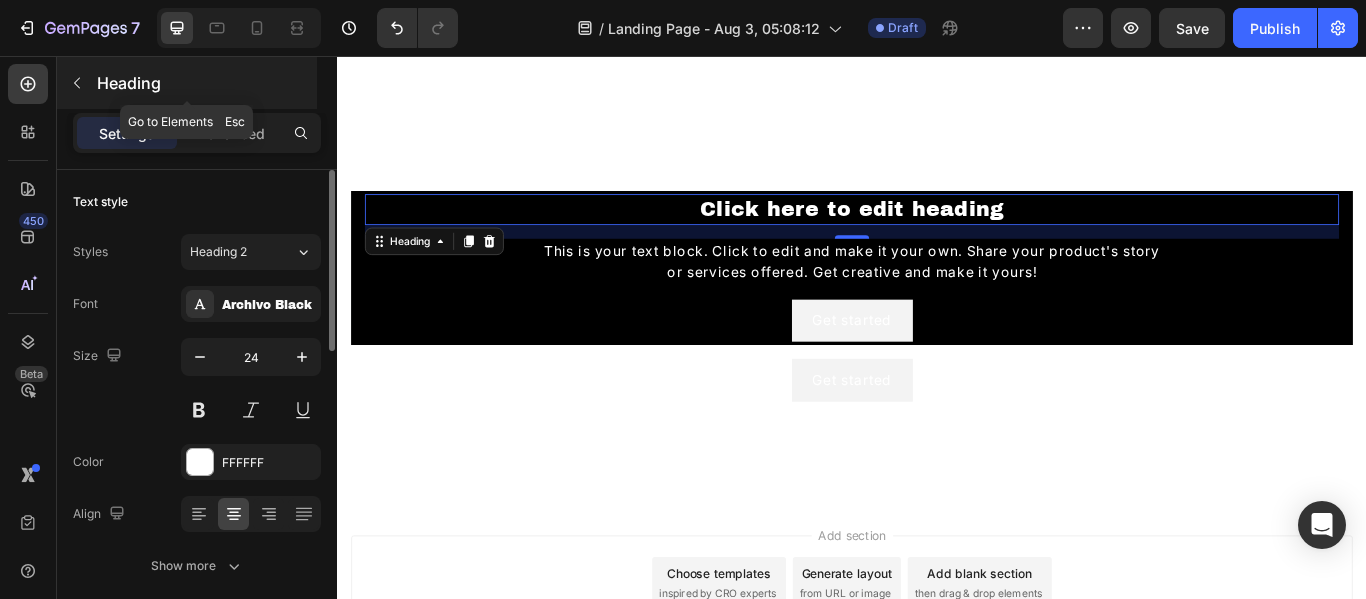 click 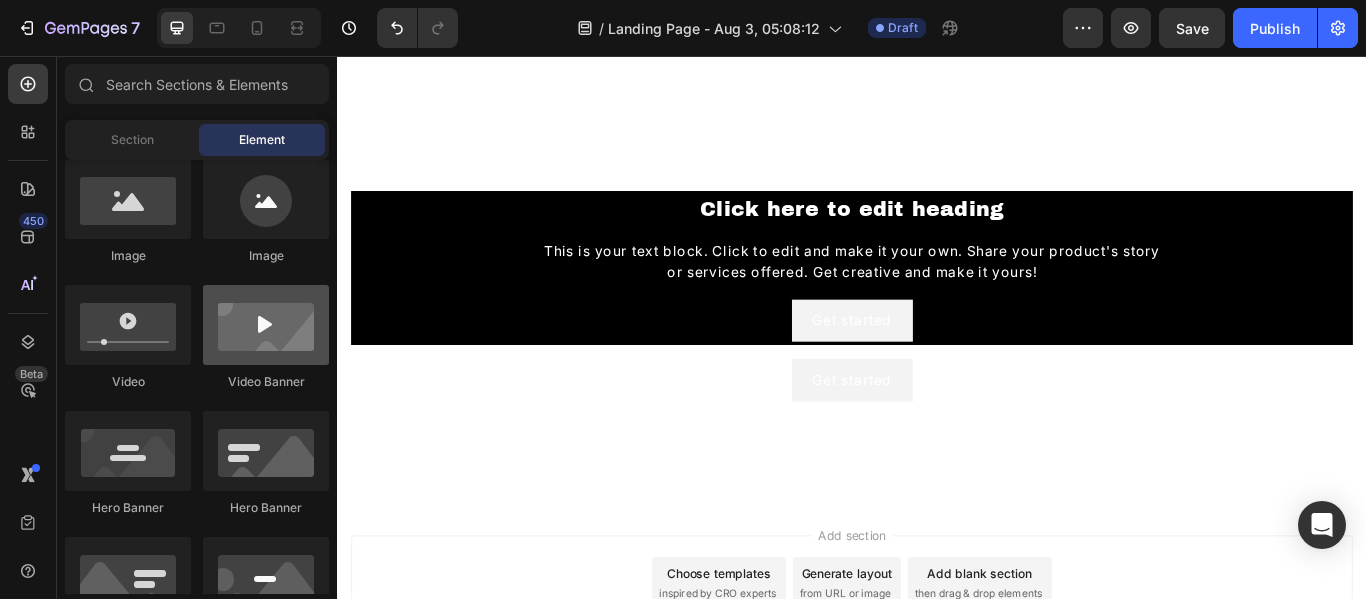 click at bounding box center (266, 325) 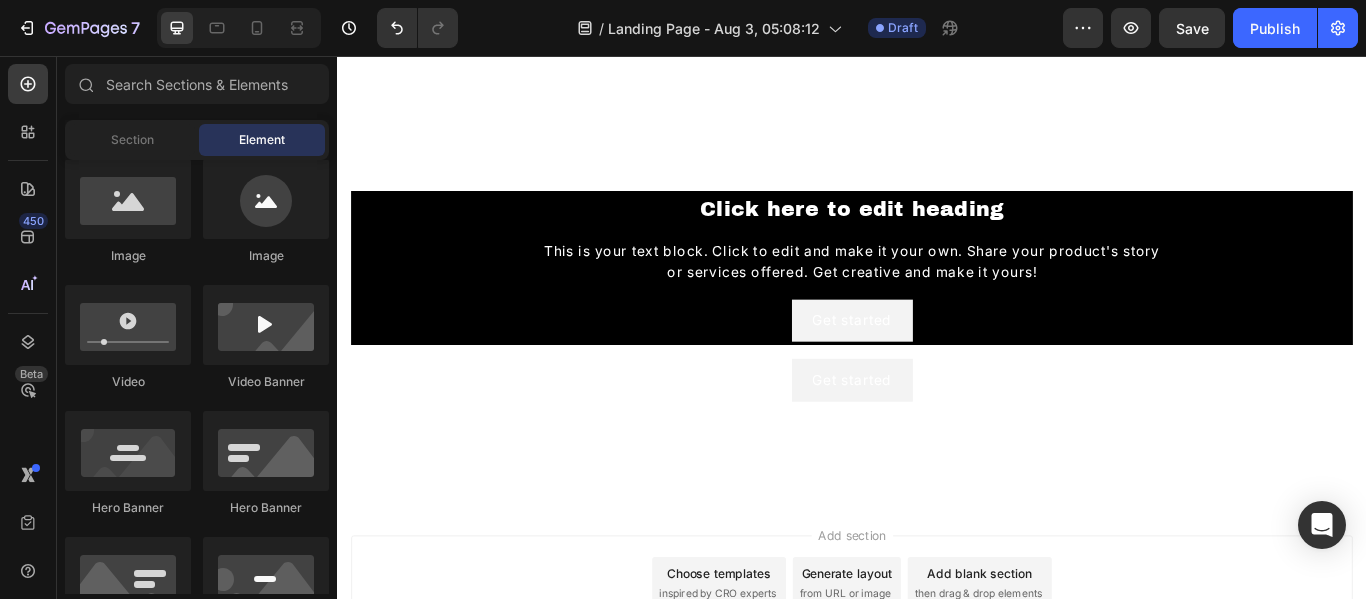 click on "Video Banner" 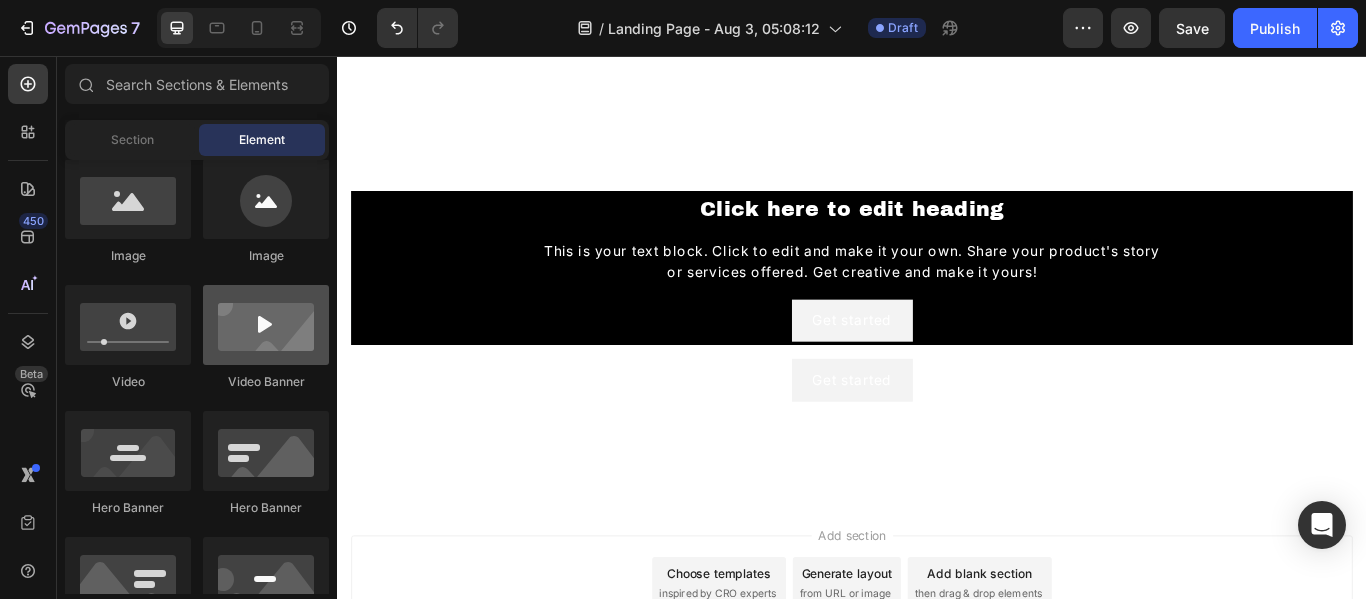 click at bounding box center [266, 325] 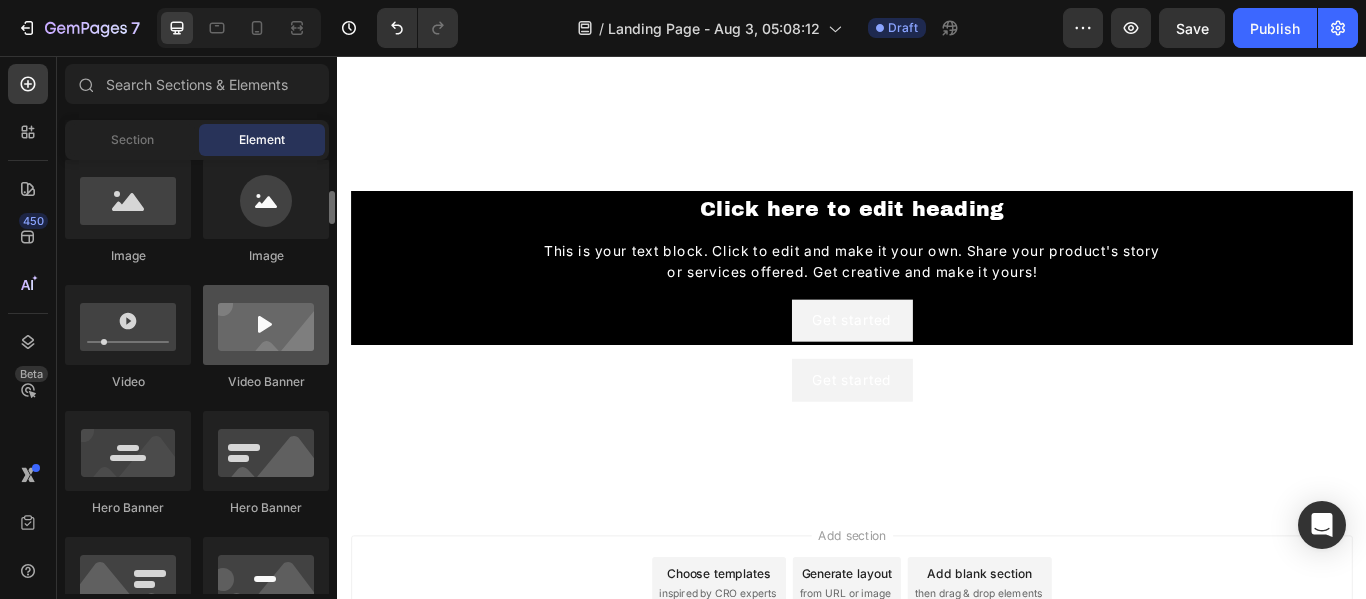 click at bounding box center [266, 325] 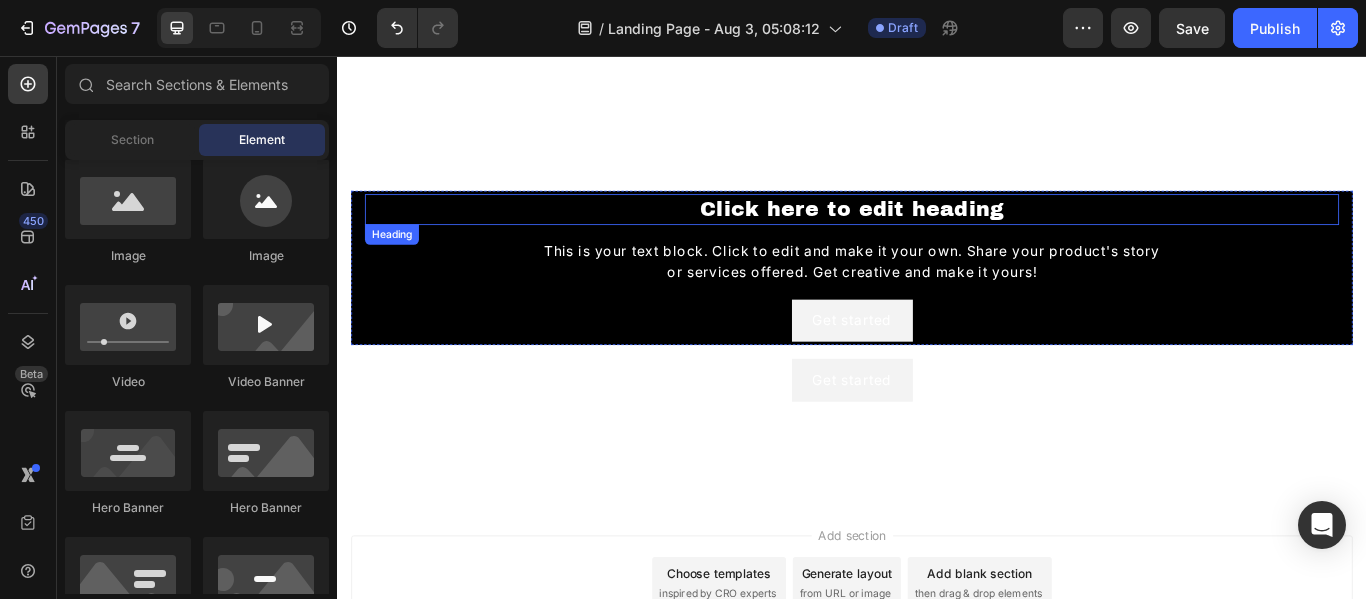 click on "Click here to edit heading" at bounding box center [937, 234] 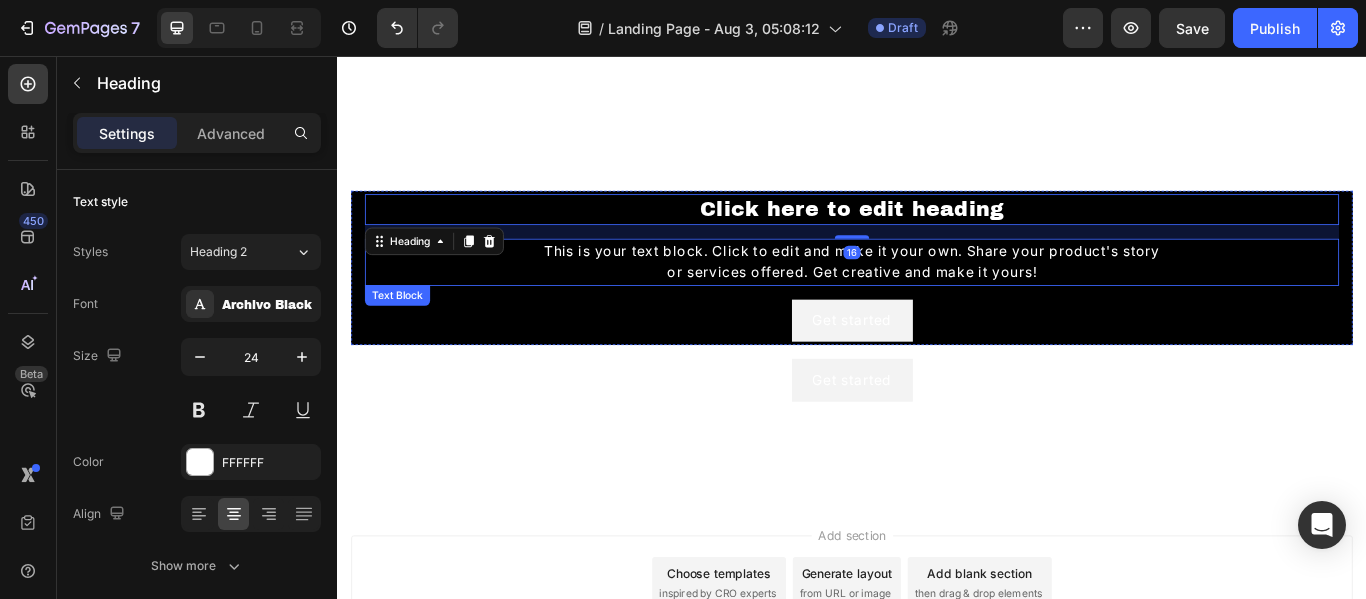 click on "This is your text block. Click to edit and make it your own. Share your product's story                   or services offered. Get creative and make it yours!" at bounding box center [937, 296] 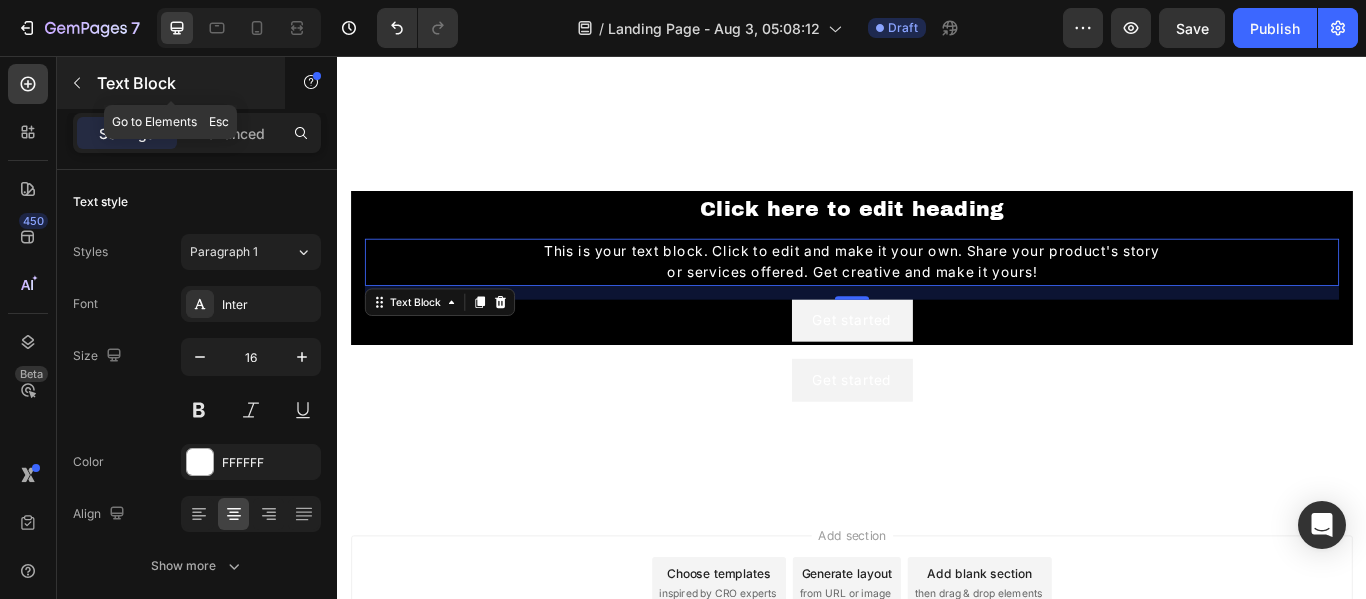 click at bounding box center (77, 83) 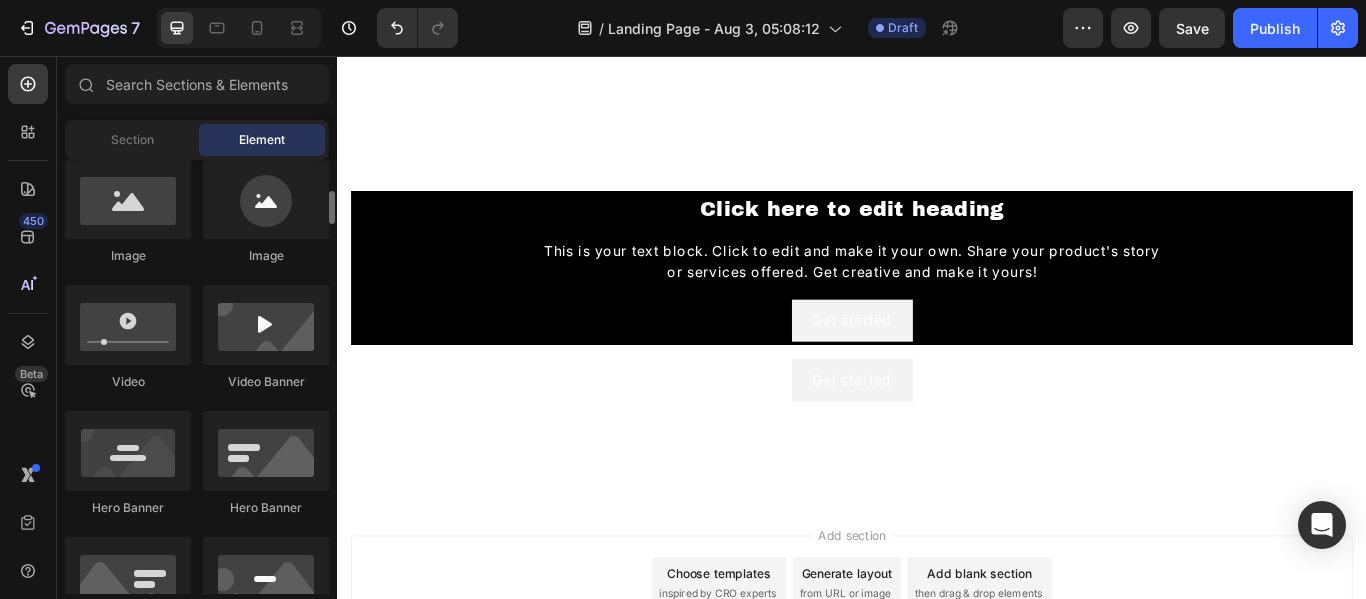 click on "Image
Image
Video
Video Banner
Hero Banner
Hero Banner
Hero Banner
Hero Banner Parallax
Image Comparison" 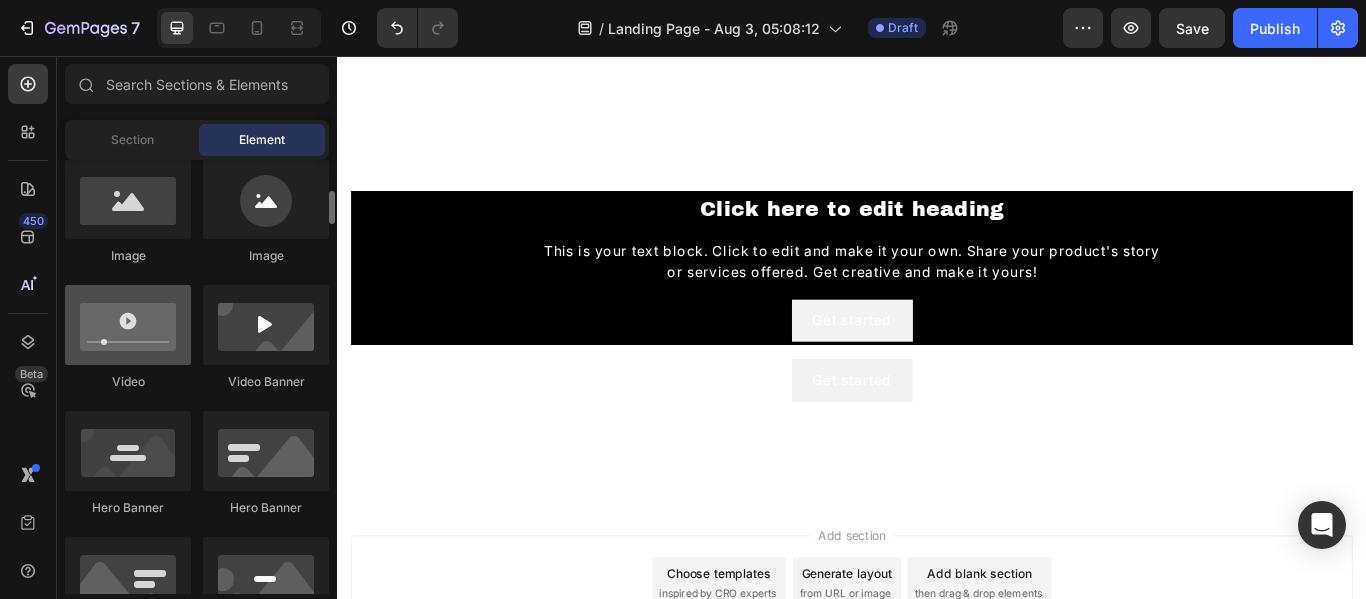 click at bounding box center (128, 325) 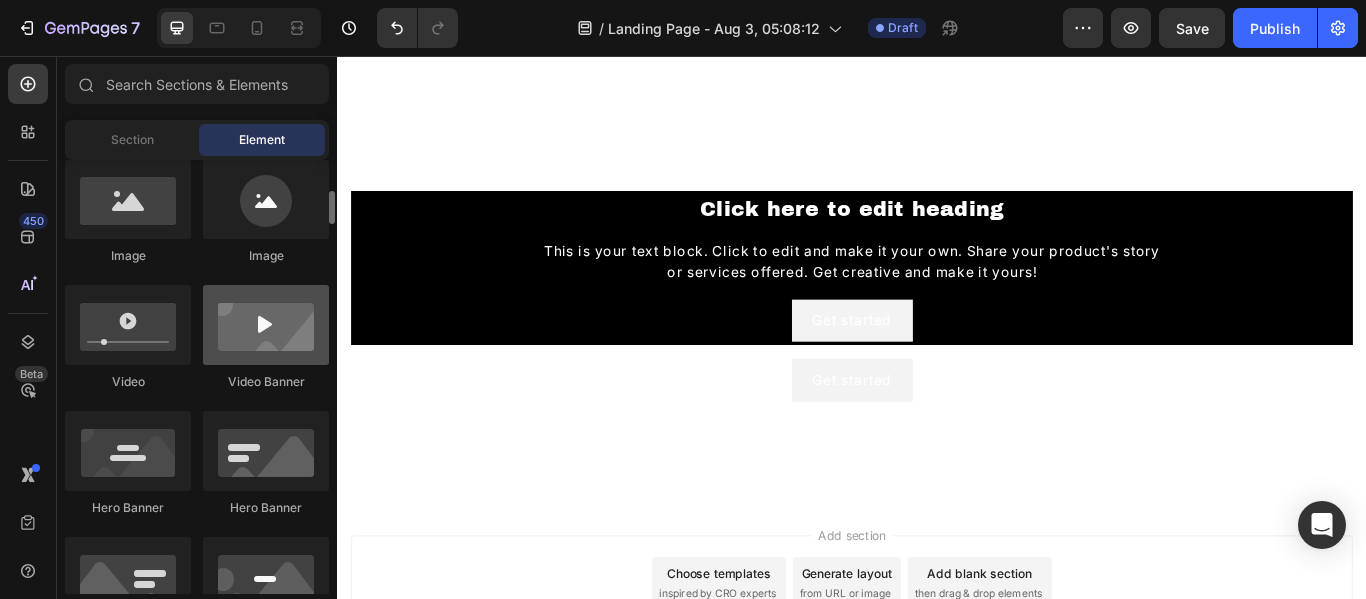 click at bounding box center (266, 325) 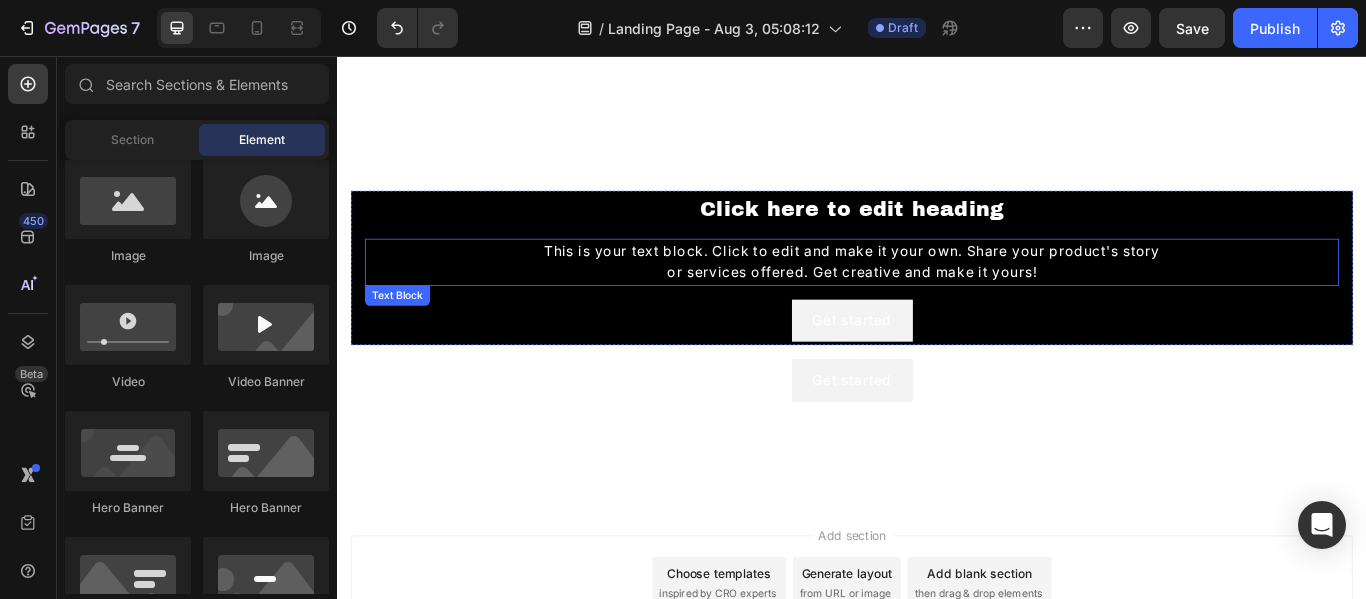 click on "This is your text block. Click to edit and make it your own. Share your product's story                   or services offered. Get creative and make it yours!" at bounding box center [937, 296] 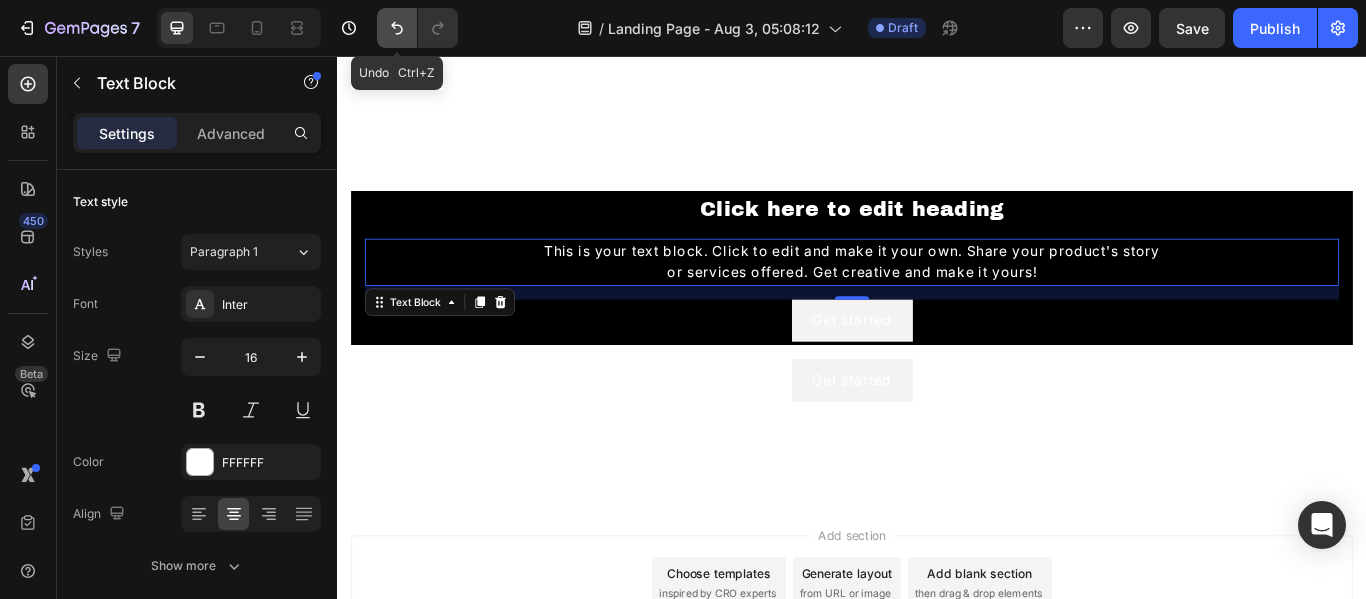 click 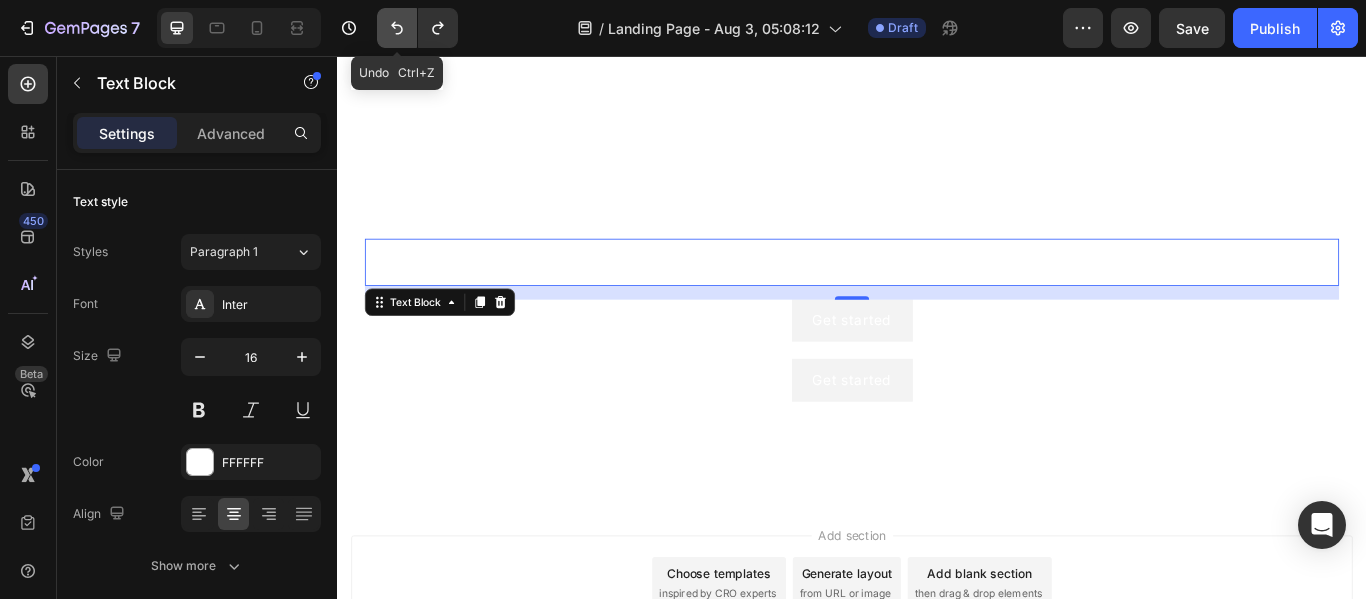 click 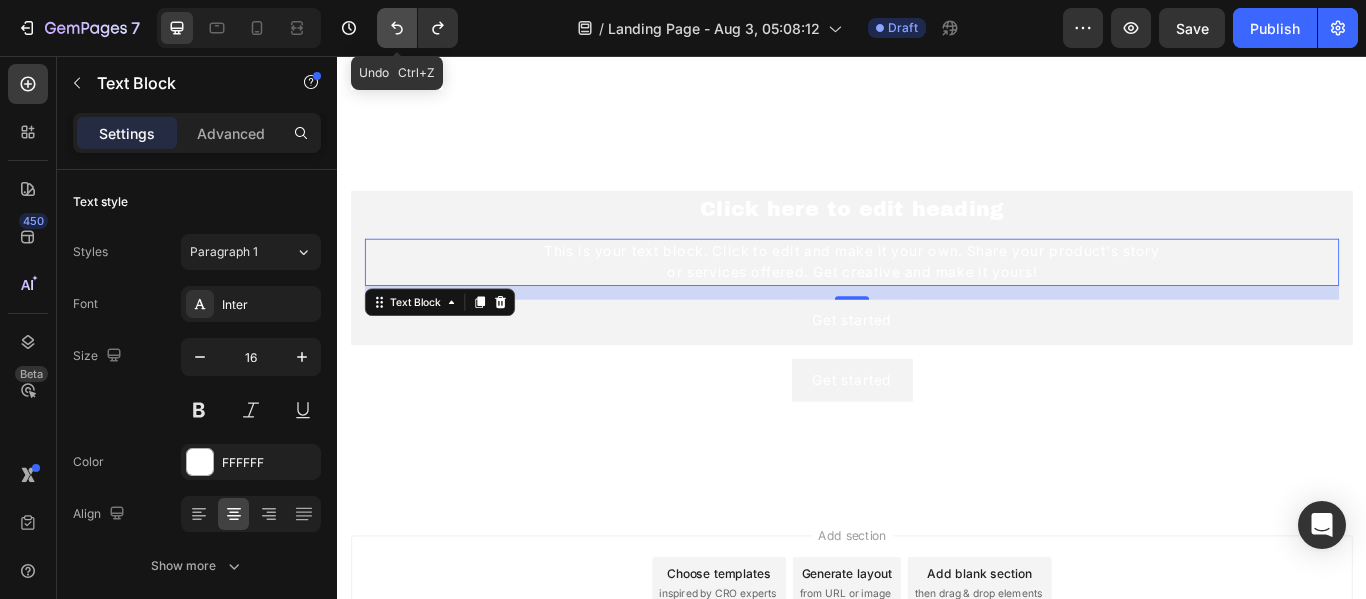 click 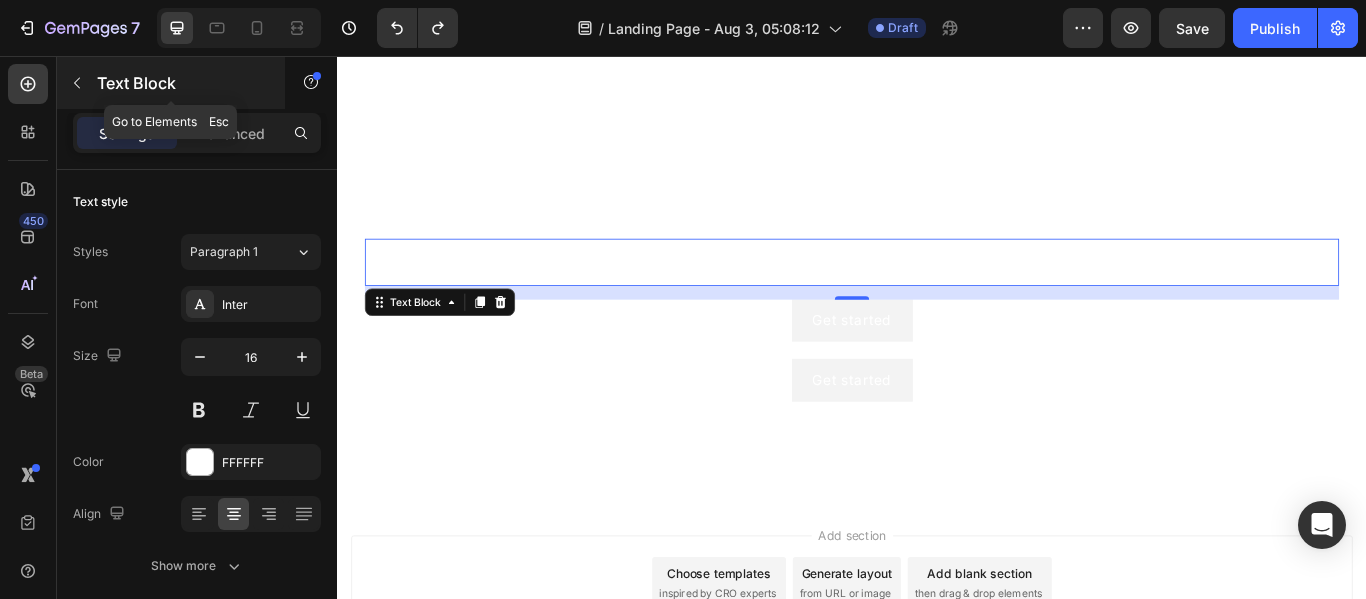 click at bounding box center [77, 83] 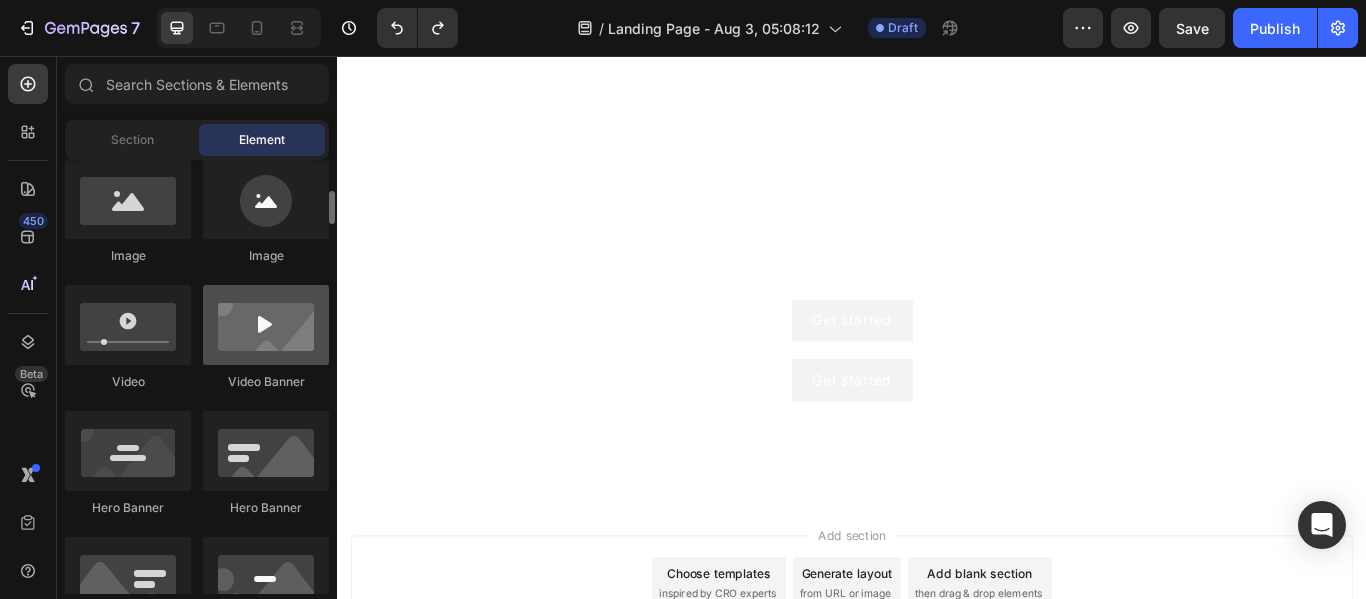 click at bounding box center (266, 325) 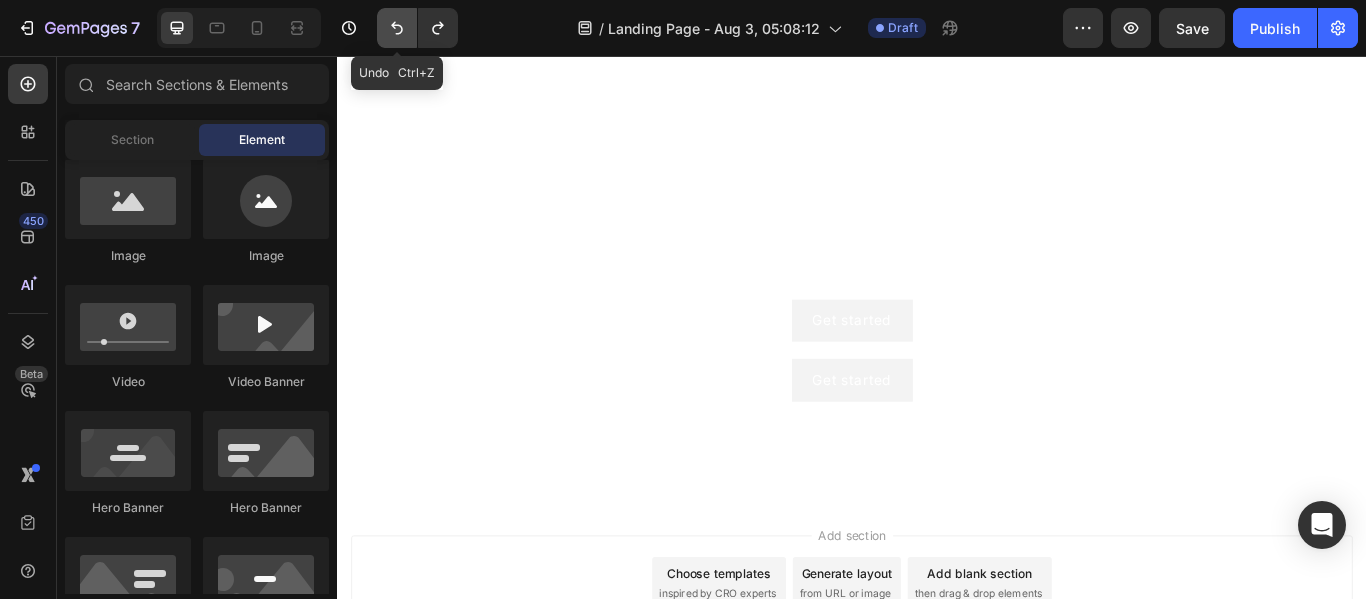 click 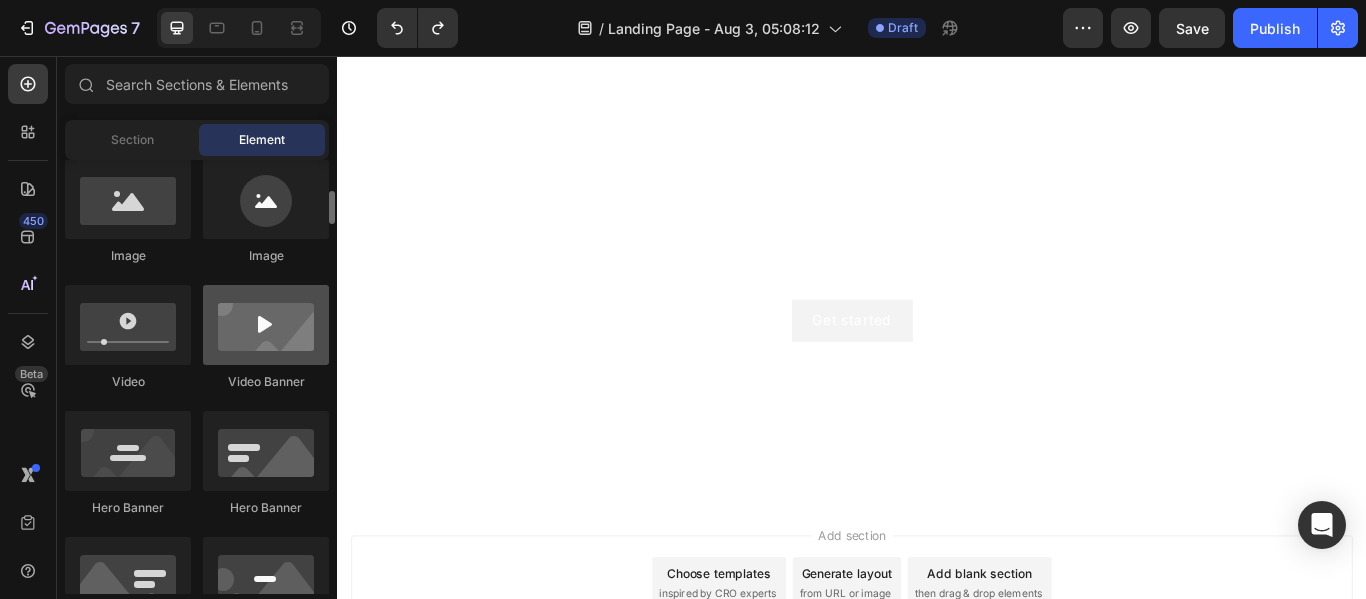 click at bounding box center (266, 325) 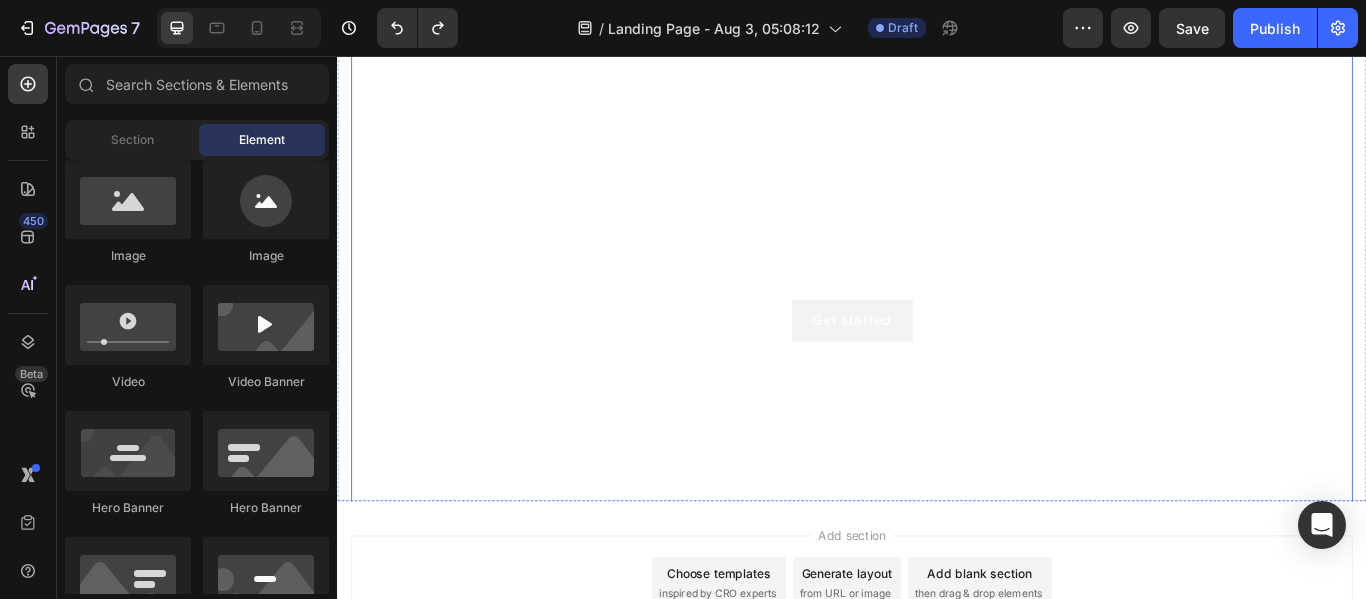 click on "Click here to edit heading Heading This is your text block. Click to edit and make it your own. Share your product's story                   or services offered. Get creative and make it yours! Text Block Get started Button" at bounding box center (937, 303) 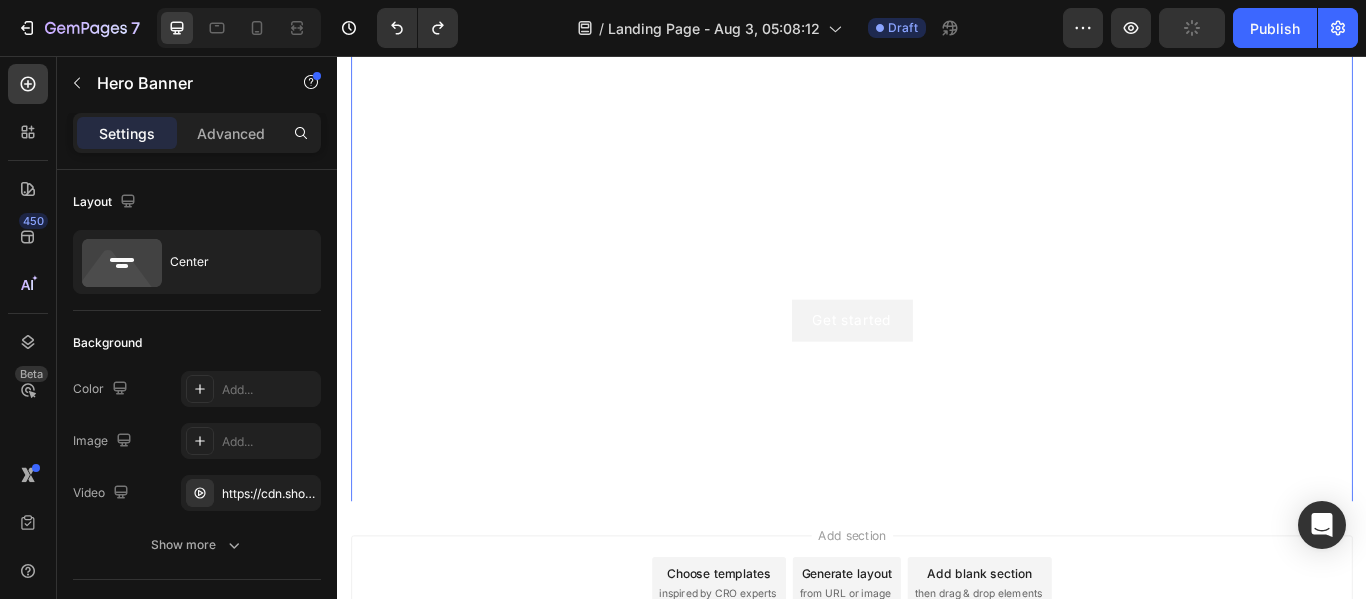 click at bounding box center (937, 303) 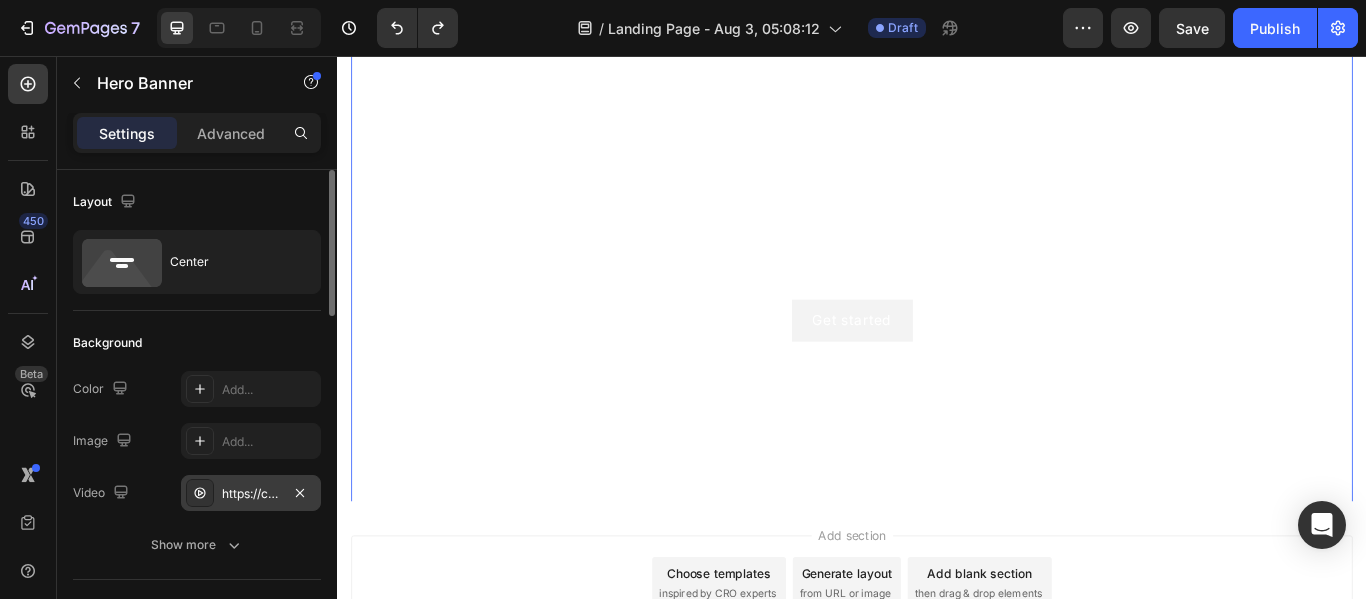 click 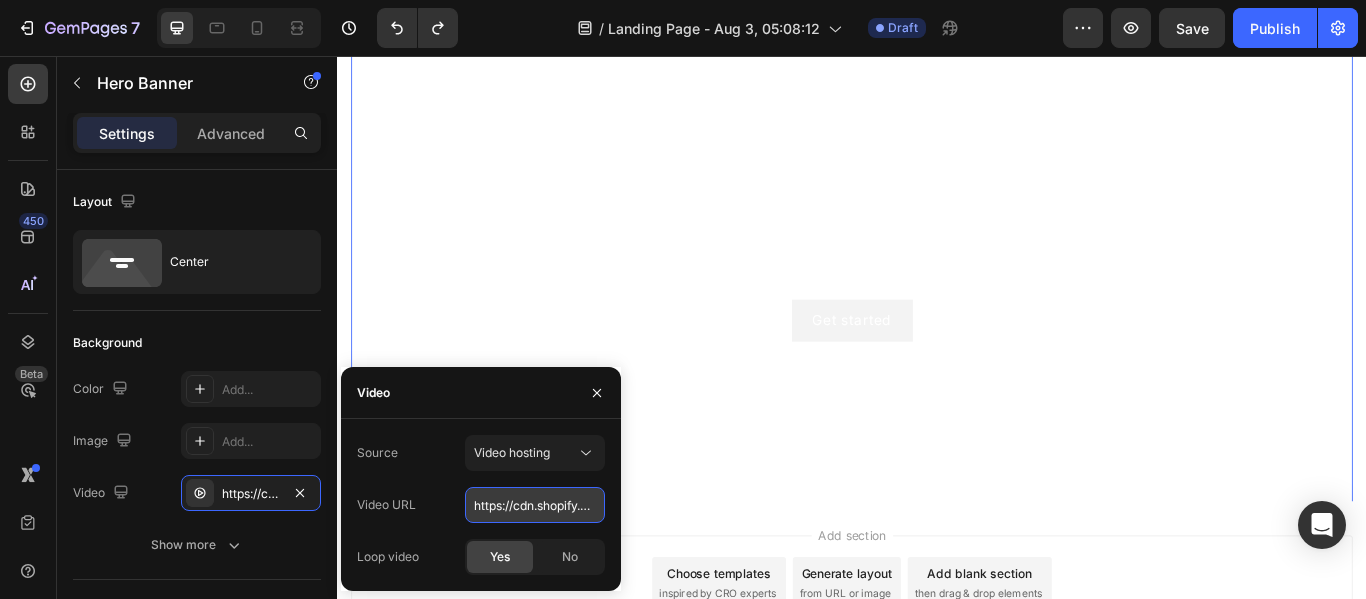 click on "https://cdn.shopify.com/videos/c/o/v/92a407d4e0c94a288eb54cac18c387dc.mp4" at bounding box center [535, 505] 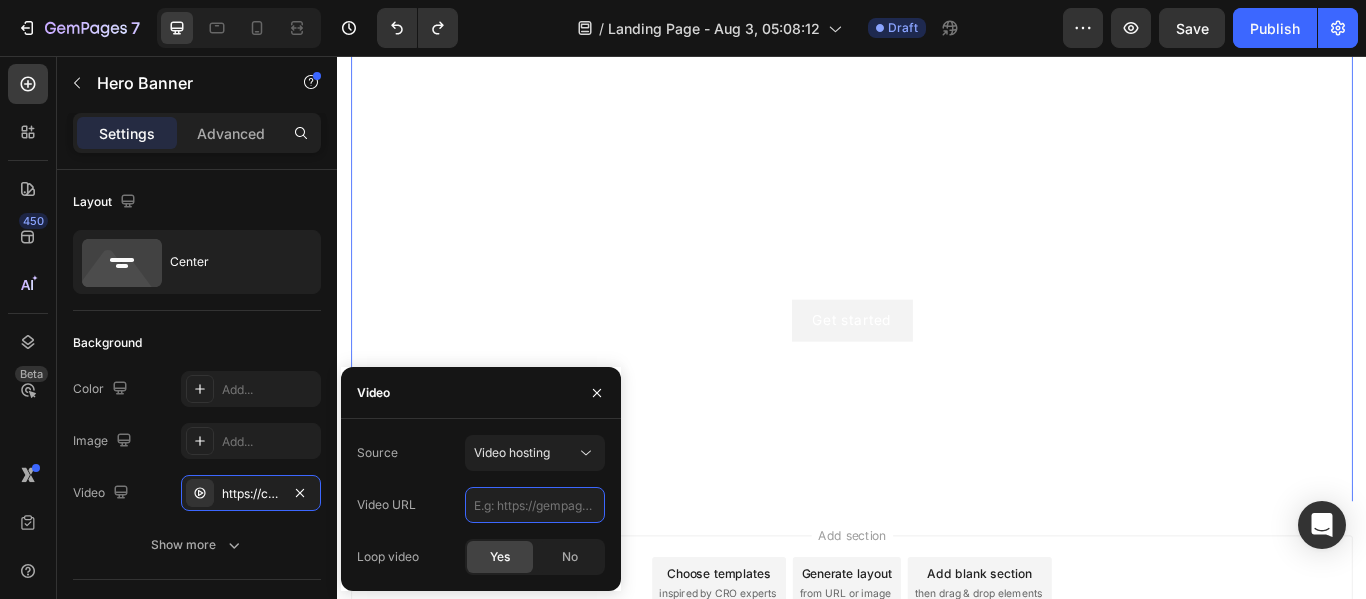 type 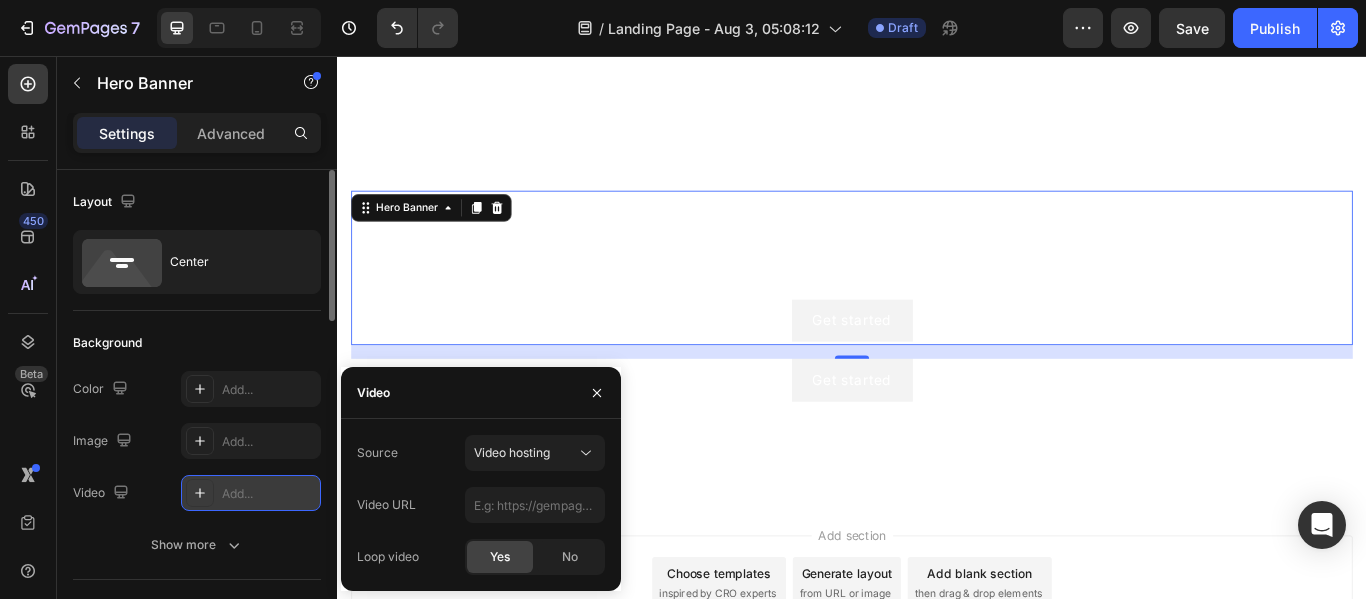 click on "Add..." at bounding box center (269, 494) 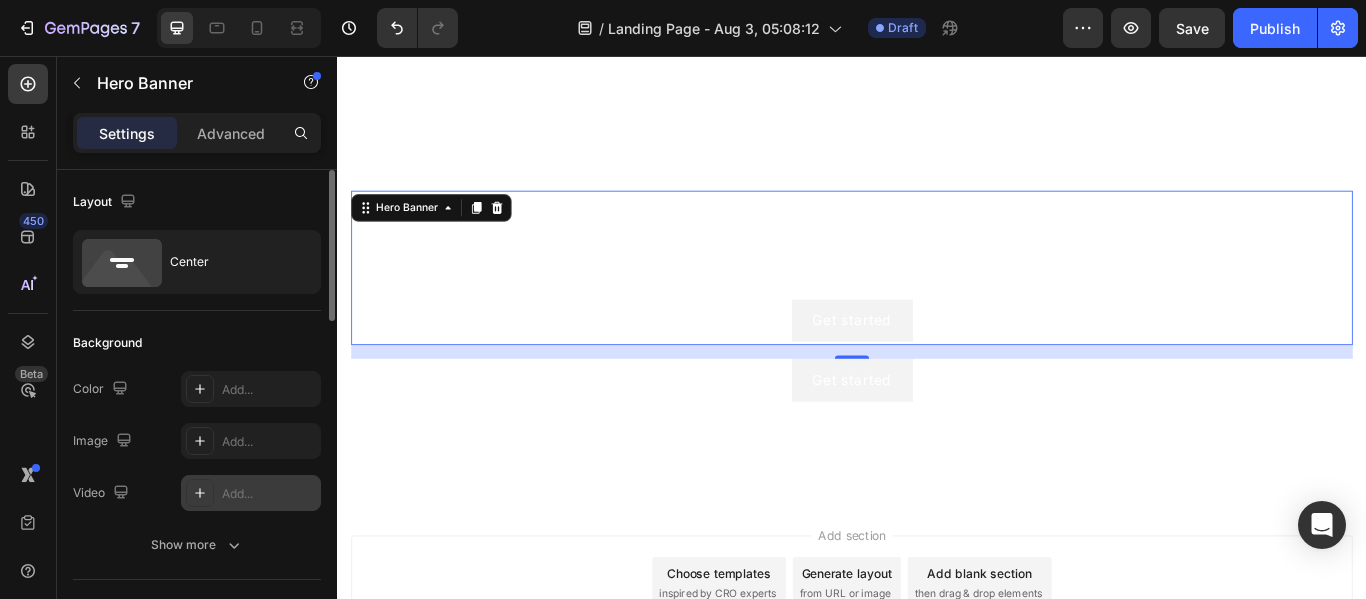 click on "Add..." at bounding box center (269, 494) 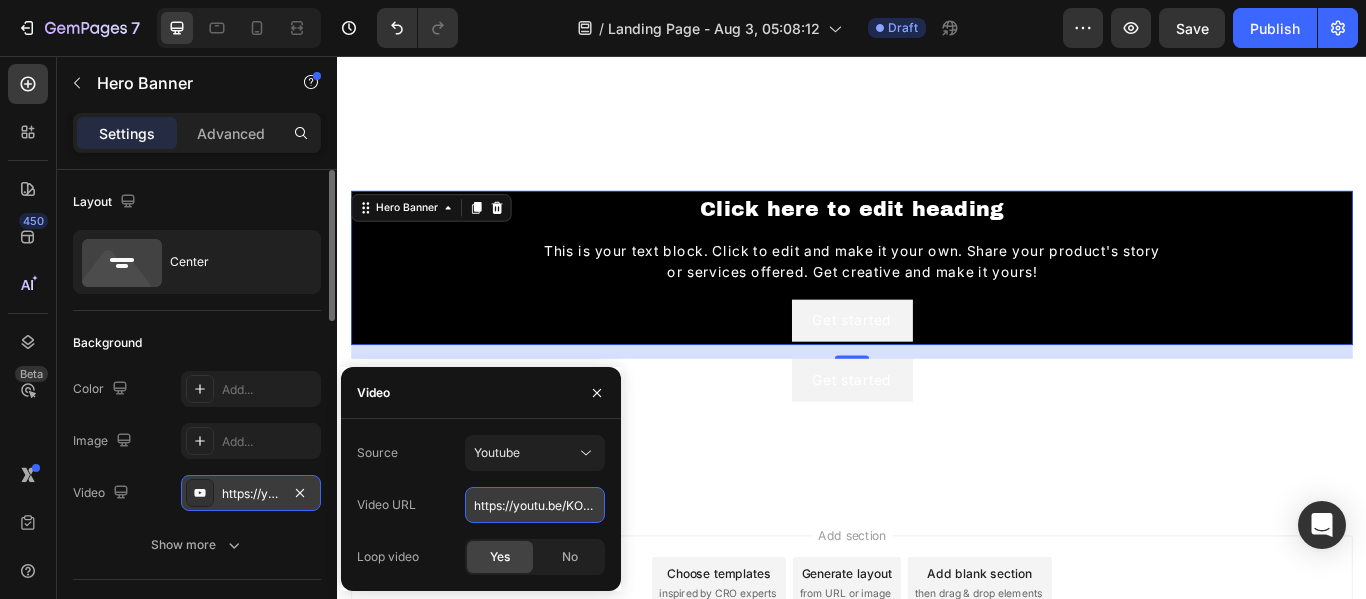 click on "https://youtu.be/KOxfzBp72uk" at bounding box center (535, 505) 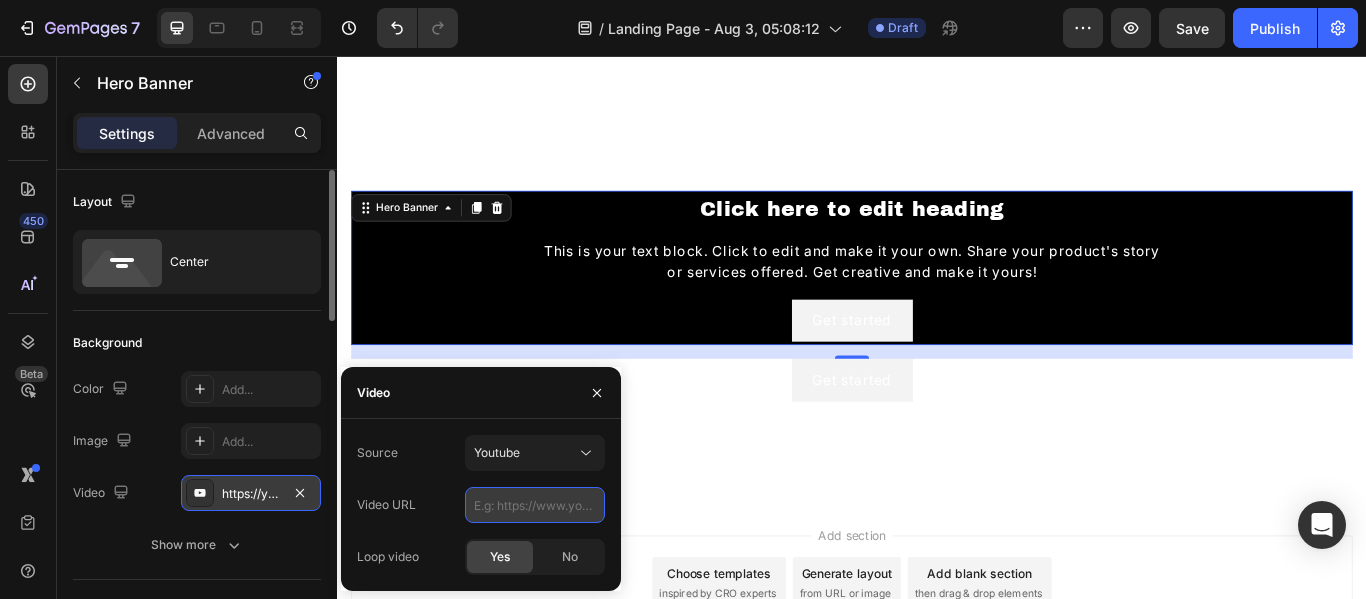 paste 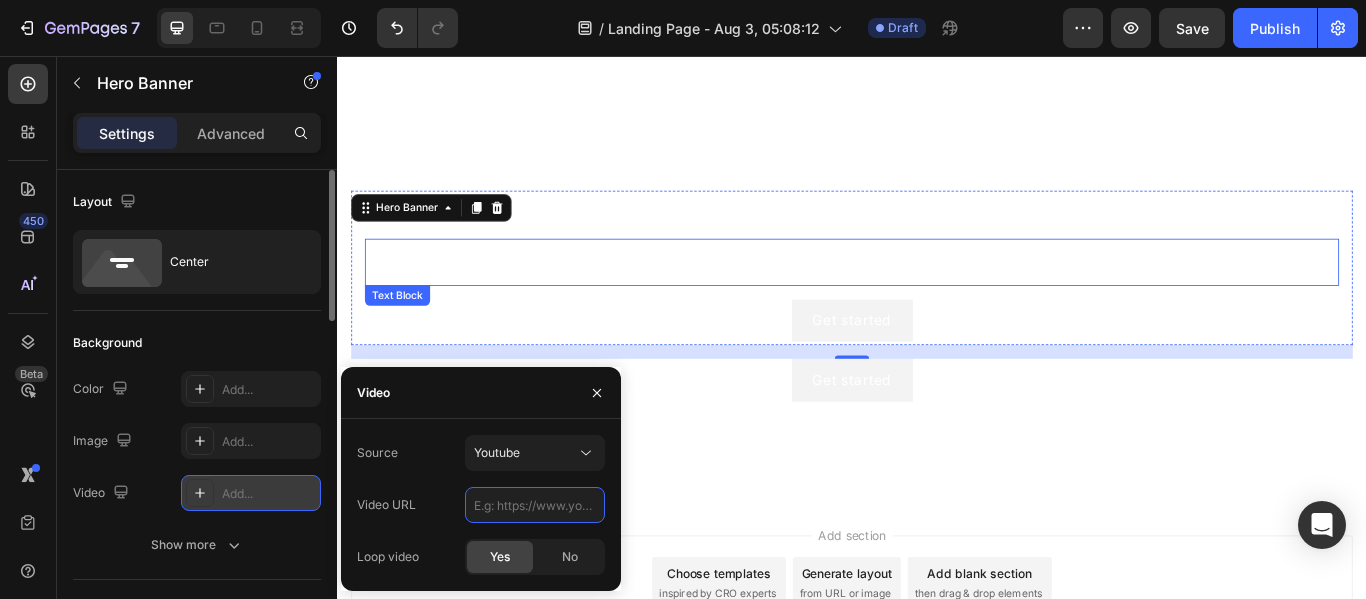paste on "file:///home/chronos/u-[USERNAME]/MyFiles/Downloads/CJNS1106732_1754109573296%20(Videos)/Cycling%20Men%20And%20Women%20Off-Road%20Hydration%20Bag.mp4" 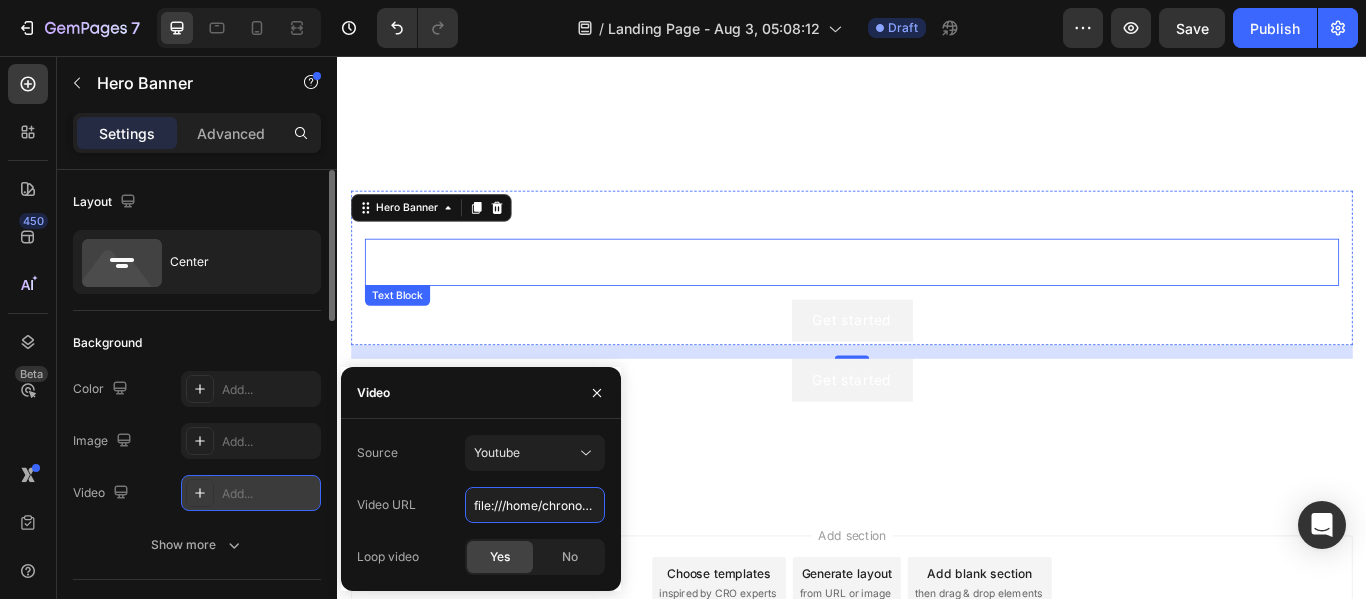 scroll, scrollTop: 0, scrollLeft: 1105, axis: horizontal 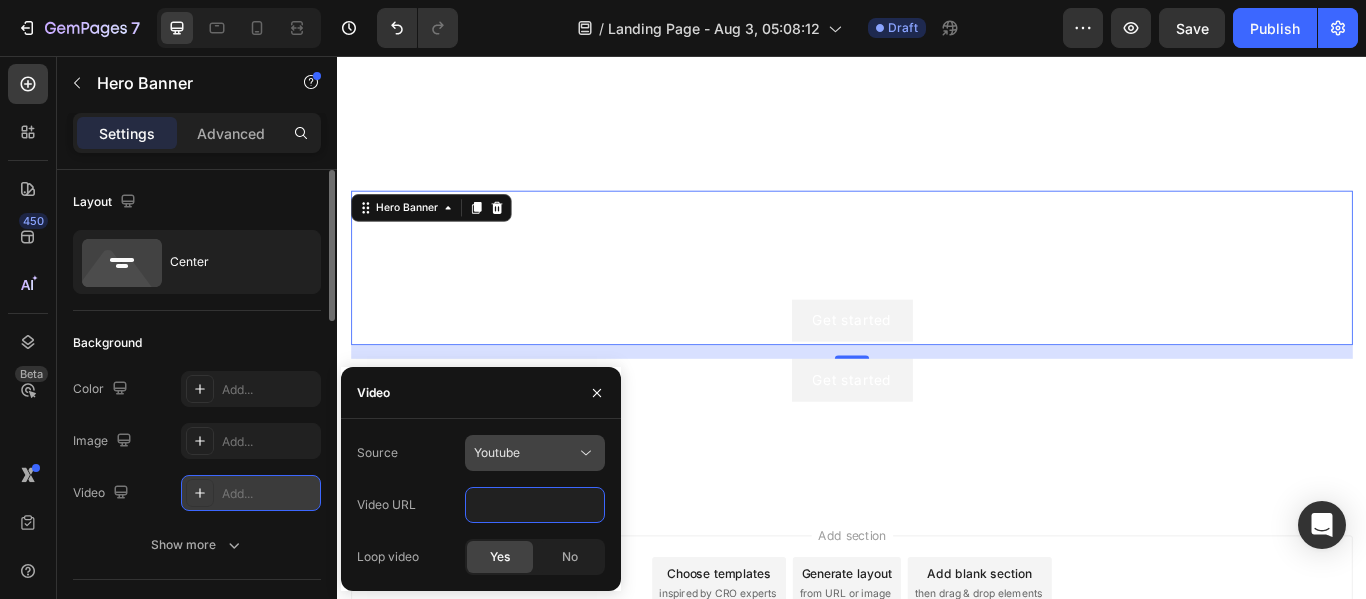 type on "file:///home/chronos/u-[USERNAME]/MyFiles/Downloads/CJNS1106732_1754109573296%20(Videos)/Cycling%20Men%20And%20Women%20Off-Road%20Hydration%20Bag.mp4" 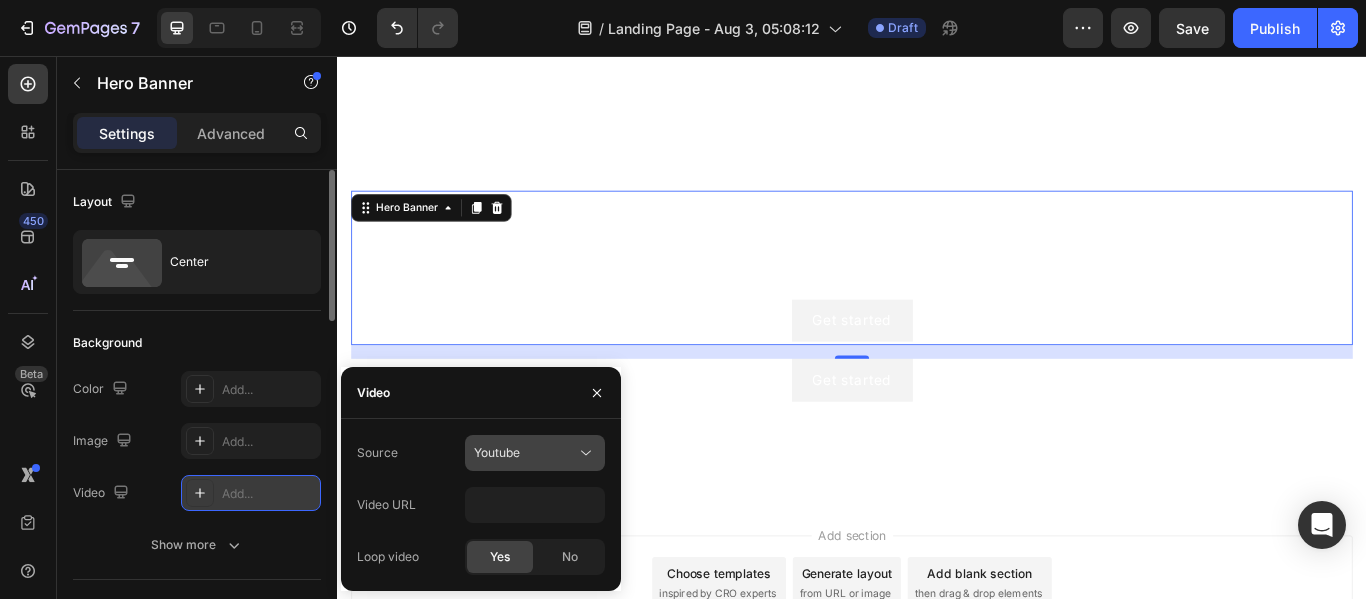 click on "Youtube" 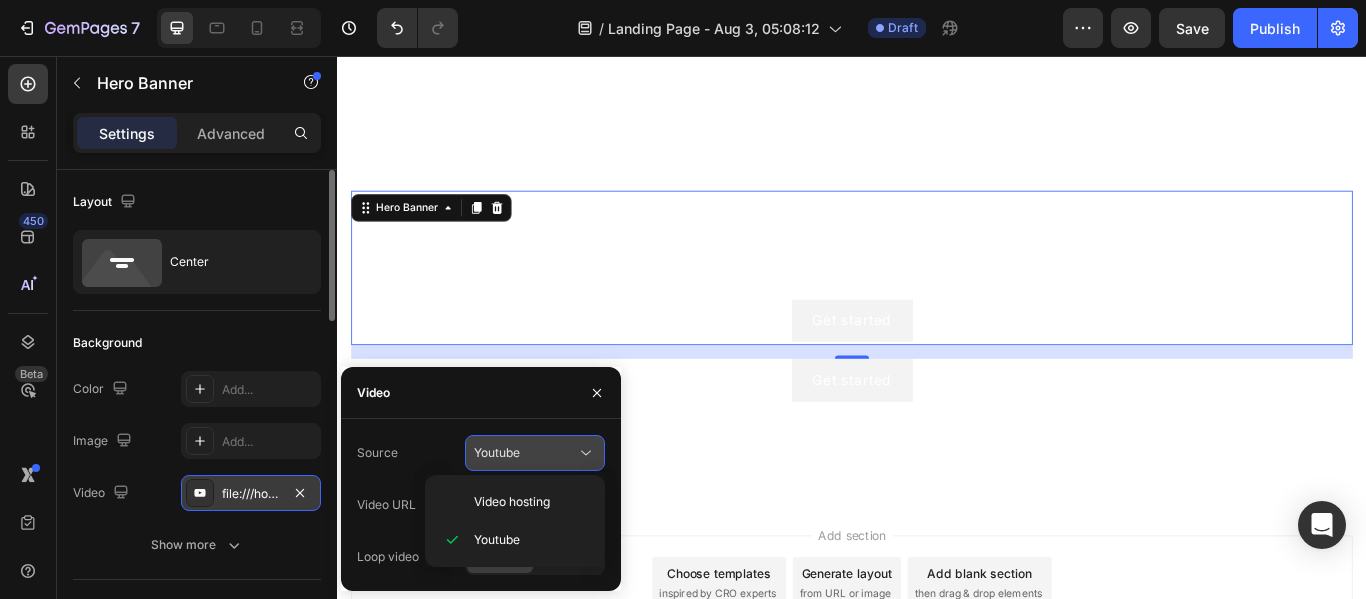scroll, scrollTop: 0, scrollLeft: 0, axis: both 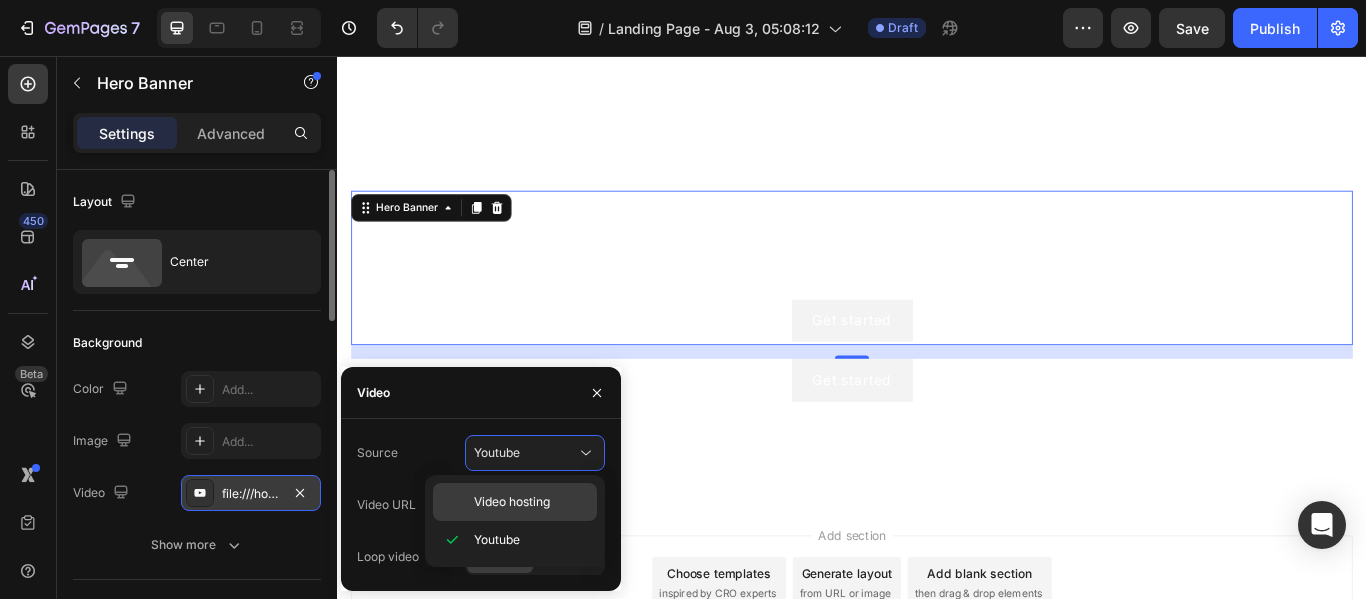click on "Video hosting" at bounding box center [512, 502] 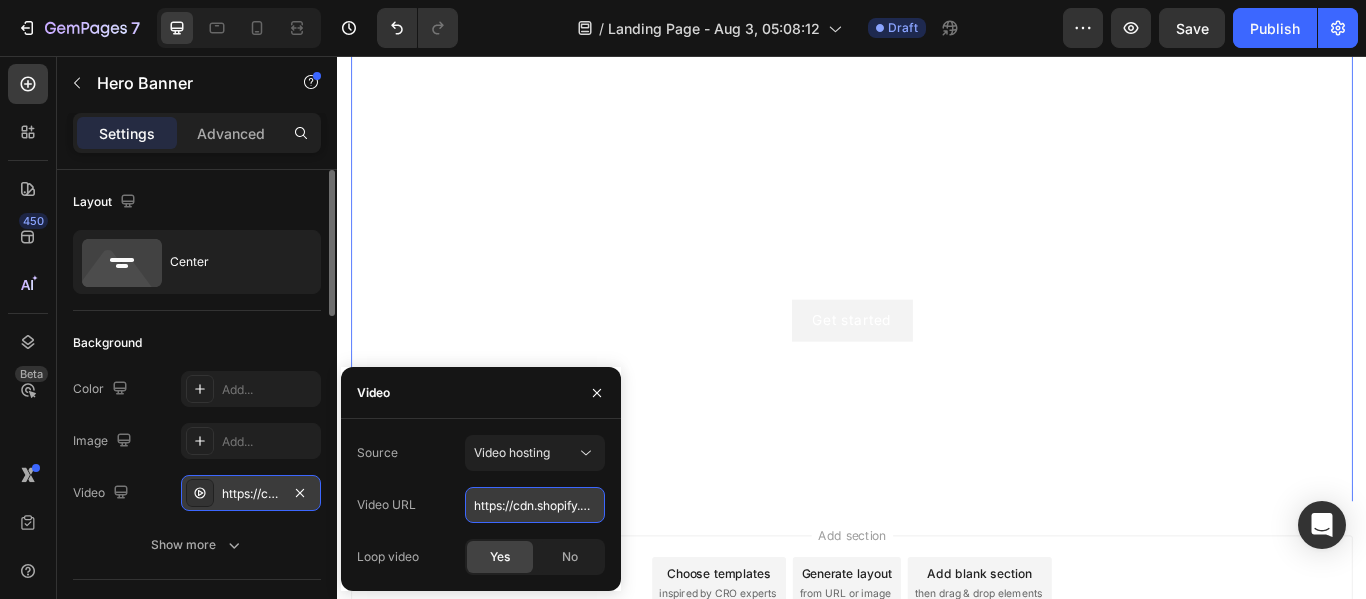 click on "https://cdn.shopify.com/videos/c/o/v/92a407d4e0c94a288eb54cac18c387dc.mp4" at bounding box center [535, 505] 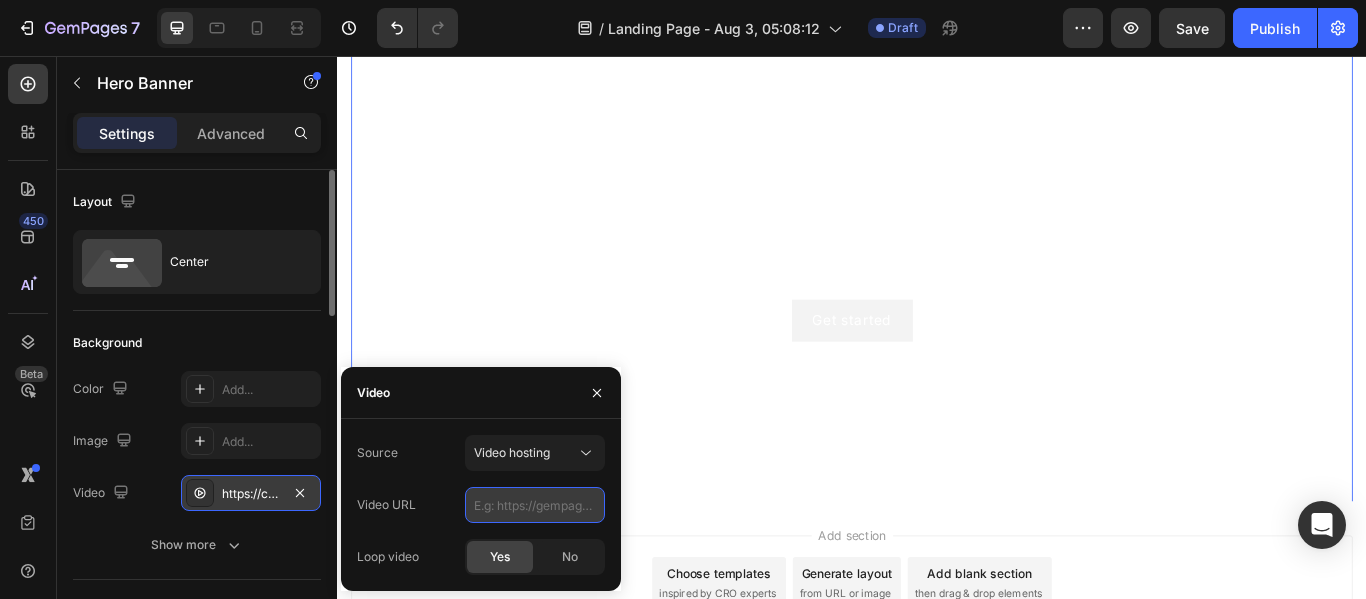 paste on "file:///home/chronos/u-[USERNAME]/MyFiles/Downloads/CJNS1106732_1754109573296%20(Videos)/Cycling%20Men%20And%20Women%20Off-Road%20Hydration%20Bag.mp4" 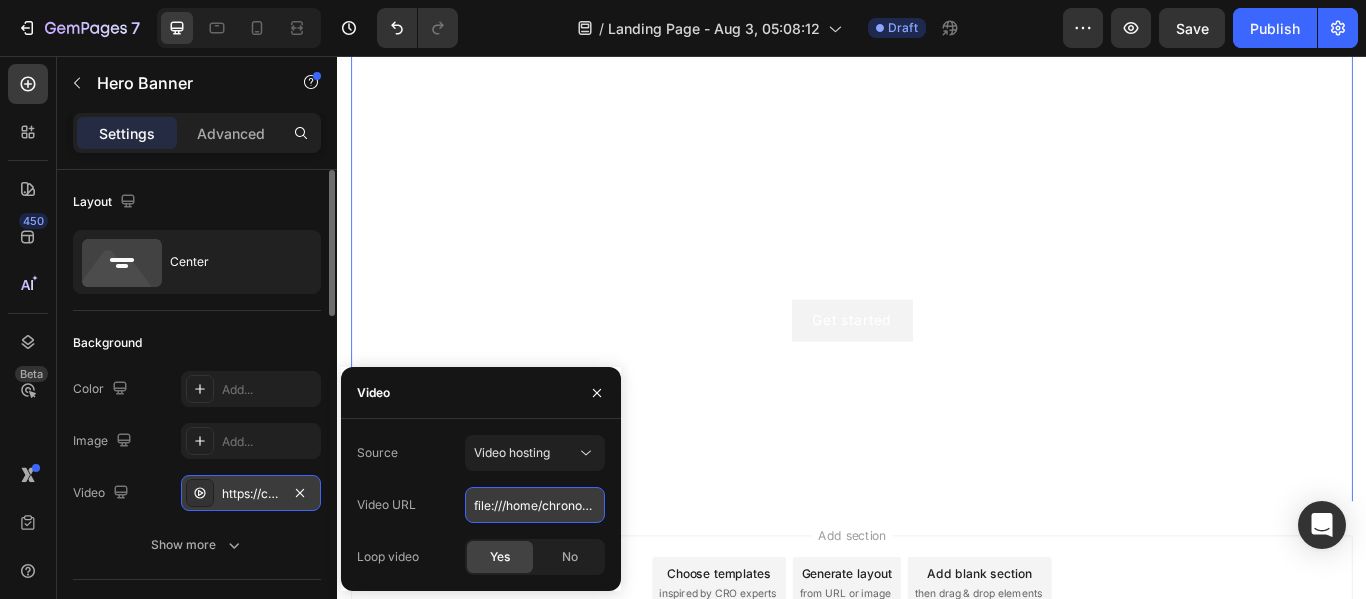 scroll, scrollTop: 0, scrollLeft: 1105, axis: horizontal 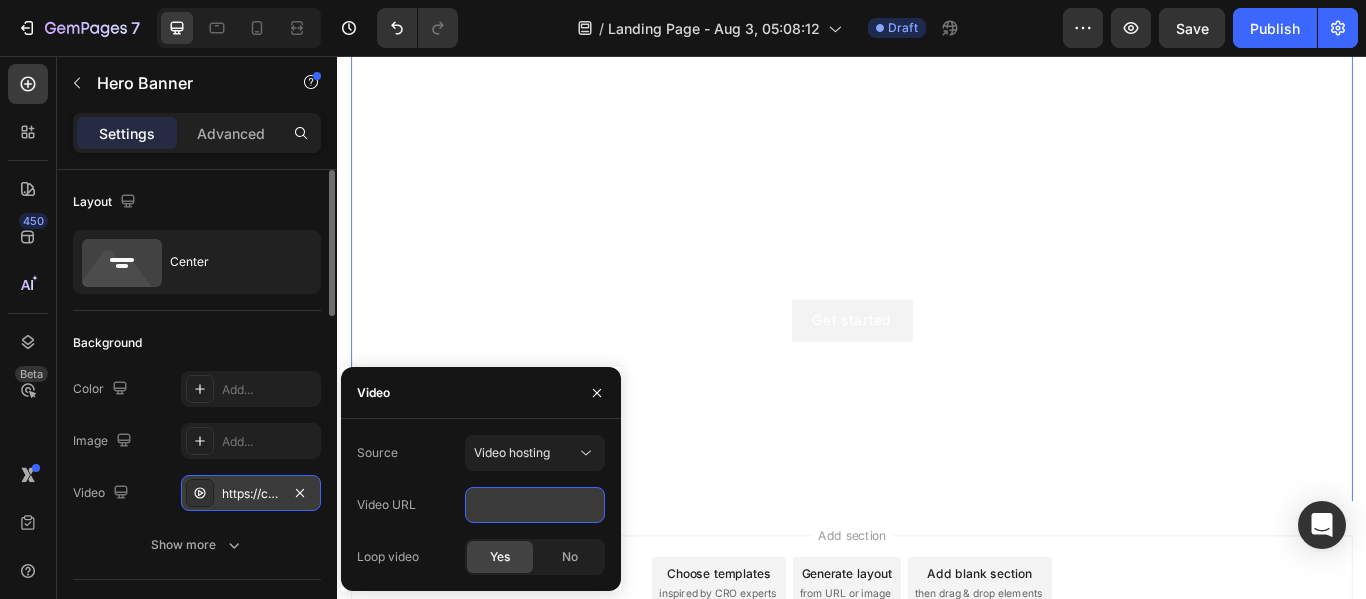 type on "file:///home/chronos/u-[USERNAME]/MyFiles/Downloads/CJNS1106732_1754109573296%20(Videos)/Cycling%20Men%20And%20Women%20Off-Road%20Hydration%20Bag.mp4" 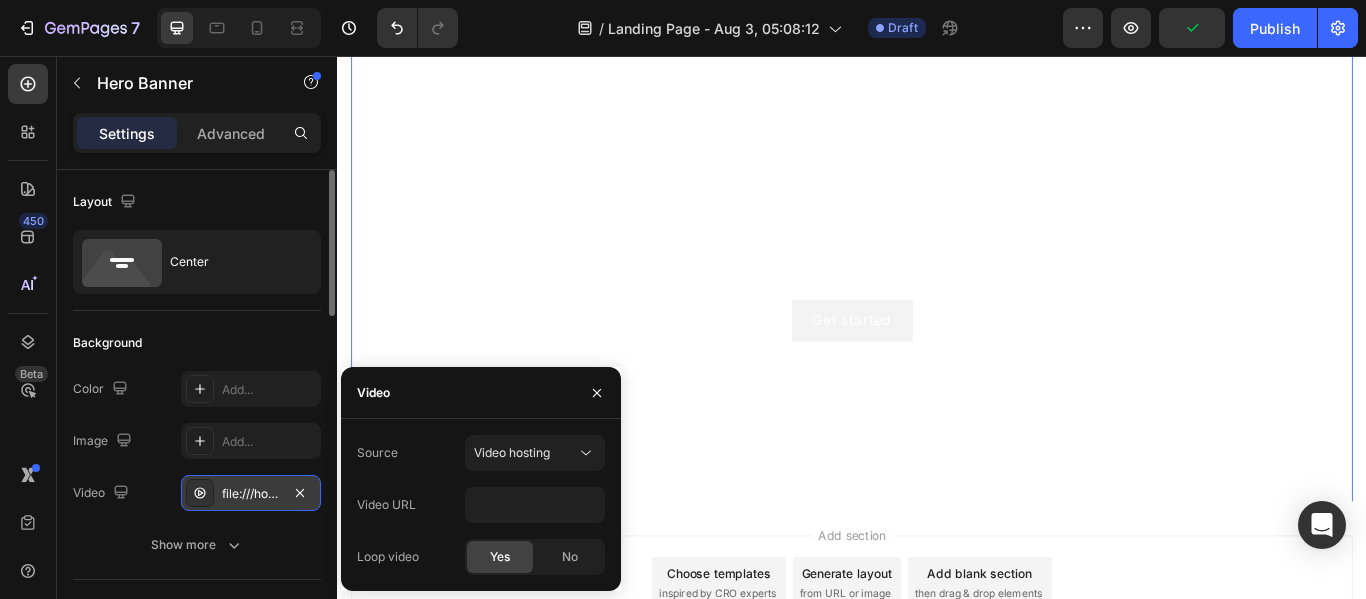 click on "Video URL file:///home/chronos/u-[USERNAME]/MyFiles/Downloads/CJNS1106732_1754109573296%20(Videos)/Cycling%20Men%20And%20Women%20Off-Road%20Hydration%20Bag.mp4" at bounding box center [481, 505] 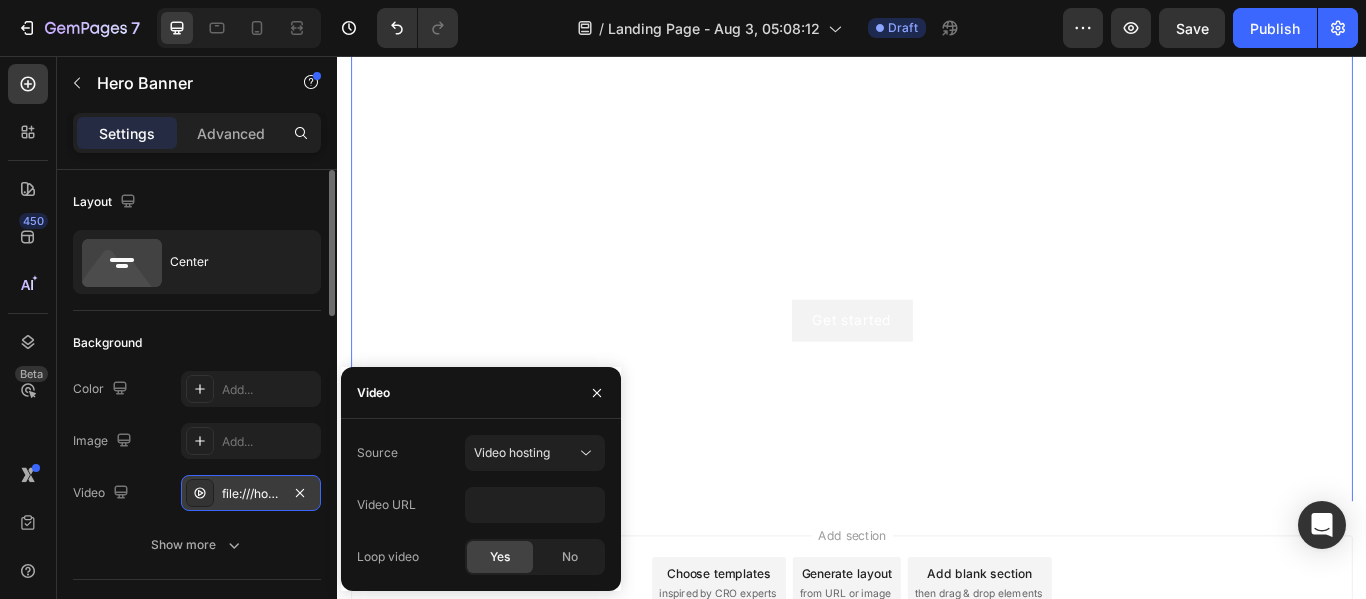 scroll, scrollTop: 0, scrollLeft: 0, axis: both 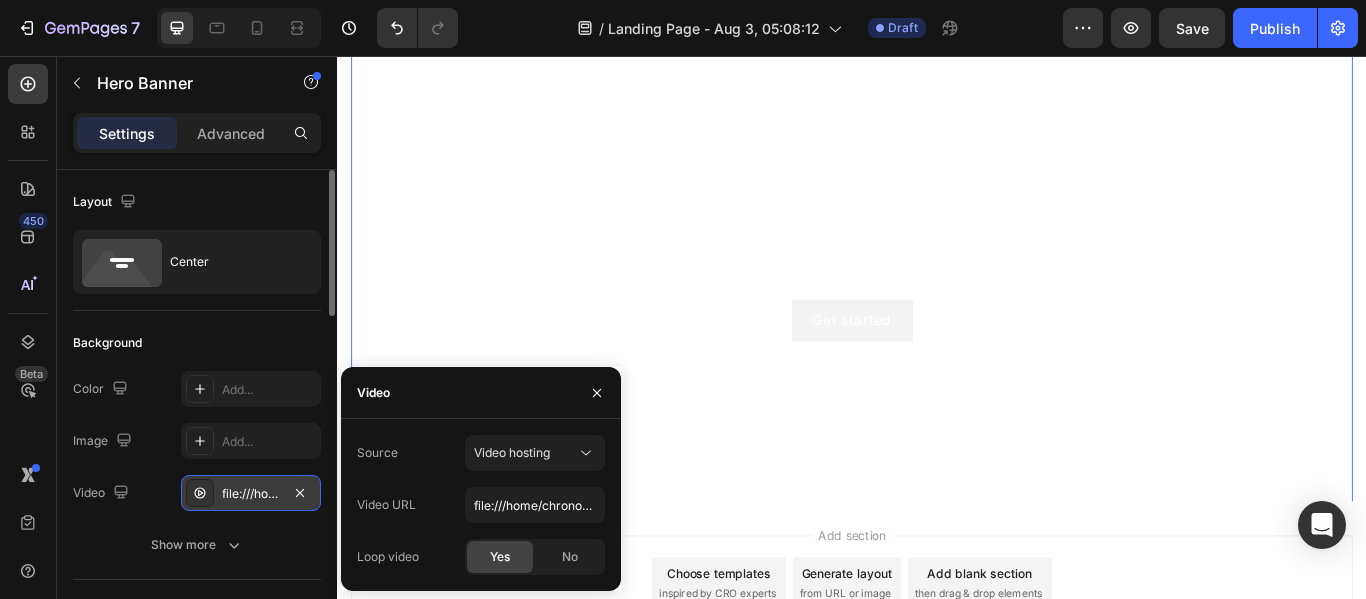 click on "Video" at bounding box center [481, 393] 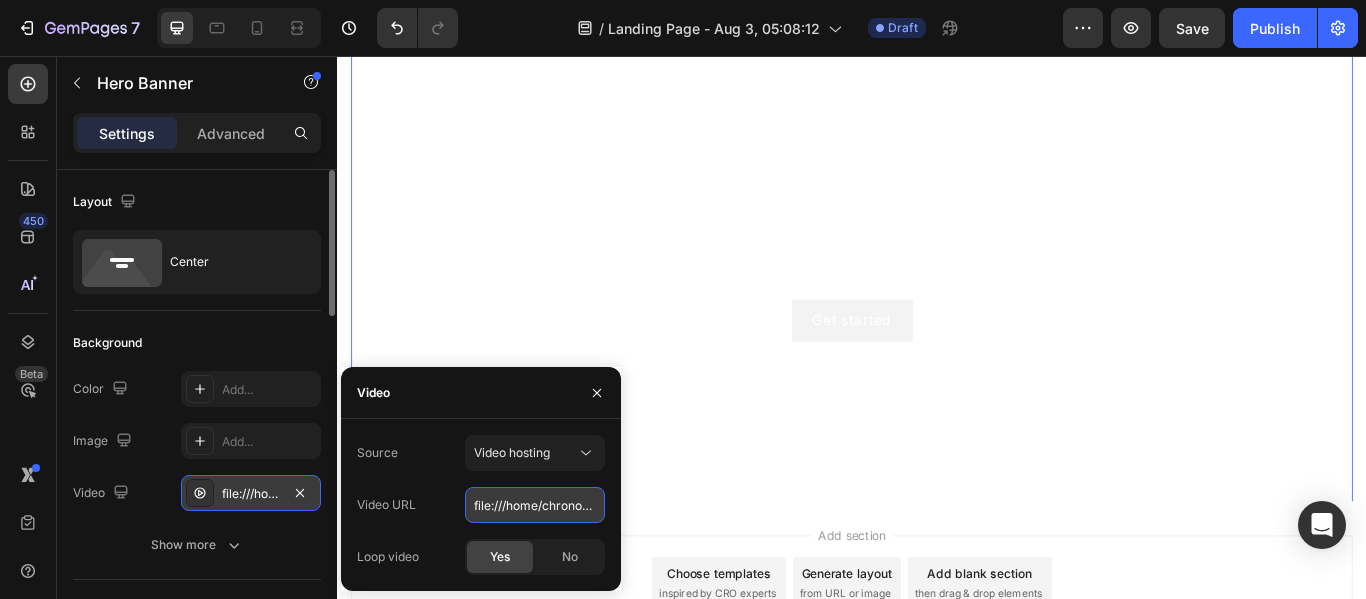 click on "file:///home/chronos/u-[USERNAME]/MyFiles/Downloads/CJNS1106732_1754109573296%20(Videos)/Cycling%20Men%20And%20Women%20Off-Road%20Hydration%20Bag.mp4" at bounding box center (535, 505) 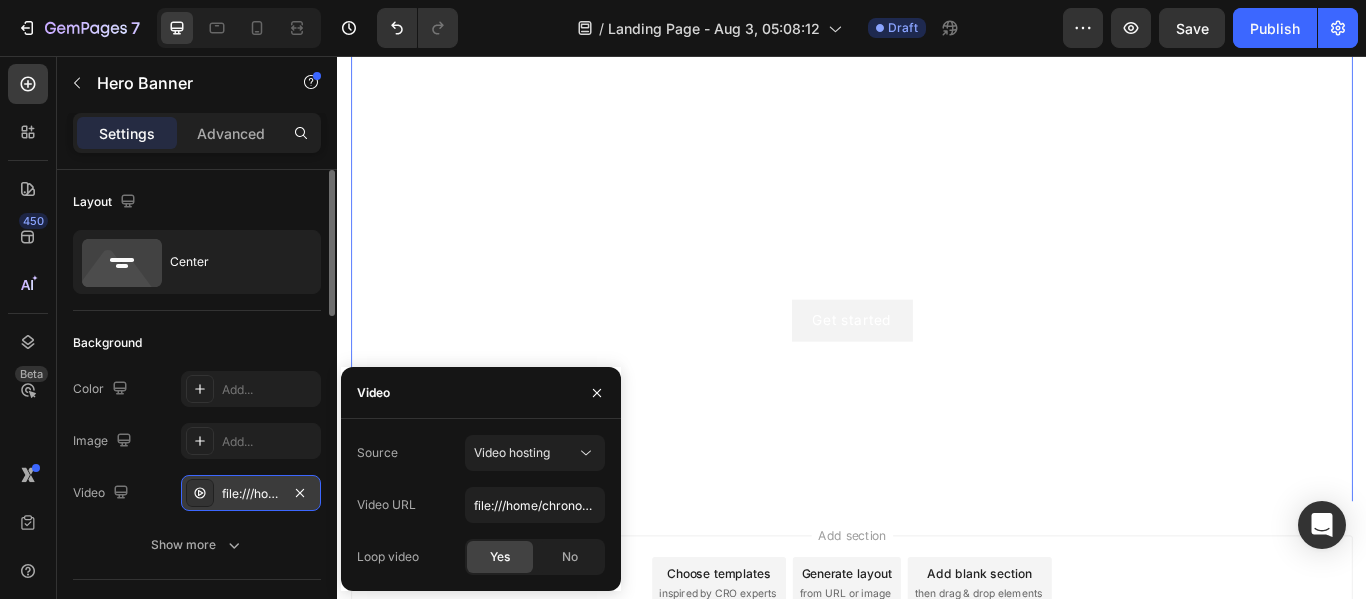 click on "Video URL file:///home/chronos/u-[USERNAME]/MyFiles/Downloads/CJNS1106732_1754109573296%20(Videos)/Cycling%20Men%20And%20Women%20Off-Road%20Hydration%20Bag.mp4" at bounding box center [481, 505] 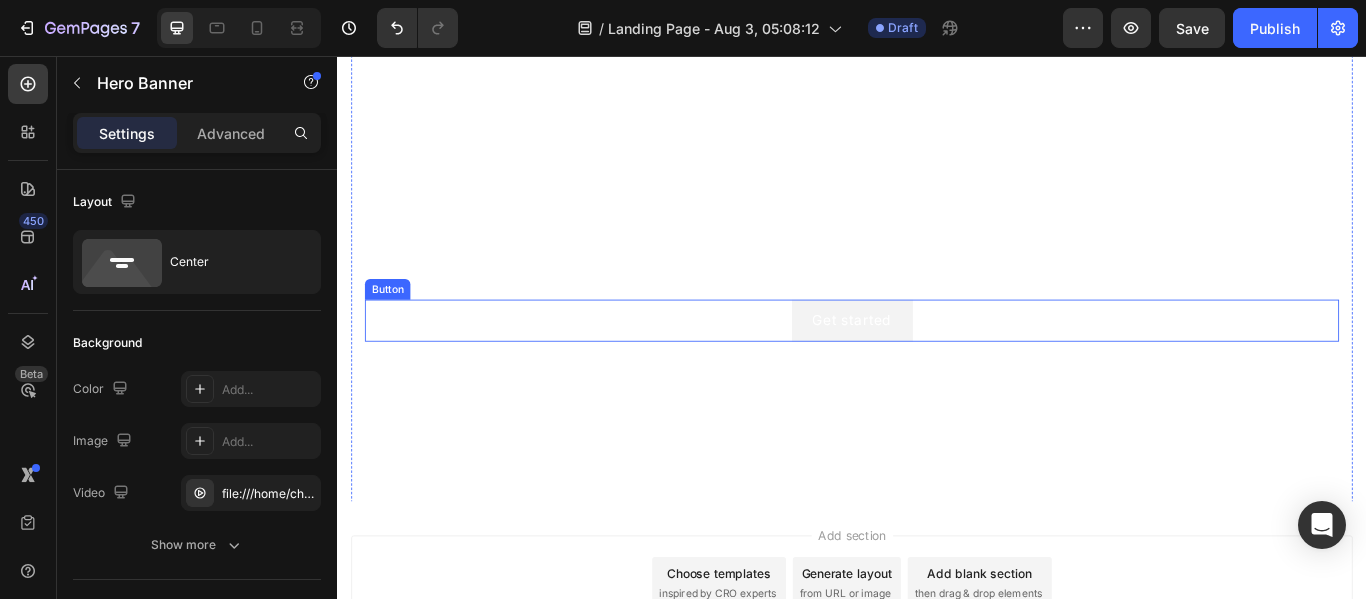 click on "Get started Button" at bounding box center [937, 365] 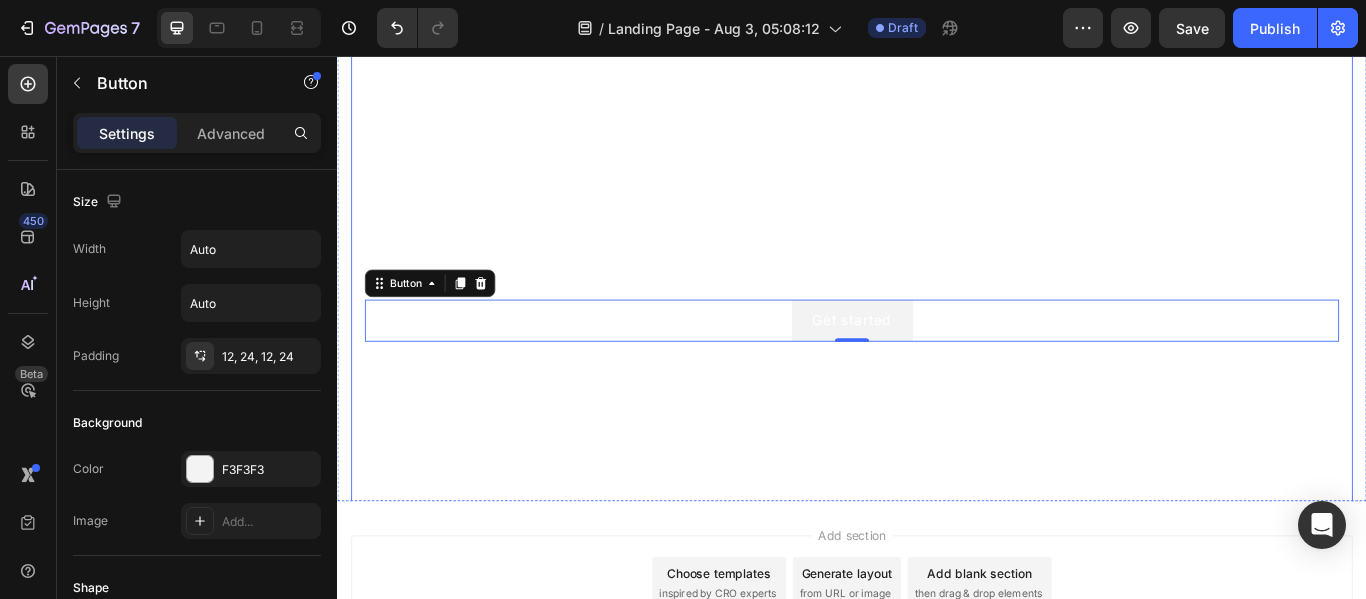 click at bounding box center (937, 303) 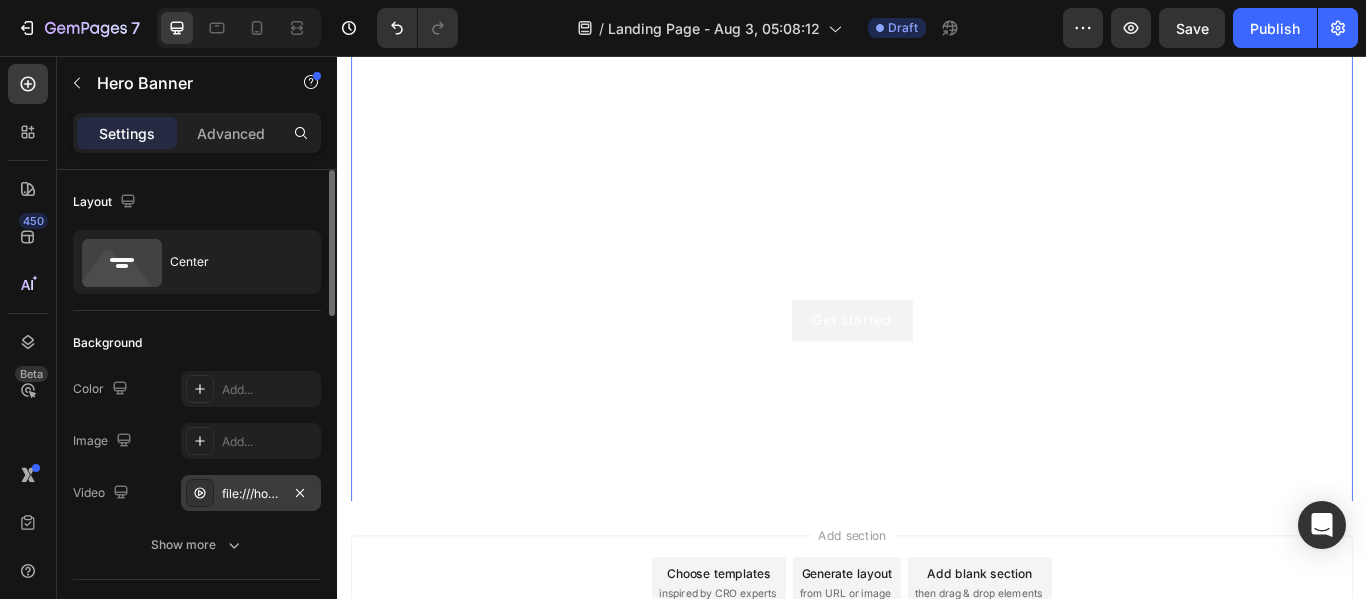click on "file:///home/chronos/u-[USERNAME]/MyFiles/Downloads/CJNS1106732_1754109573296%20(Videos)/Cycling%20Men%20And%20Women%20Off-Road%20Hydration%20Bag.mp4" at bounding box center (251, 494) 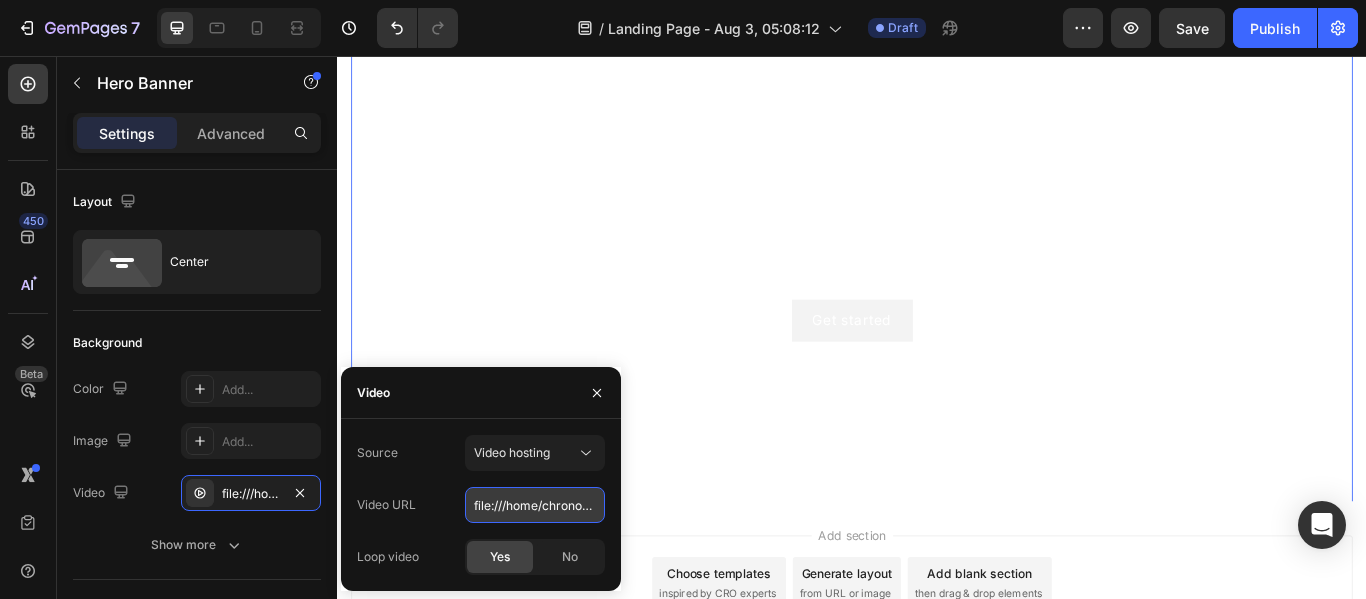 click on "file:///home/chronos/u-[USERNAME]/MyFiles/Downloads/CJNS1106732_1754109573296%20(Videos)/Cycling%20Men%20And%20Women%20Off-Road%20Hydration%20Bag.mp4" at bounding box center [535, 505] 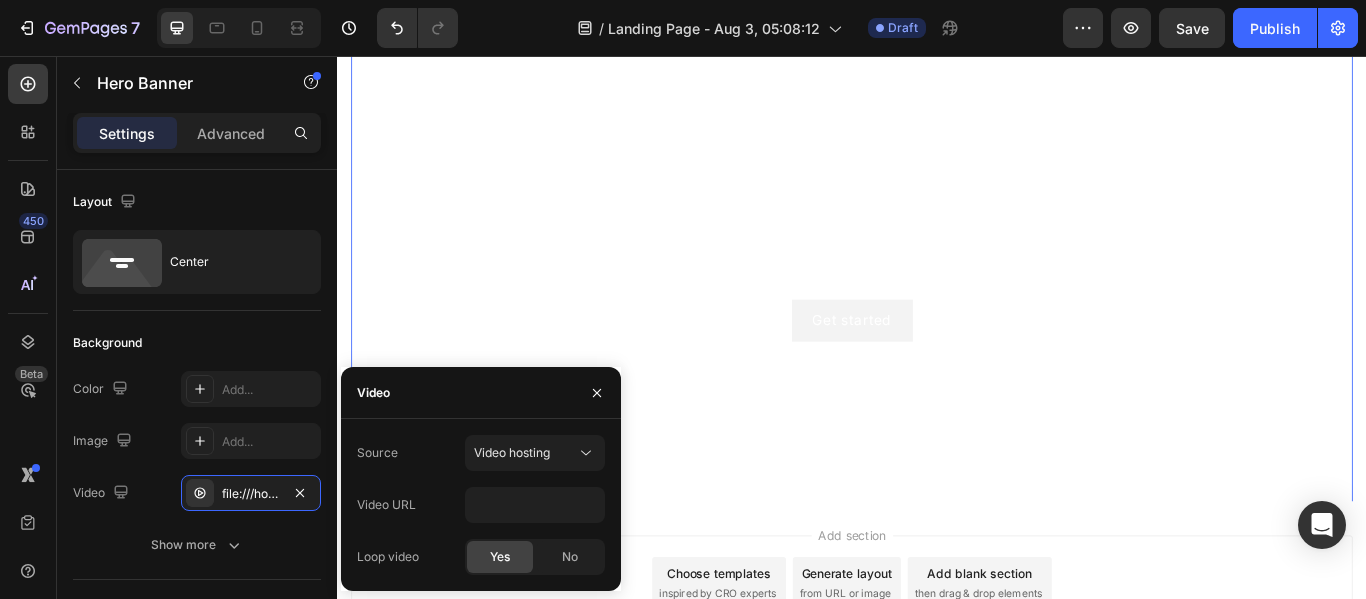click on "Video URL file:///home/chronos/u-[USERNAME]/MyFiles/Downloads/CJNS1106732_1754109573296%20(Videos)/Cycling%20Men%20And%20Women%20Off-Road%20Hydration%20Bag.mp4" at bounding box center [481, 505] 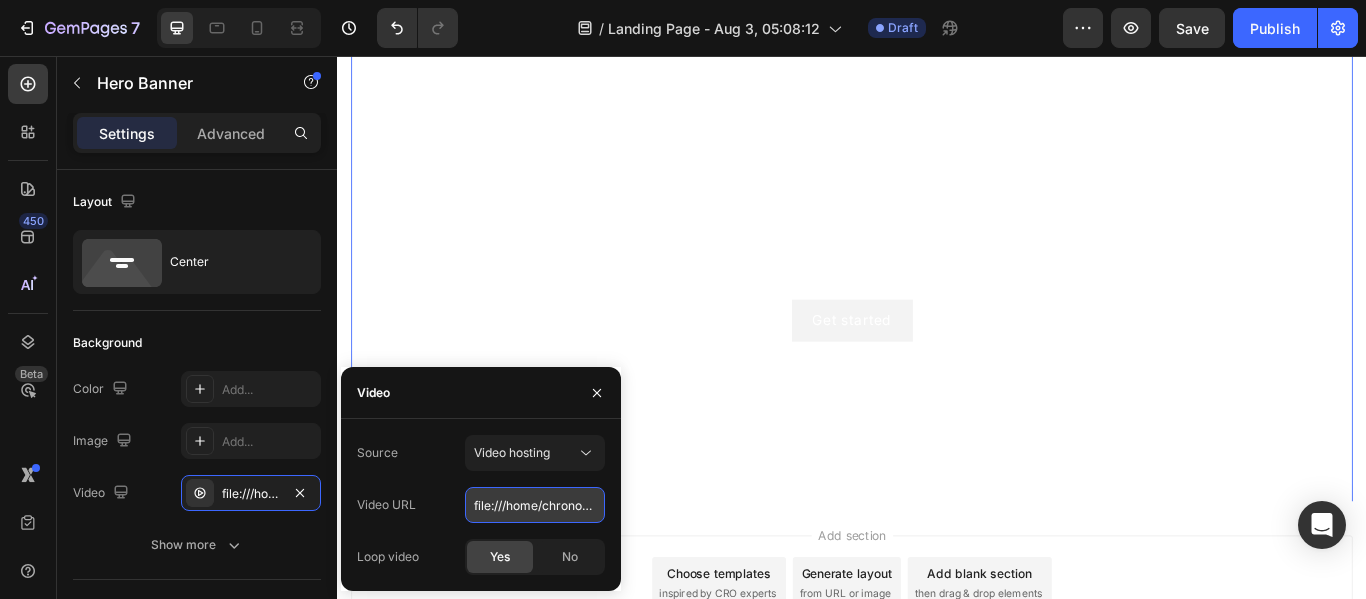 click on "file:///home/chronos/u-[USERNAME]/MyFiles/Downloads/CJNS1106732_1754109573296%20(Videos)/Cycling%20Men%20And%20Women%20Off-Road%20Hydration%20Bag.mp4" at bounding box center (535, 505) 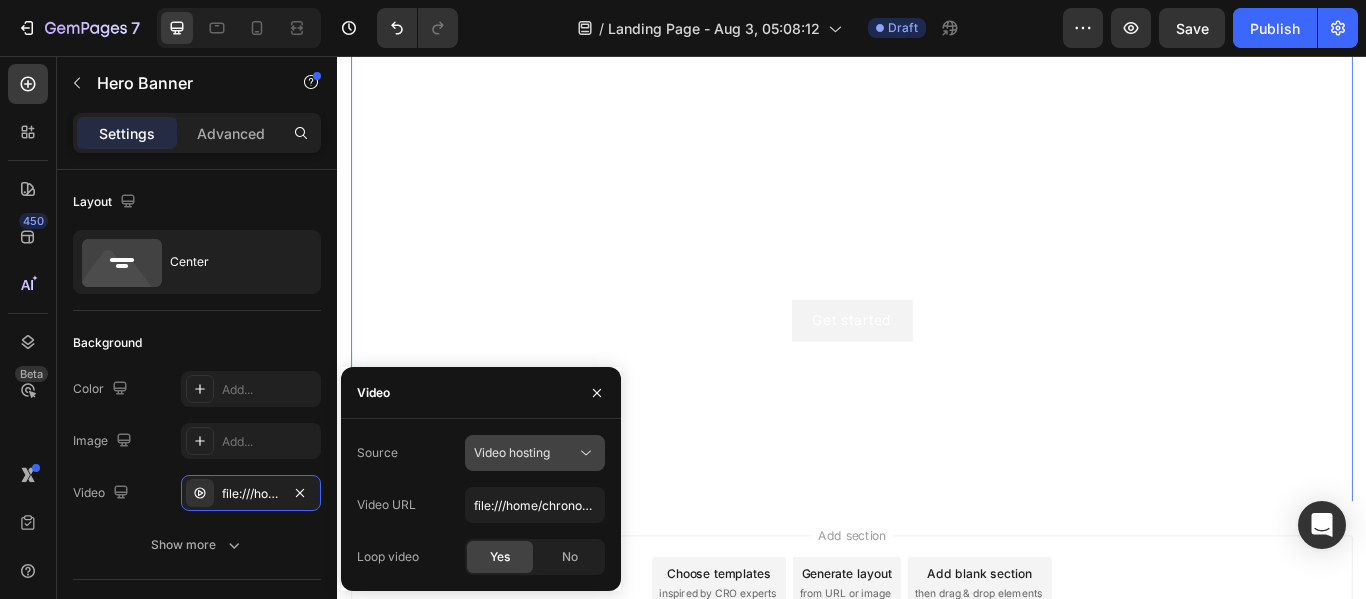 click on "Video hosting" at bounding box center [512, 452] 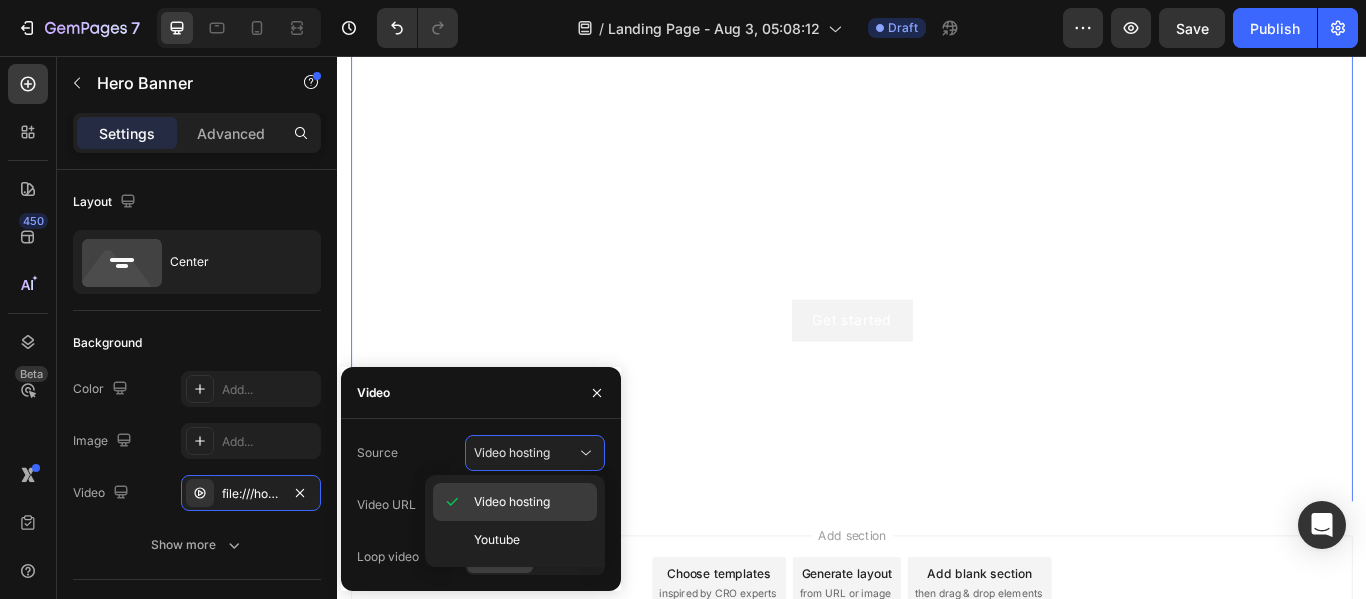 click on "Video hosting" at bounding box center [512, 502] 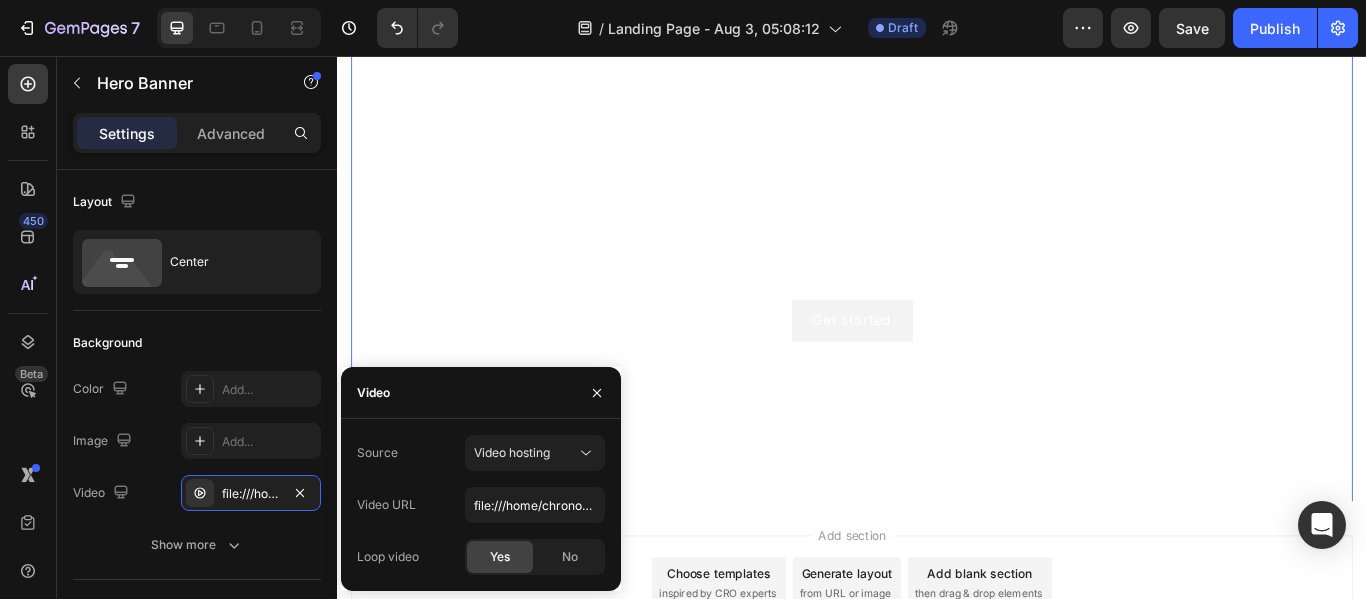 click on "Video URL" at bounding box center (386, 505) 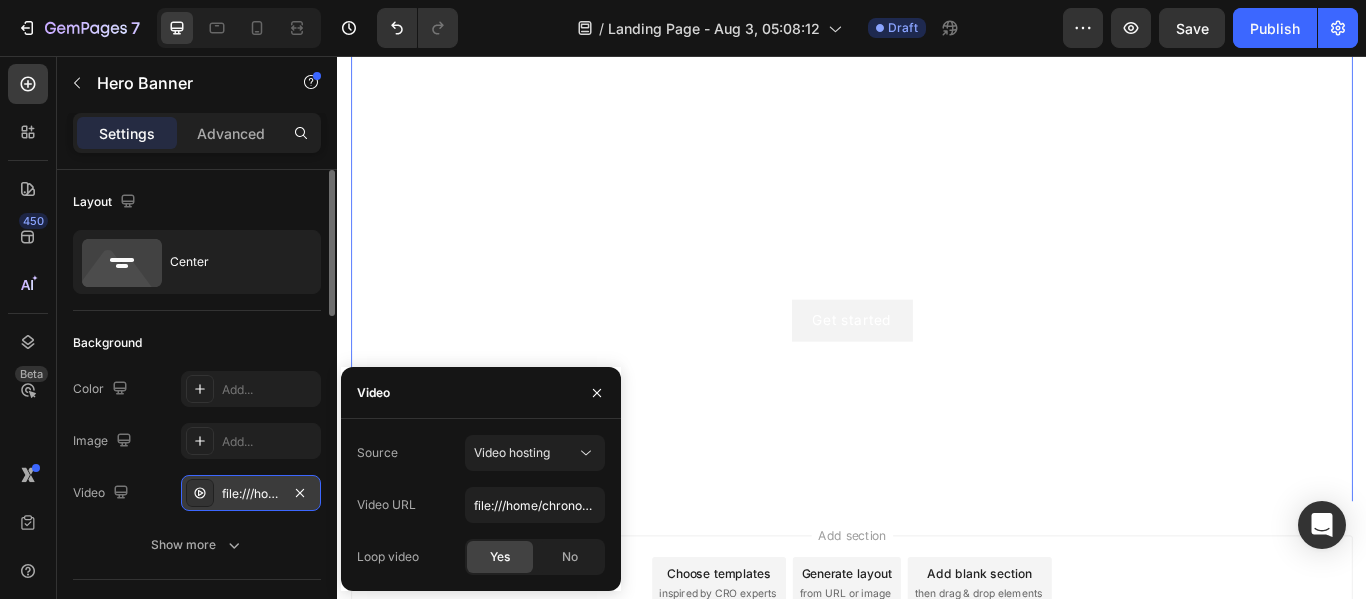 click 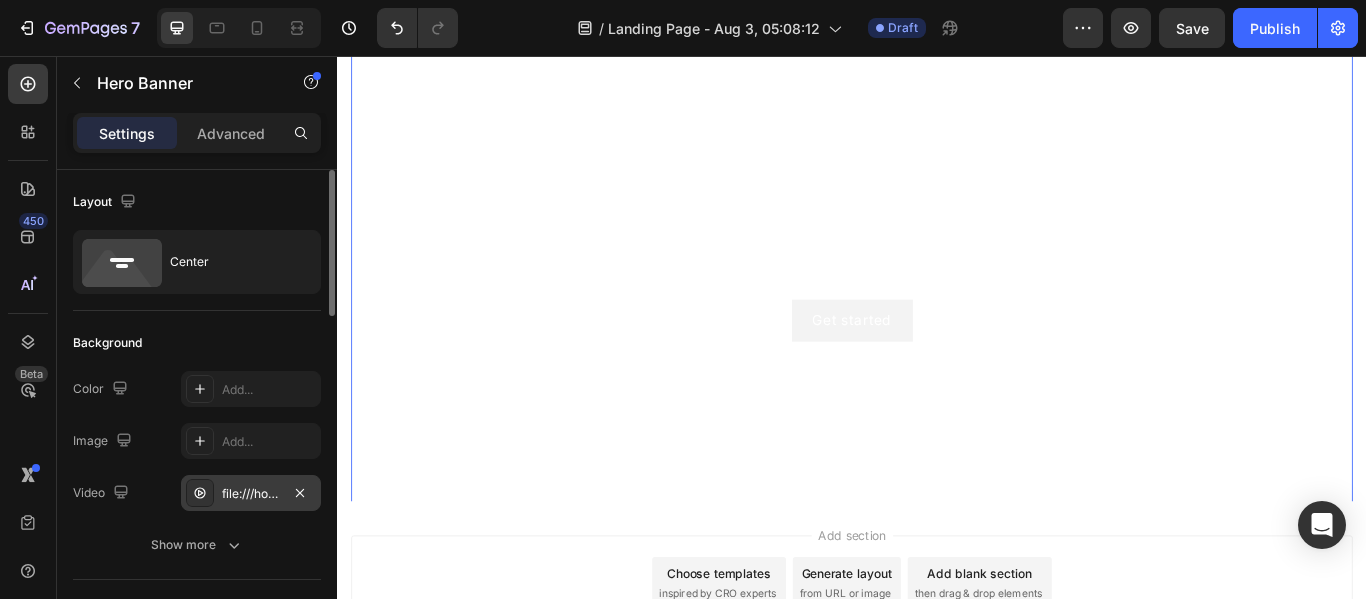 click 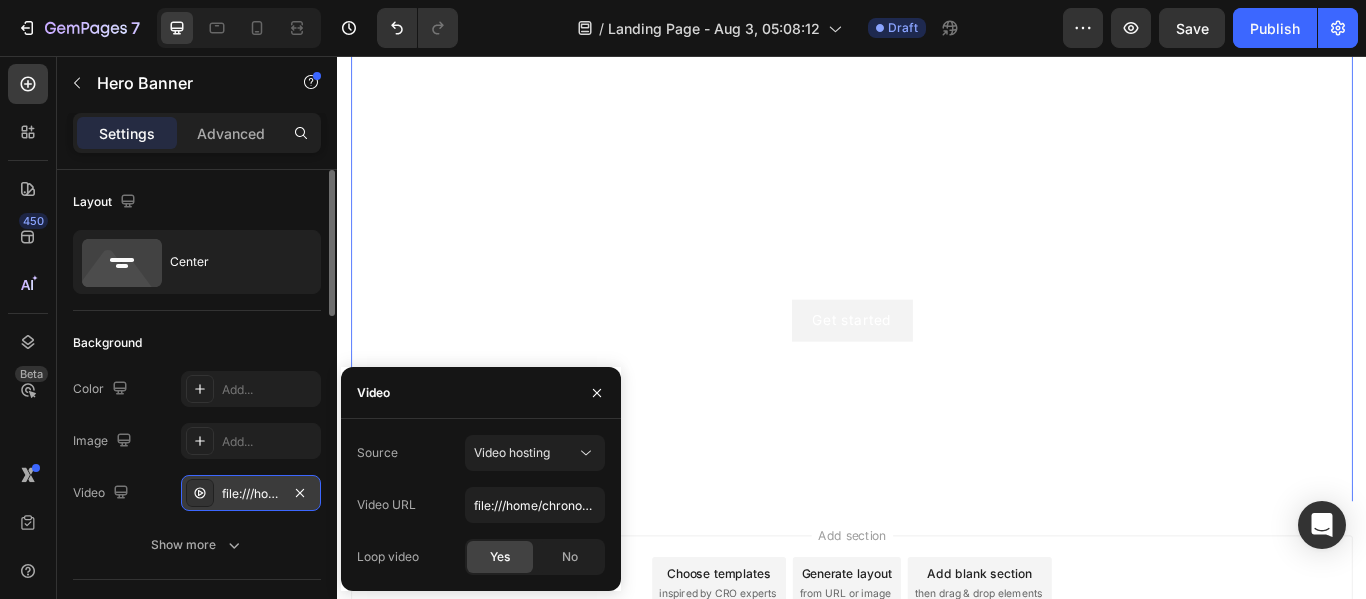 click 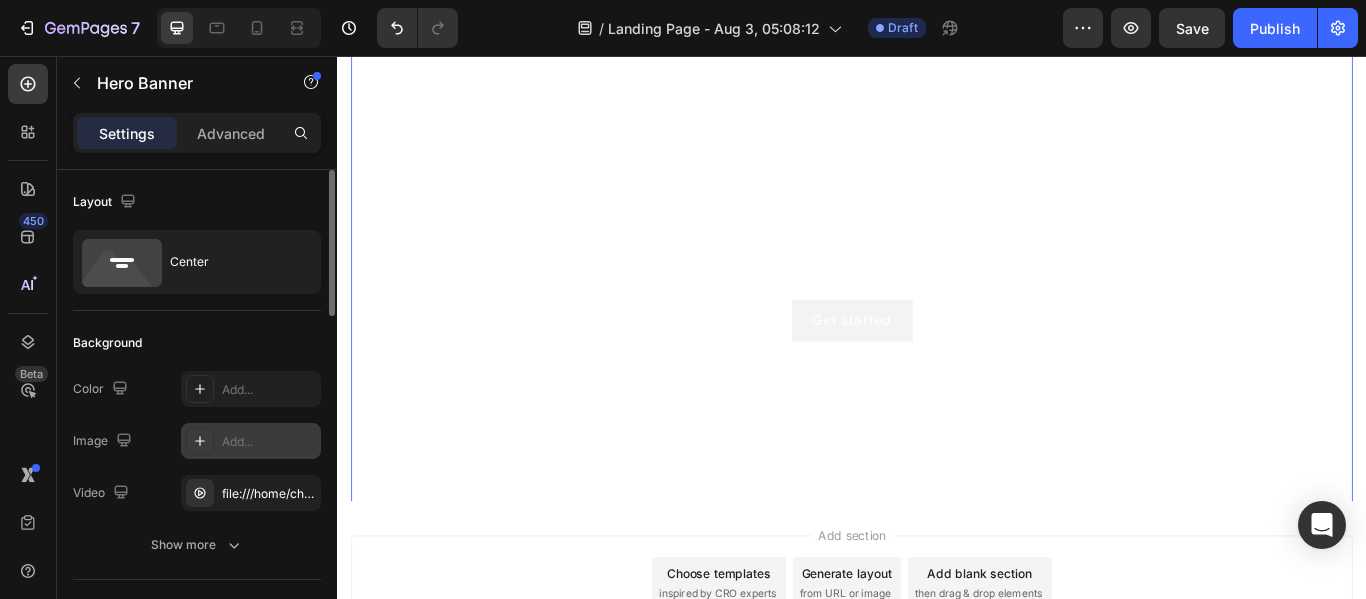click 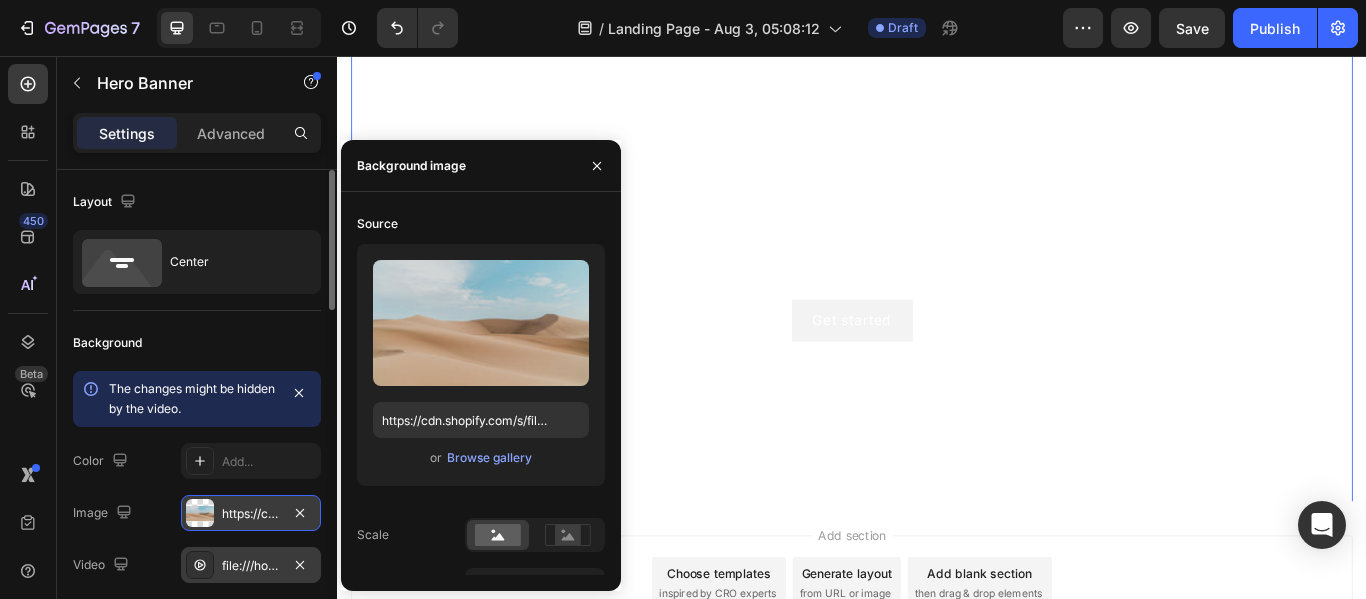 click 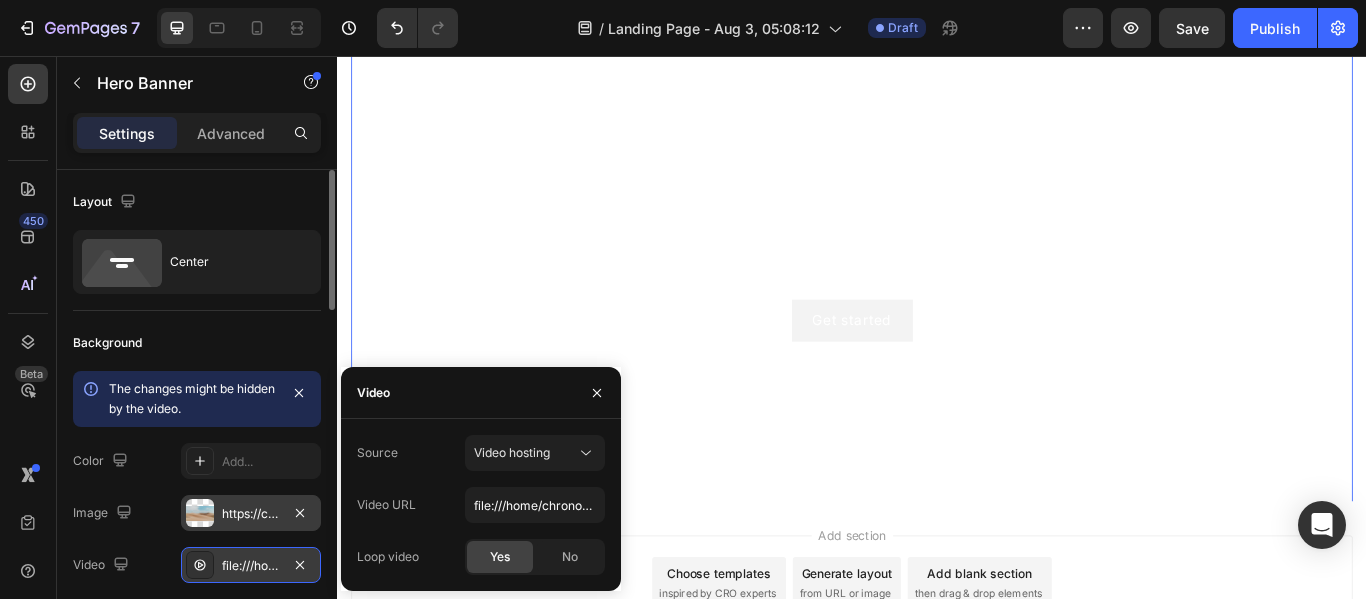 click 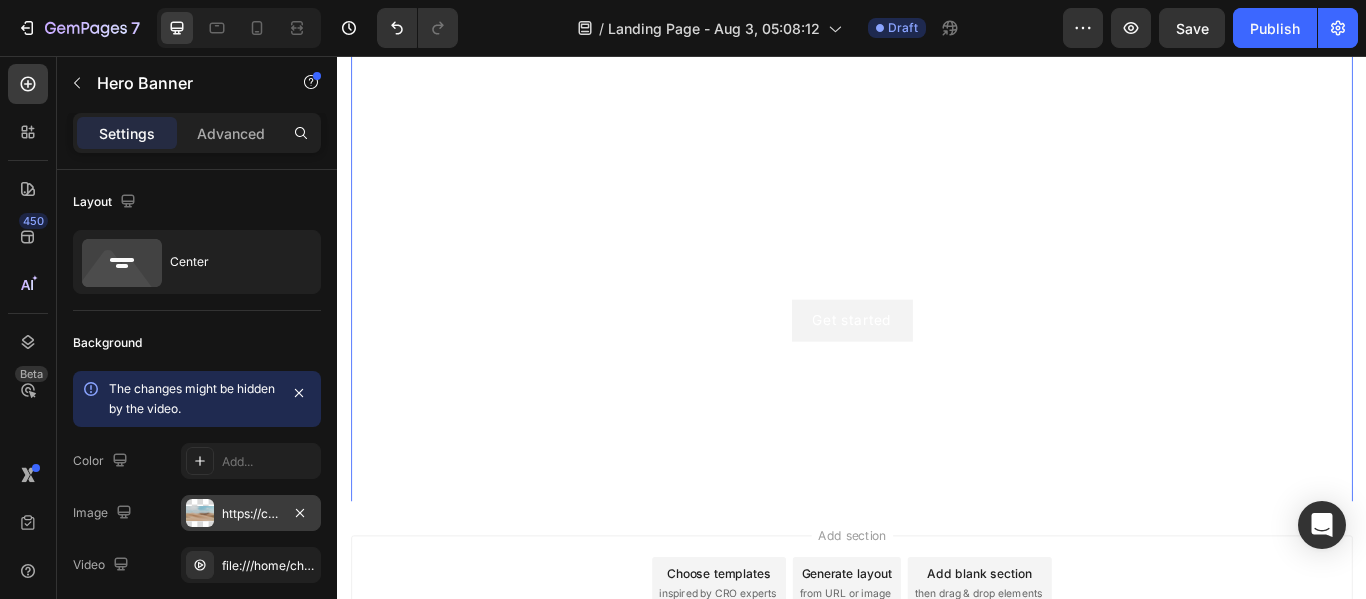 click at bounding box center [200, 513] 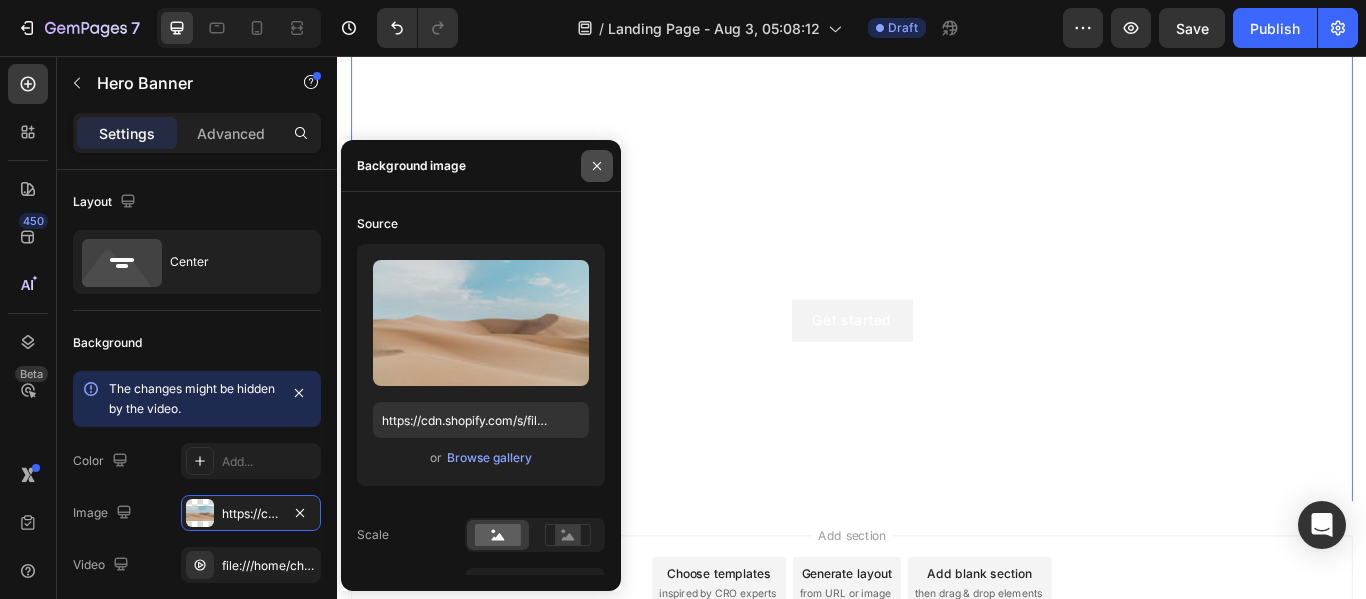 click 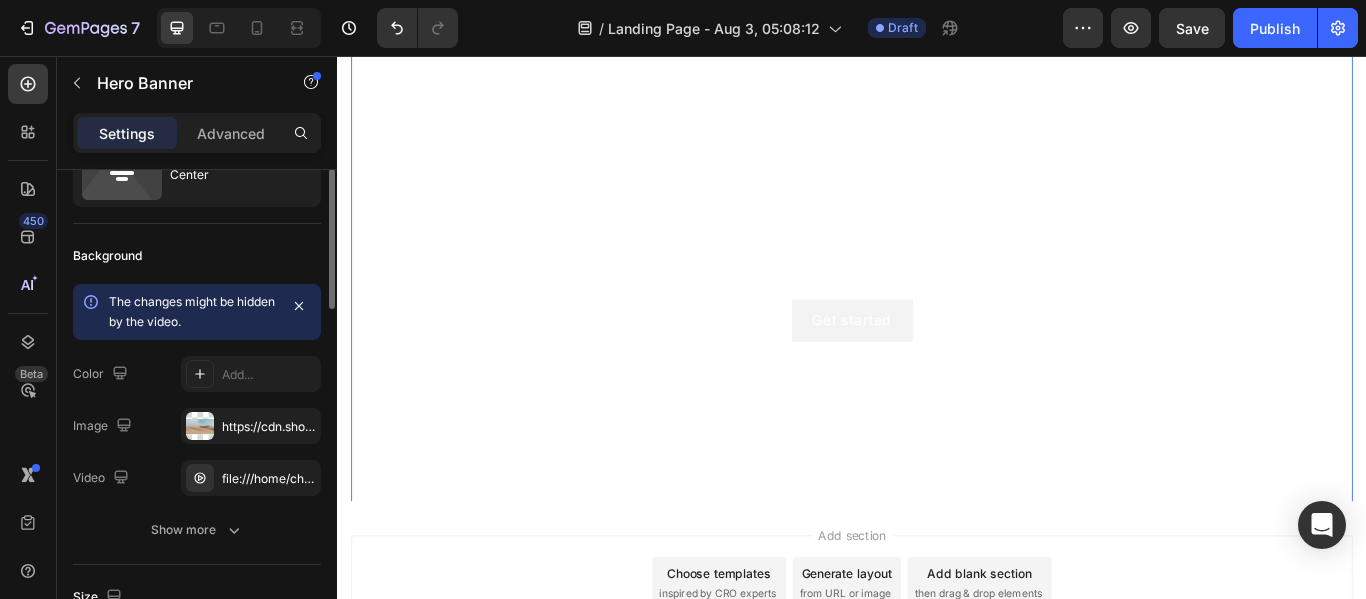 scroll, scrollTop: 89, scrollLeft: 0, axis: vertical 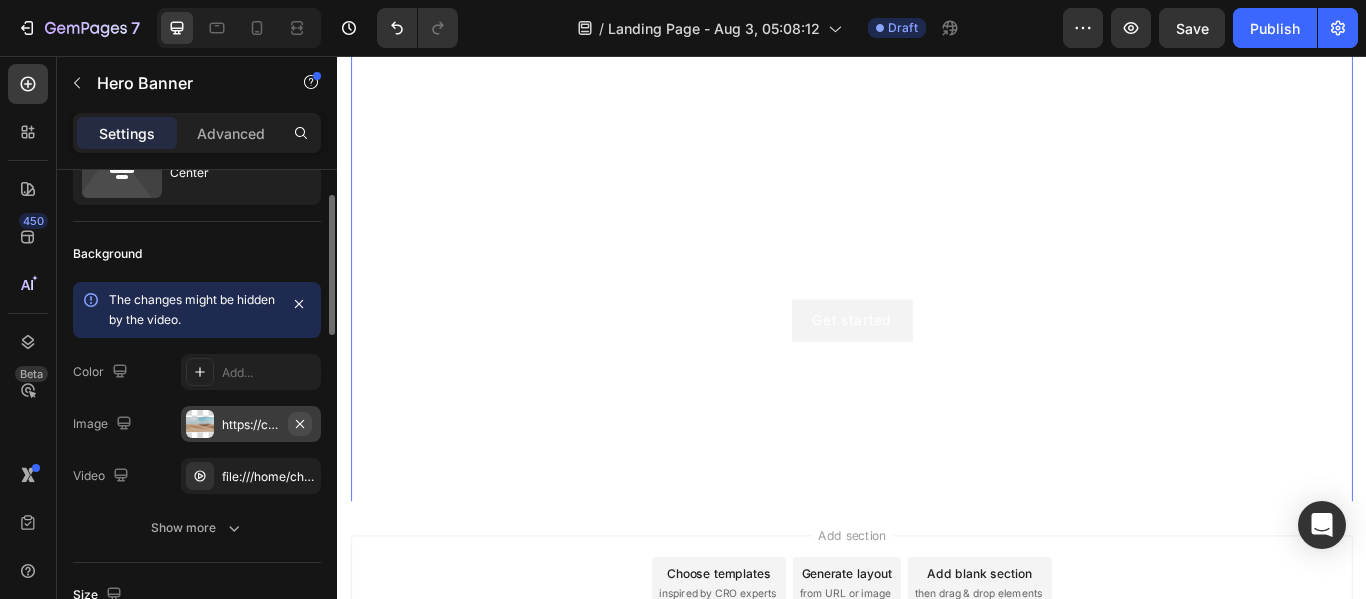 click 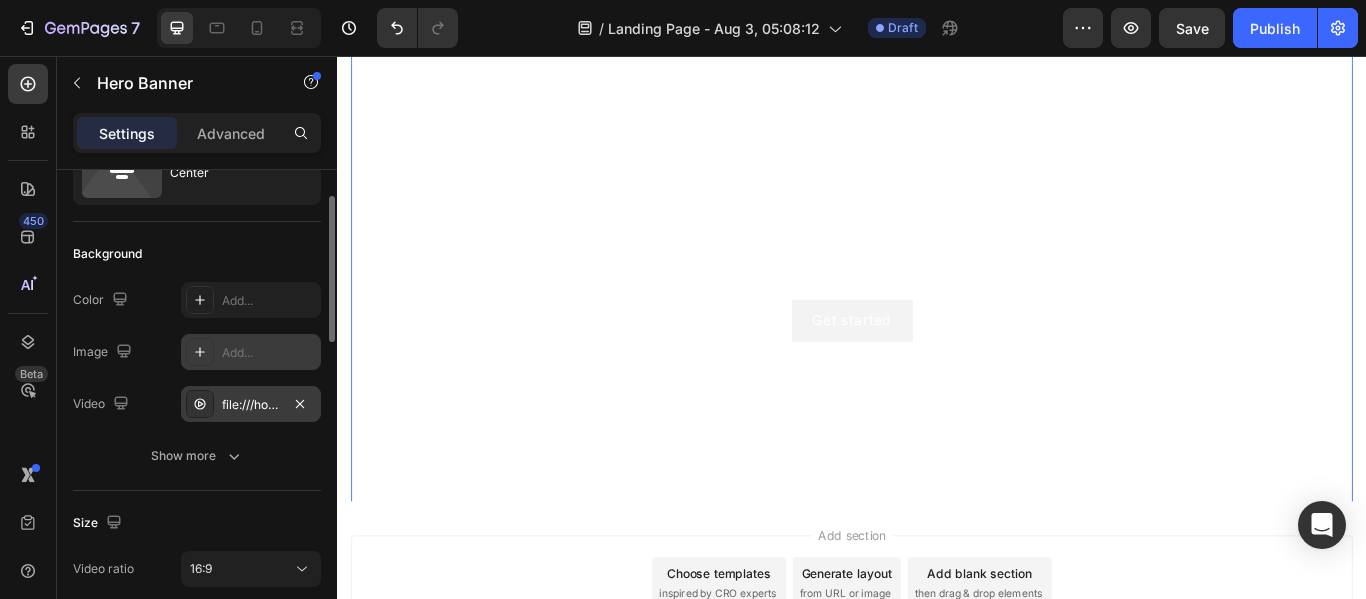 click on "file:///home/chronos/u-[USERNAME]/MyFiles/Downloads/CJNS1106732_1754109573296%20(Videos)/Cycling%20Men%20And%20Women%20Off-Road%20Hydration%20Bag.mp4" at bounding box center (251, 405) 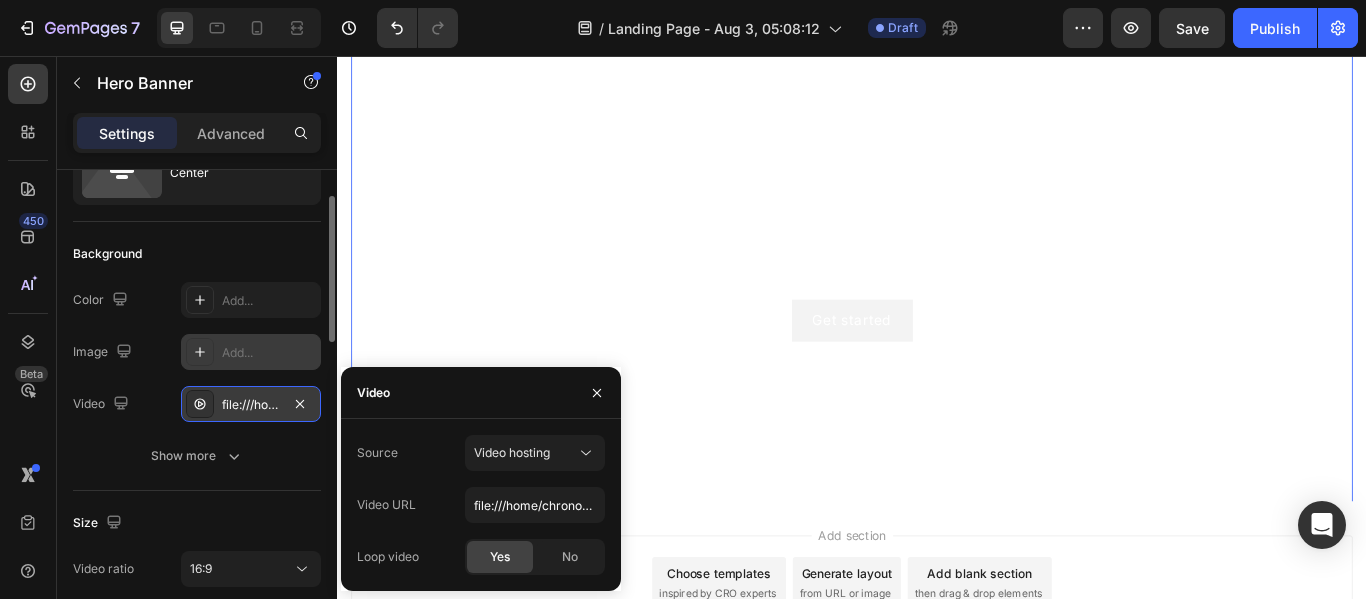 click on "file:///home/chronos/u-[USERNAME]/MyFiles/Downloads/CJNS1106732_1754109573296%20(Videos)/Cycling%20Men%20And%20Women%20Off-Road%20Hydration%20Bag.mp4" at bounding box center [251, 405] 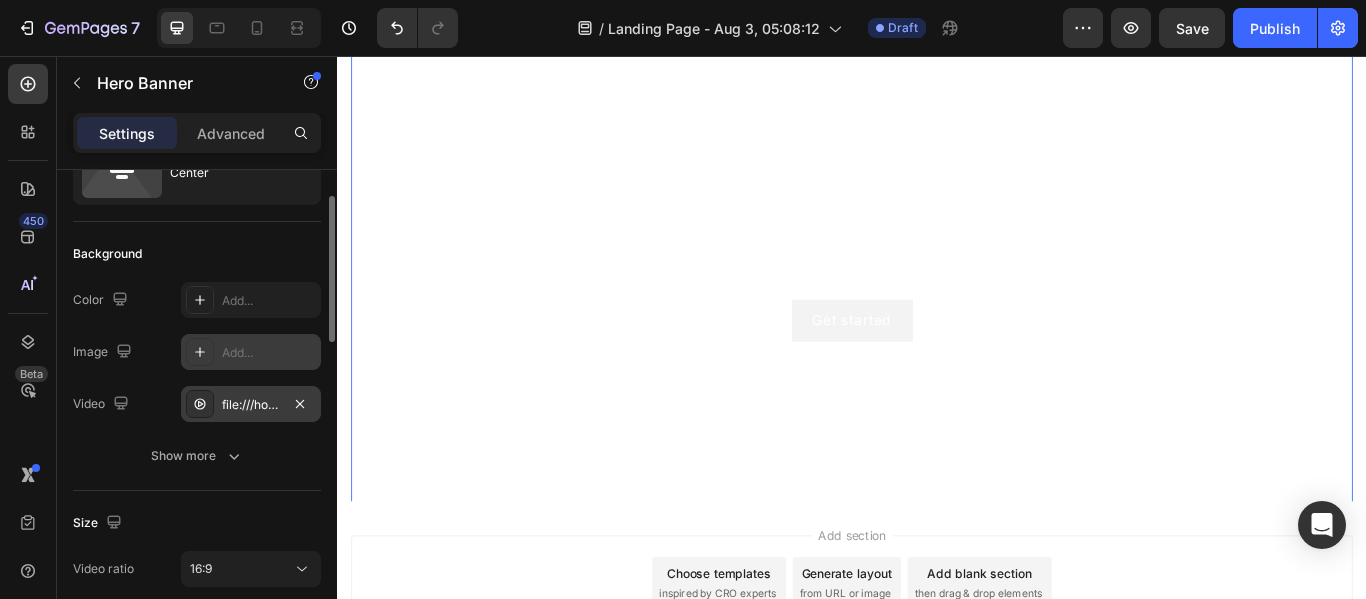 click on "file:///home/chronos/u-[USERNAME]/MyFiles/Downloads/CJNS1106732_1754109573296%20(Videos)/Cycling%20Men%20And%20Women%20Off-Road%20Hydration%20Bag.mp4" at bounding box center [251, 405] 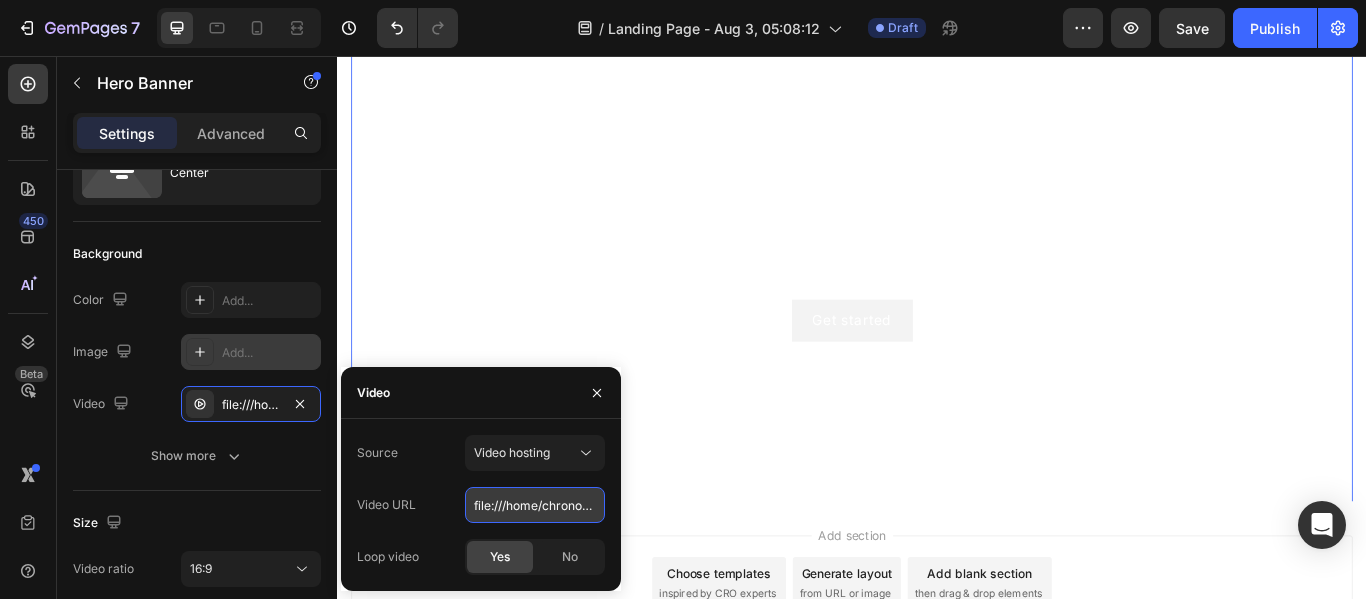 click on "file:///home/chronos/u-[USERNAME]/MyFiles/Downloads/CJNS1106732_1754109573296%20(Videos)/Cycling%20Men%20And%20Women%20Off-Road%20Hydration%20Bag.mp4" at bounding box center [535, 505] 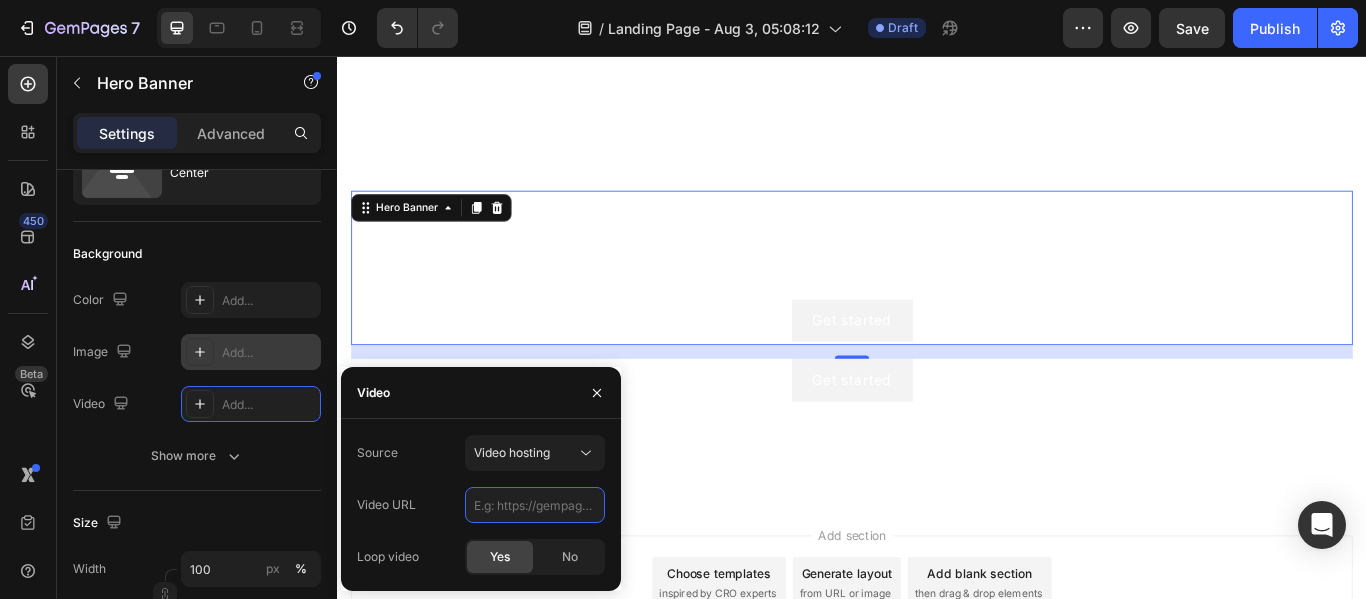 paste on "AI Usage 0 / 10 00:00/00:18  1x   Cycling Men And Women Off-Road Hydration Bag" 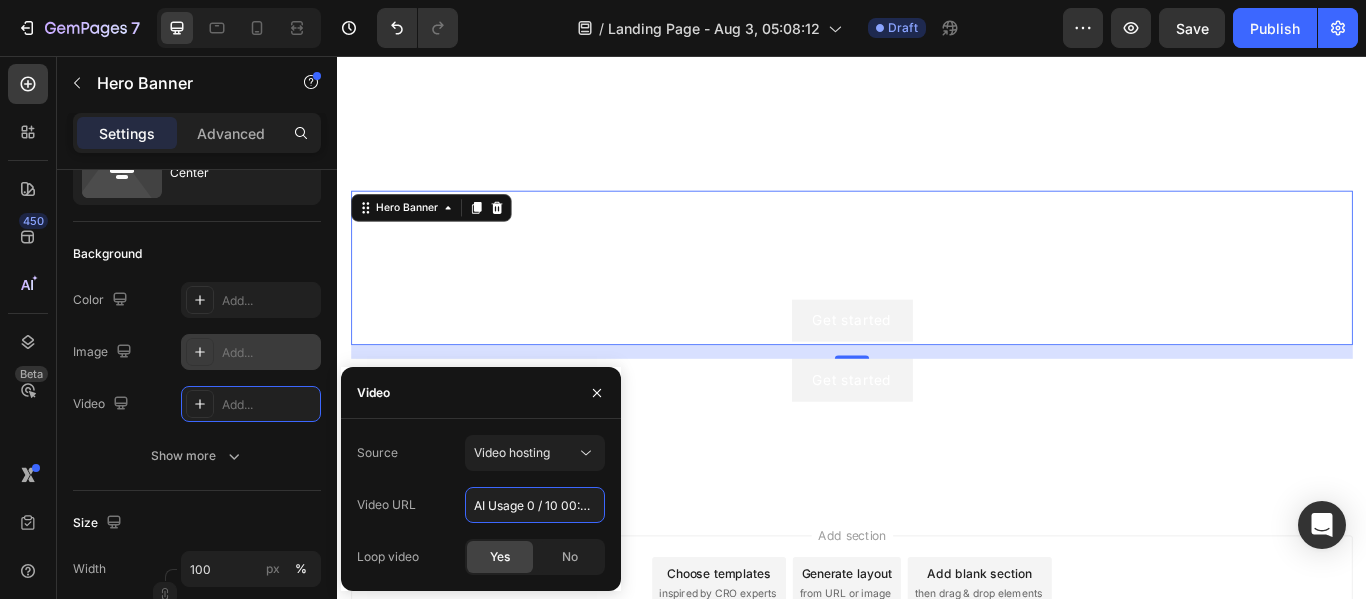 scroll, scrollTop: 0, scrollLeft: 346, axis: horizontal 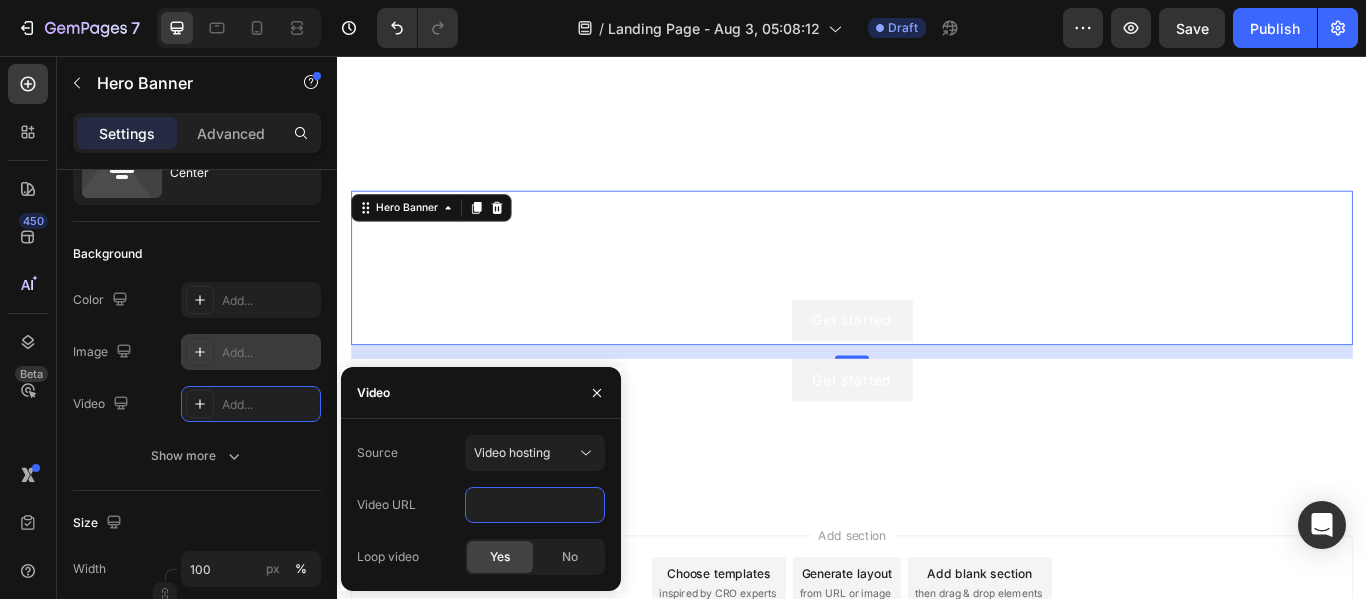type on "AI Usage 0 / 10 00:00/00:18  1x   Cycling Men And Women Off-Road Hydration Bag" 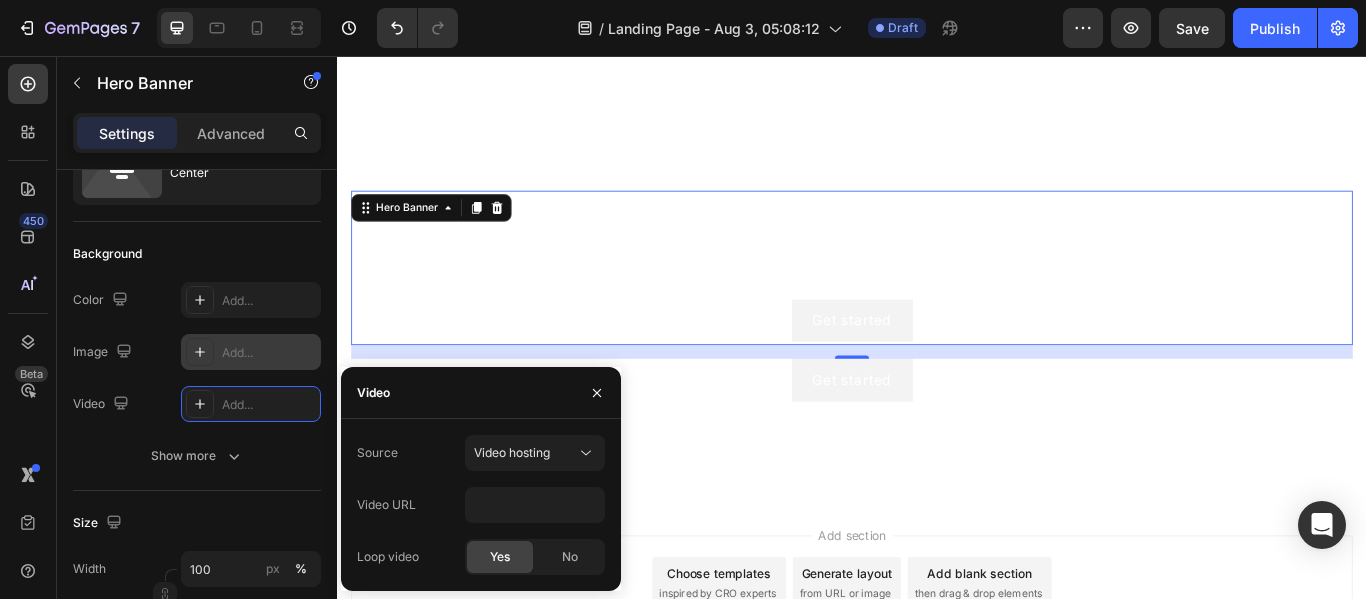 click on "Video URL AI Usage 0 / 10 00:00/00:18  1x   Cycling Men And Women Off-Road Hydration Bag" at bounding box center (481, 505) 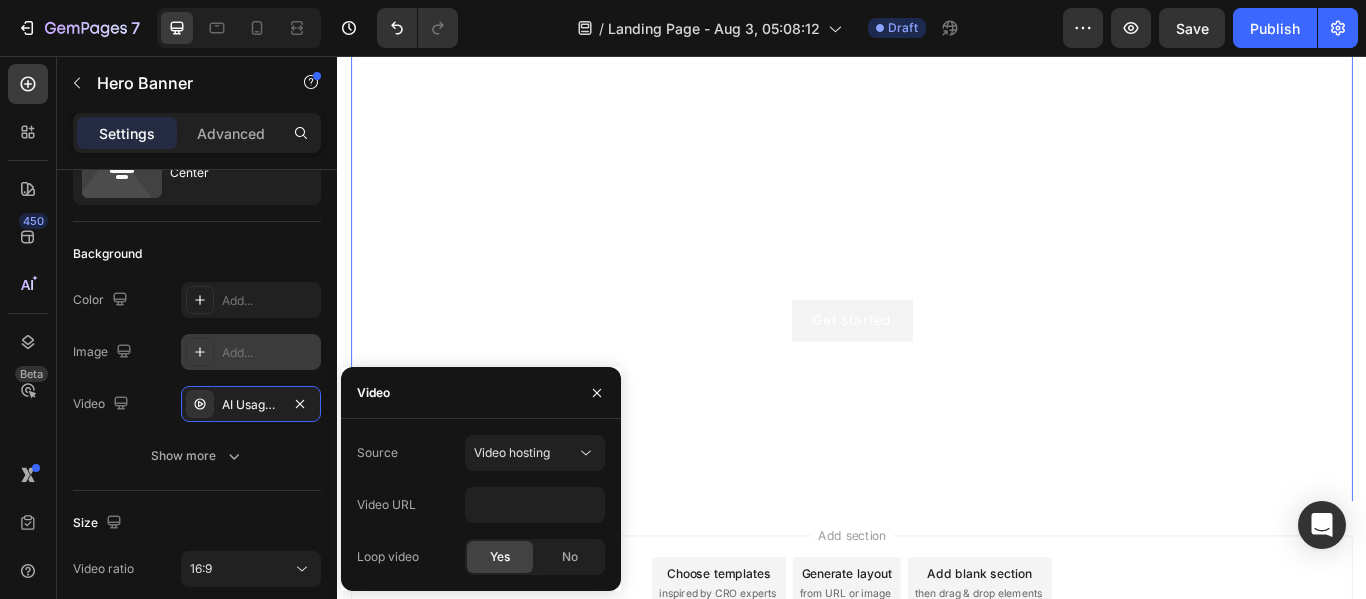 scroll, scrollTop: 0, scrollLeft: 0, axis: both 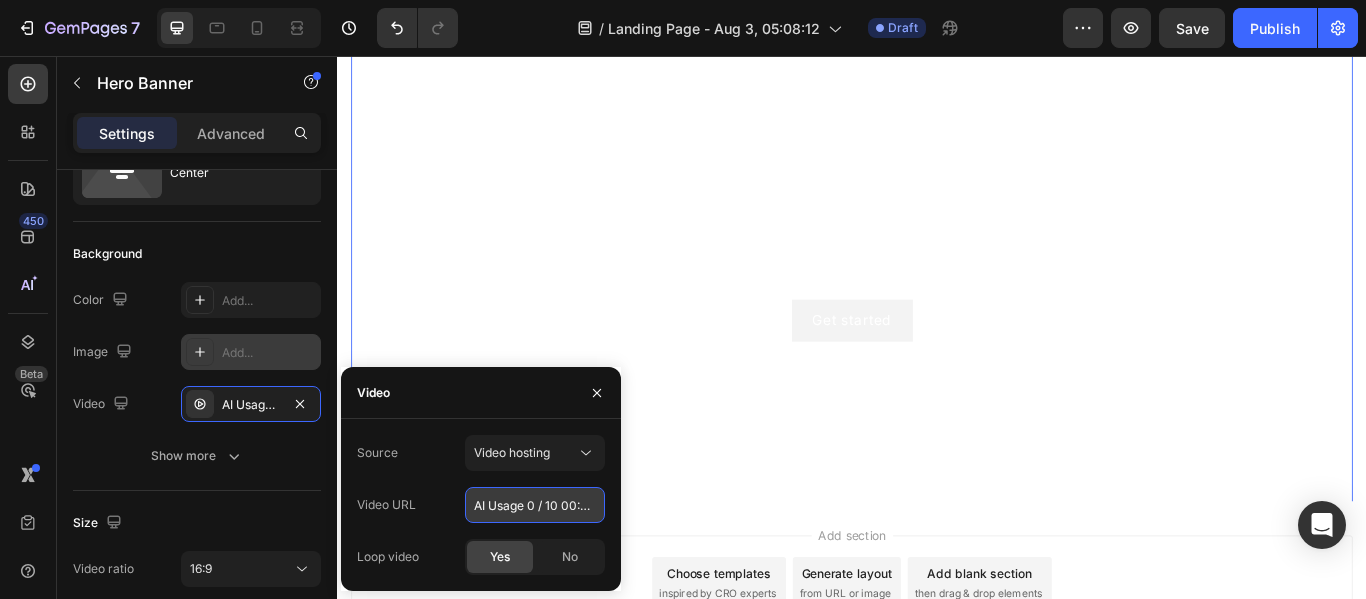 click on "AI Usage 0 / 10 00:00/00:18  1x   Cycling Men And Women Off-Road Hydration Bag" at bounding box center (535, 505) 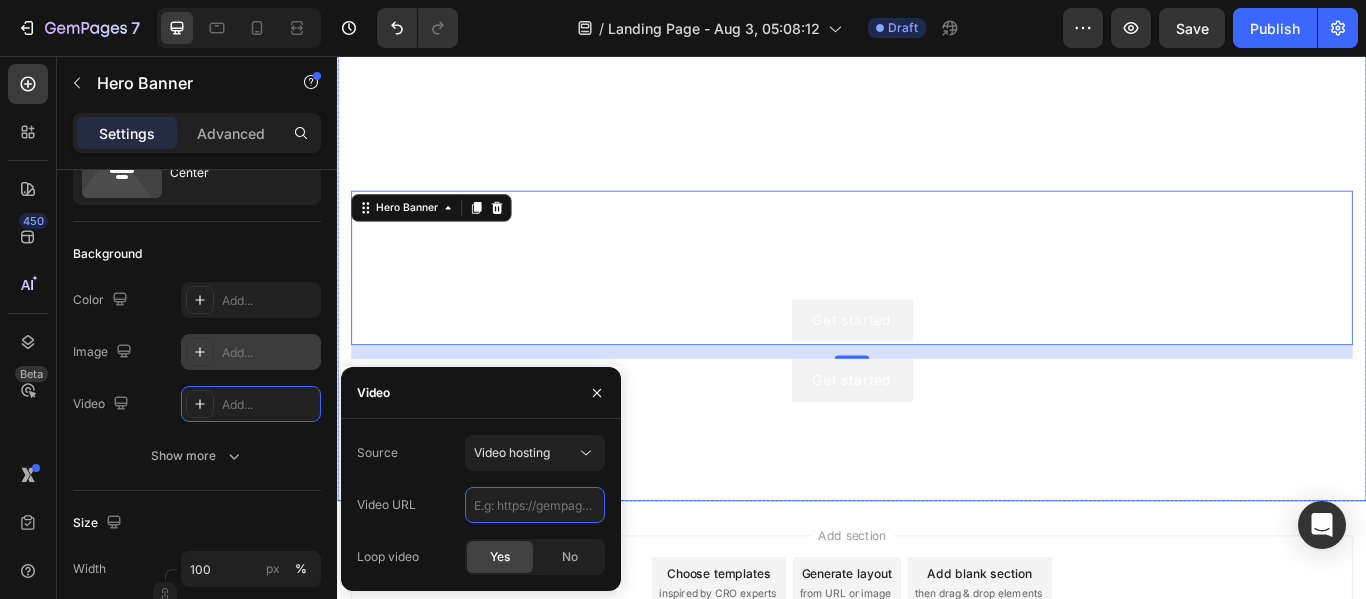 paste on "https://video-link-generator.replit.app/v/e1yj1bhe7ag7vidrdhttgo" 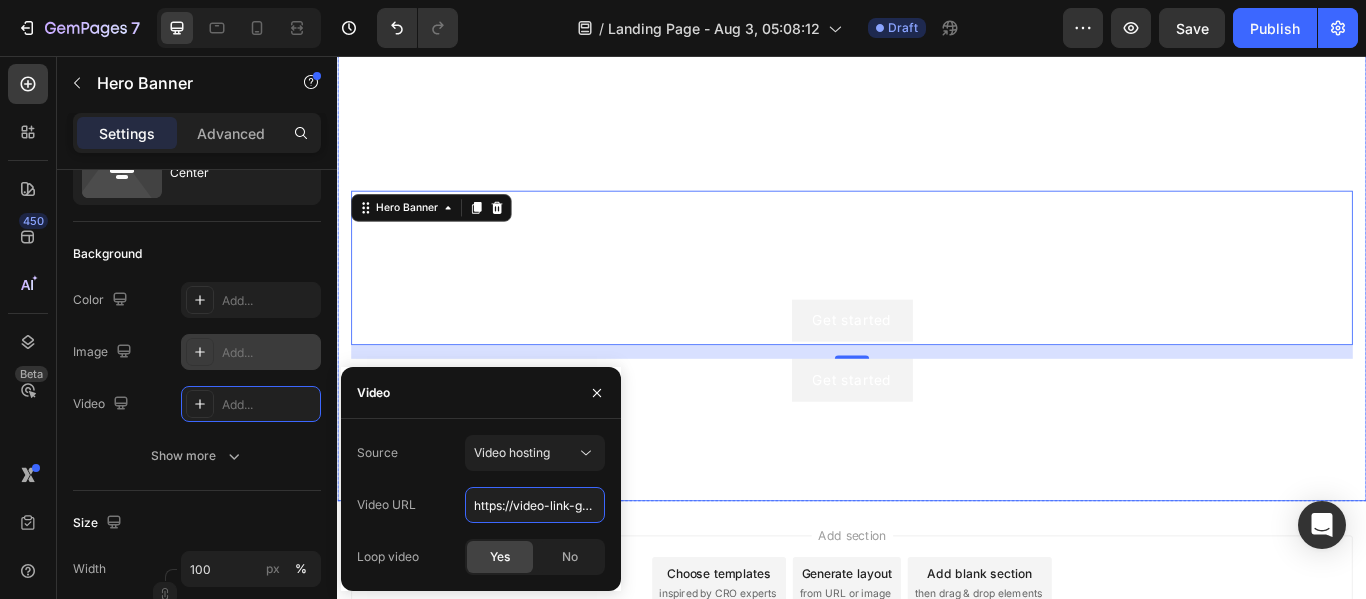 scroll, scrollTop: 0, scrollLeft: 238, axis: horizontal 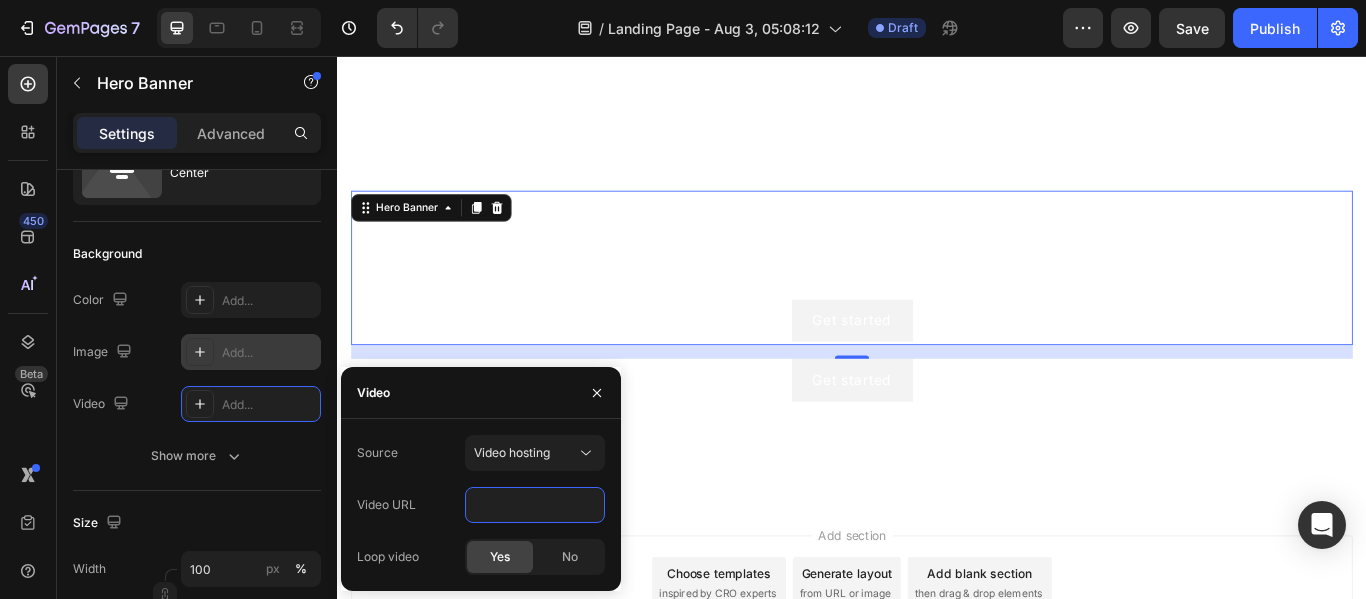 type on "https://video-link-generator.replit.app/v/e1yj1bhe7ag7vidrdhttgo" 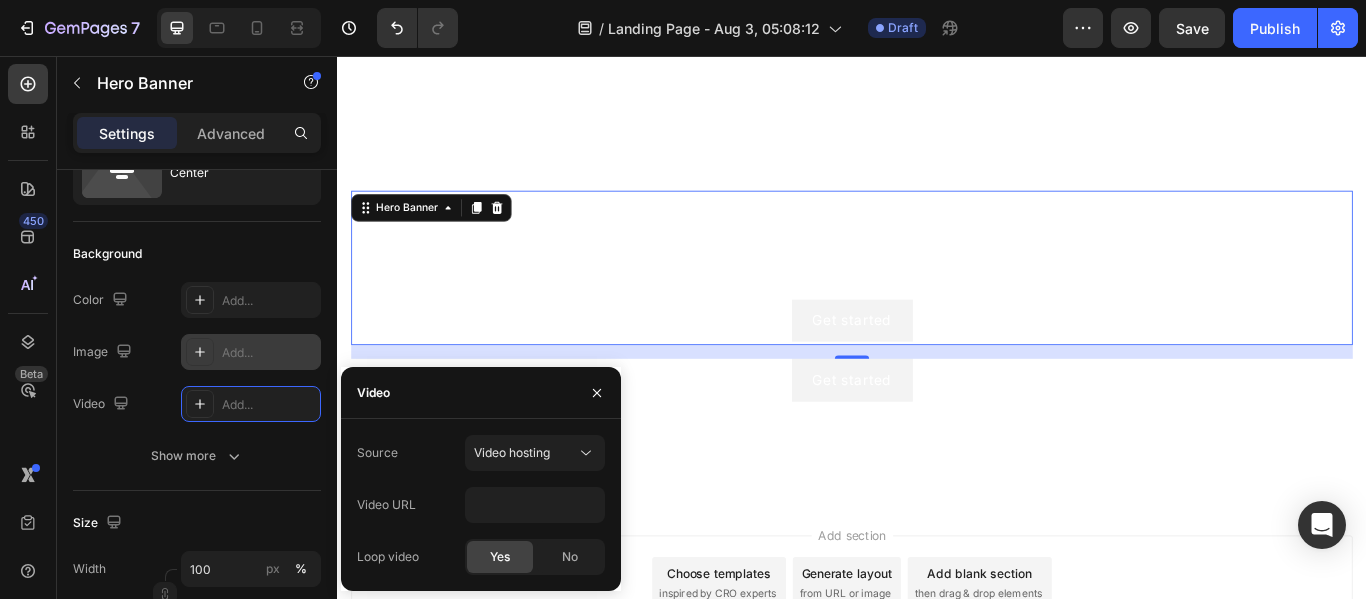 click on "Source Video hosting Video URL https://video-link-generator.replit.app/v/e1yj1bhe7ag7vidrdhttgo Loop video Yes No" 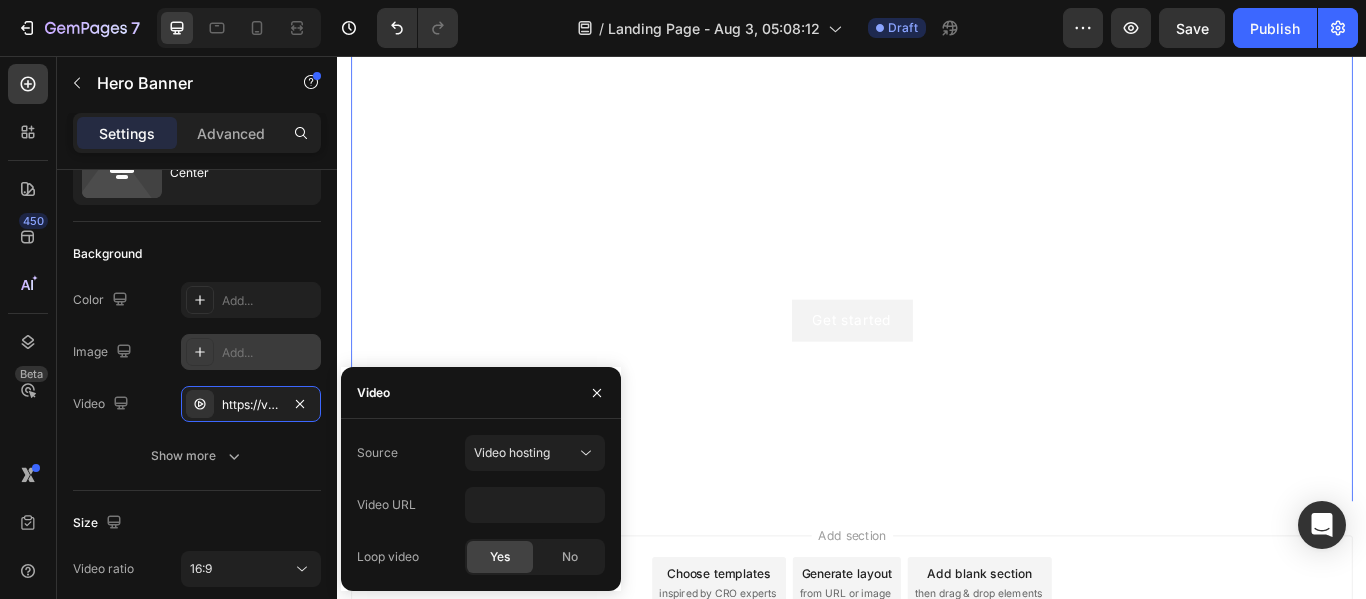 scroll, scrollTop: 0, scrollLeft: 0, axis: both 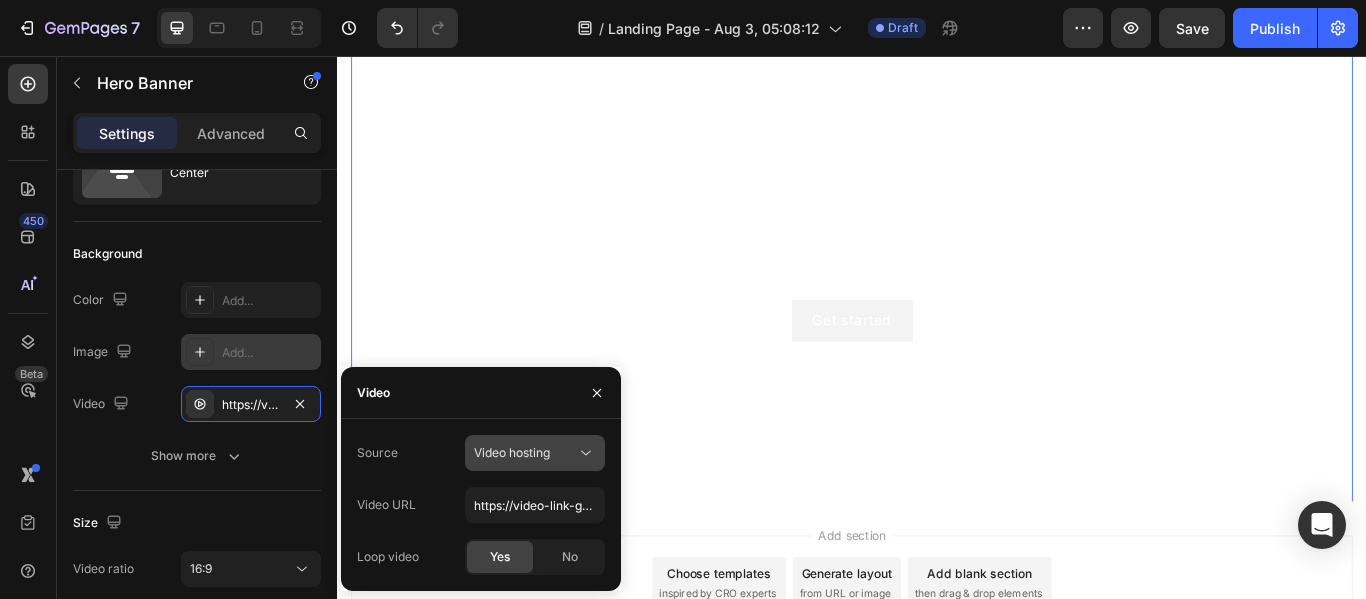 click on "Video hosting" 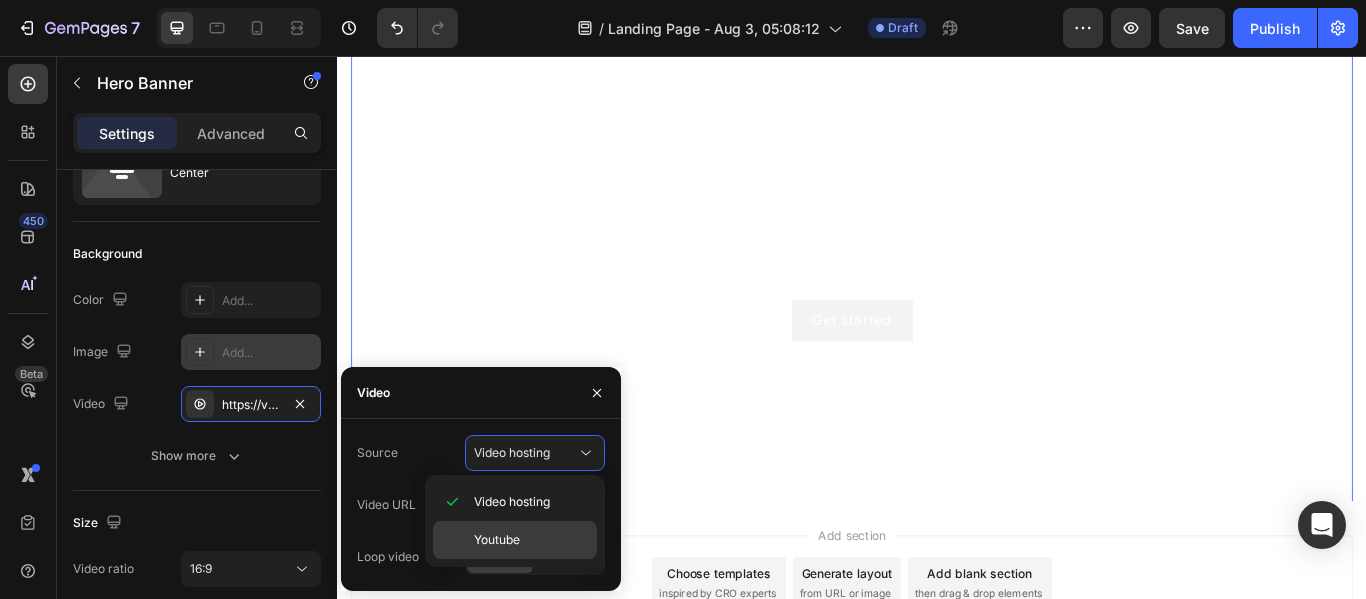 click on "Youtube" at bounding box center (531, 540) 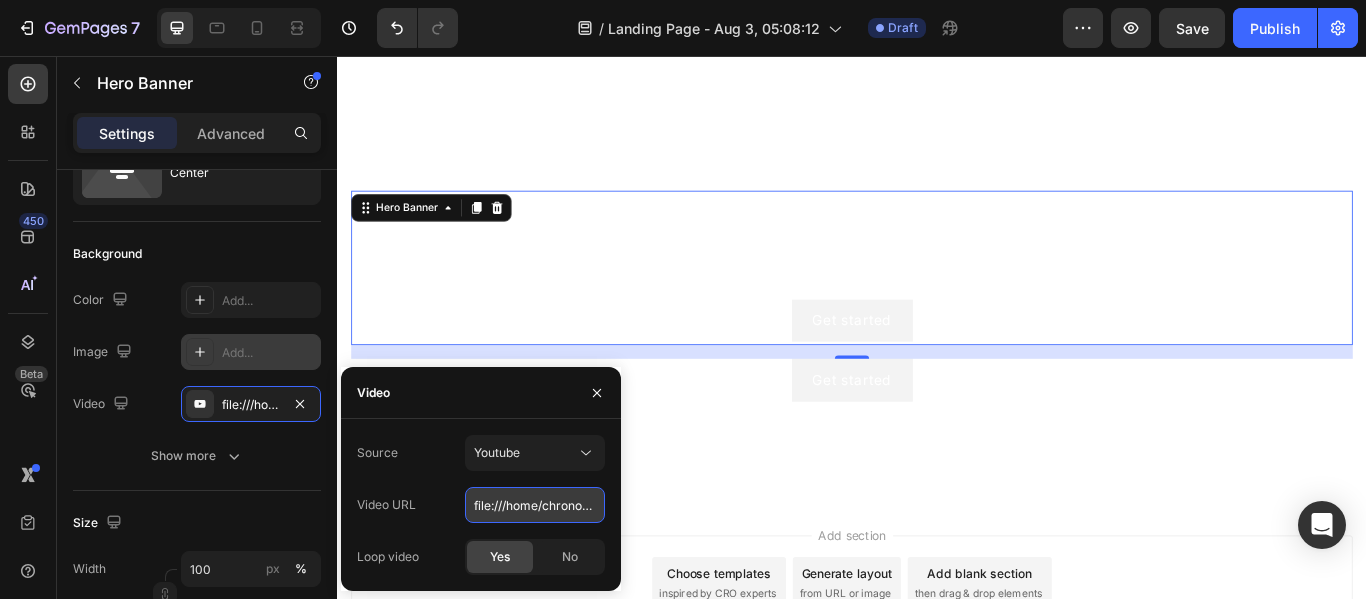 click on "file:///home/chronos/u-[USERNAME]/MyFiles/Downloads/CJNS1106732_1754109573296%20(Videos)/Cycling%20Men%20And%20Women%20Off-Road%20Hydration%20Bag.mp4" at bounding box center [535, 505] 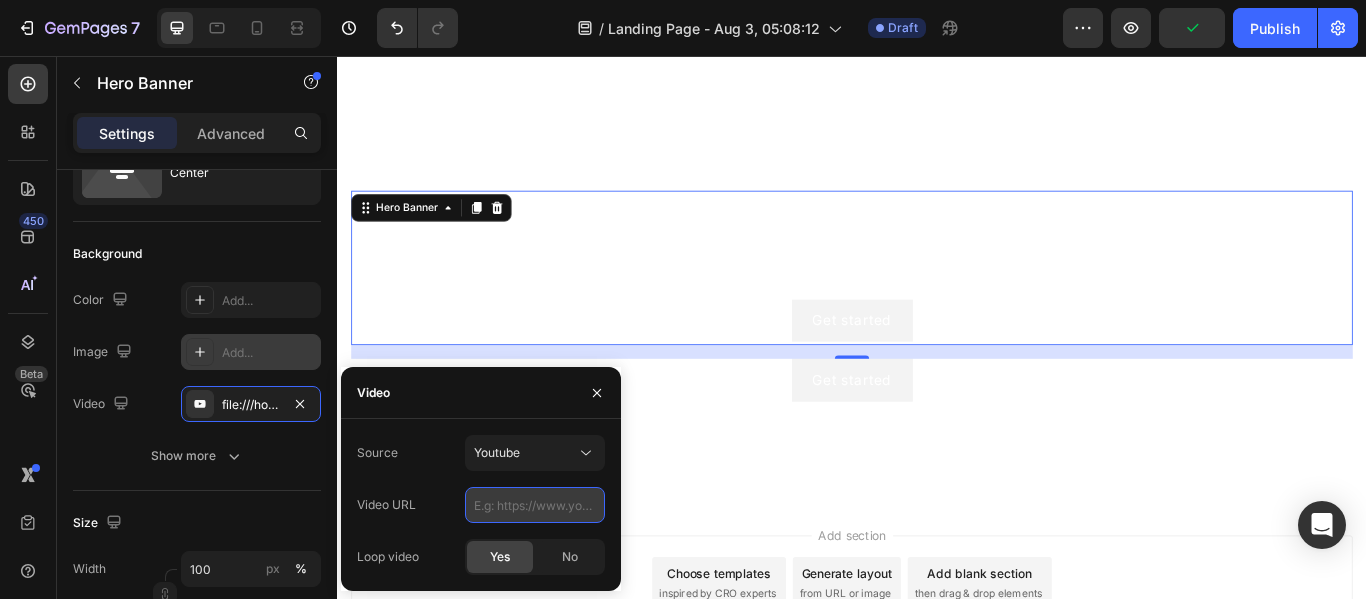 paste on "https://video-link-generator.replit.app/v/e1yj1bhe7ag7vidrdhttgo" 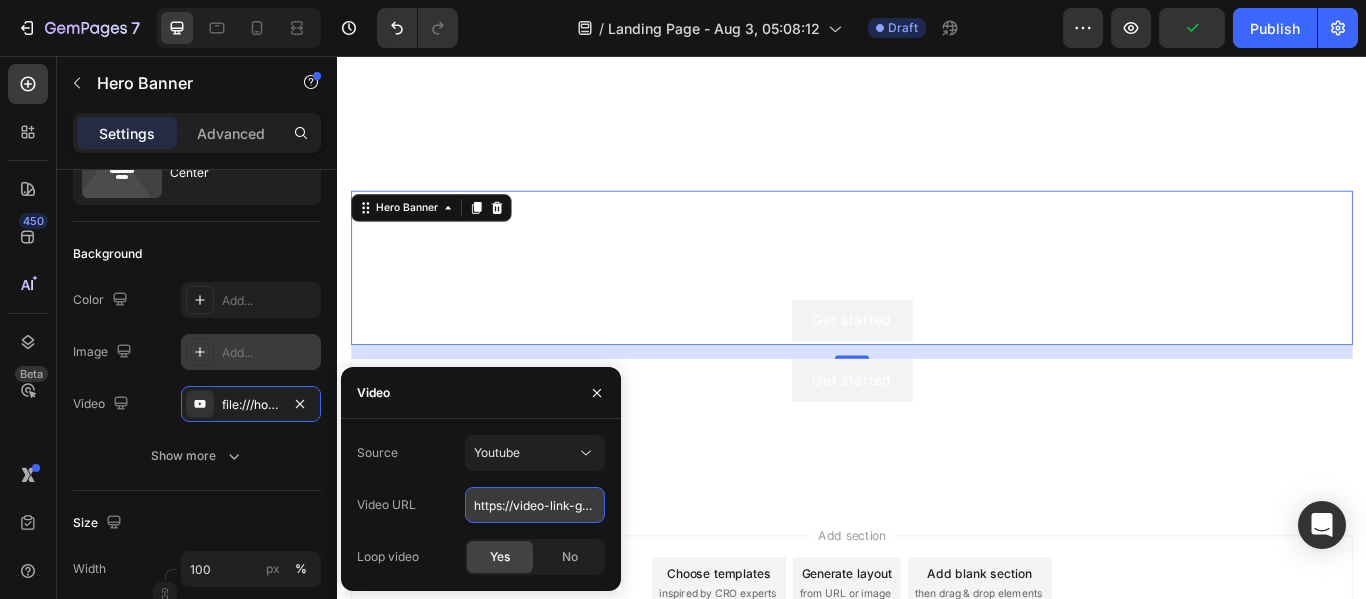 scroll, scrollTop: 0, scrollLeft: 238, axis: horizontal 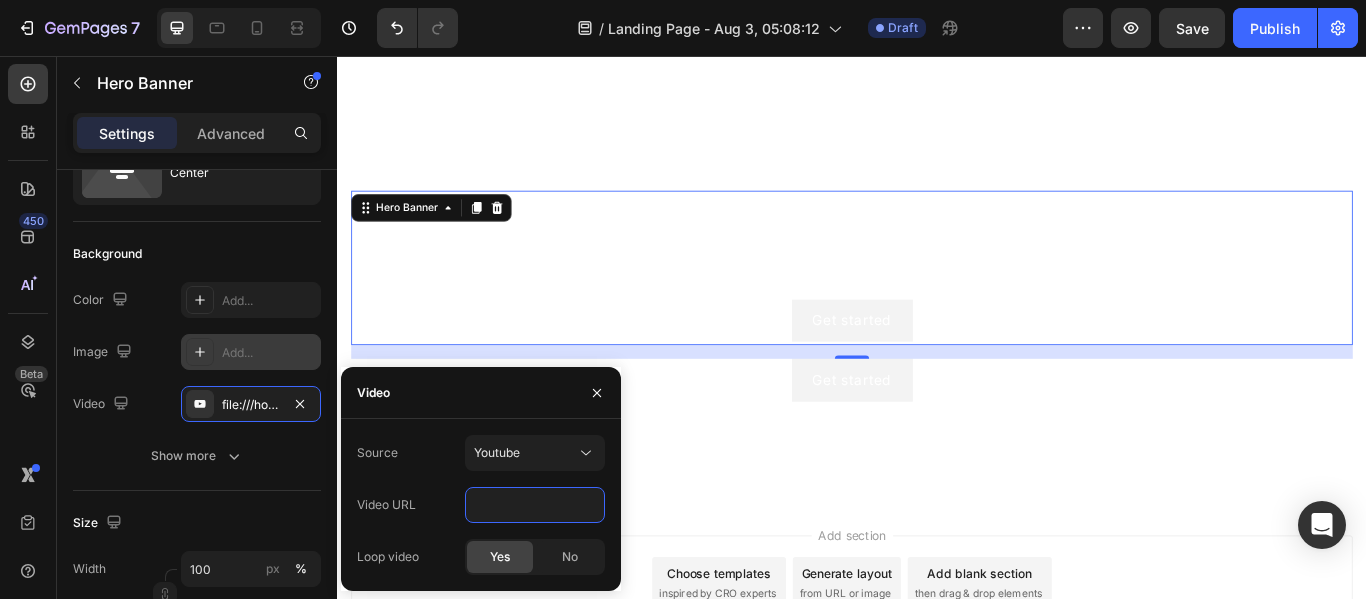 type on "https://video-link-generator.replit.app/v/e1yj1bhe7ag7vidrdhttgo" 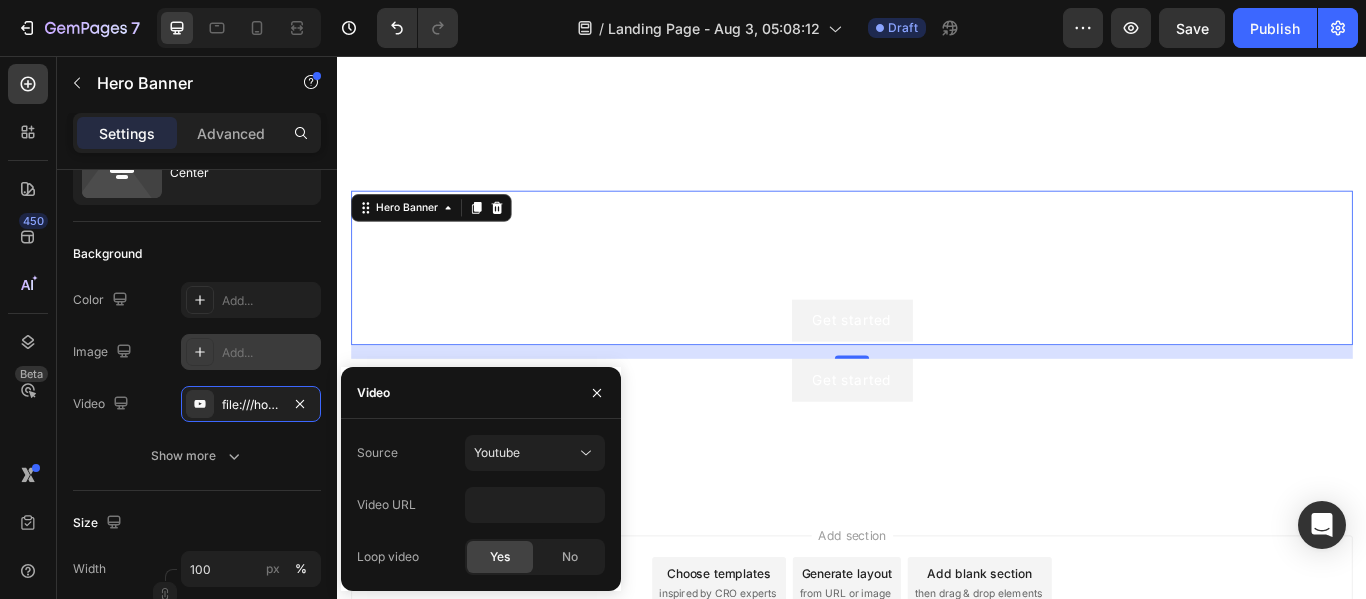 click on "Yes" 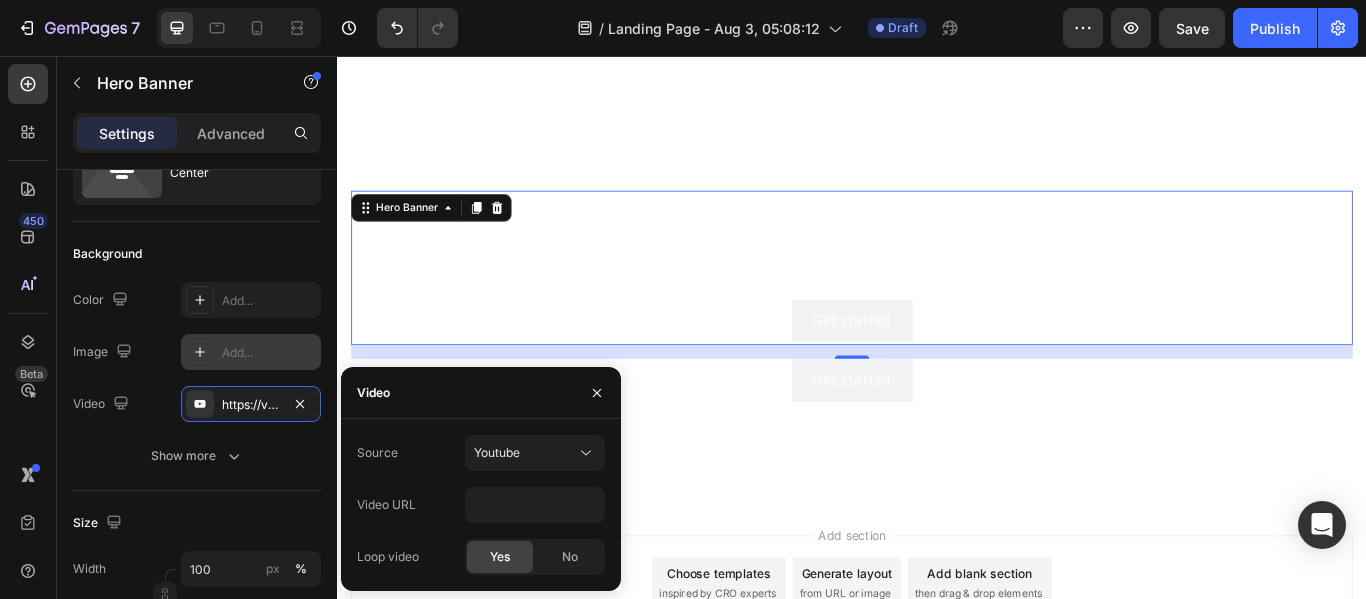 scroll, scrollTop: 0, scrollLeft: 0, axis: both 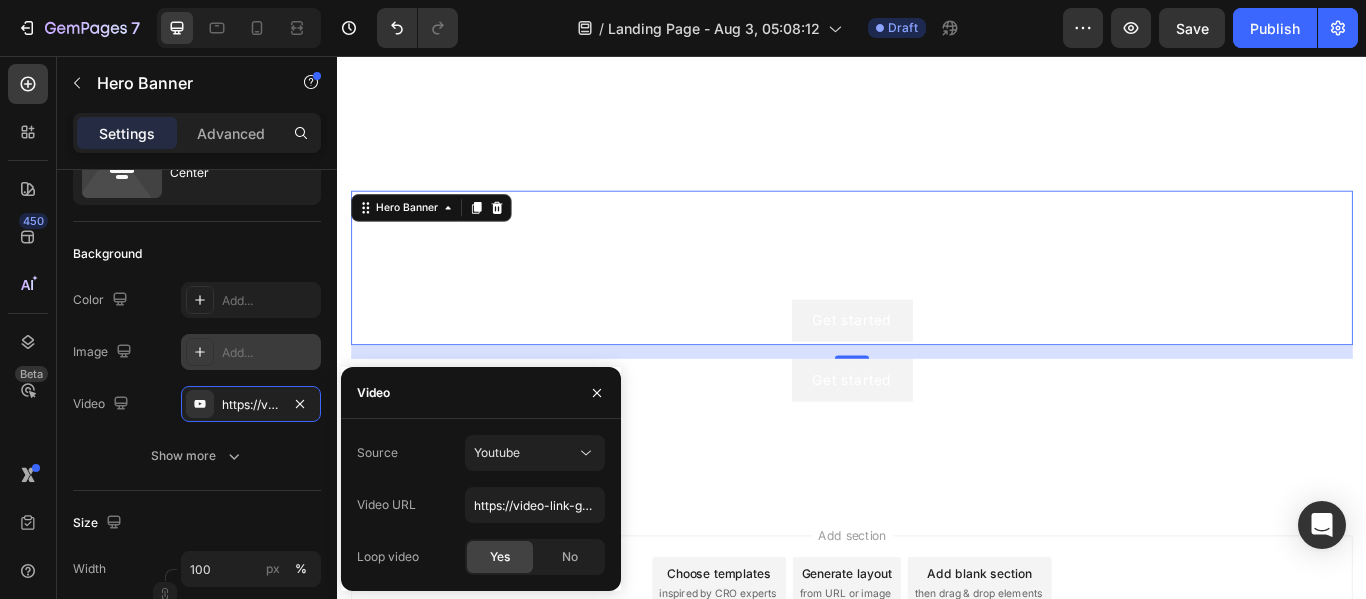 click on "Source" at bounding box center (377, 453) 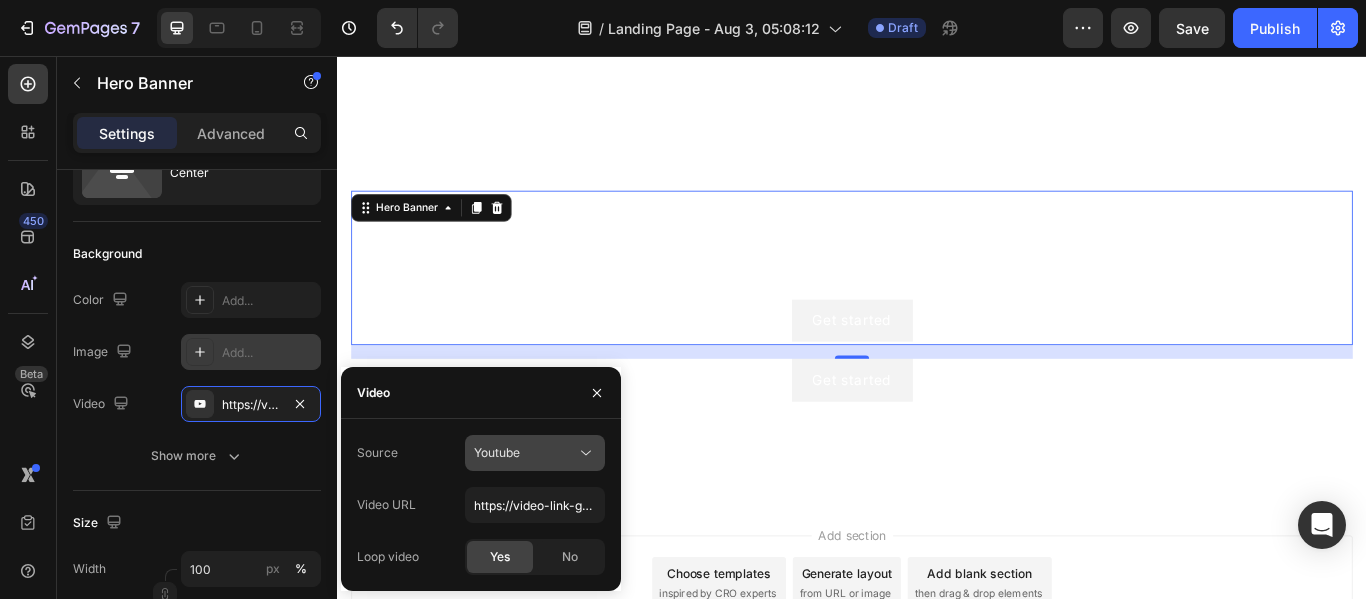 click on "Youtube" at bounding box center (497, 452) 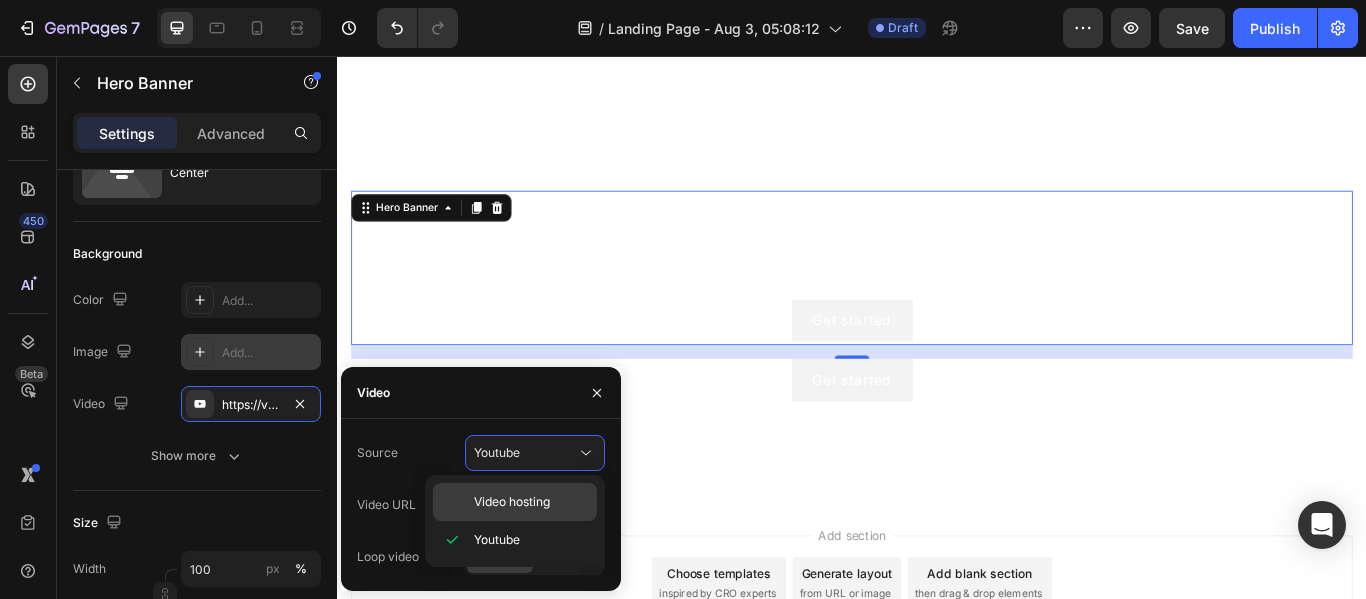 click on "Video hosting" at bounding box center (512, 502) 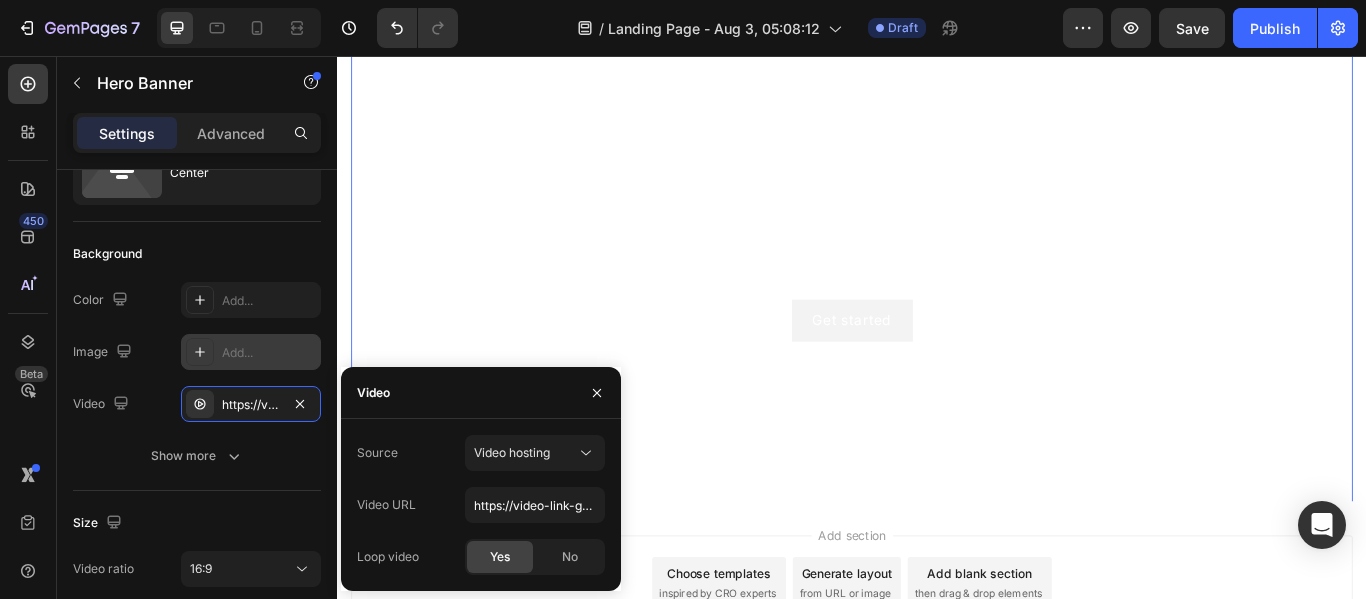 click on "Yes" 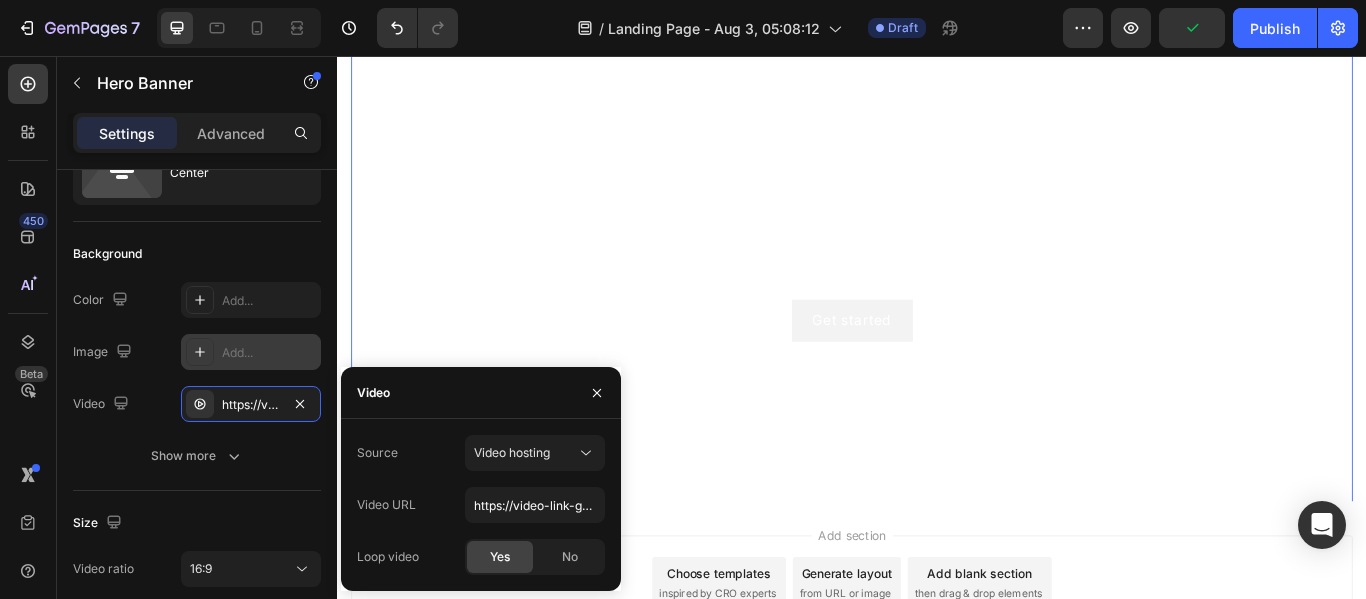 click at bounding box center (937, 303) 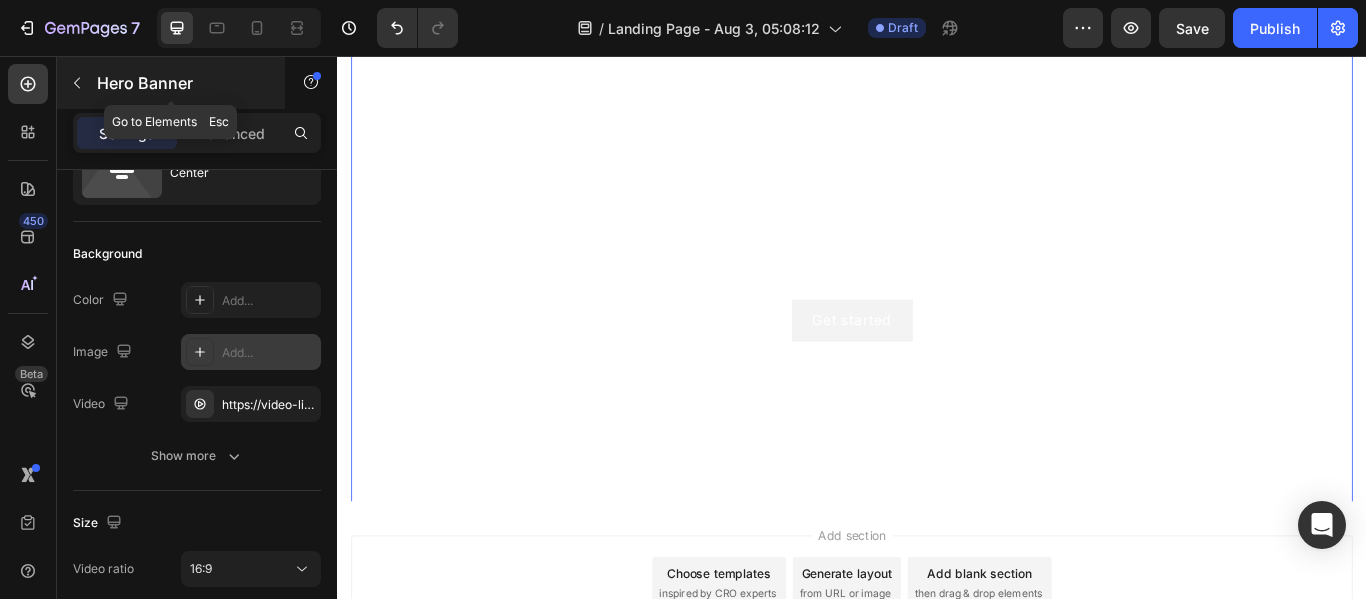 click on "Hero Banner" at bounding box center [171, 83] 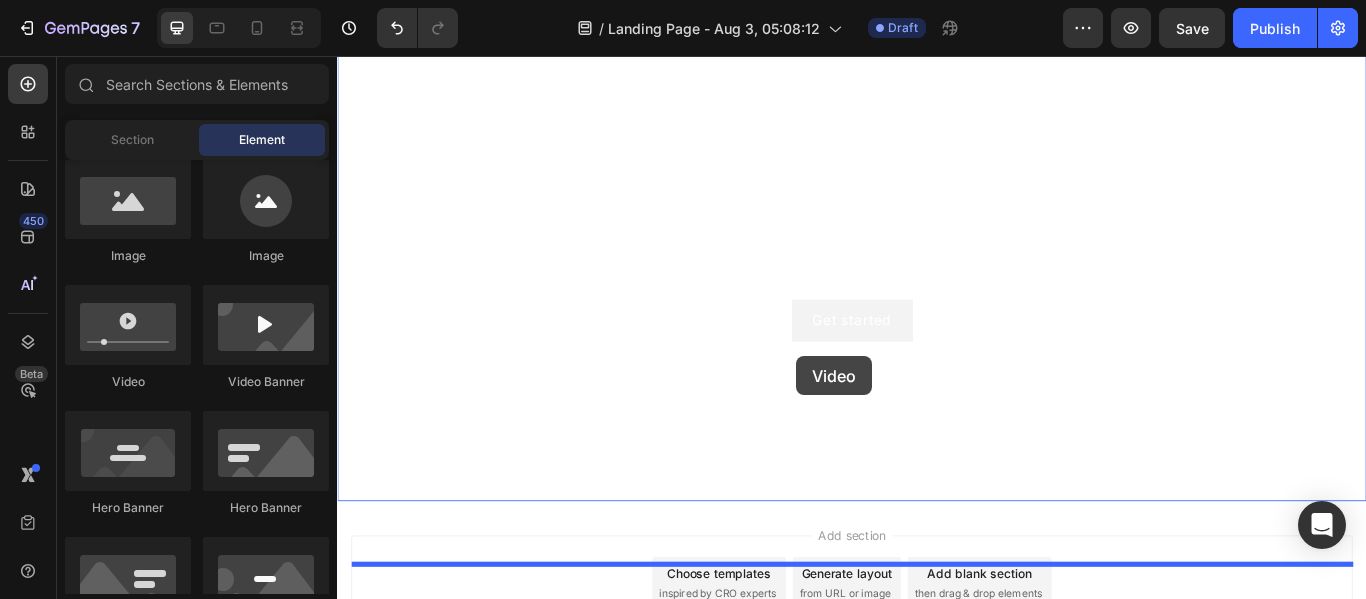 drag, startPoint x: 473, startPoint y: 366, endPoint x: 869, endPoint y: 405, distance: 397.91583 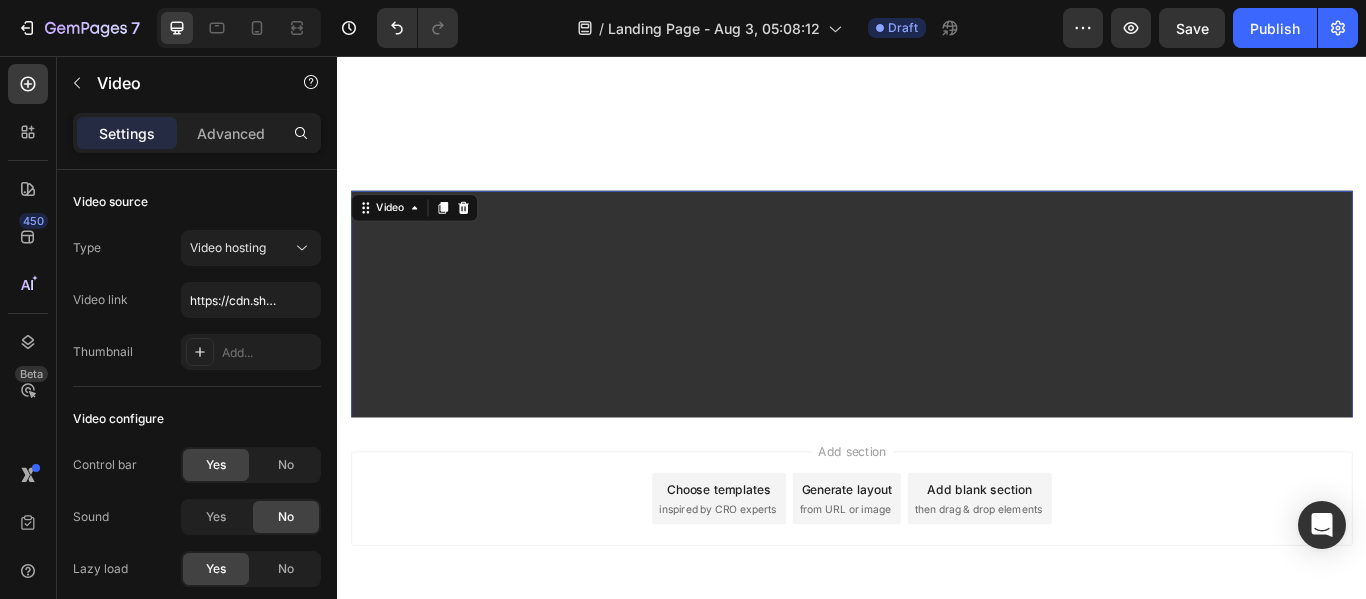 scroll, scrollTop: 217, scrollLeft: 0, axis: vertical 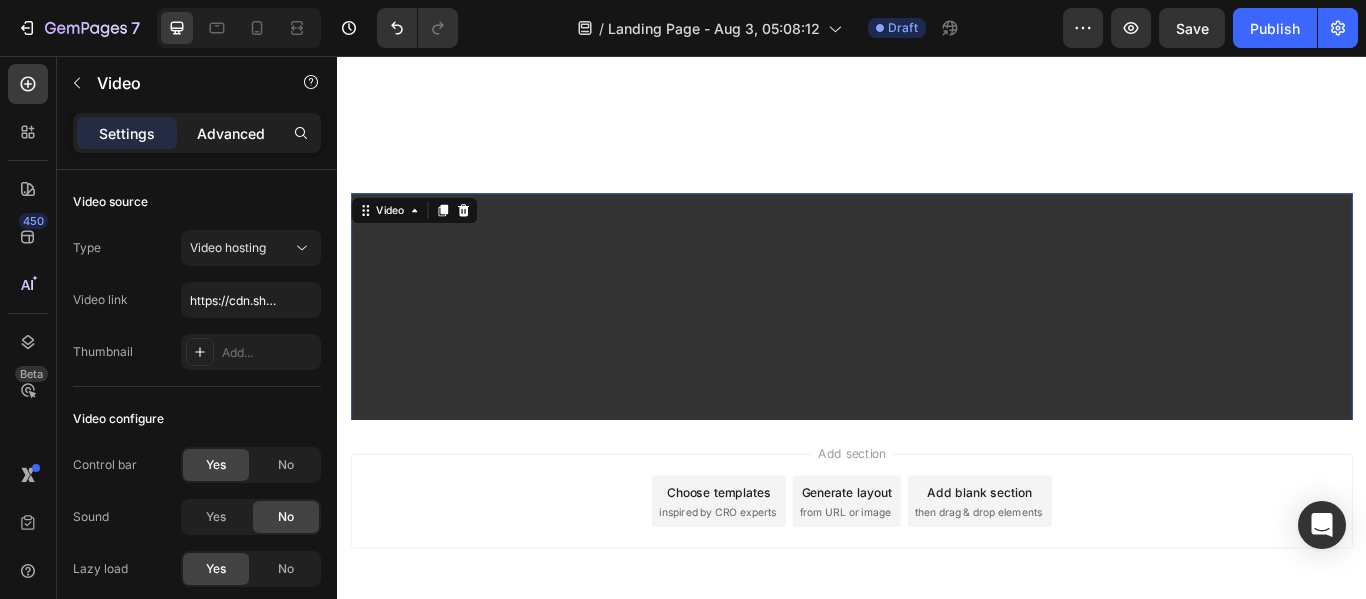 click on "Advanced" at bounding box center [231, 133] 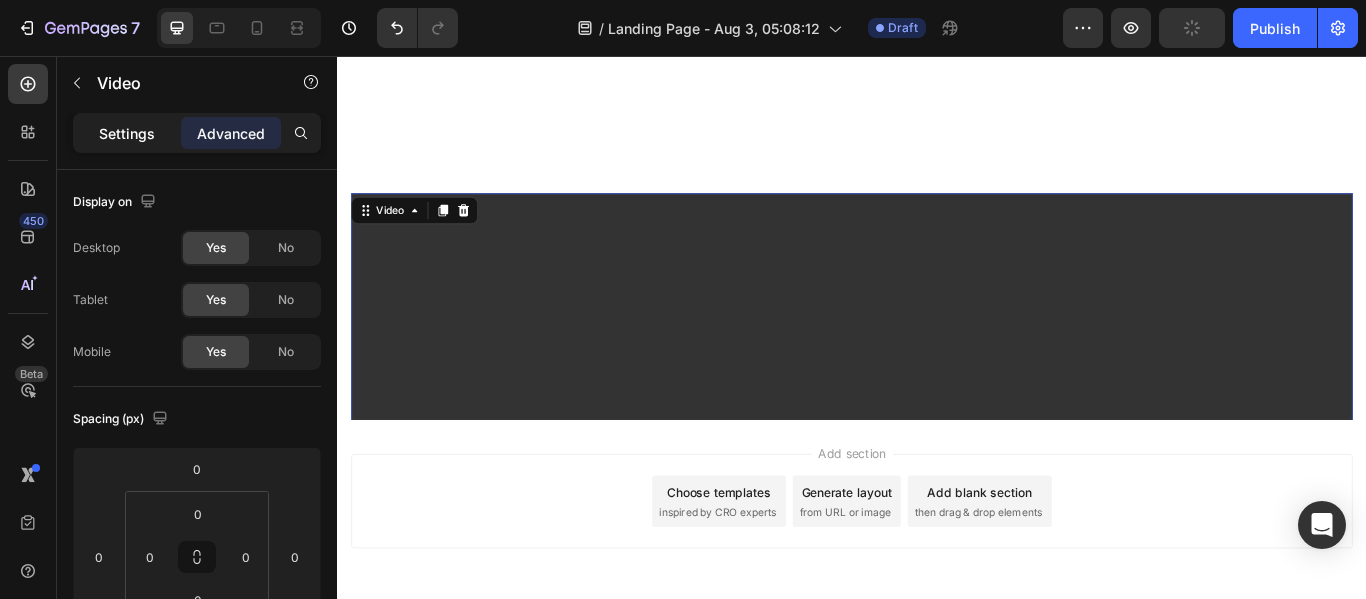 click on "Settings" 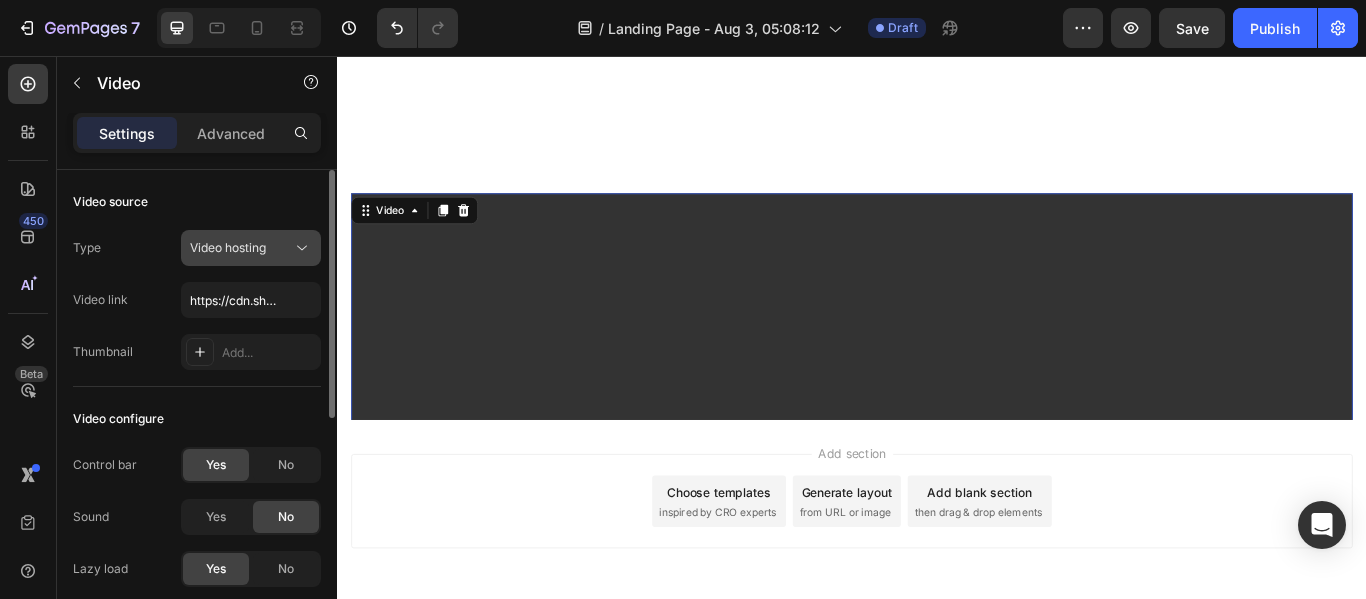 click 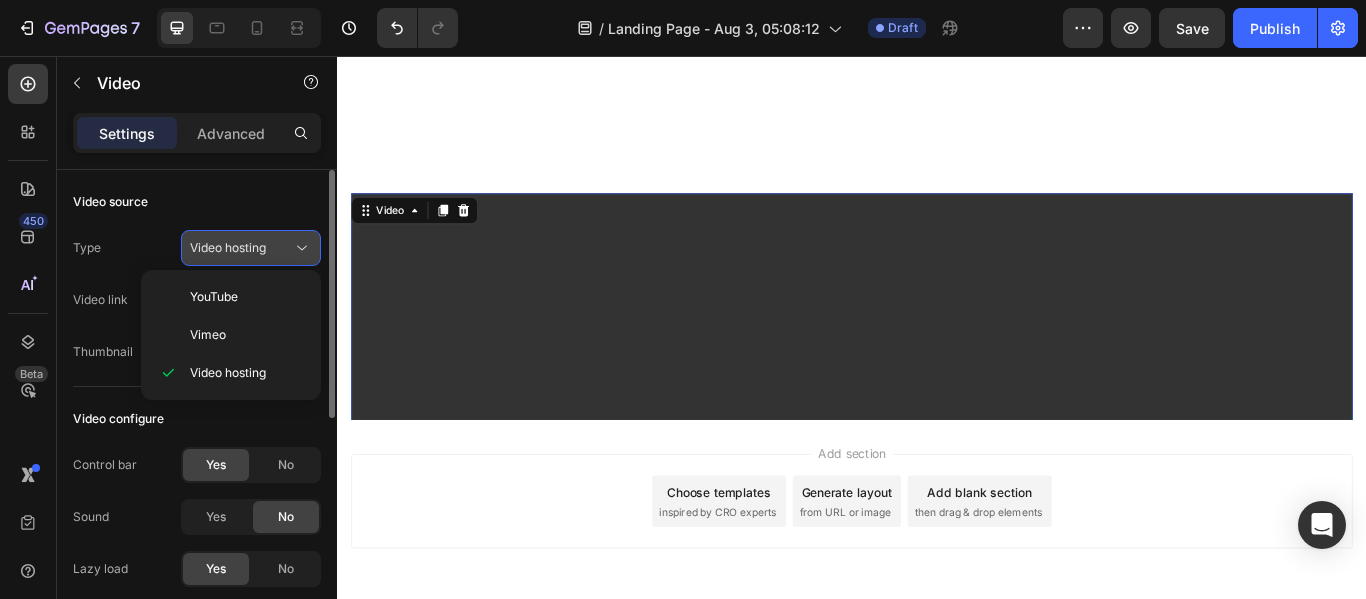 click 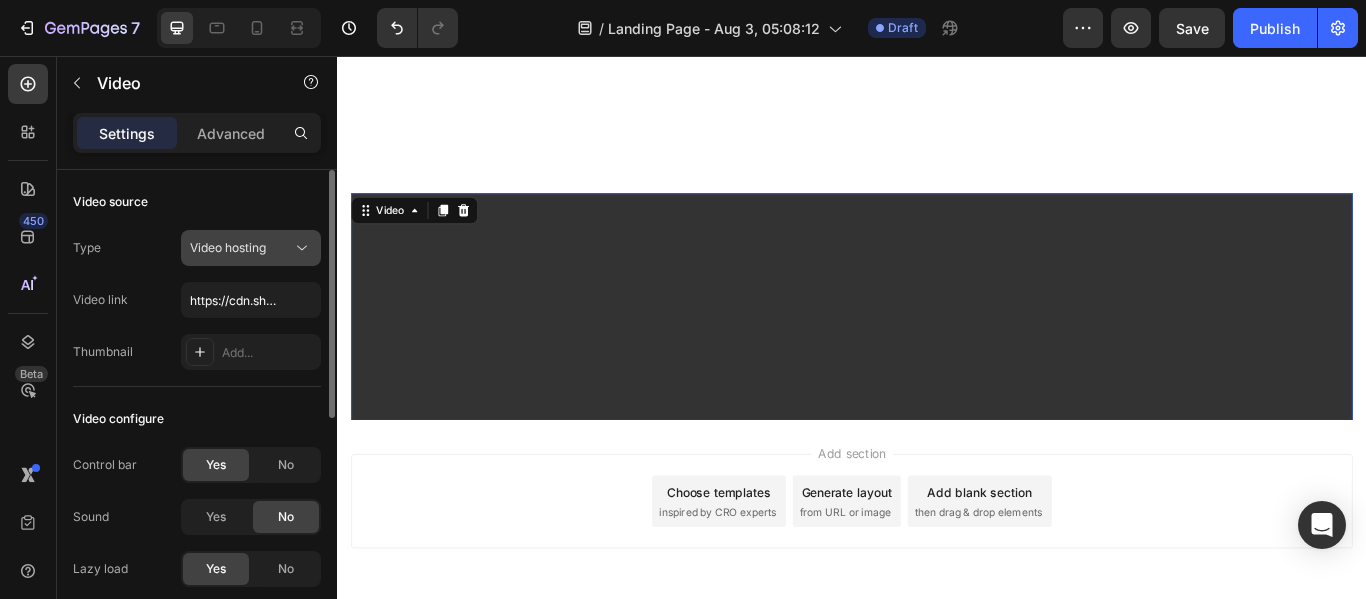 click 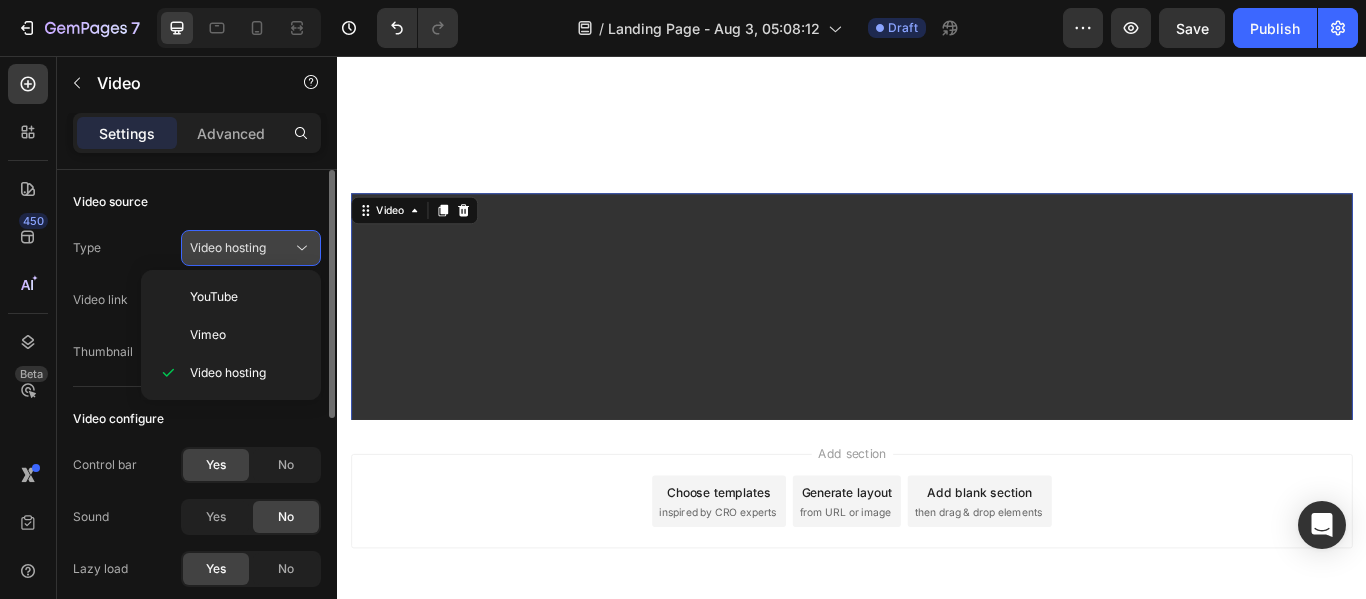 click 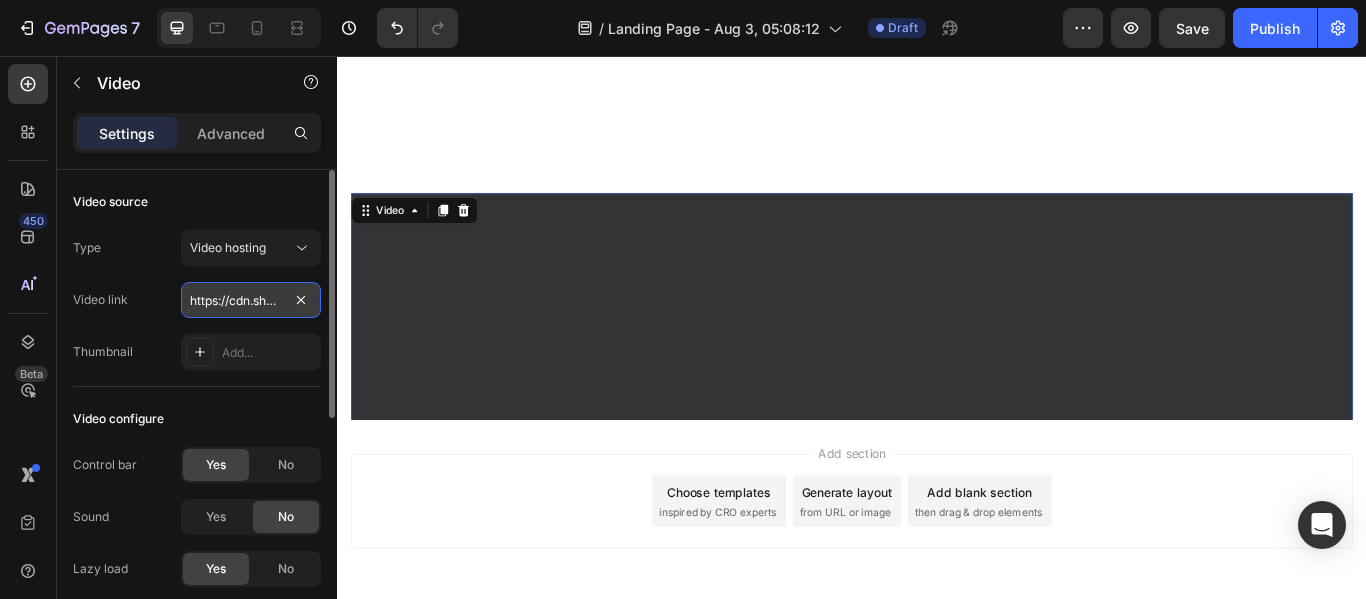 click on "https://cdn.shopify.com/videos/c/o/v/2cd3deb506b54b009063f7270ab5cf2e.mp4" at bounding box center (251, 300) 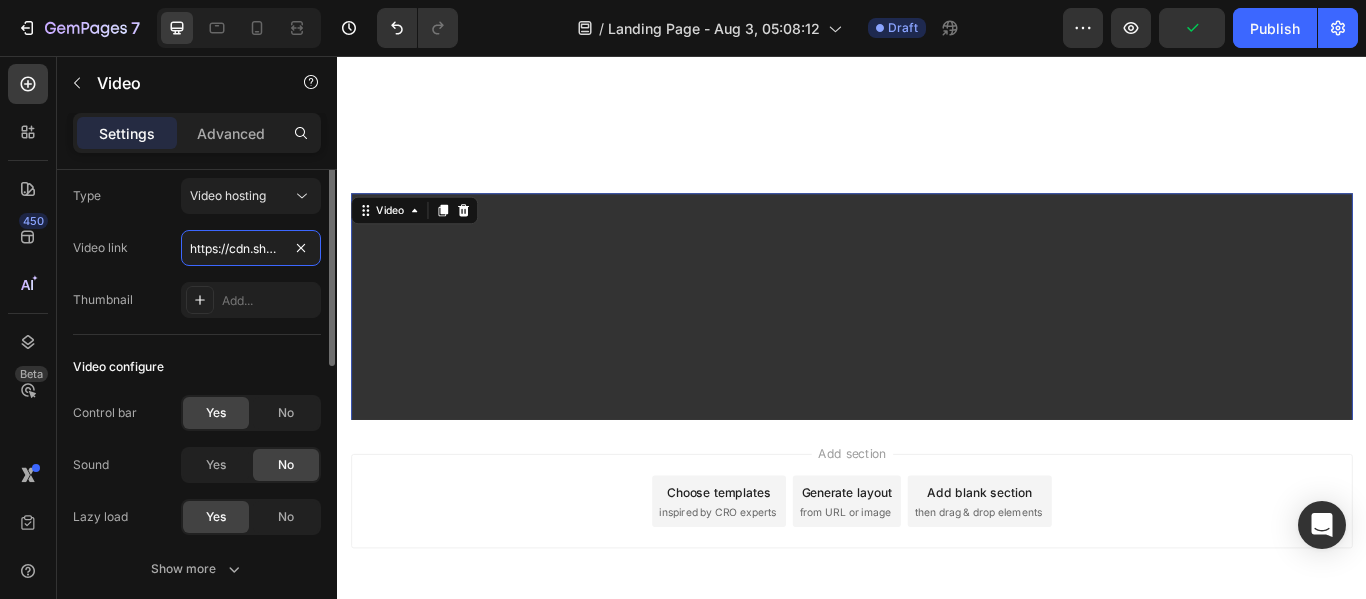 scroll, scrollTop: 0, scrollLeft: 0, axis: both 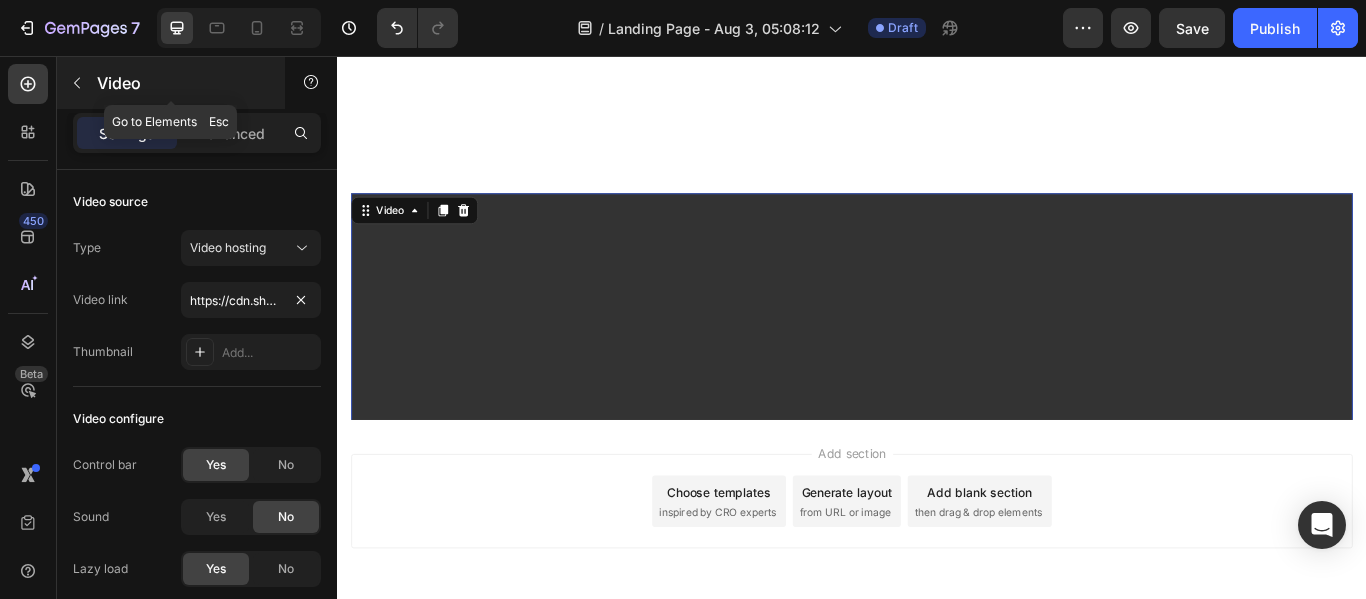 click at bounding box center (77, 83) 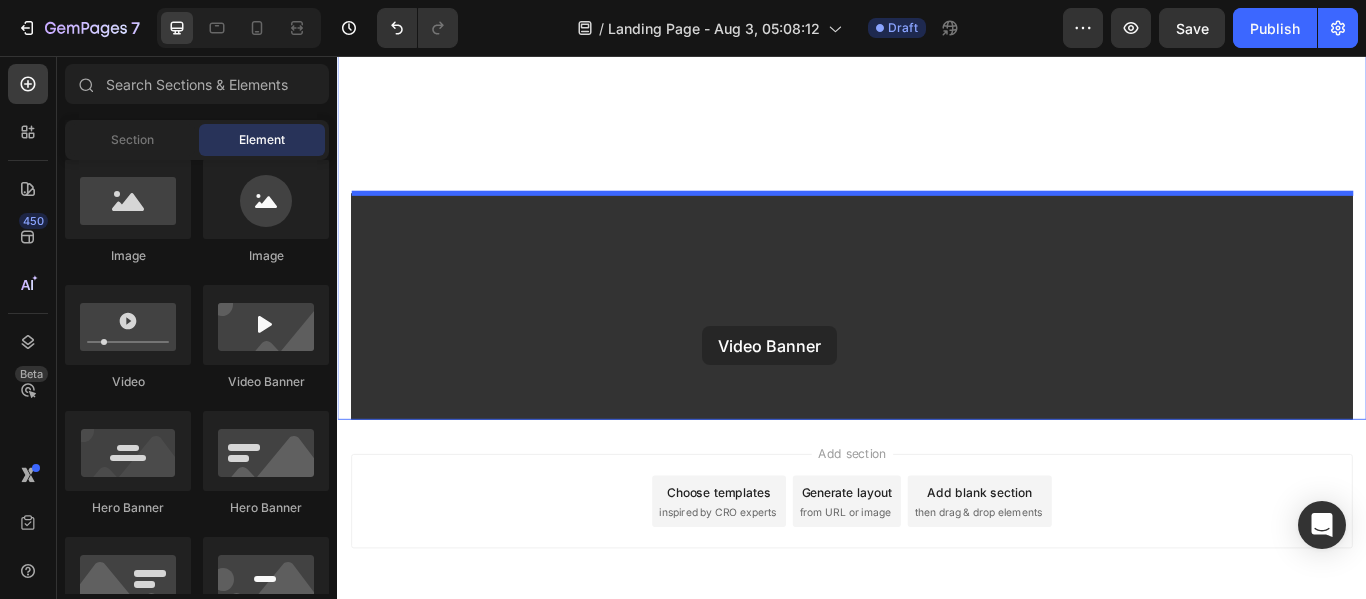 drag, startPoint x: 602, startPoint y: 387, endPoint x: 763, endPoint y: 371, distance: 161.79308 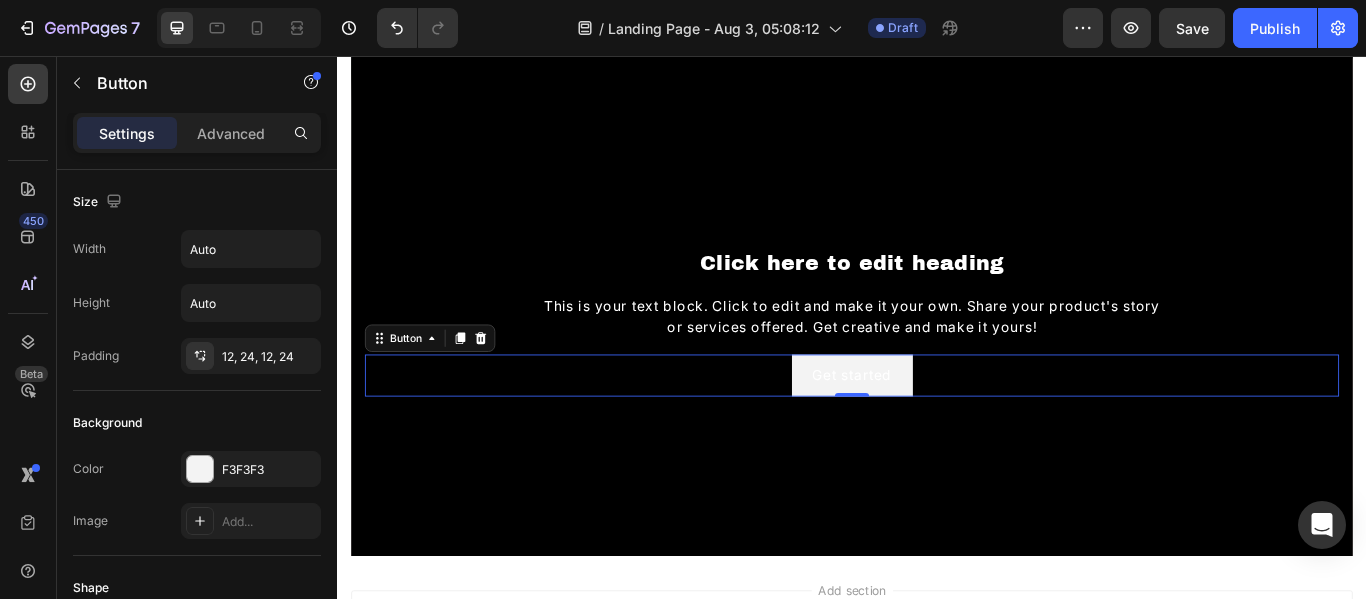 scroll, scrollTop: 0, scrollLeft: 0, axis: both 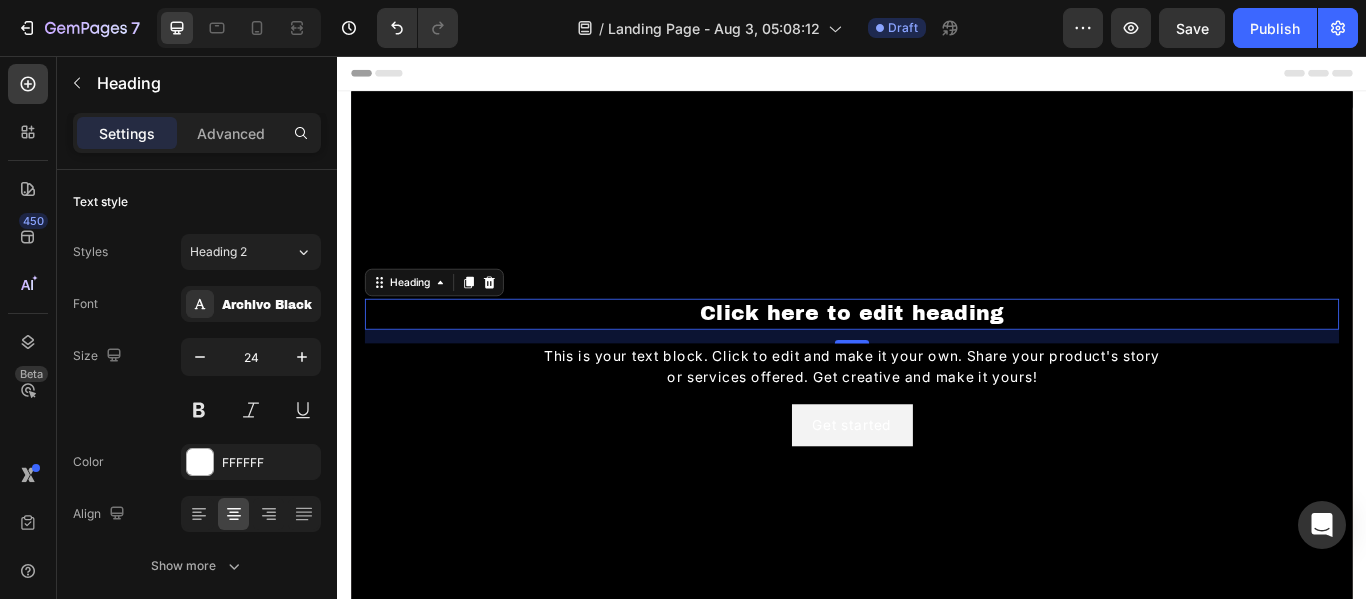 click on "Header" at bounding box center [383, 76] 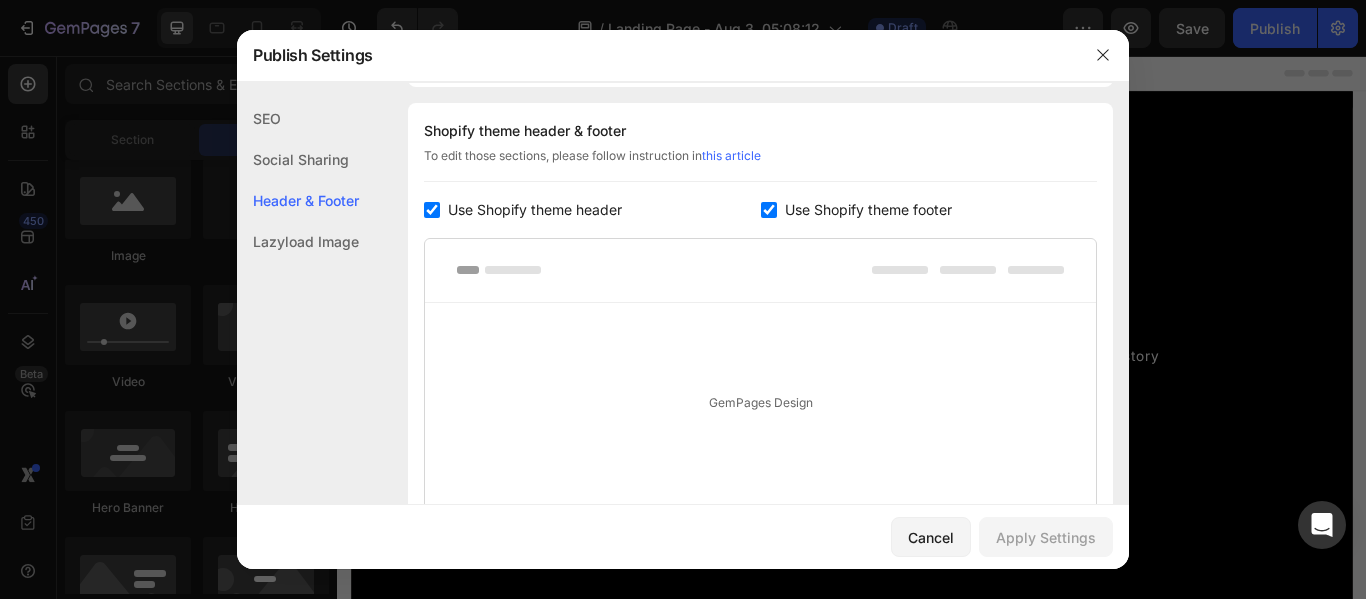 scroll, scrollTop: 937, scrollLeft: 0, axis: vertical 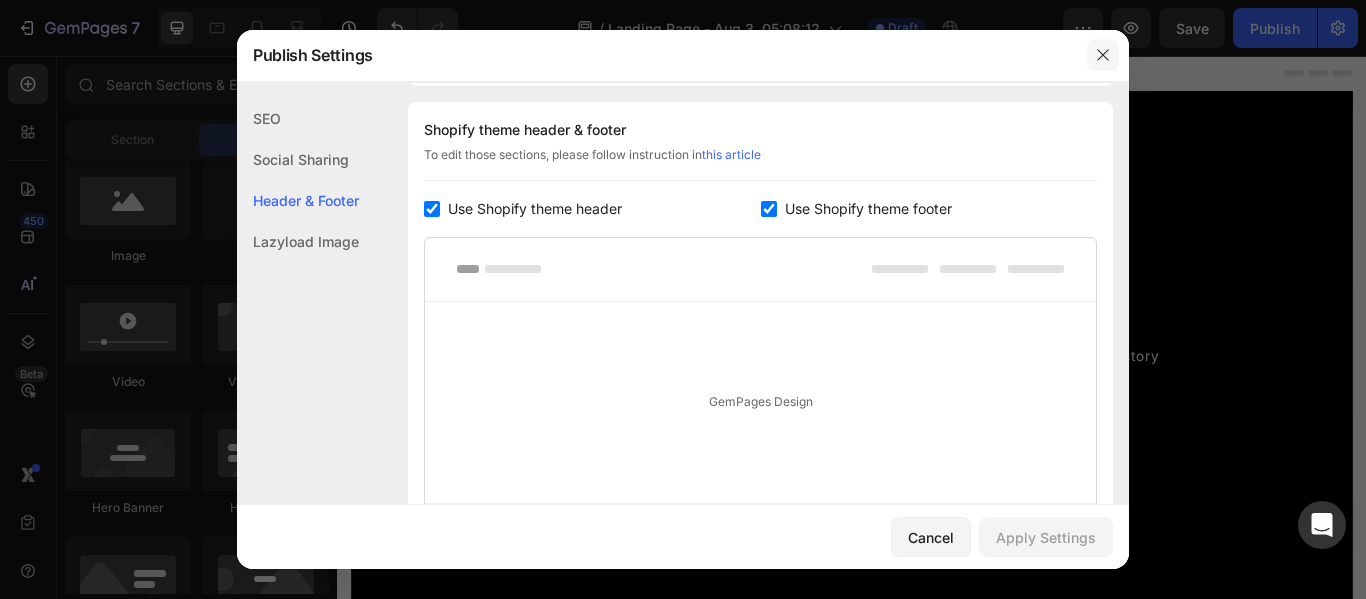 click 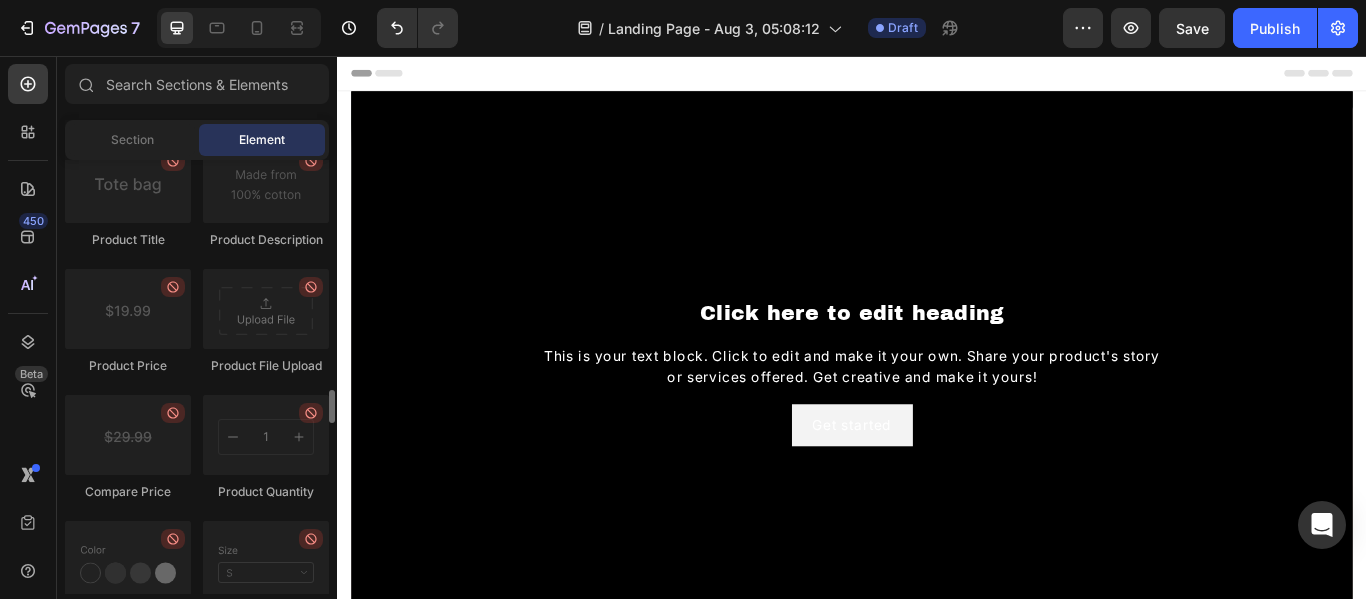 scroll, scrollTop: 2977, scrollLeft: 0, axis: vertical 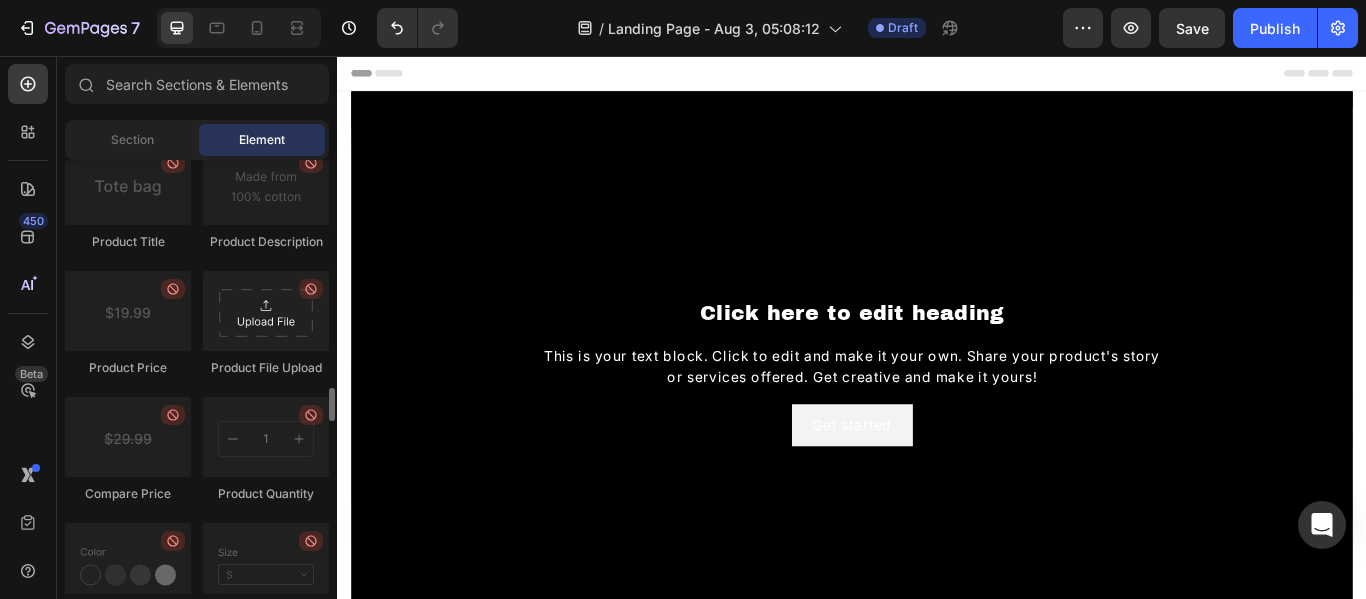 click at bounding box center (266, 311) 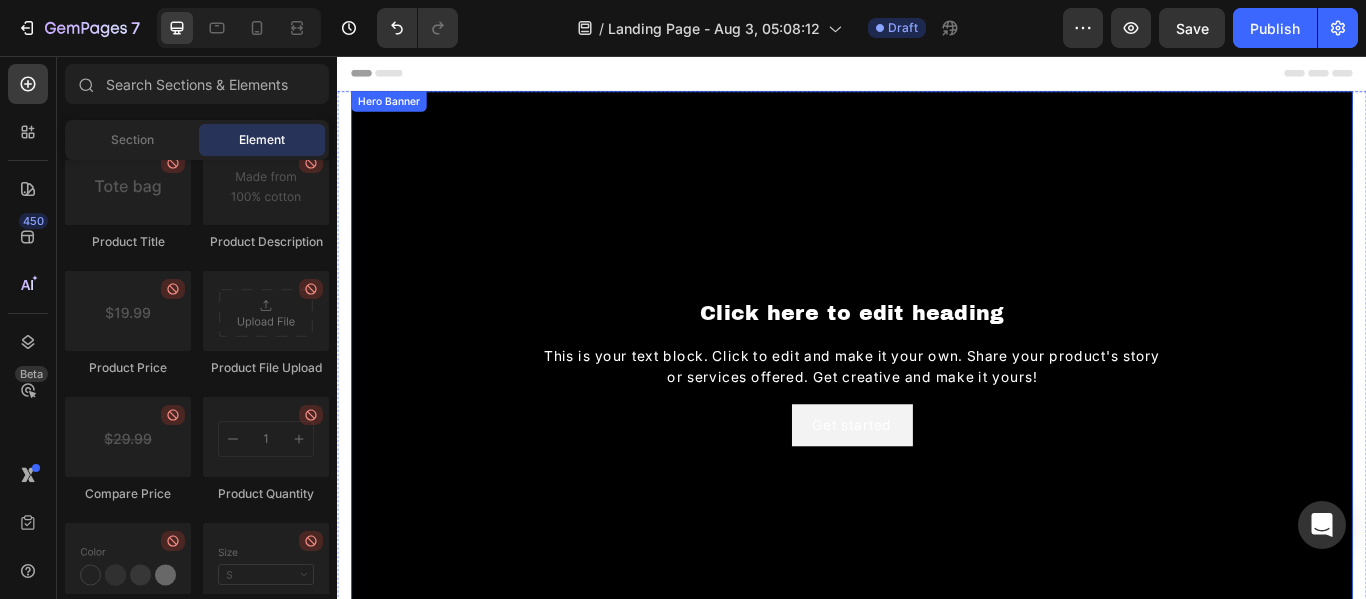 click at bounding box center [937, 425] 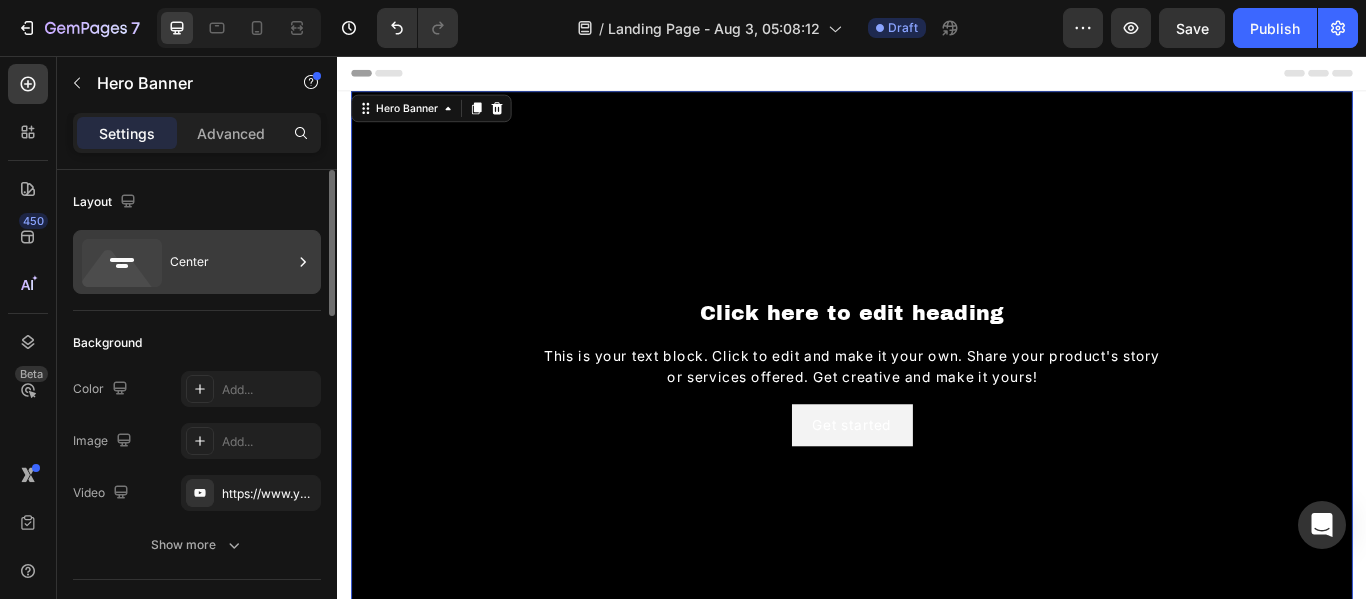 click on "Center" at bounding box center (231, 262) 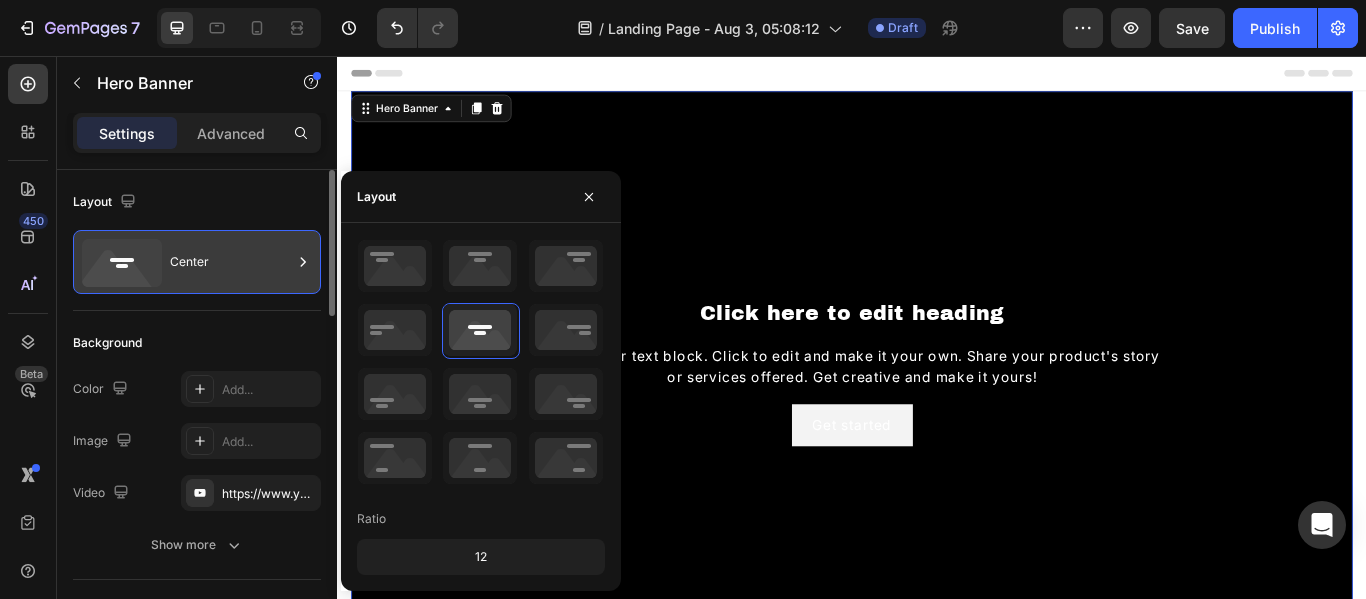 click on "Center" at bounding box center [231, 262] 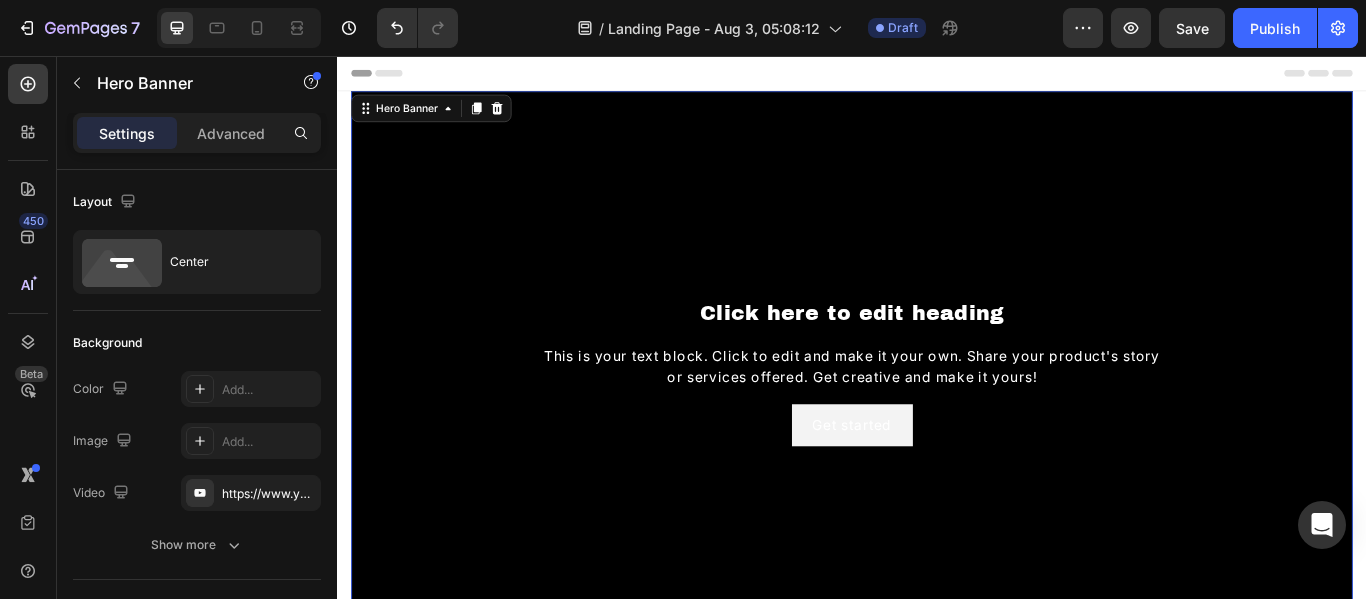 click at bounding box center [303, 133] 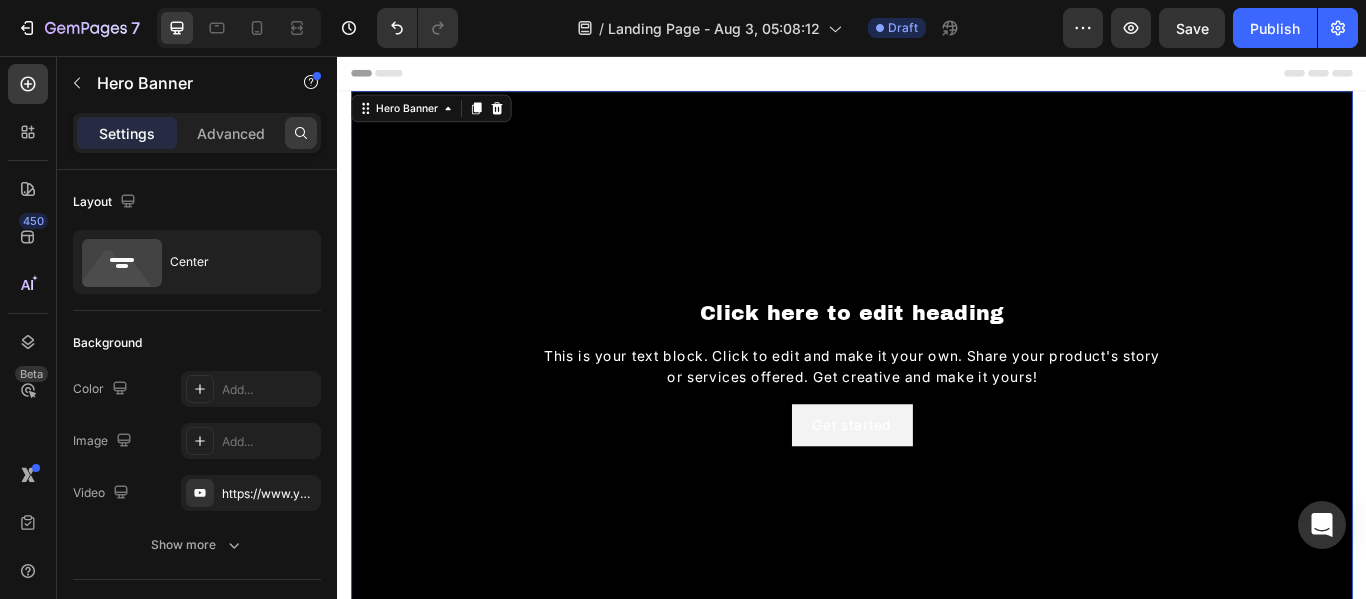 click 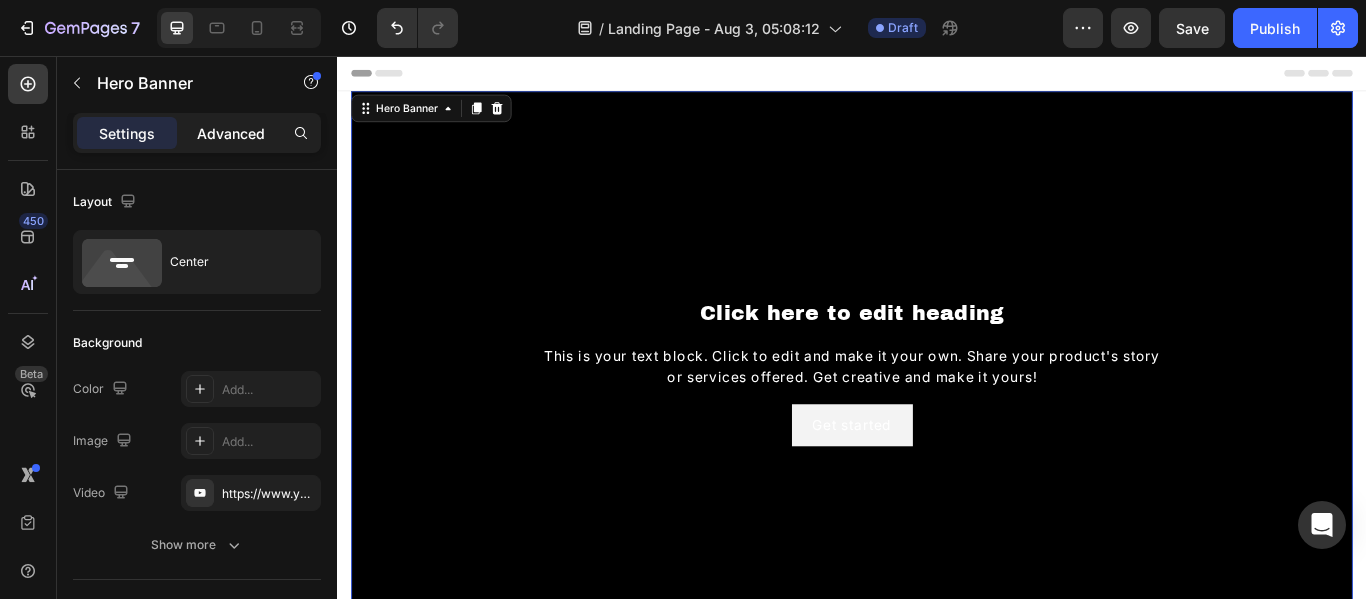 click on "Advanced" 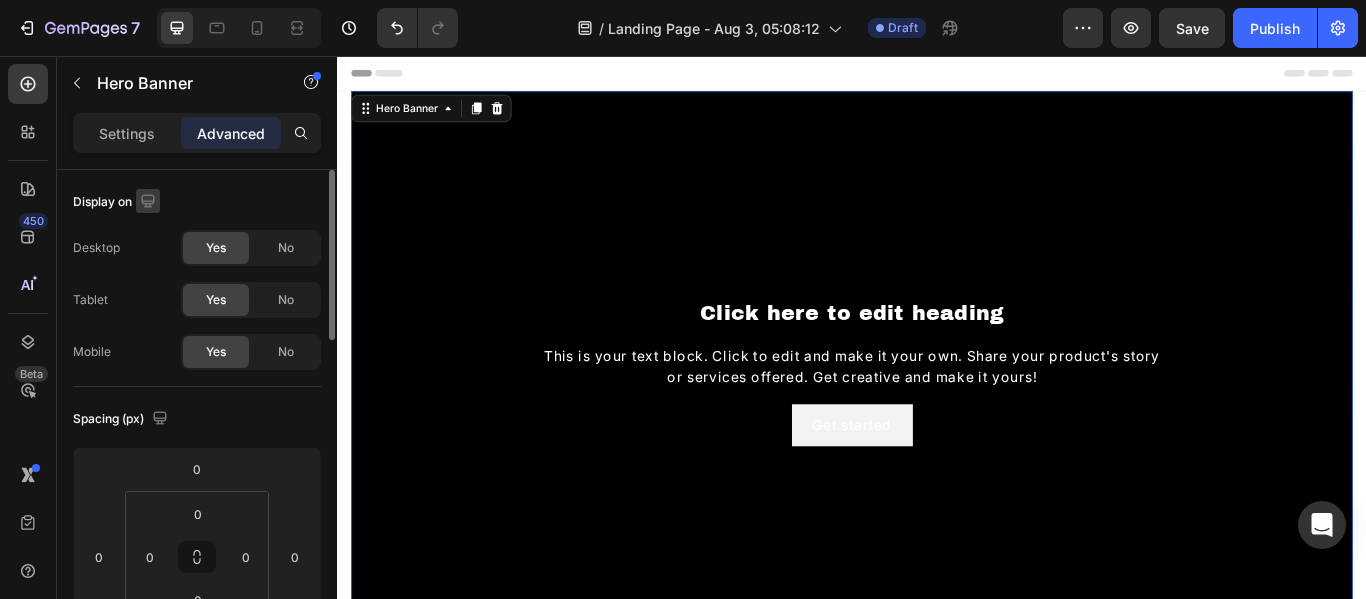click 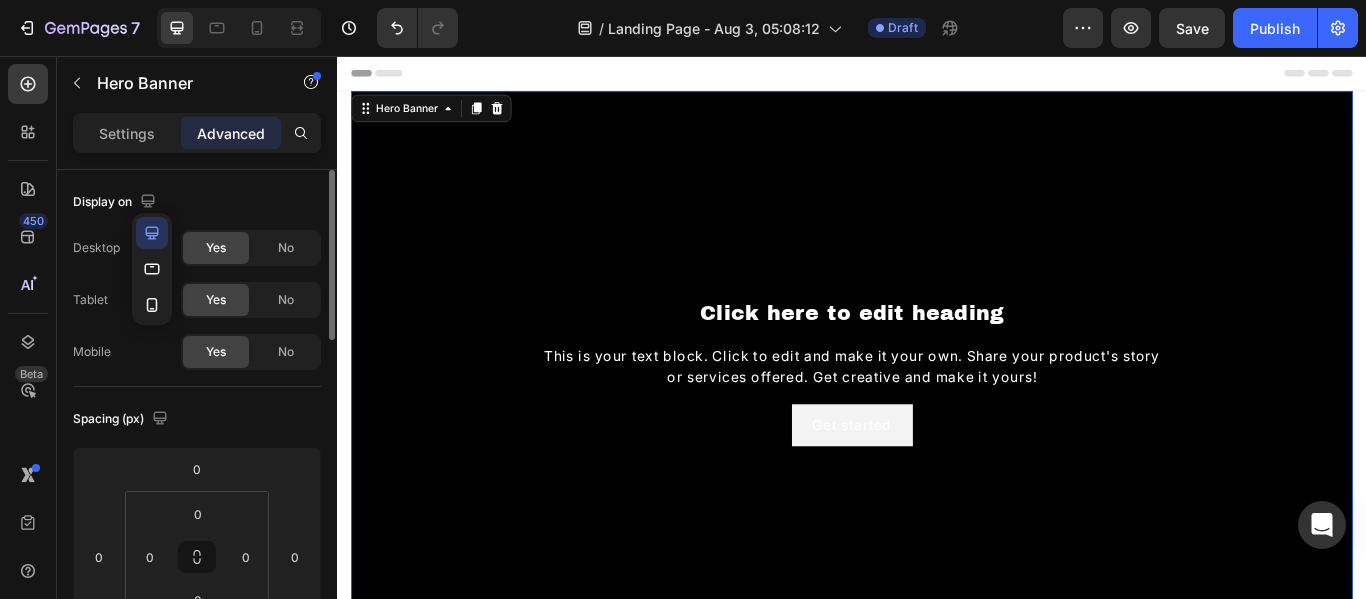 click on "Display on" at bounding box center [197, 202] 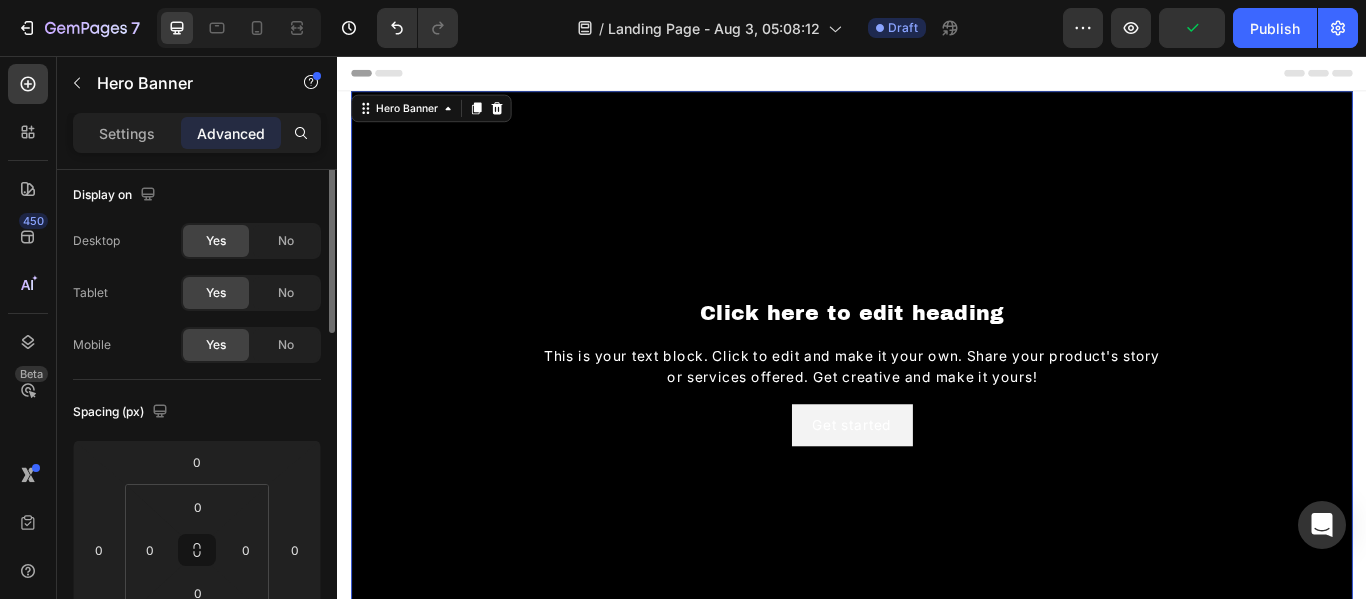 scroll, scrollTop: 0, scrollLeft: 0, axis: both 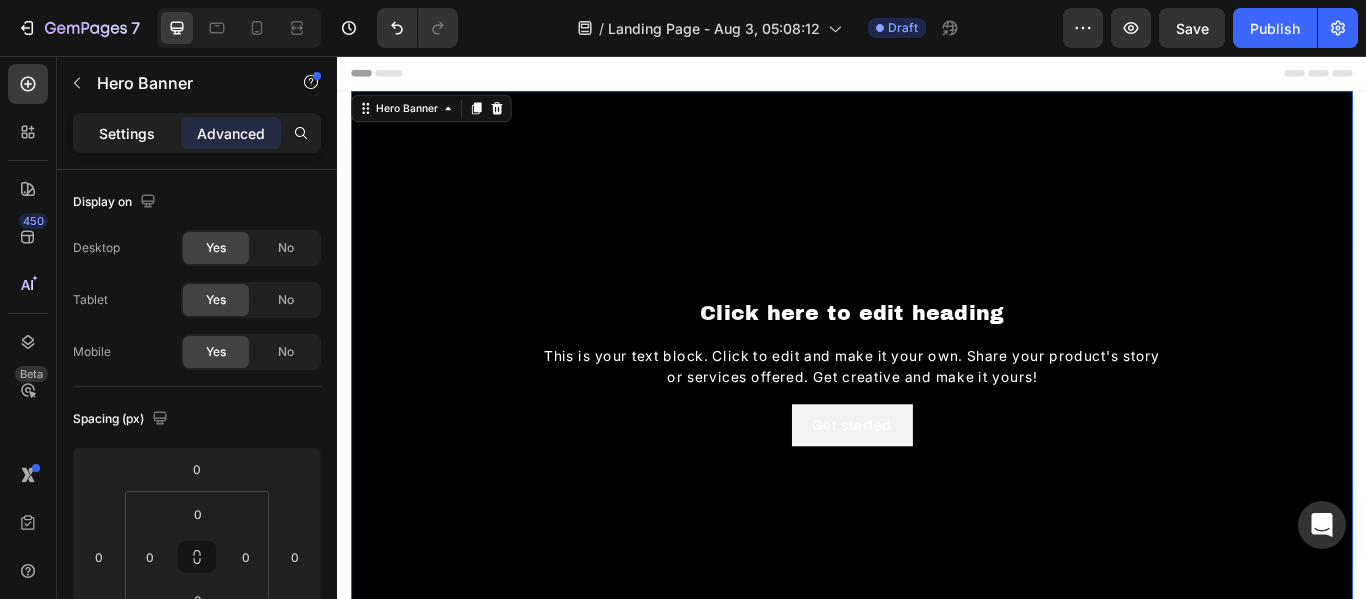 click on "Settings" at bounding box center (127, 133) 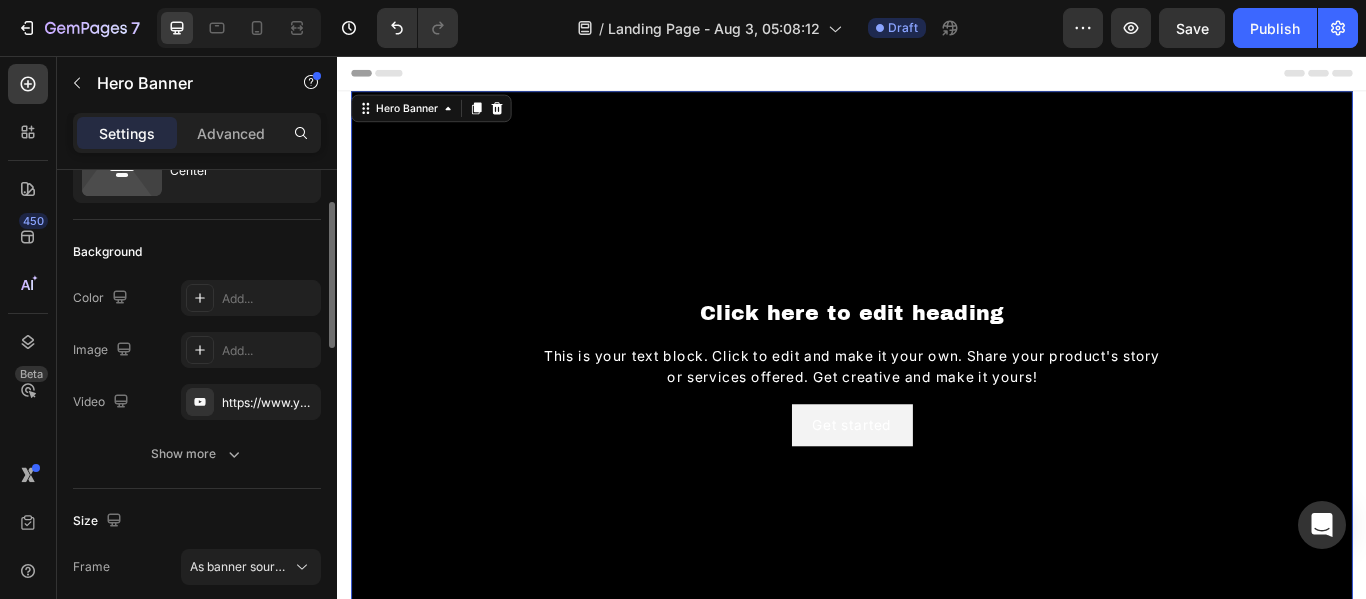 scroll, scrollTop: 95, scrollLeft: 0, axis: vertical 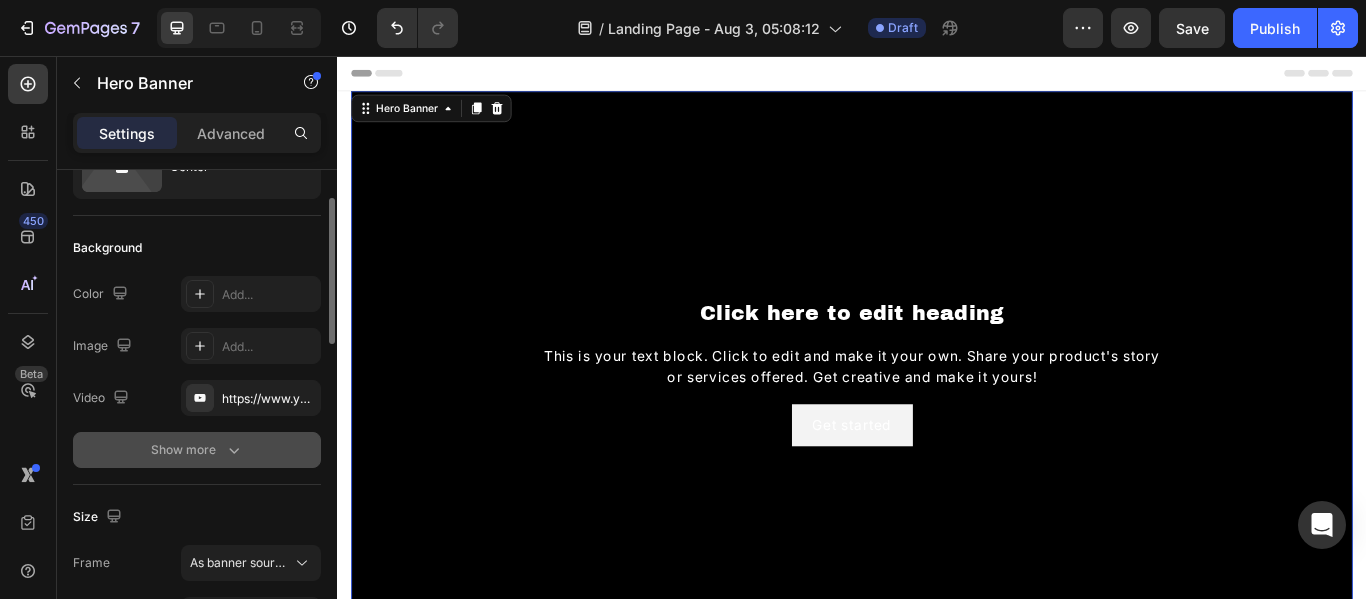 click on "Show more" at bounding box center [197, 450] 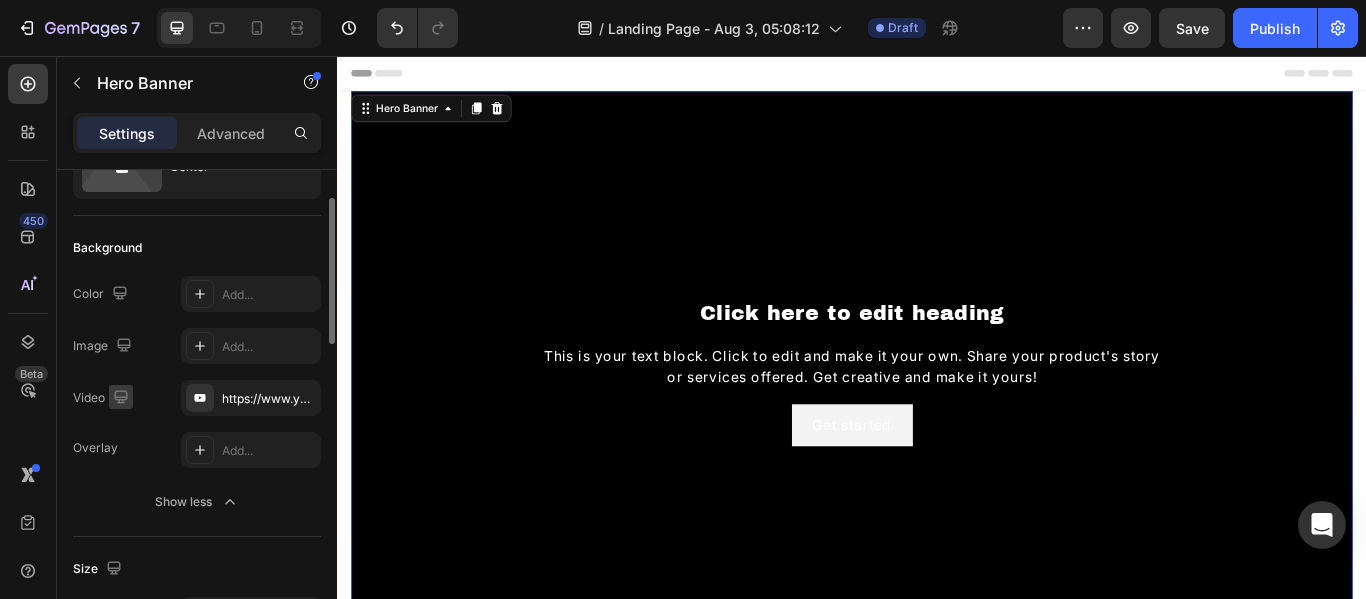click 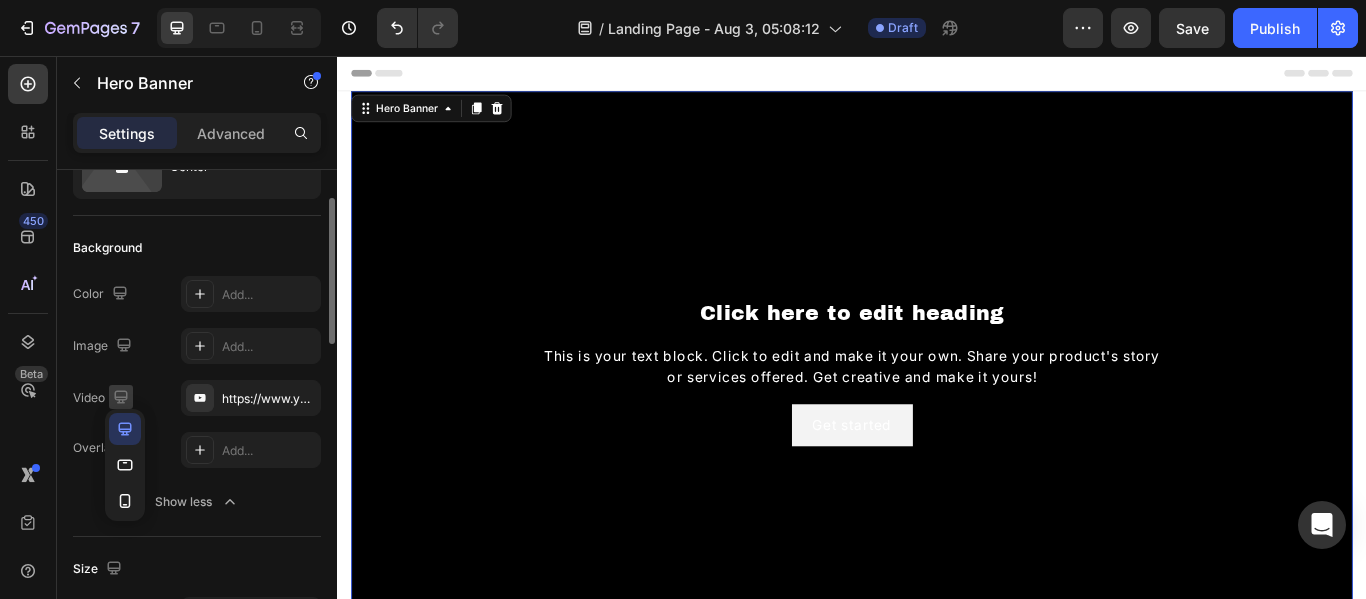 click 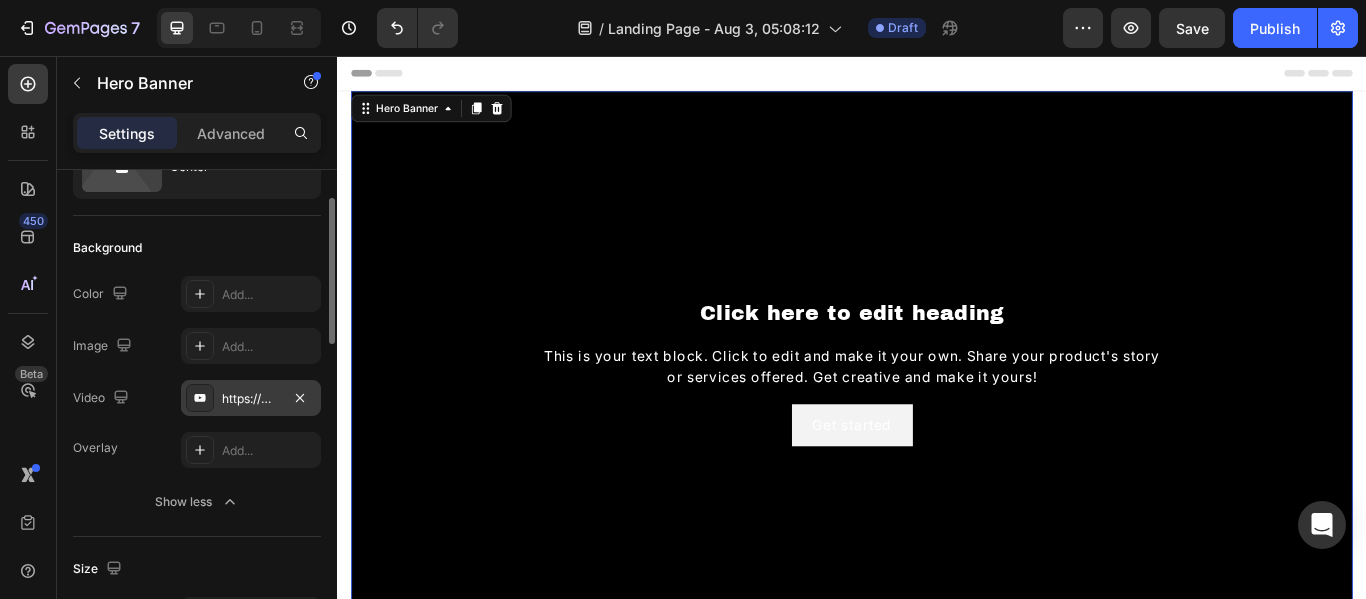 click on "https://www.youtube.com/watch?v=drIt4RH_kyQ" at bounding box center (251, 399) 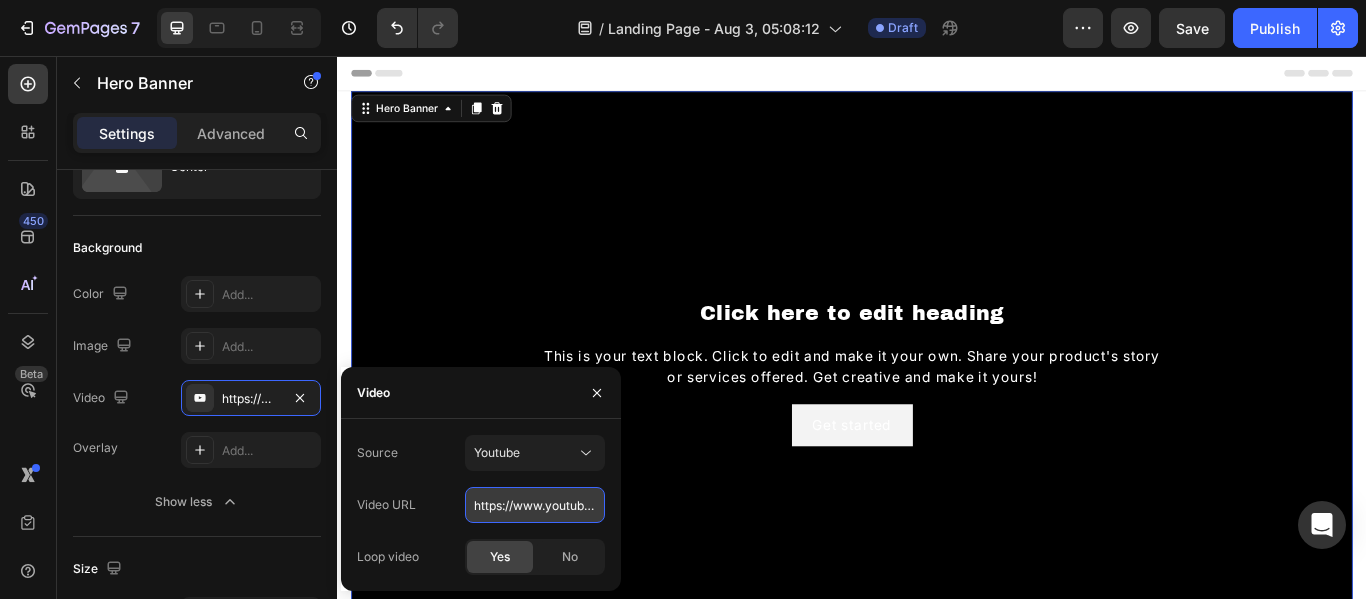 click on "https://www.youtube.com/watch?v=drIt4RH_kyQ" at bounding box center (535, 505) 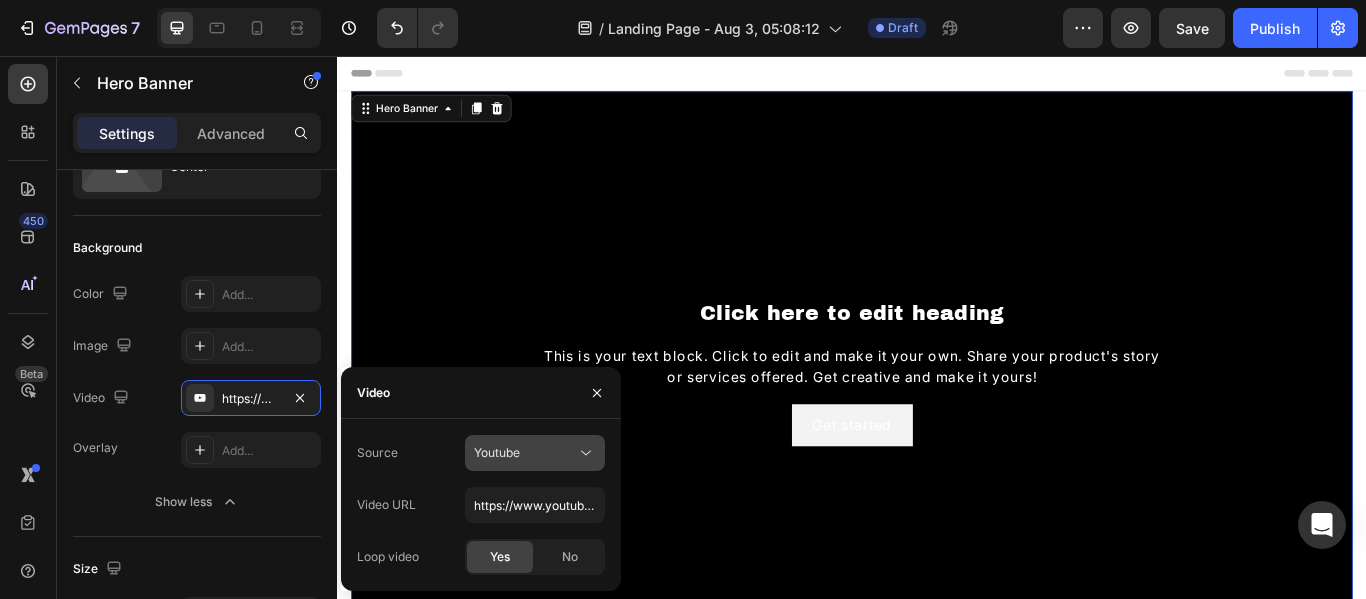 click on "Youtube" at bounding box center [535, 453] 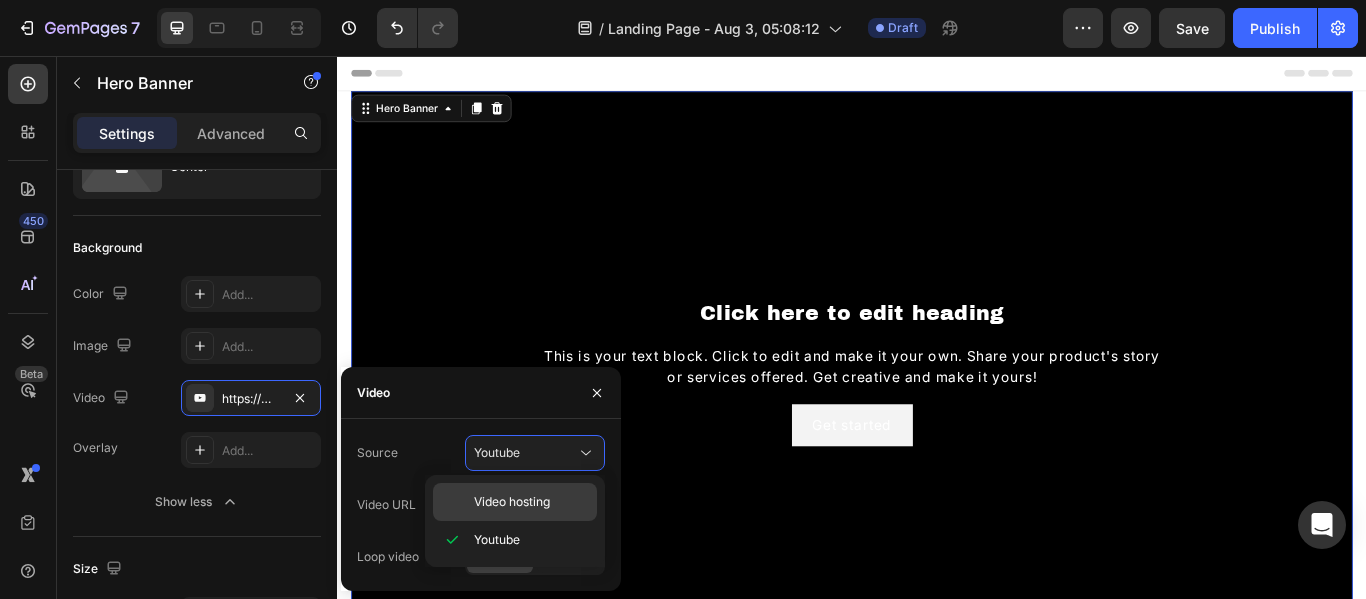 click on "Video hosting" 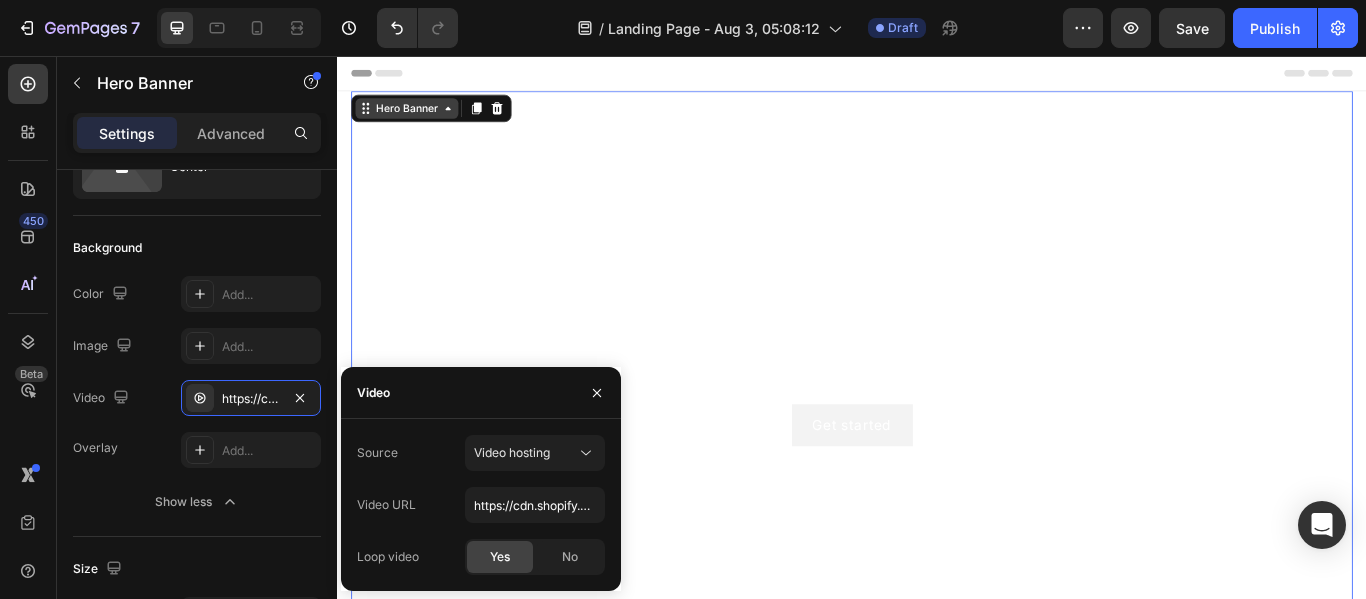 click on "Hero Banner" at bounding box center (418, 117) 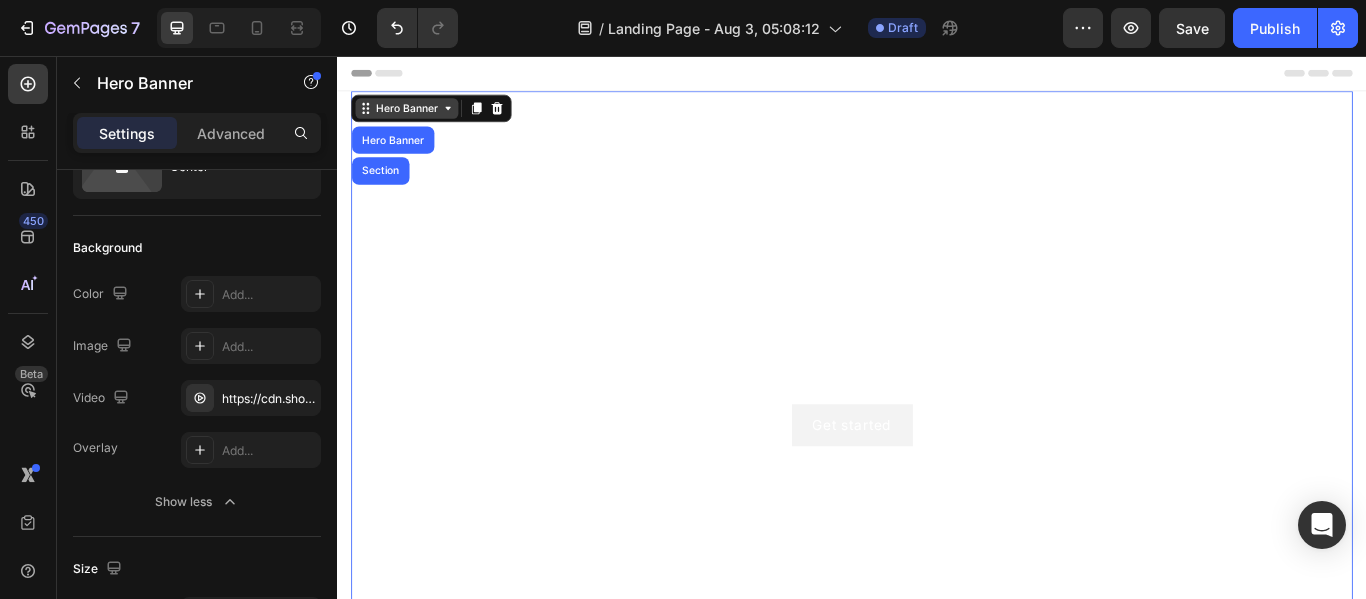 click on "Hero Banner" at bounding box center (418, 117) 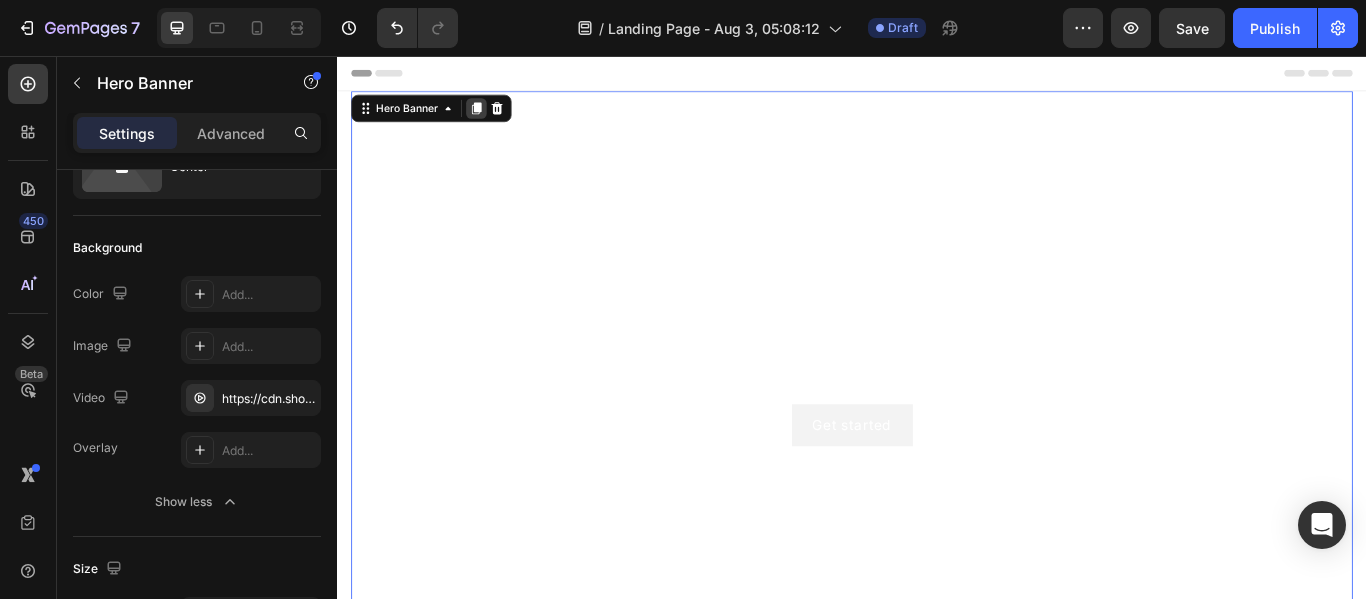 click at bounding box center [499, 117] 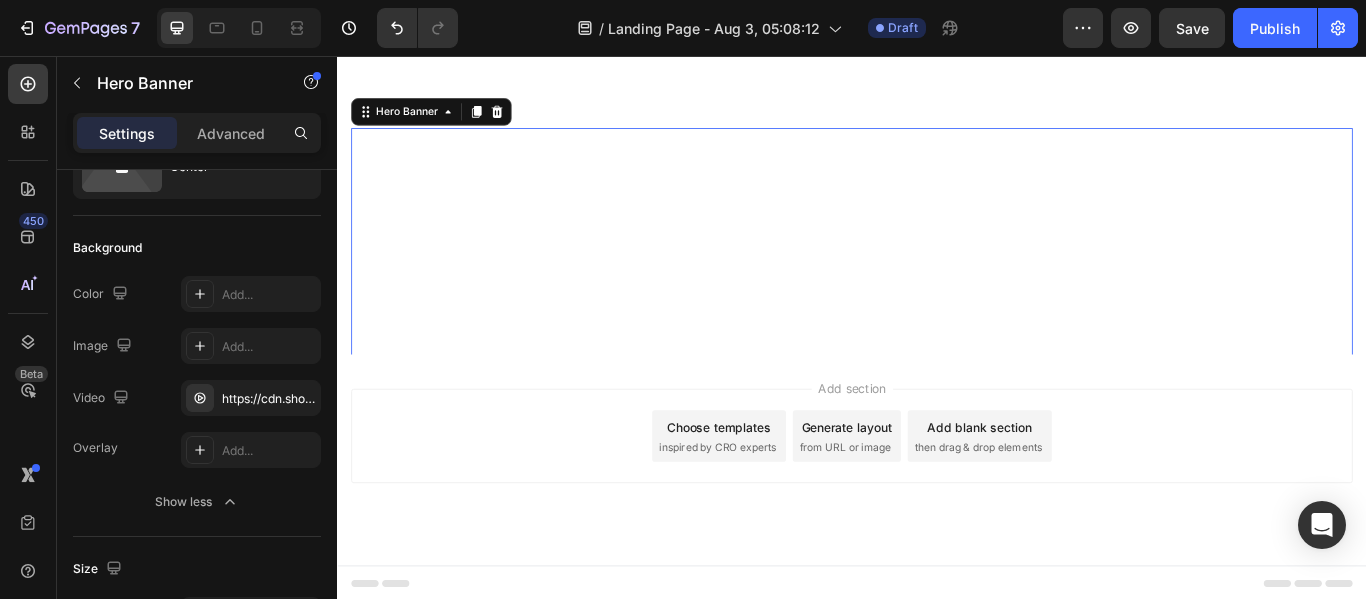 scroll, scrollTop: 296, scrollLeft: 0, axis: vertical 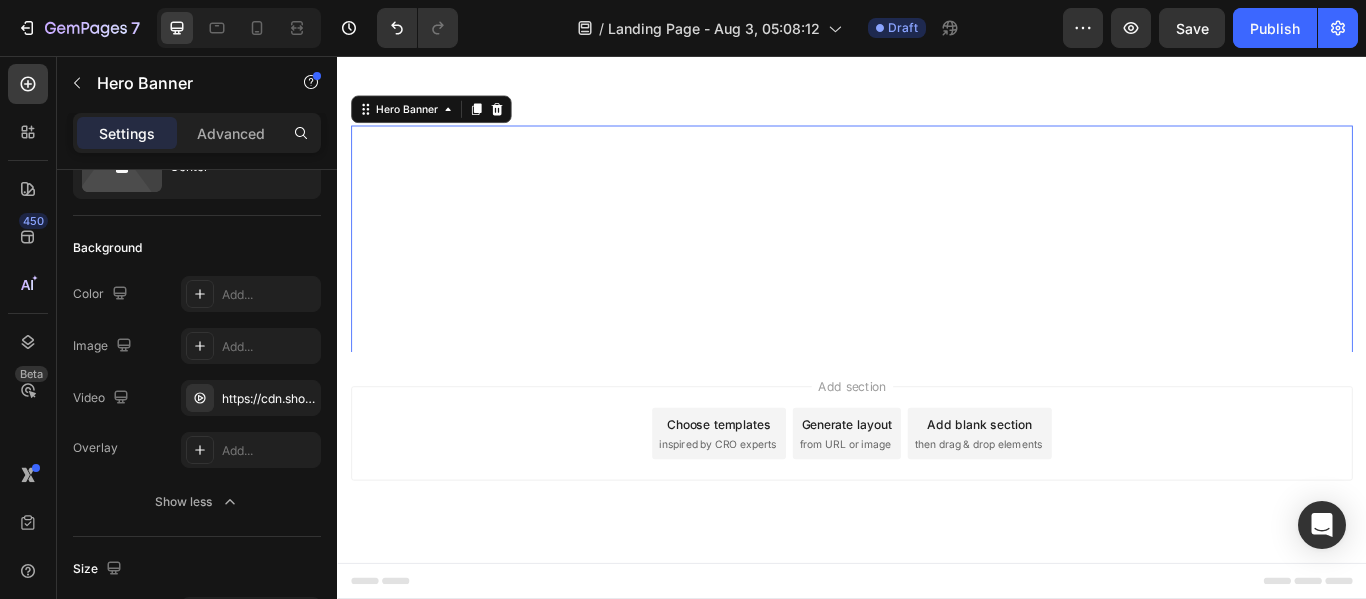 click on "Generate layout" at bounding box center [931, 485] 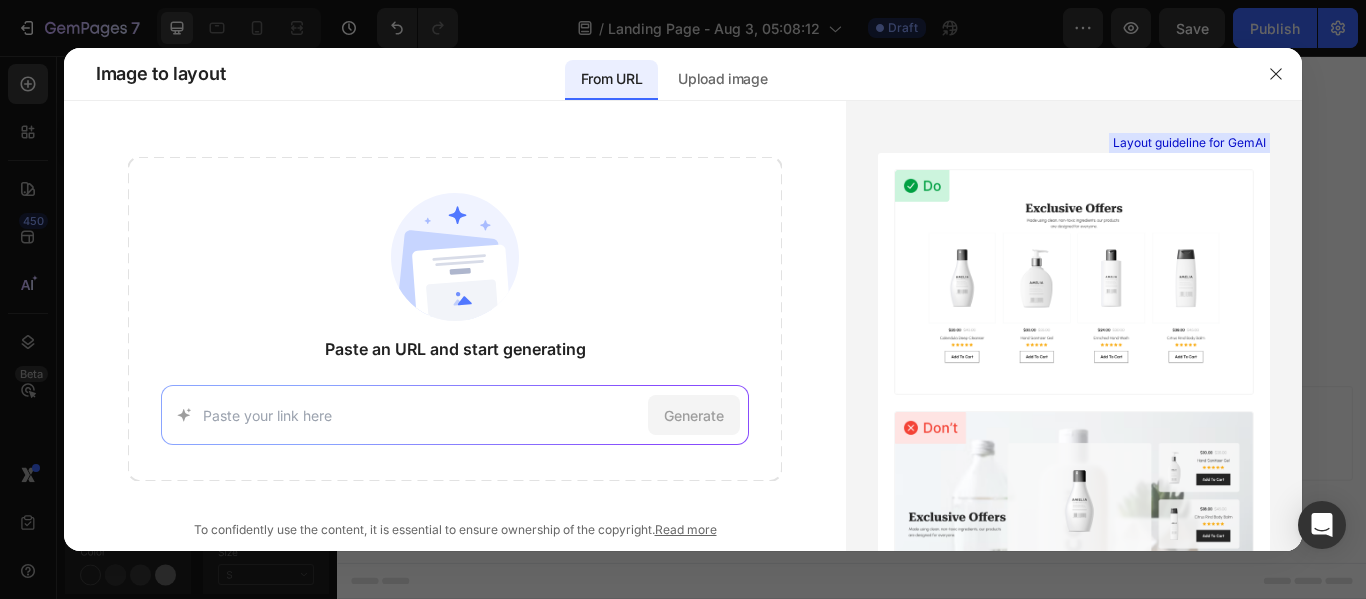 type on "https://video-link-generator.replit.app/v/e1yj1bhe7ag7vidrdhttgo" 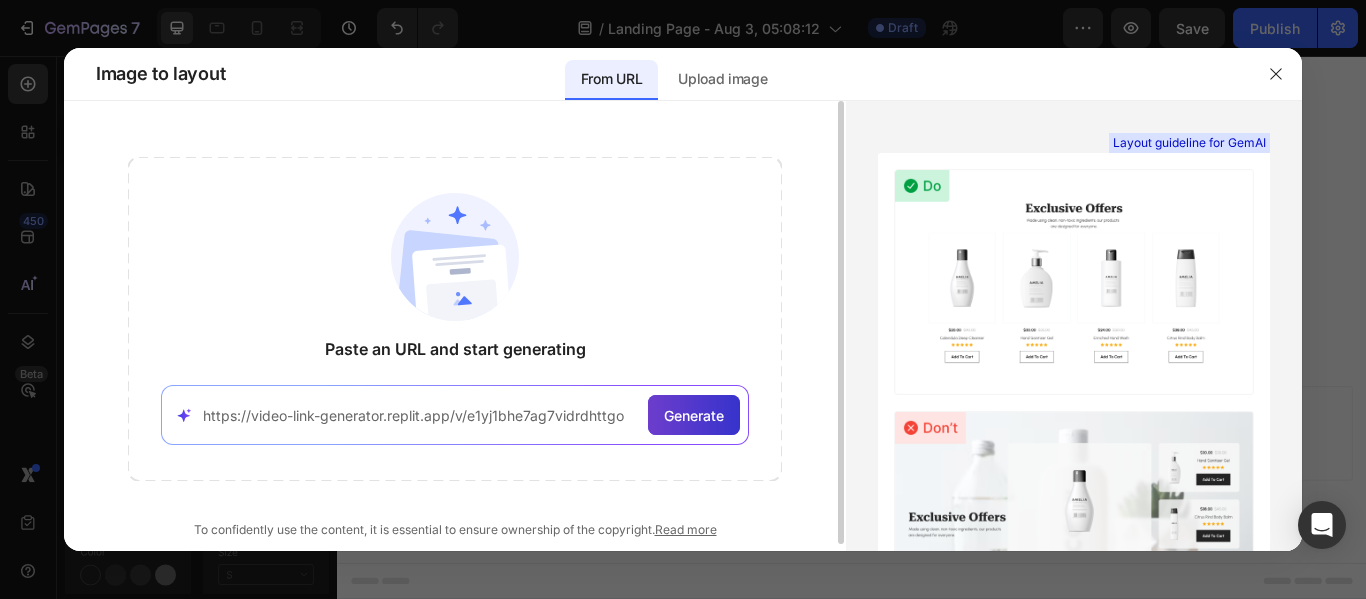 click on "Generate" 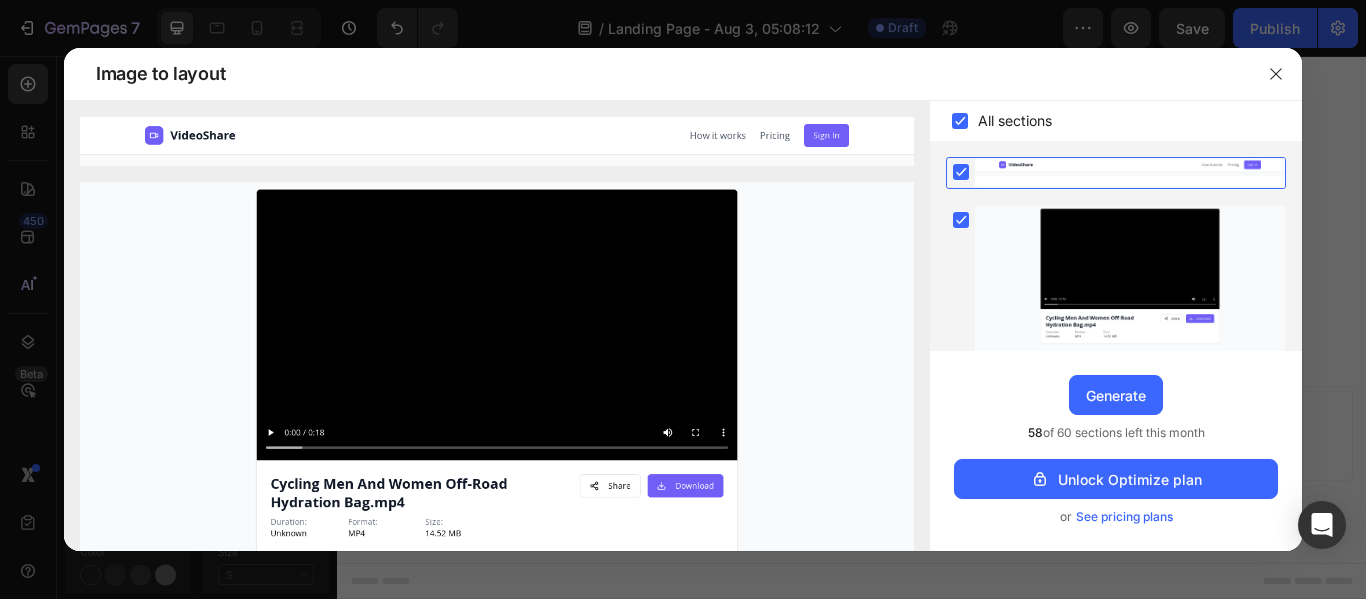 scroll, scrollTop: 46, scrollLeft: 0, axis: vertical 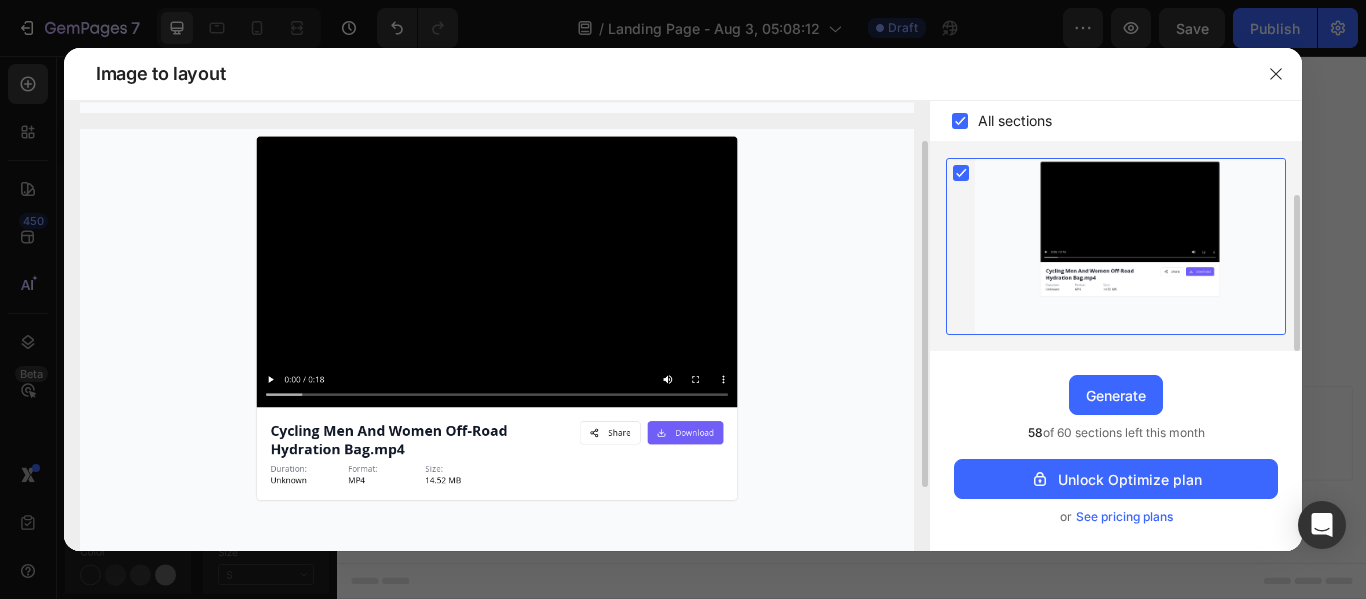 click at bounding box center [497, 364] 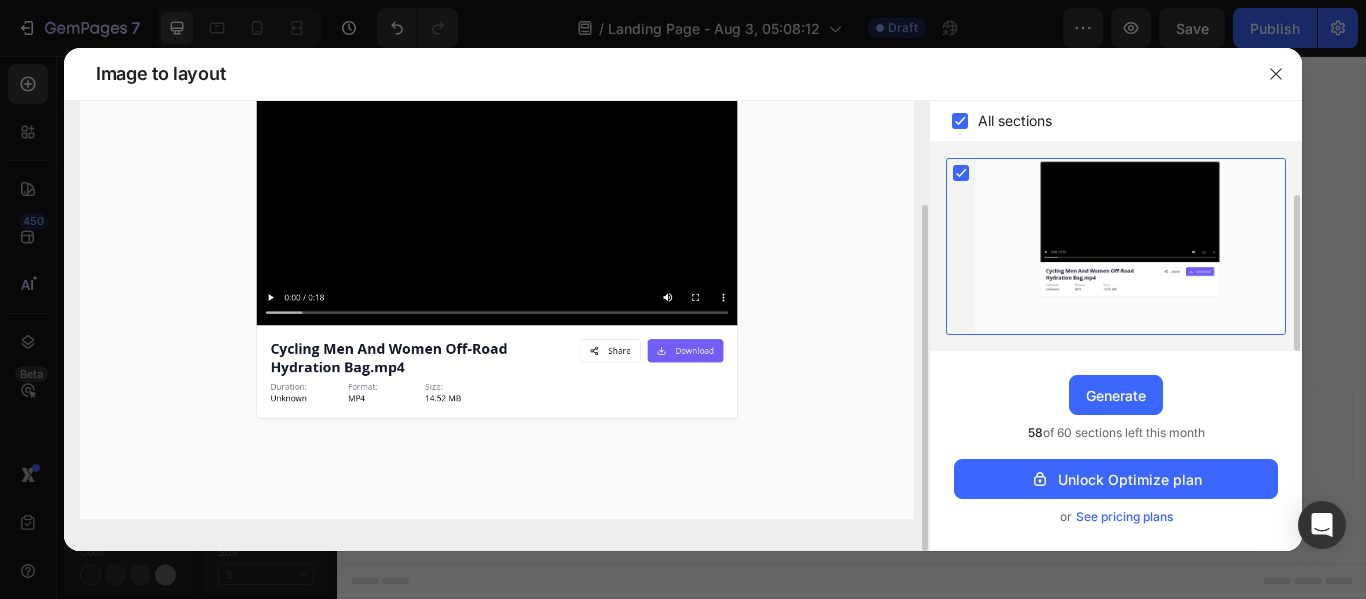 click at bounding box center (497, 282) 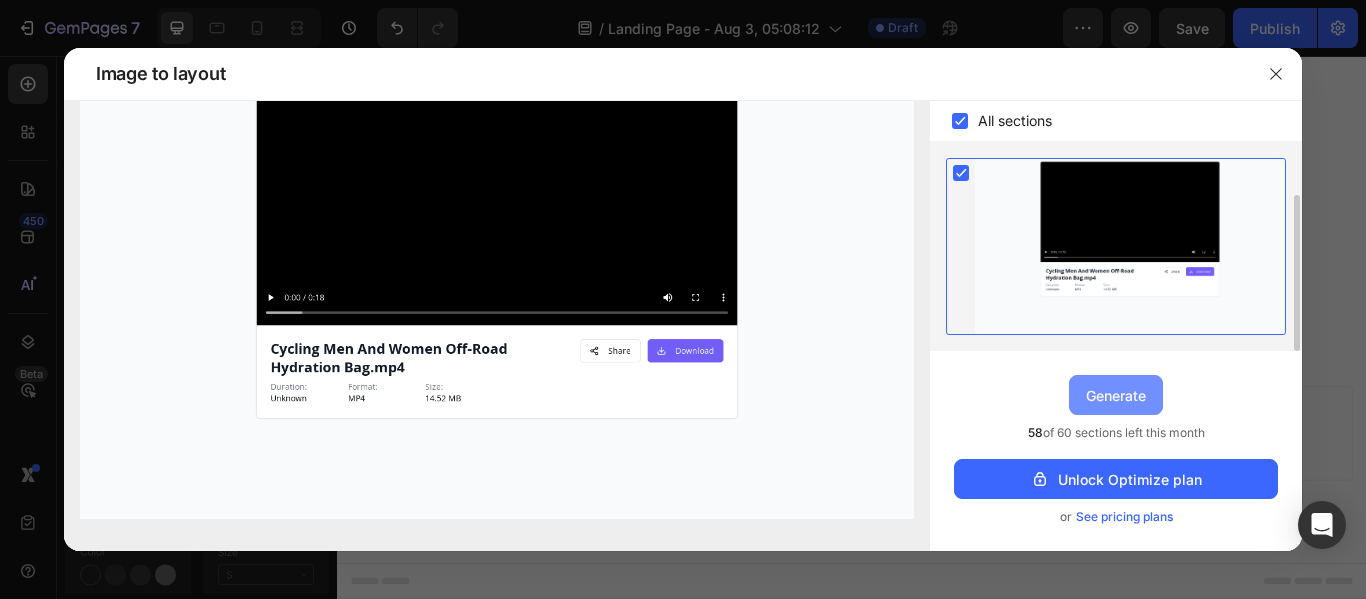 click on "Generate" at bounding box center [1116, 395] 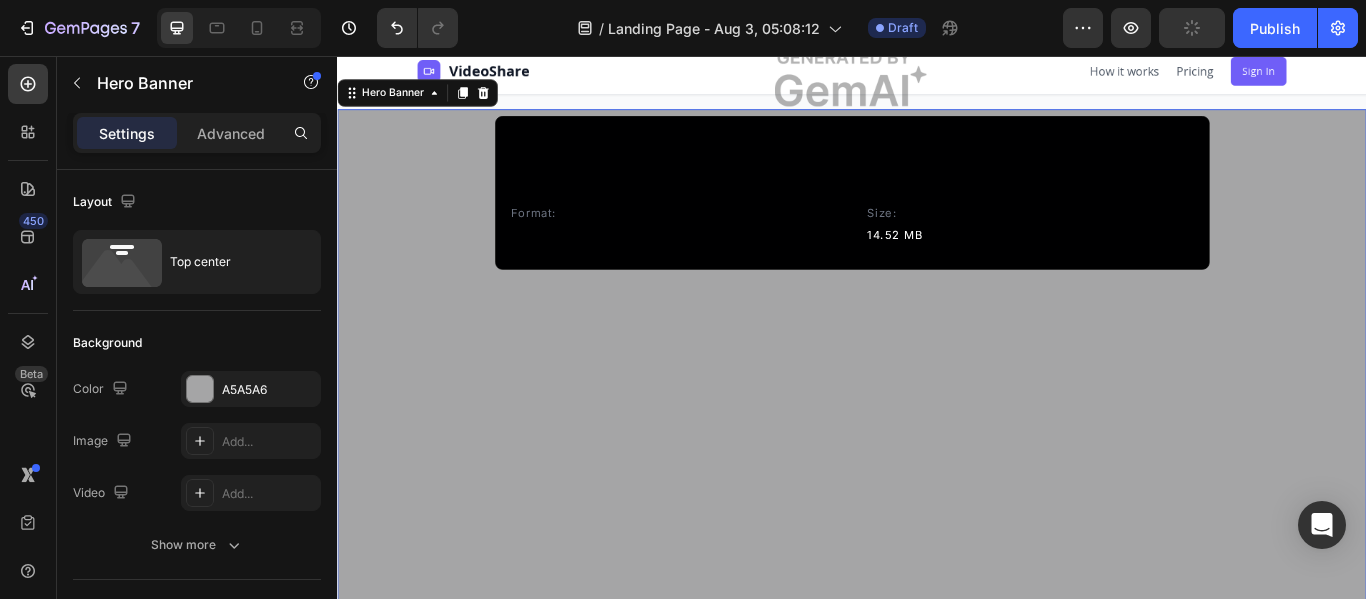 scroll, scrollTop: 595, scrollLeft: 0, axis: vertical 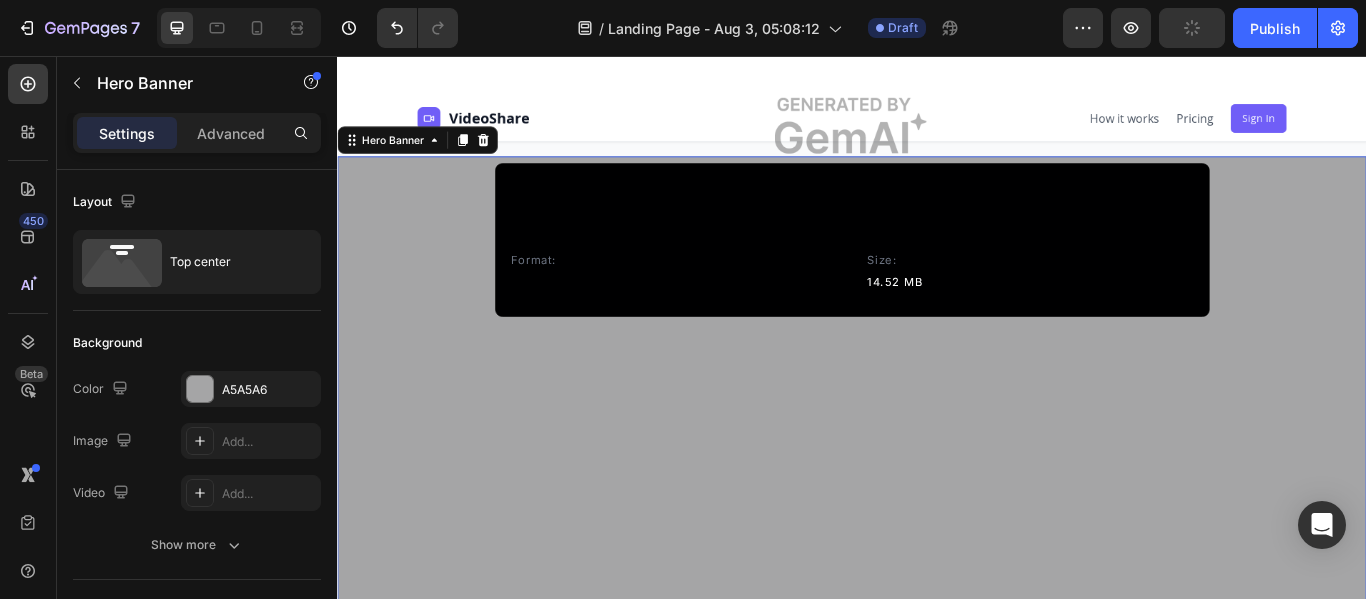 click on "Size:" at bounding box center (1145, 294) 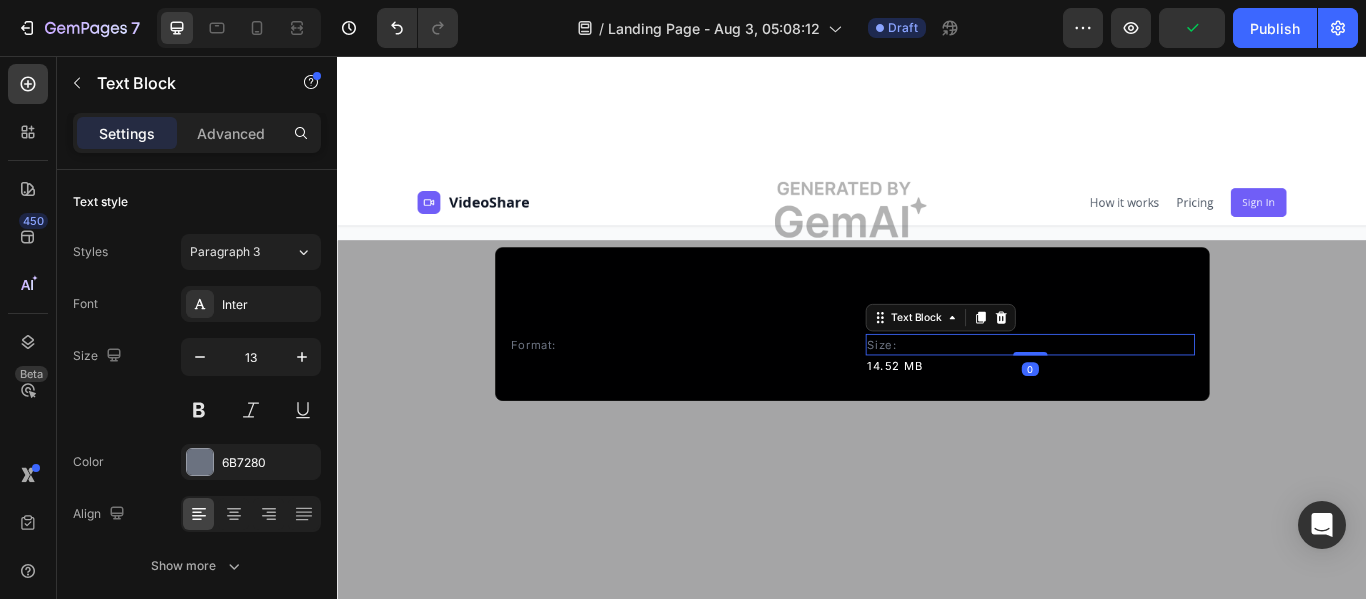 scroll, scrollTop: 430, scrollLeft: 0, axis: vertical 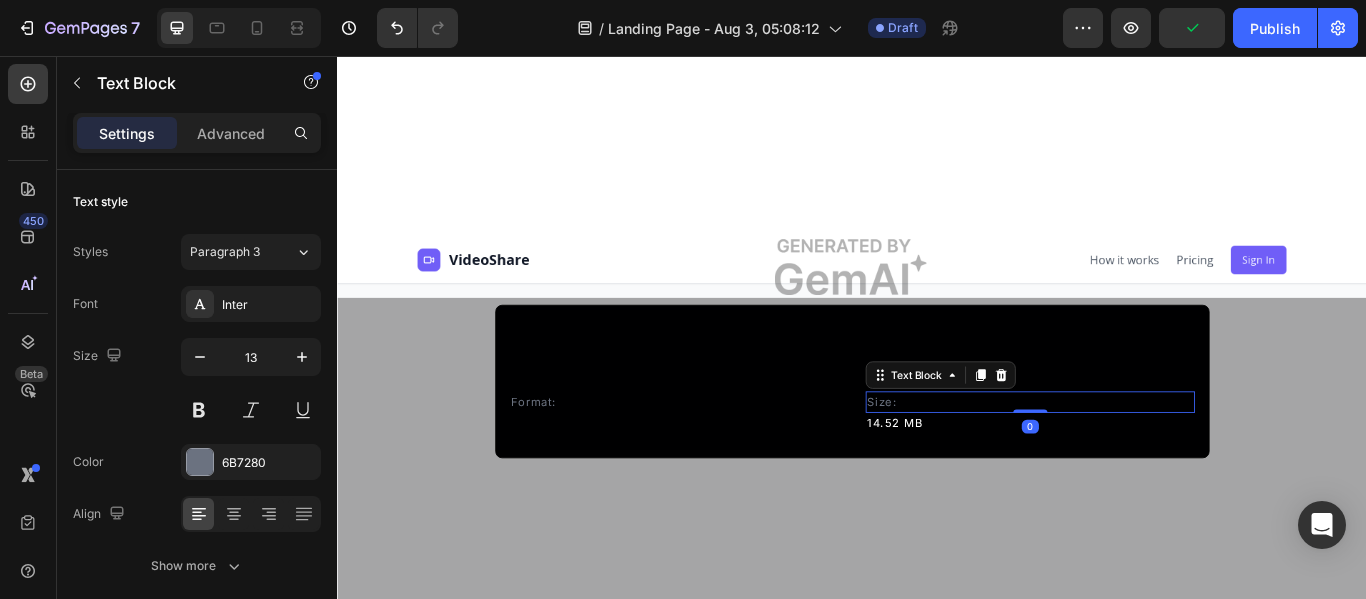 click at bounding box center (937, 302) 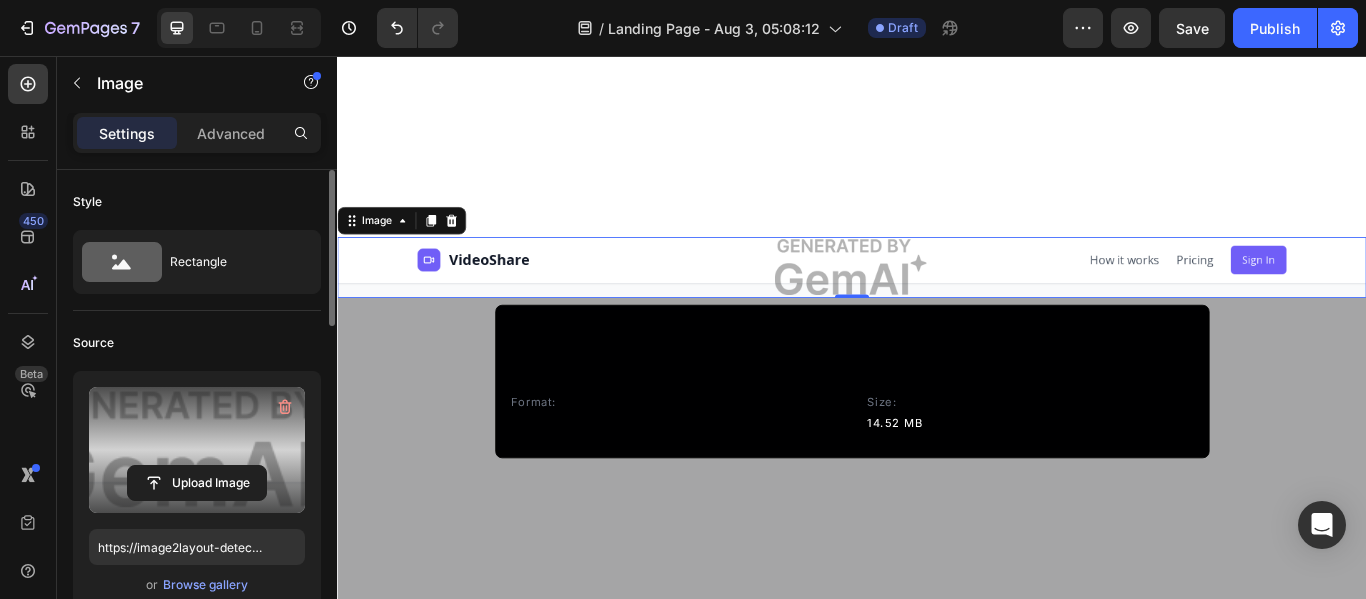 click at bounding box center (197, 450) 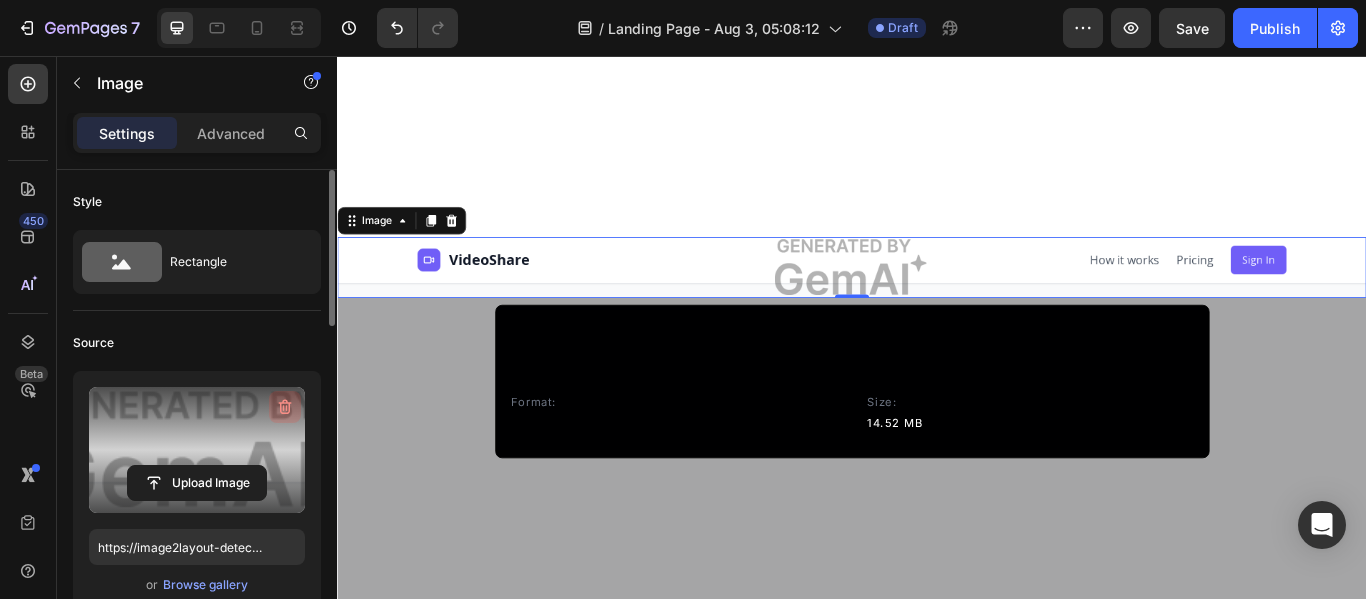 click 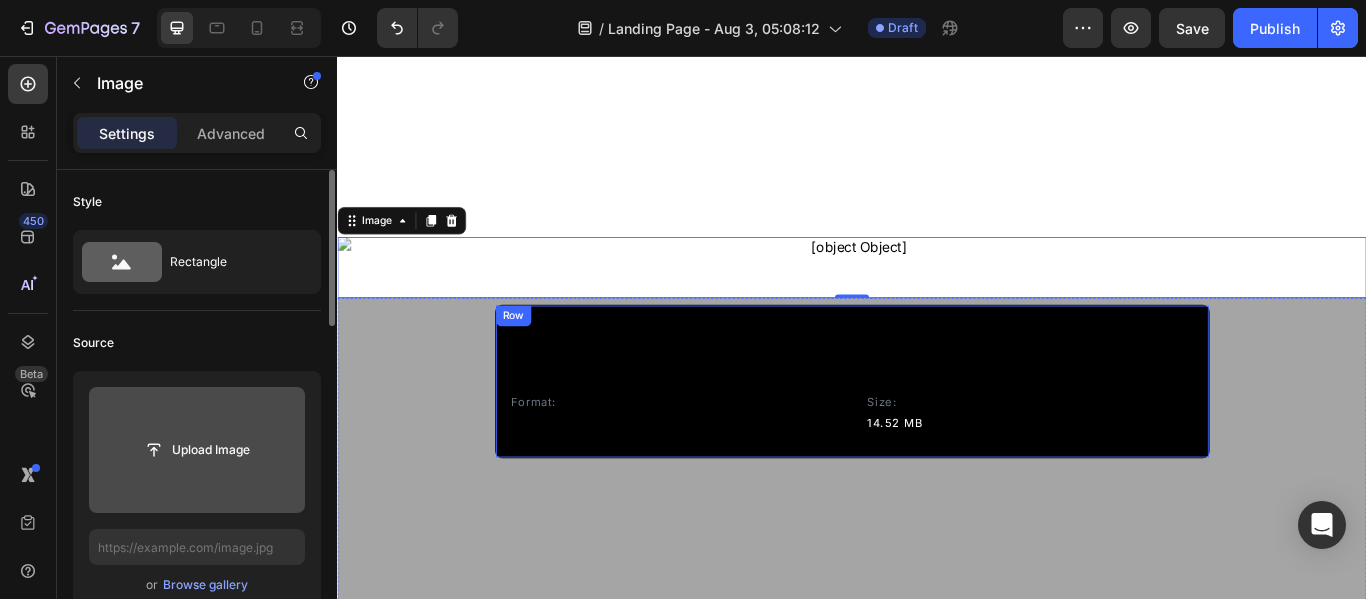 click on "Format: Text Block Size: Text Block 14.52 MB Text Block Row" at bounding box center [937, 436] 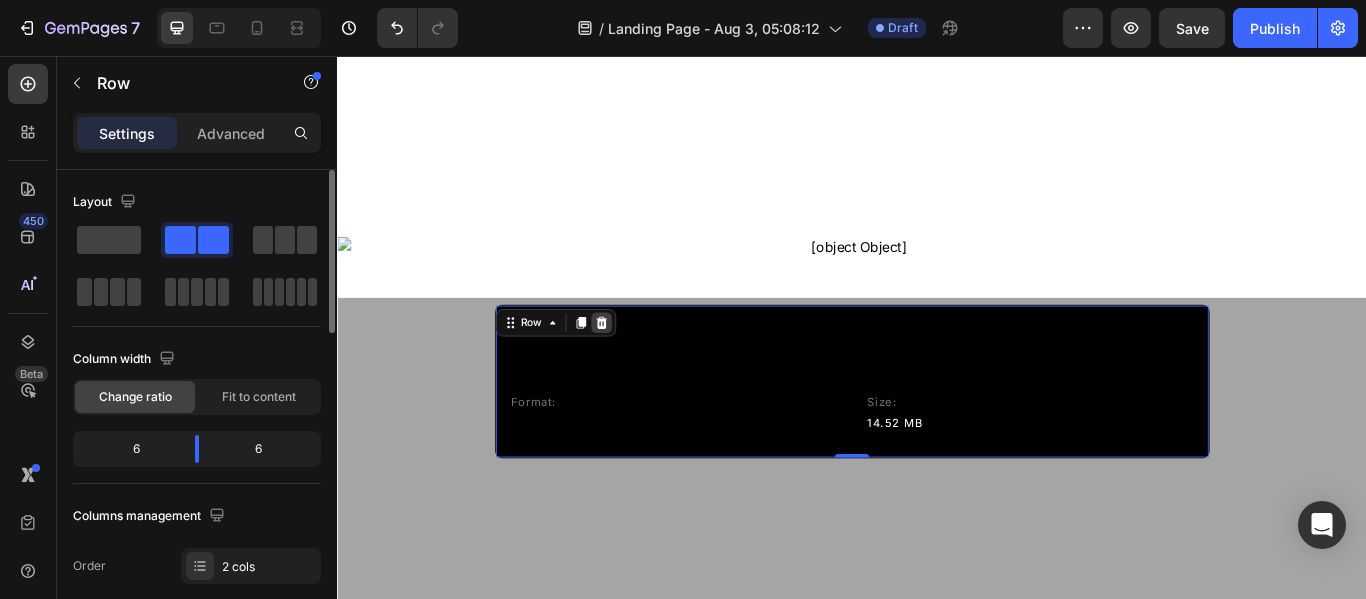 click at bounding box center (645, 367) 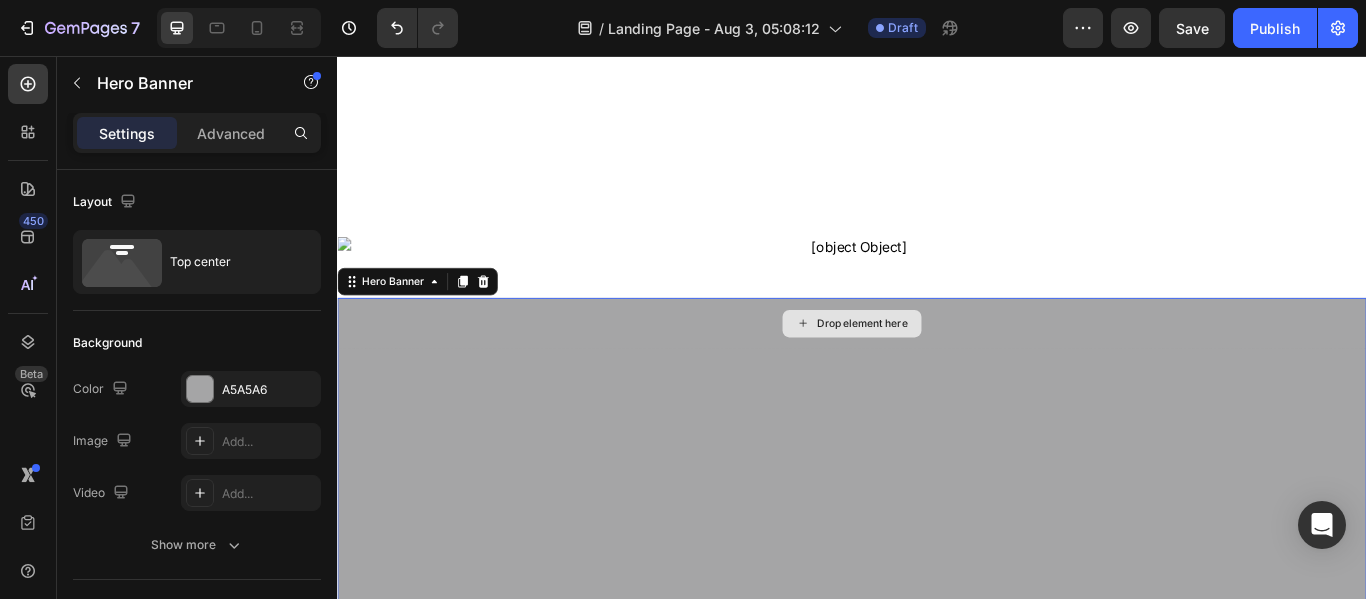 scroll, scrollTop: 0, scrollLeft: 0, axis: both 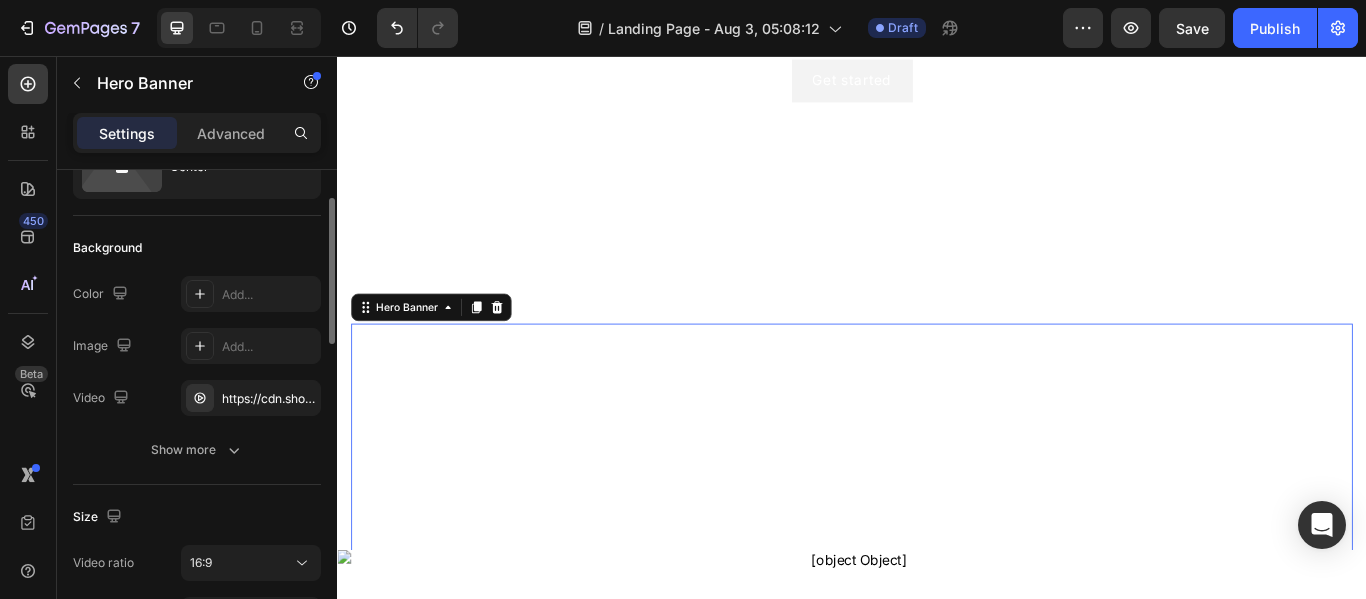 click at bounding box center (937, 696) 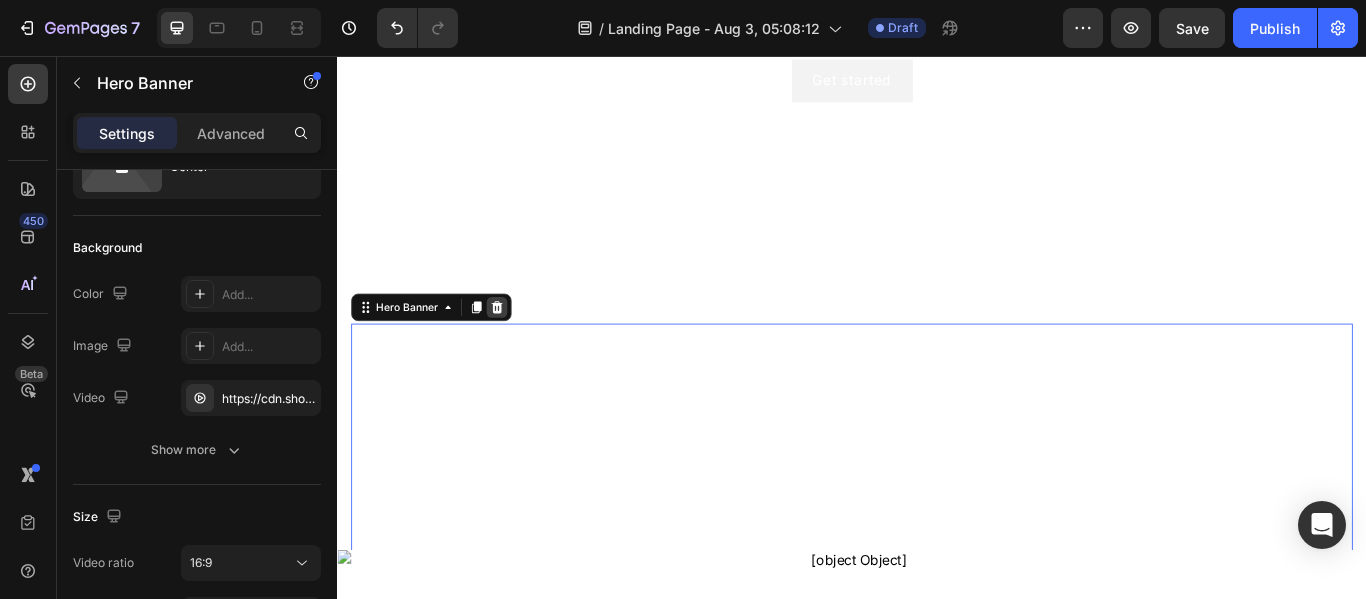 click 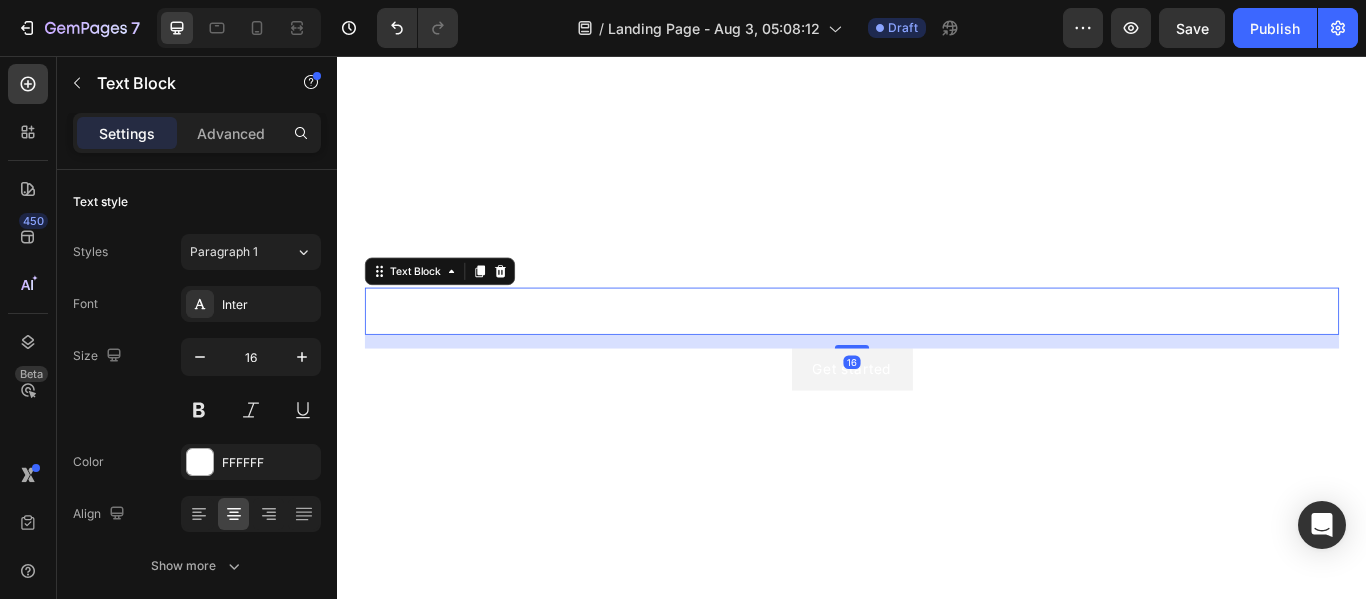 scroll, scrollTop: 1, scrollLeft: 0, axis: vertical 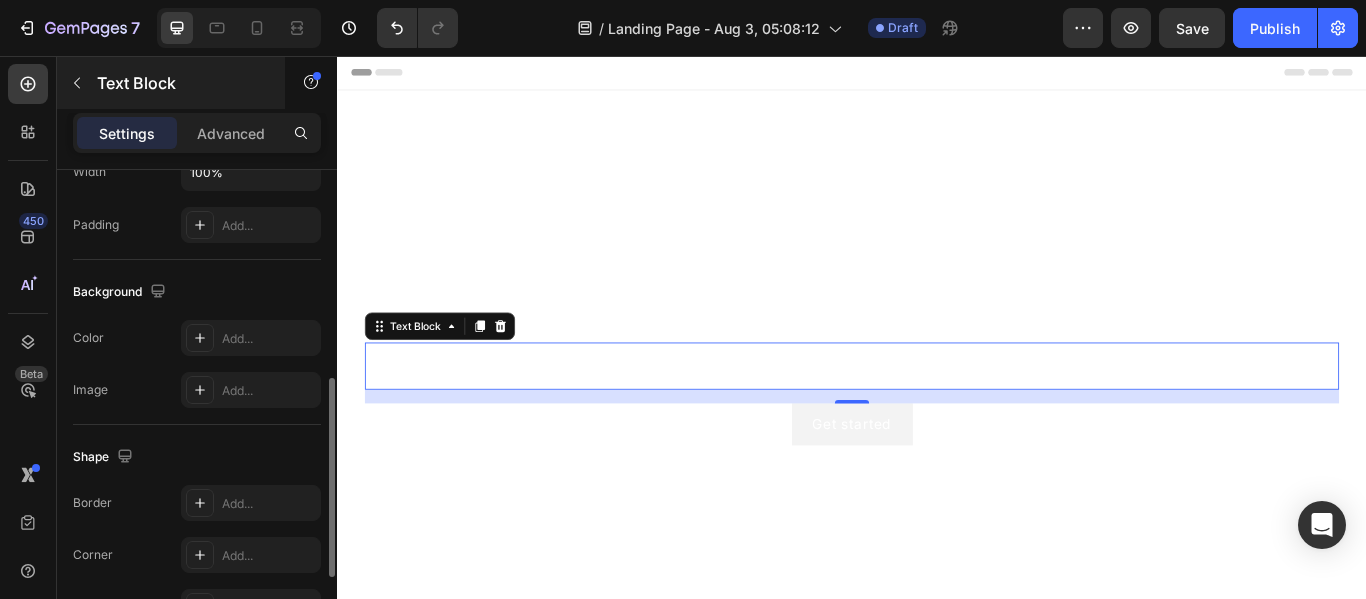click 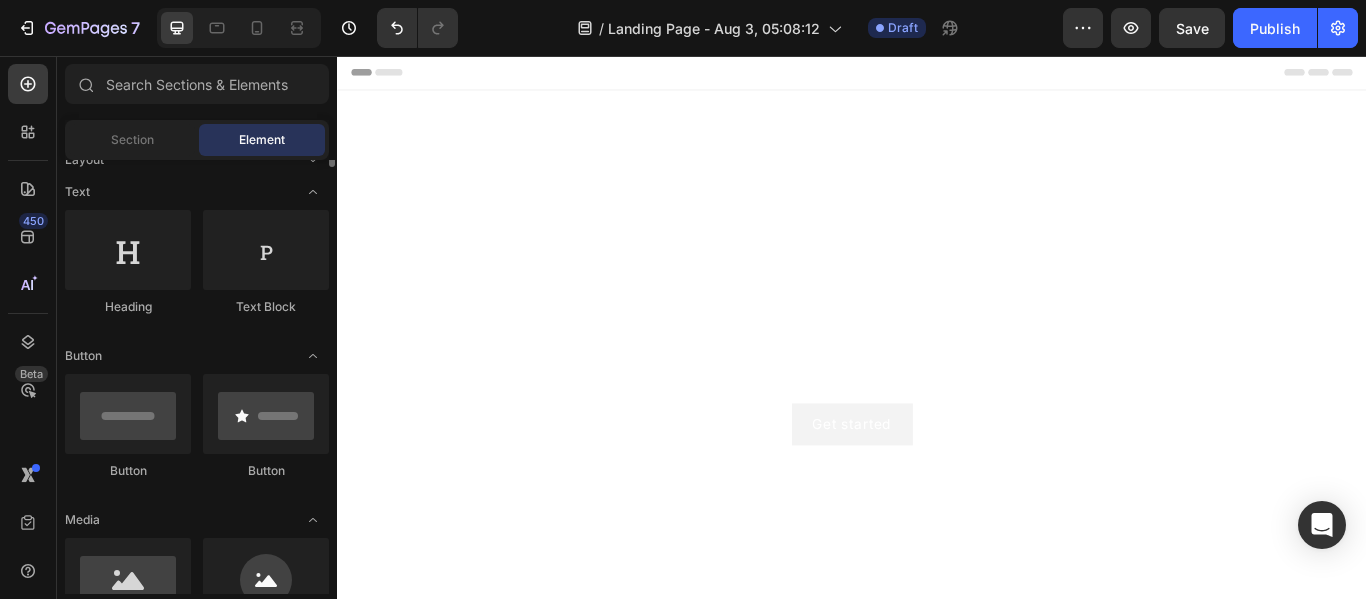 scroll, scrollTop: 0, scrollLeft: 0, axis: both 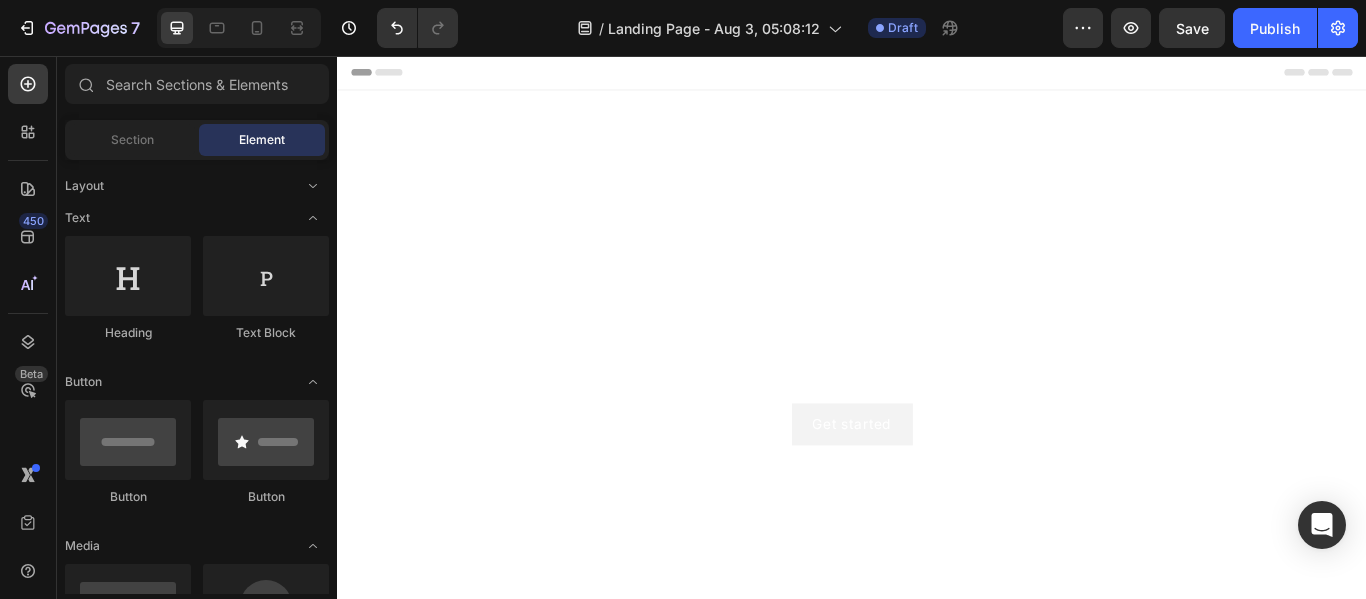 click at bounding box center (937, 424) 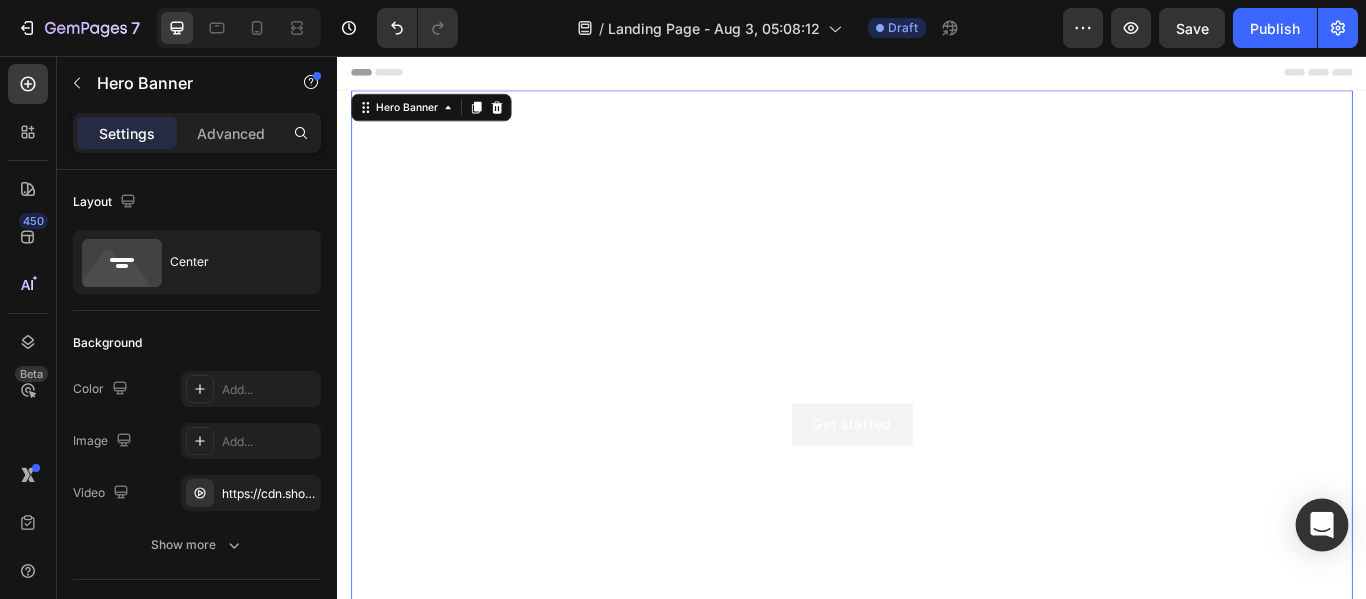 click 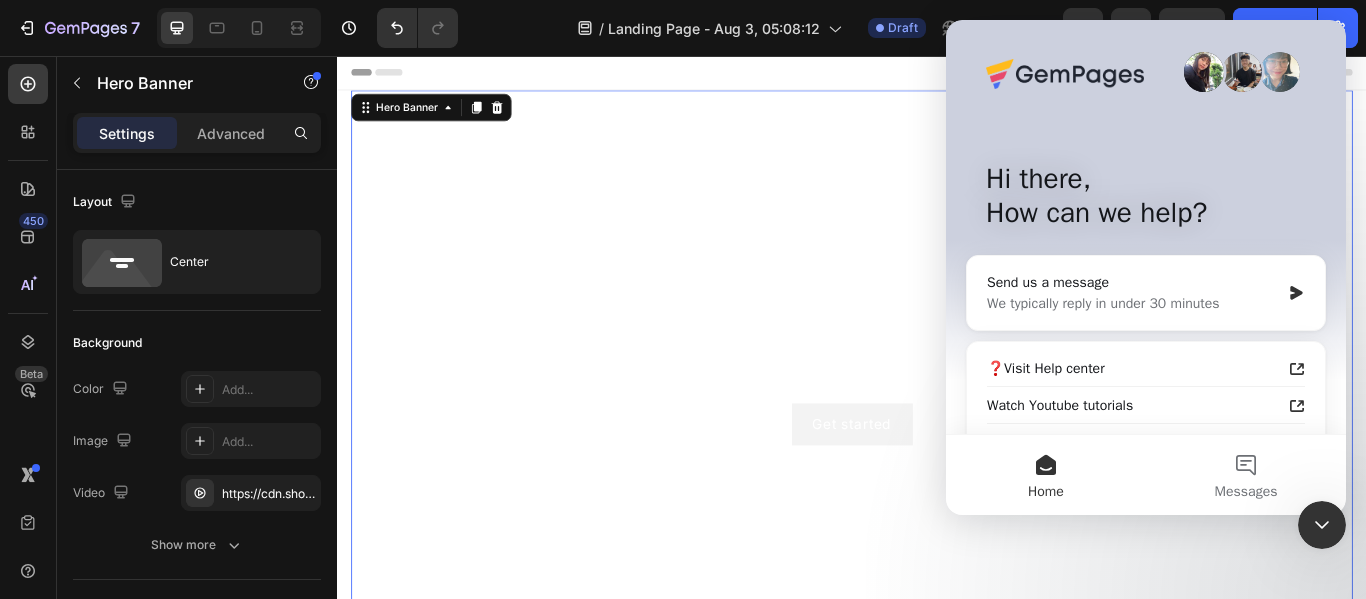 scroll, scrollTop: 0, scrollLeft: 0, axis: both 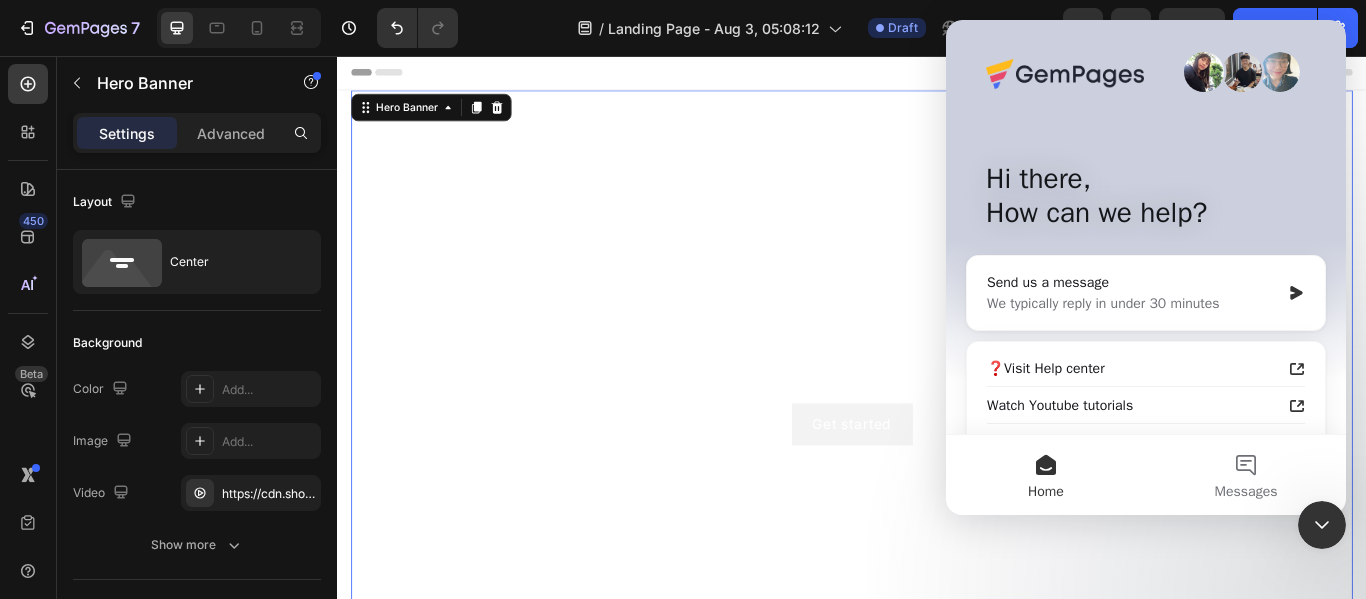 click at bounding box center [937, 424] 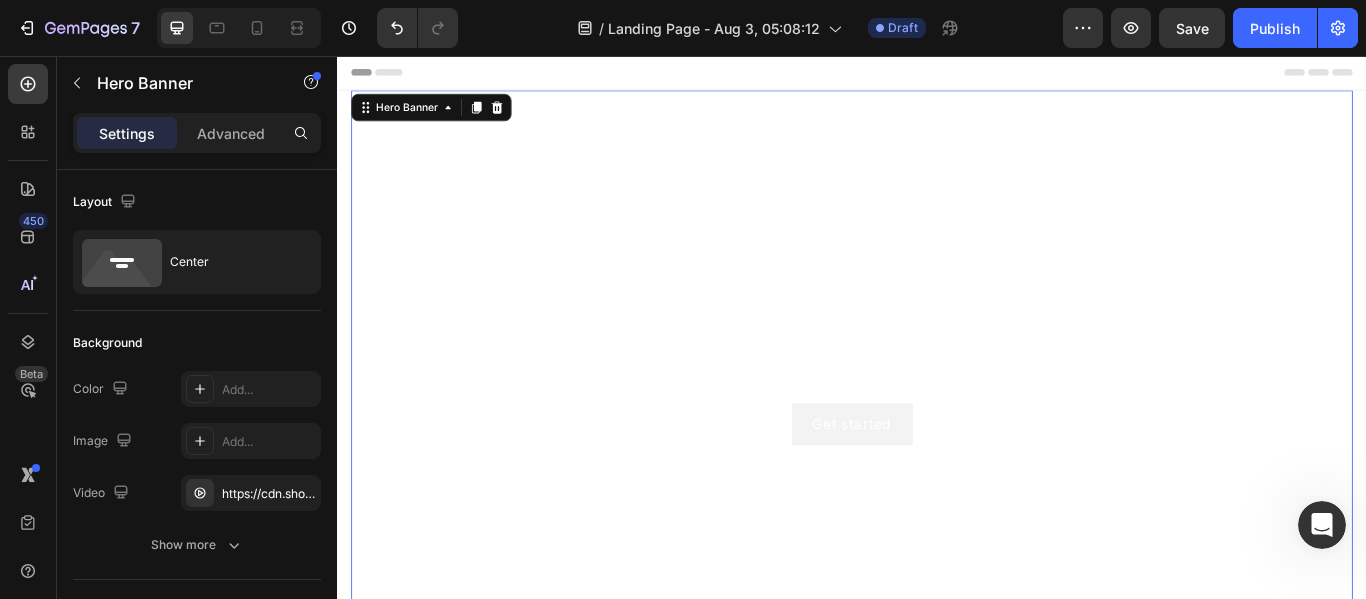 scroll, scrollTop: 0, scrollLeft: 0, axis: both 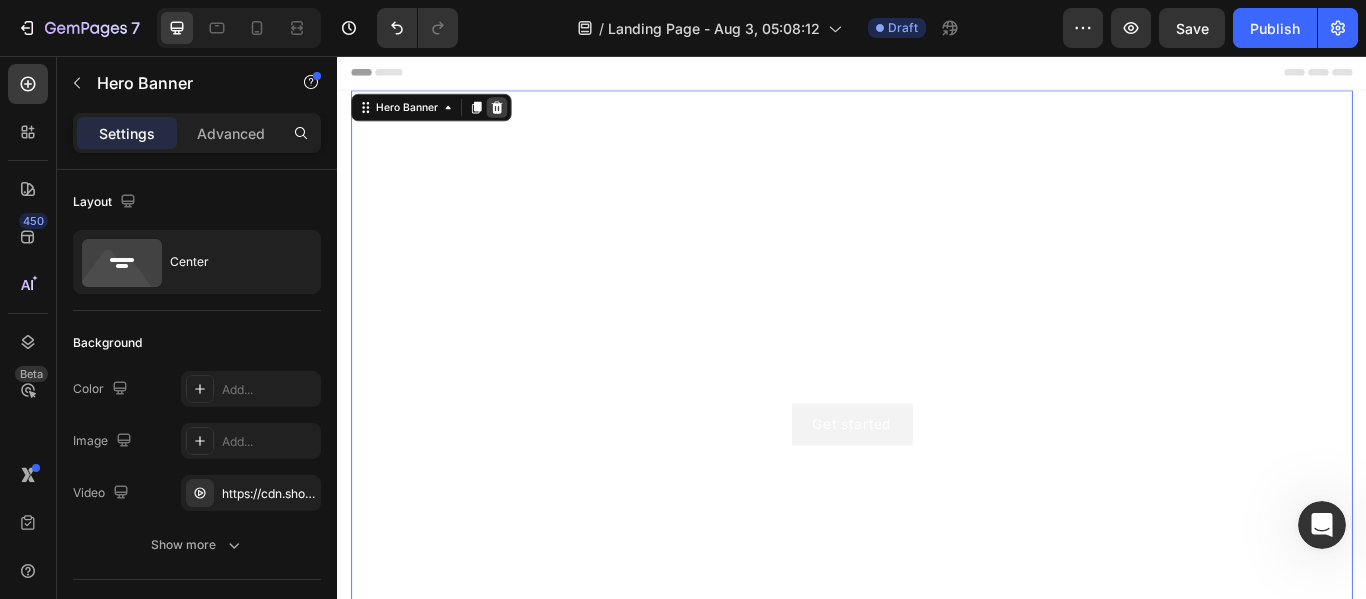 click 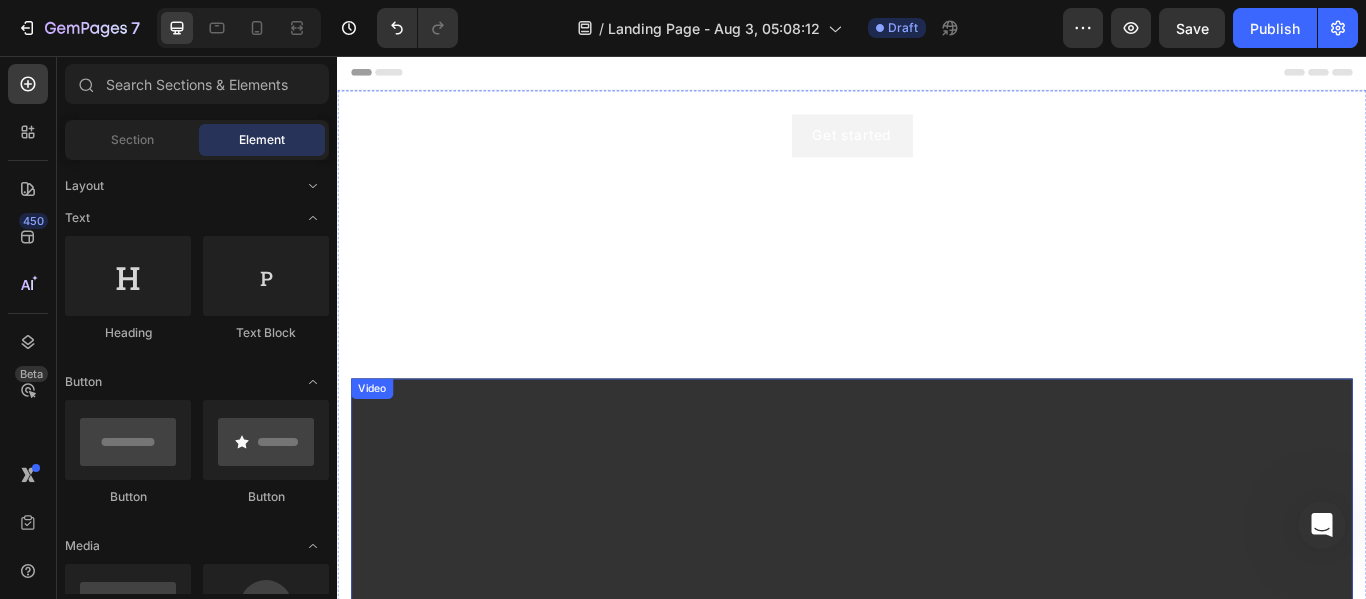click at bounding box center [937, 760] 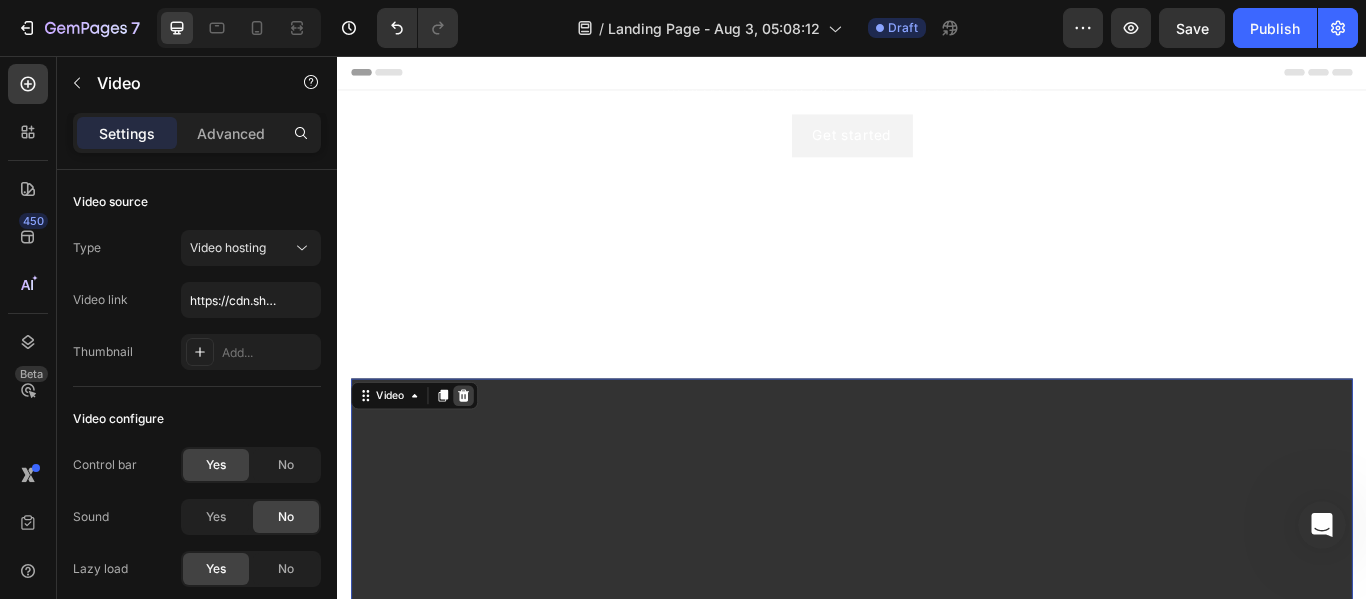 click 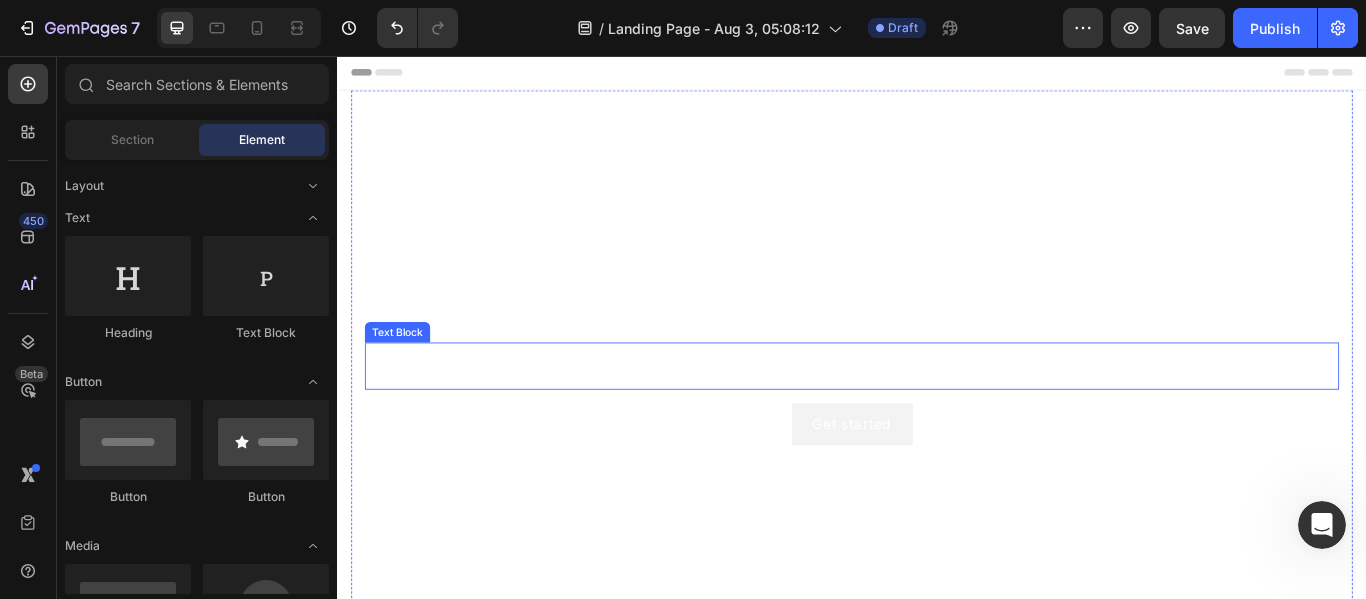 click on "This is your text block. Click to edit and make it your own. Share your product's story                   or services offered. Get creative and make it yours!" at bounding box center (937, 417) 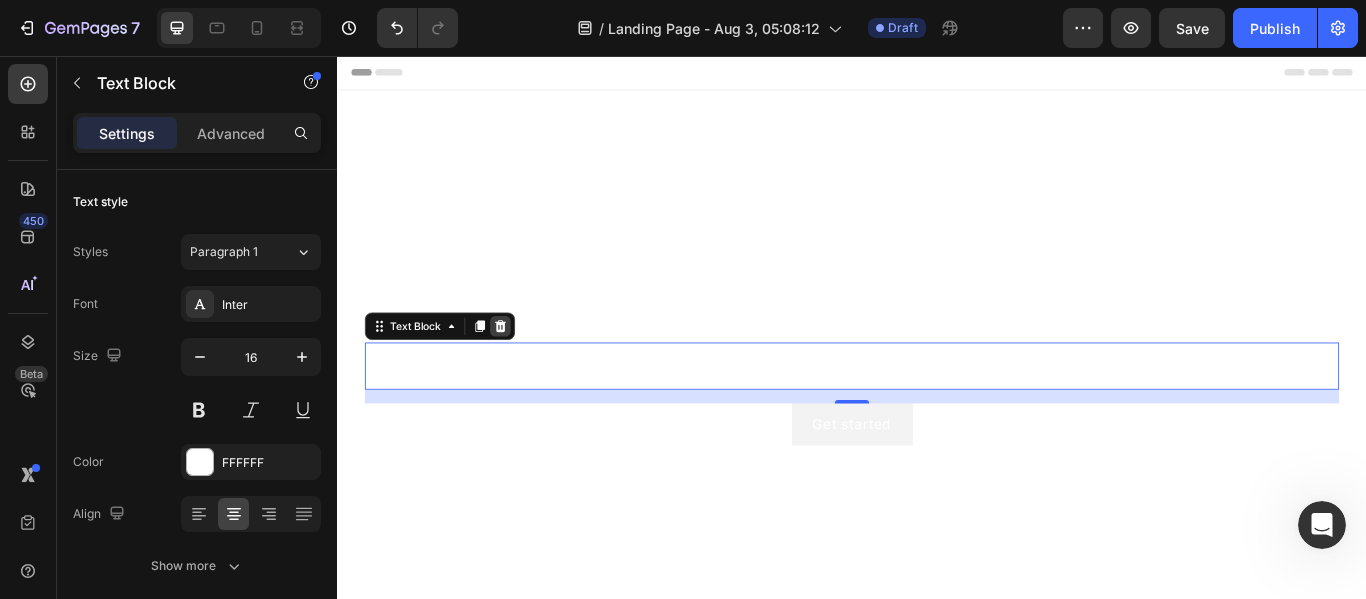 click 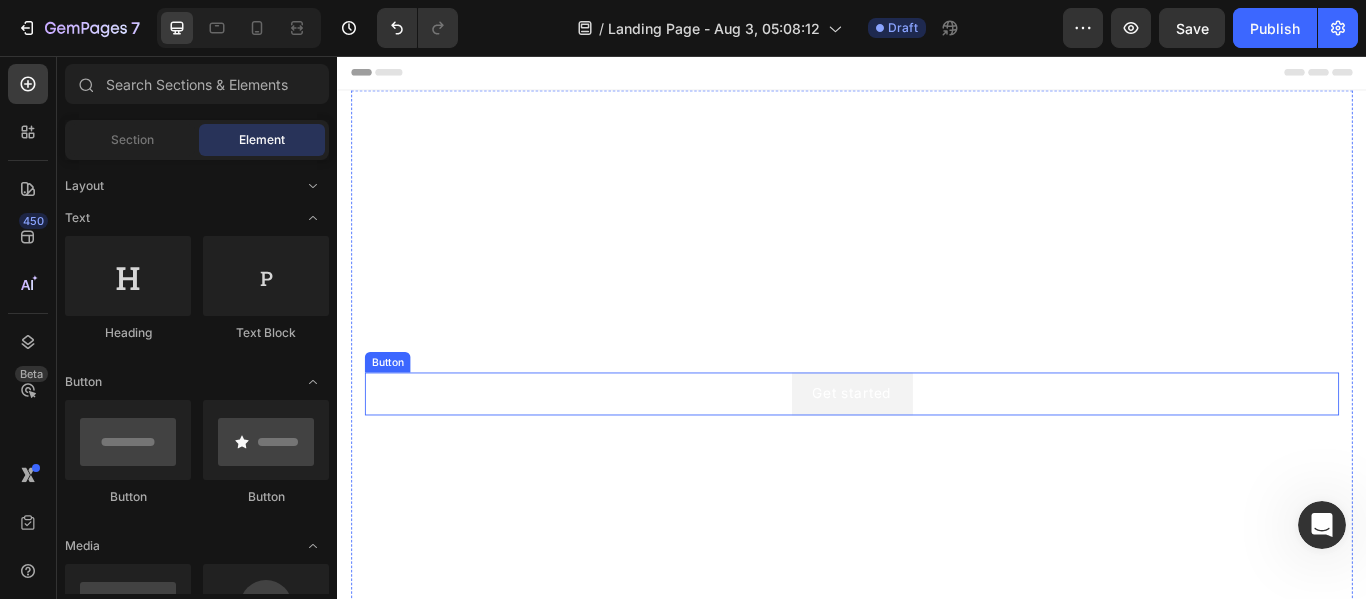click on "Get started Button" at bounding box center (937, 450) 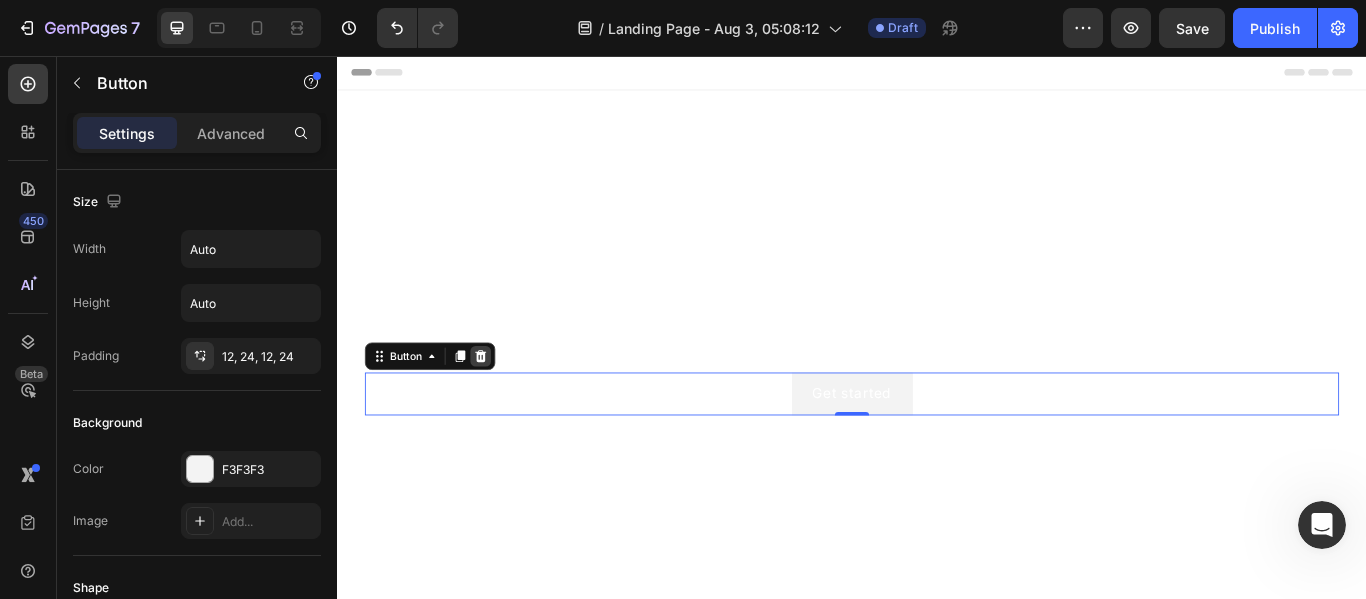 click 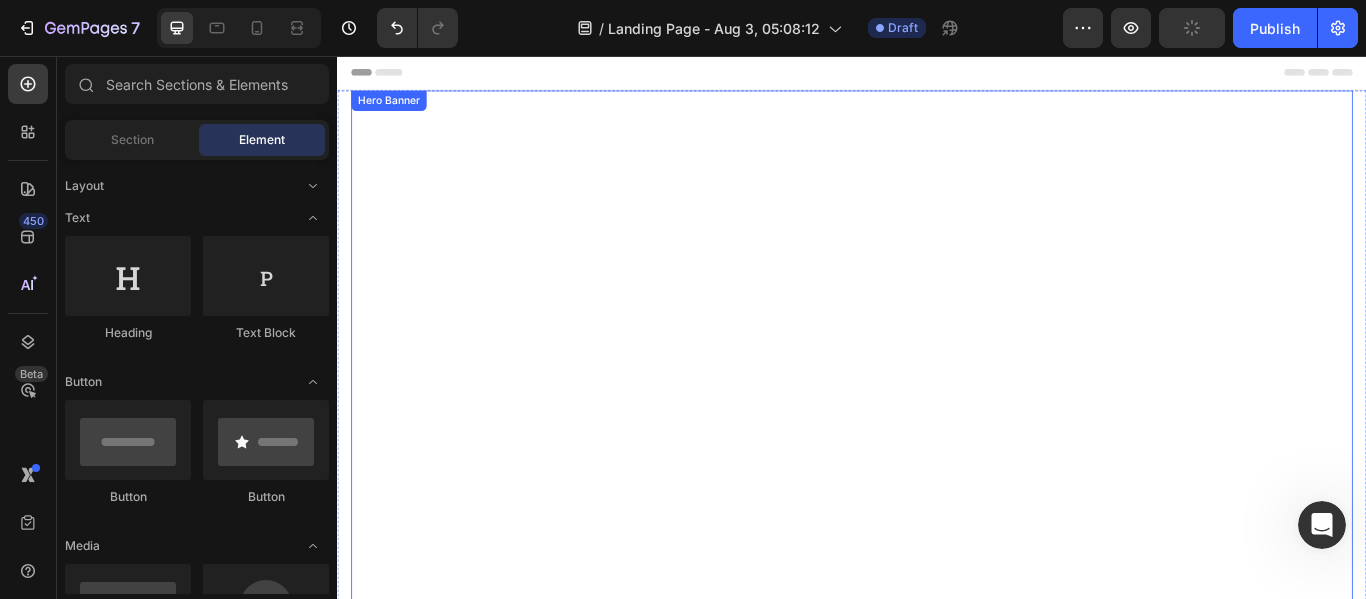 click at bounding box center (937, 424) 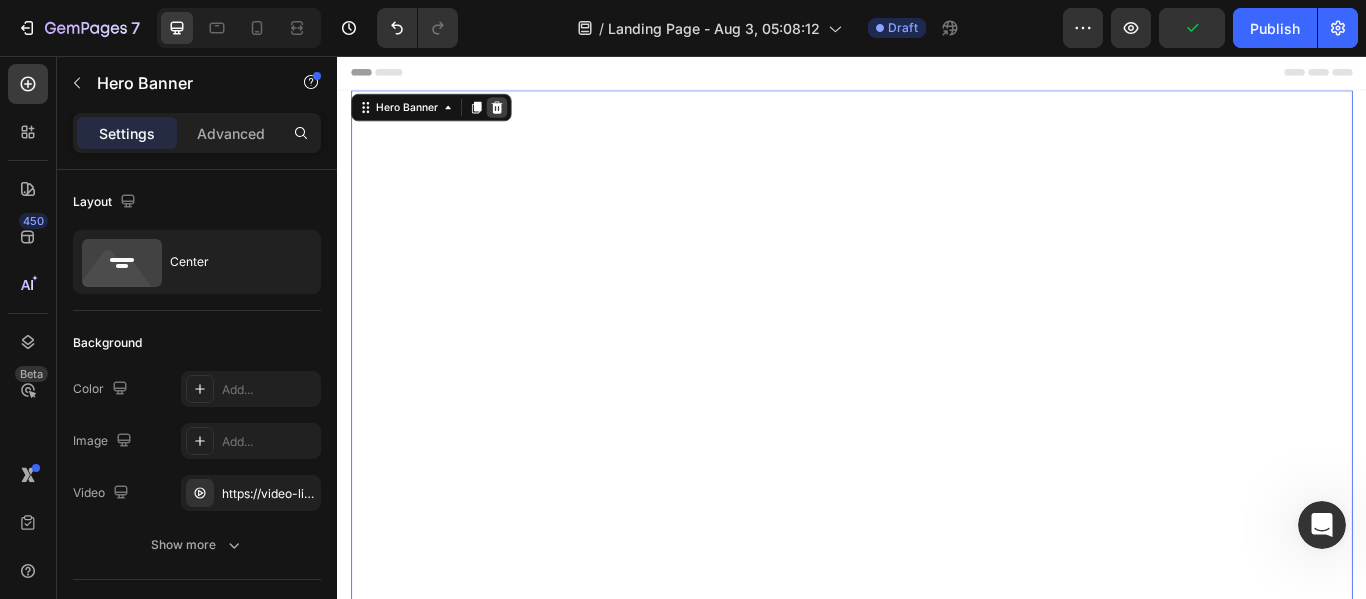 click at bounding box center (523, 116) 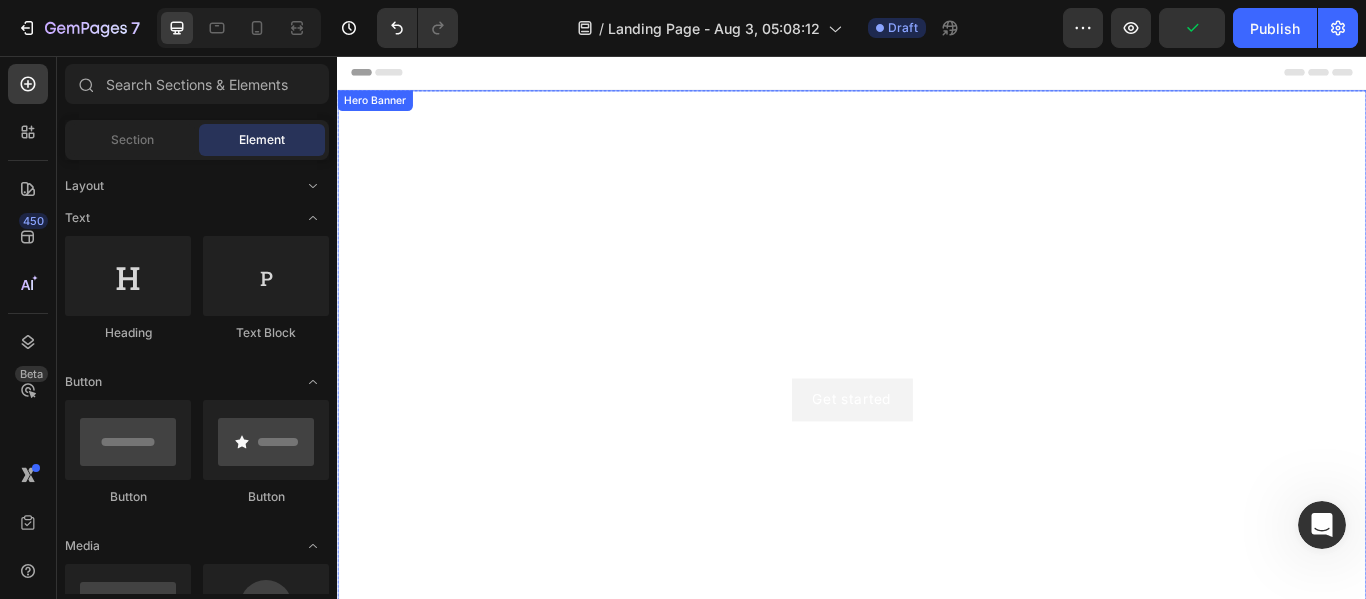 click at bounding box center (937, 396) 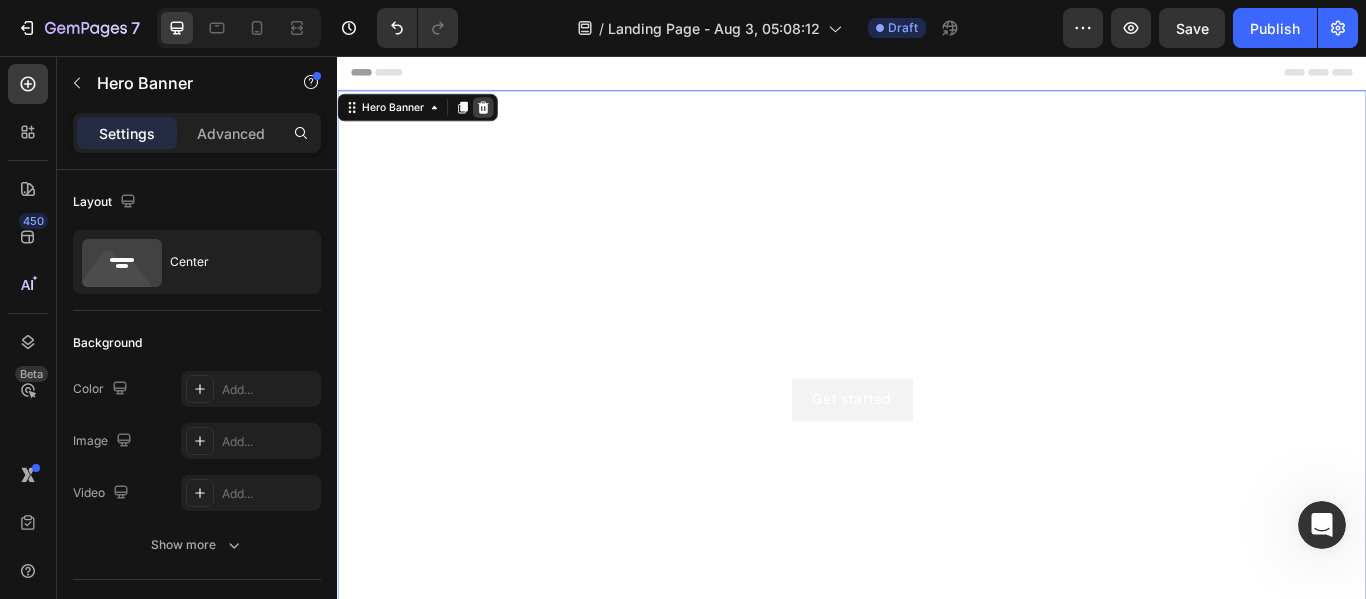 click 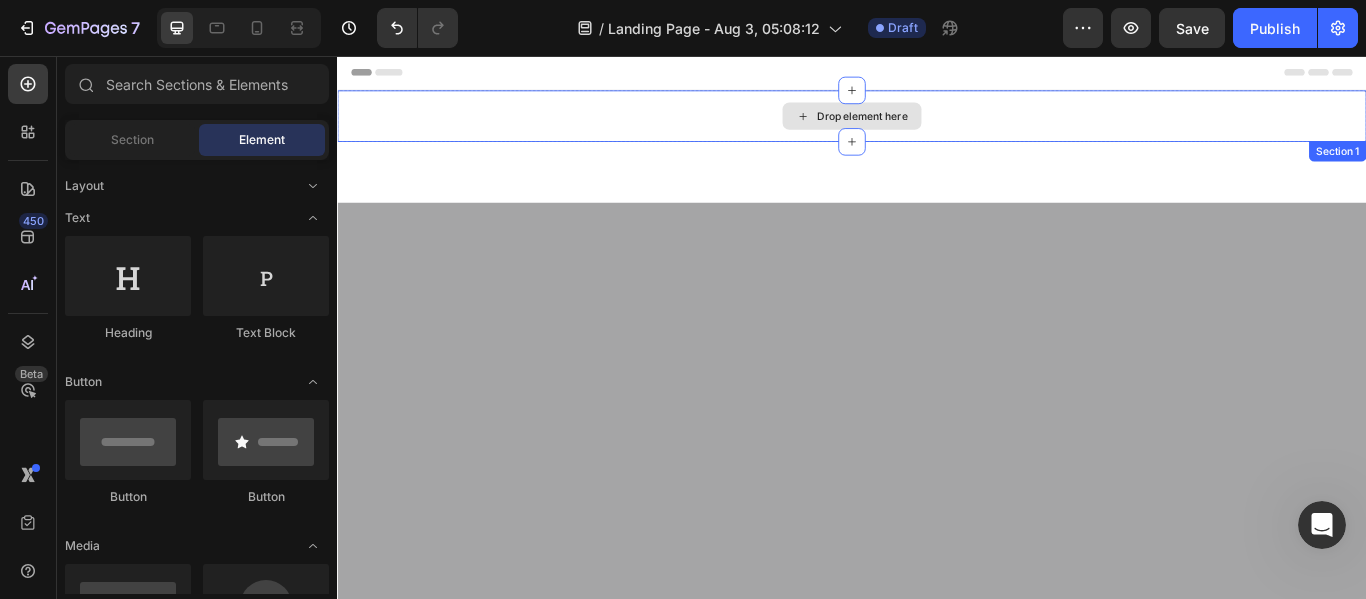 click on "Drop element here" at bounding box center [949, 126] 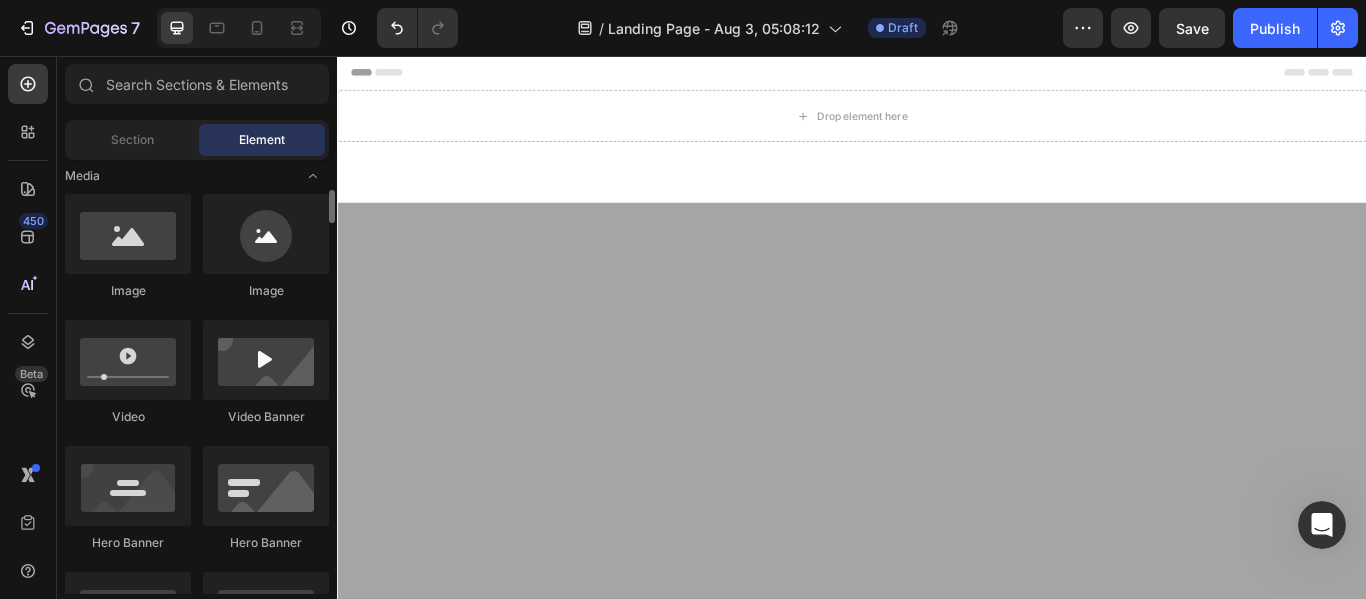 scroll, scrollTop: 375, scrollLeft: 0, axis: vertical 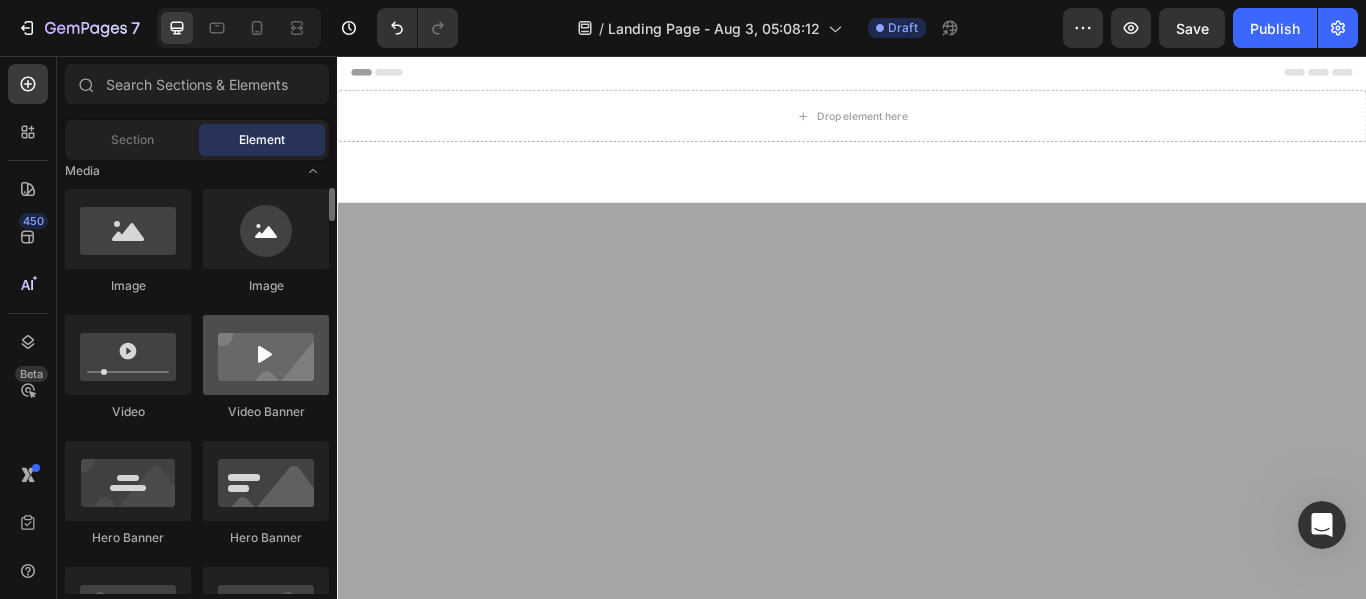 click at bounding box center (266, 355) 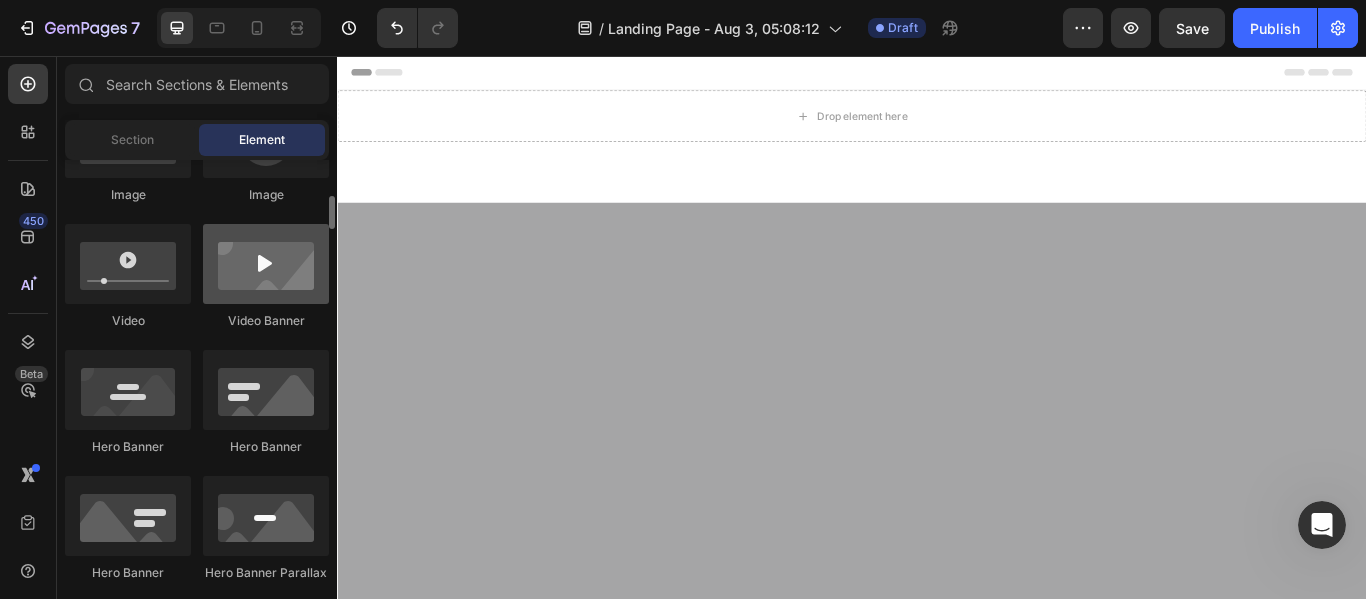 scroll, scrollTop: 465, scrollLeft: 0, axis: vertical 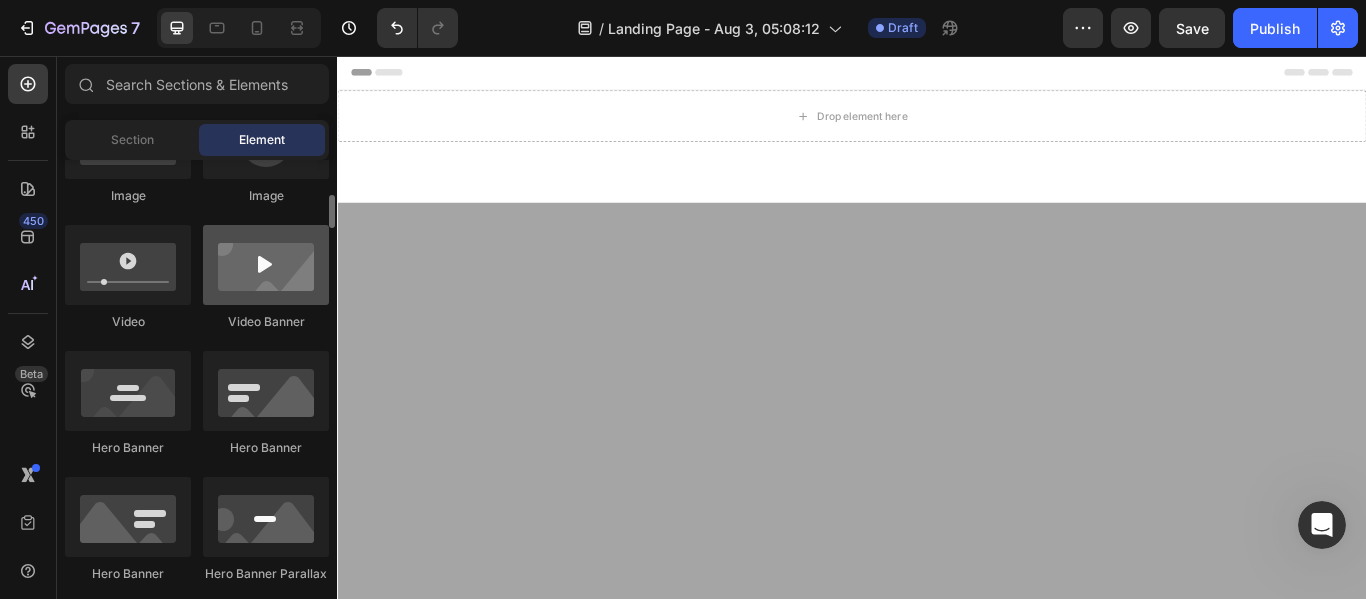 click at bounding box center (266, 265) 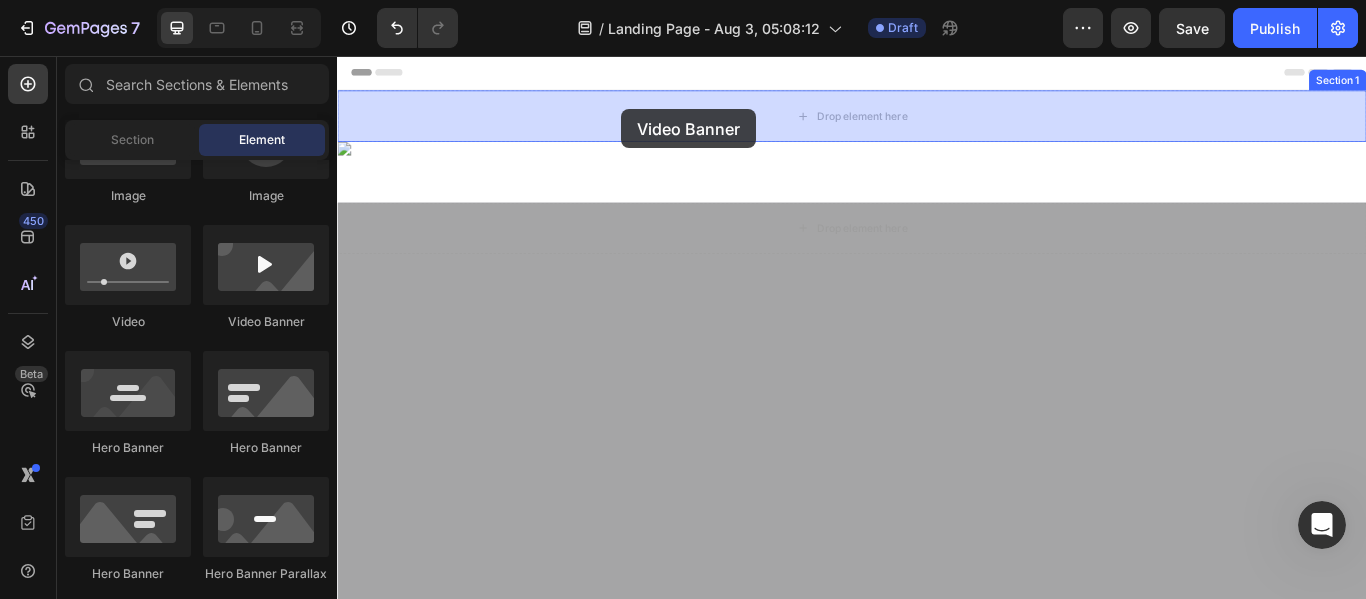 scroll, scrollTop: 0, scrollLeft: 0, axis: both 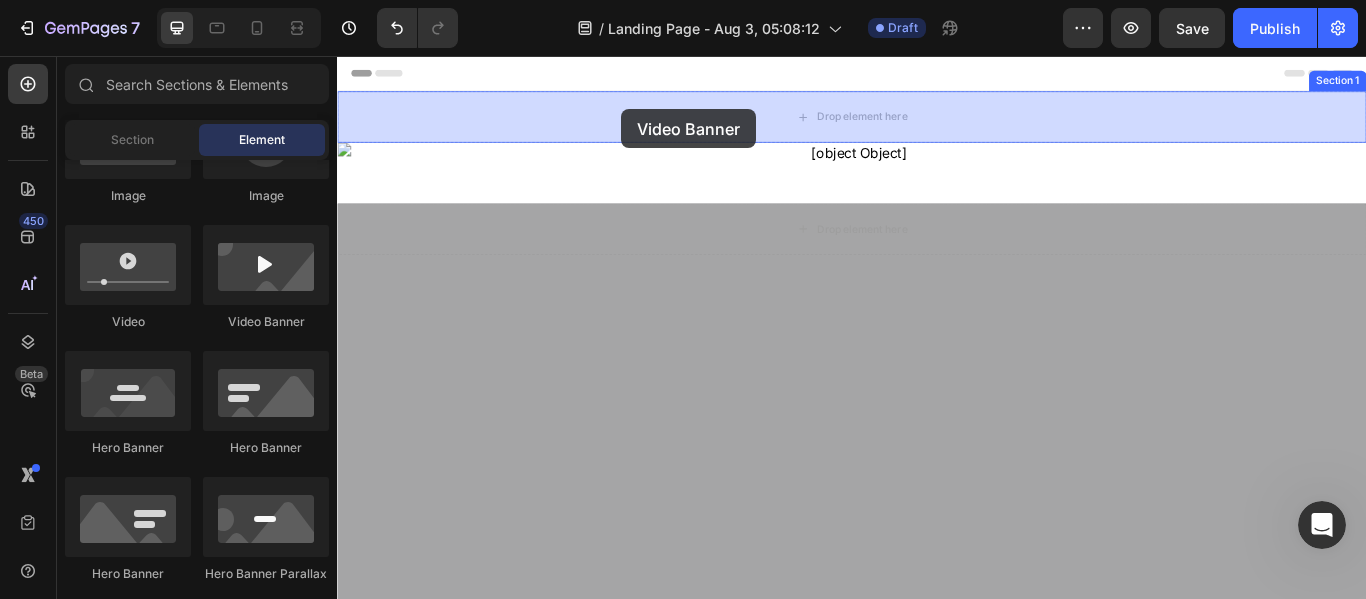 drag, startPoint x: 600, startPoint y: 340, endPoint x: 668, endPoint y: 118, distance: 232.18097 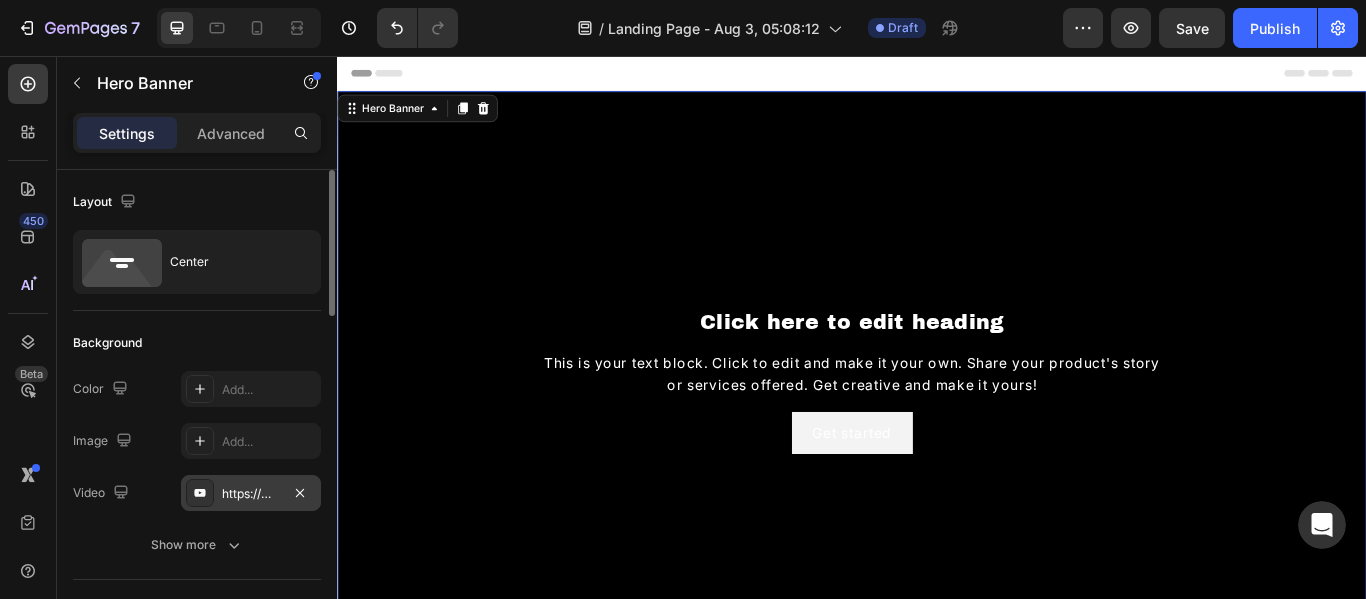click on "https://www.youtube.com/watch?v=drIt4RH_kyQ" at bounding box center [251, 494] 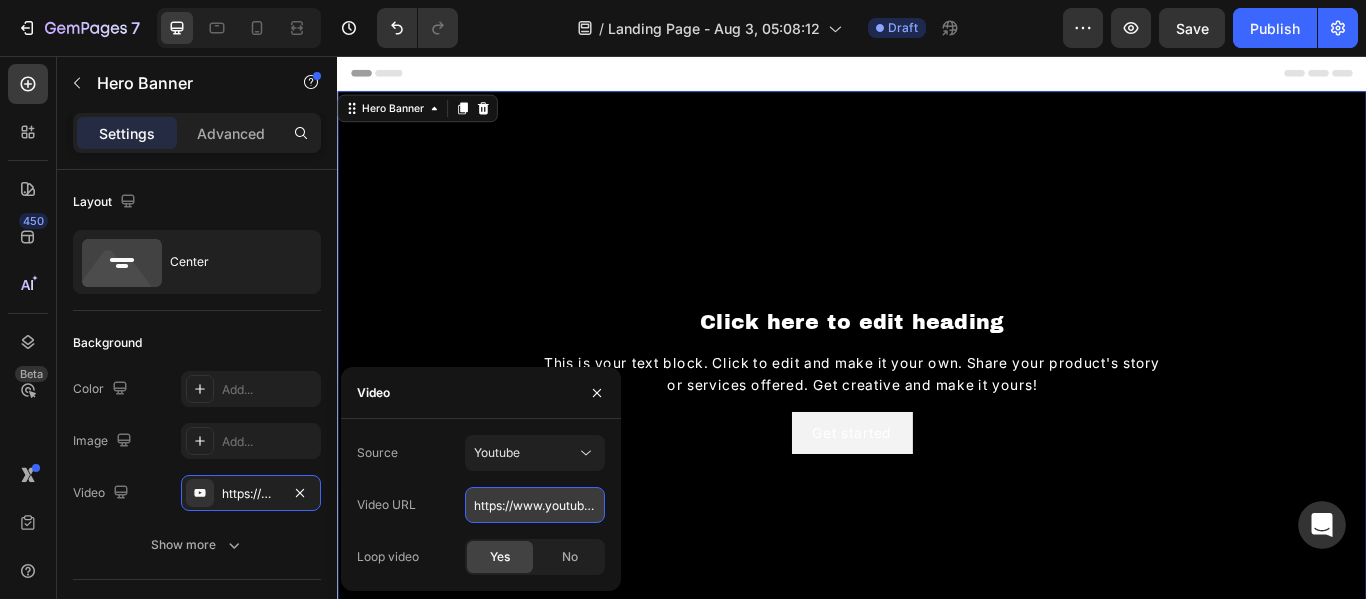 click on "https://www.youtube.com/watch?v=drIt4RH_kyQ" at bounding box center [535, 505] 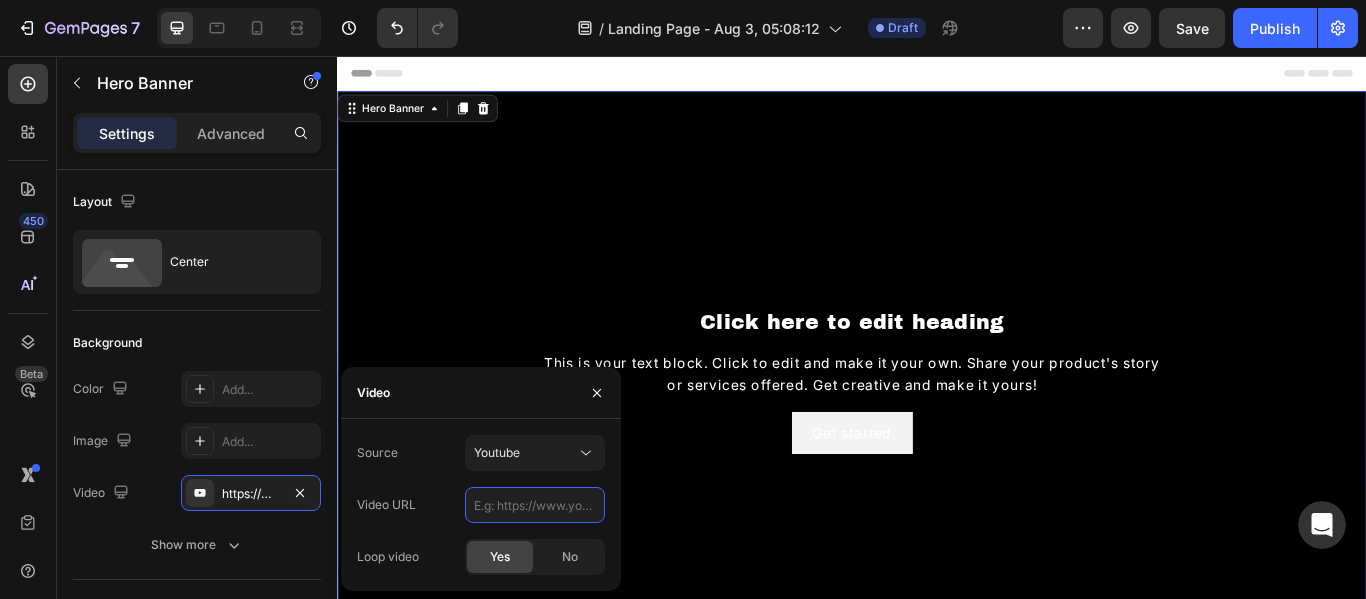 type 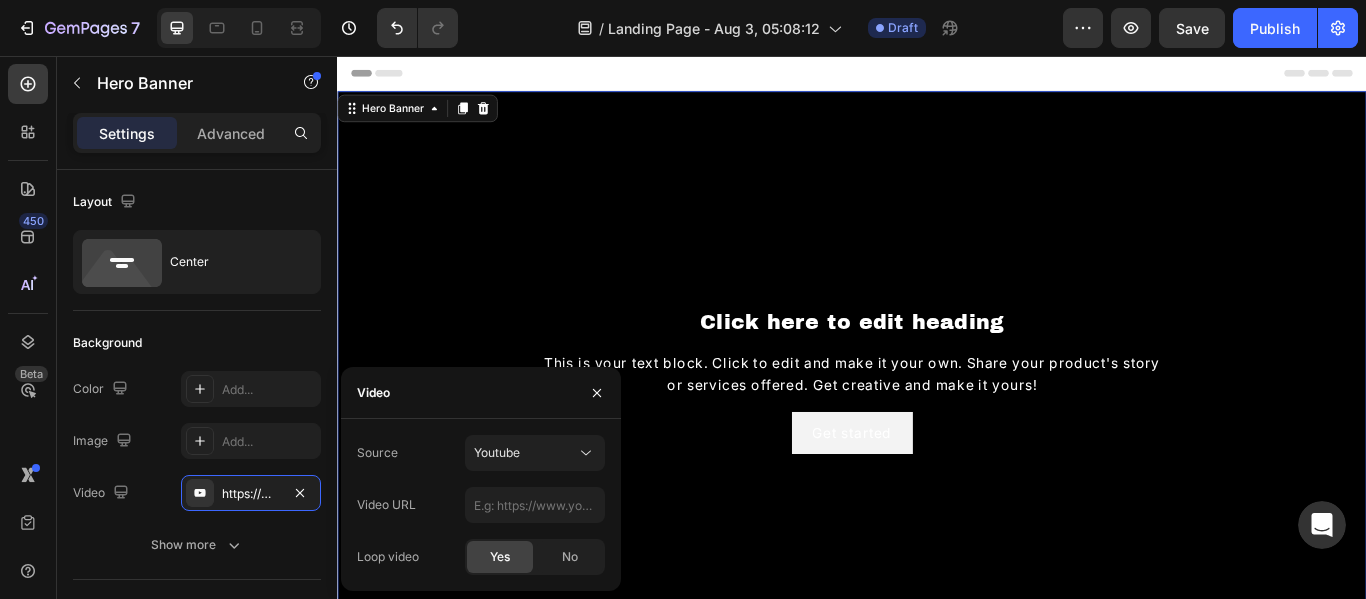 type on "Auto" 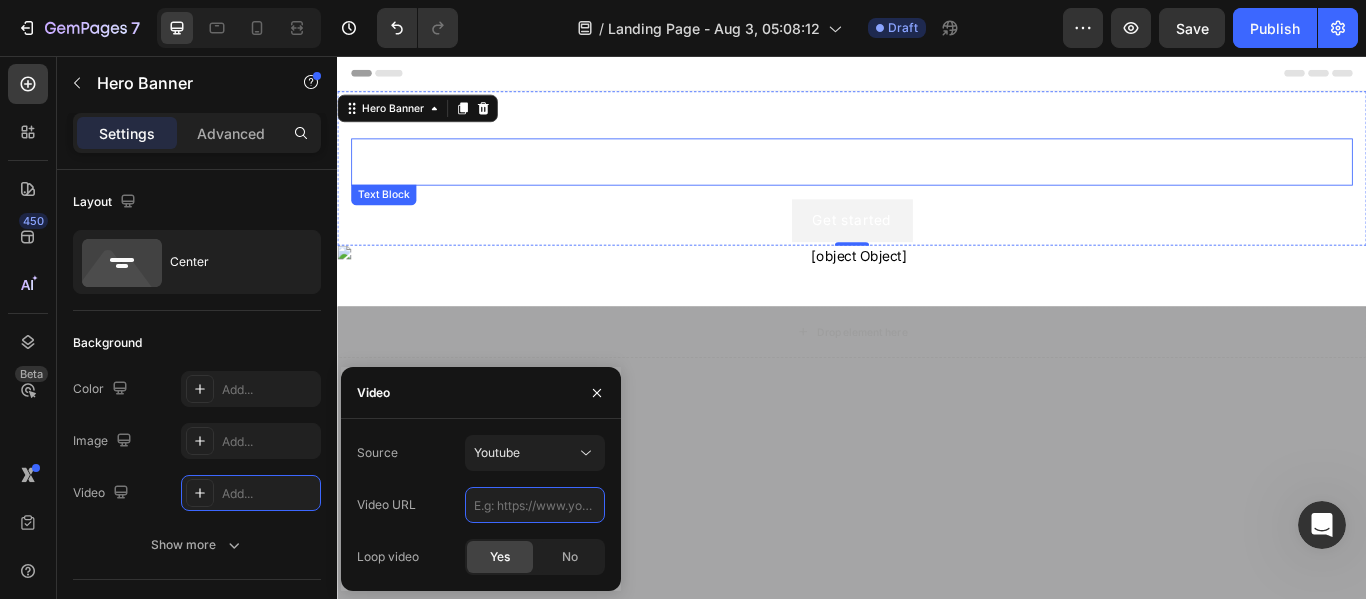 scroll, scrollTop: 27, scrollLeft: 0, axis: vertical 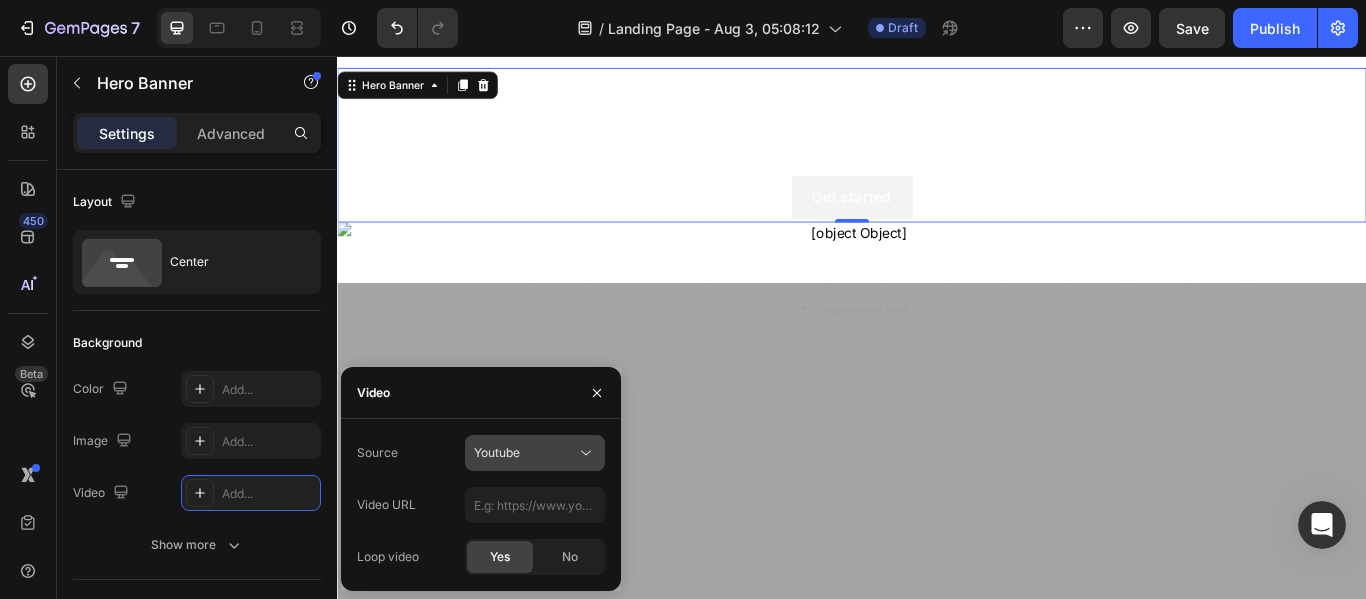 click 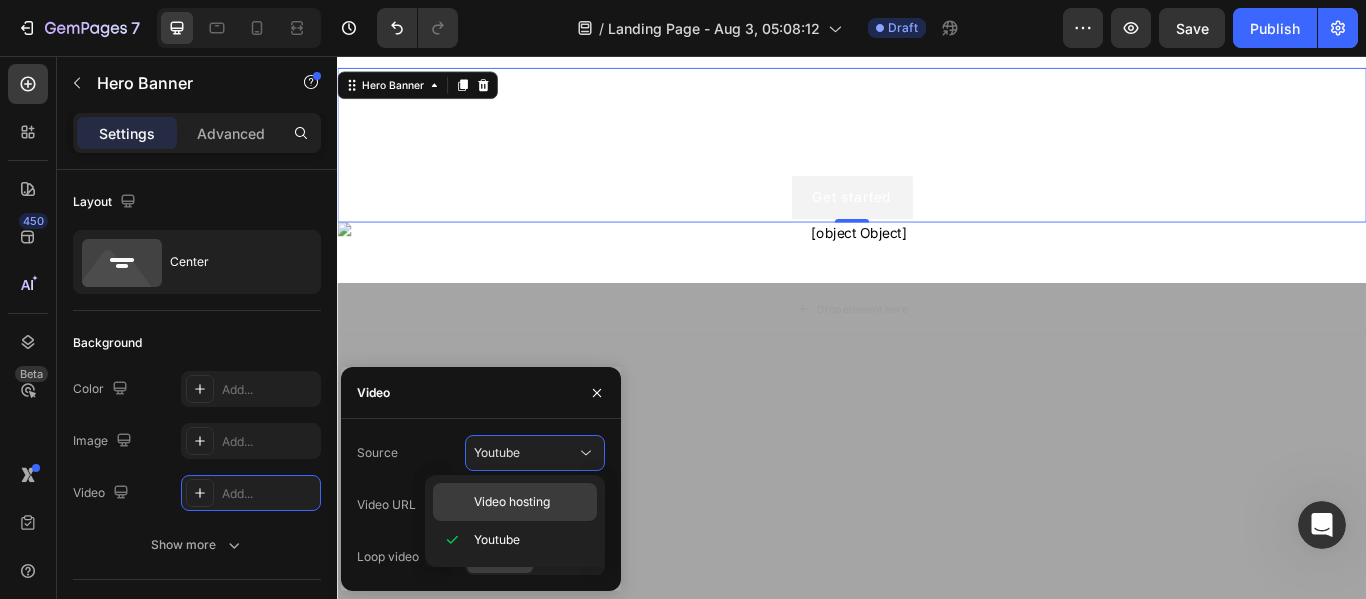 click on "Video hosting" at bounding box center (531, 502) 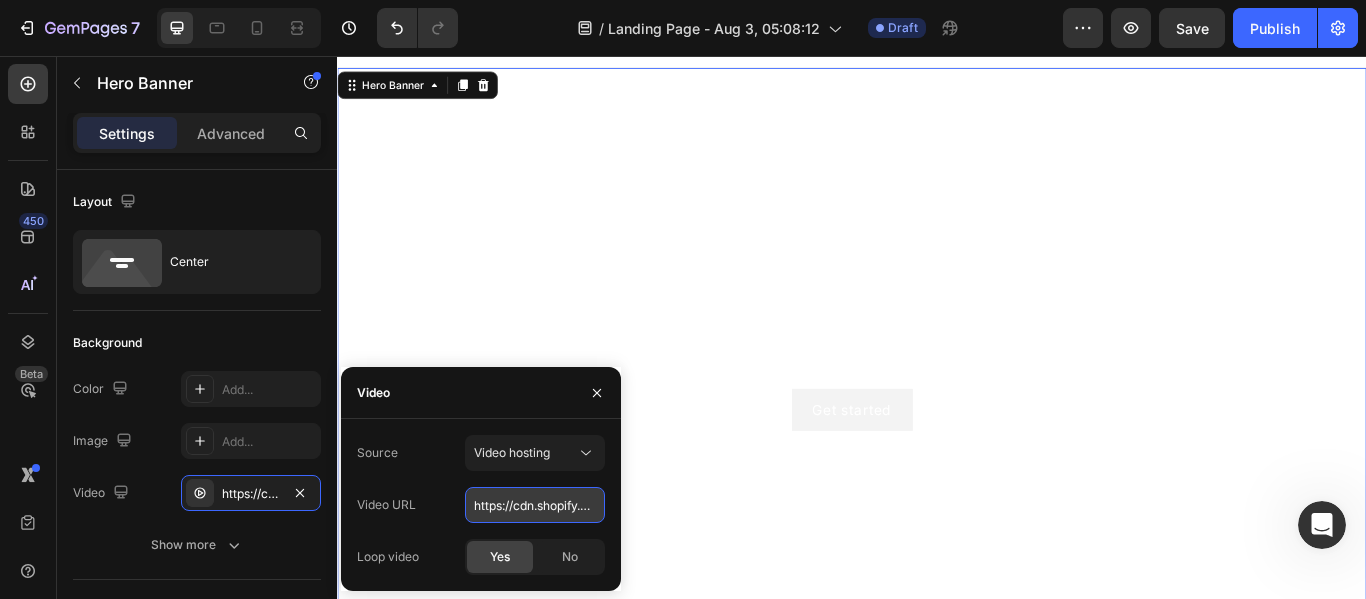 click on "https://cdn.shopify.com/videos/c/o/v/92a407d4e0c94a288eb54cac18c387dc.mp4" at bounding box center (535, 505) 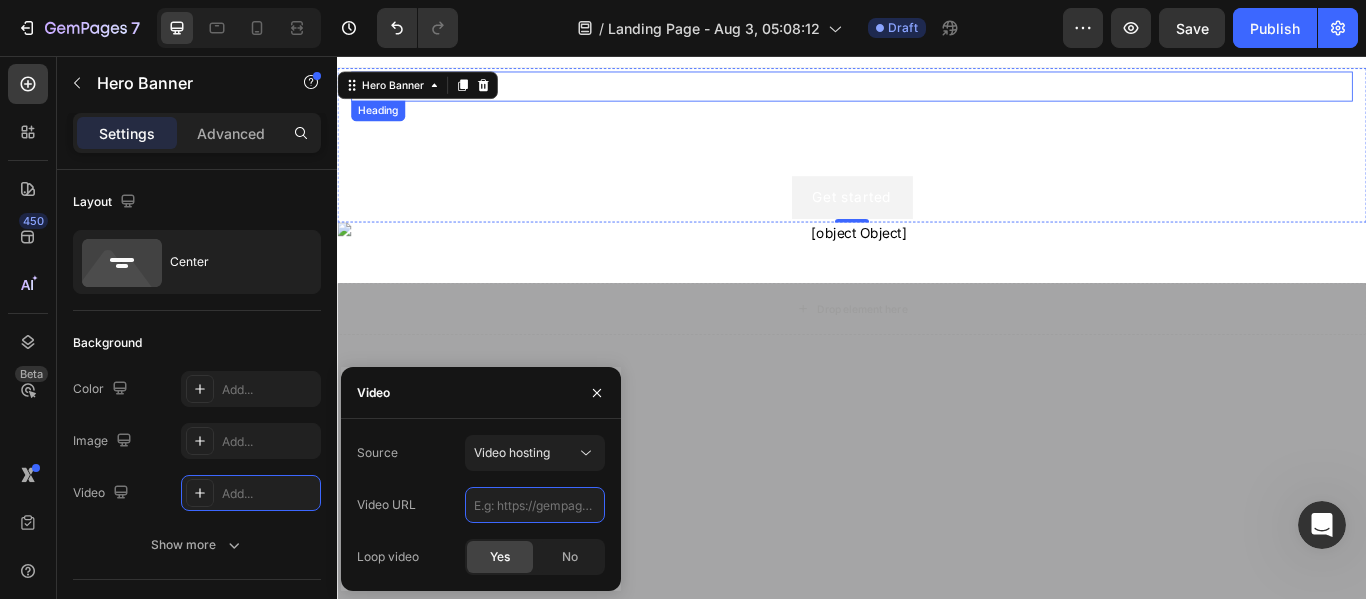 paste on "Video URL https://video-link-generator.replit.app/v/2k7b6gbjwvwe0zk2awg2qe" 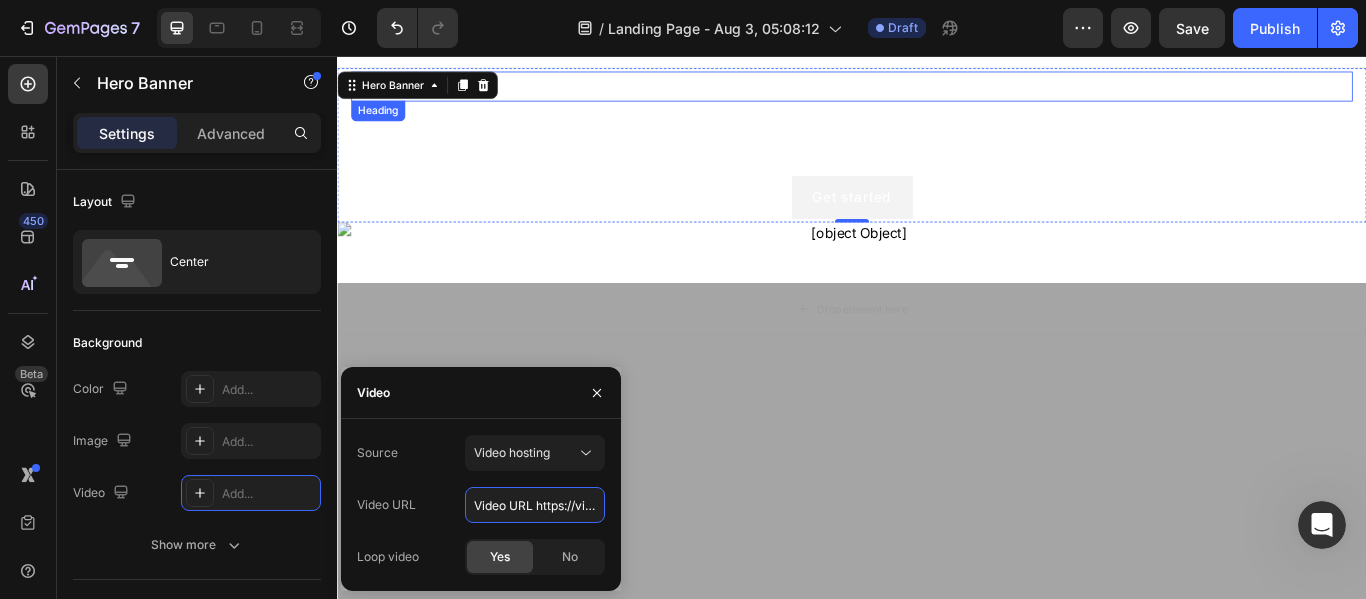 scroll, scrollTop: 0, scrollLeft: 265, axis: horizontal 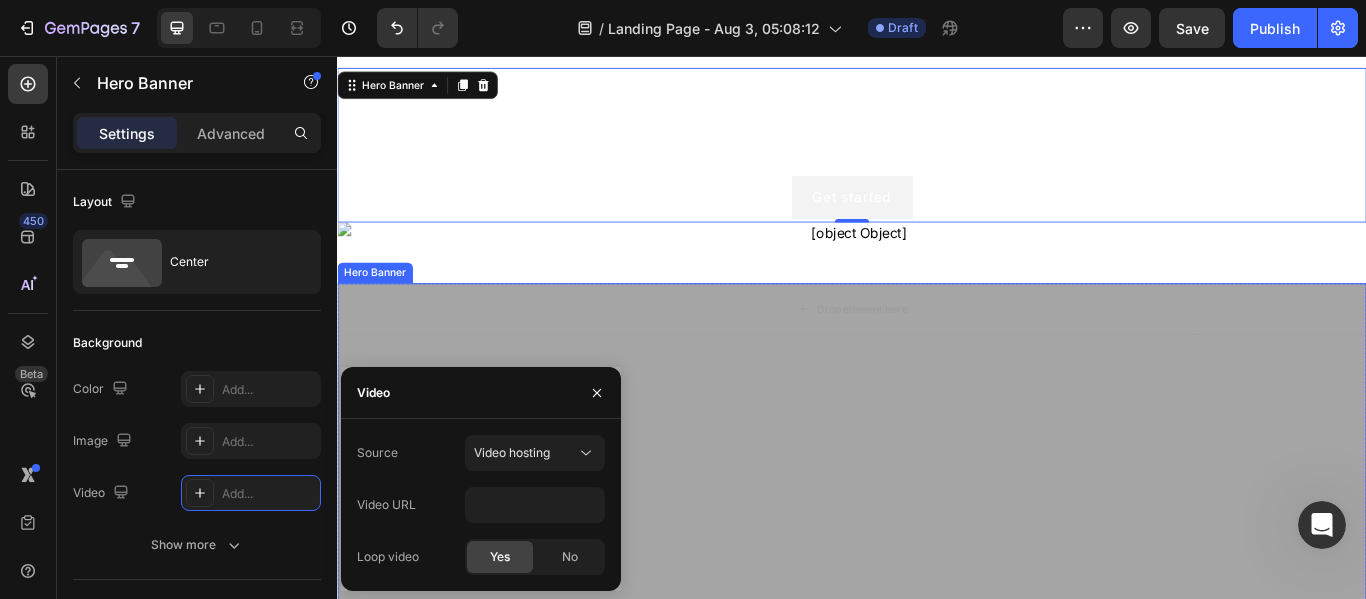 click on "Click here to edit heading Heading This is your text block. Click to edit and make it your own. Share your product's story                   or services offered. Get creative and make it yours! Text Block Get started Button Hero Banner   0 Section 1 Image Section 2
Drop element here Hero Banner Section 3 Root" at bounding box center (937, 598) 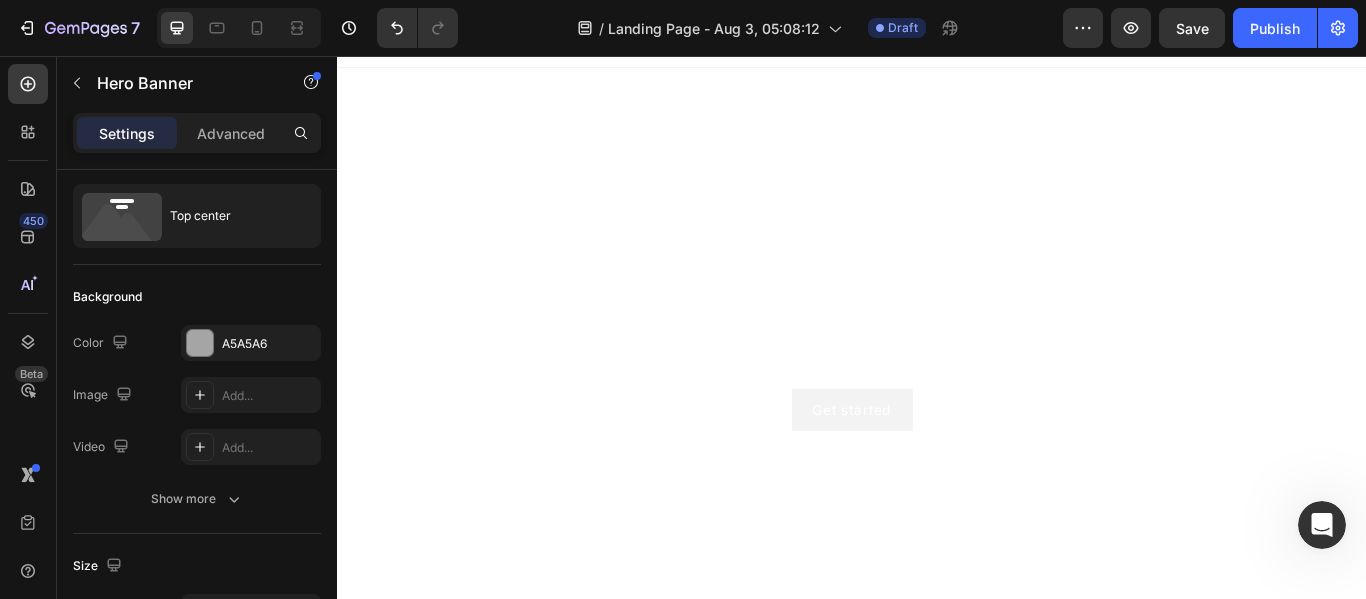 scroll, scrollTop: 0, scrollLeft: 0, axis: both 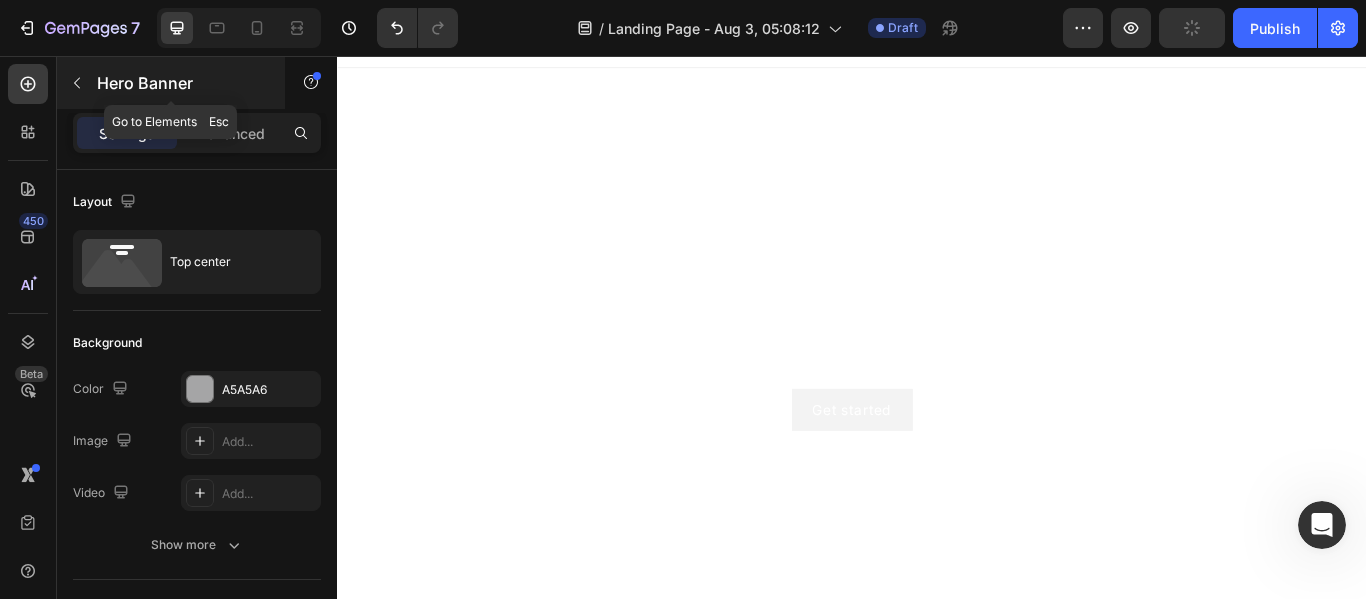 click 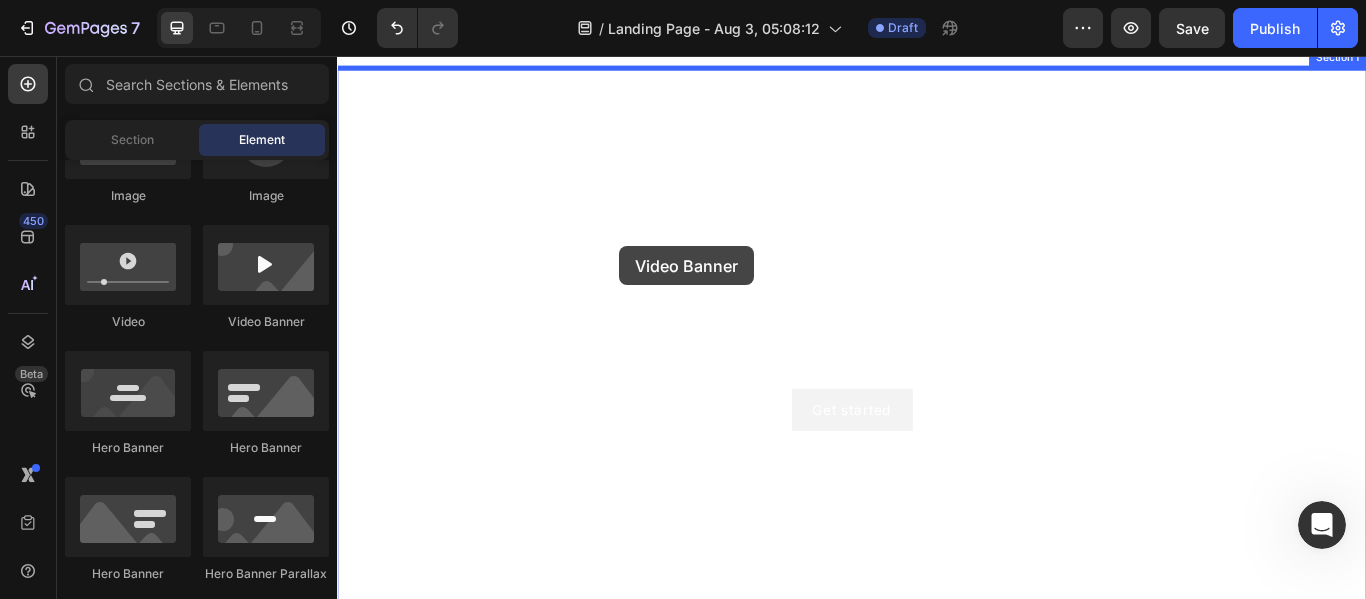 drag, startPoint x: 591, startPoint y: 314, endPoint x: 666, endPoint y: 278, distance: 83.19255 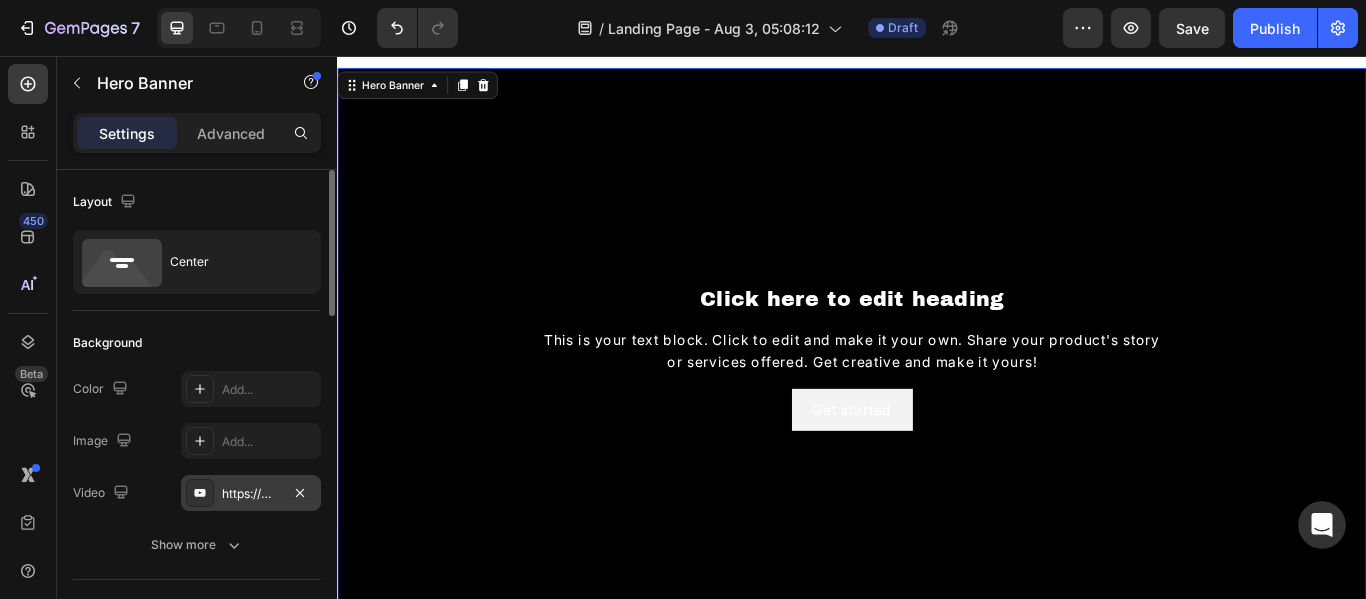click on "https://www.youtube.com/watch?v=drIt4RH_kyQ" at bounding box center (251, 494) 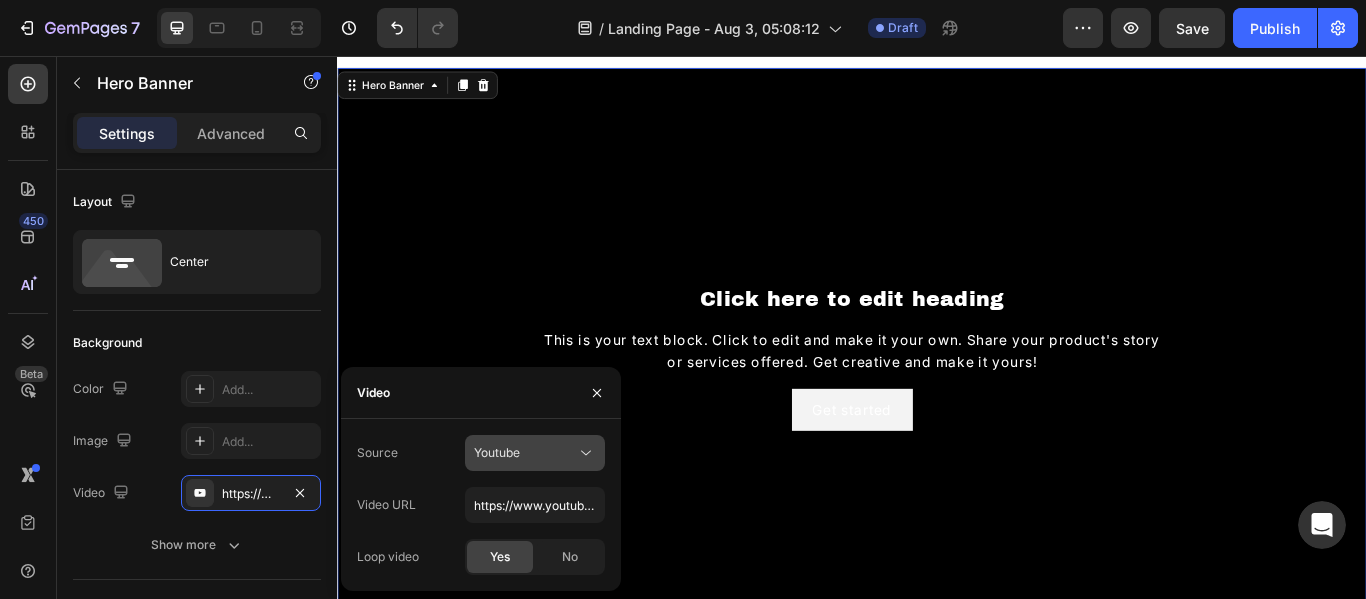 click on "Youtube" at bounding box center (525, 453) 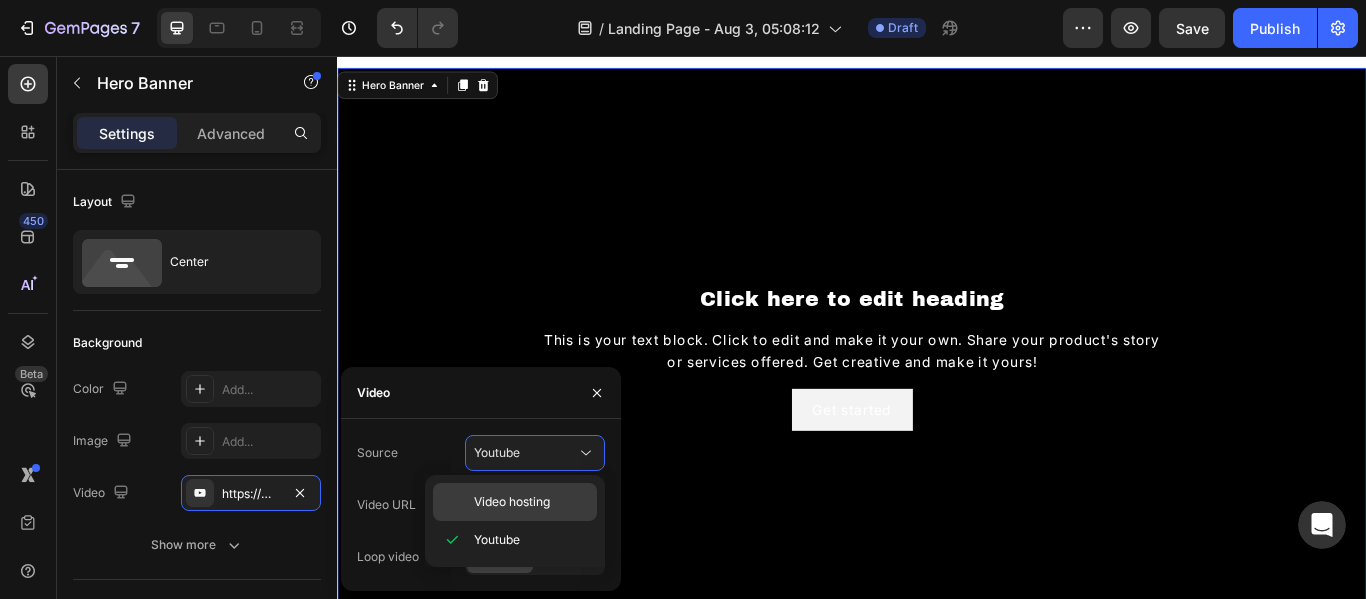click on "Video hosting" at bounding box center [512, 502] 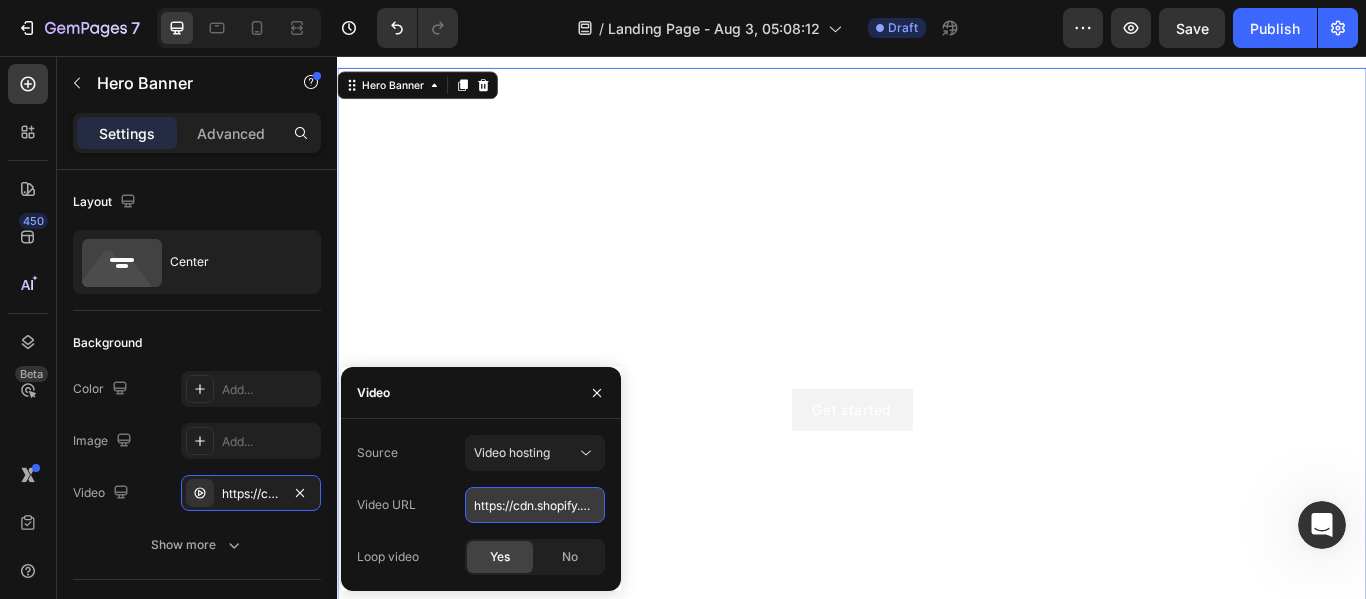 click on "https://cdn.shopify.com/videos/c/o/v/92a407d4e0c94a288eb54cac18c387dc.mp4" at bounding box center (535, 505) 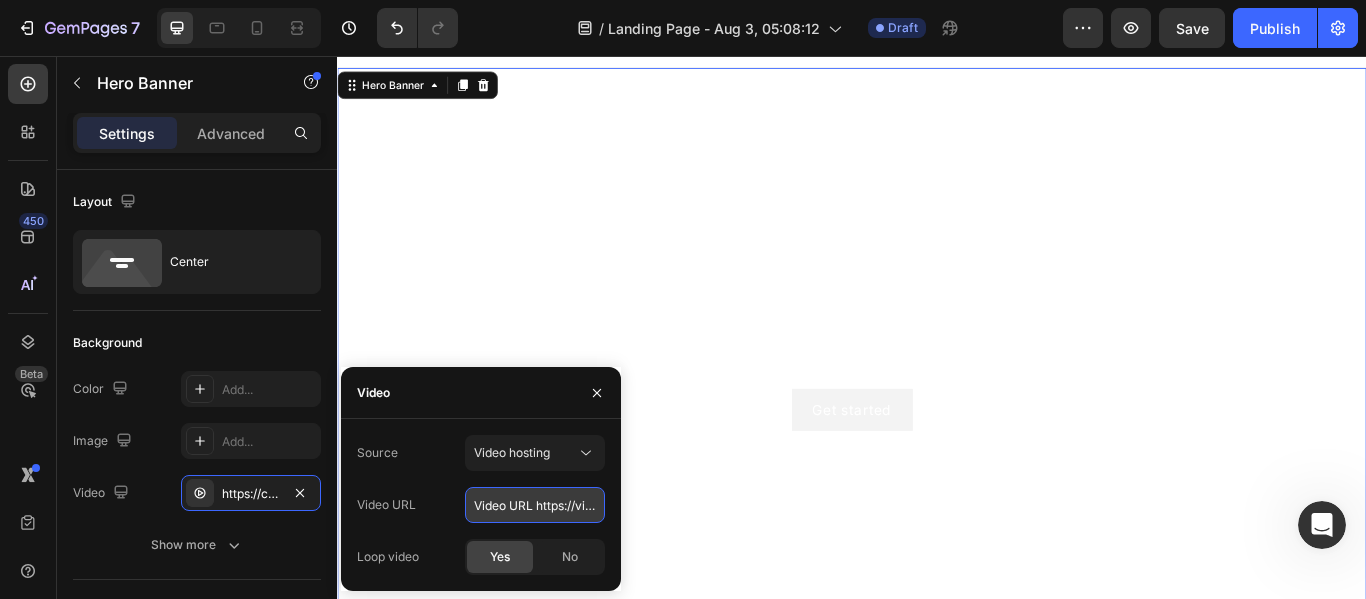 scroll, scrollTop: 0, scrollLeft: 265, axis: horizontal 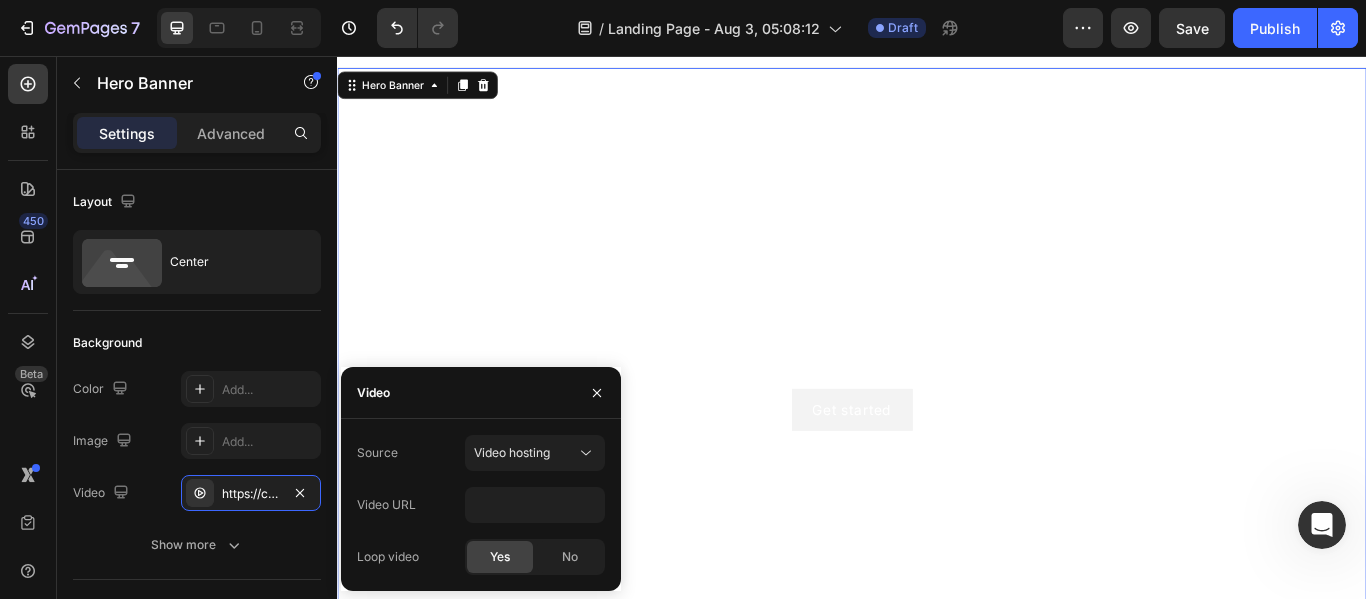 click on "Video URL" at bounding box center (386, 505) 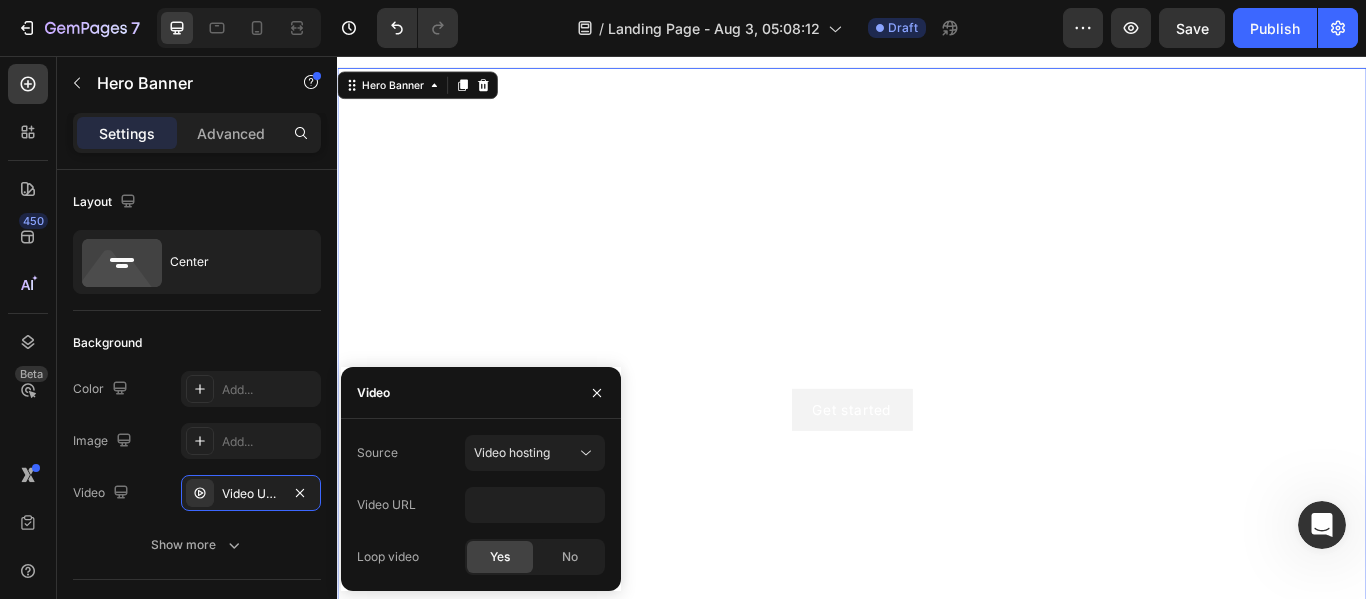 scroll, scrollTop: 0, scrollLeft: 0, axis: both 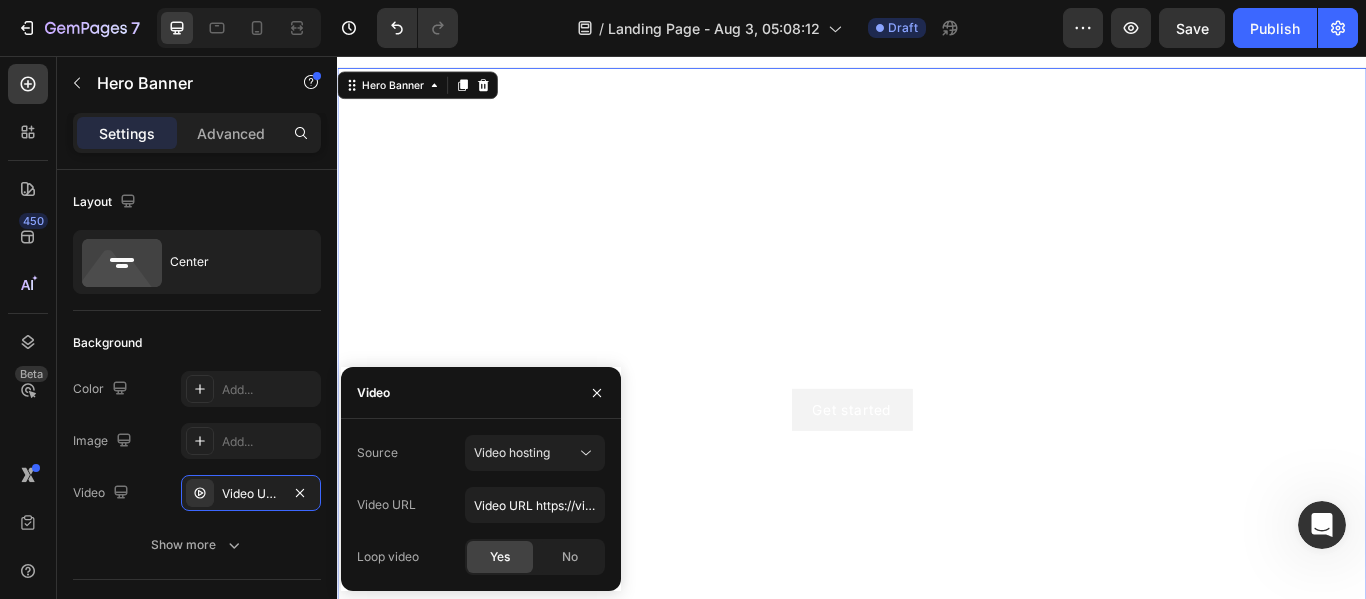 click on "Yes" 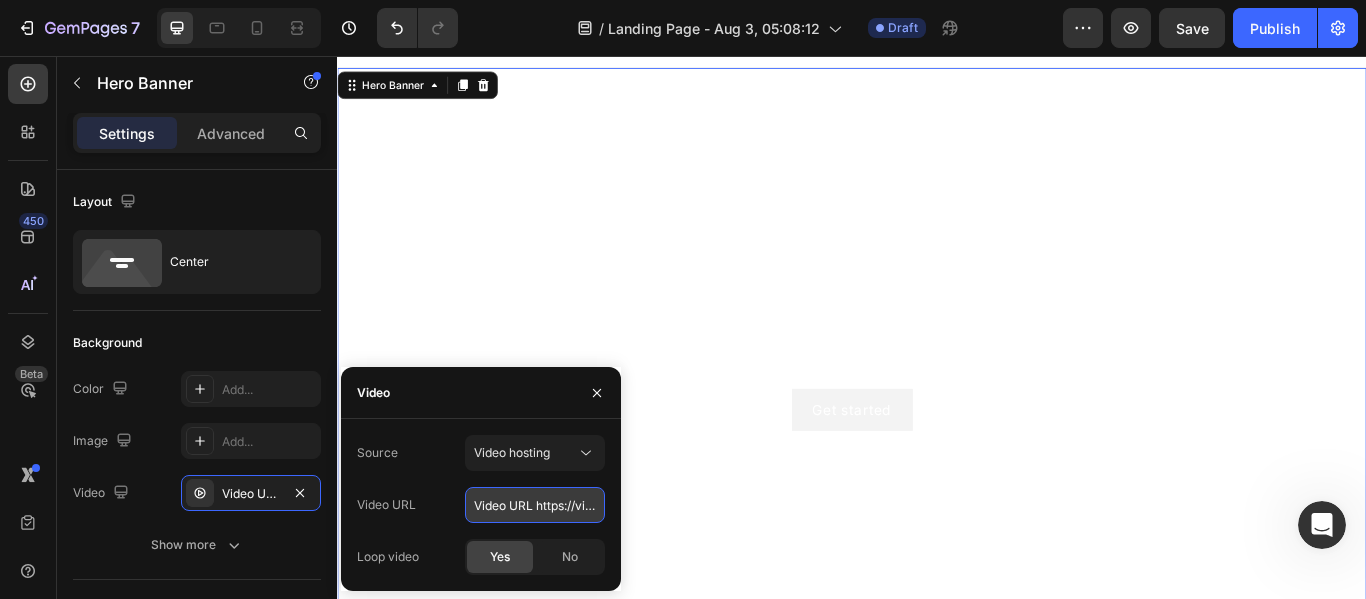 click on "Video URL https://video-link-generator.replit.app/v/2k7b6gbjwvwe0zk2awg2qe" at bounding box center (535, 505) 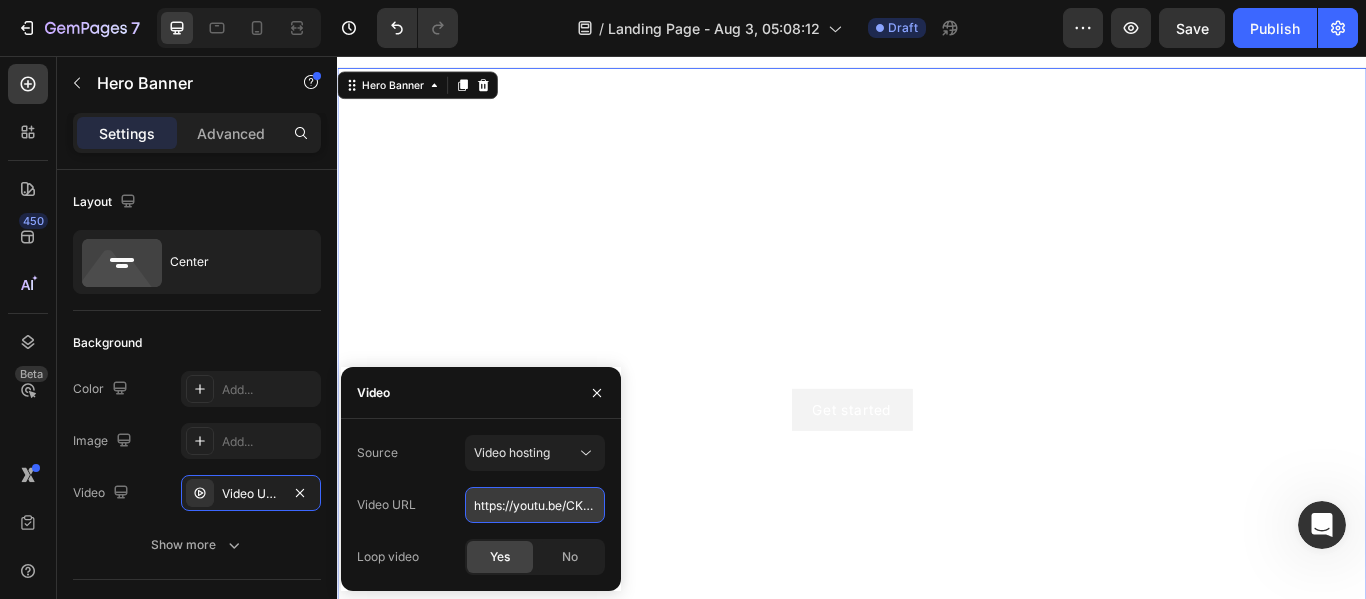 scroll, scrollTop: 0, scrollLeft: 48, axis: horizontal 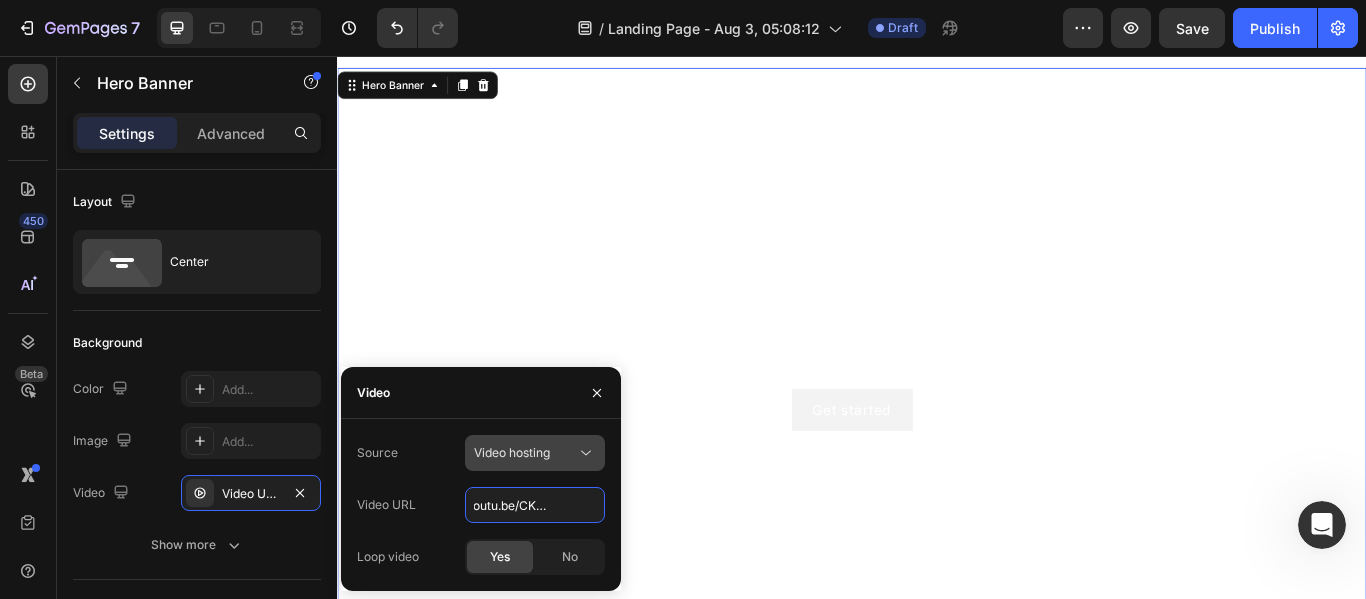 type on "https://youtu.be/CKO3k-xT9ZI" 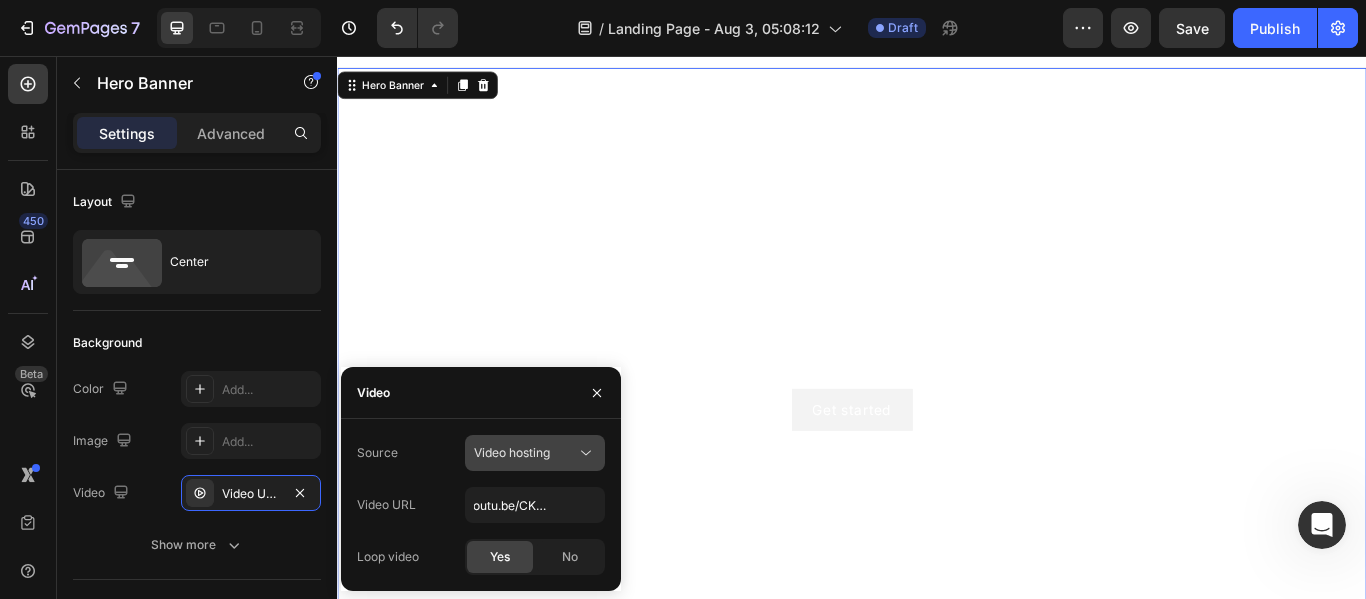 click on "Video hosting" at bounding box center [512, 452] 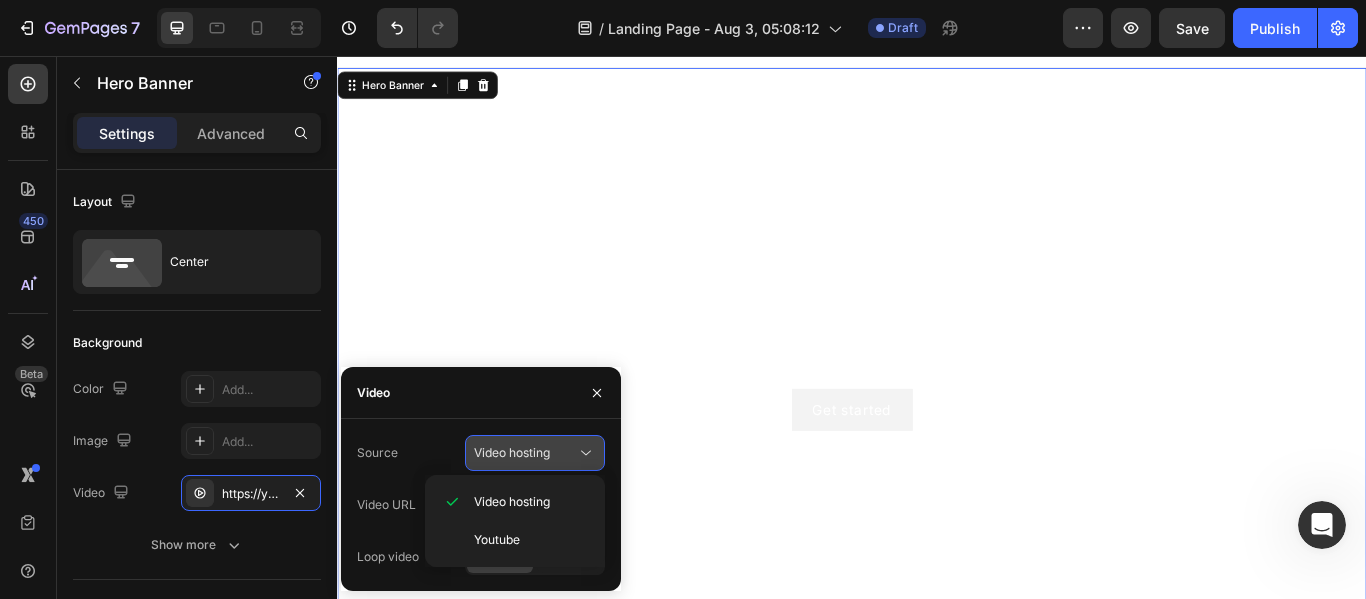 scroll, scrollTop: 0, scrollLeft: 0, axis: both 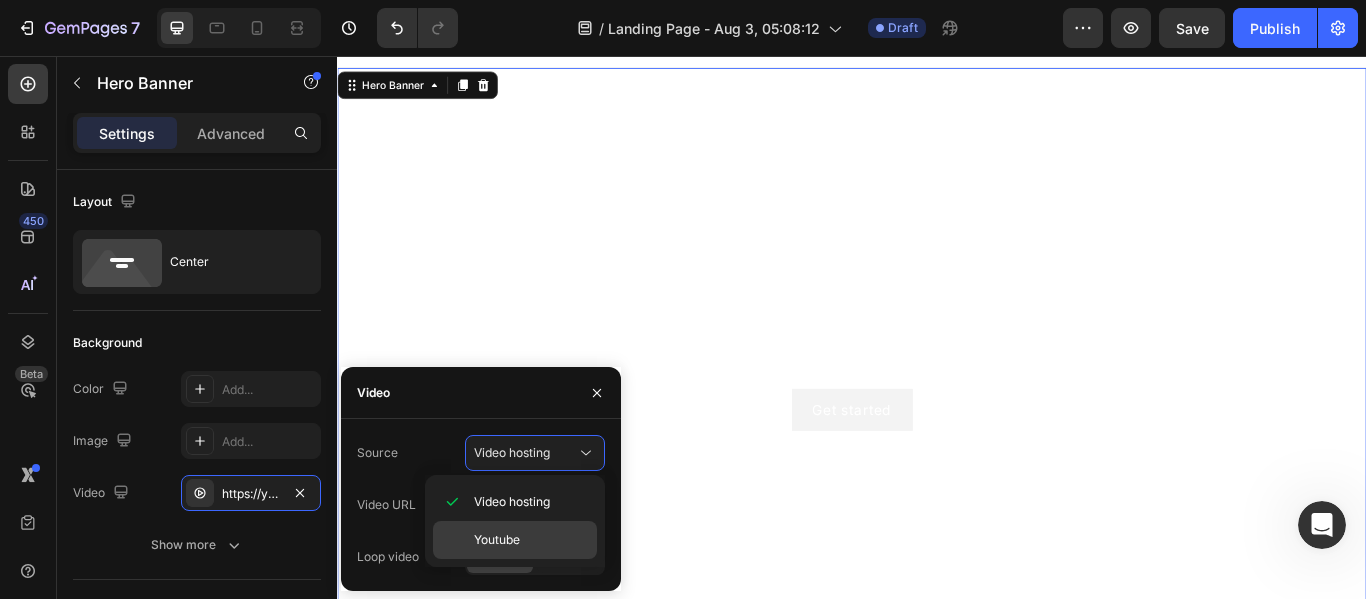 click on "Youtube" at bounding box center [497, 540] 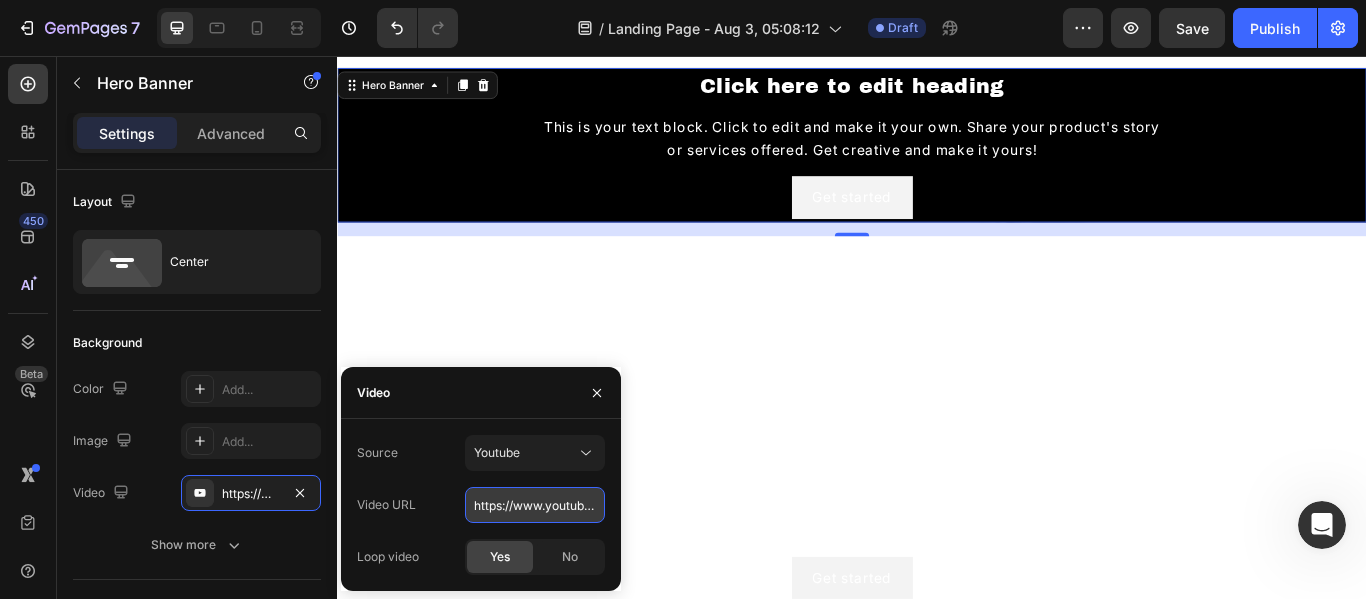 click on "https://www.youtube.com/watch?v=drIt4RH_kyQ" at bounding box center (535, 505) 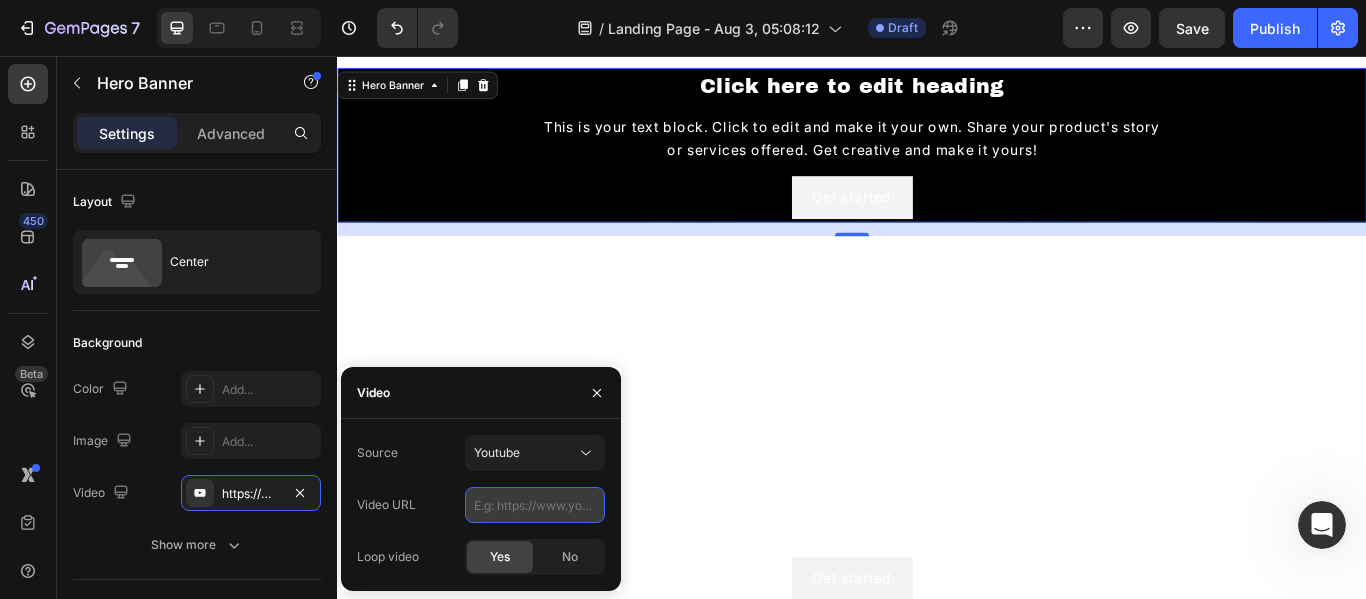 paste on "https://youtu.be/CKO3k-xT9ZI" 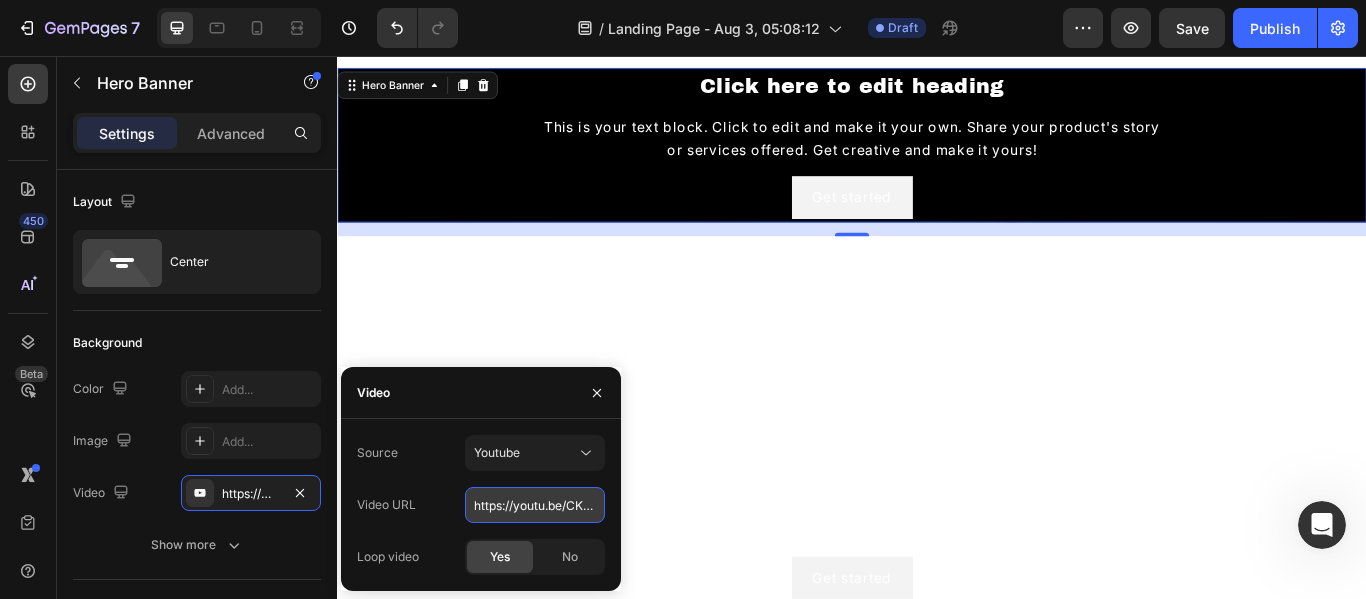 scroll, scrollTop: 0, scrollLeft: 48, axis: horizontal 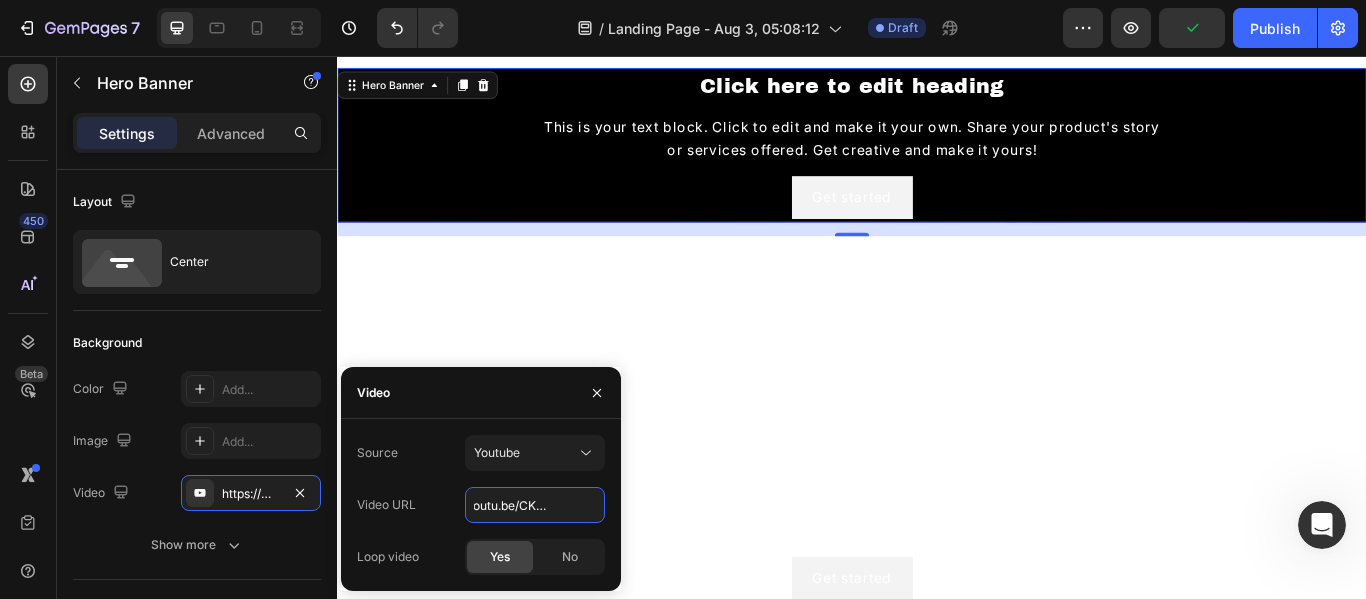 type on "https://youtu.be/CKO3k-xT9ZI" 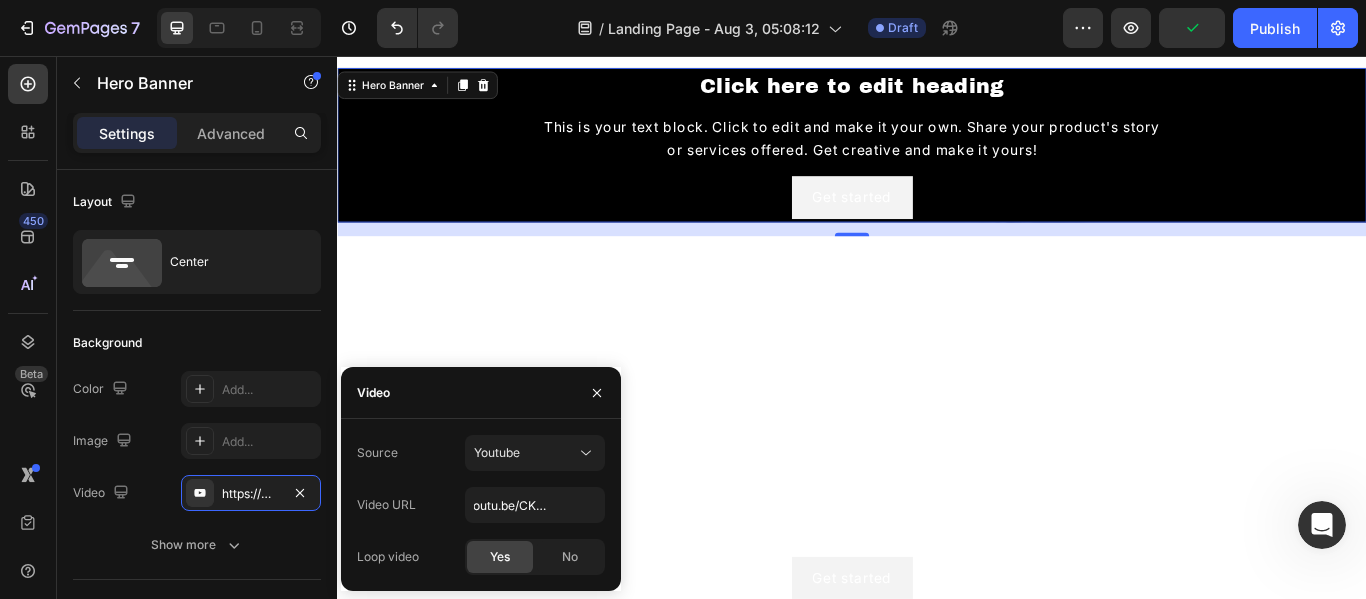click on "Yes" 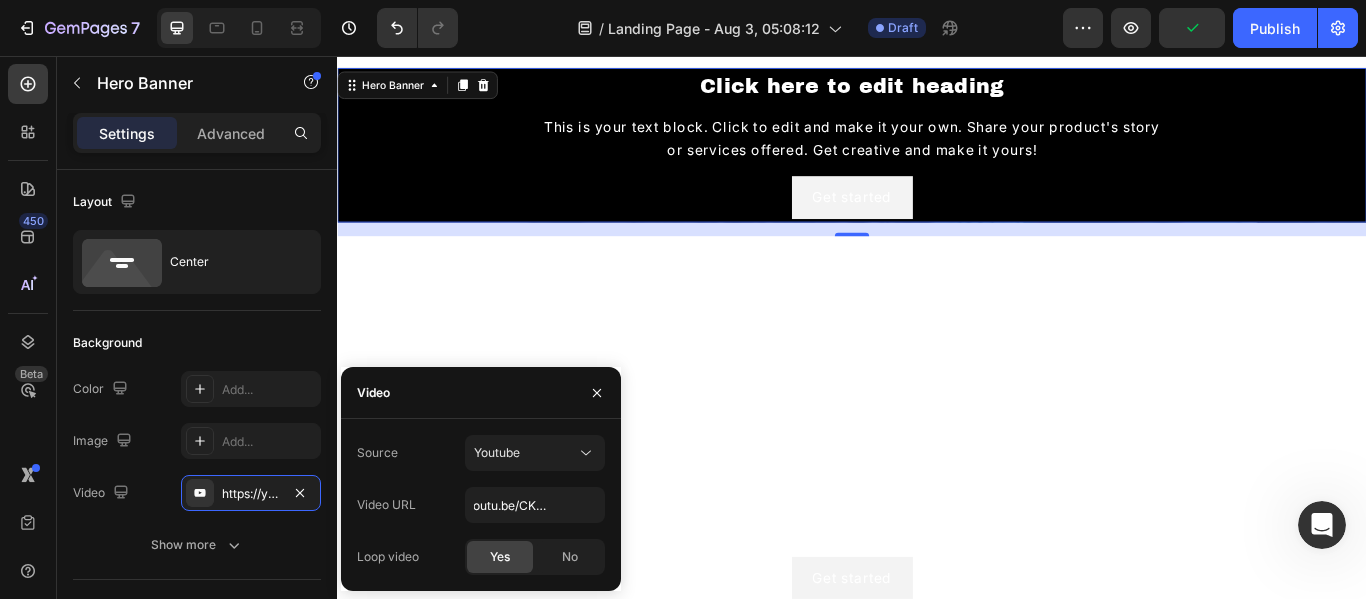 scroll, scrollTop: 0, scrollLeft: 0, axis: both 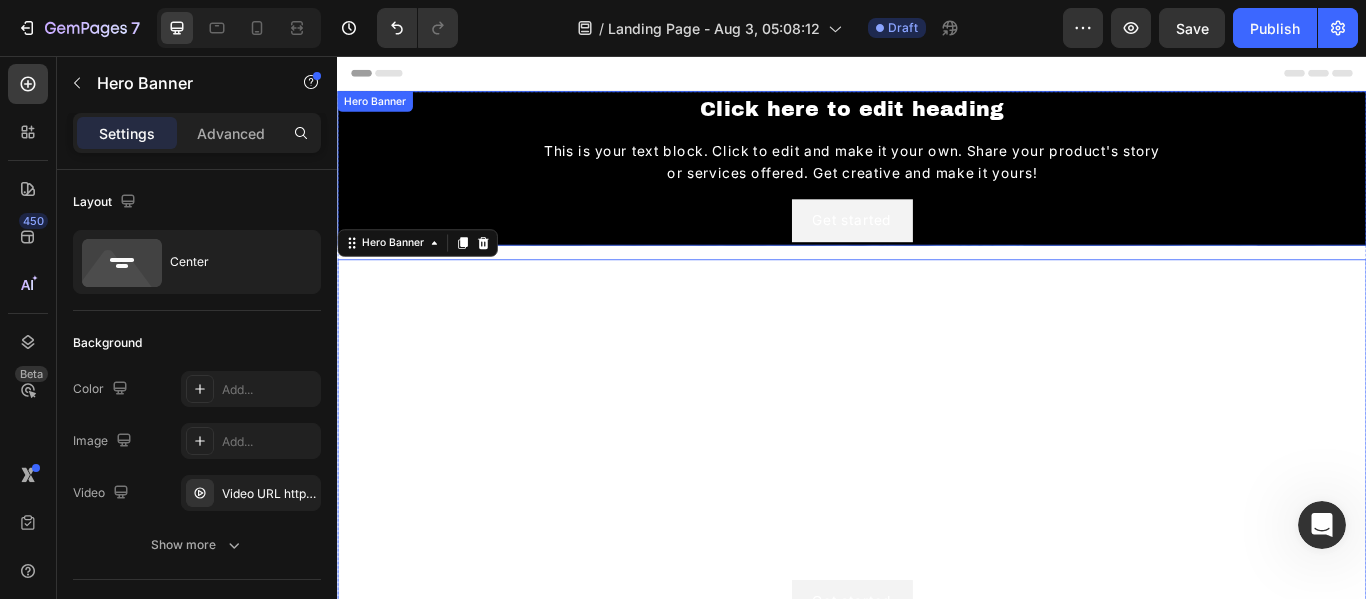 click on "Click here to edit heading Heading This is your text block. Click to edit and make it your own. Share your product's story                   or services offered. Get creative and make it yours! Text Block Get started Button" at bounding box center (937, 187) 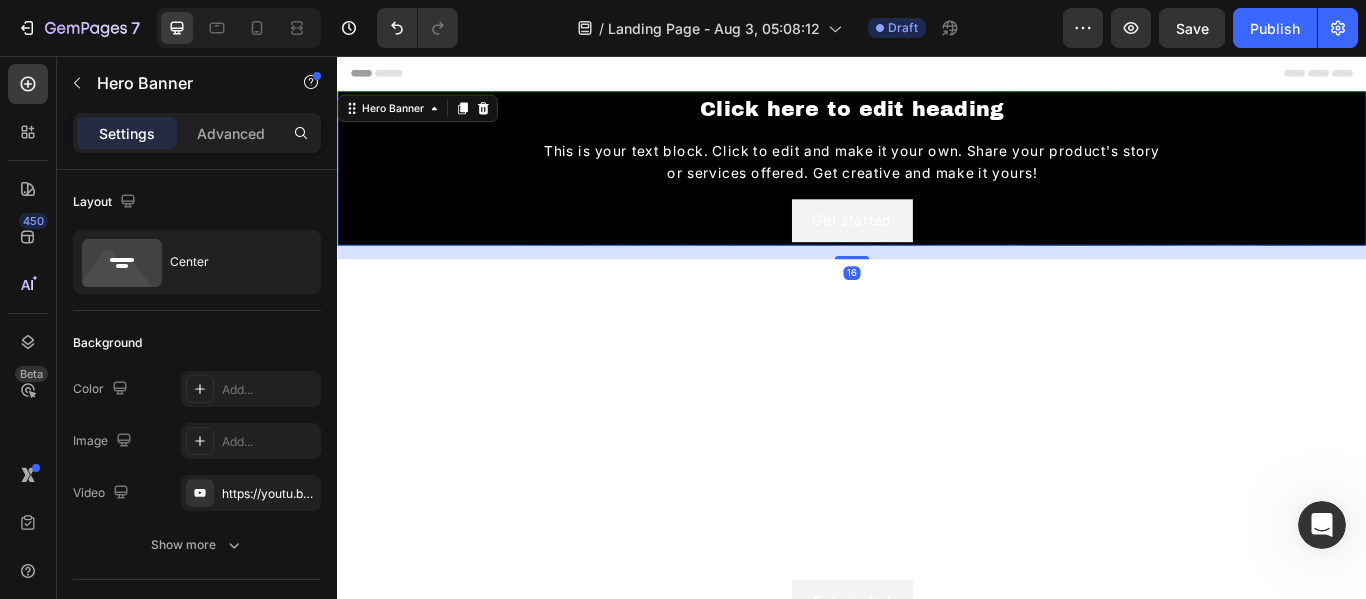 click on "Click here to edit heading Heading This is your text block. Click to edit and make it your own. Share your product's story                   or services offered. Get creative and make it yours! Text Block Get started Button" at bounding box center [937, 187] 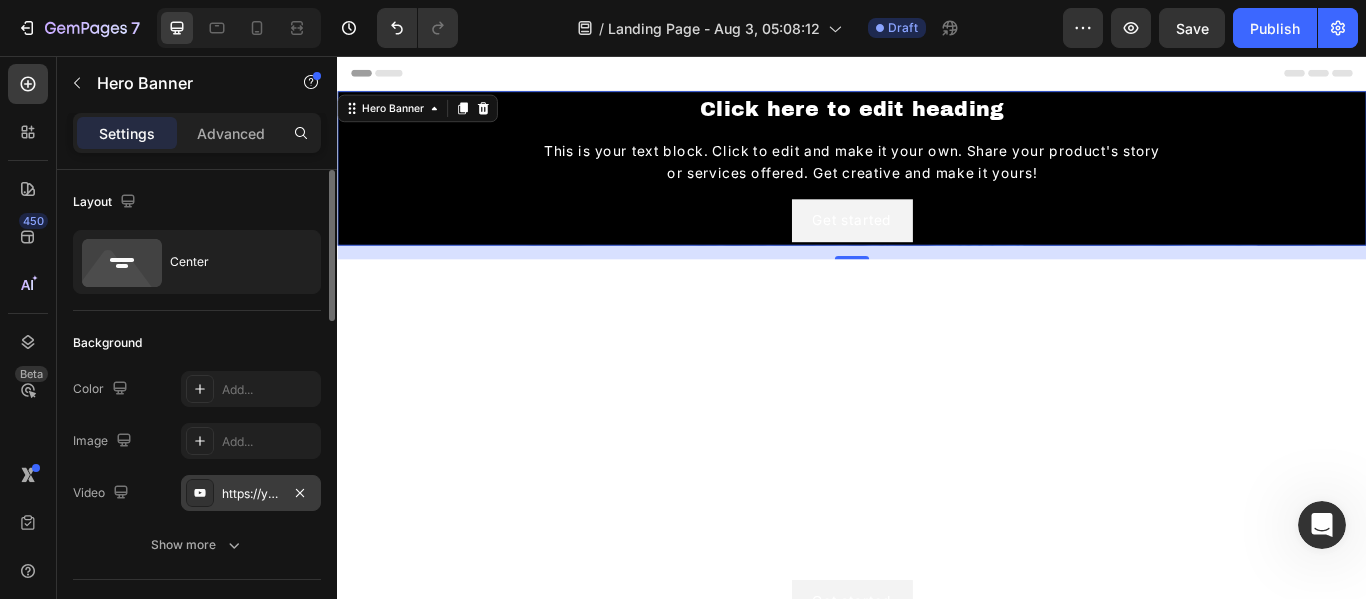 click on "https://youtu.be/CKO3k-xT9ZI" at bounding box center [251, 494] 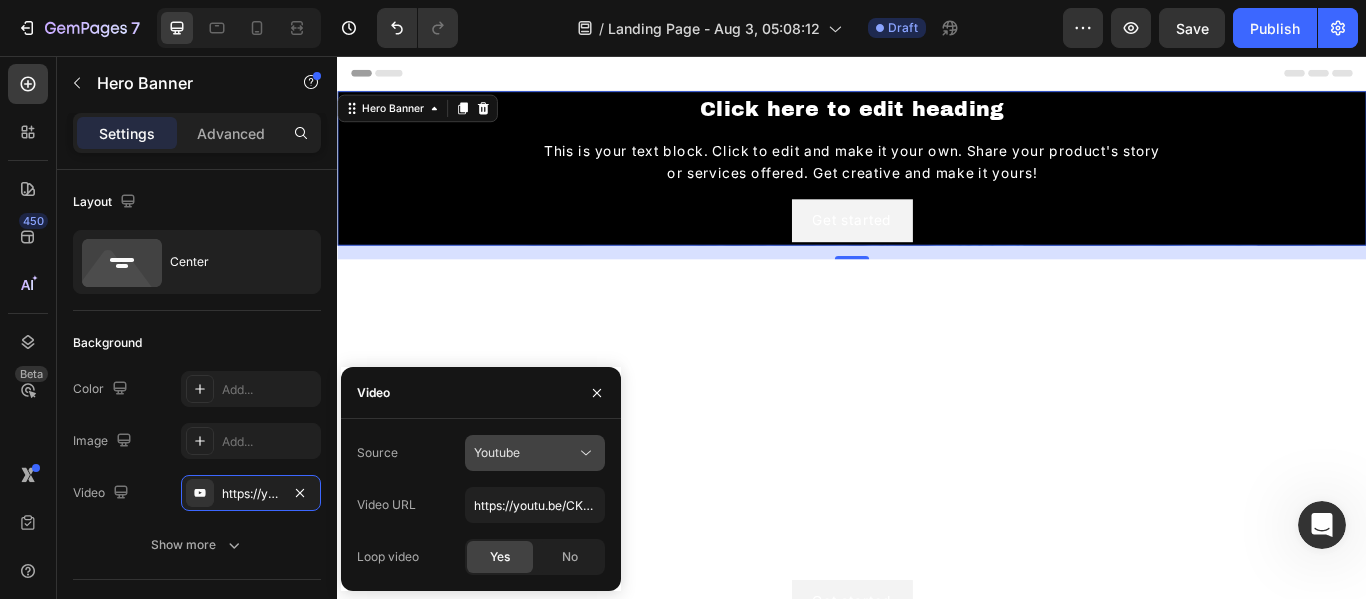 click on "Youtube" at bounding box center (497, 452) 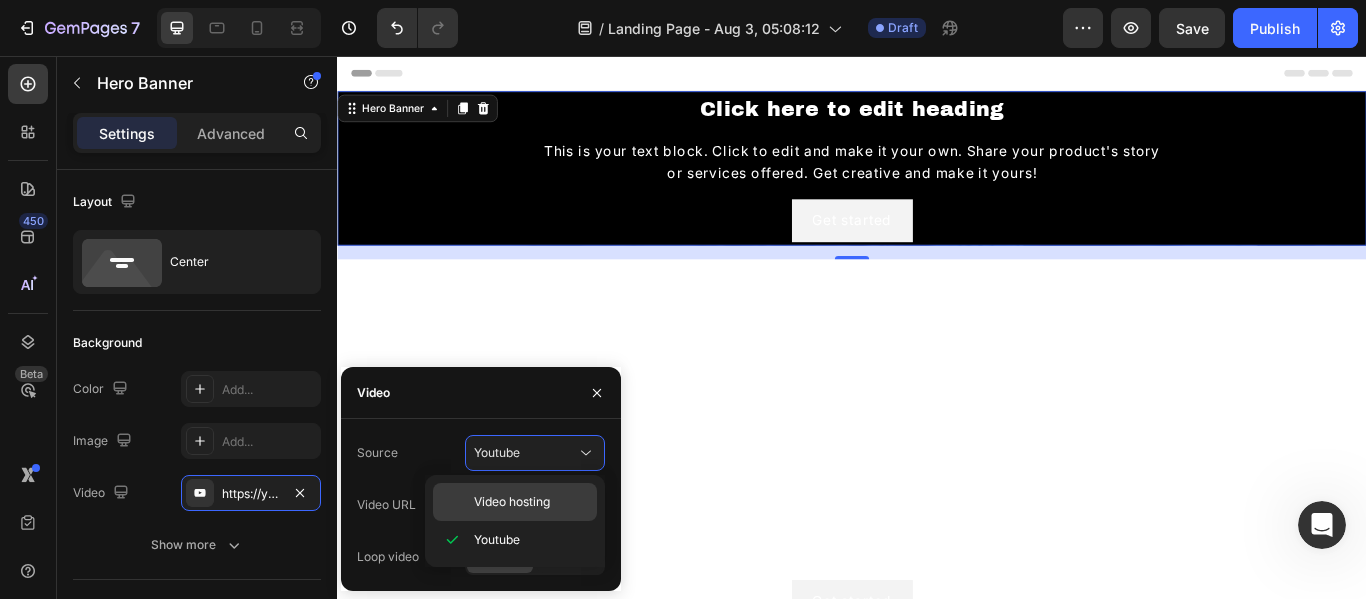 click on "Video hosting" at bounding box center [512, 502] 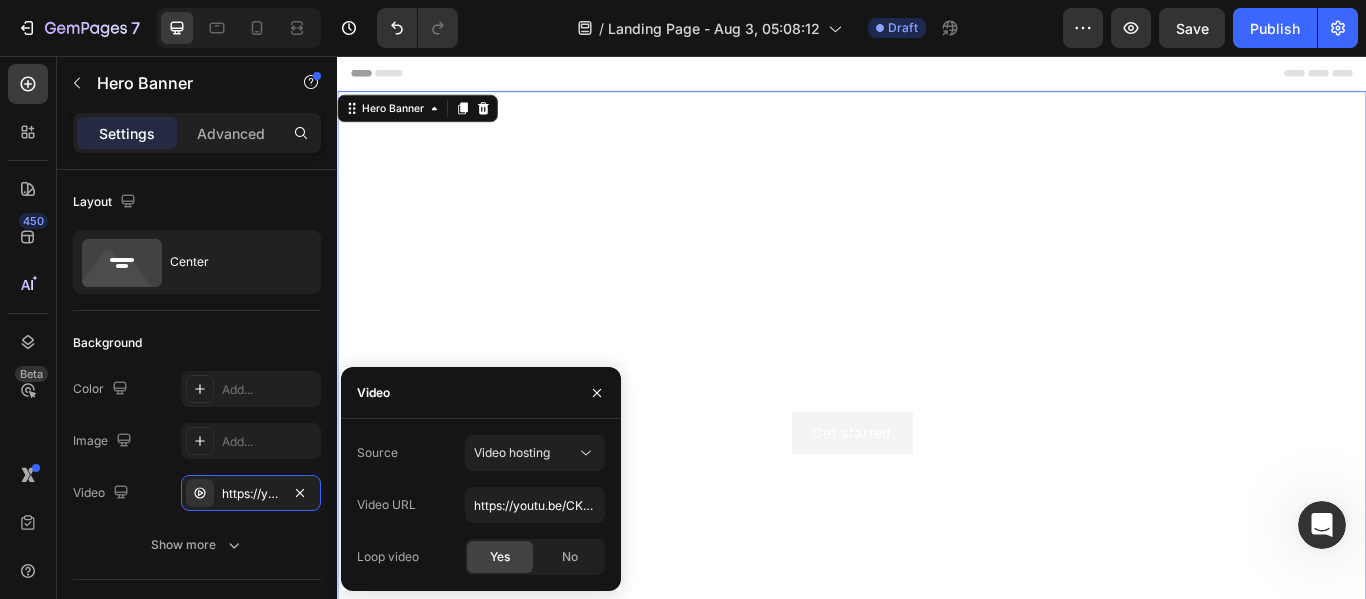 click on "Yes" 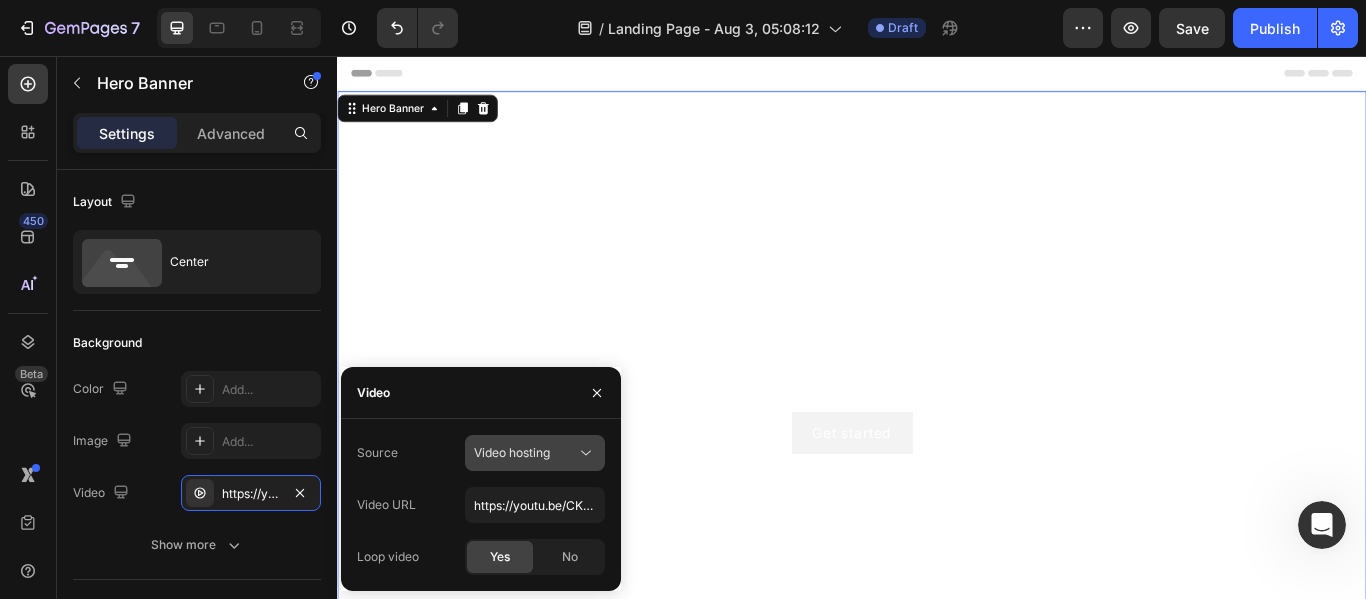 click on "Video hosting" at bounding box center [512, 452] 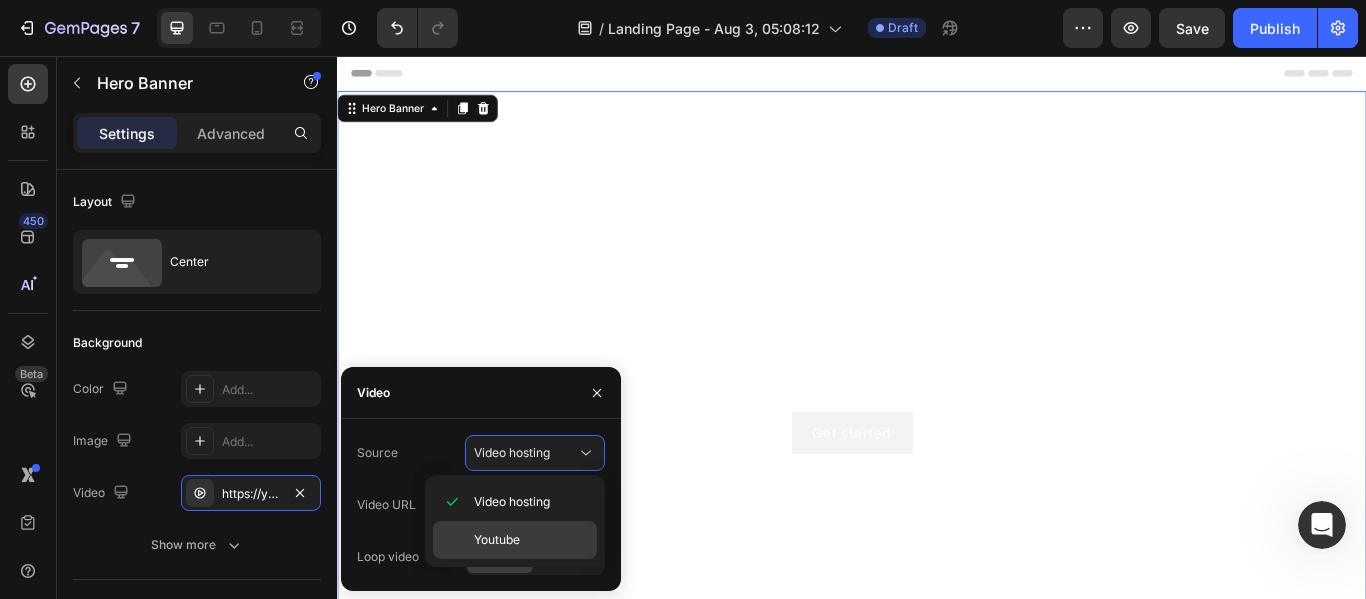 click on "Youtube" 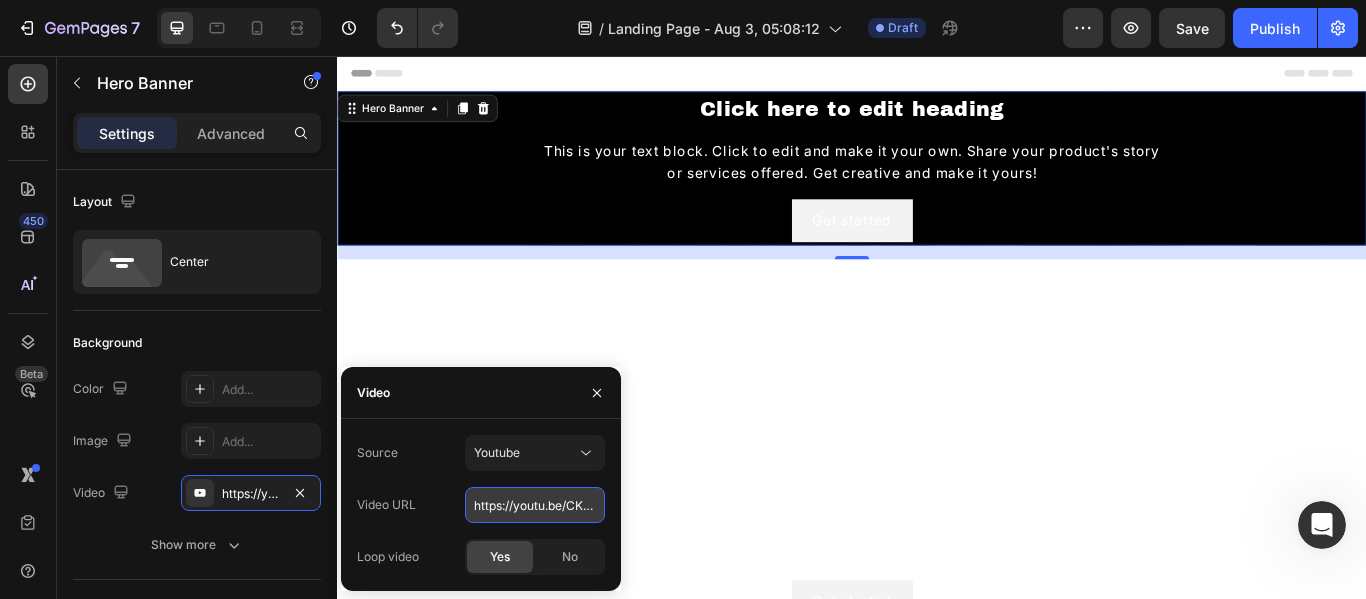 click on "https://youtu.be/CKO3k-xT9ZI" at bounding box center (535, 505) 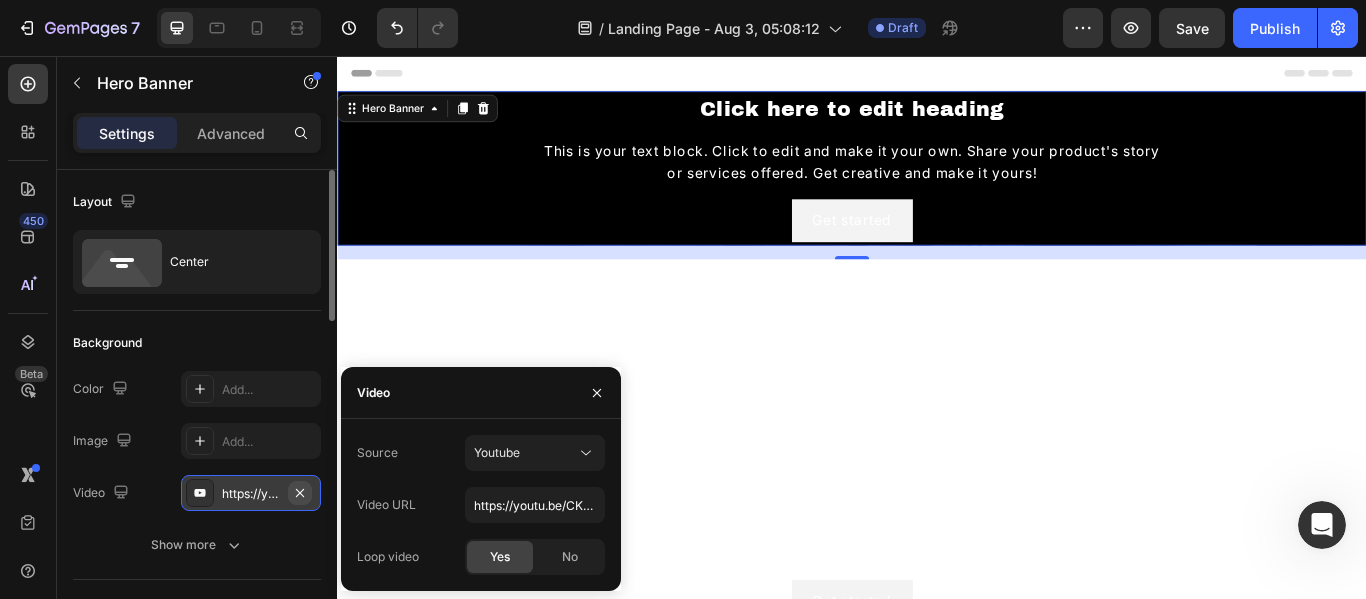 click 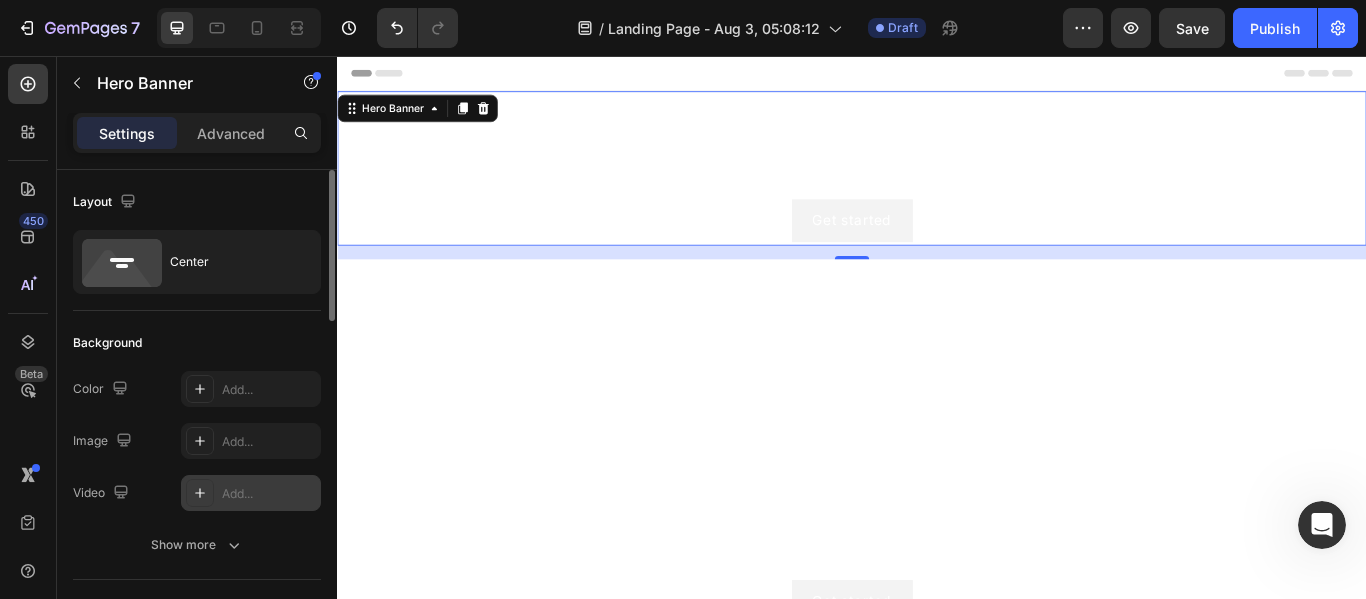 click at bounding box center [200, 493] 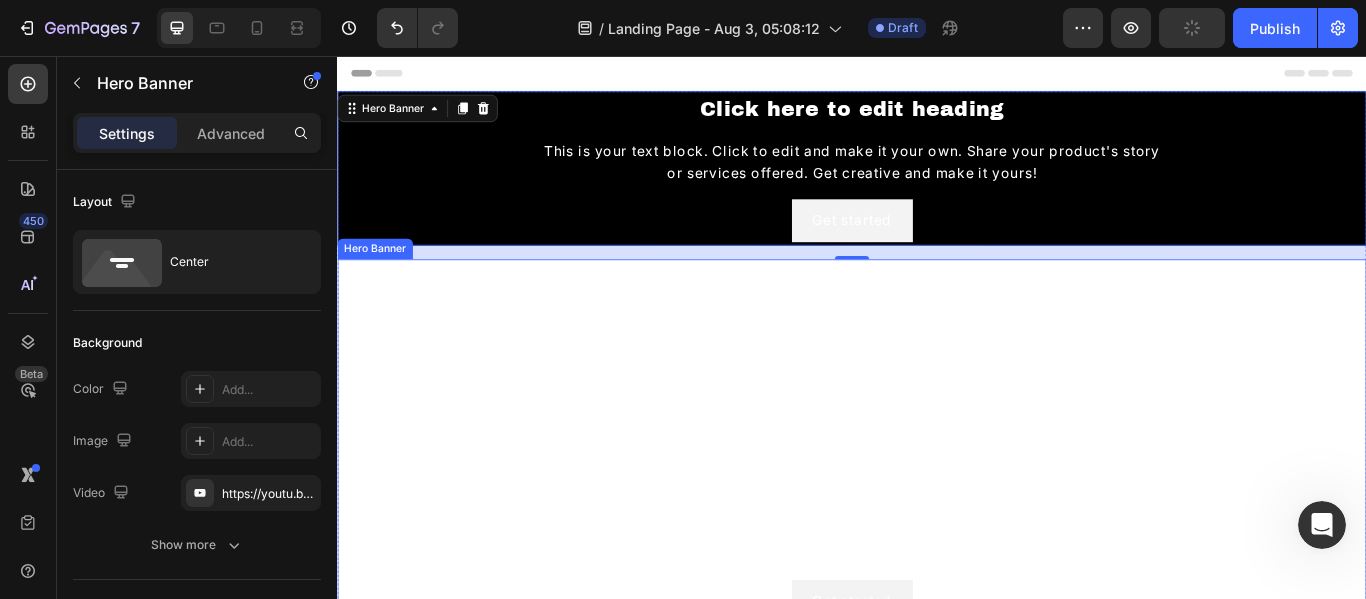 drag, startPoint x: 940, startPoint y: 283, endPoint x: 947, endPoint y: 309, distance: 26.925823 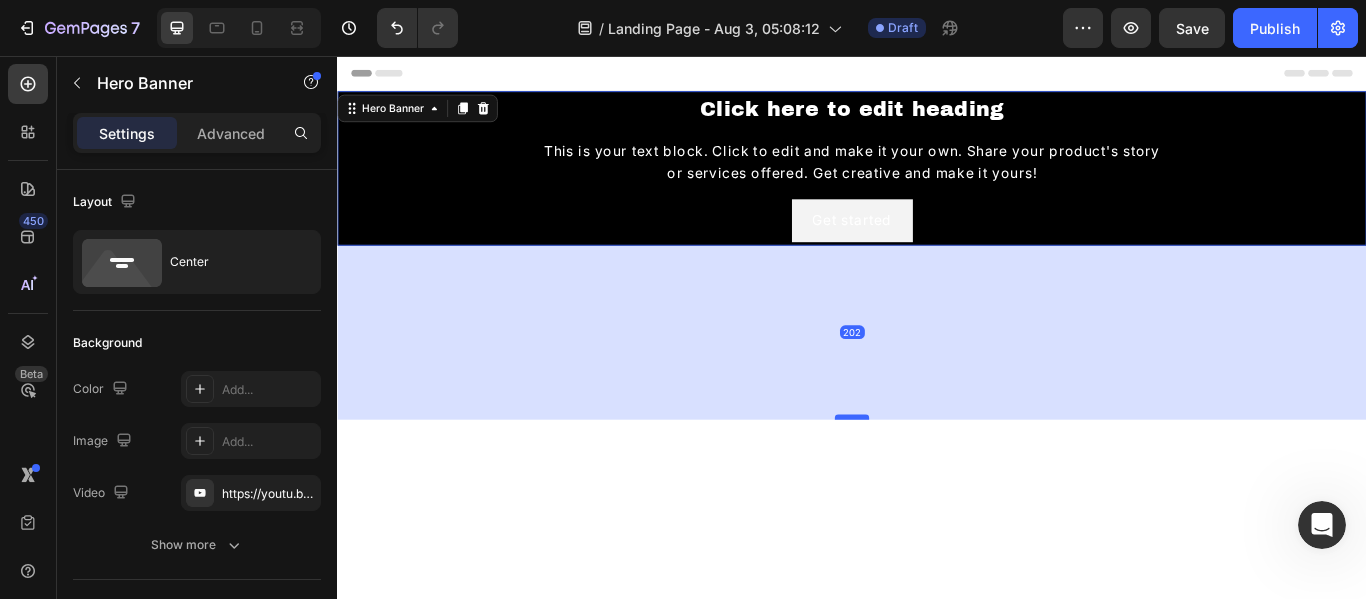 drag, startPoint x: 938, startPoint y: 287, endPoint x: 943, endPoint y: 474, distance: 187.06683 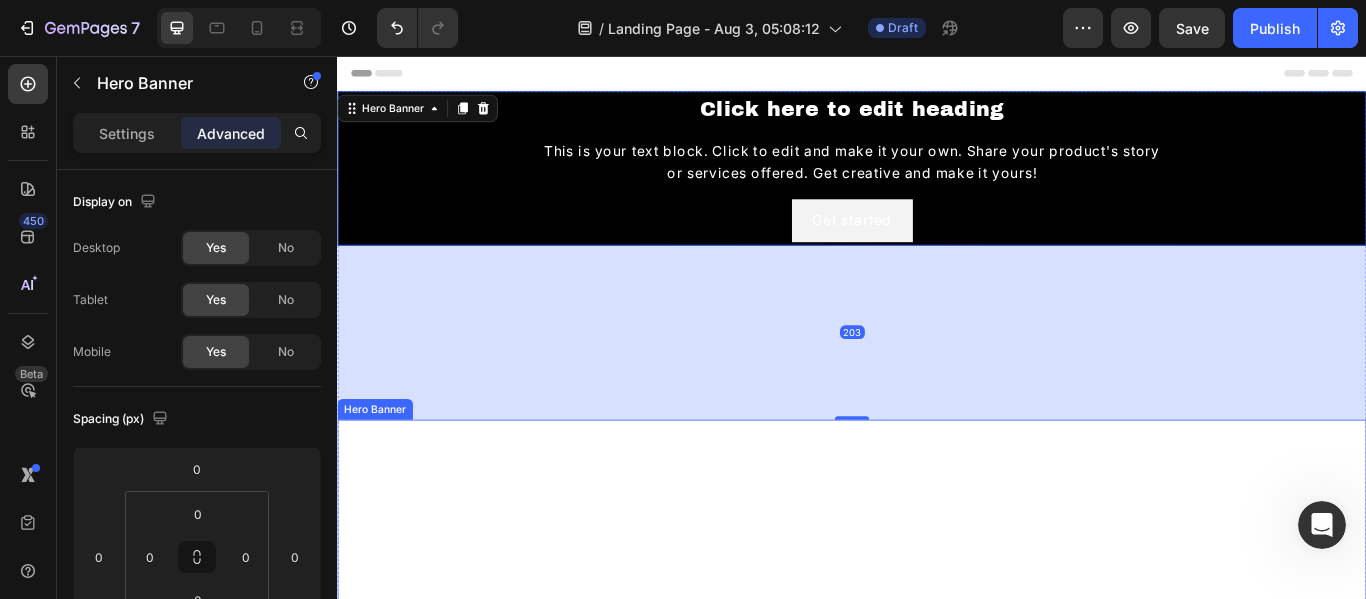 click at bounding box center [937, 817] 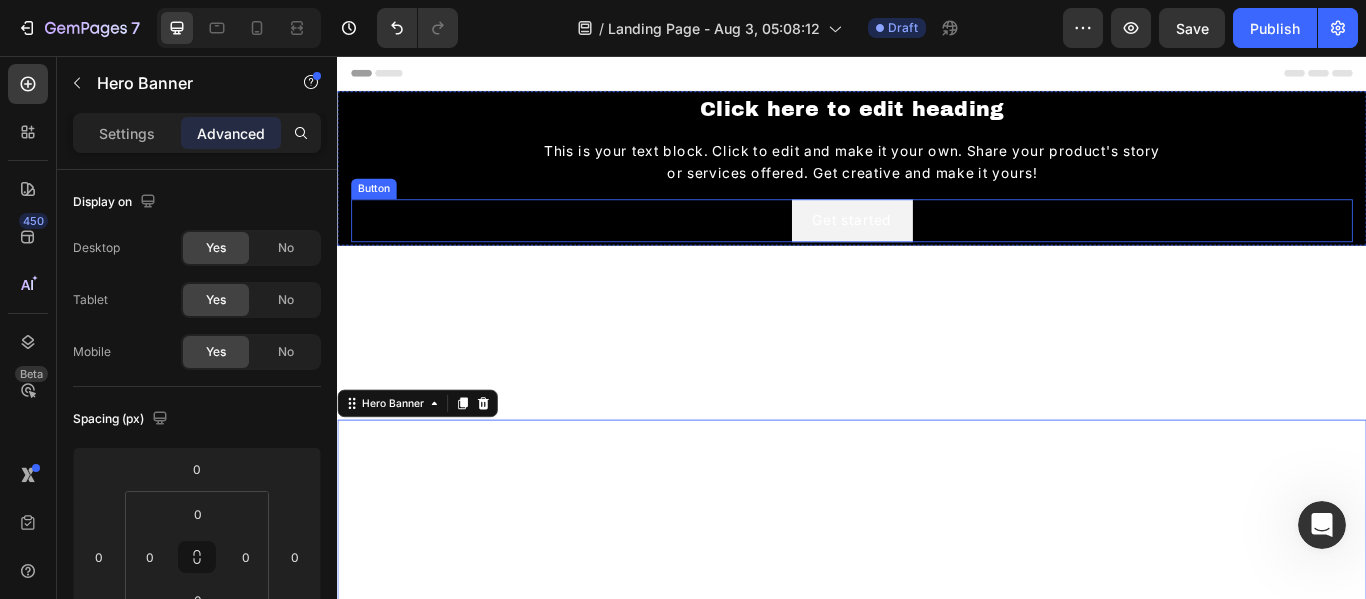 click on "Get started Button" at bounding box center (937, 248) 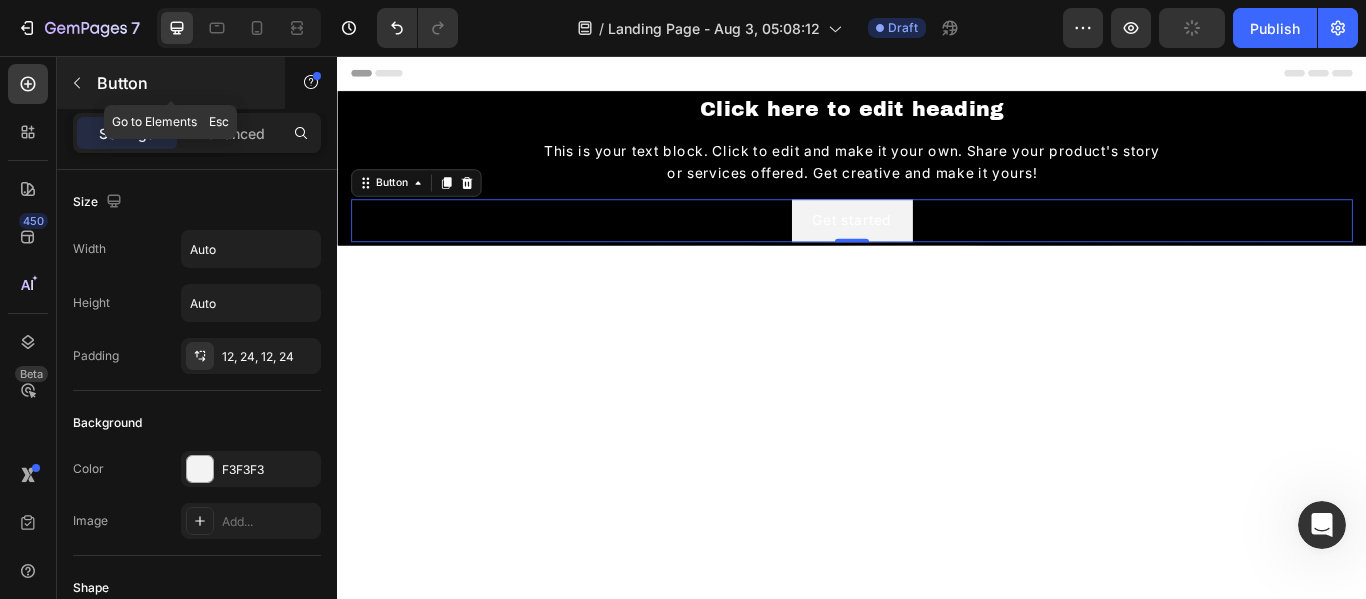 click 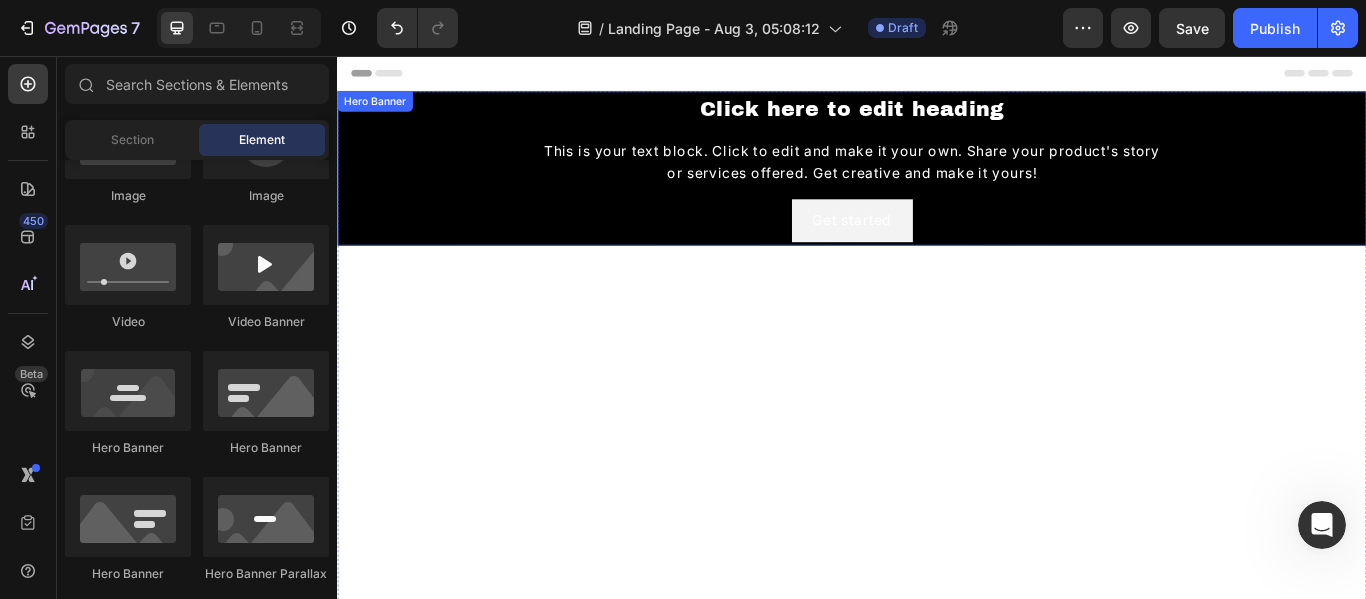 click on "Click here to edit heading Heading This is your text block. Click to edit and make it your own. Share your product's story                   or services offered. Get creative and make it yours! Text Block Get started Button" at bounding box center (937, 187) 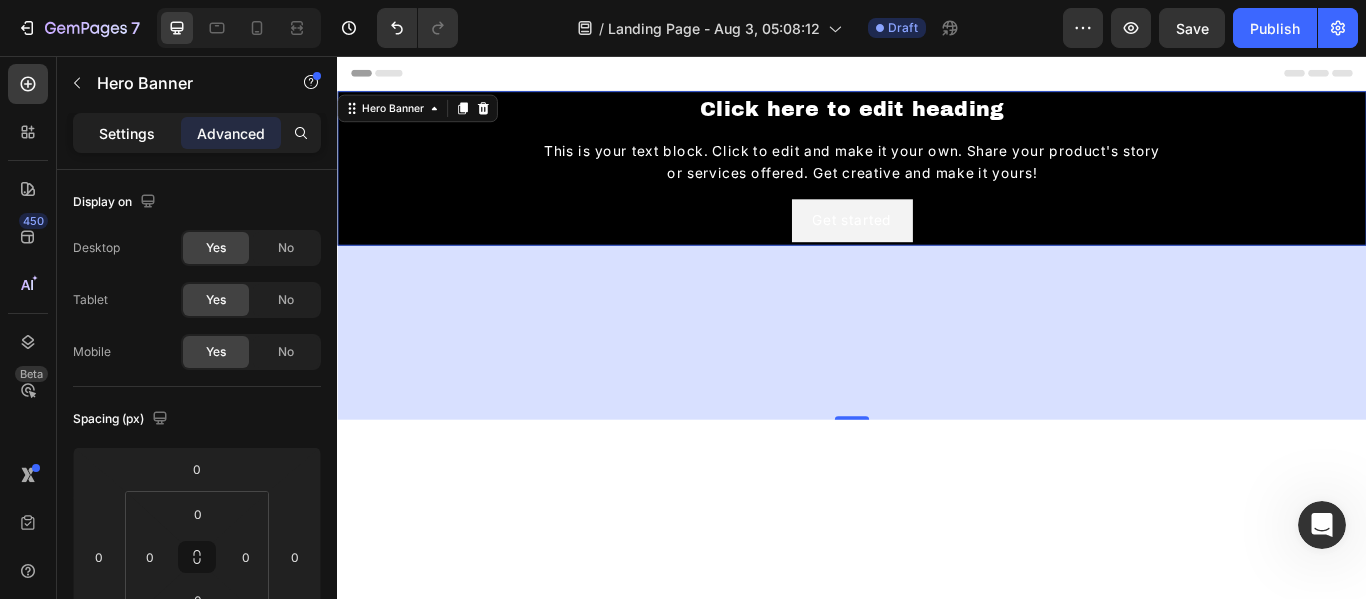 click on "Settings" at bounding box center (127, 133) 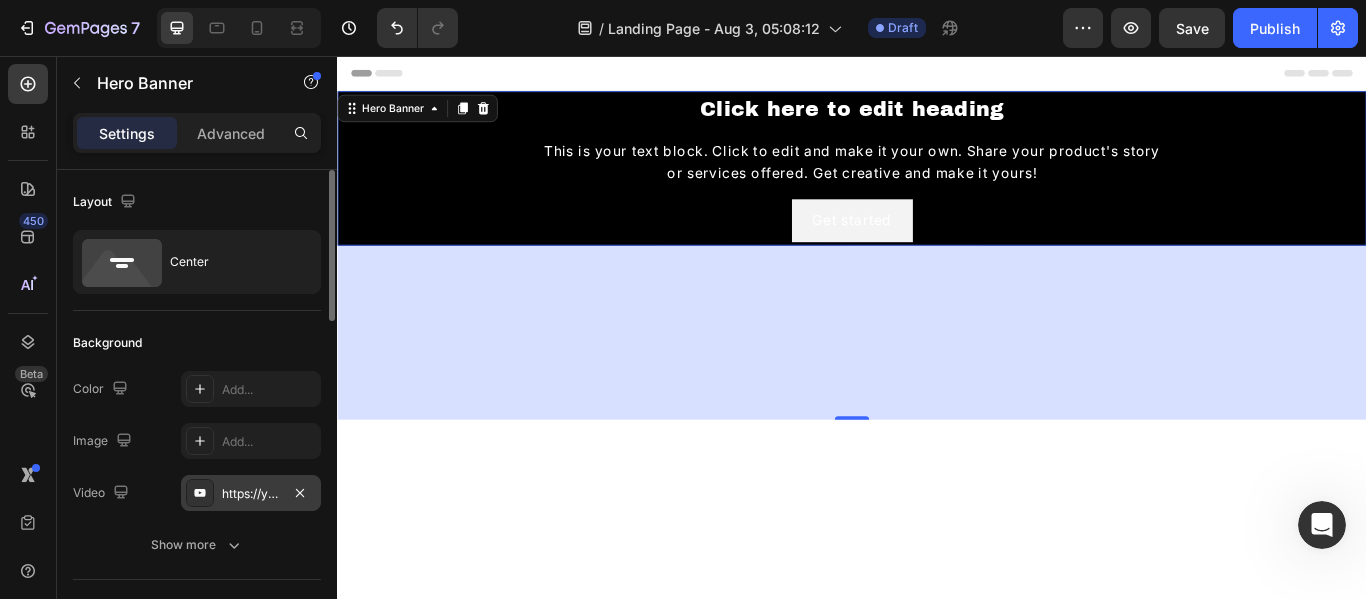 click on "https://youtu.be/KOxfzBp72uk" at bounding box center (251, 494) 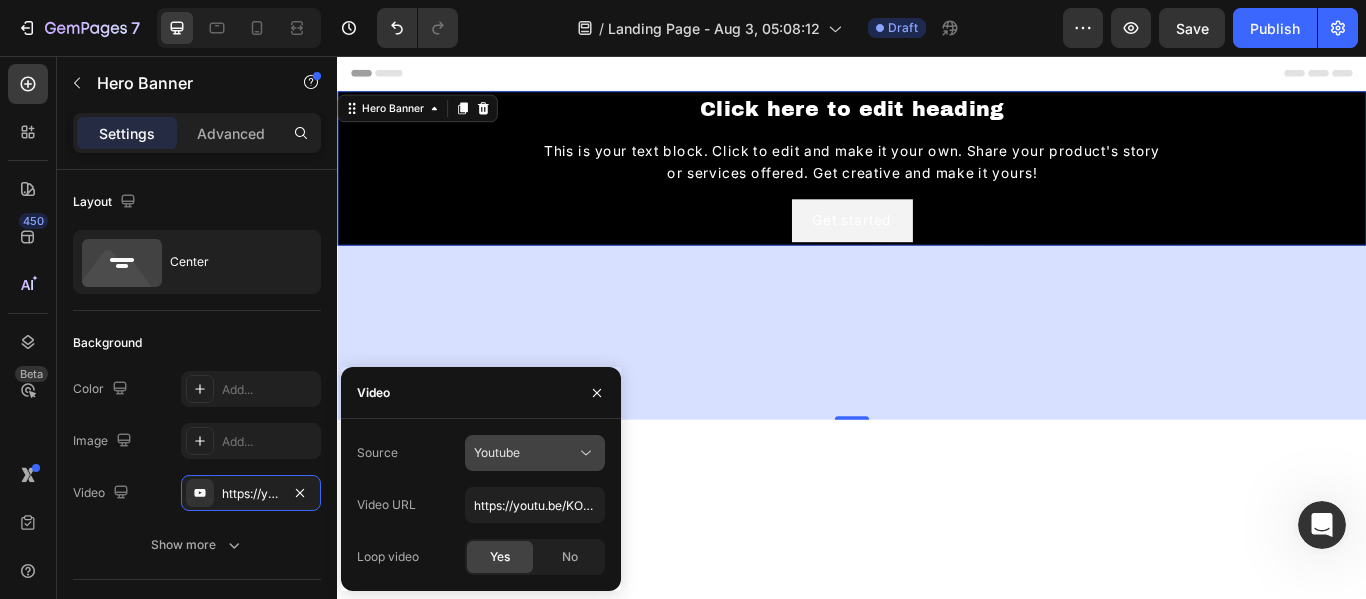 click on "Youtube" at bounding box center (497, 452) 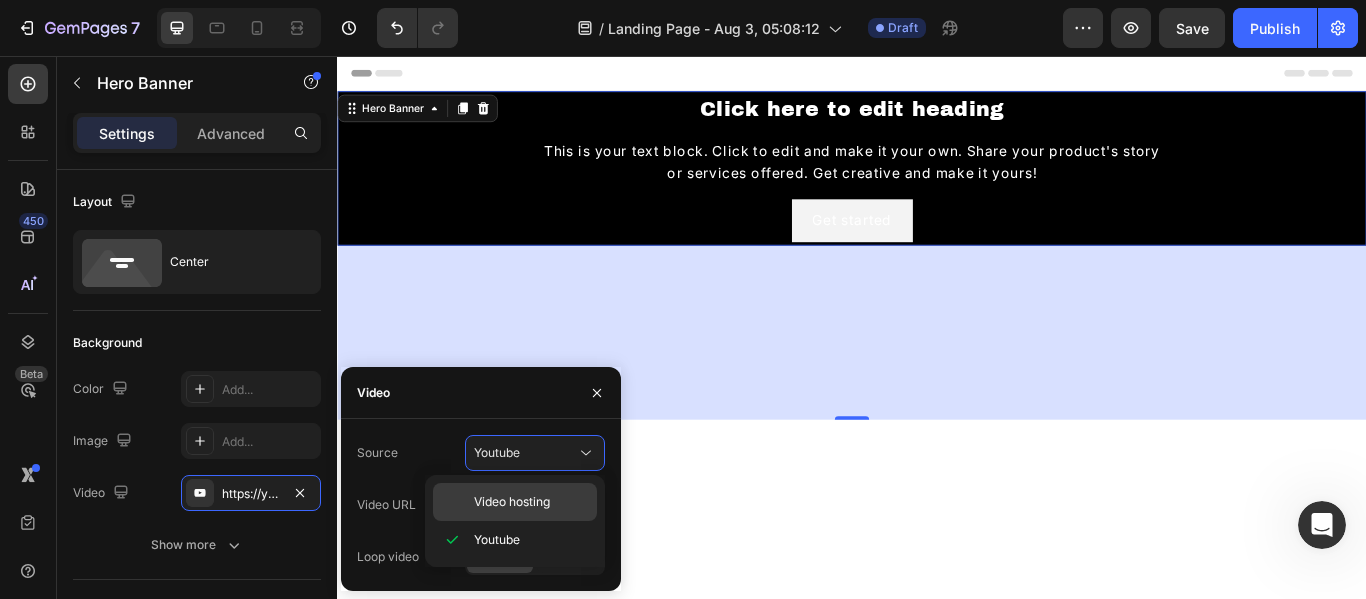 click on "Video hosting" at bounding box center (512, 502) 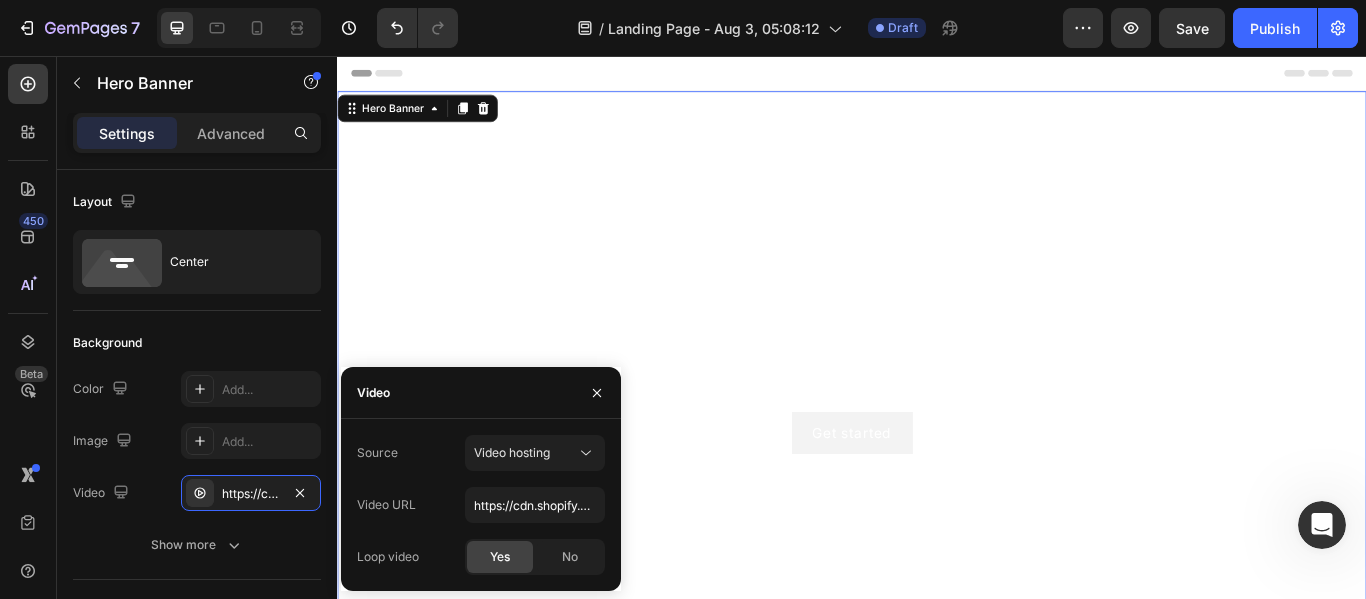 click on "Header" at bounding box center [394, 76] 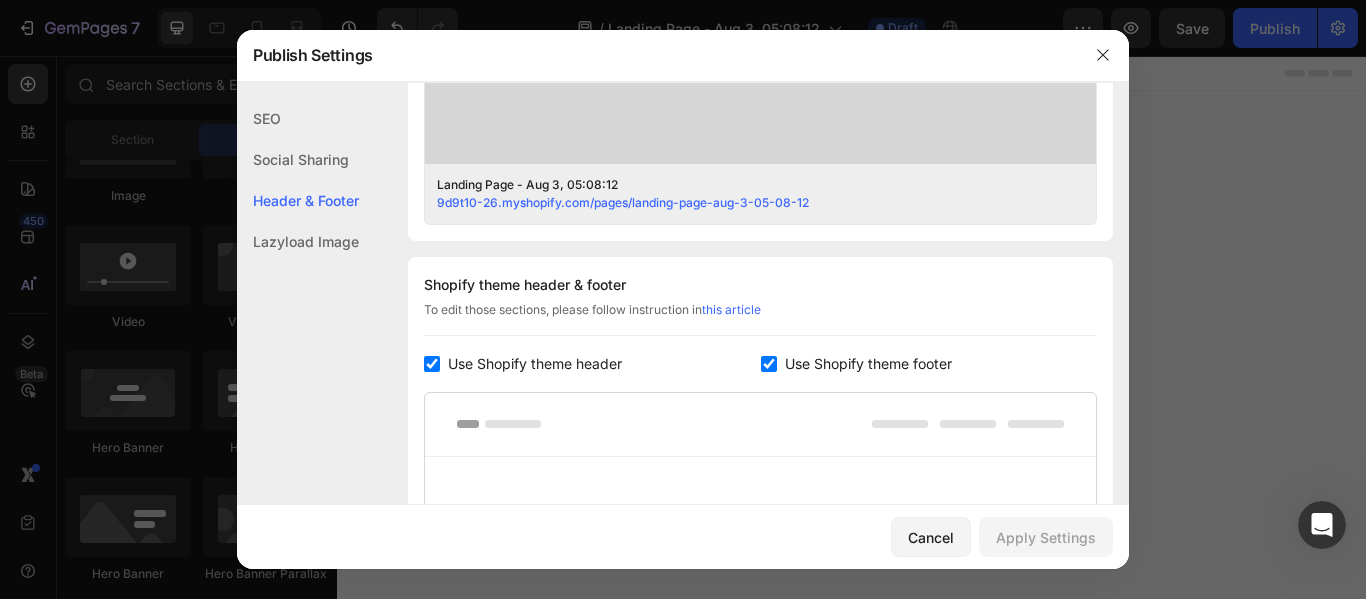 scroll, scrollTop: 937, scrollLeft: 0, axis: vertical 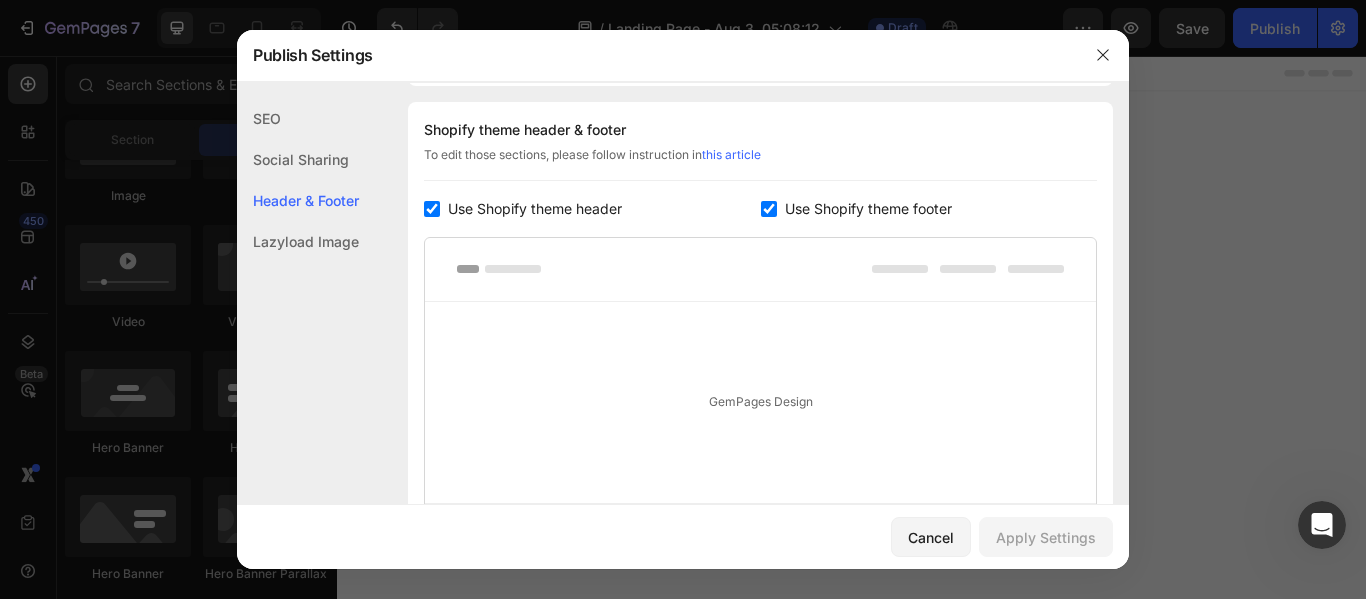 click on "GemPages Design" at bounding box center [760, 402] 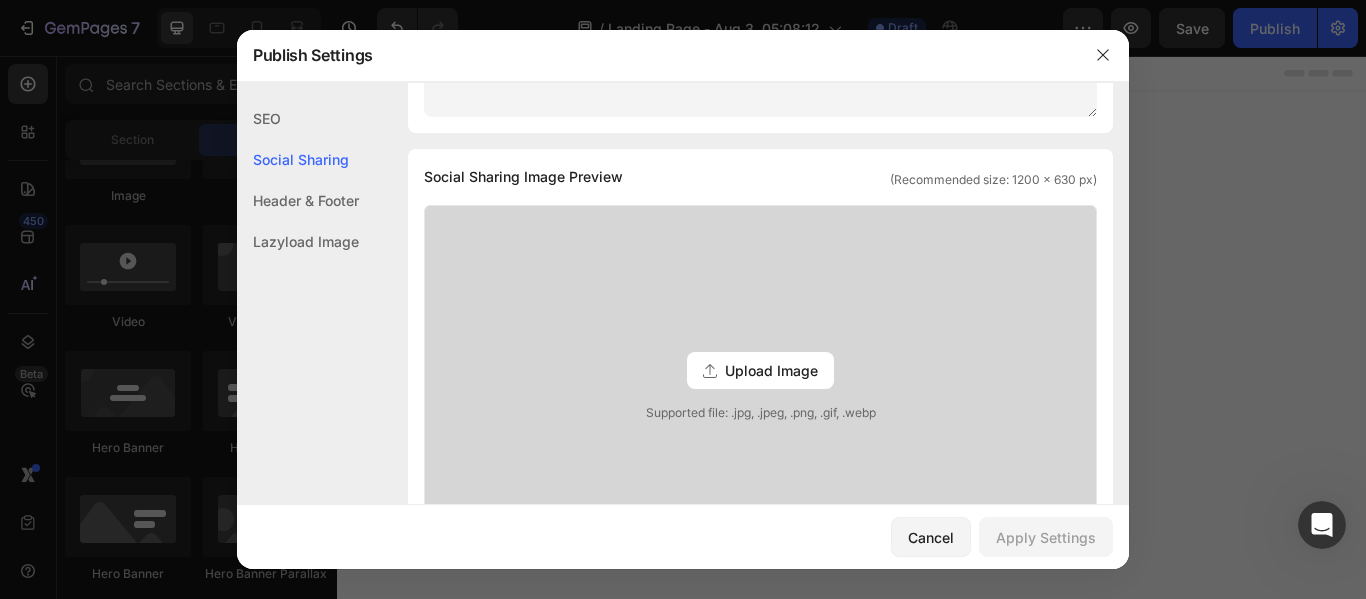 scroll, scrollTop: 412, scrollLeft: 0, axis: vertical 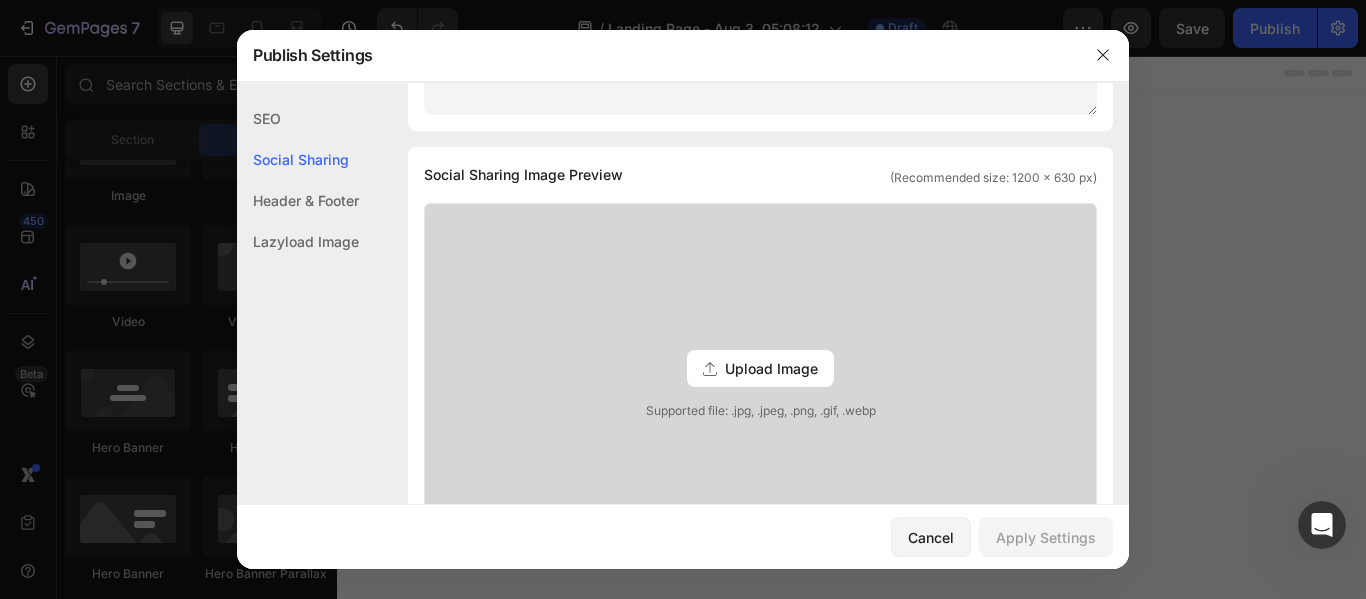click on "Upload Image" at bounding box center [771, 368] 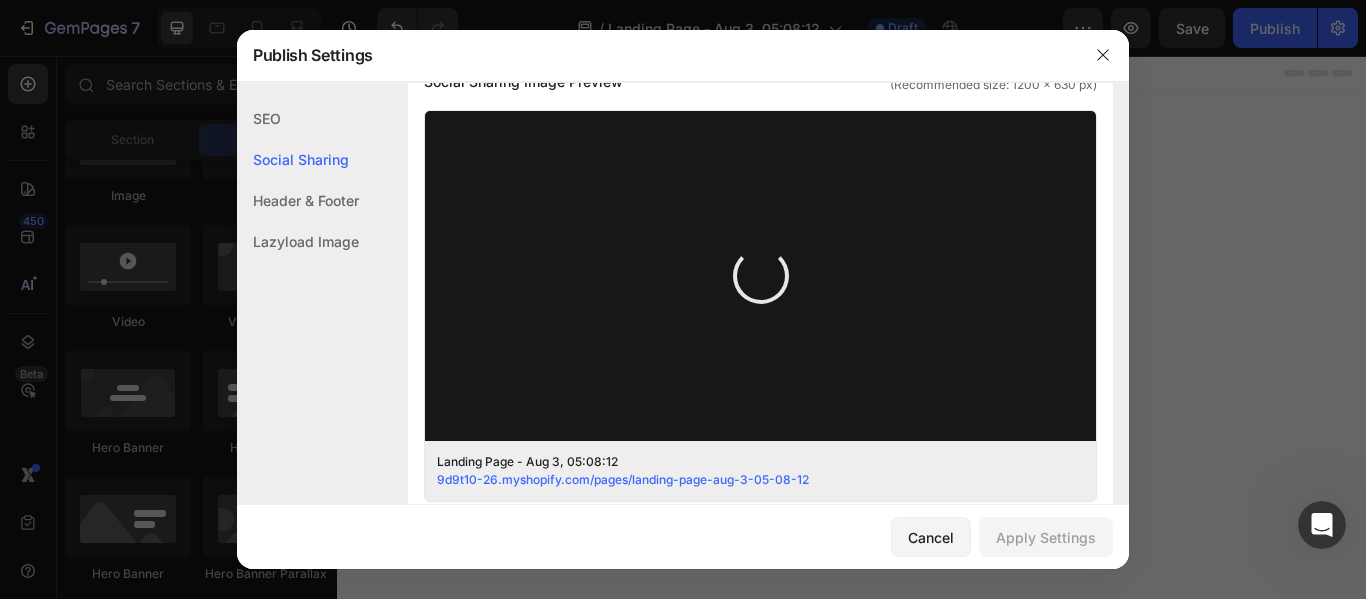 scroll, scrollTop: 512, scrollLeft: 0, axis: vertical 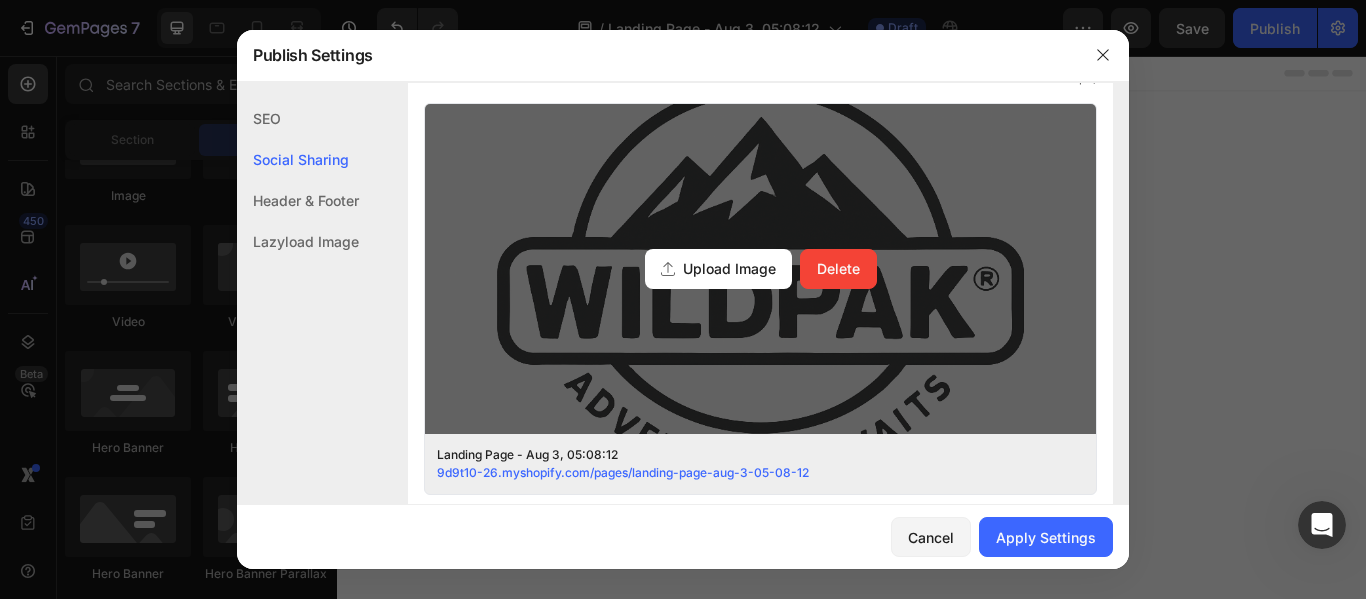 click on "Upload Image" at bounding box center [729, 268] 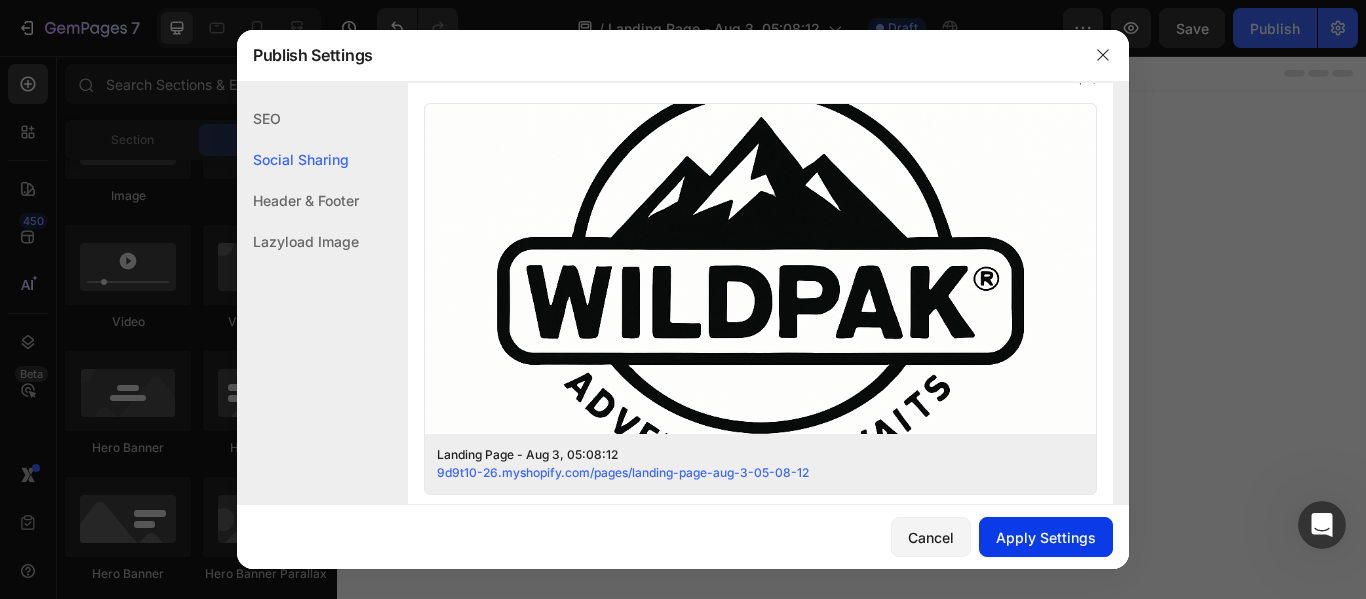 click on "Apply Settings" at bounding box center [1046, 537] 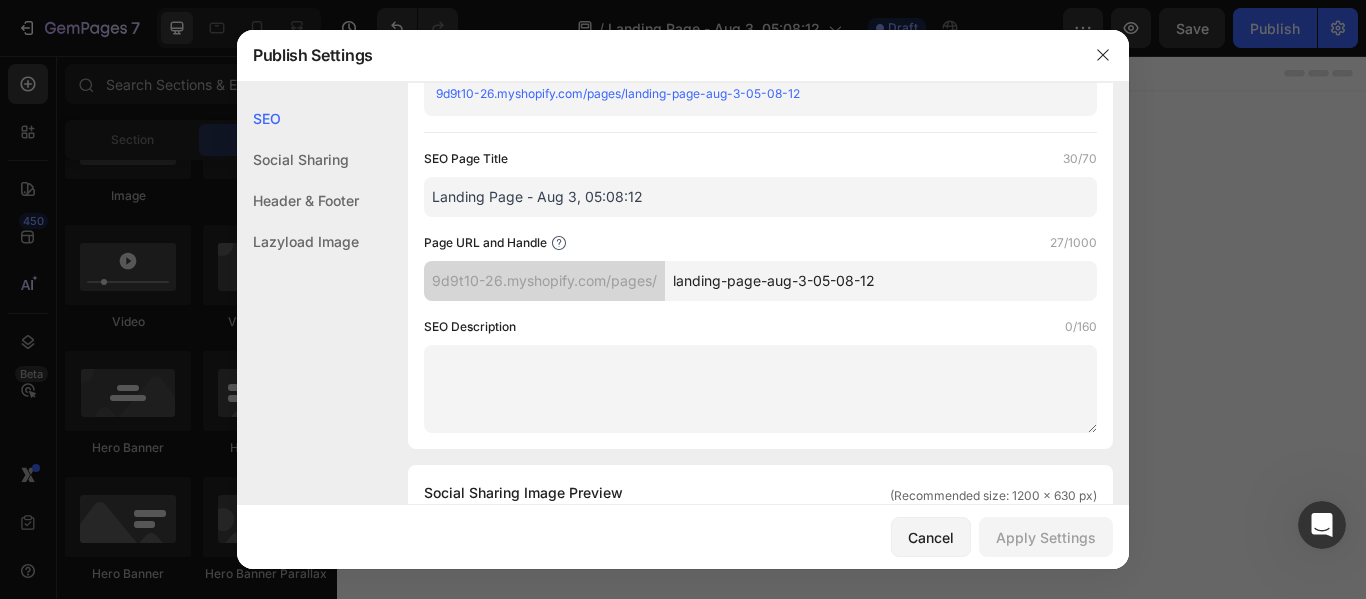 scroll, scrollTop: 0, scrollLeft: 0, axis: both 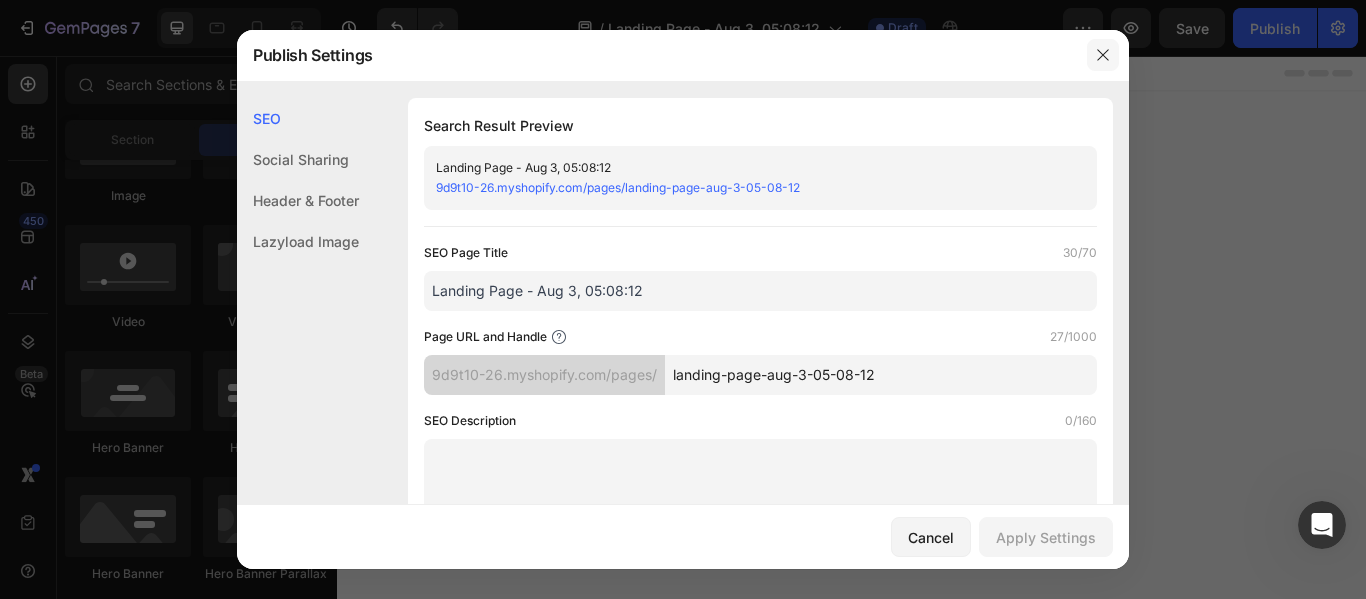 click at bounding box center (1103, 55) 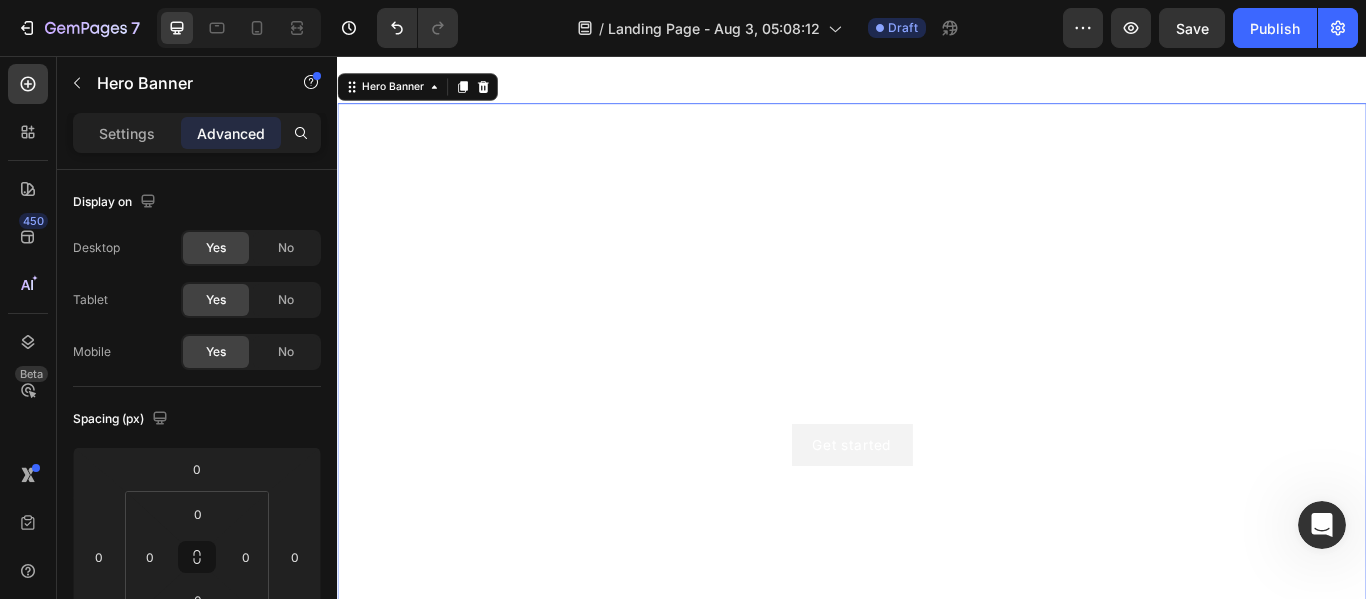 scroll, scrollTop: 862, scrollLeft: 0, axis: vertical 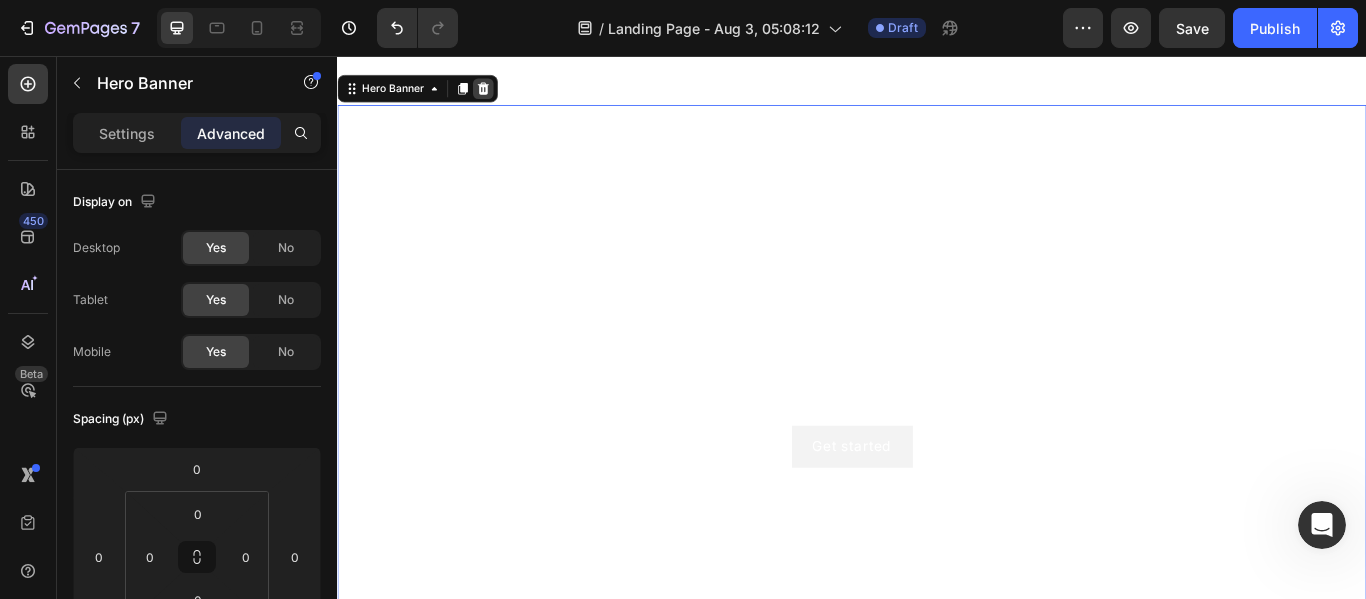 click 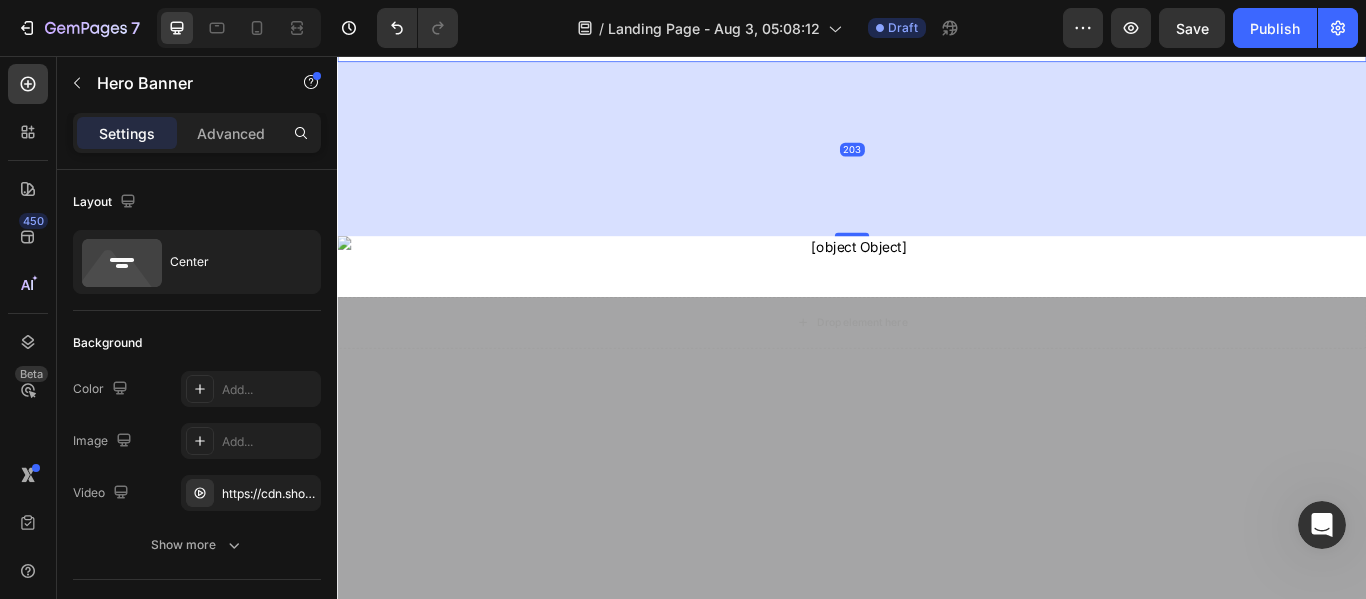 click at bounding box center [937, 740] 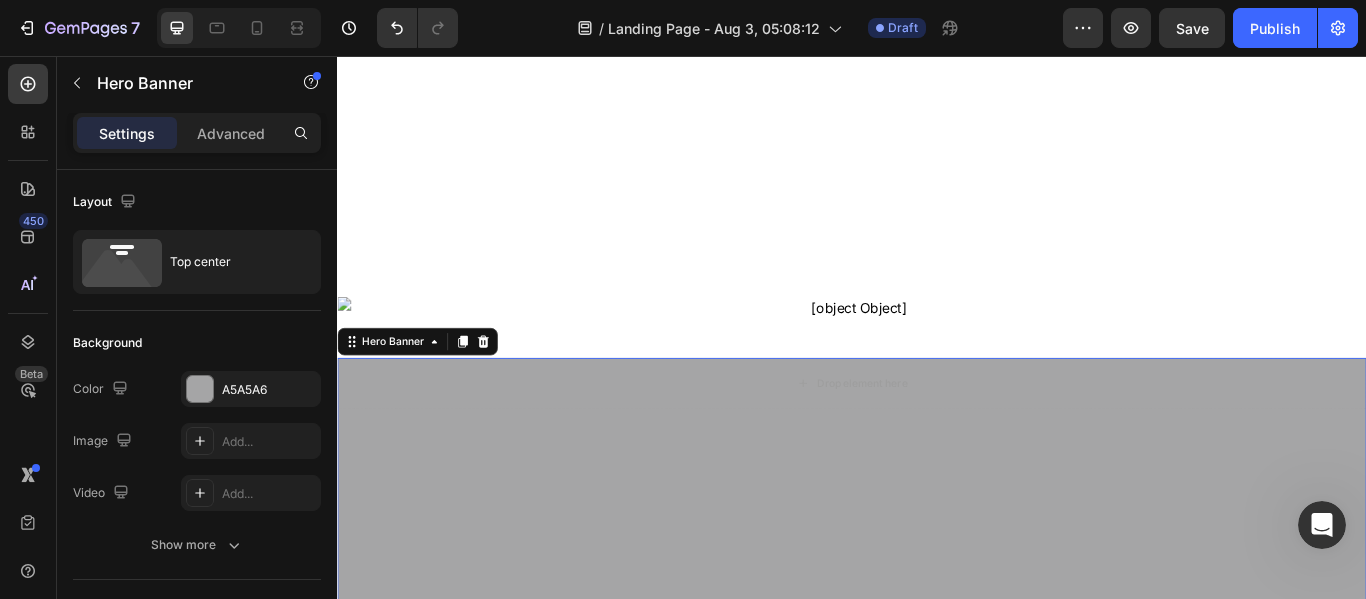 scroll, scrollTop: 636, scrollLeft: 0, axis: vertical 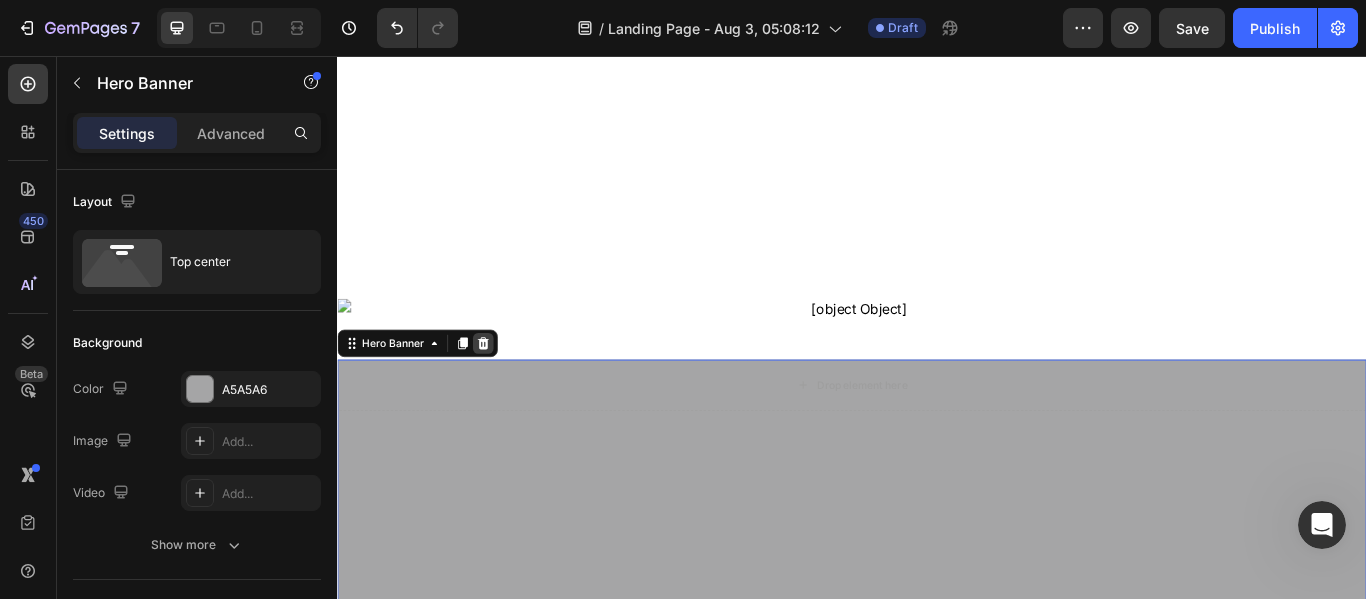 click 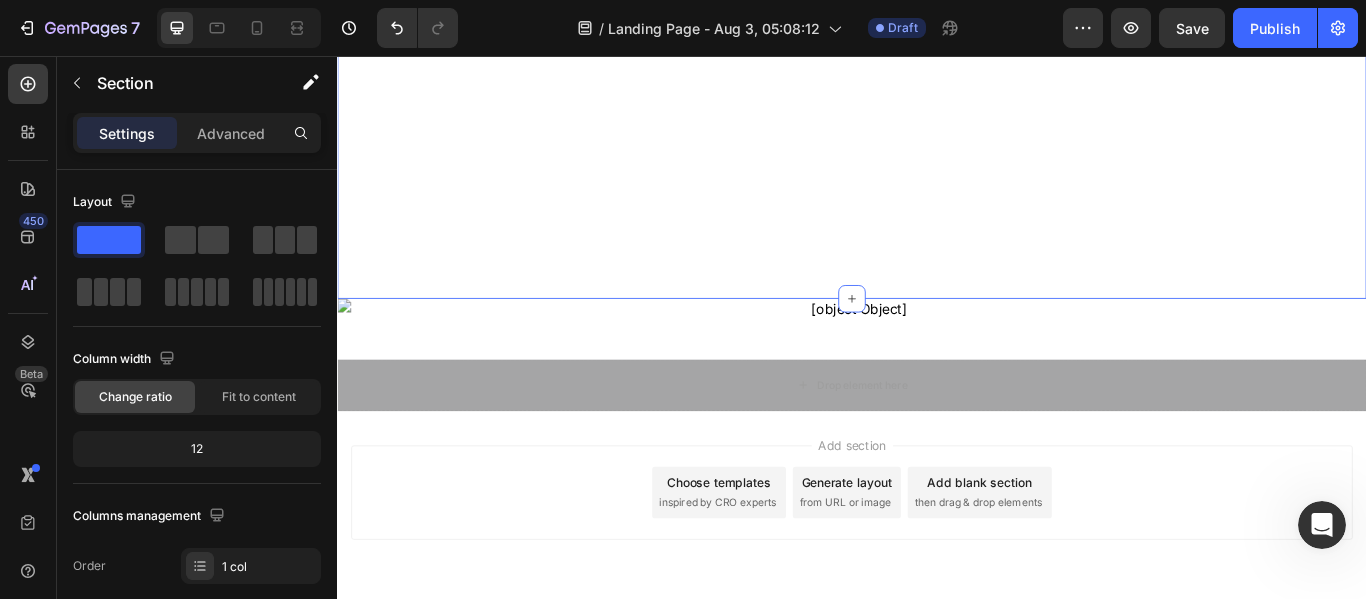 scroll, scrollTop: 576, scrollLeft: 0, axis: vertical 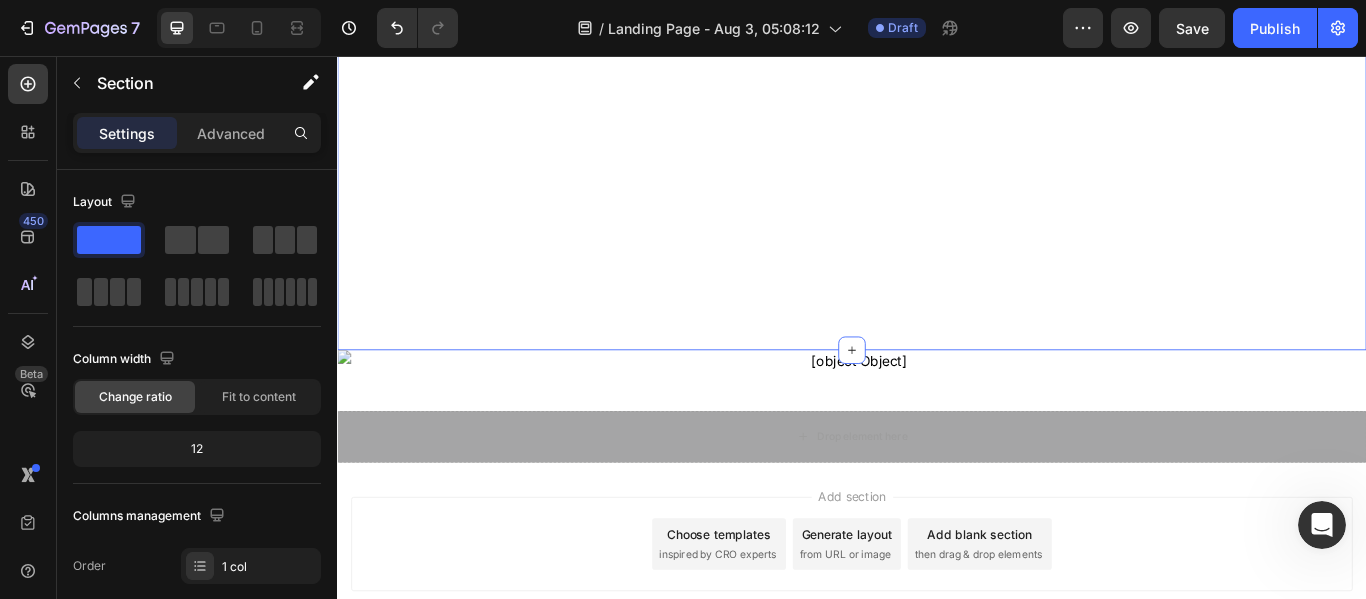 click on "Click here to edit heading Heading This is your text block. Click to edit and make it your own. Share your product's story                   or services offered. Get creative and make it yours! Text Block Get started Button Hero Banner" at bounding box center [937, -40] 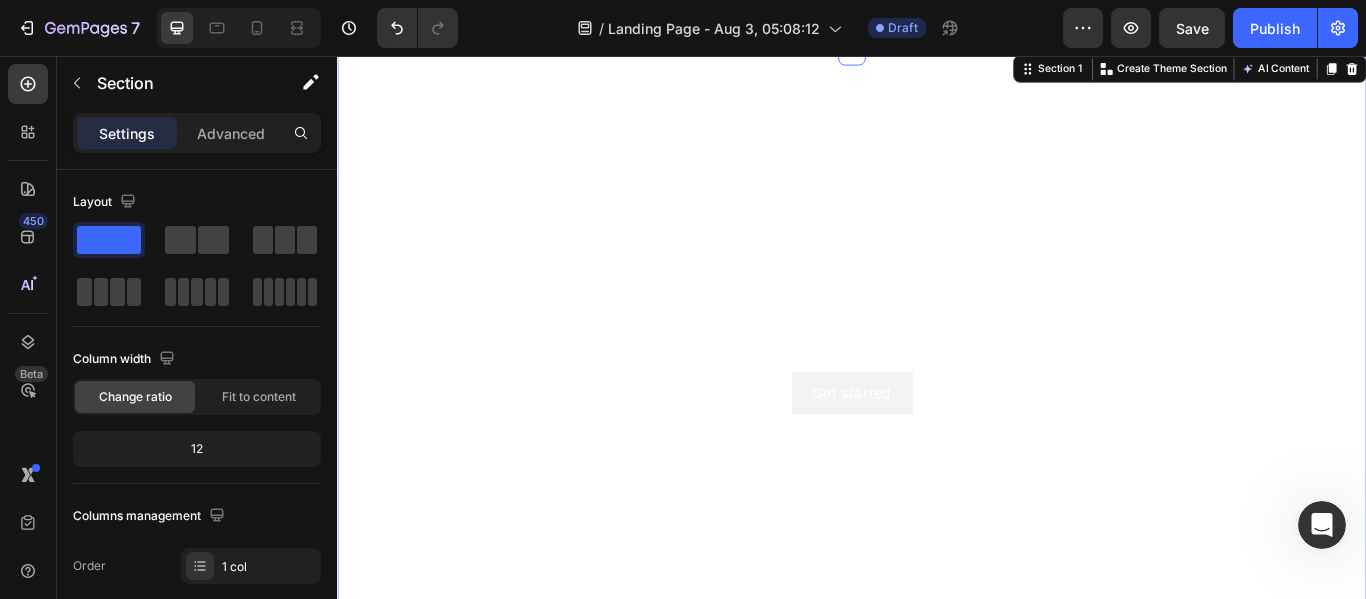 scroll, scrollTop: 0, scrollLeft: 0, axis: both 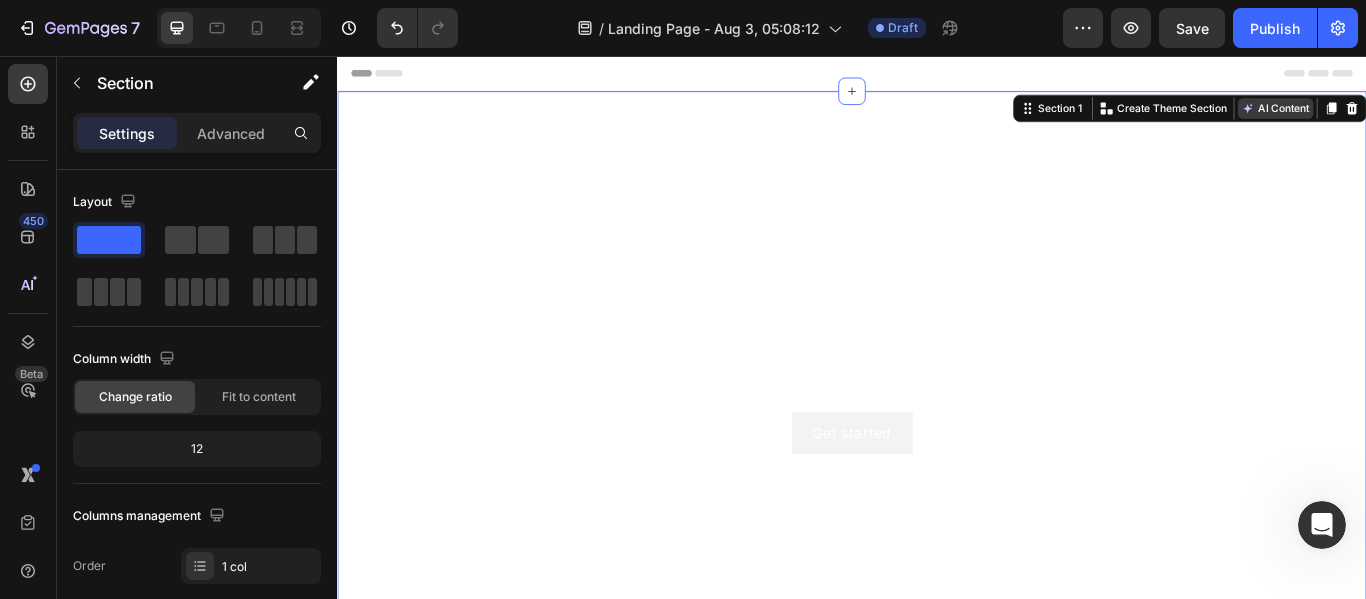 click on "AI Content" at bounding box center [1431, 117] 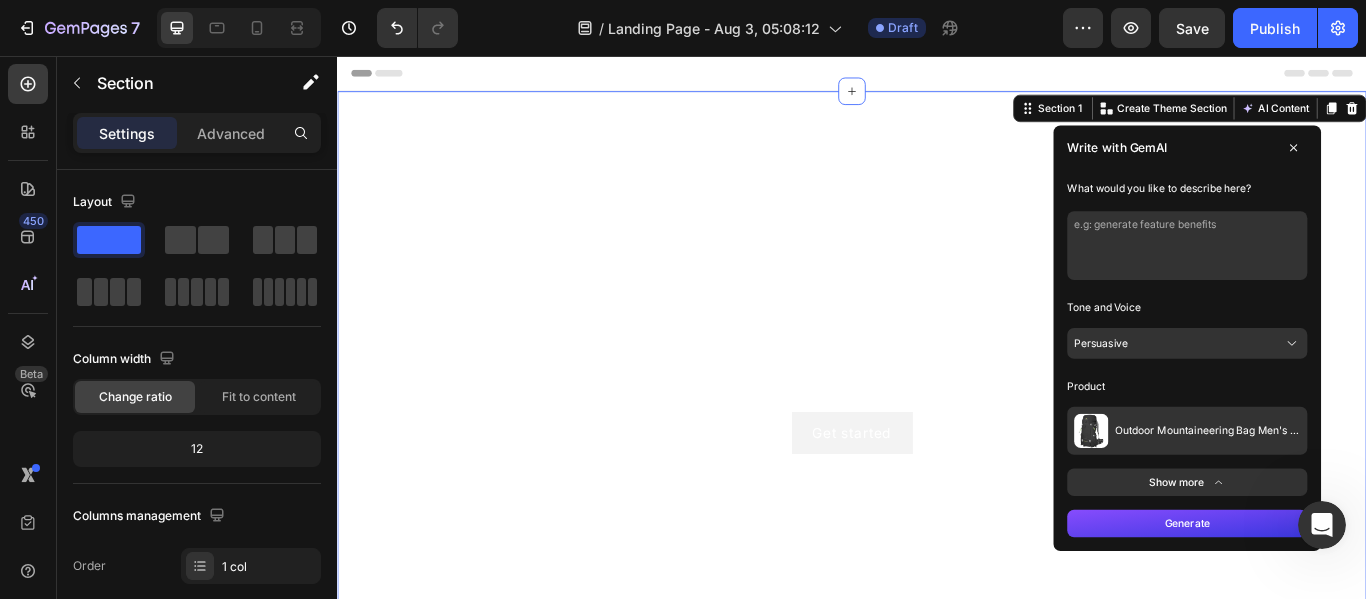 click on "Outdoor Mountaineering Bag Men's Hiking Backpack Travel Large-capacity Backpack" at bounding box center [1328, 493] 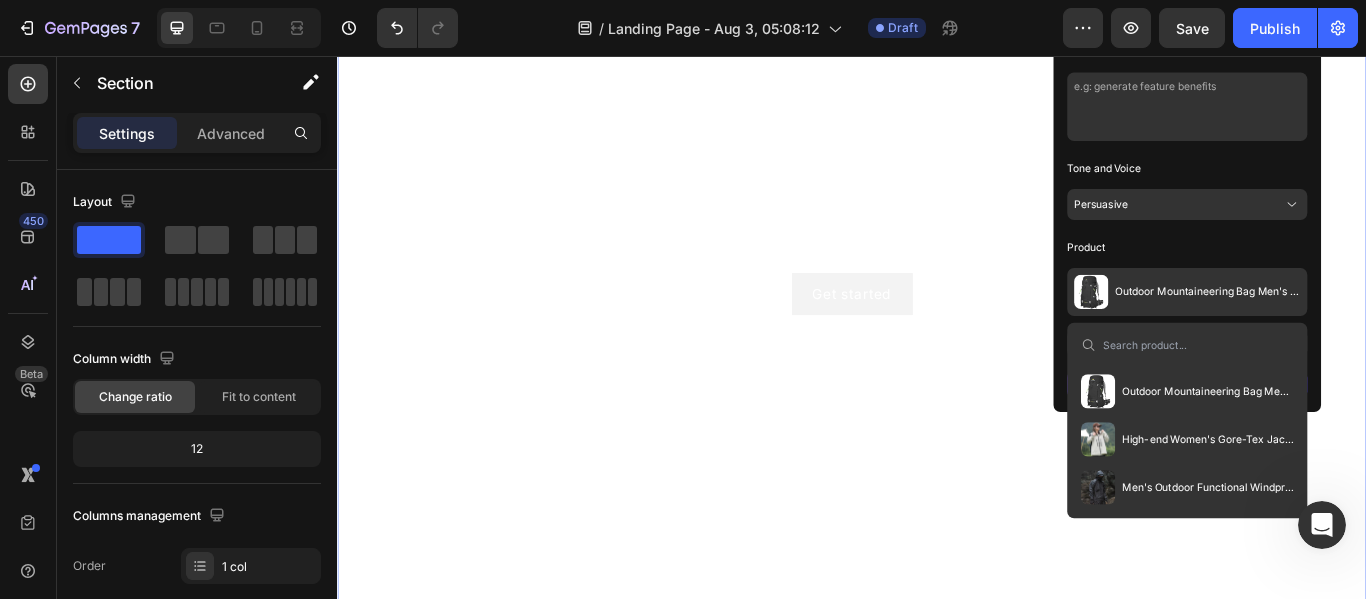 scroll, scrollTop: 165, scrollLeft: 0, axis: vertical 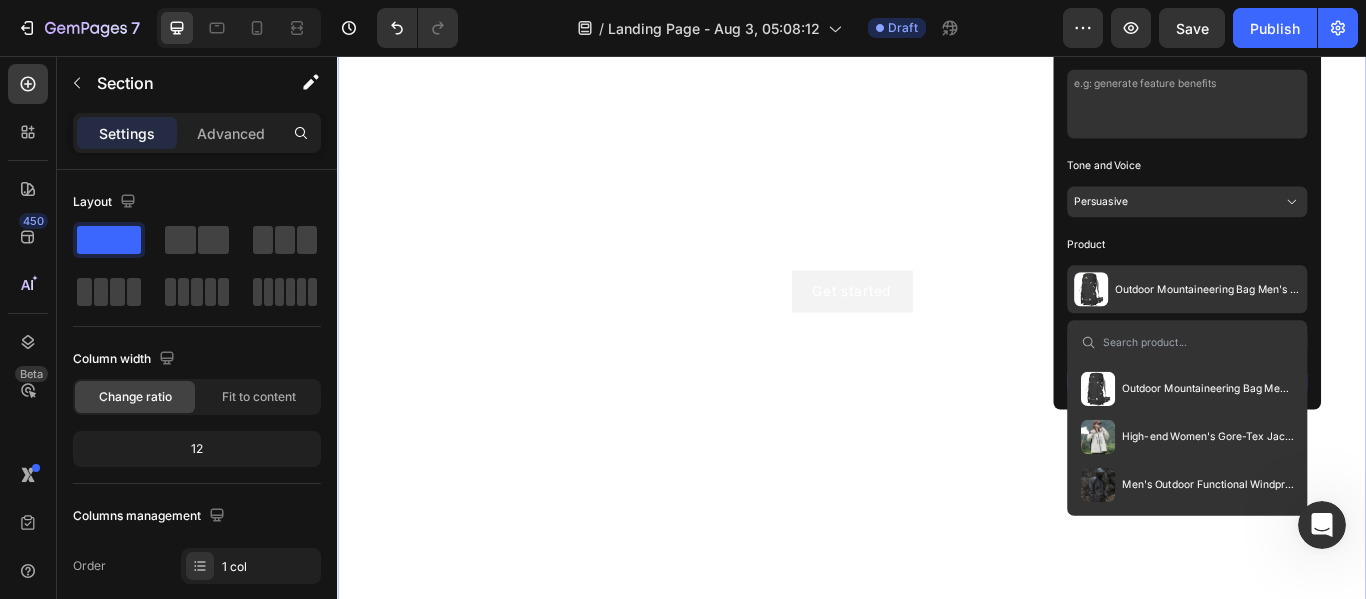 click on "Outdoor Mountaineering Bag Men's Hiking Backpack Travel Large-capacity Backpack" at bounding box center (1352, 444) 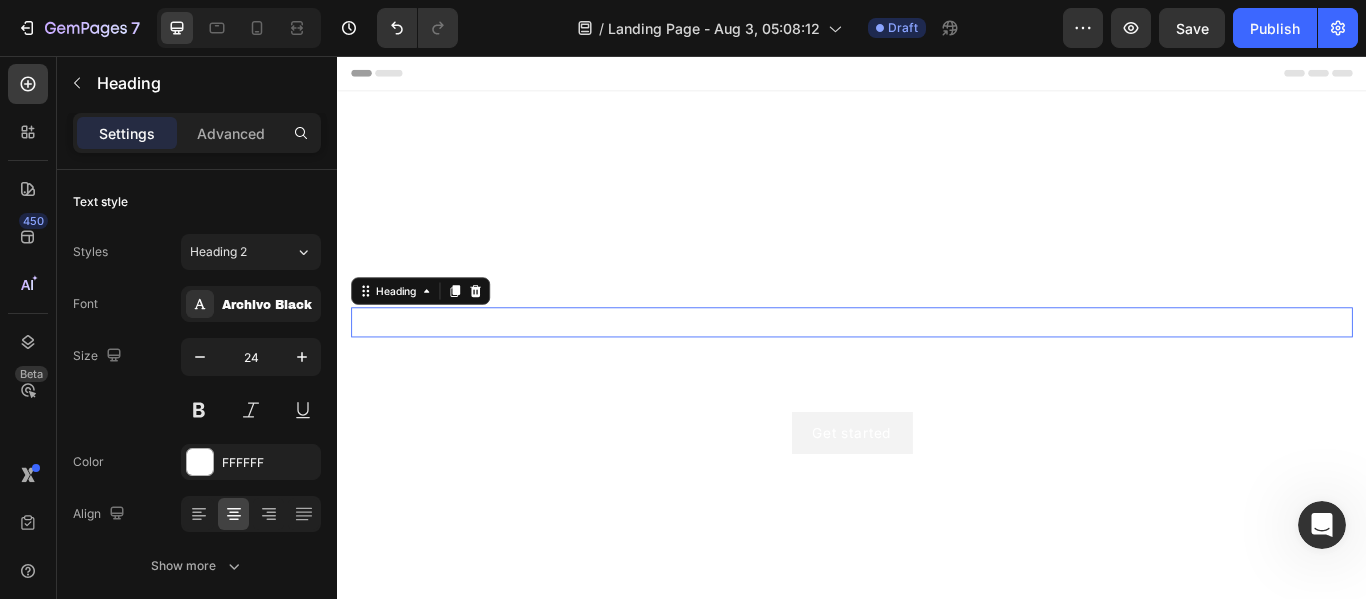 scroll, scrollTop: 705, scrollLeft: 0, axis: vertical 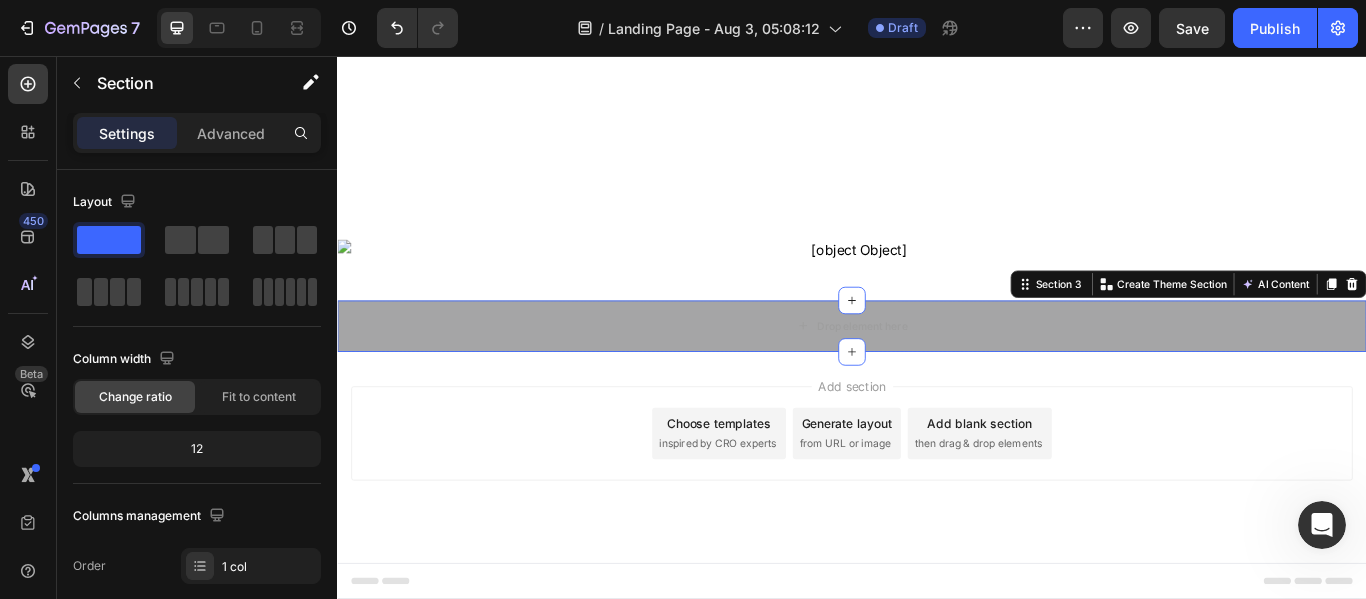 click on "inspired by CRO experts" at bounding box center (780, 508) 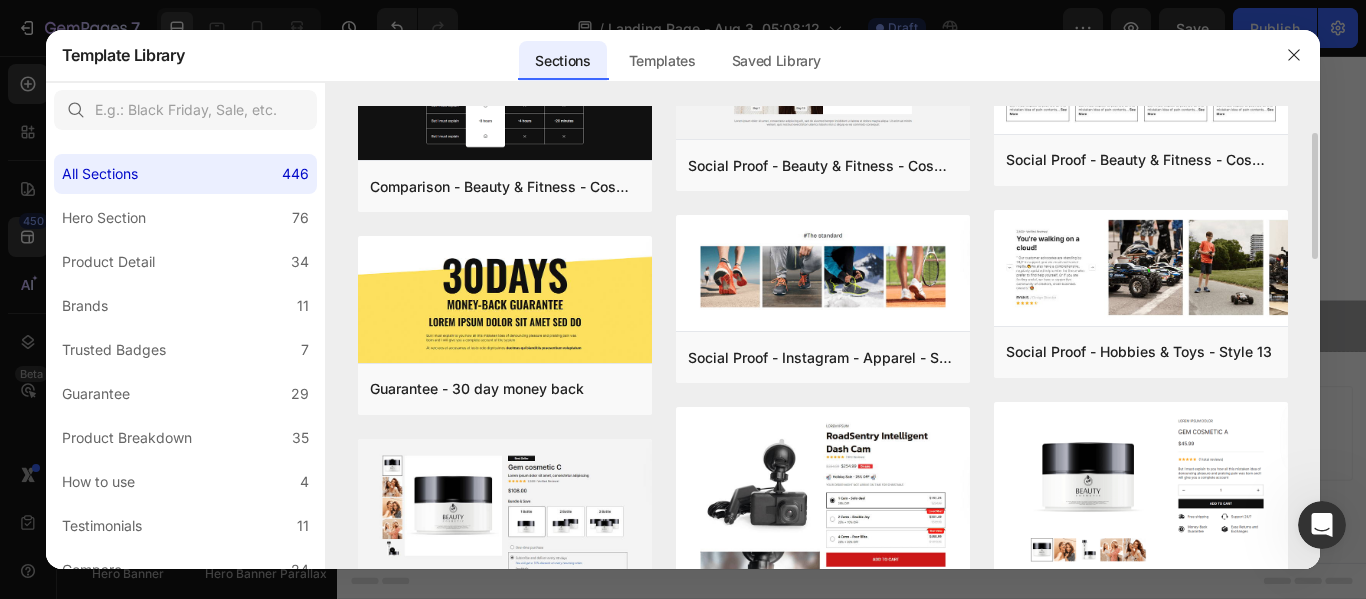 scroll, scrollTop: 108, scrollLeft: 0, axis: vertical 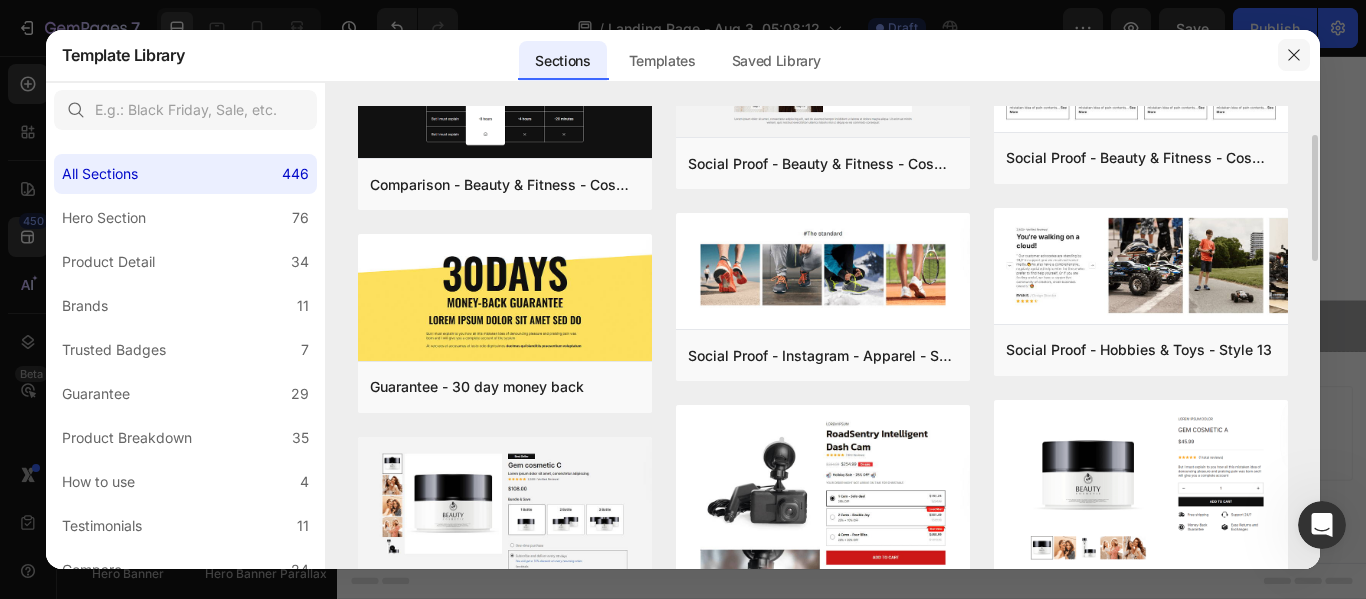 click at bounding box center [1294, 55] 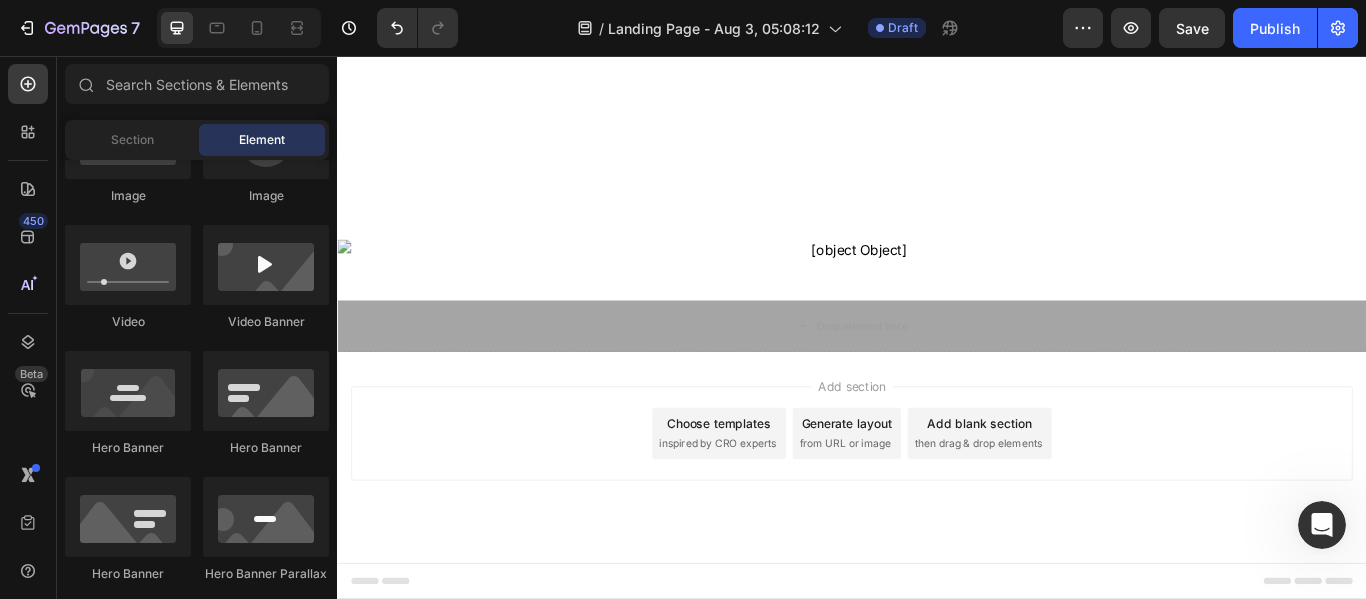 click on "Generate layout" at bounding box center (931, 484) 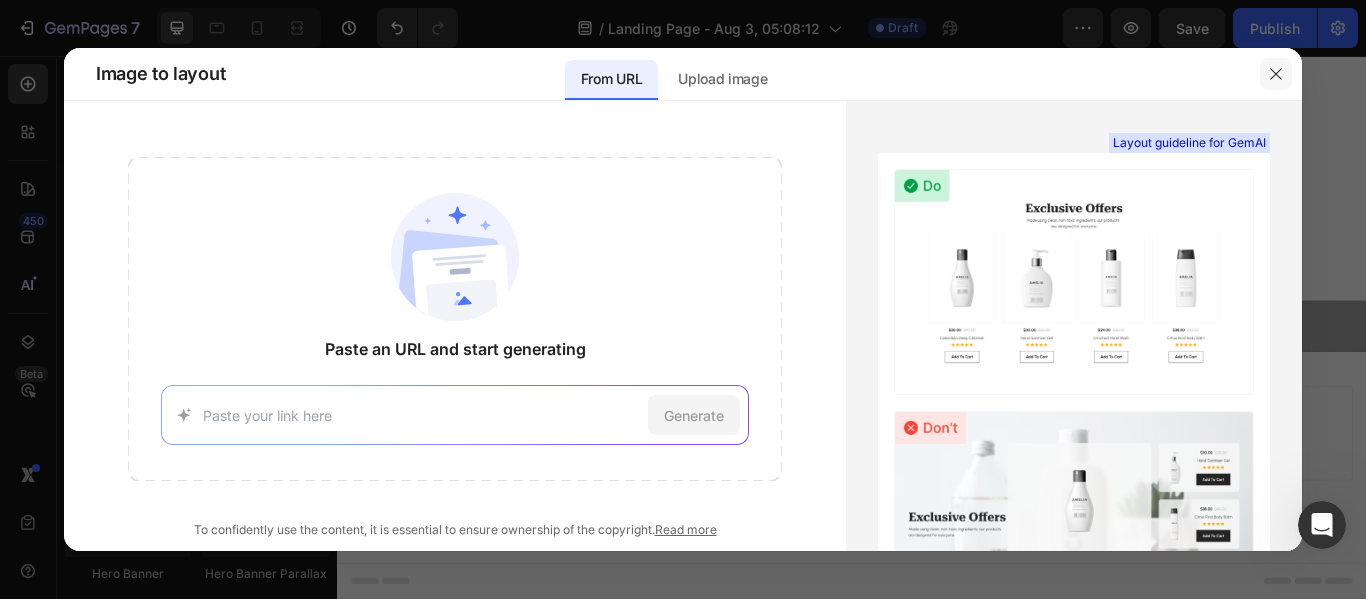 click 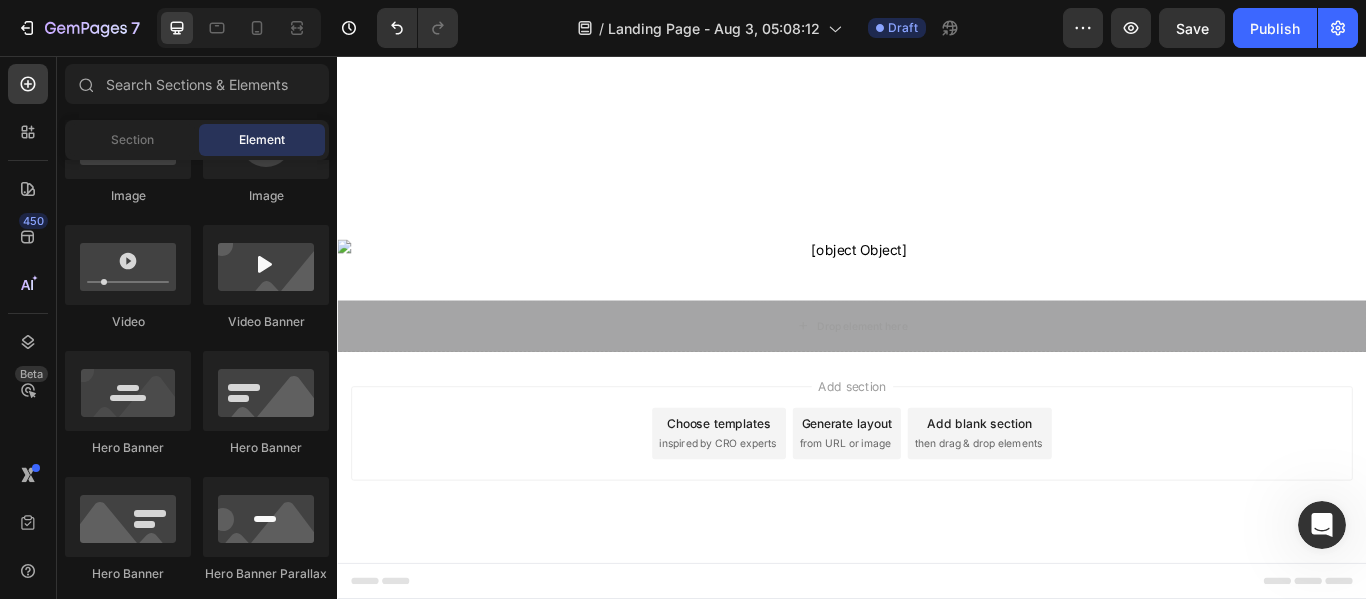 click on "Add blank section" at bounding box center [1086, 484] 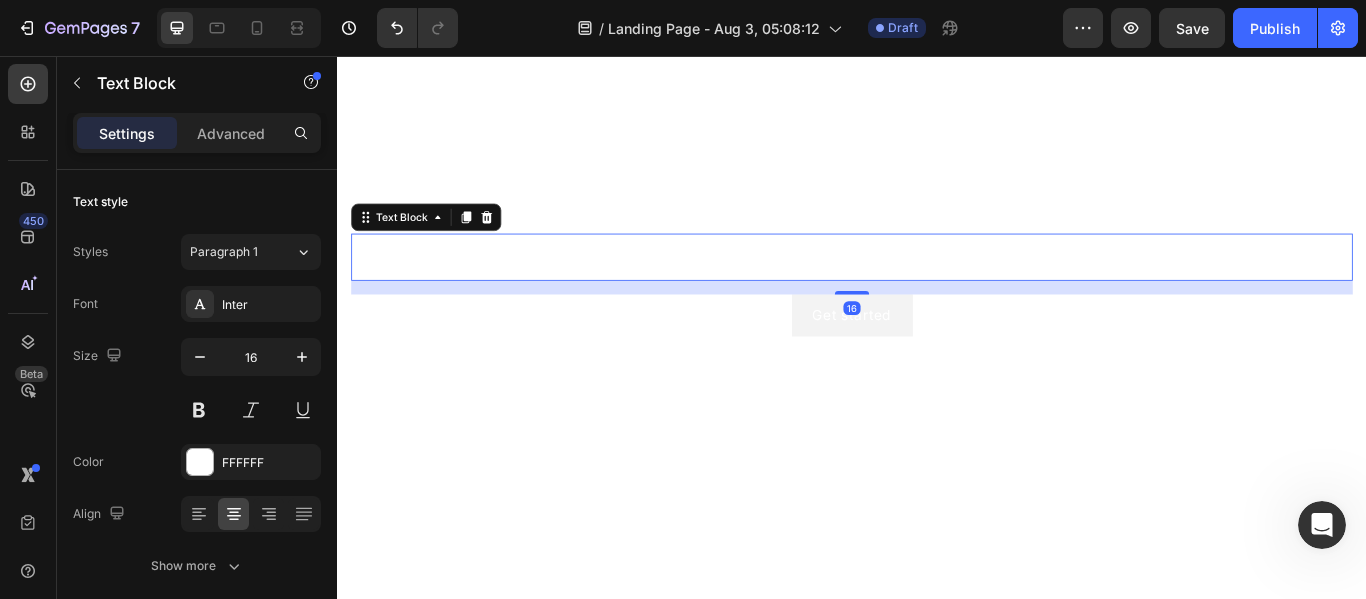 scroll, scrollTop: 0, scrollLeft: 0, axis: both 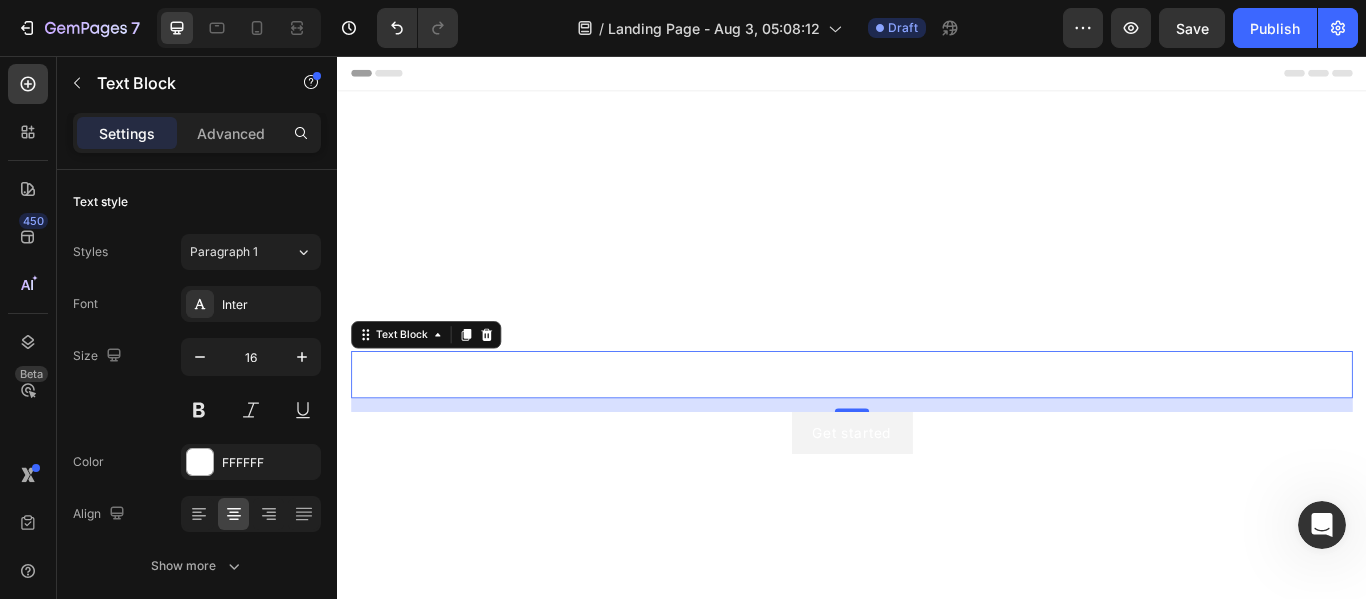 click on "Header" at bounding box center [394, 76] 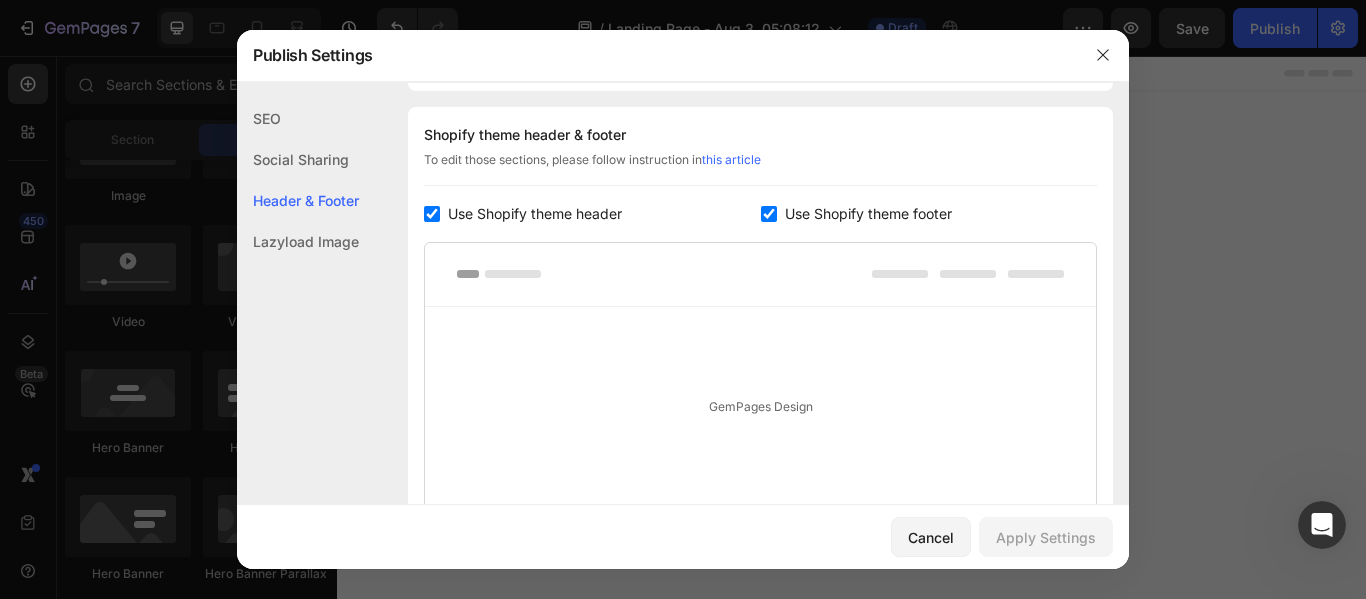 scroll, scrollTop: 937, scrollLeft: 0, axis: vertical 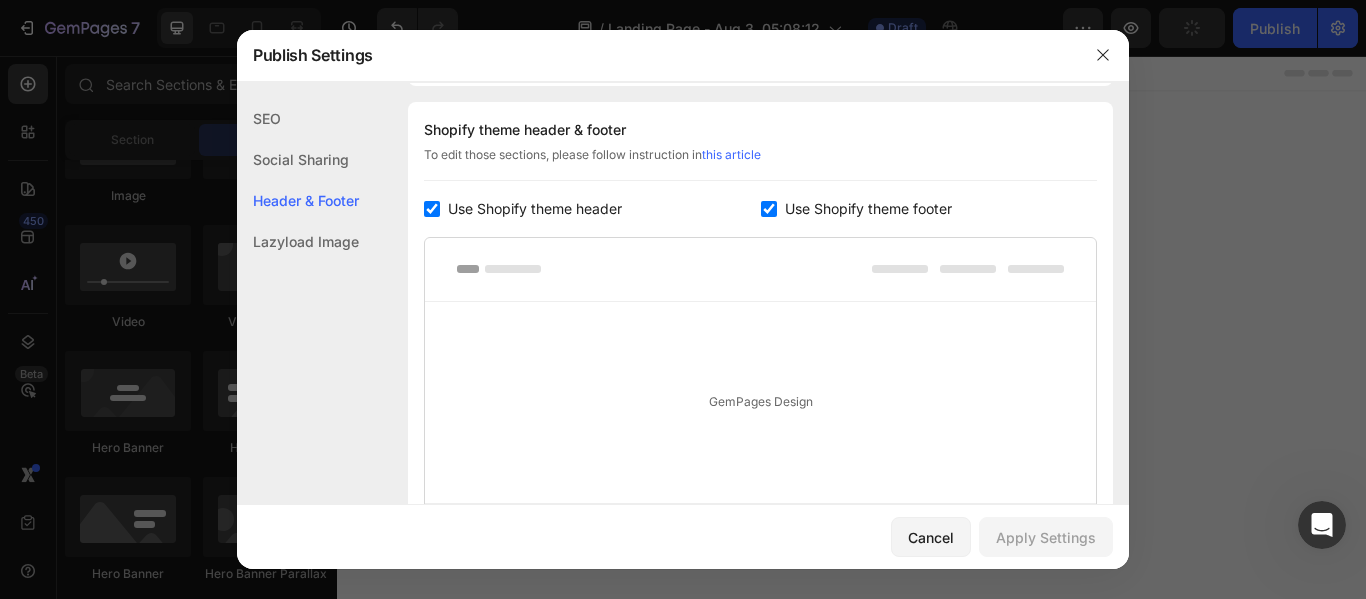 click on "Social Sharing" 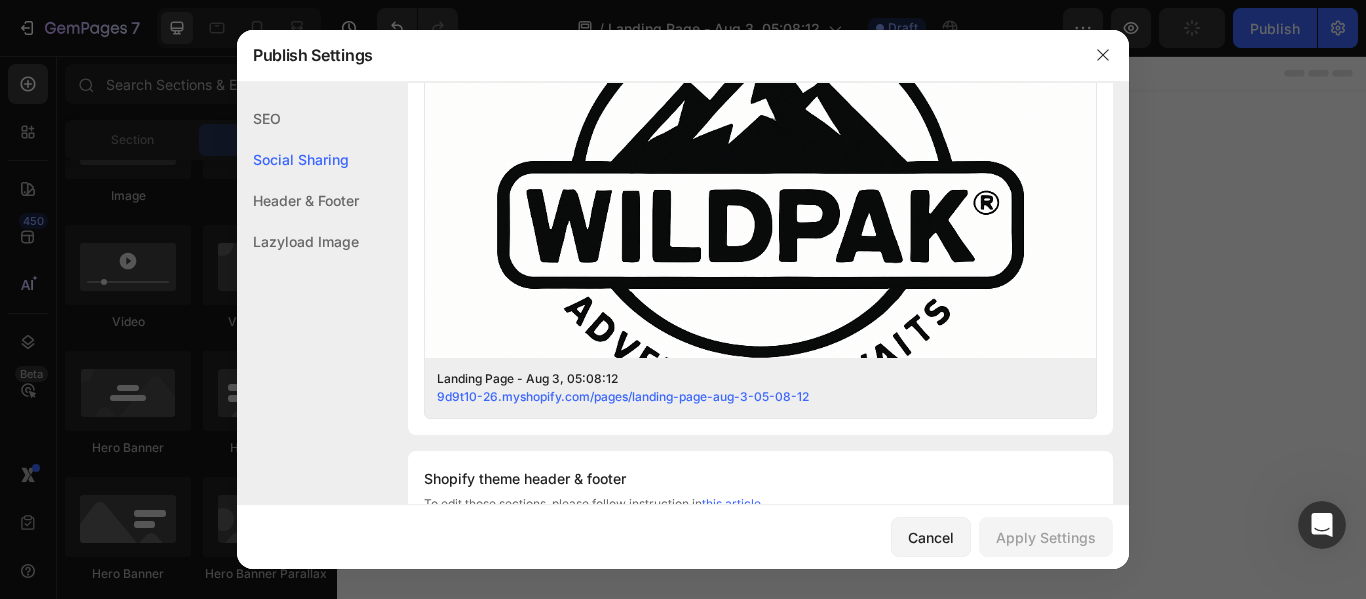 scroll, scrollTop: 457, scrollLeft: 0, axis: vertical 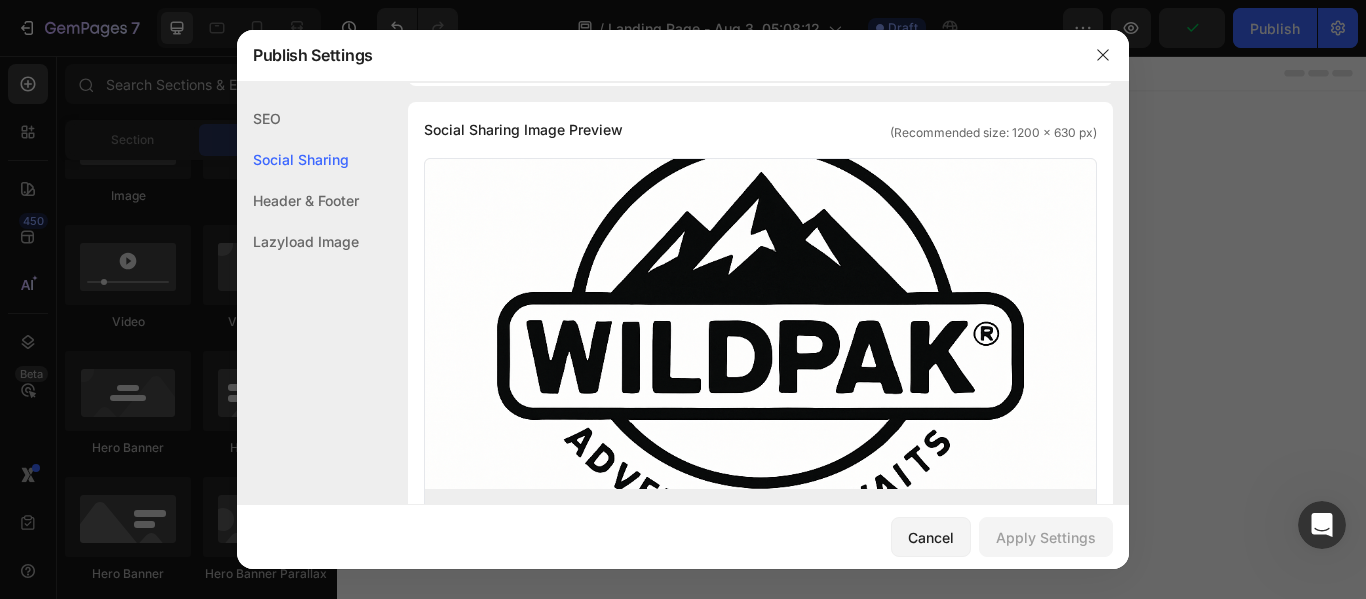 click on "Social Sharing" 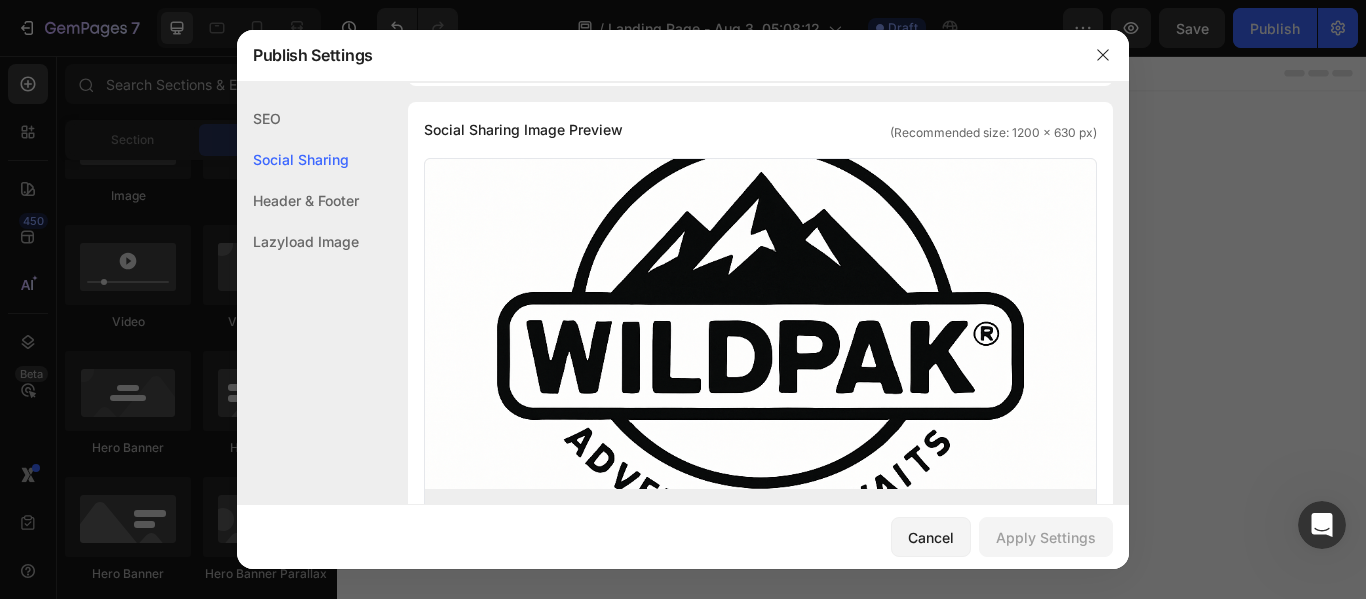 click on "SEO" 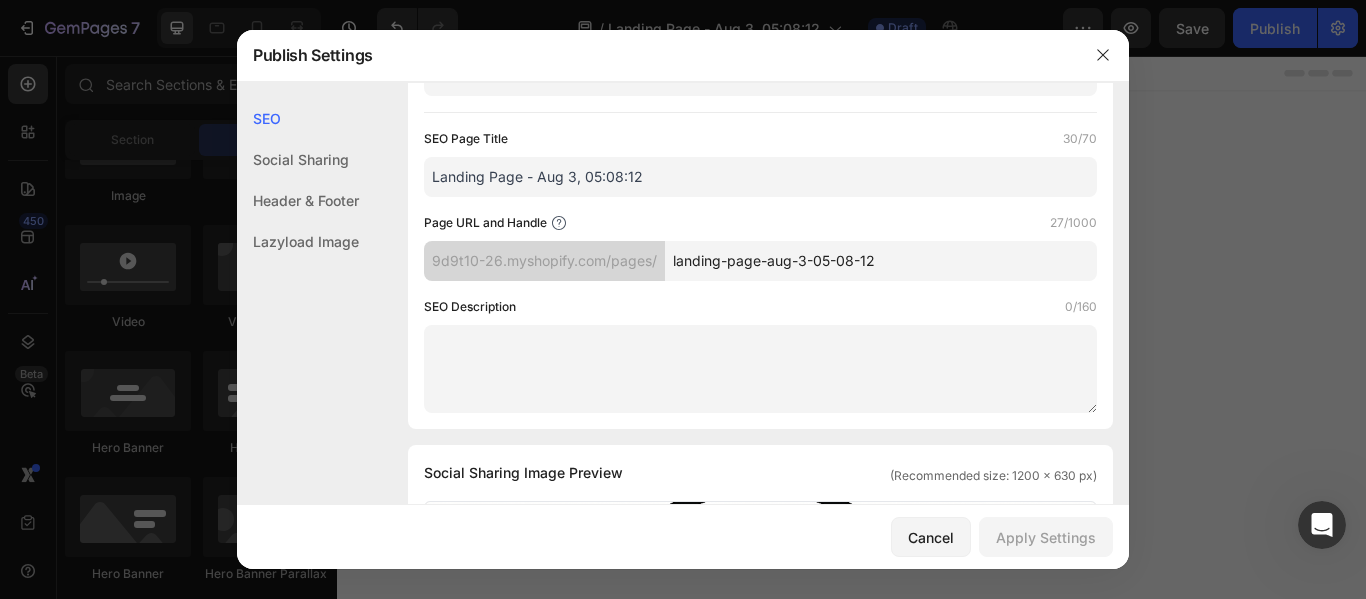 scroll, scrollTop: 0, scrollLeft: 0, axis: both 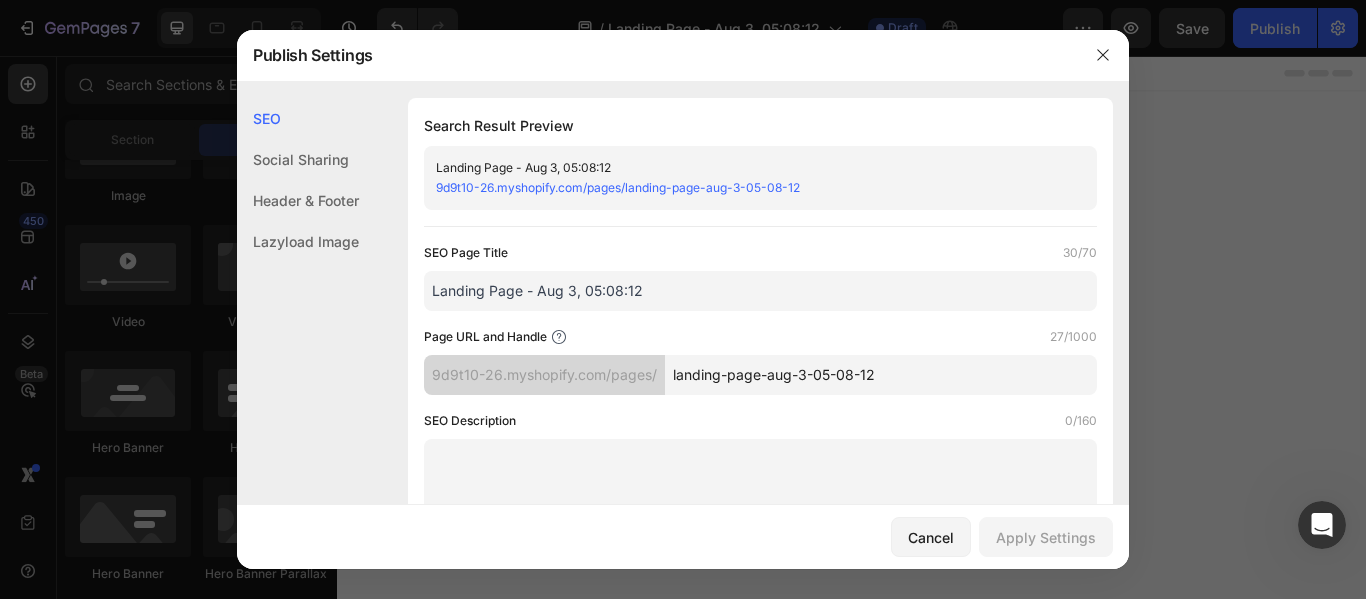 click on "Lazyload Image" 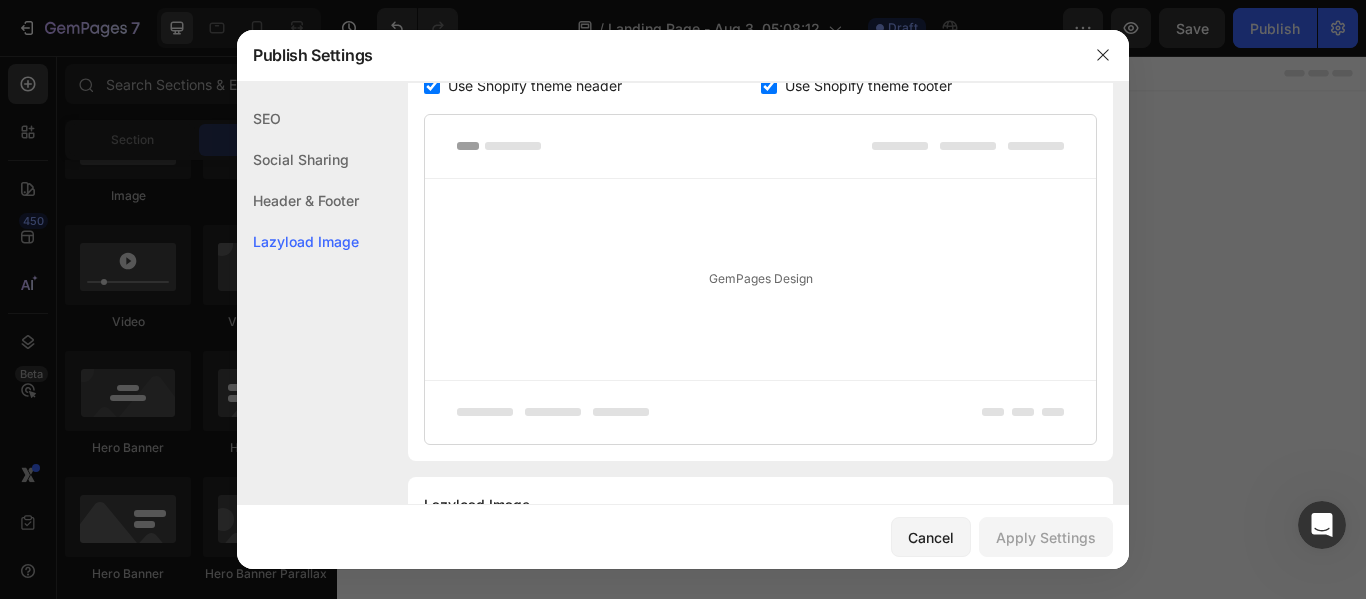 scroll, scrollTop: 1164, scrollLeft: 0, axis: vertical 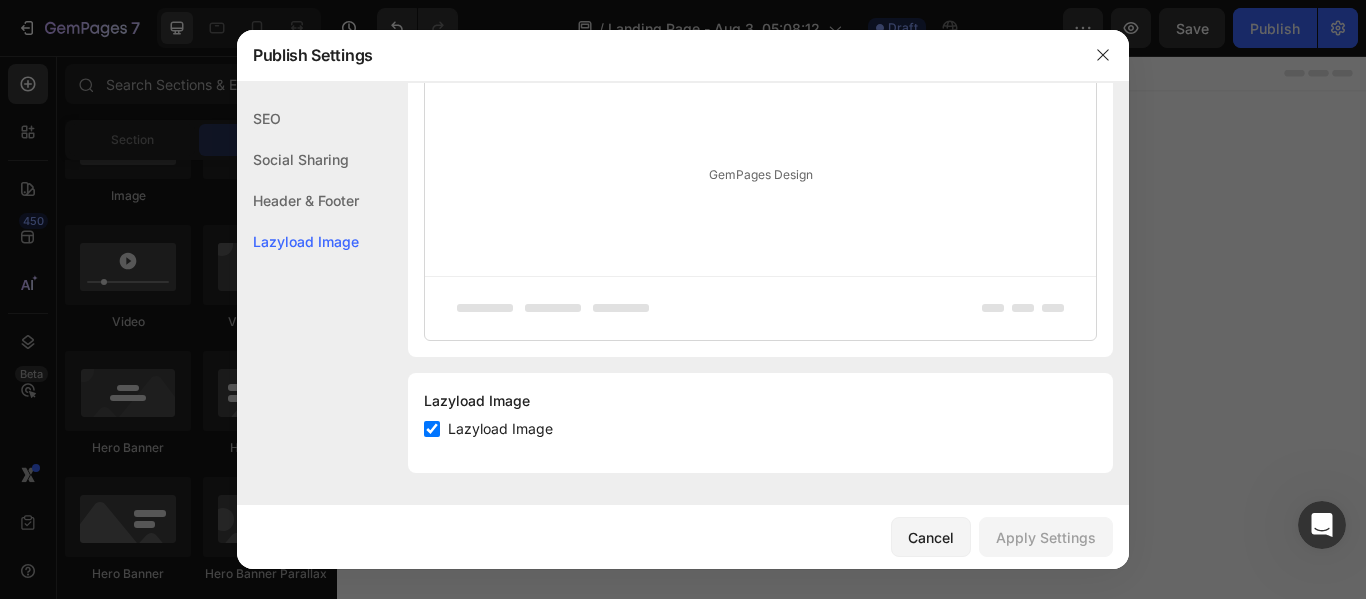 click on "GemPages Design" at bounding box center (760, 175) 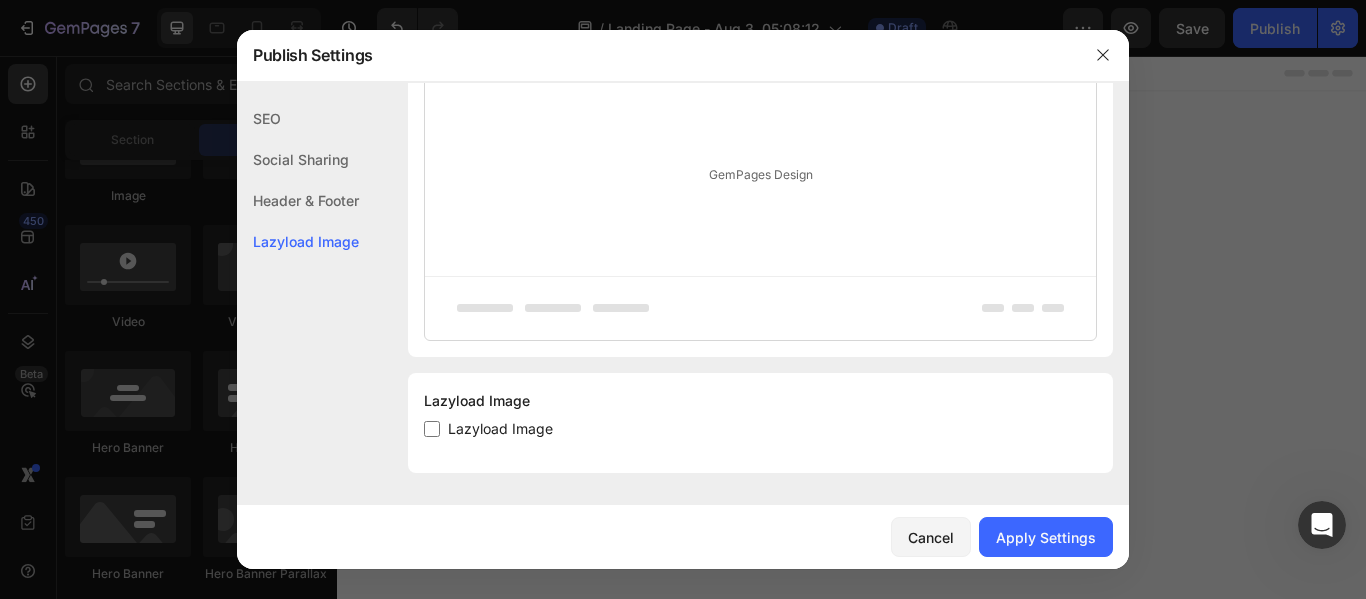 click on "Lazyload Image" at bounding box center [496, 429] 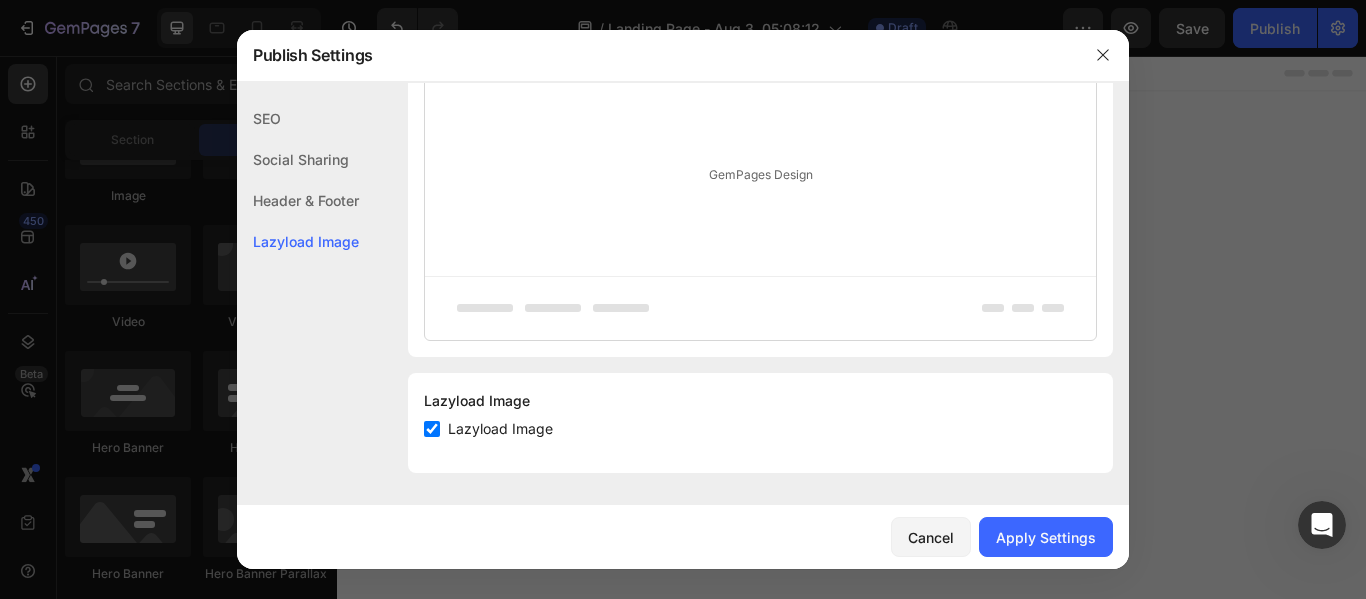 checkbox on "true" 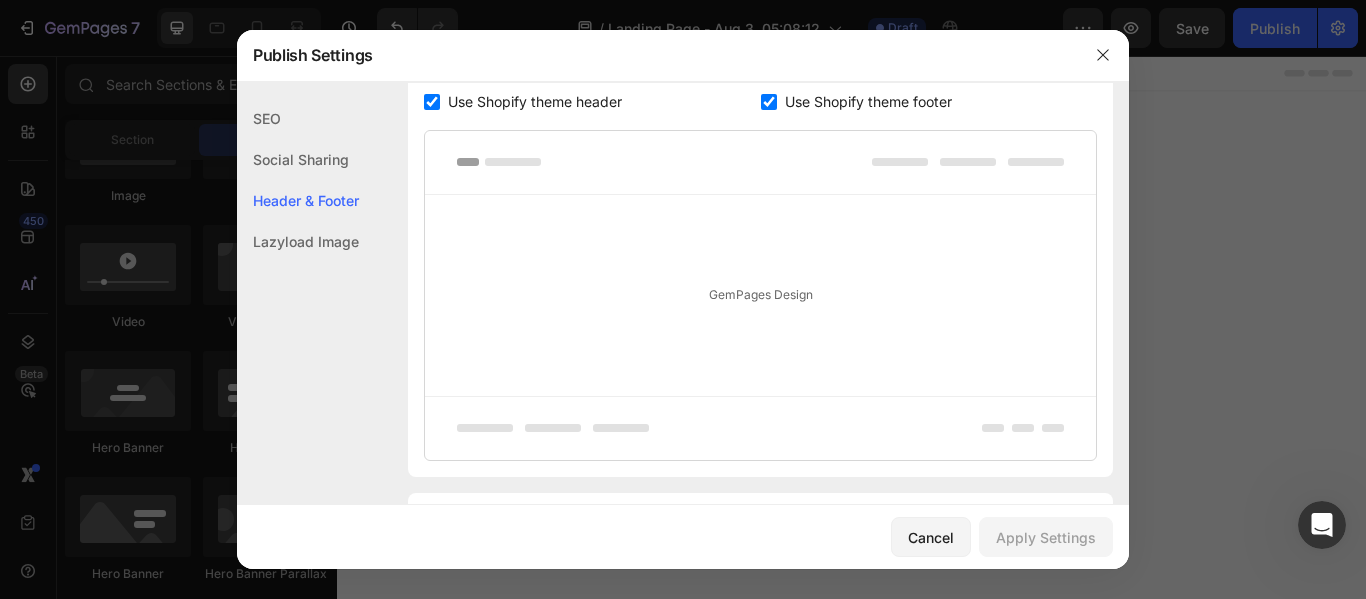 scroll, scrollTop: 881, scrollLeft: 0, axis: vertical 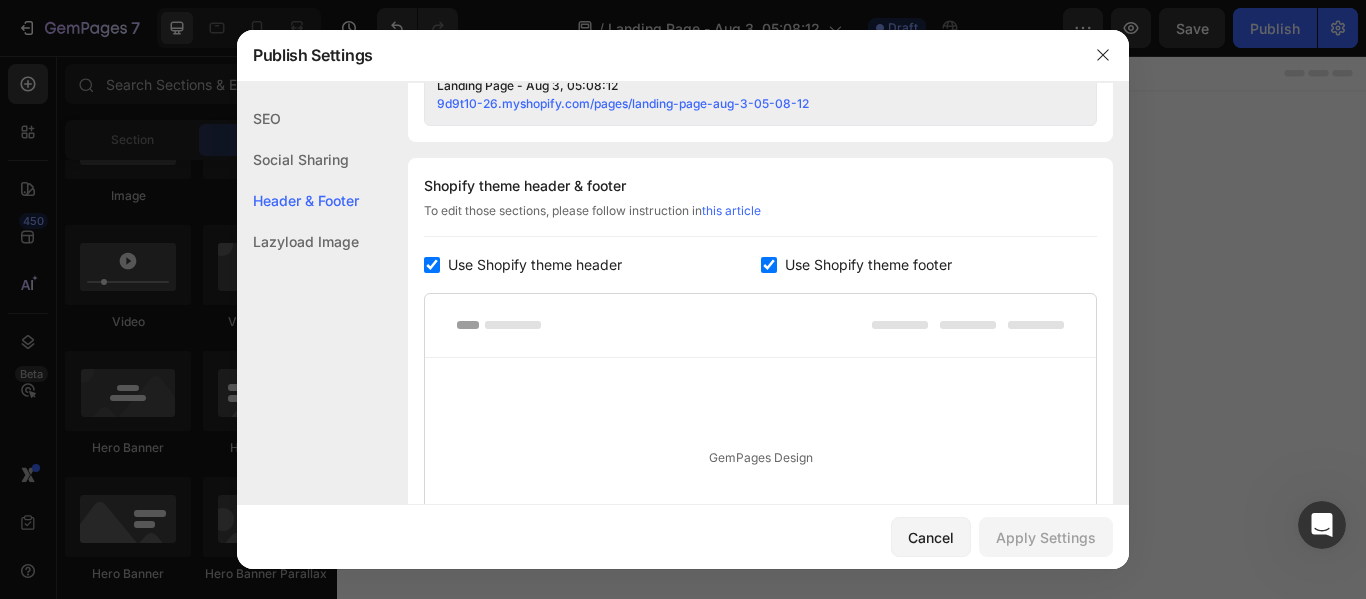 click on "GemPages Design" at bounding box center [760, 458] 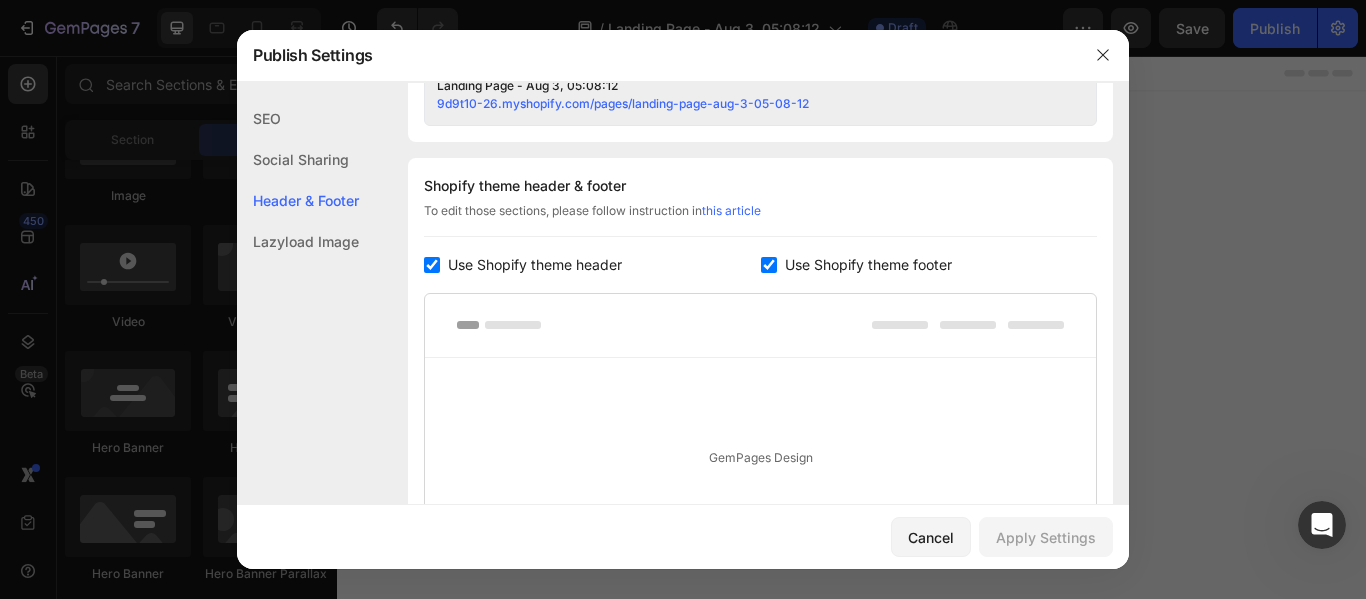 click at bounding box center [769, 265] 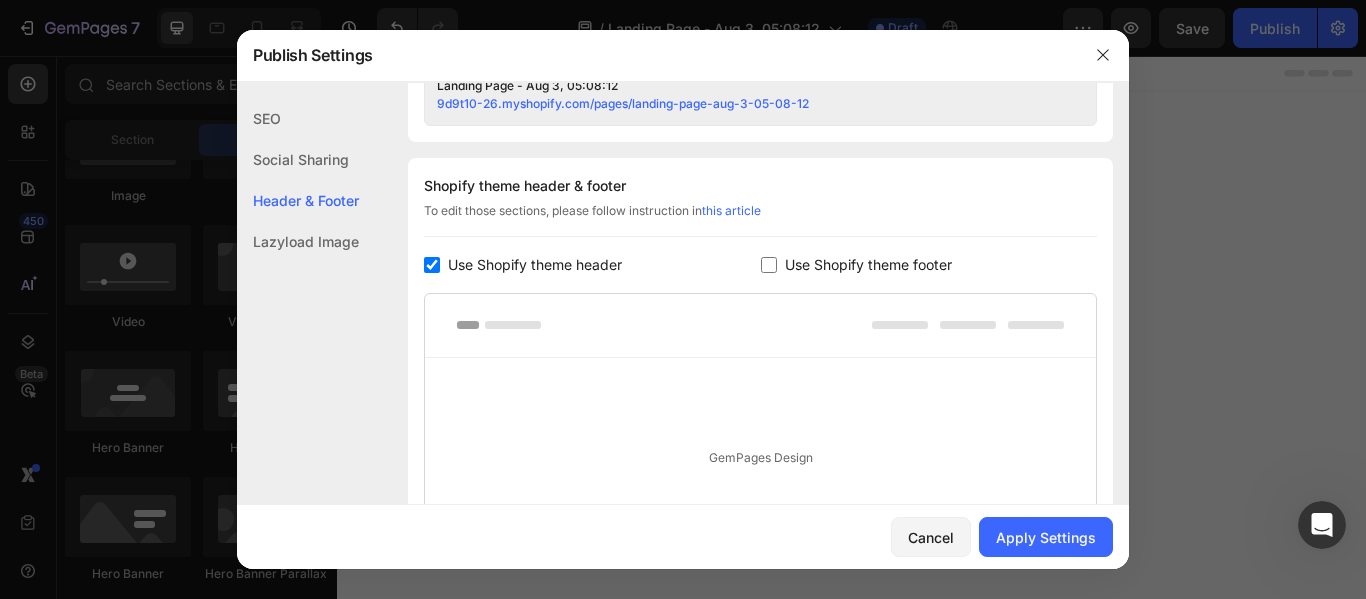 click at bounding box center (769, 265) 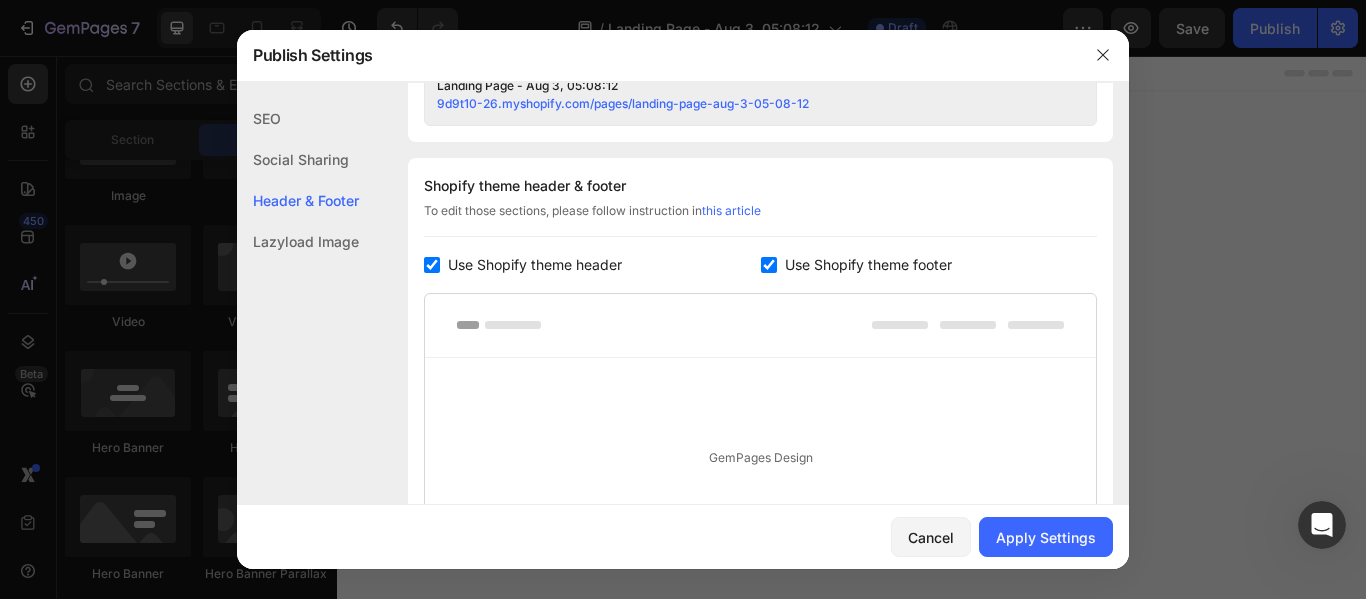 checkbox on "true" 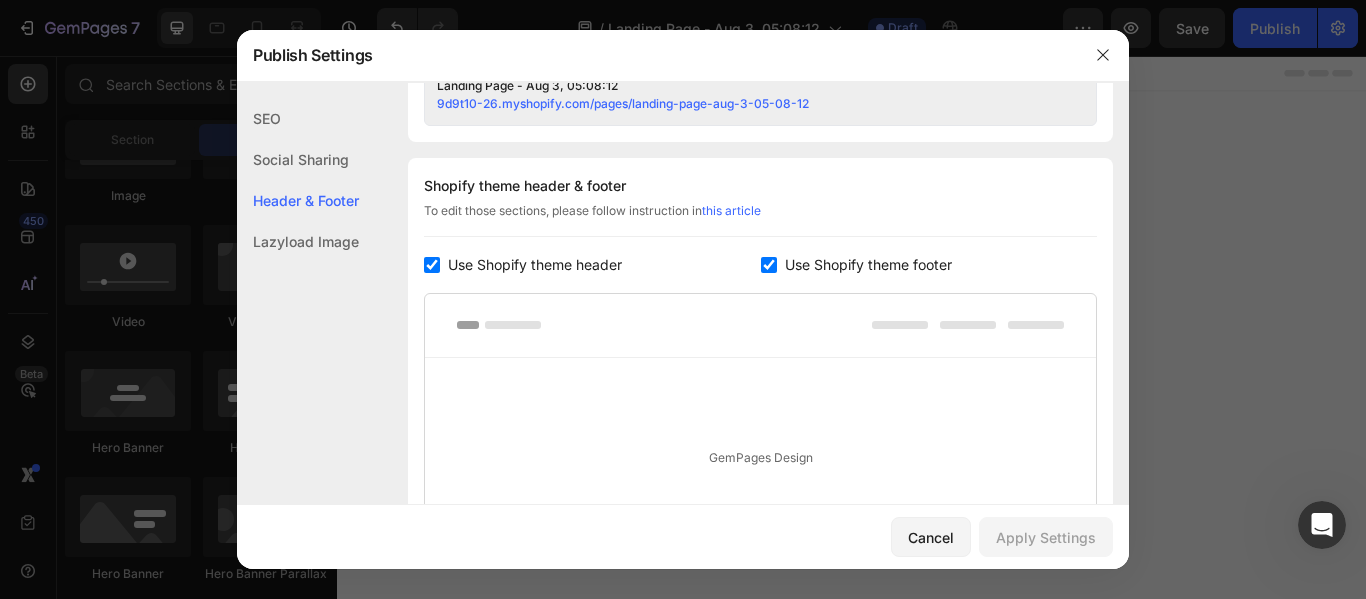 click at bounding box center [432, 265] 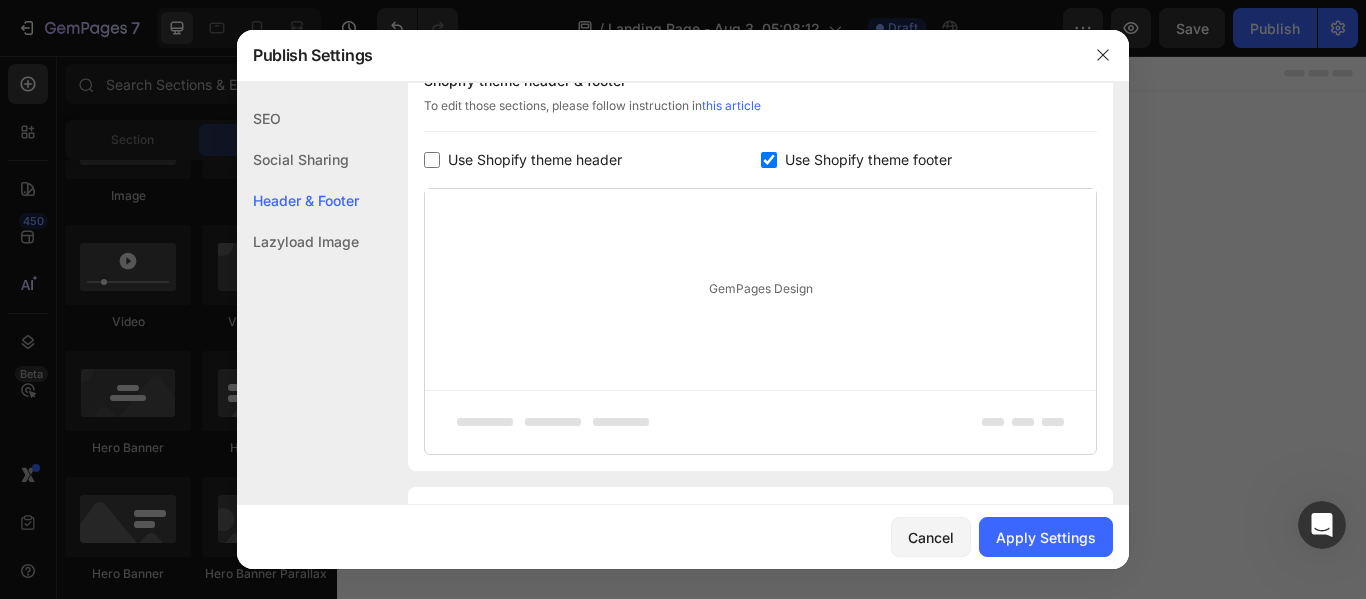 scroll, scrollTop: 998, scrollLeft: 0, axis: vertical 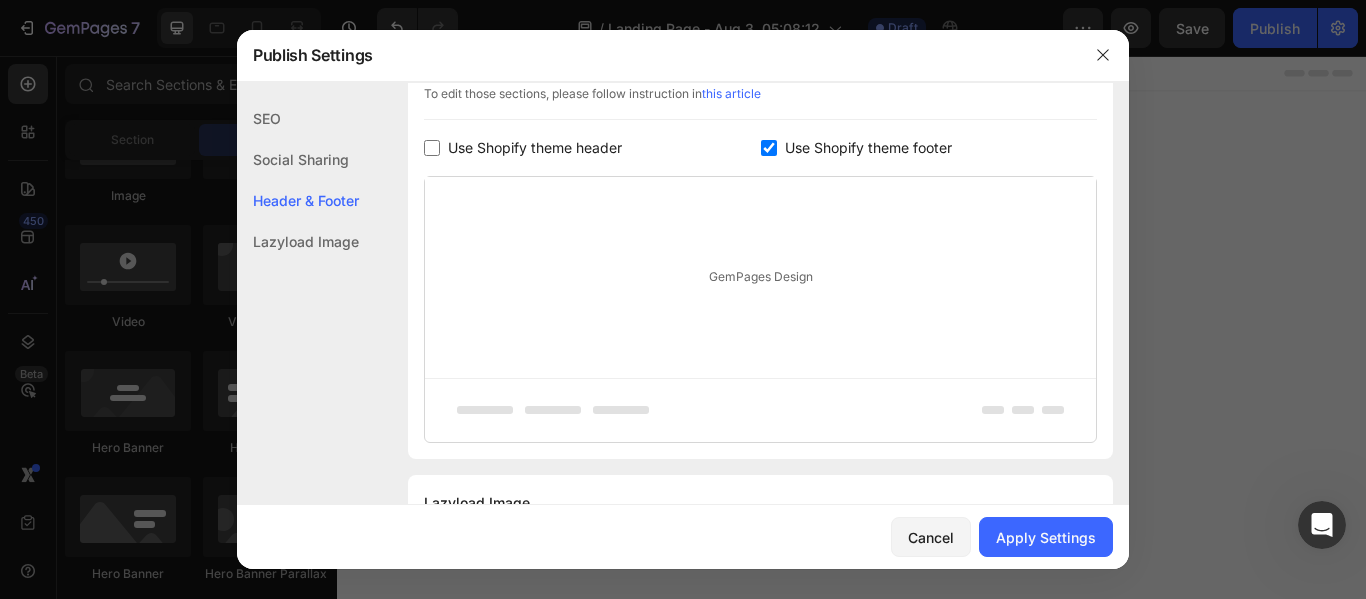 click at bounding box center [432, 148] 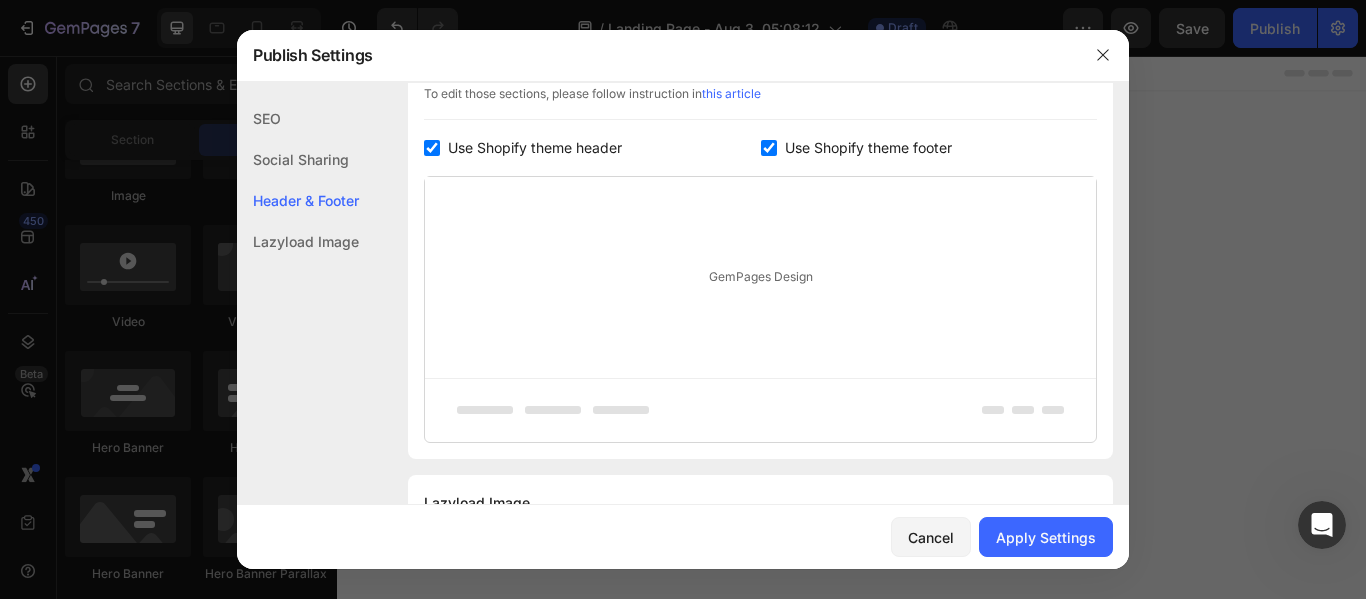 checkbox on "true" 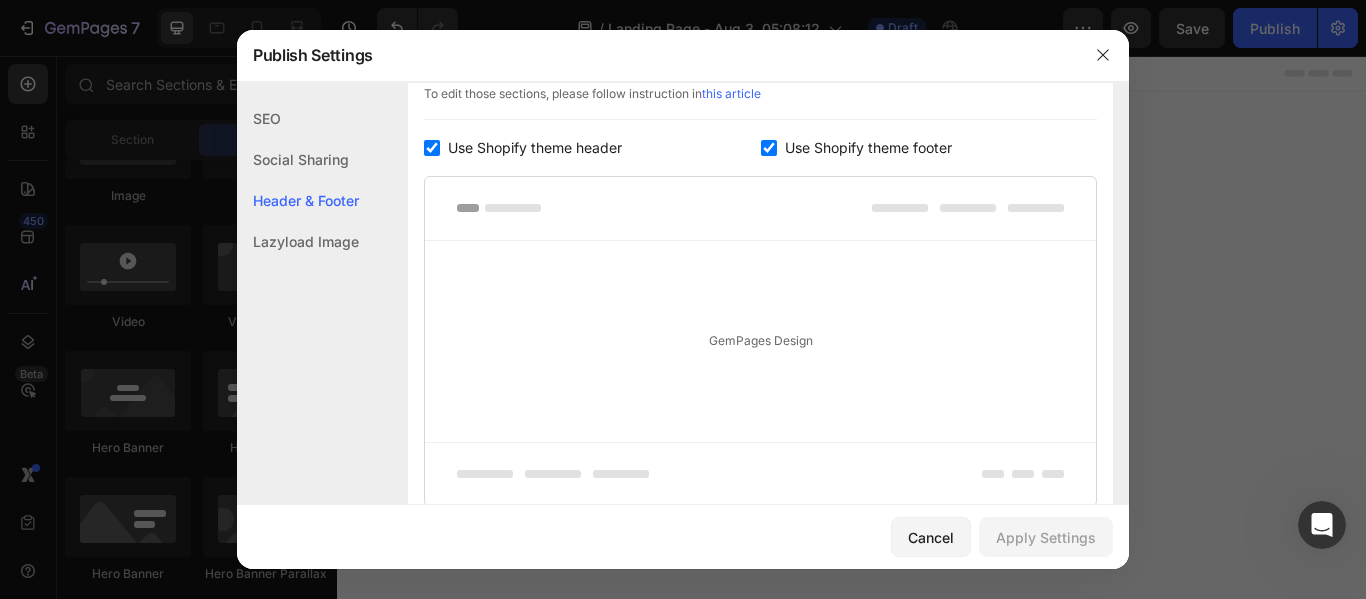 click 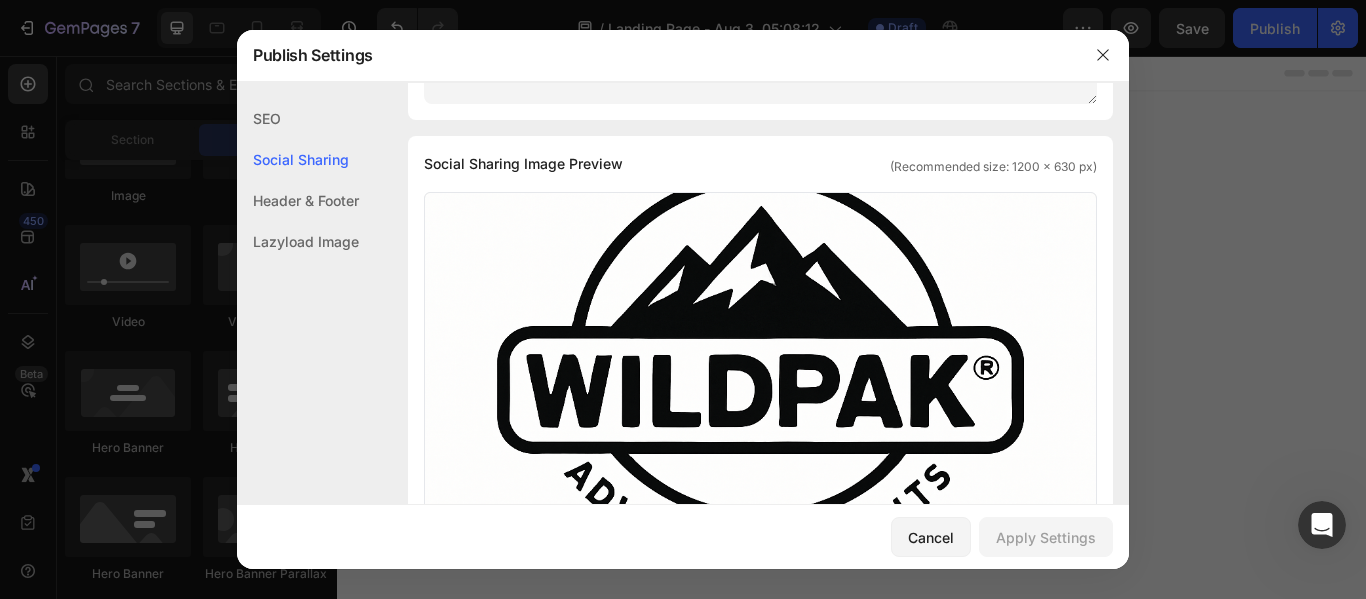 scroll, scrollTop: 400, scrollLeft: 0, axis: vertical 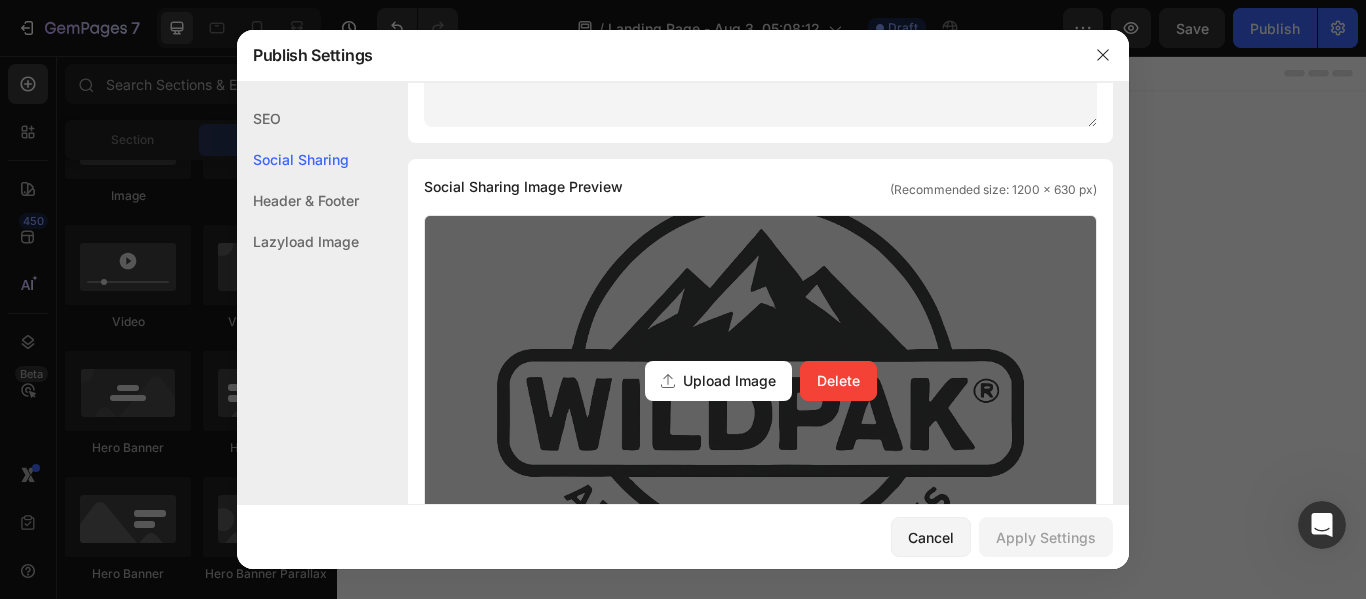 click on "Upload Image Delete" at bounding box center [760, 381] 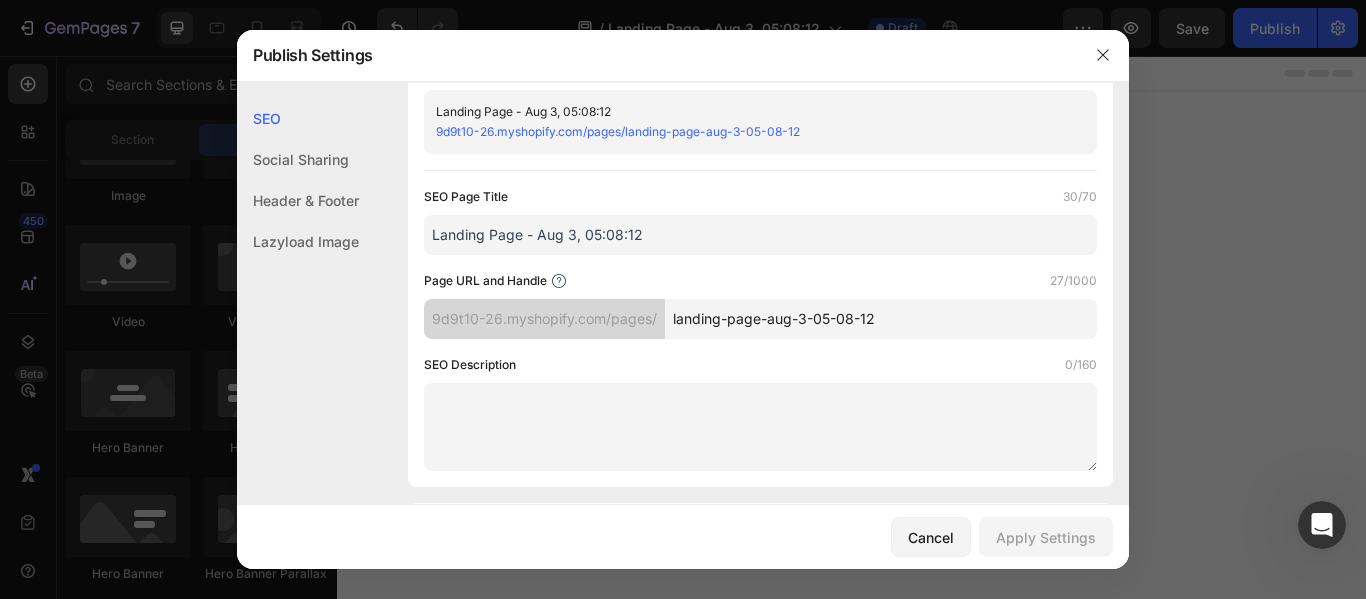 scroll, scrollTop: 53, scrollLeft: 0, axis: vertical 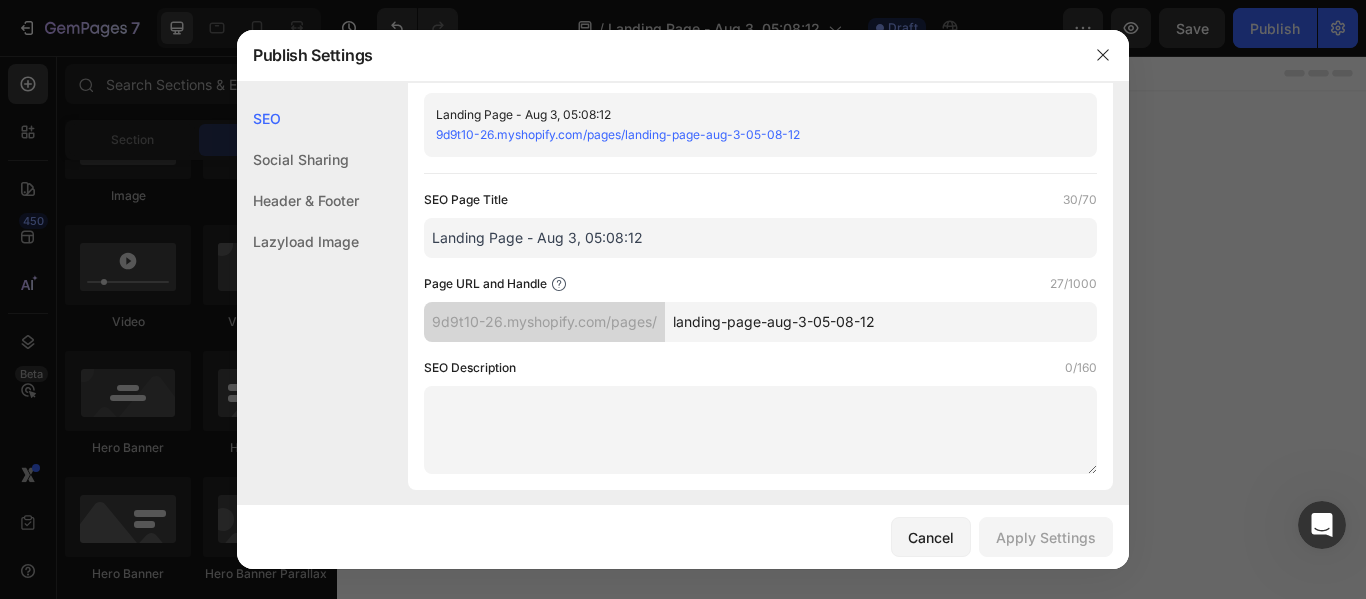 click 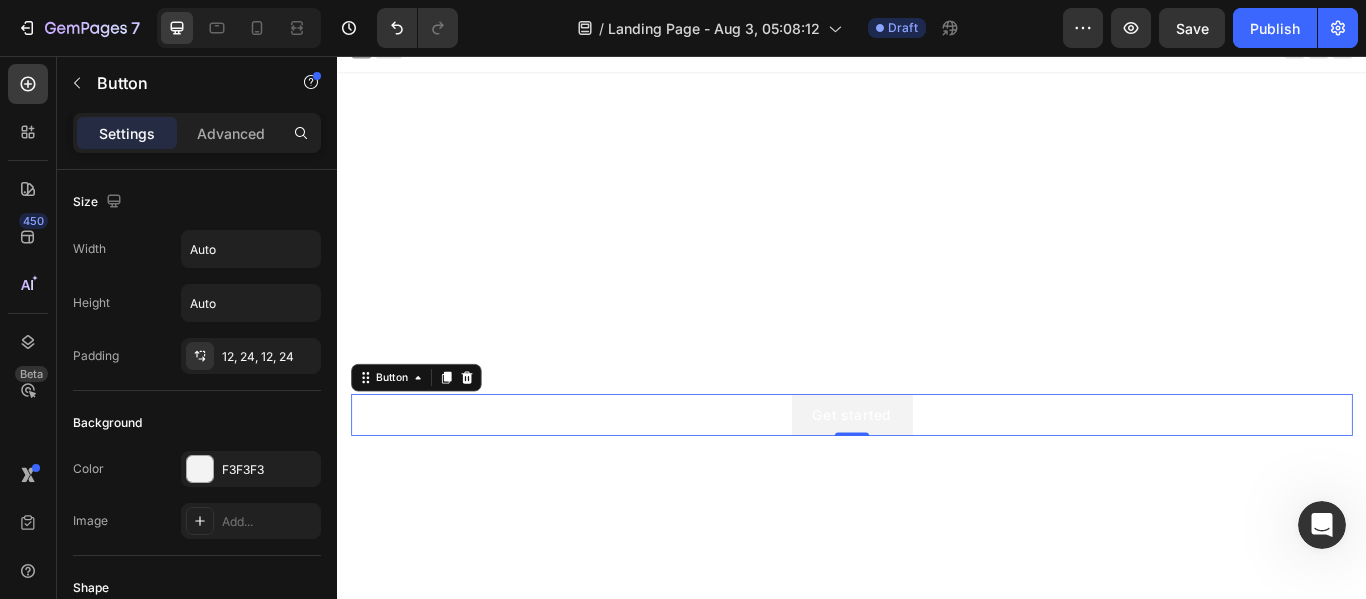 scroll, scrollTop: 0, scrollLeft: 0, axis: both 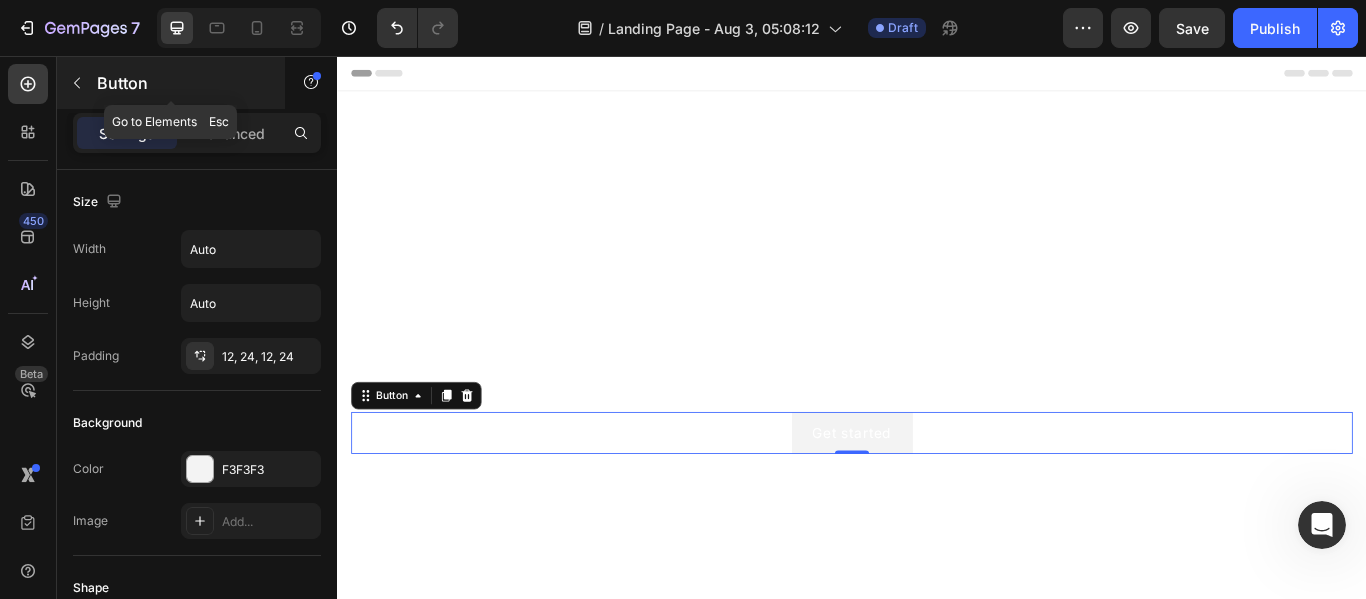 click on "Button" at bounding box center [182, 83] 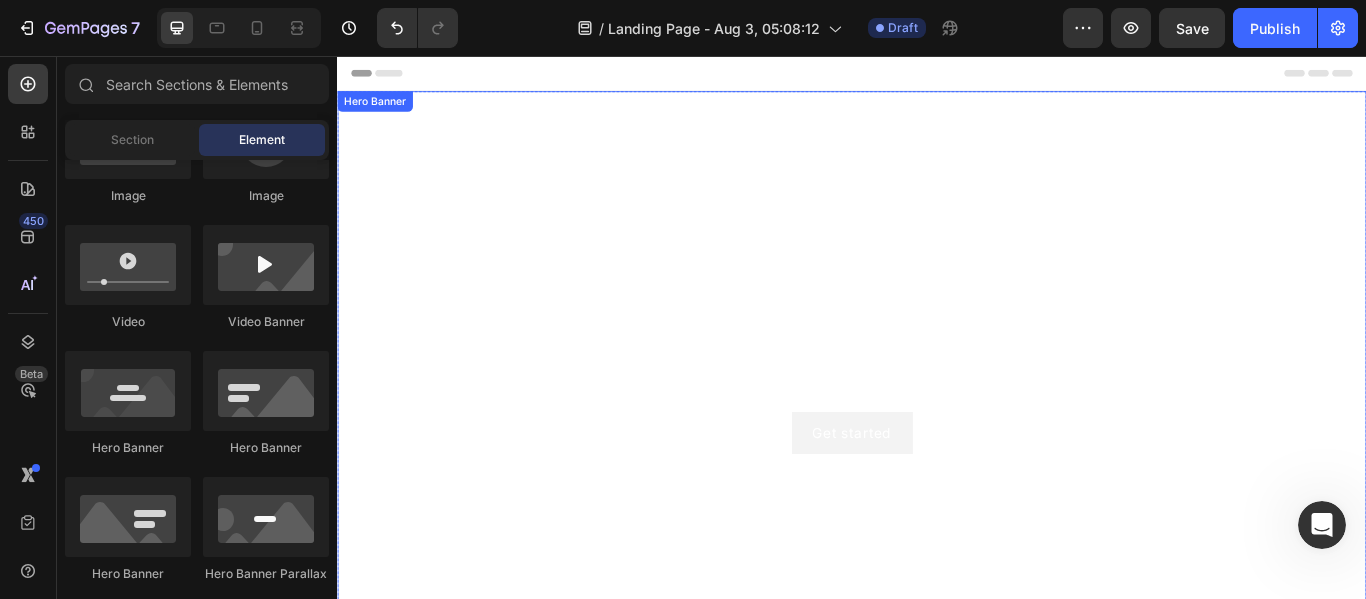 click at bounding box center (937, 434) 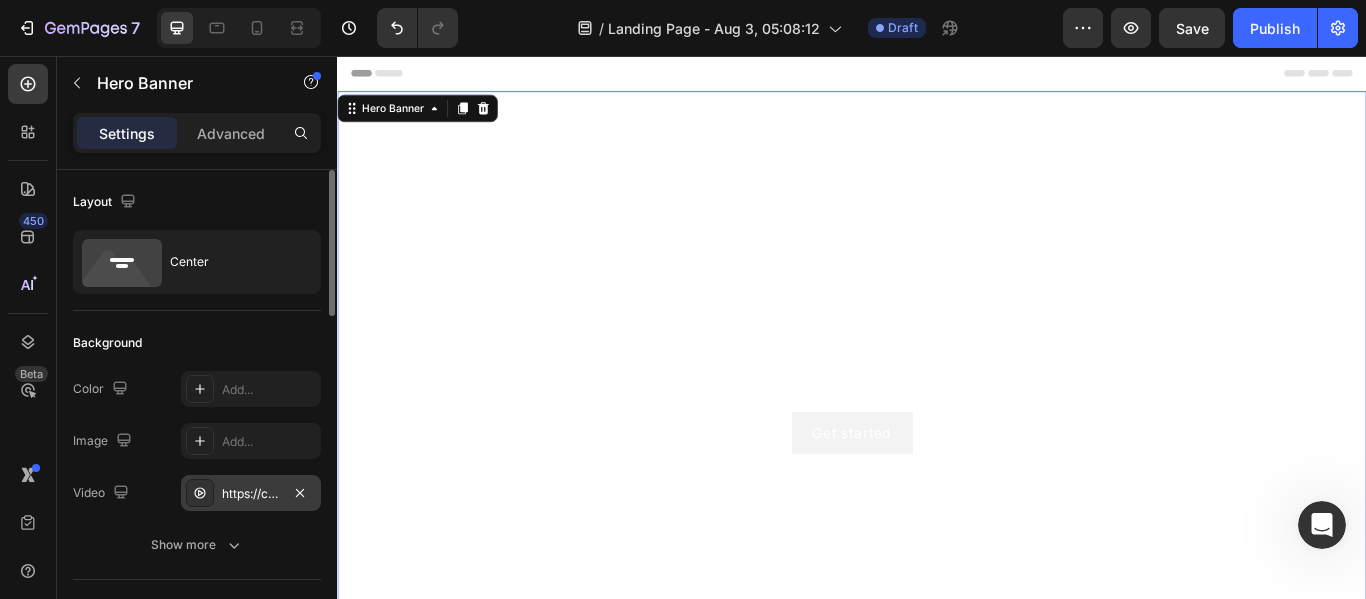 click on "https://cdn.shopify.com/videos/c/o/v/92a407d4e0c94a288eb54cac18c387dc.mp4" at bounding box center [251, 494] 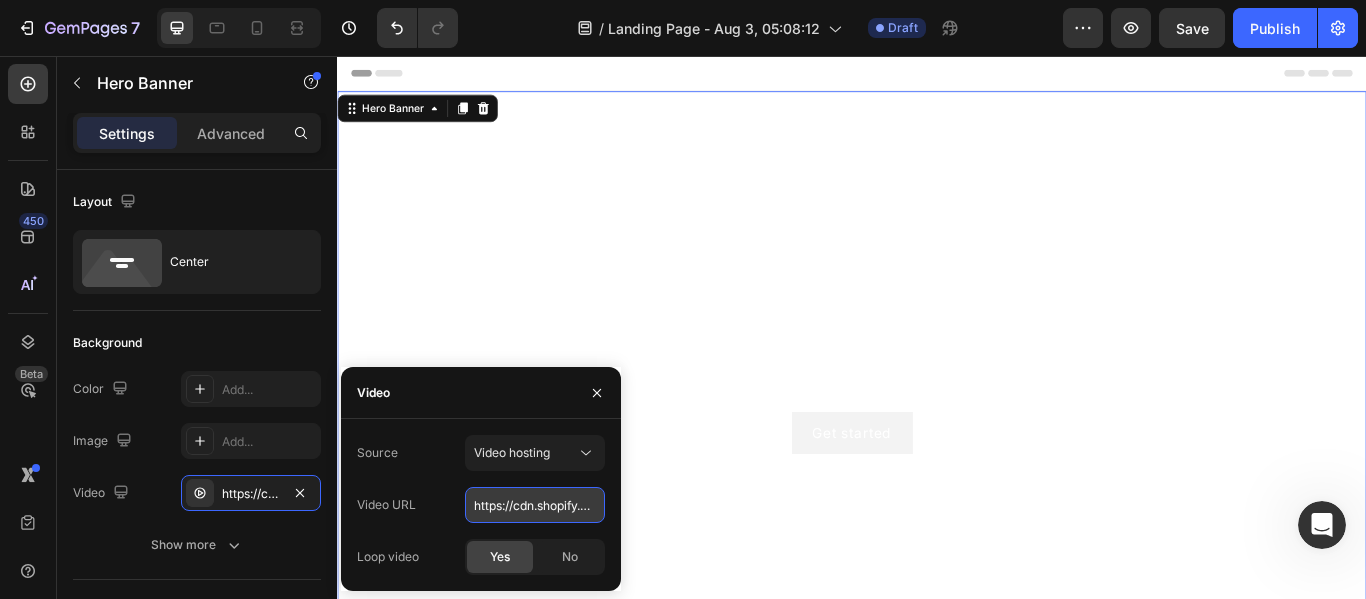 click on "https://cdn.shopify.com/videos/c/o/v/92a407d4e0c94a288eb54cac18c387dc.mp4" at bounding box center (535, 505) 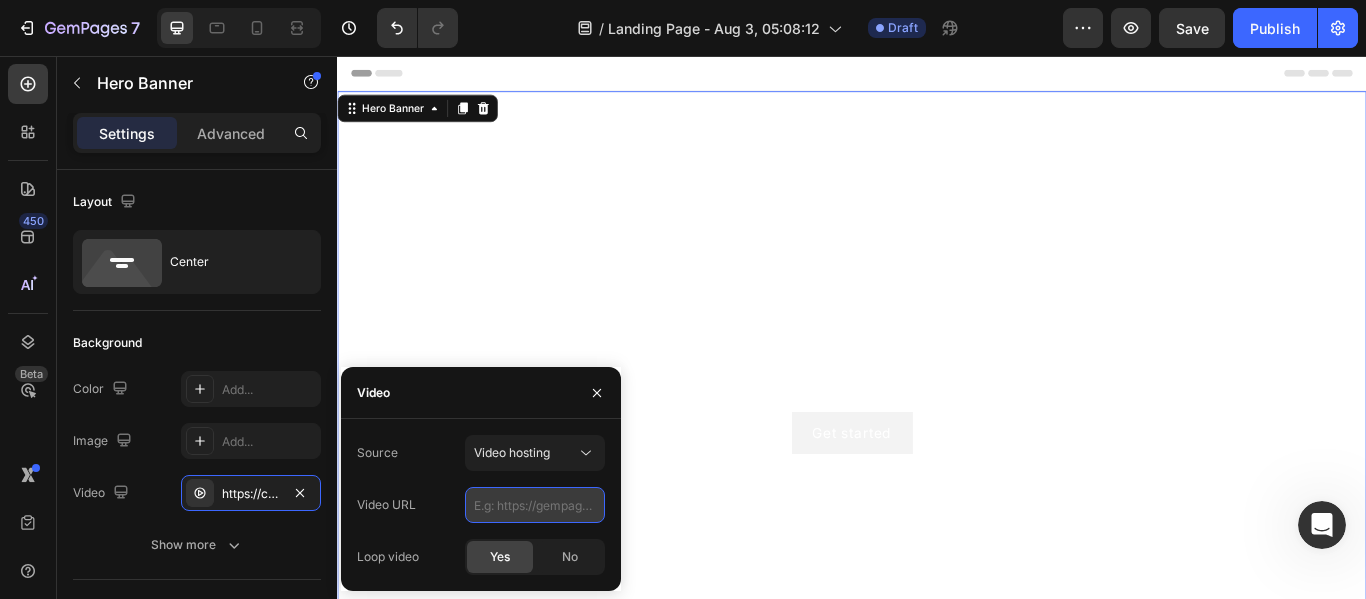 paste on "https://youtu.be/CKO3k-xT9ZI" 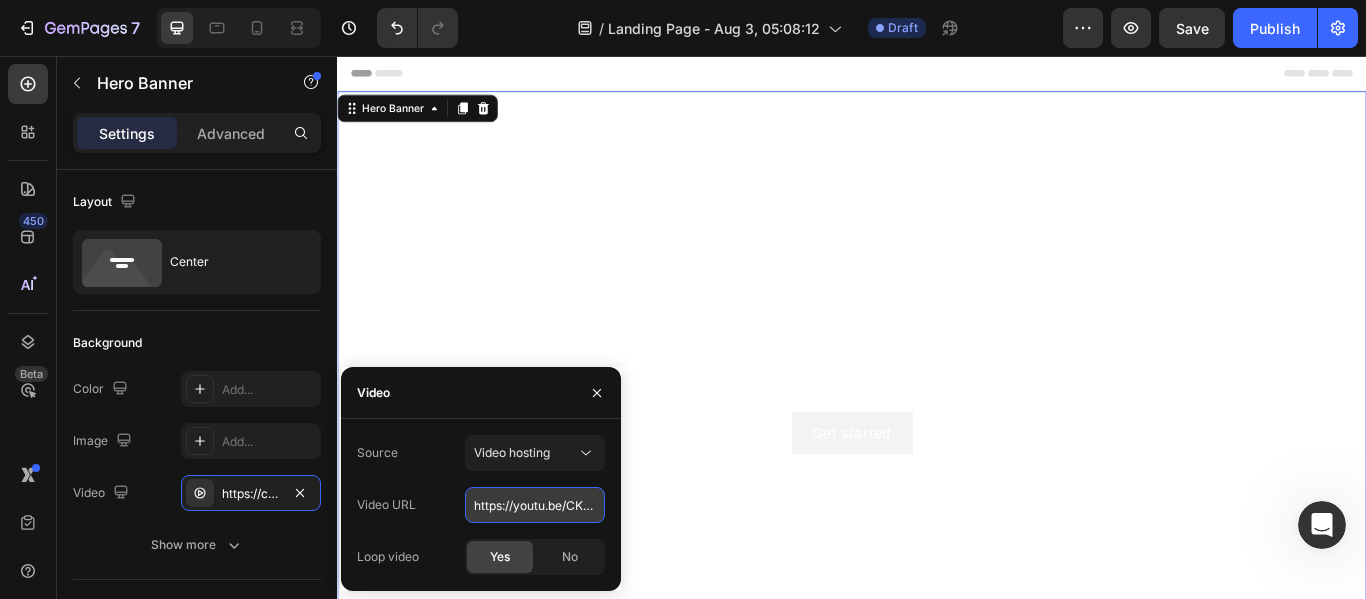 scroll, scrollTop: 0, scrollLeft: 48, axis: horizontal 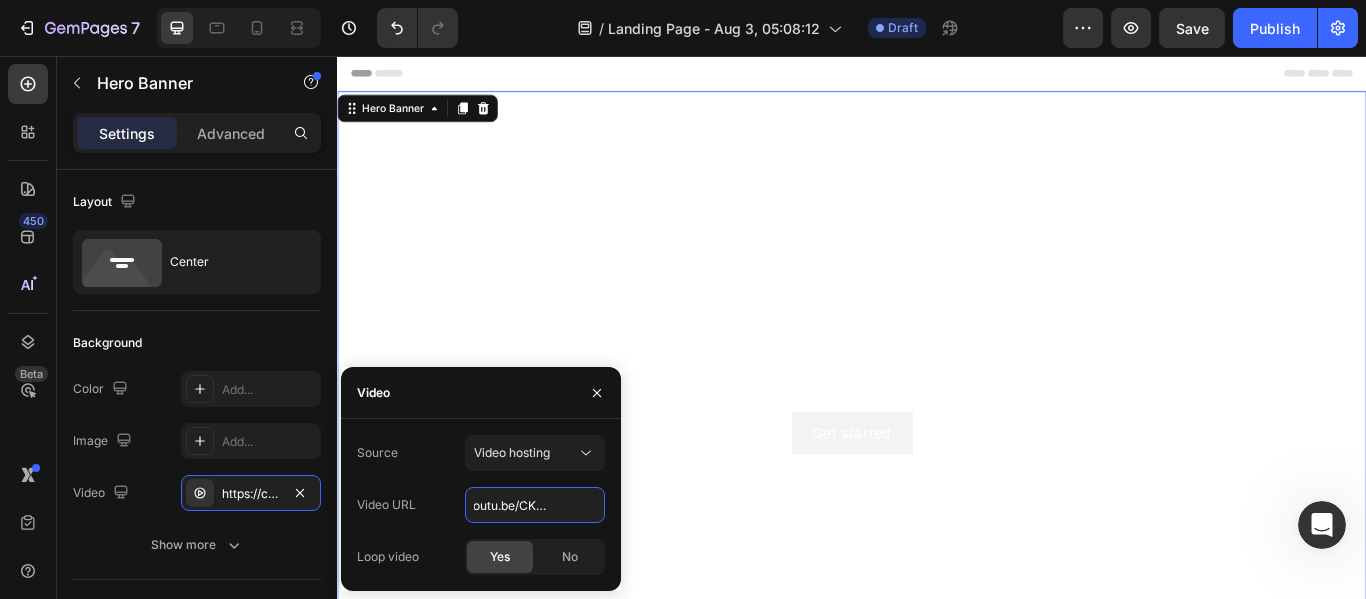 type on "https://youtu.be/CKO3k-xT9ZI" 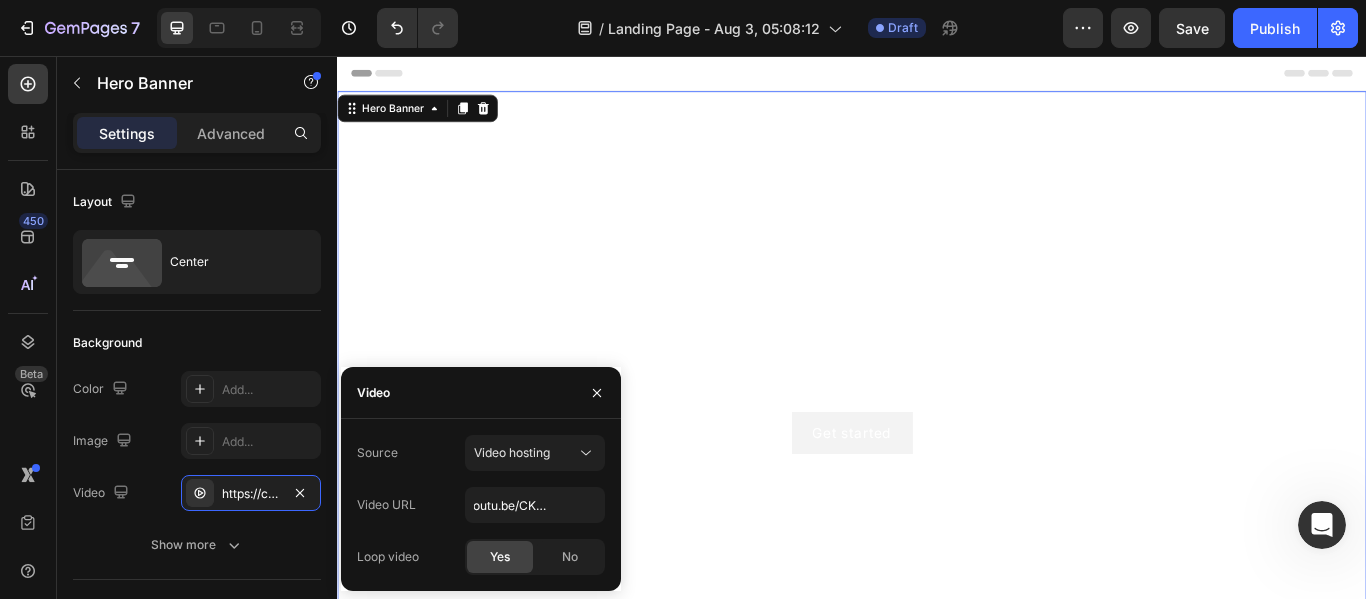 click on "Video URL" at bounding box center [386, 505] 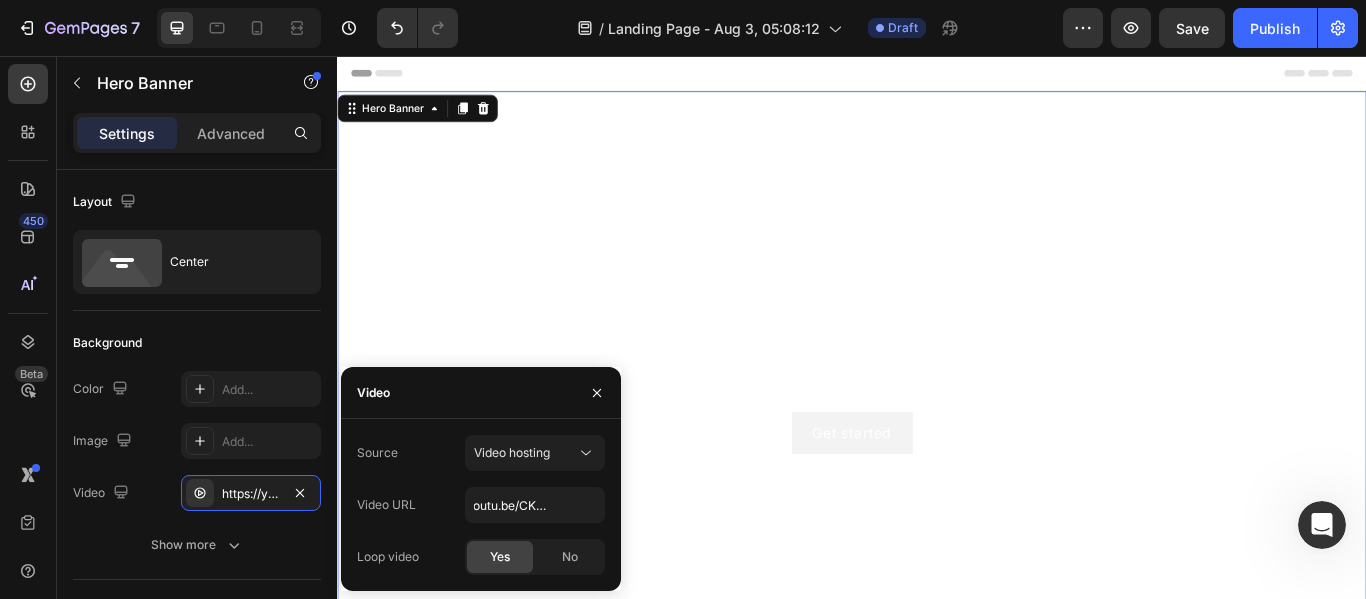 scroll, scrollTop: 0, scrollLeft: 0, axis: both 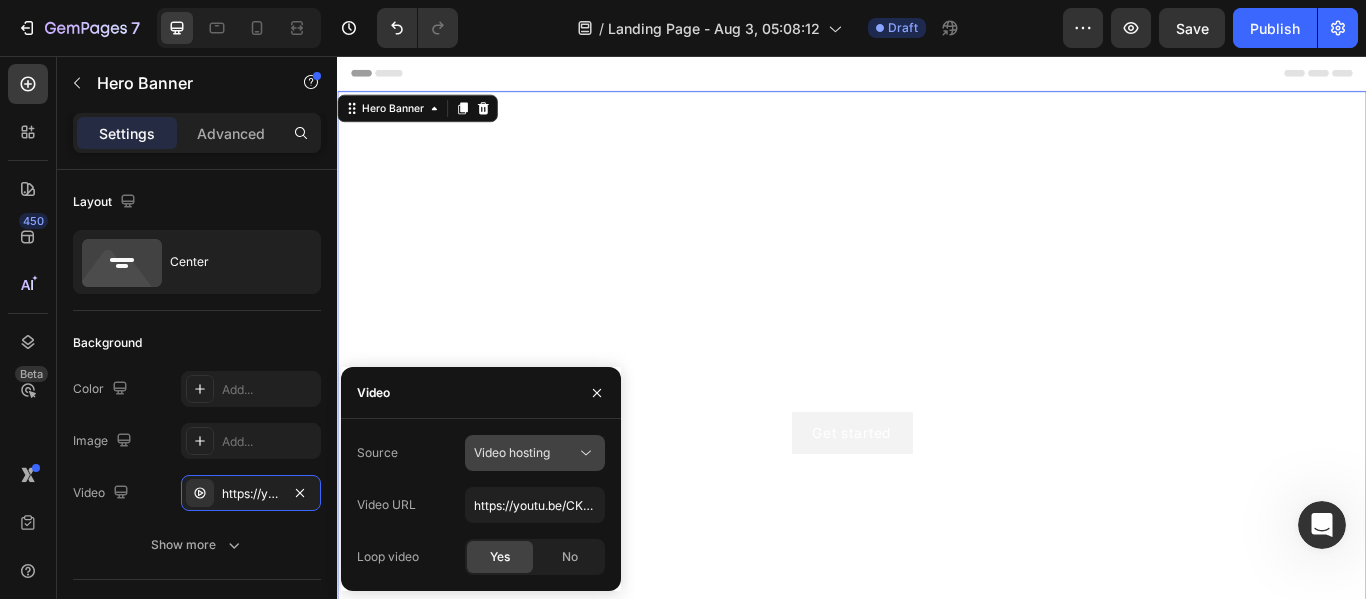 click on "Video hosting" 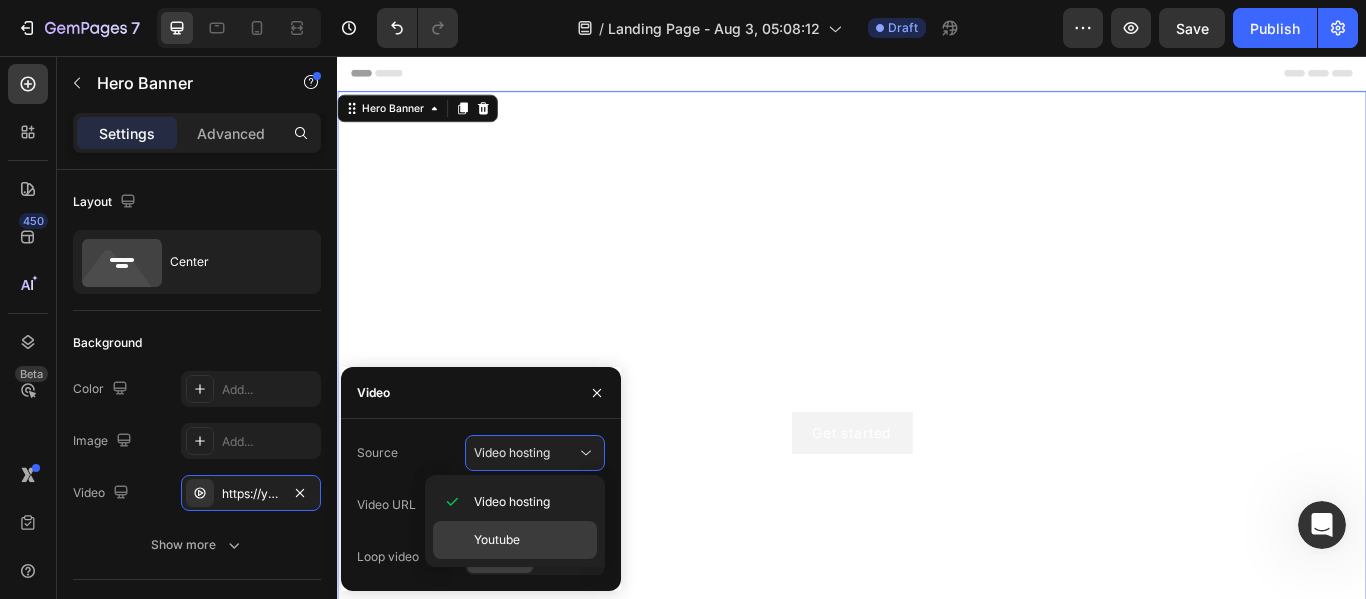 click on "Youtube" at bounding box center (497, 540) 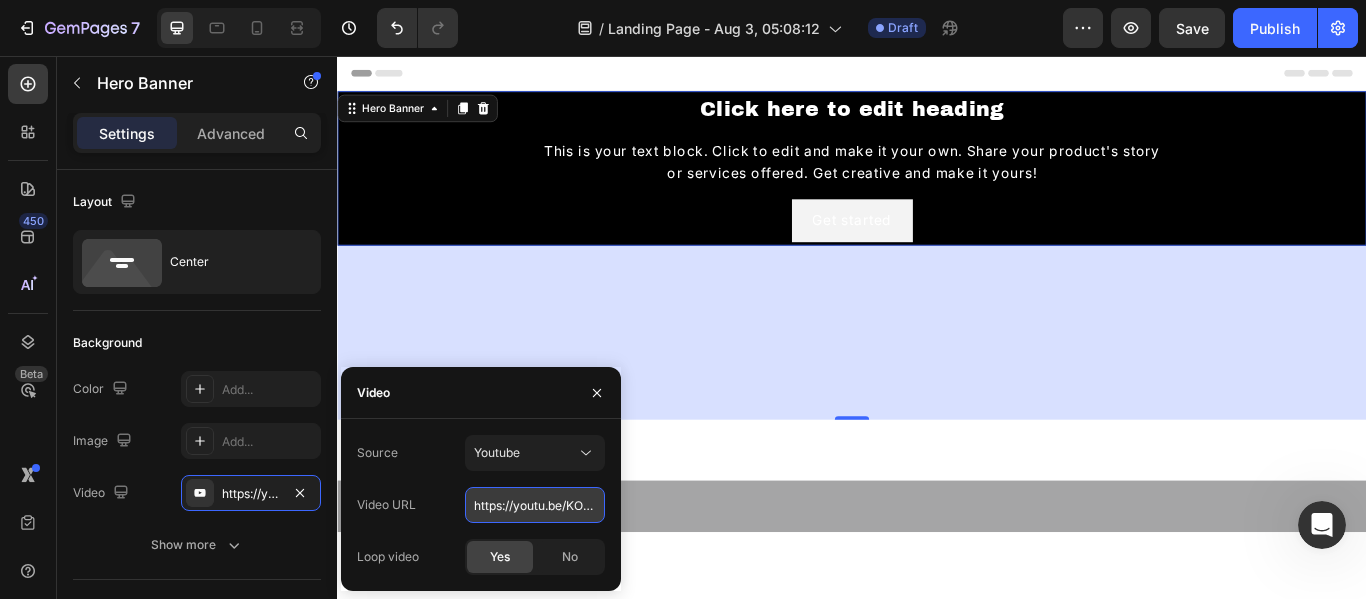 click on "https://youtu.be/KOxfzBp72uk" at bounding box center [535, 505] 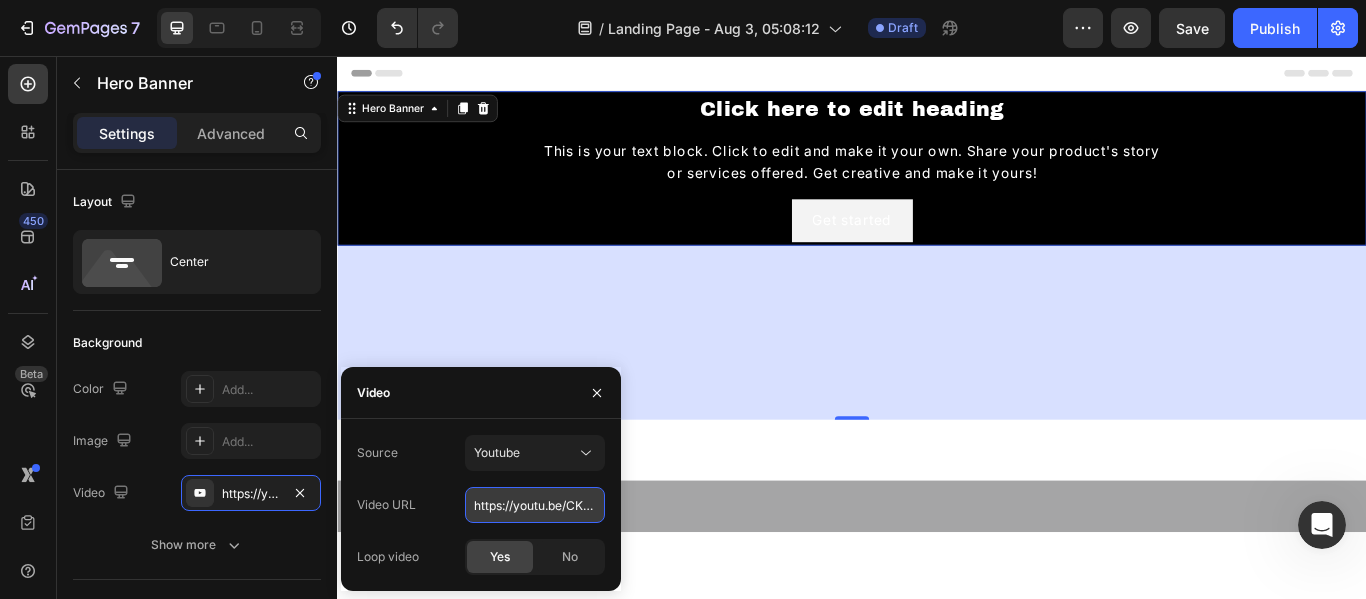 scroll, scrollTop: 0, scrollLeft: 48, axis: horizontal 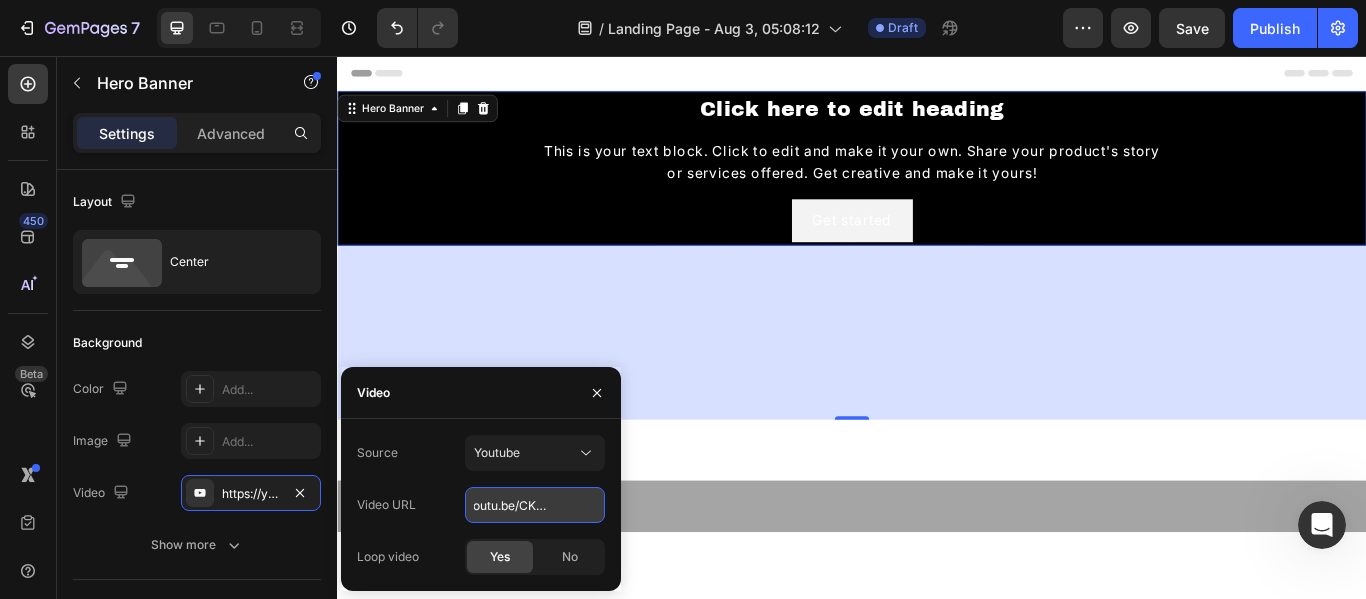 type on "https://youtu.be/CKO3k-xT9ZI" 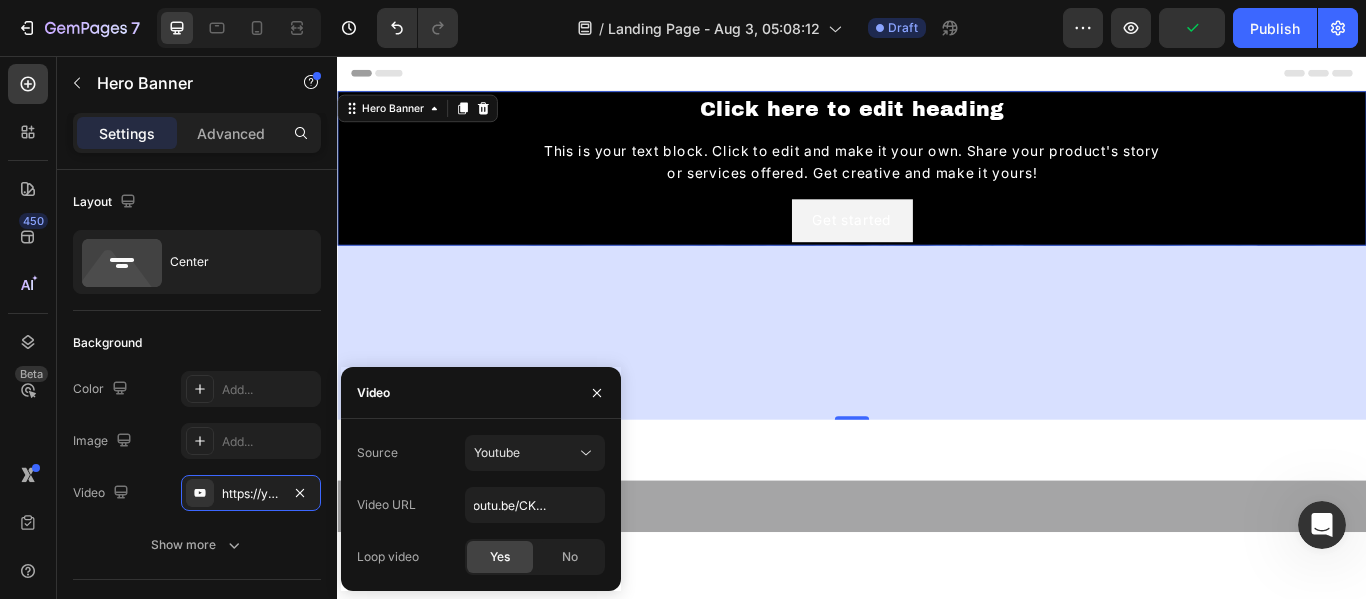 click on "Video URL https://youtu.be/CKO3k-xT9ZI" at bounding box center [481, 505] 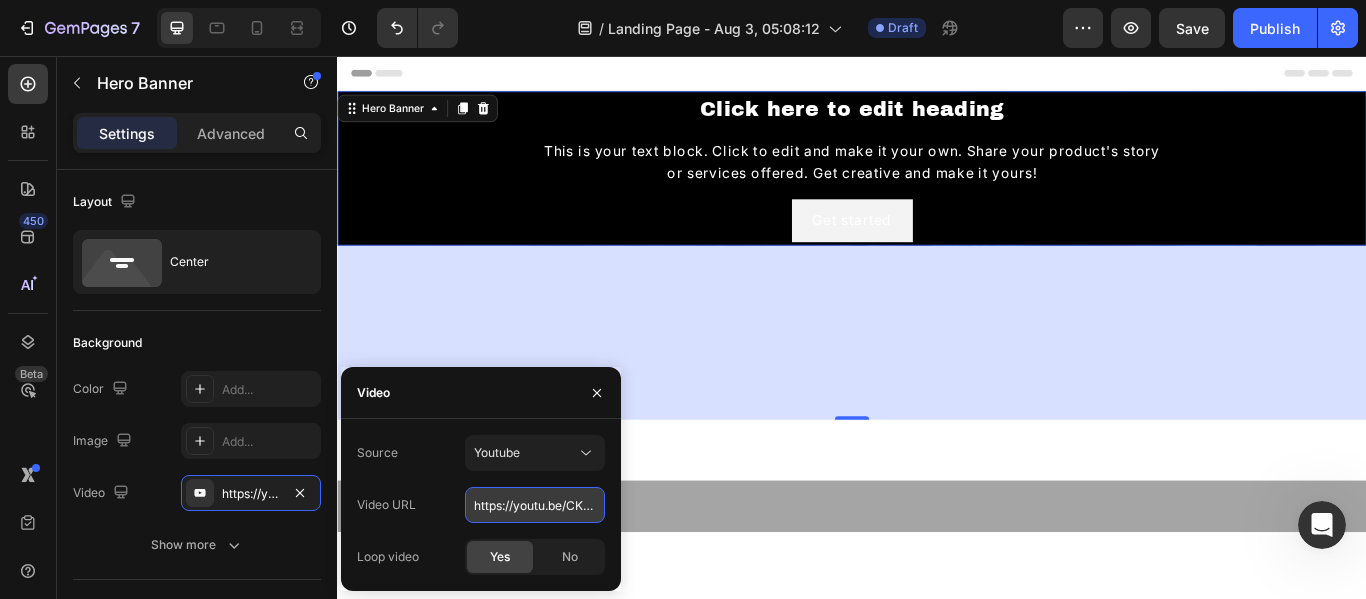 click on "https://youtu.be/CKO3k-xT9ZI" at bounding box center (535, 505) 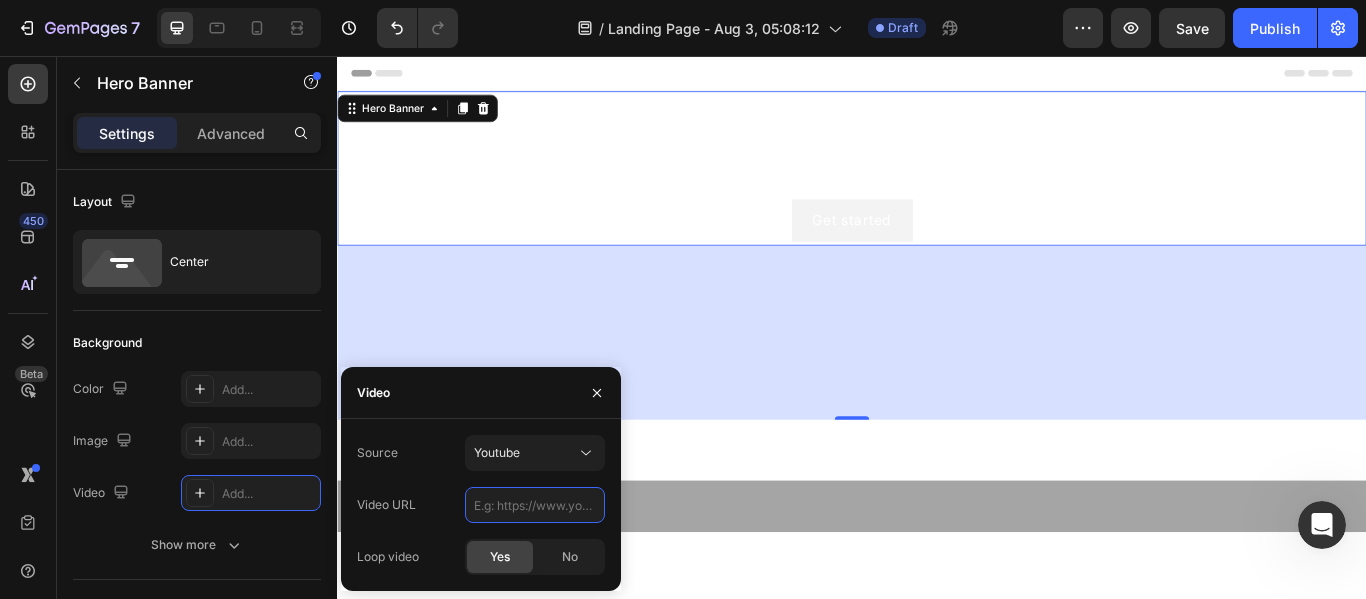 paste on "https://youtu.be/CKO3k-xT9ZI" 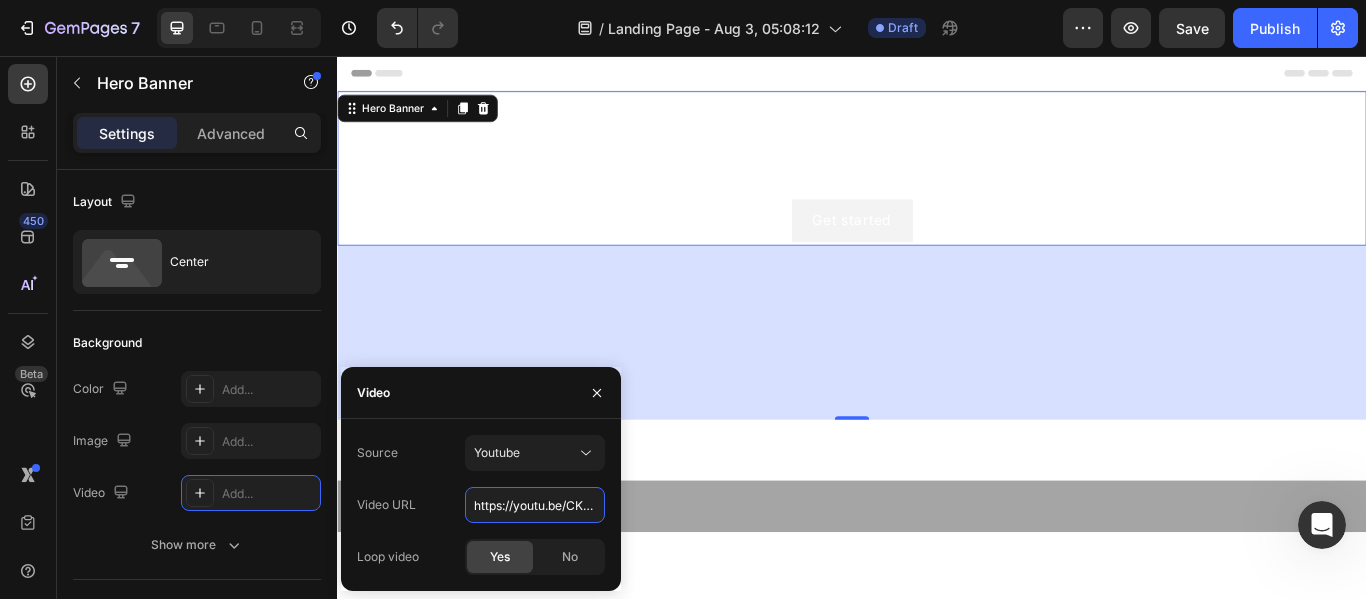scroll, scrollTop: 0, scrollLeft: 48, axis: horizontal 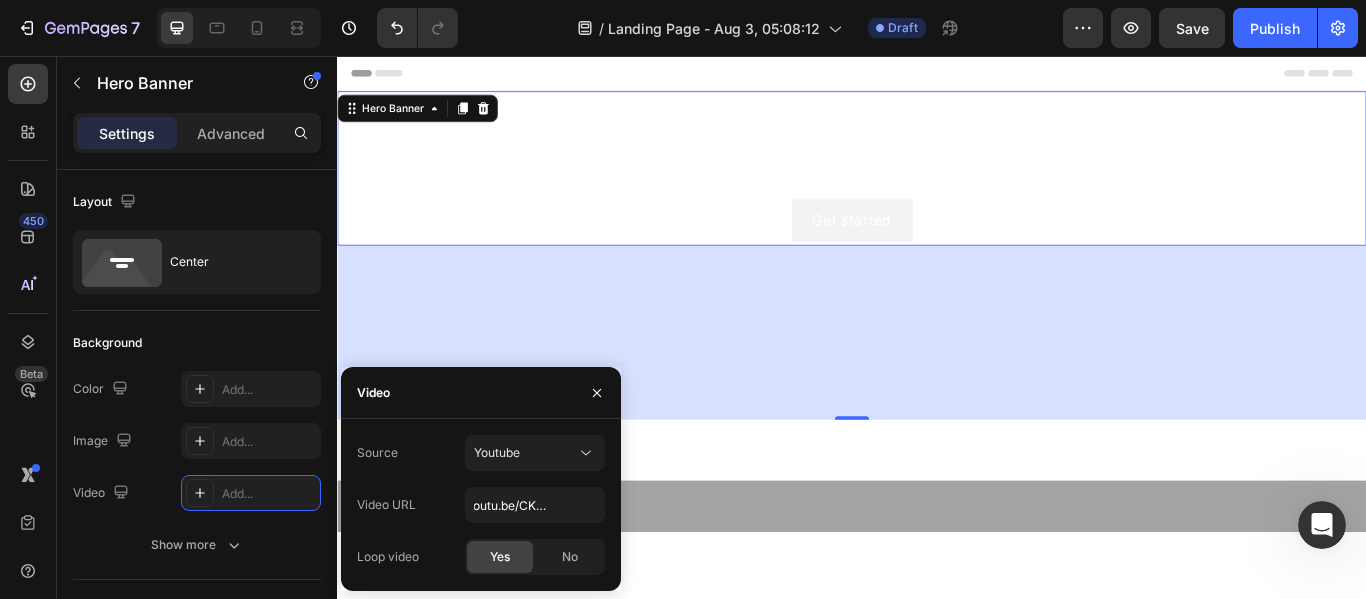 click on "Yes" 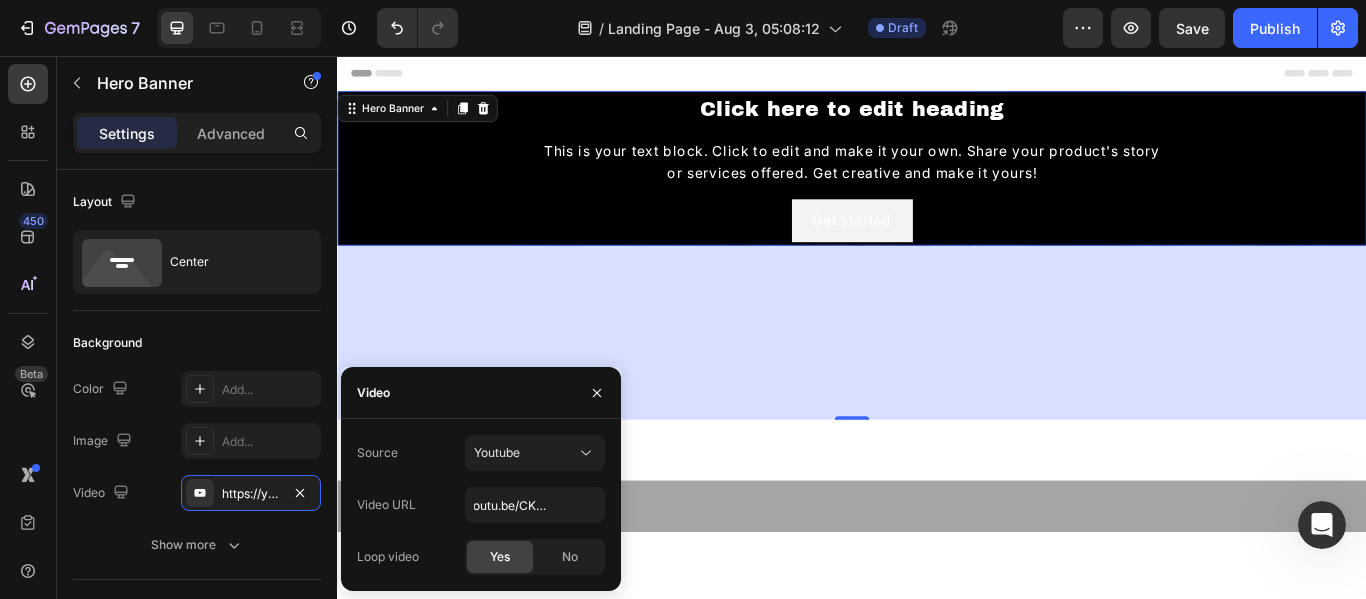 scroll, scrollTop: 0, scrollLeft: 0, axis: both 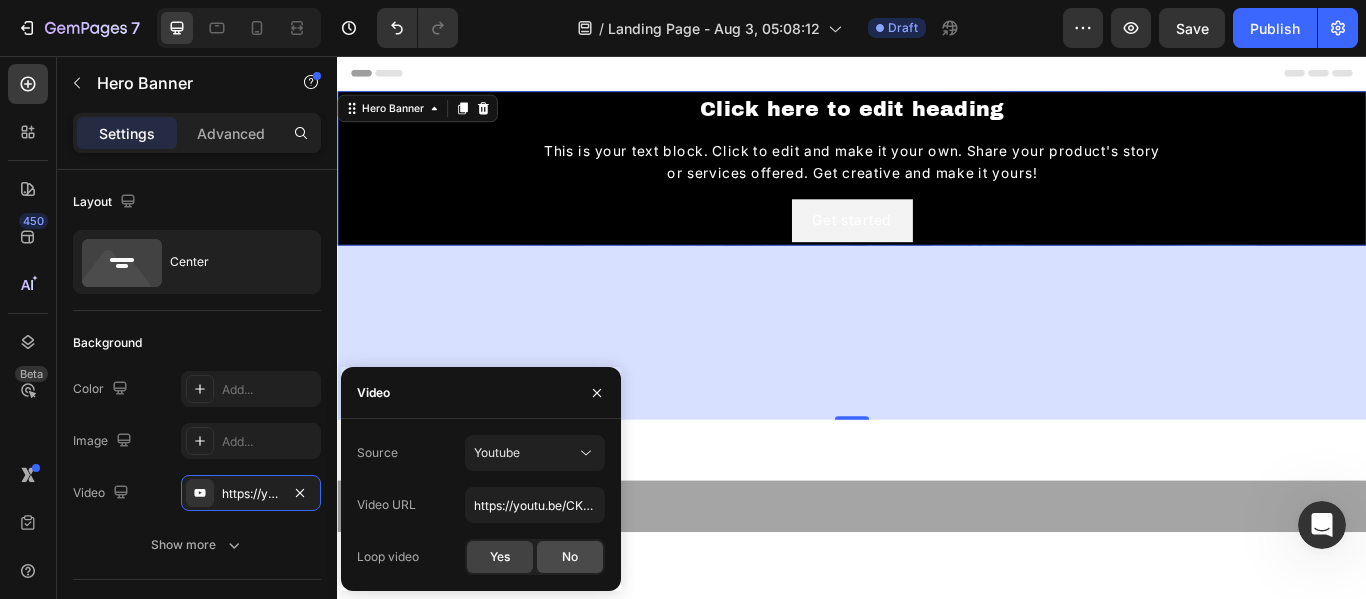 click on "No" 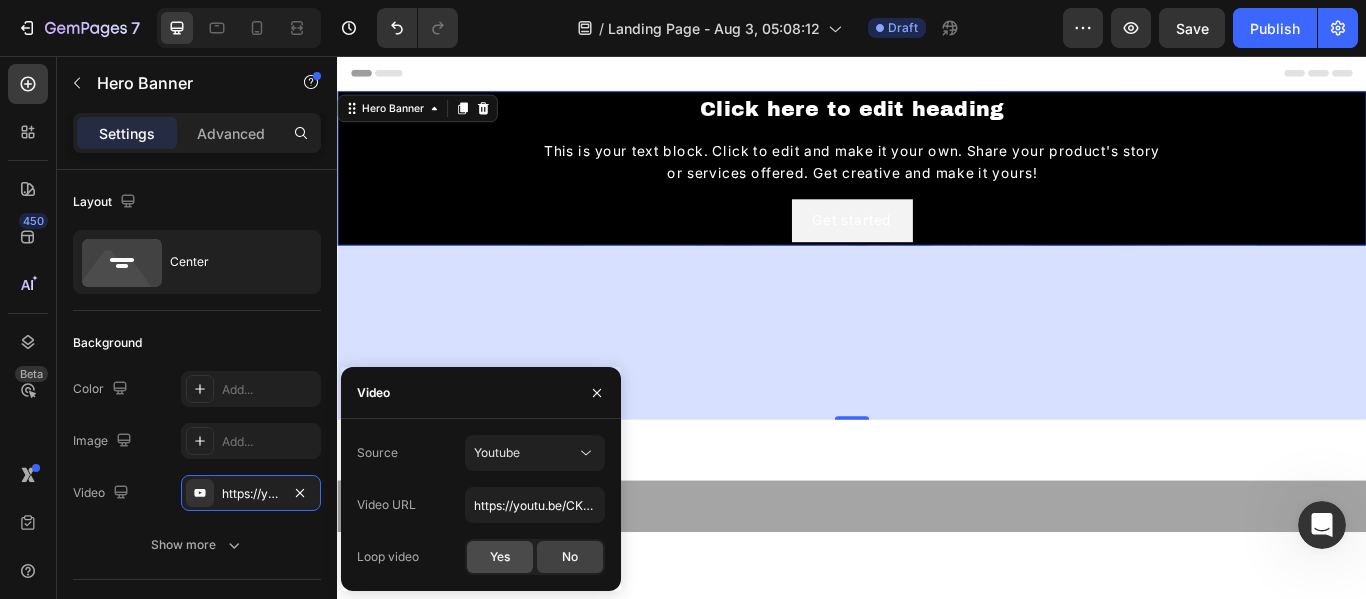 click on "Yes" 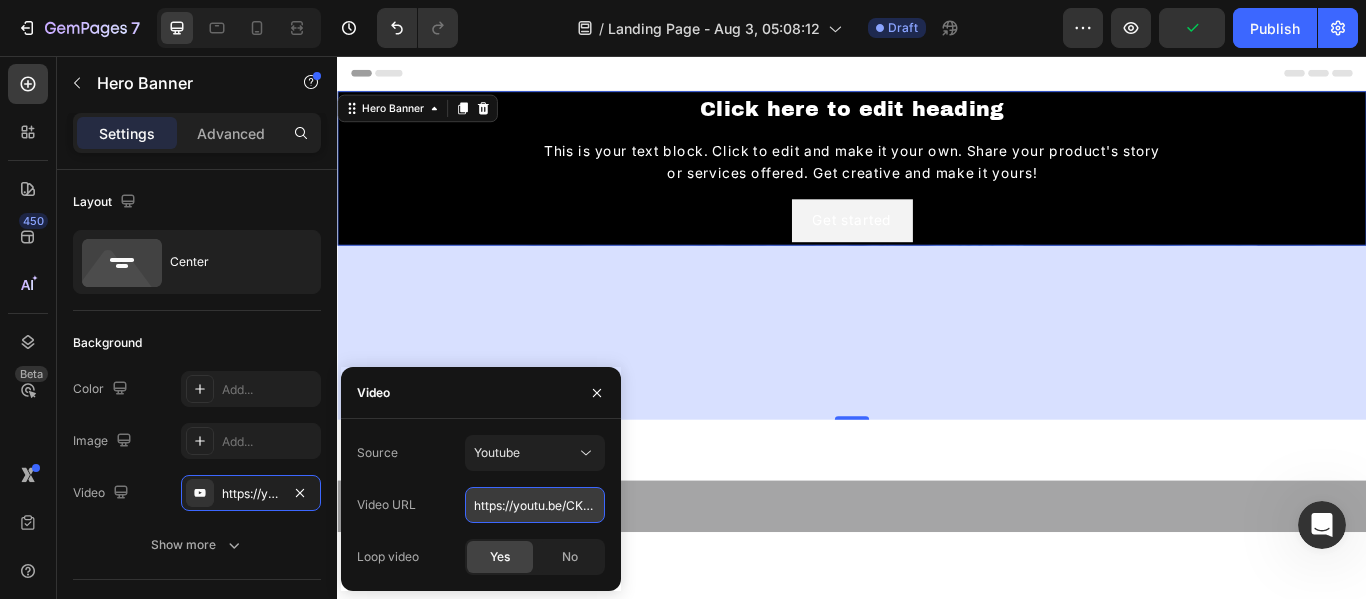 click on "https://youtu.be/CKO3k-xT9ZI" at bounding box center [535, 505] 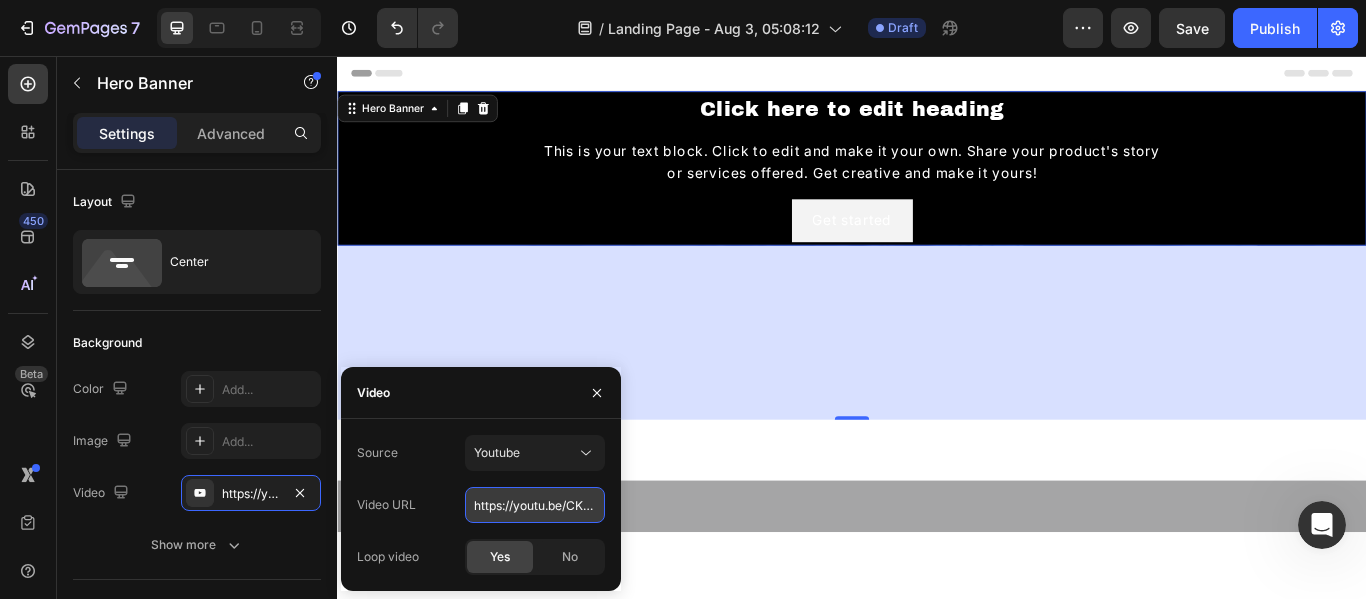 scroll, scrollTop: 0, scrollLeft: 48, axis: horizontal 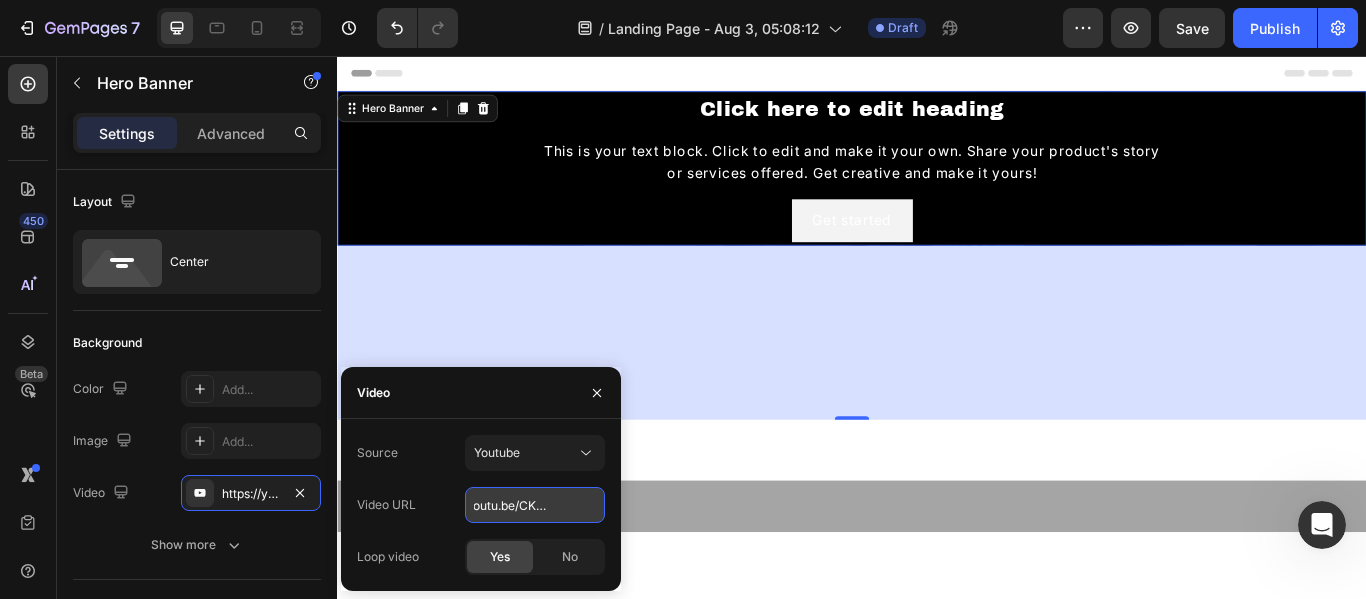 paste on "https://youtu.be/CKO3k-xT9ZI" 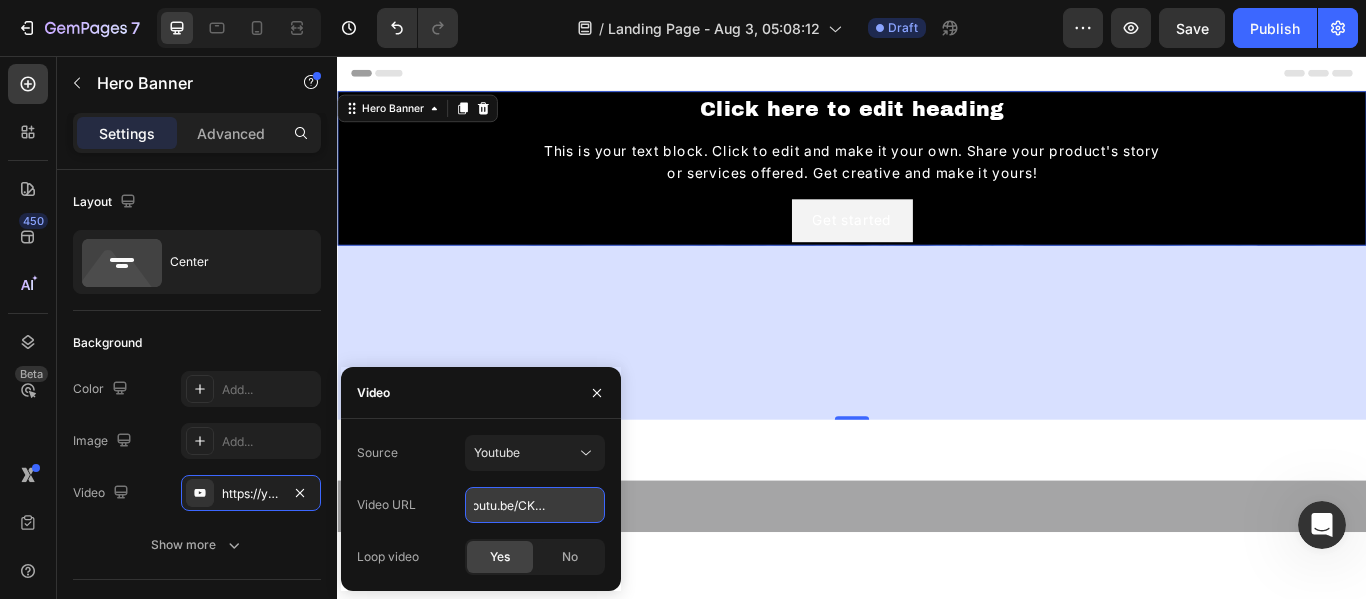 scroll, scrollTop: 0, scrollLeft: 219, axis: horizontal 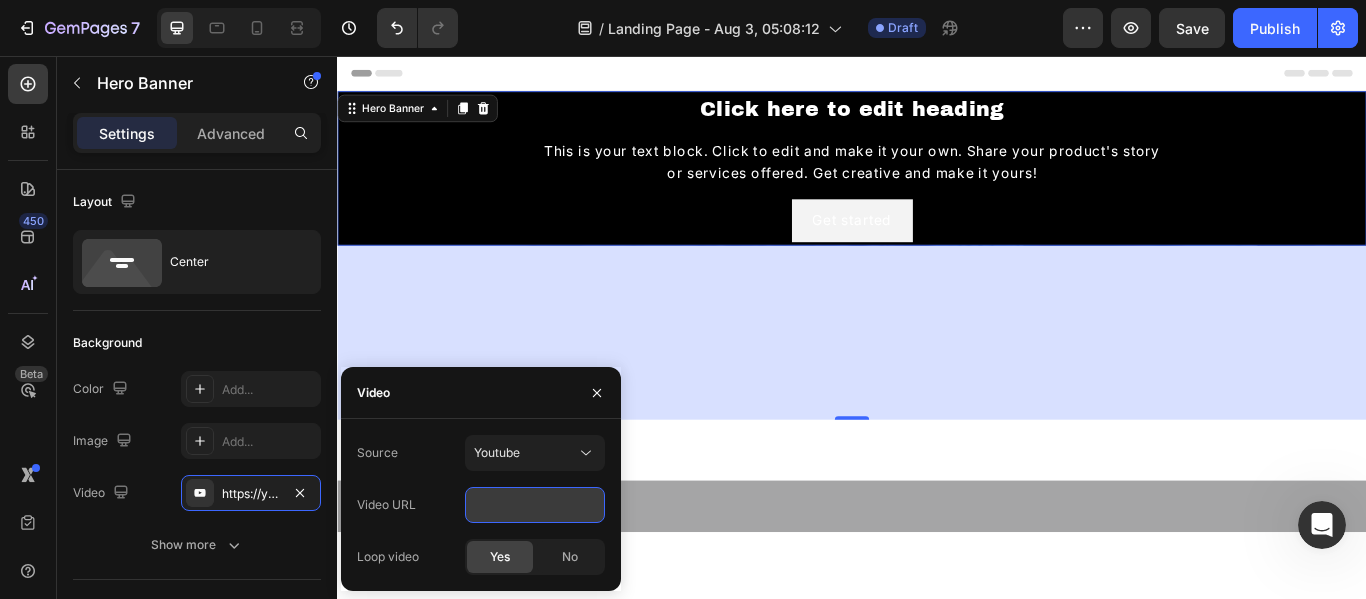 type on "https://youtu.be/CKO3k-xT9ZIhttps://youtu.be/CKO3k-xT9ZI" 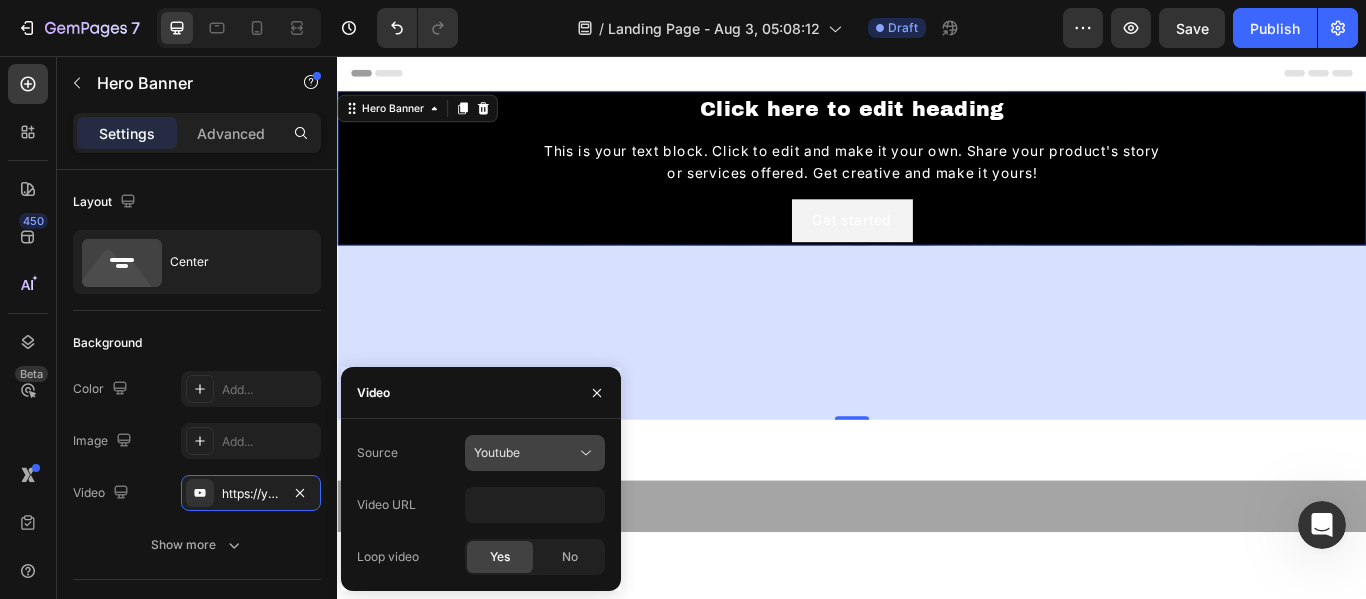 click on "Youtube" 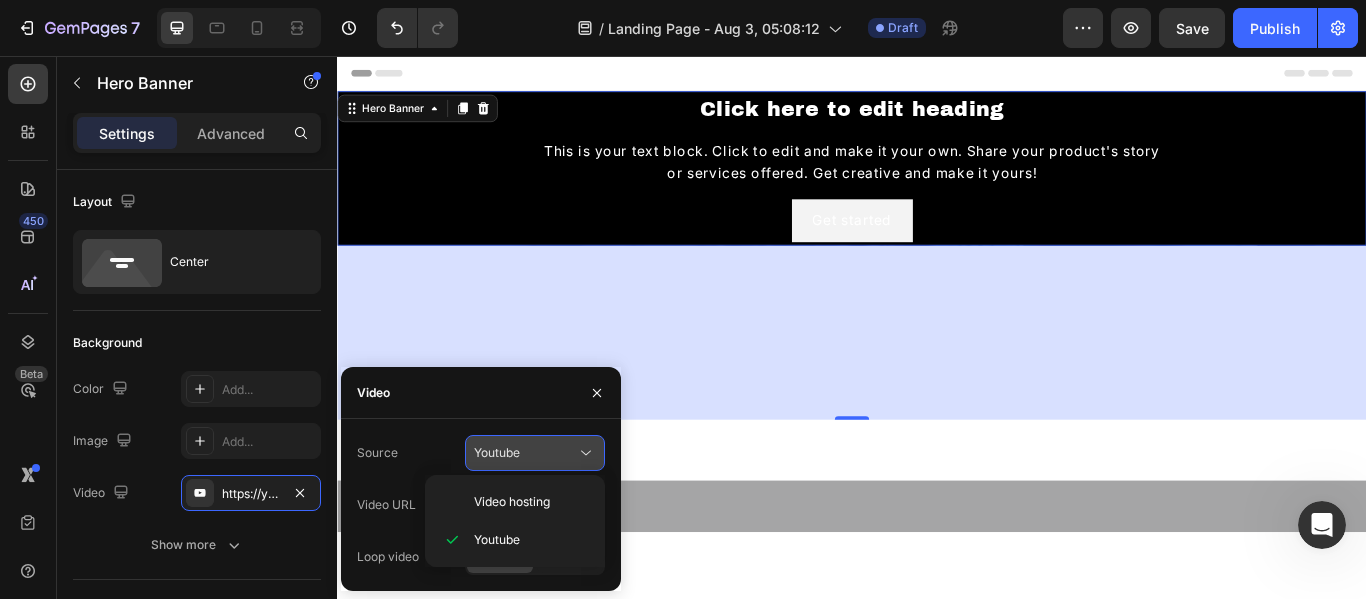 scroll, scrollTop: 0, scrollLeft: 0, axis: both 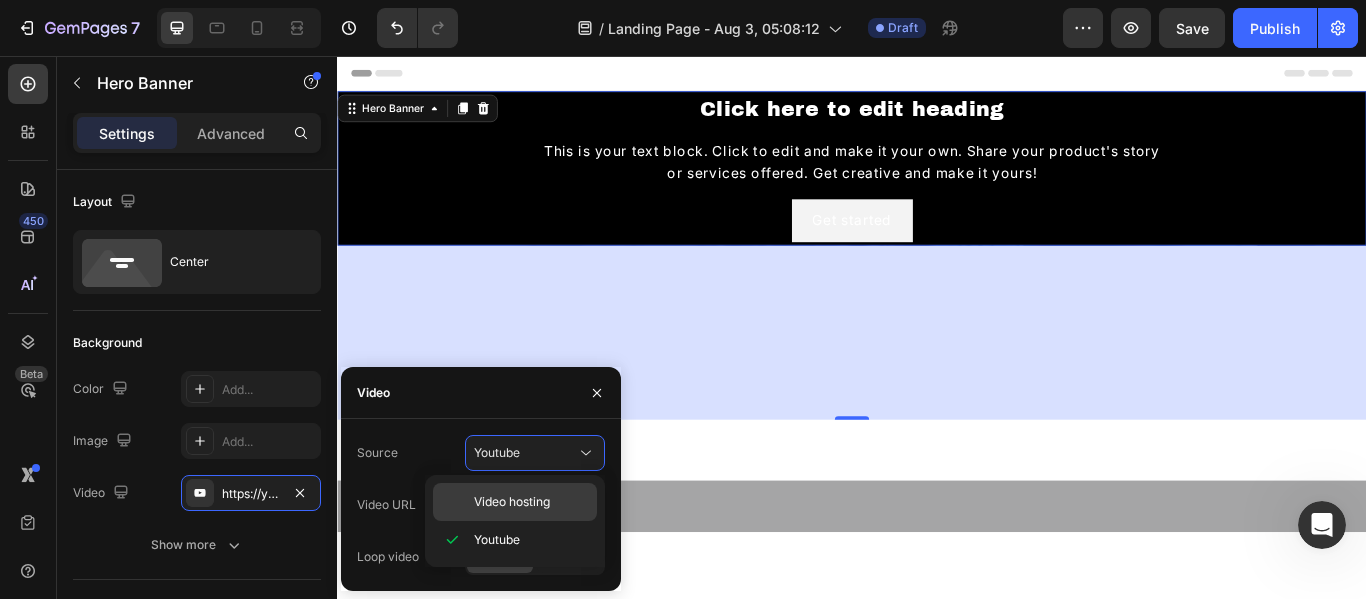 click on "Video hosting" at bounding box center (512, 502) 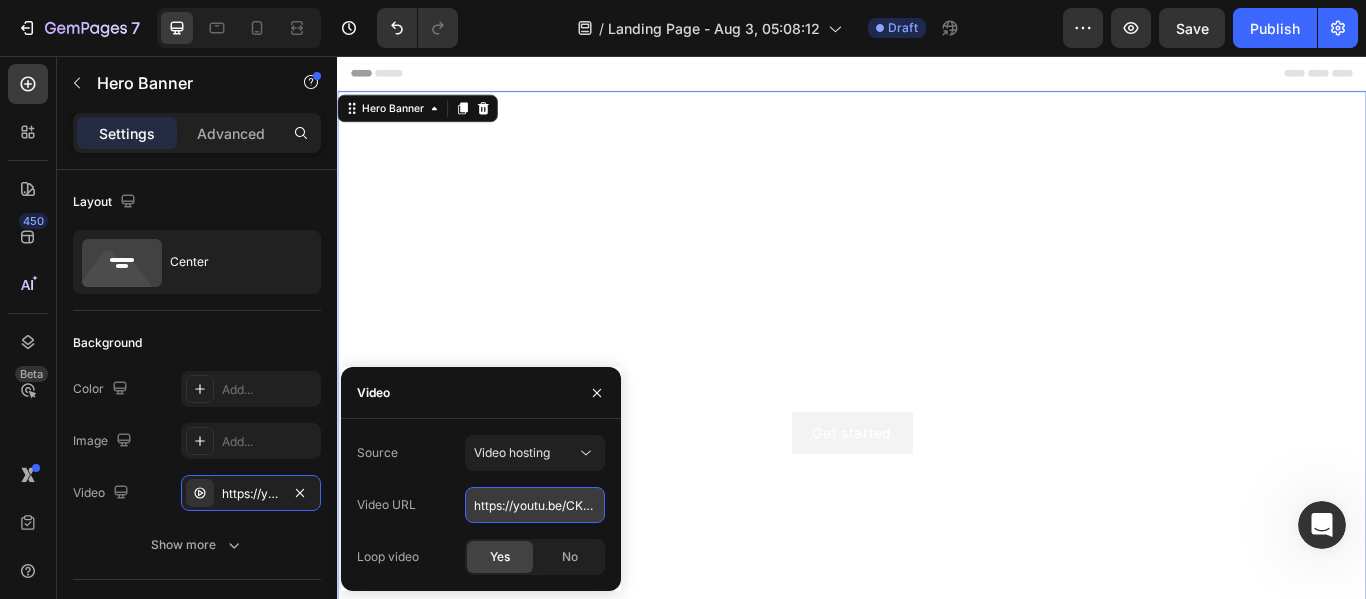 click on "https://youtu.be/CKO3k-xT9ZI" at bounding box center [535, 505] 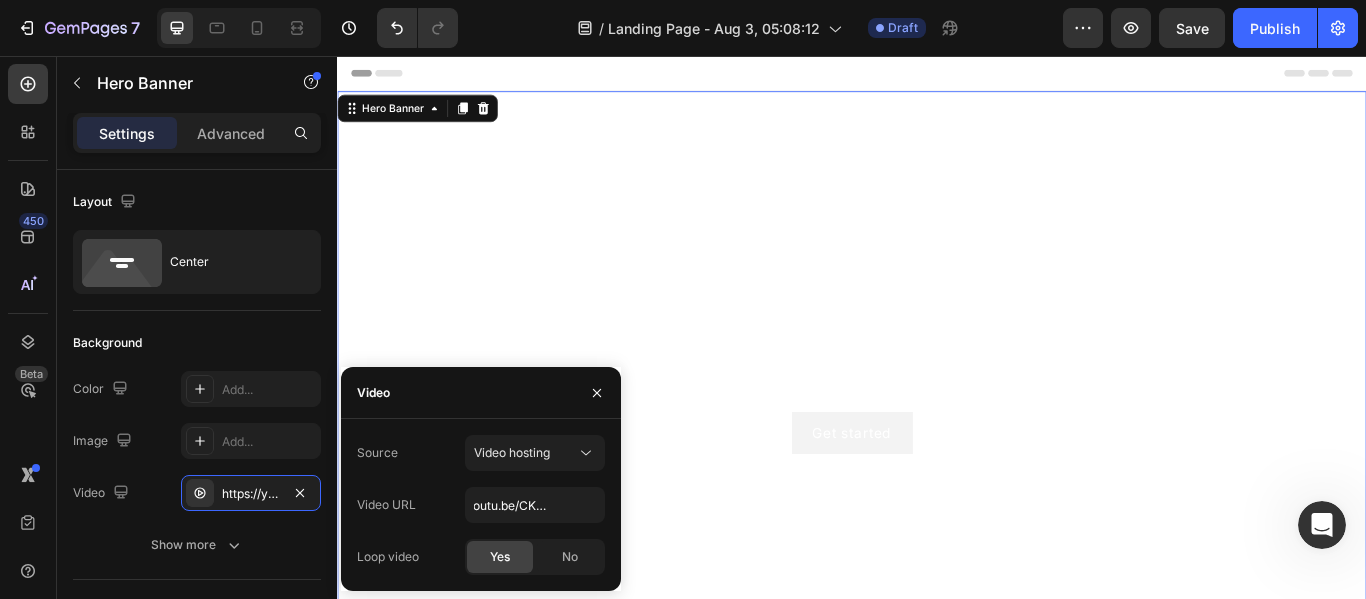 click on "Yes" 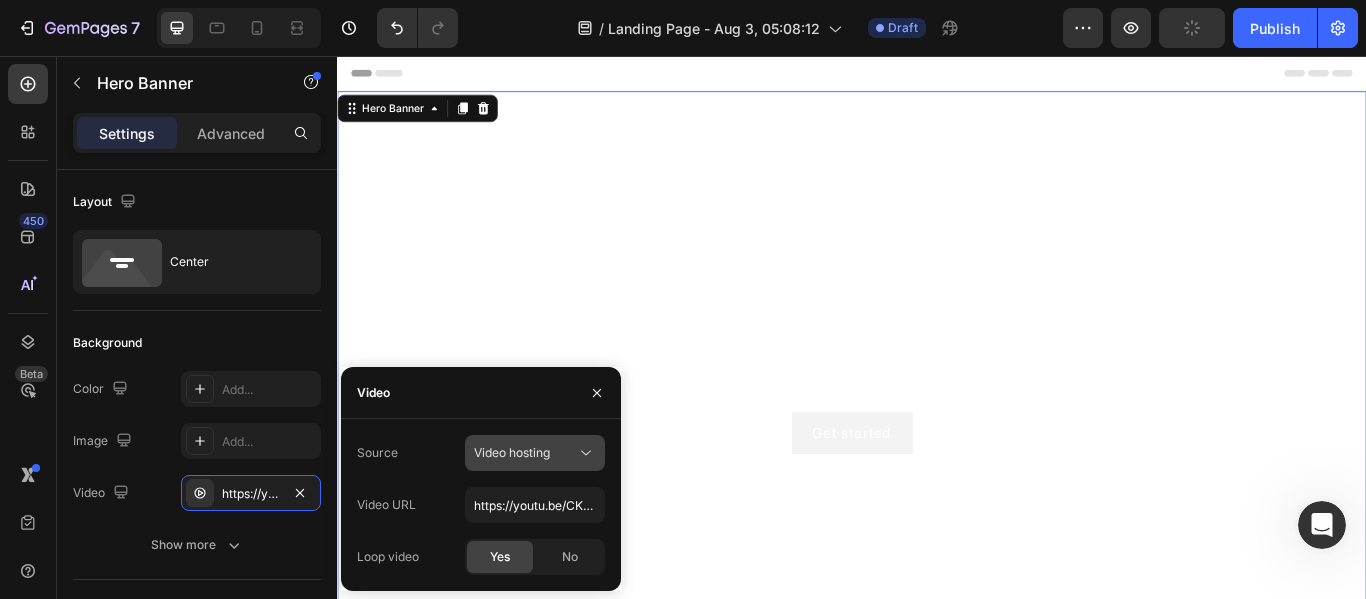 click on "Video hosting" at bounding box center [535, 453] 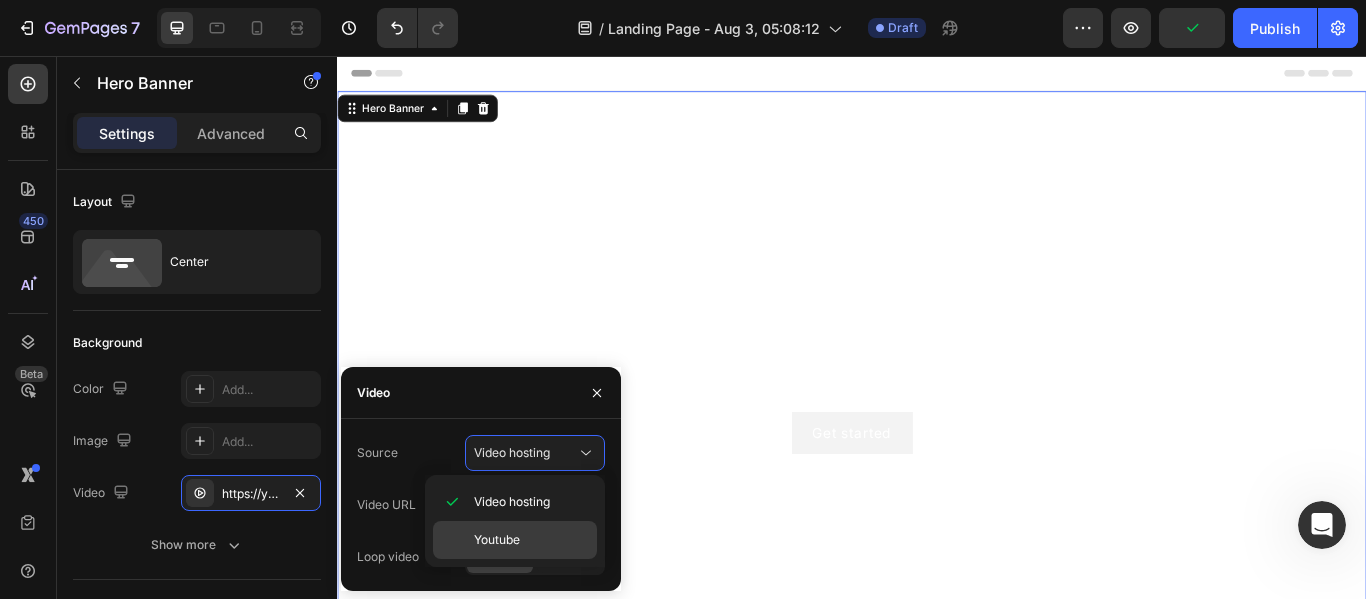 click on "Youtube" 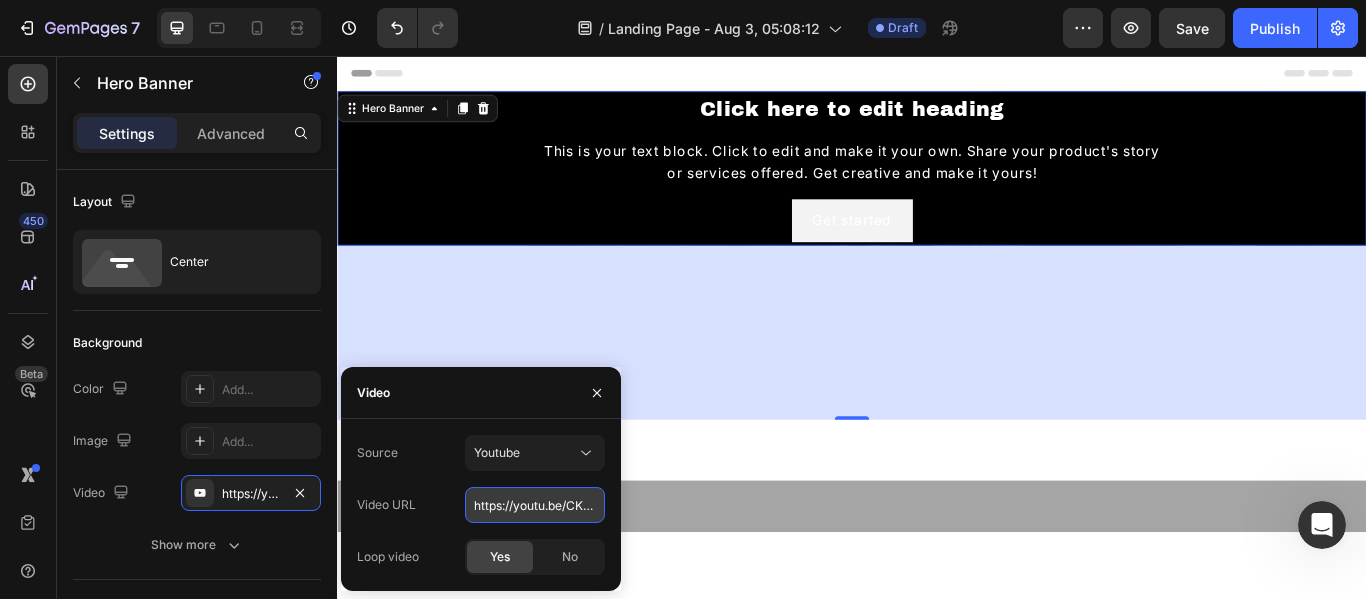 click on "https://youtu.be/CKO3k-xT9ZIhttps://youtu.be/CKO3k-xT9ZI" at bounding box center [535, 505] 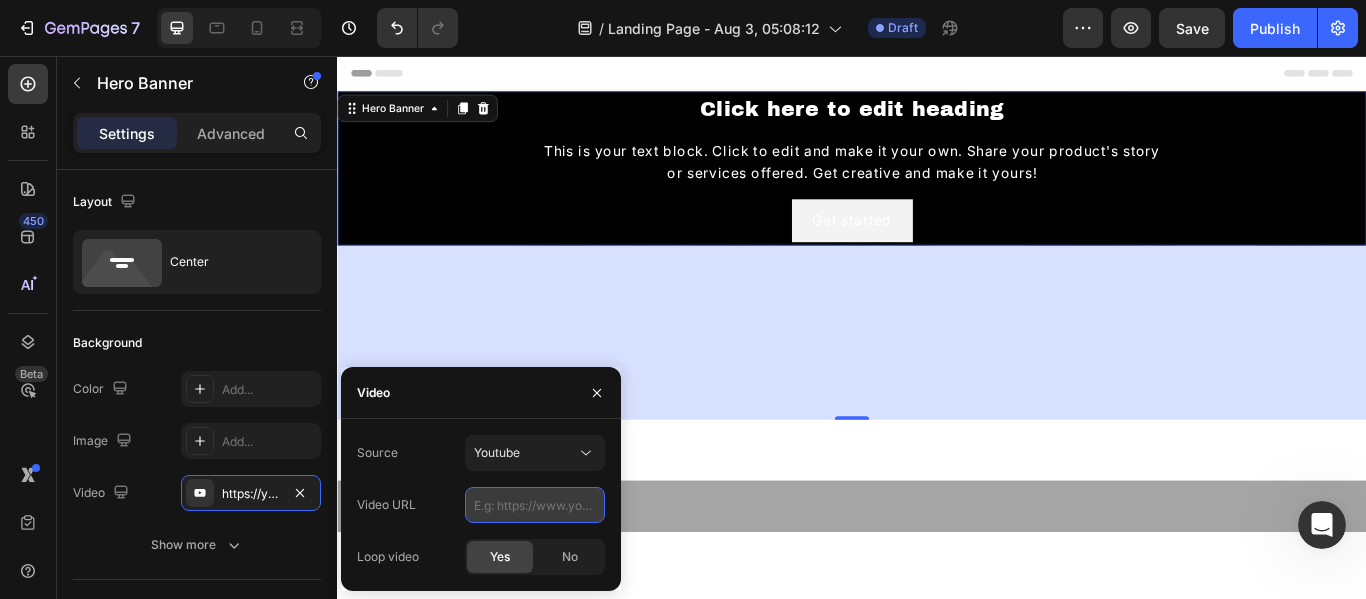paste on "https://youtu.be/CKO3k-xT9ZI" 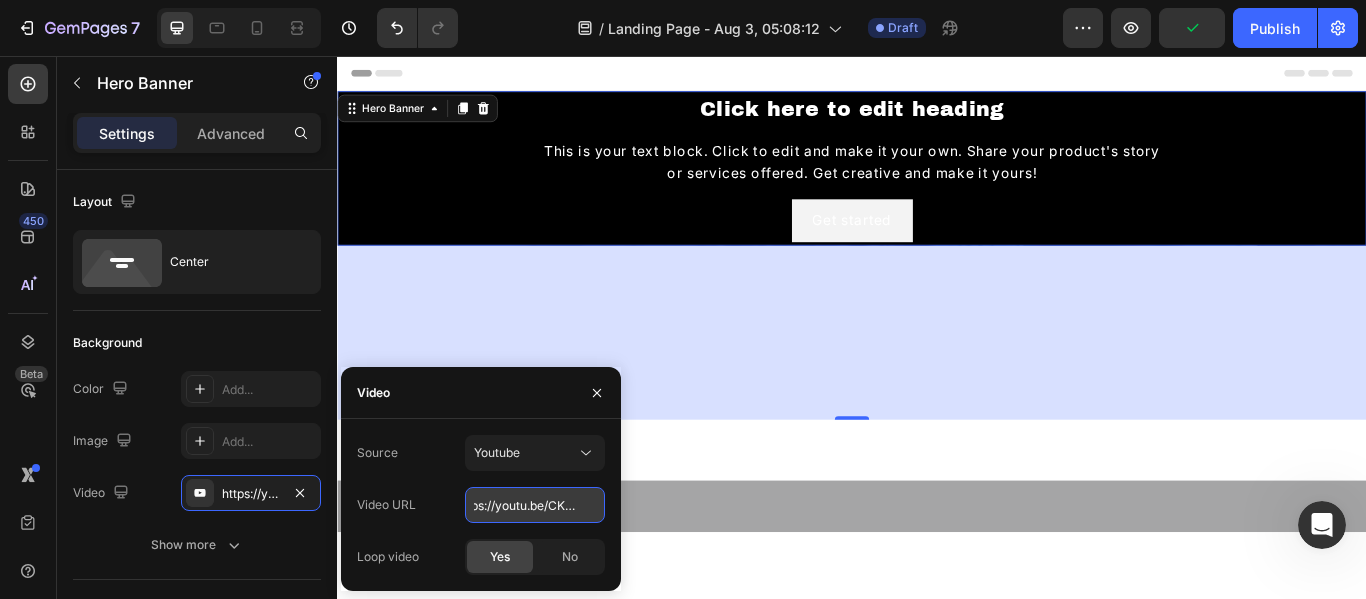 scroll, scrollTop: 0, scrollLeft: 0, axis: both 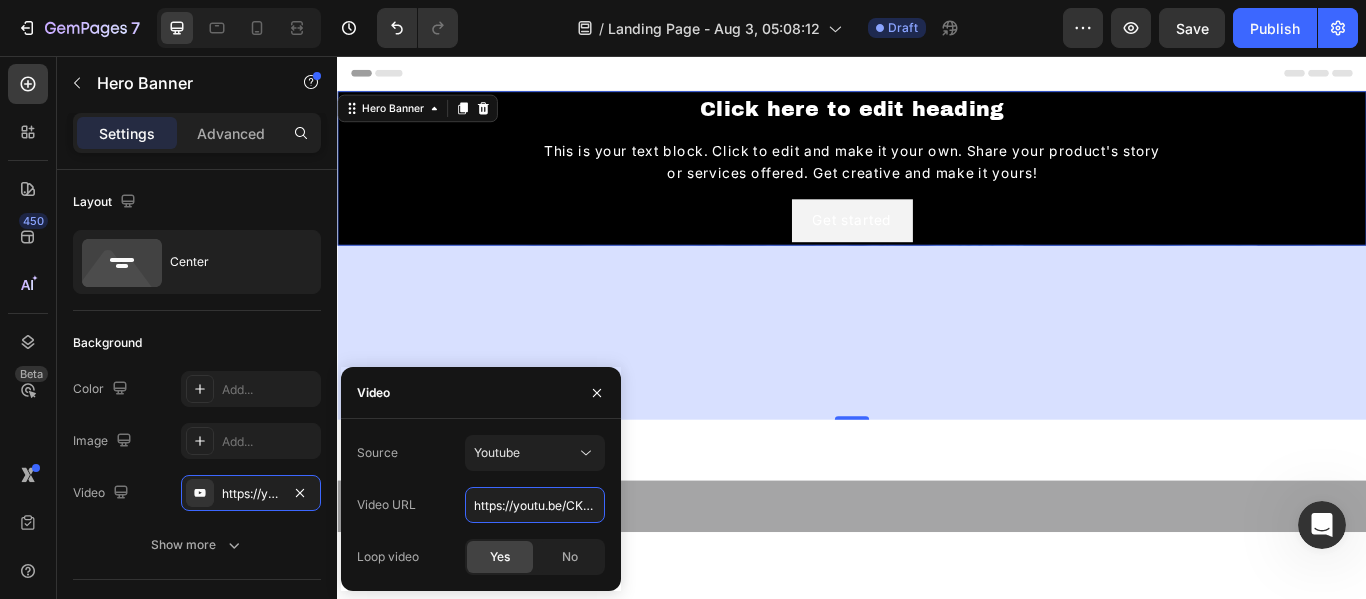 type on "https://youtu.be/CKO3k-xT9ZI" 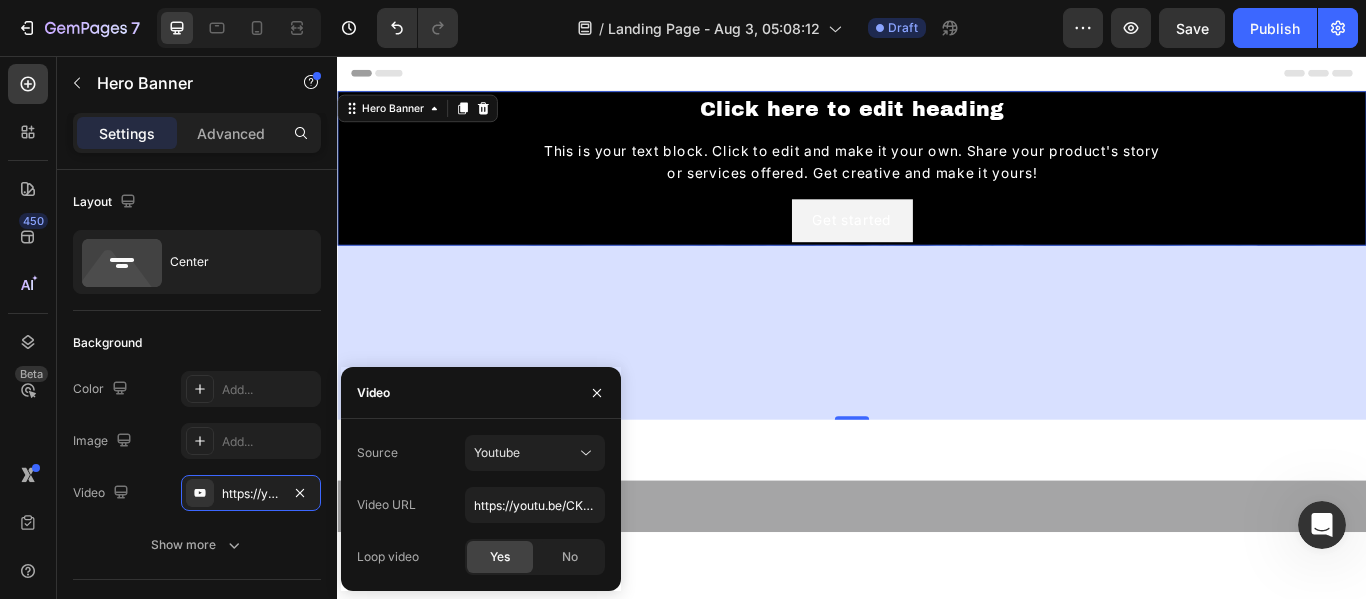 click on "Yes" 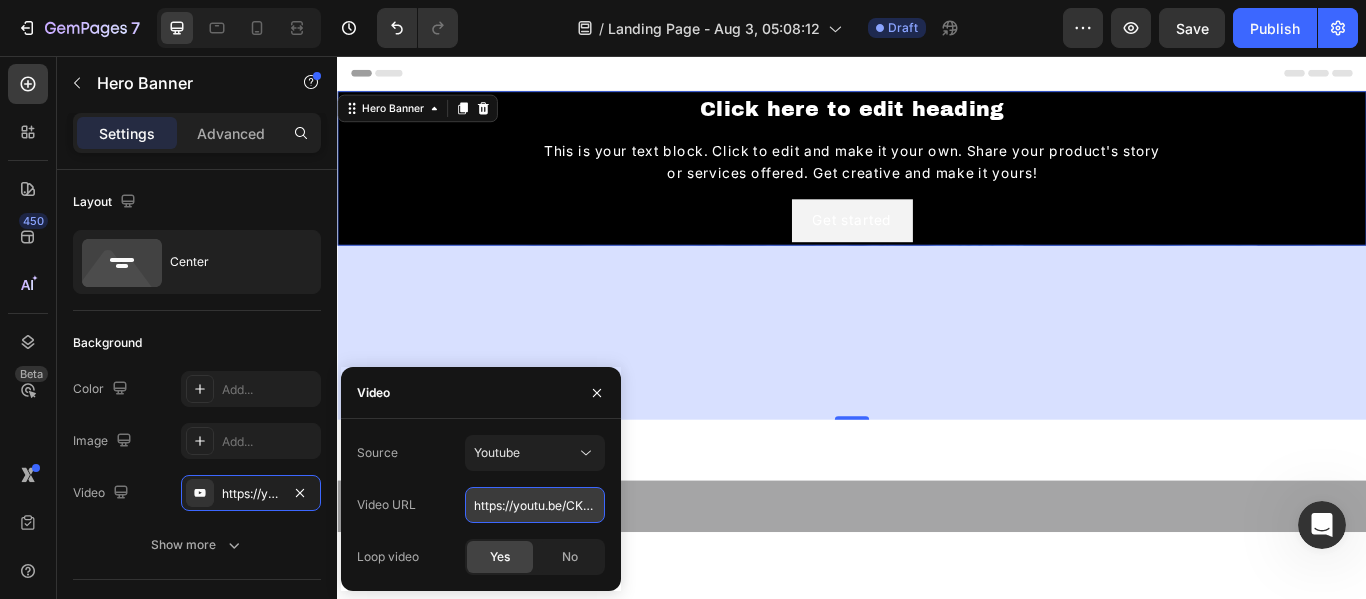 click on "https://youtu.be/CKO3k-xT9ZI" at bounding box center (535, 505) 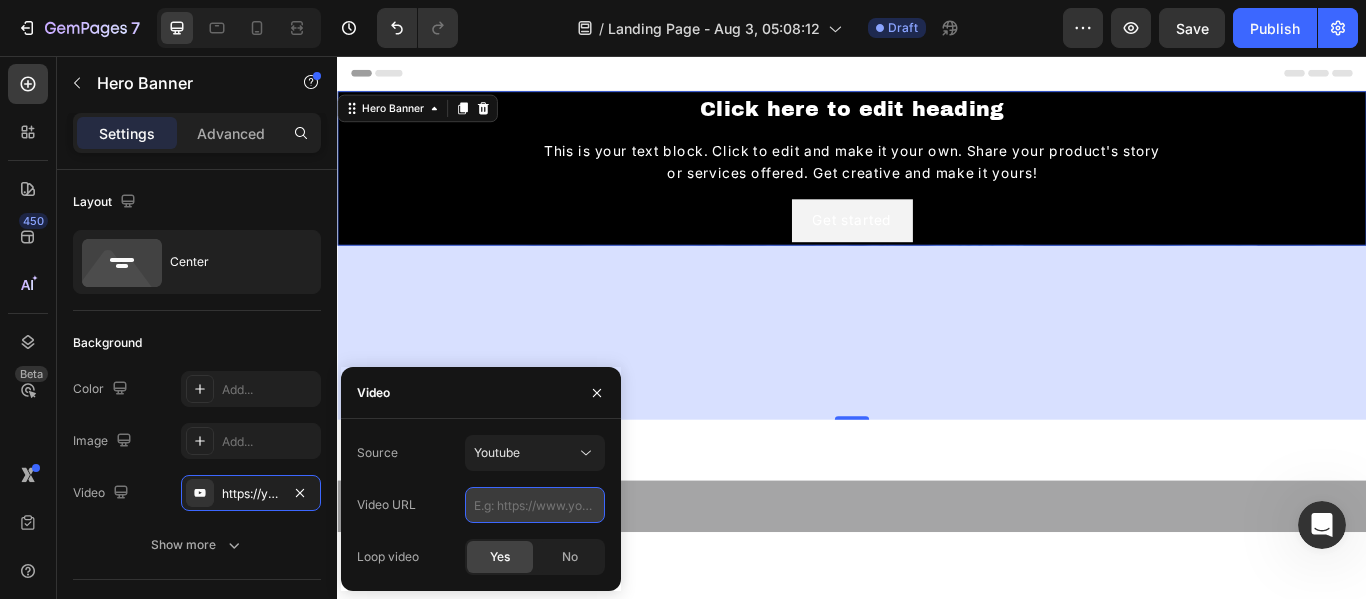 paste on "https://youtu.be/CKO3k-xT9ZI?t=18" 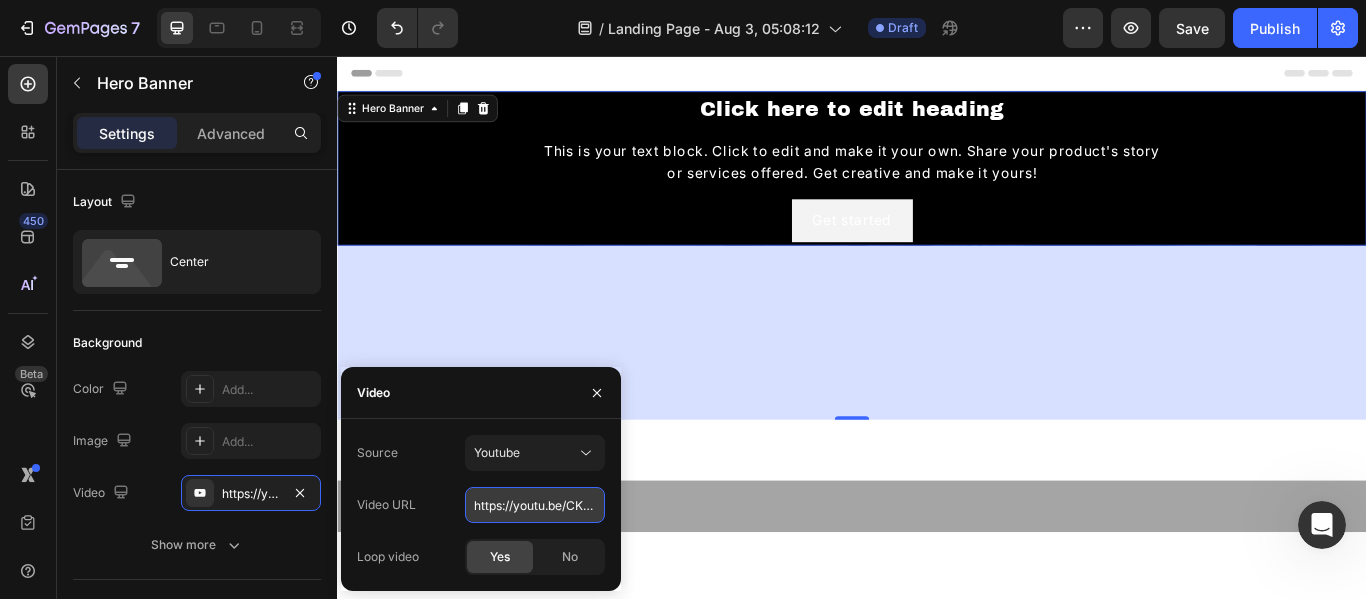 scroll, scrollTop: 0, scrollLeft: 79, axis: horizontal 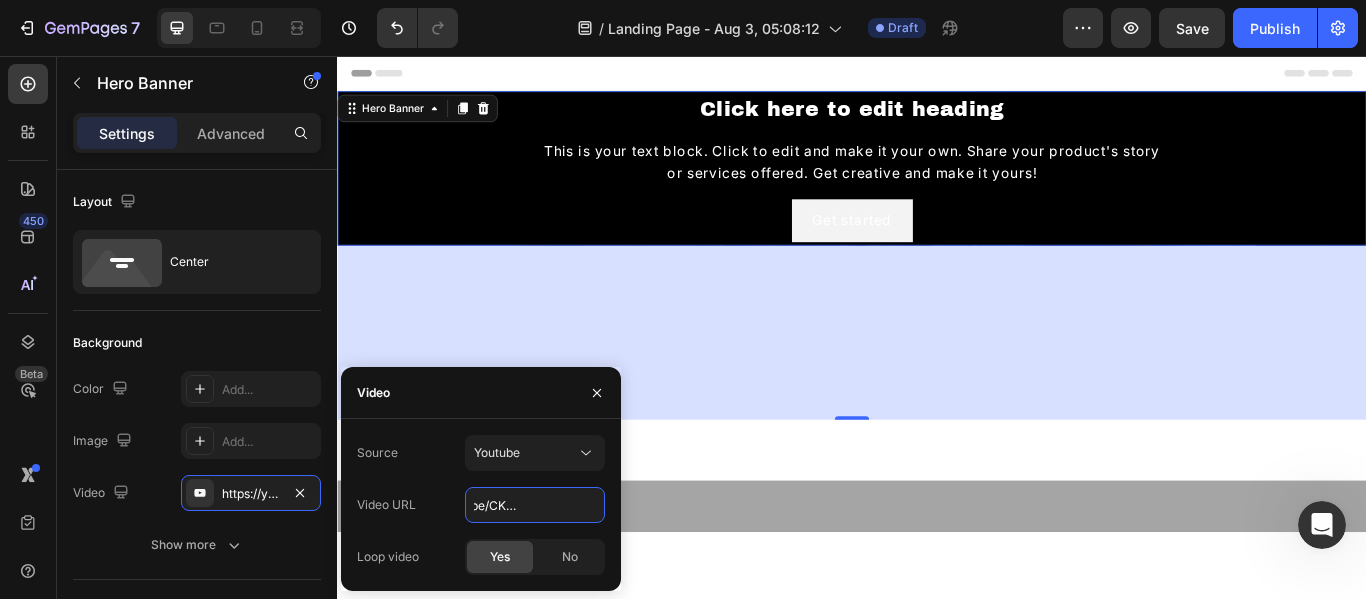 type on "https://youtu.be/CKO3k-xT9ZI?t=18" 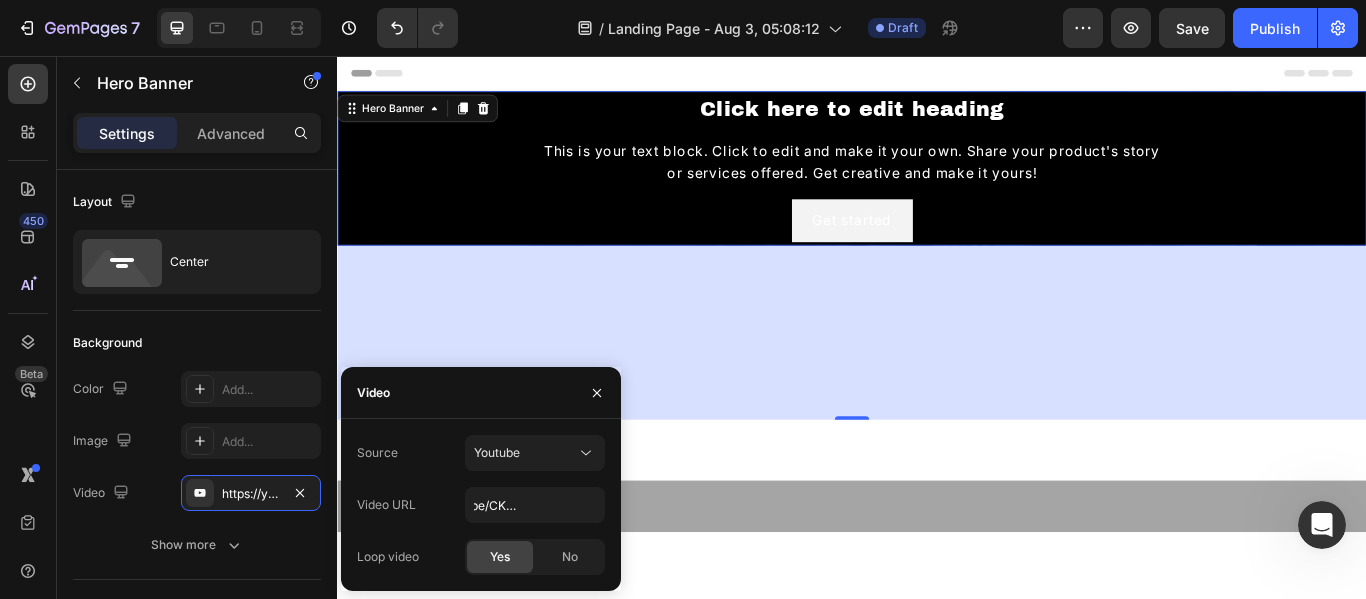 click on "Yes" 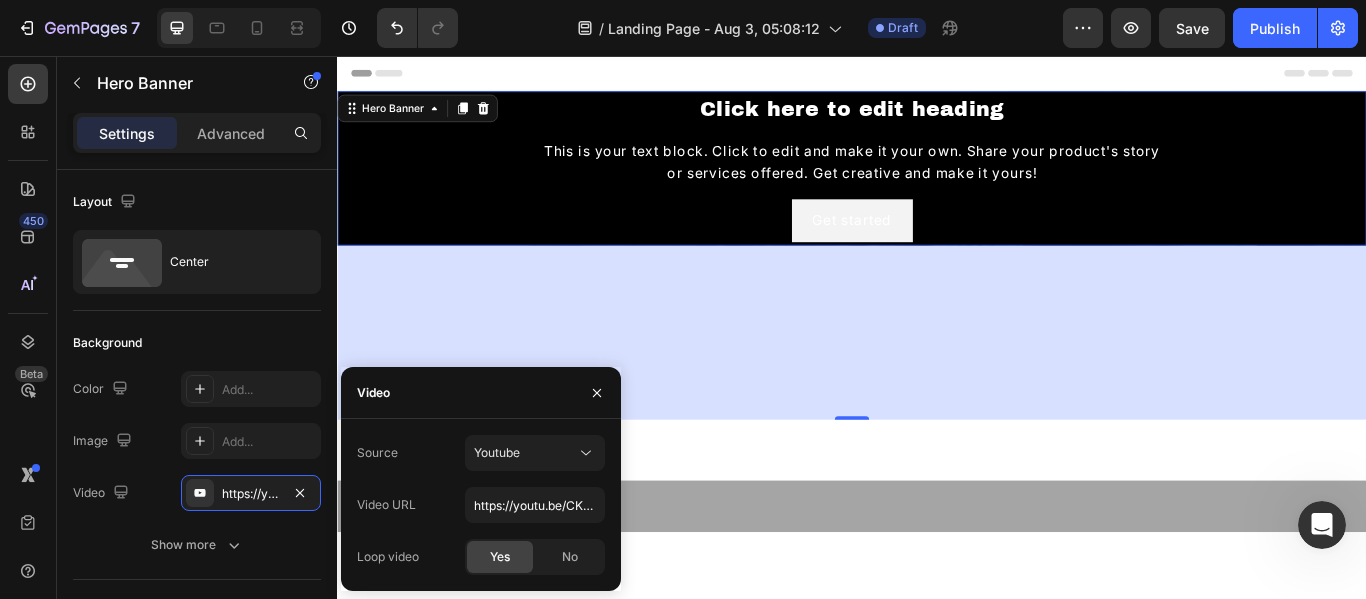 click on "Video URL https://youtu.be/CKO3k-xT9ZI?t=18" at bounding box center [481, 505] 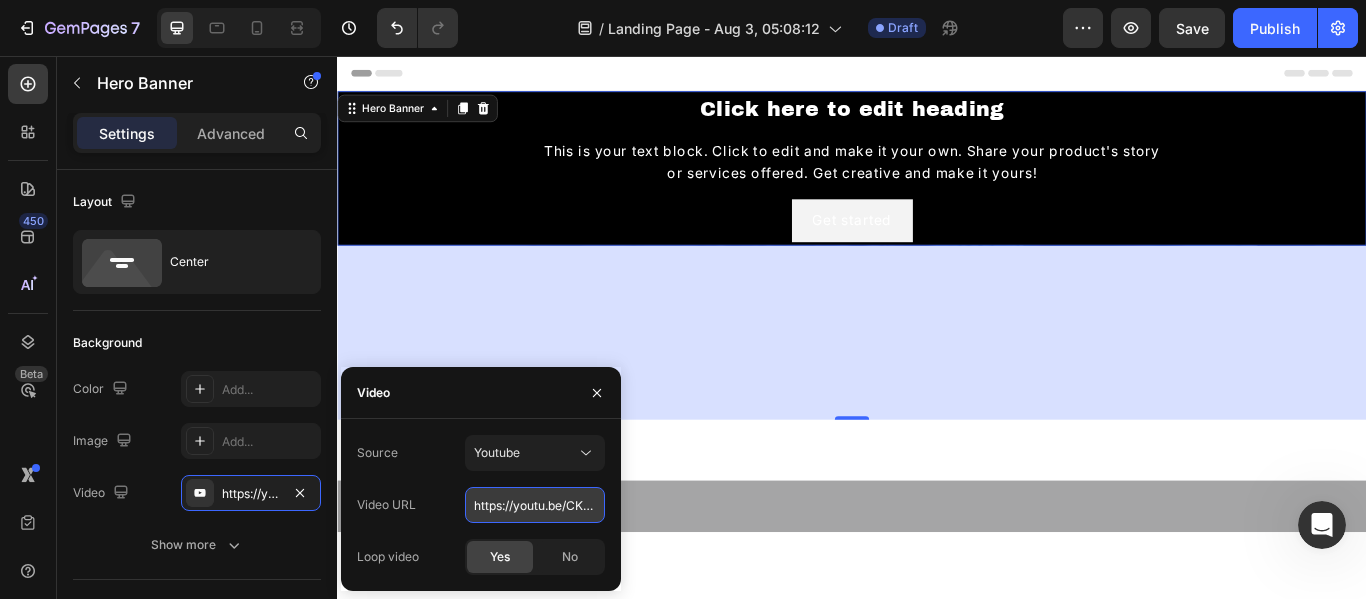 click on "https://youtu.be/CKO3k-xT9ZI?t=18" at bounding box center (535, 505) 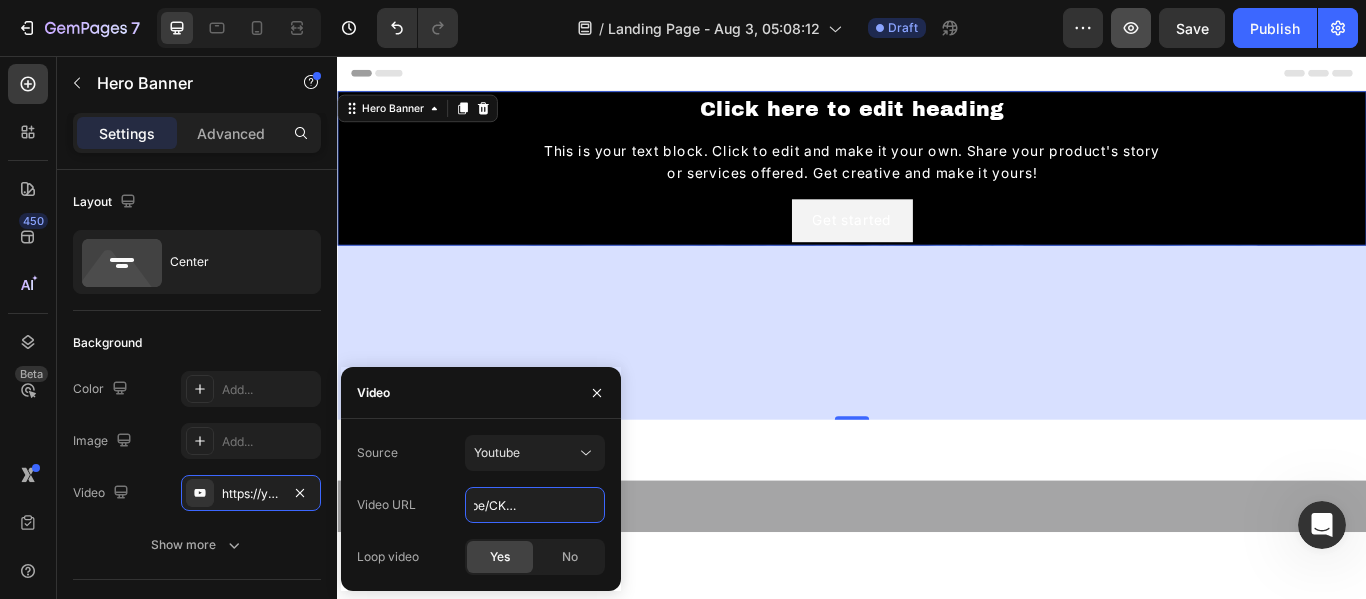 scroll, scrollTop: 0, scrollLeft: 0, axis: both 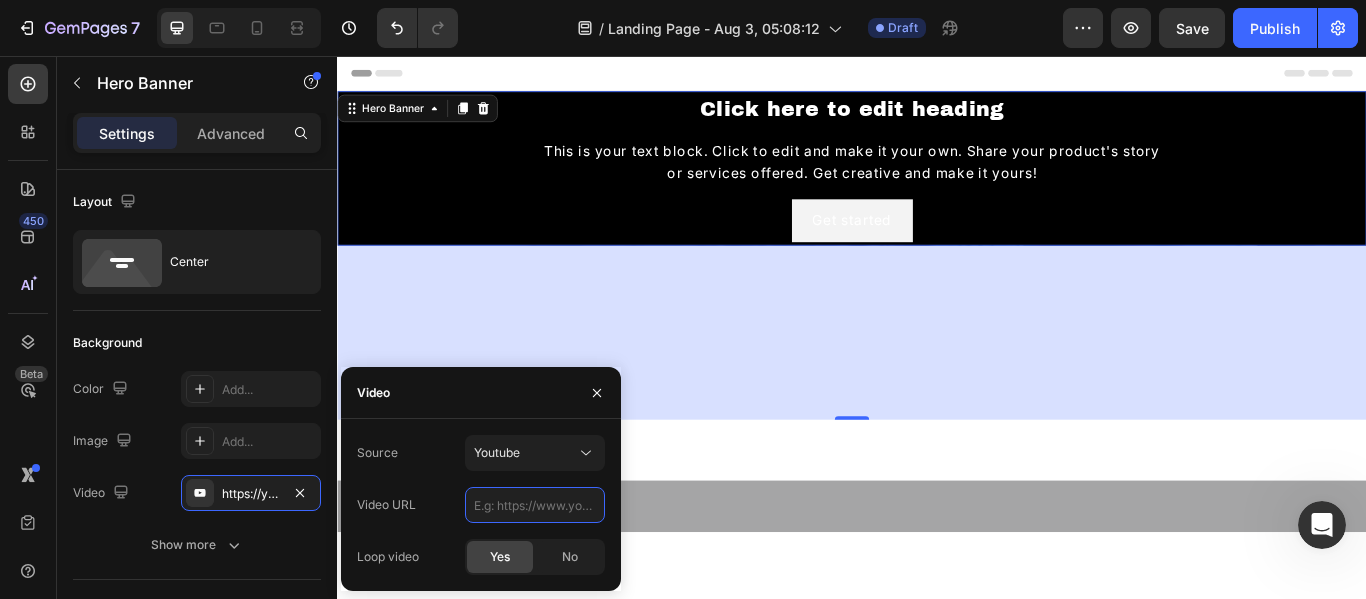 paste on "<iframe width="560" height="315" src="https://www.youtube.com/embed/XPpOdhPKWOA?si=xBIxUjLptU9WqNv-" title="YouTube video player" frameborder="0" allow="accelerometer; autoplay; clipboard-write; encrypted-media; gyroscope; picture-in-picture; web-share" referrerpolicy="strict-origin-when-cross-origin" allowfullscreen></iframe>" 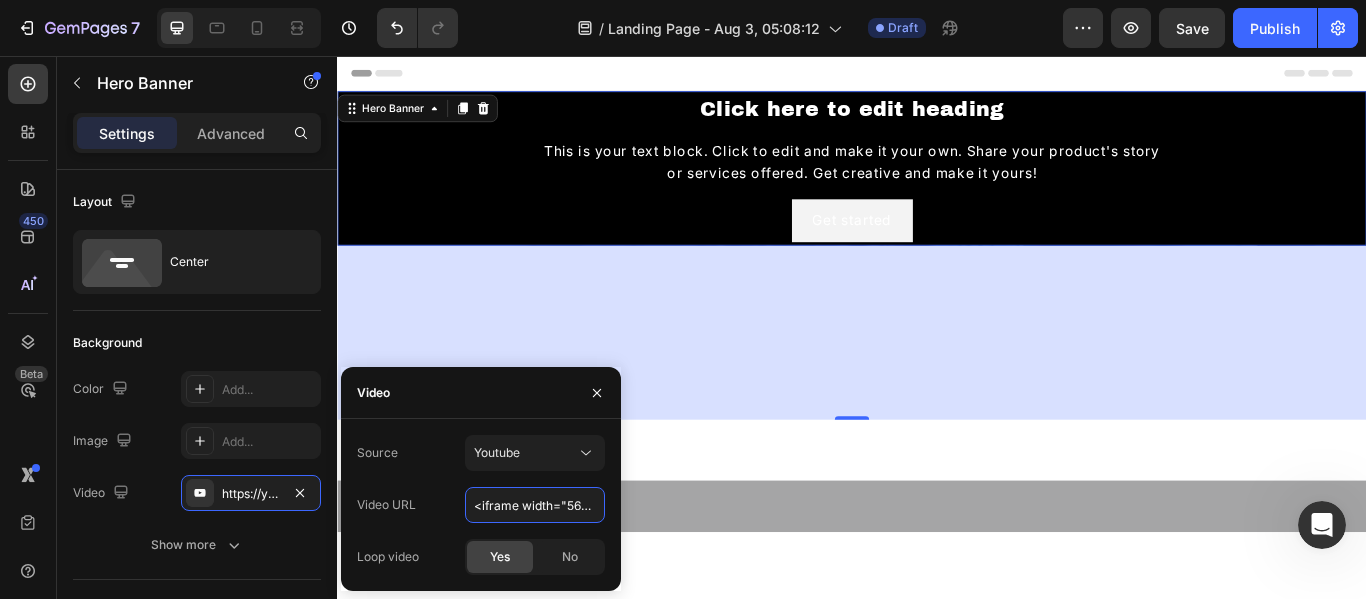 scroll, scrollTop: 0, scrollLeft: 1857, axis: horizontal 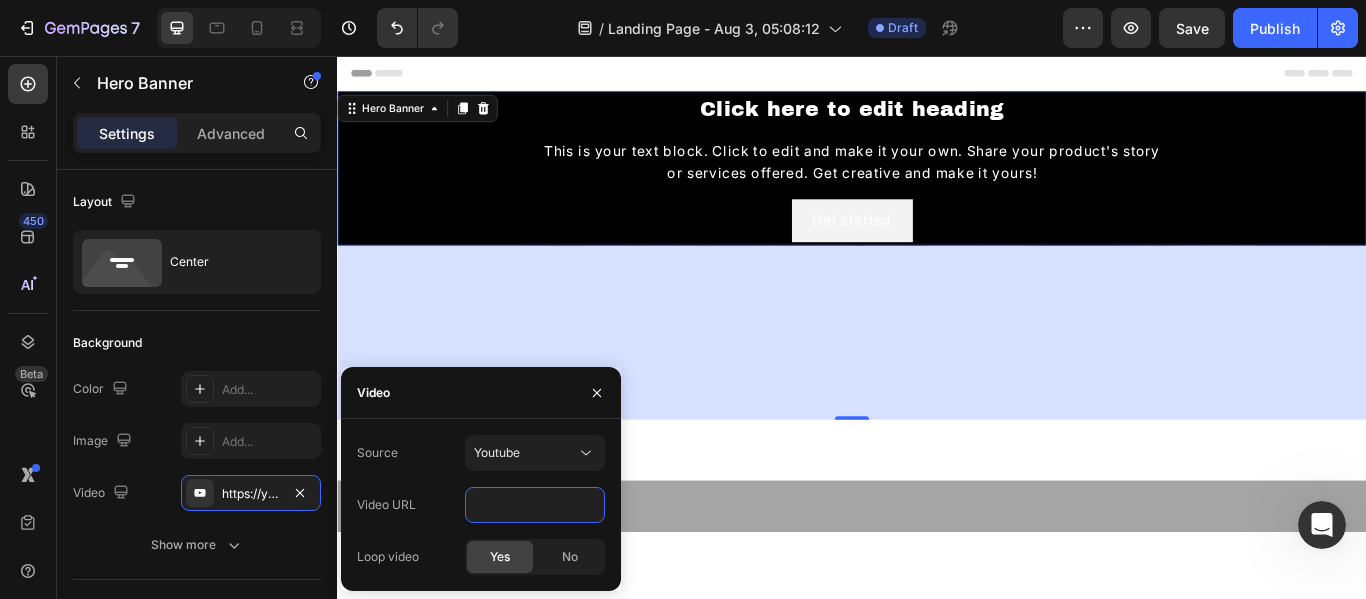type on "<iframe width="560" height="315" src="https://www.youtube.com/embed/XPpOdhPKWOA?si=xBIxUjLptU9WqNv-" title="YouTube video player" frameborder="0" allow="accelerometer; autoplay; clipboard-write; encrypted-media; gyroscope; picture-in-picture; web-share" referrerpolicy="strict-origin-when-cross-origin" allowfullscreen></iframe>" 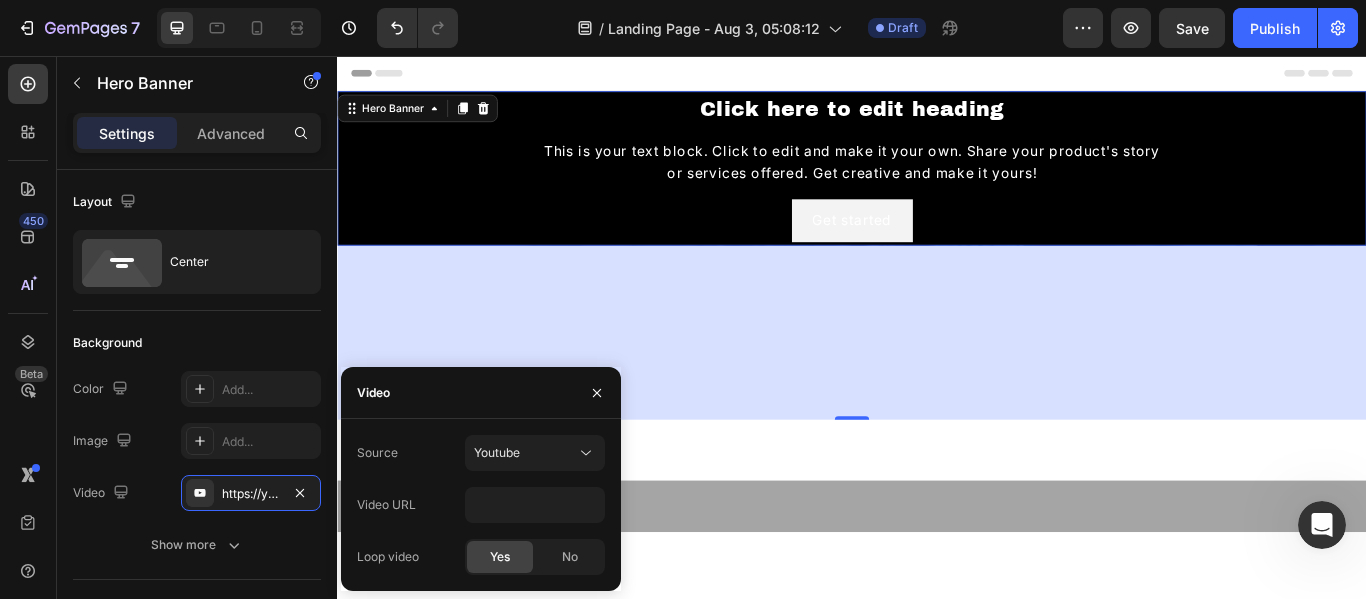 click on "Video URL <iframe width="560" height="315" src="https://www.youtube.com/embed/XPpOdhPKWOA?si=xBIxUjLptU9WqNv-" title="YouTube video player" frameborder="0" allow="accelerometer; autoplay; clipboard-write; encrypted-media; gyroscope; picture-in-picture; web-share" referrerpolicy="strict-origin-when-cross-origin" allowfullscreen></iframe>" at bounding box center (481, 505) 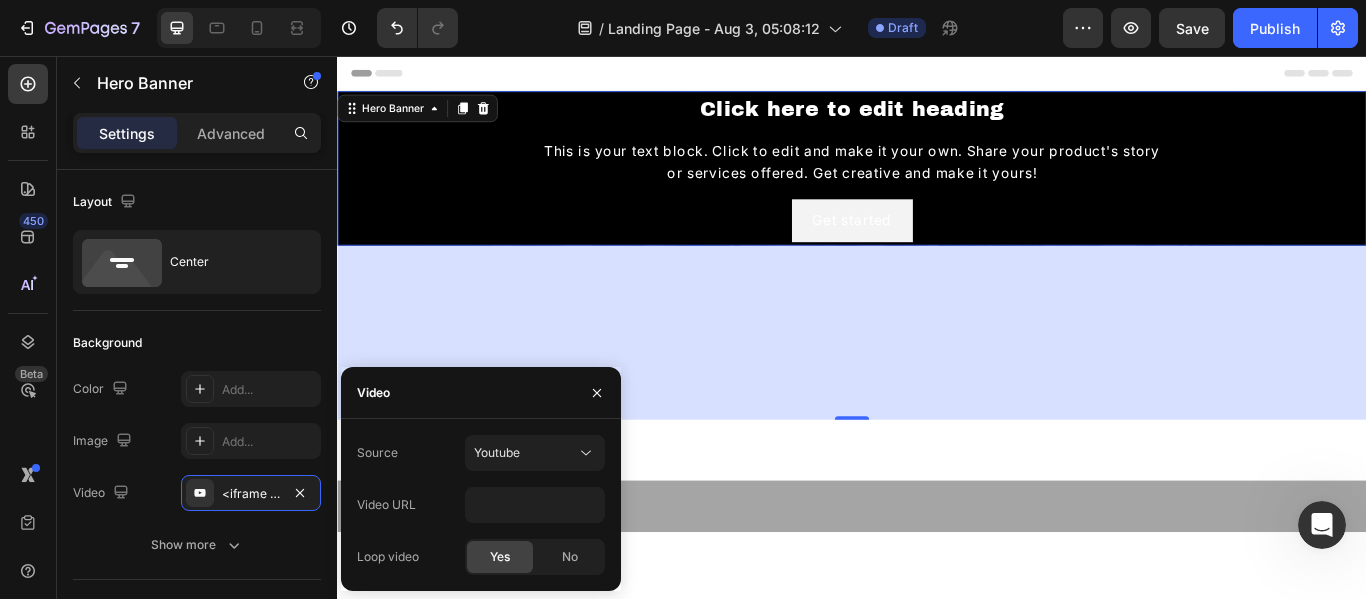 scroll, scrollTop: 0, scrollLeft: 0, axis: both 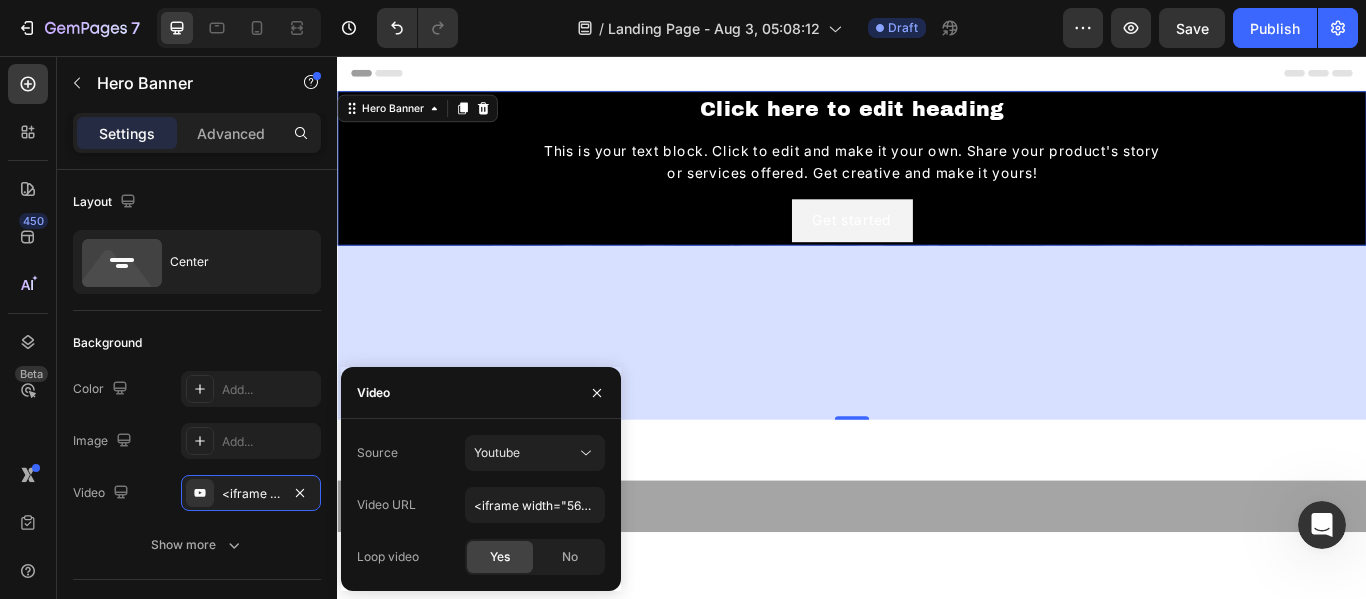 click on "Video URL <iframe width="560" height="315" src="https://www.youtube.com/embed/XPpOdhPKWOA?si=xBIxUjLptU9WqNv-" title="YouTube video player" frameborder="0" allow="accelerometer; autoplay; clipboard-write; encrypted-media; gyroscope; picture-in-picture; web-share" referrerpolicy="strict-origin-when-cross-origin" allowfullscreen></iframe>" at bounding box center (481, 505) 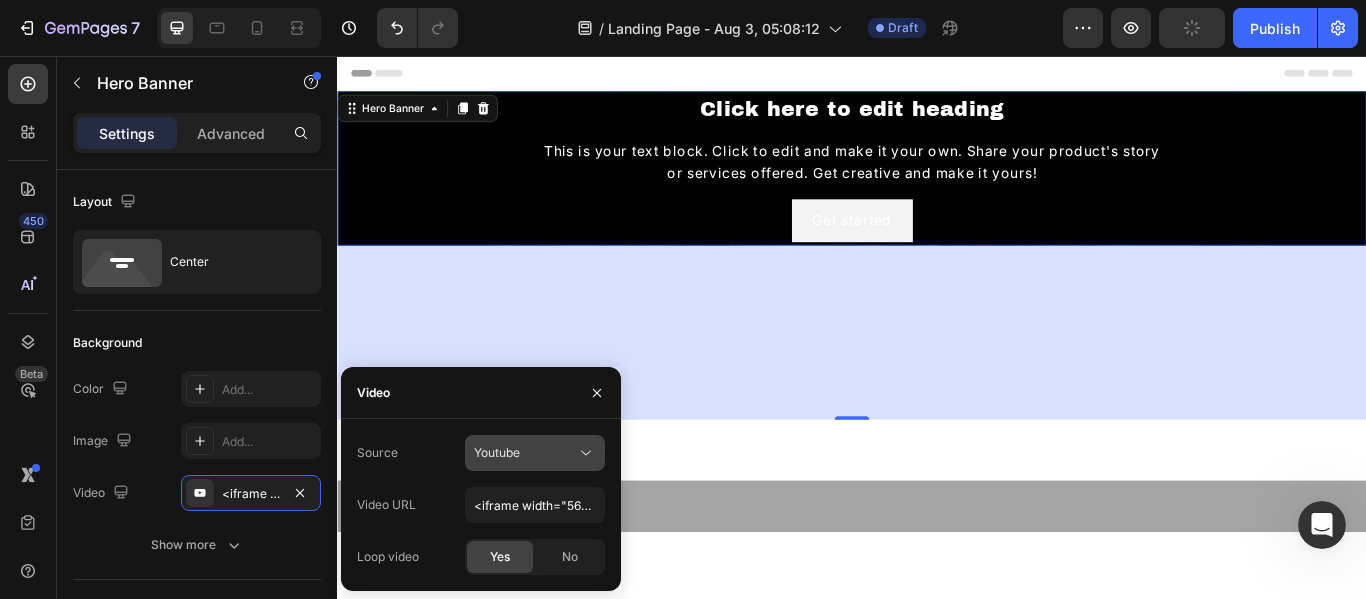 click on "Youtube" at bounding box center [497, 453] 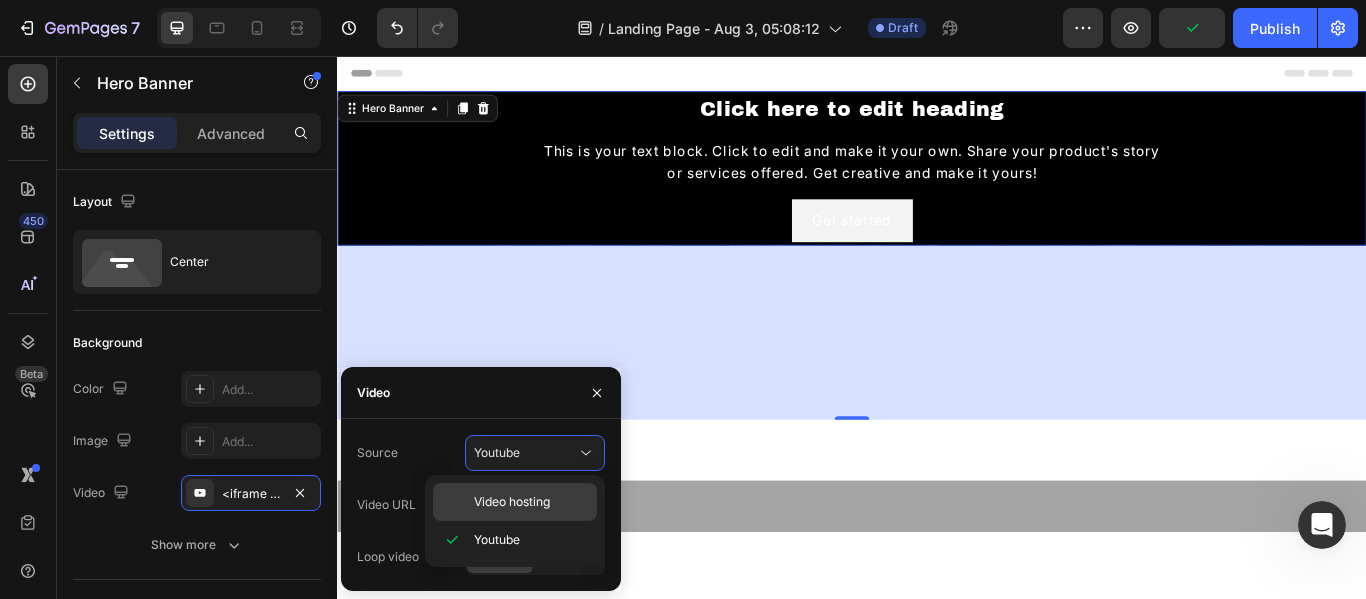 click on "Video hosting" 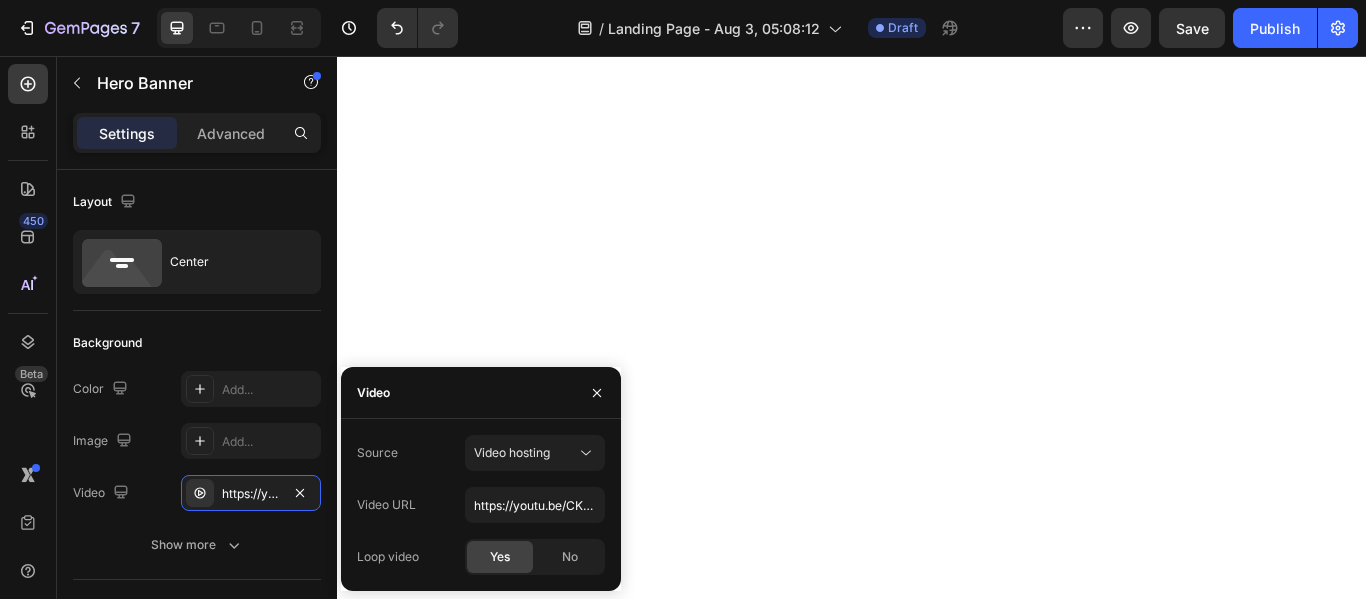 scroll, scrollTop: 0, scrollLeft: 0, axis: both 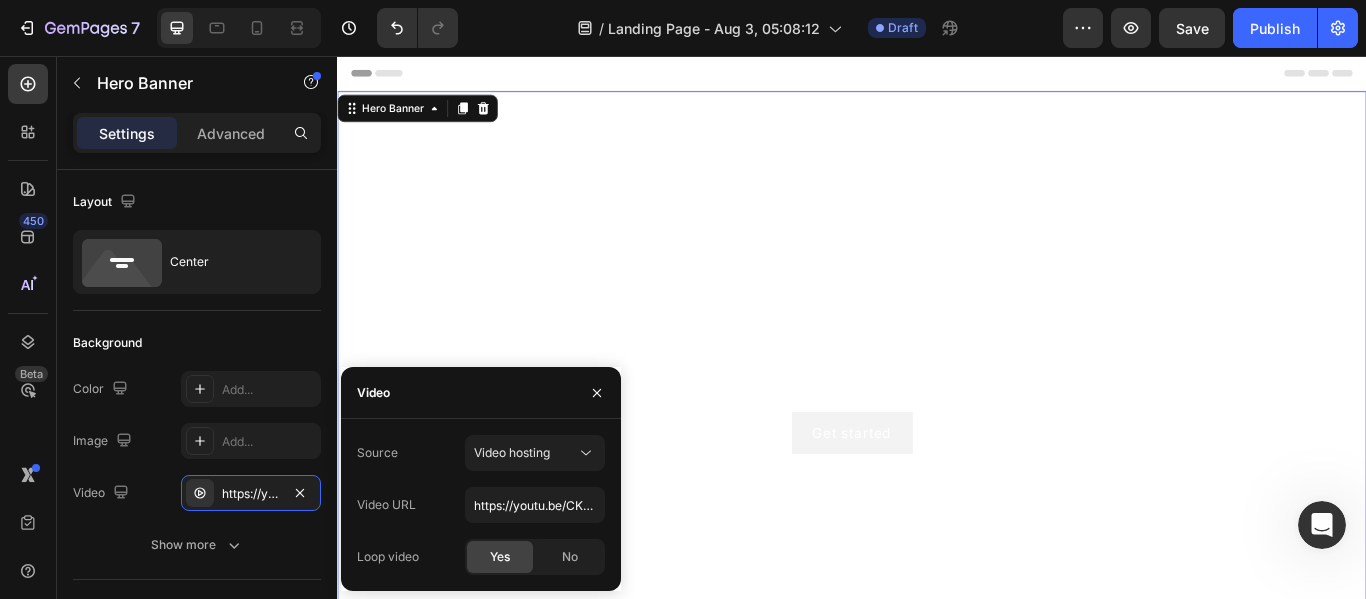 click on "Yes" 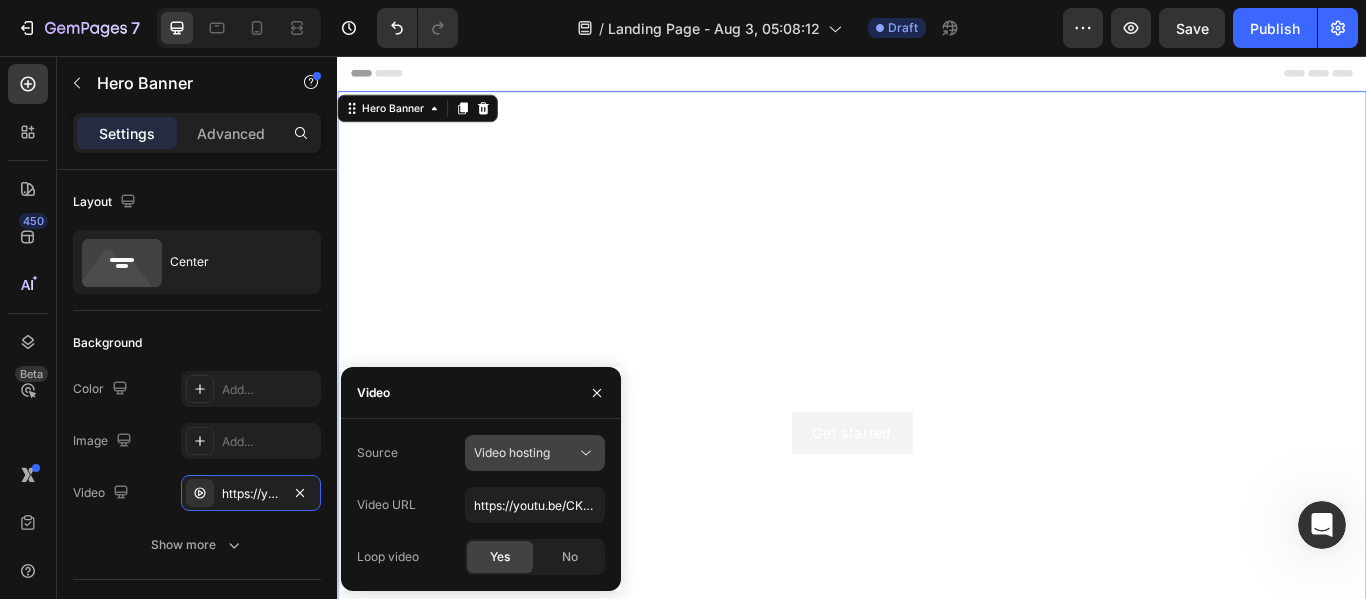 click on "Video hosting" at bounding box center [512, 452] 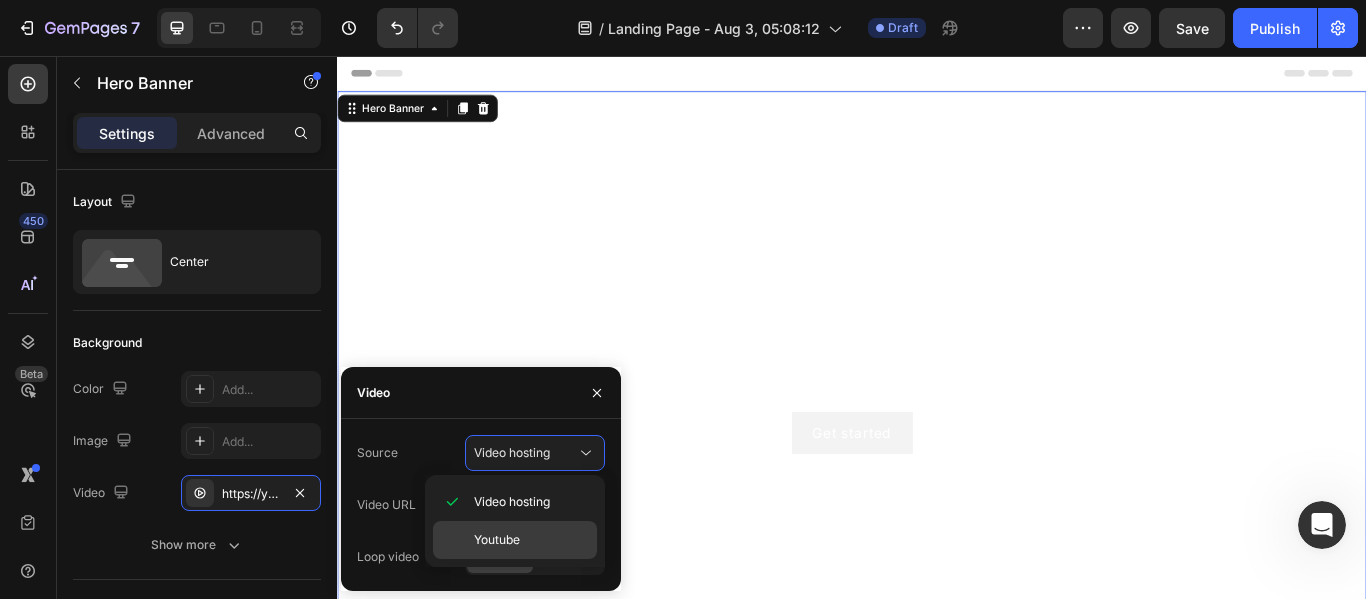 click on "Youtube" at bounding box center [497, 540] 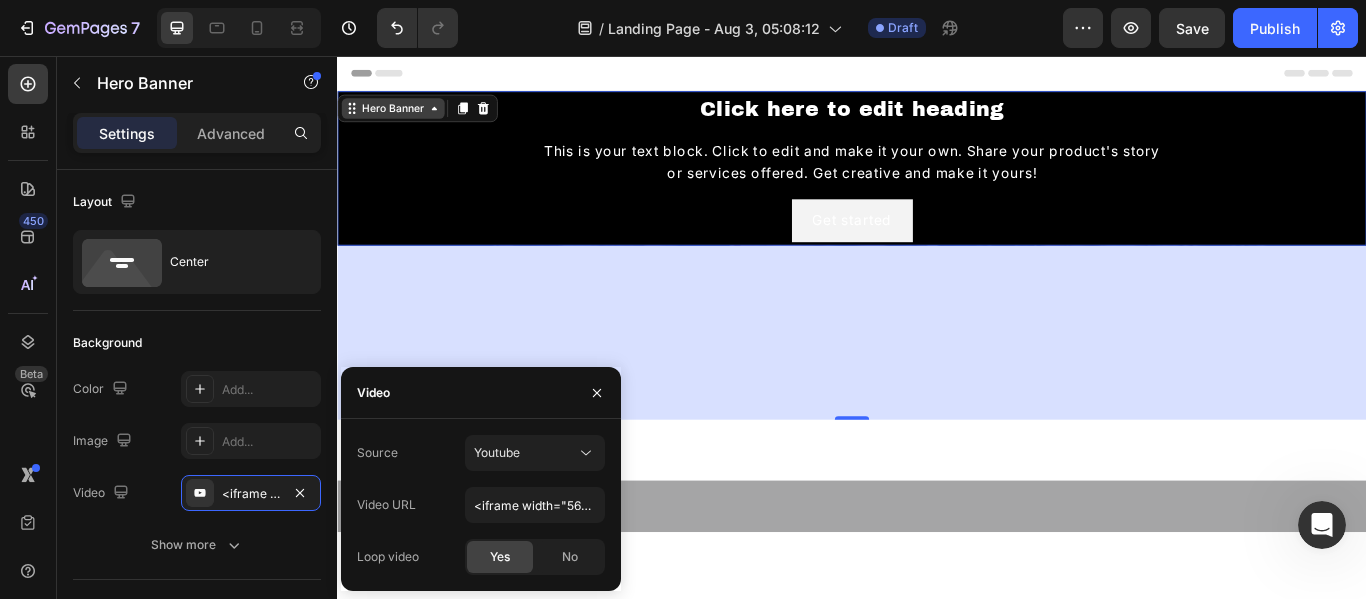 click 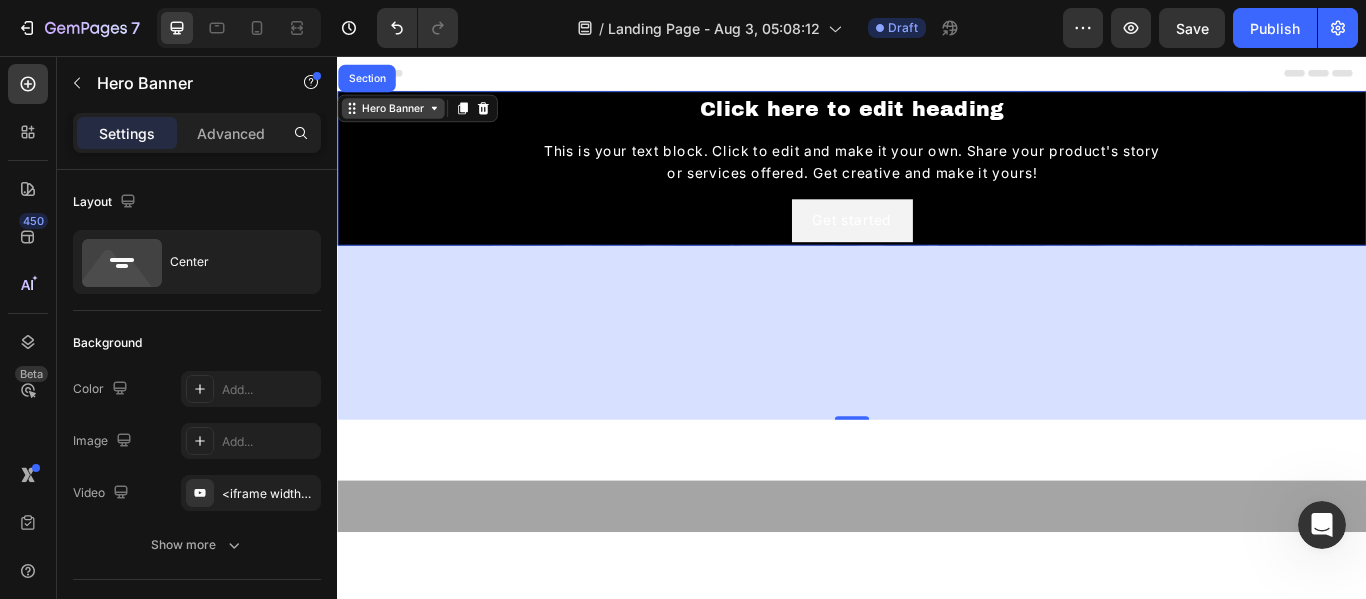 click 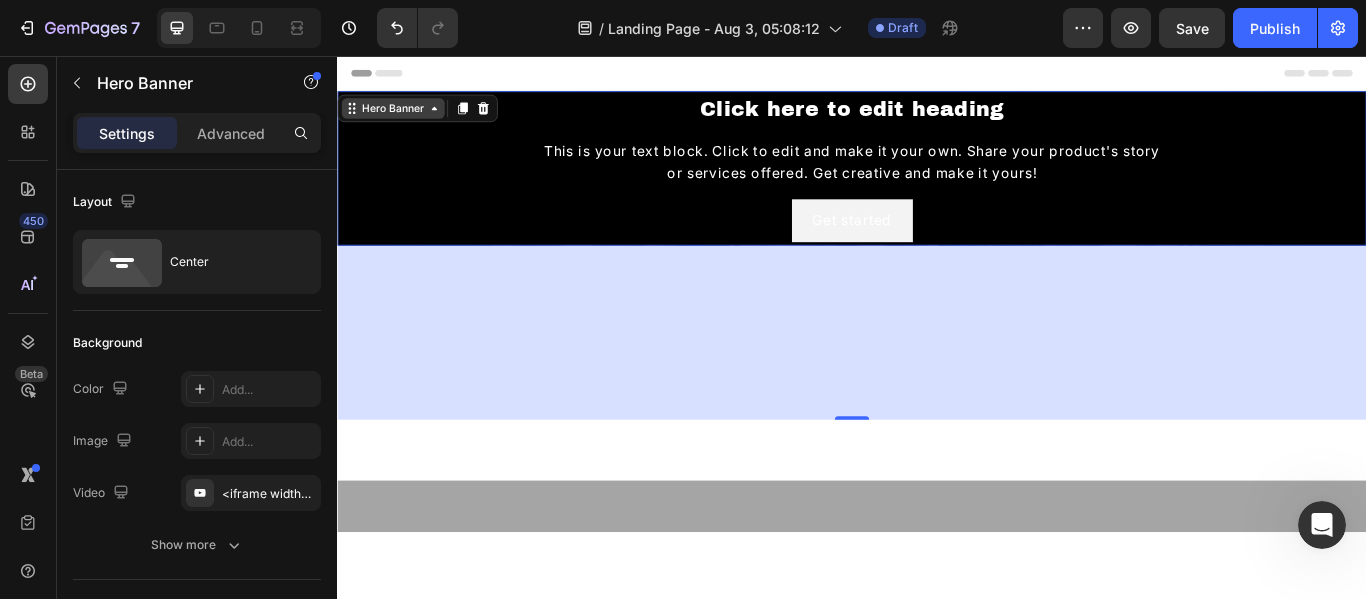 click on "Hero Banner" at bounding box center [402, 117] 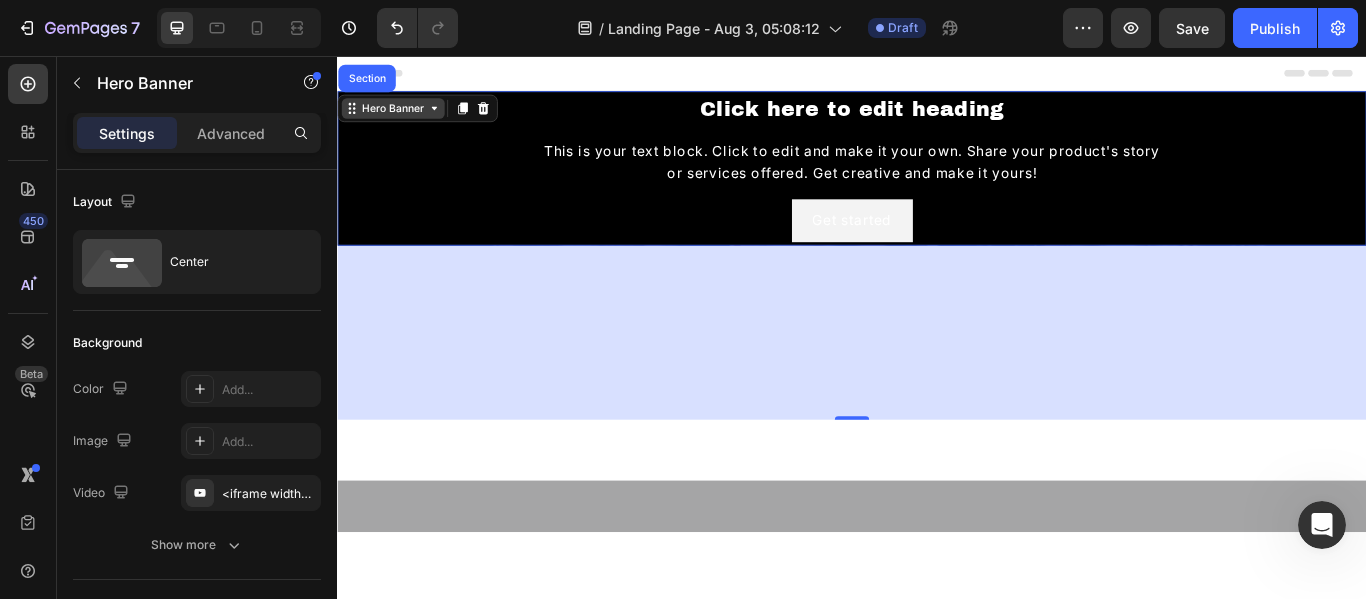 click on "Hero Banner" at bounding box center [402, 117] 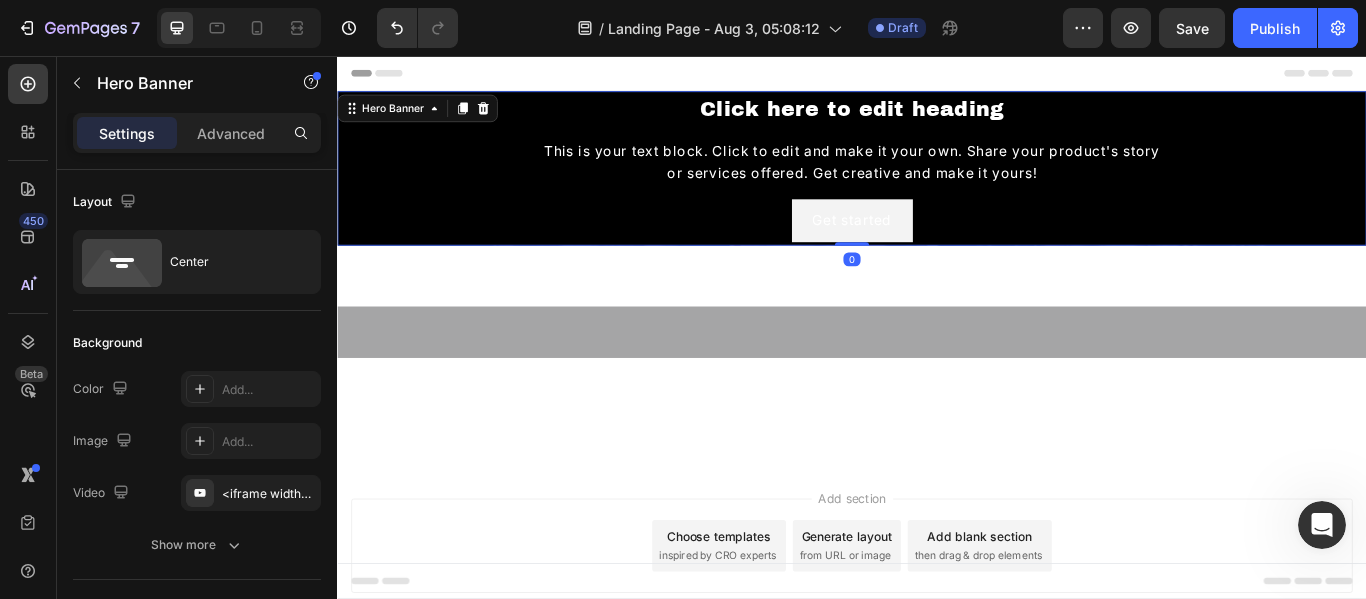 drag, startPoint x: 936, startPoint y: 473, endPoint x: 957, endPoint y: 137, distance: 336.6556 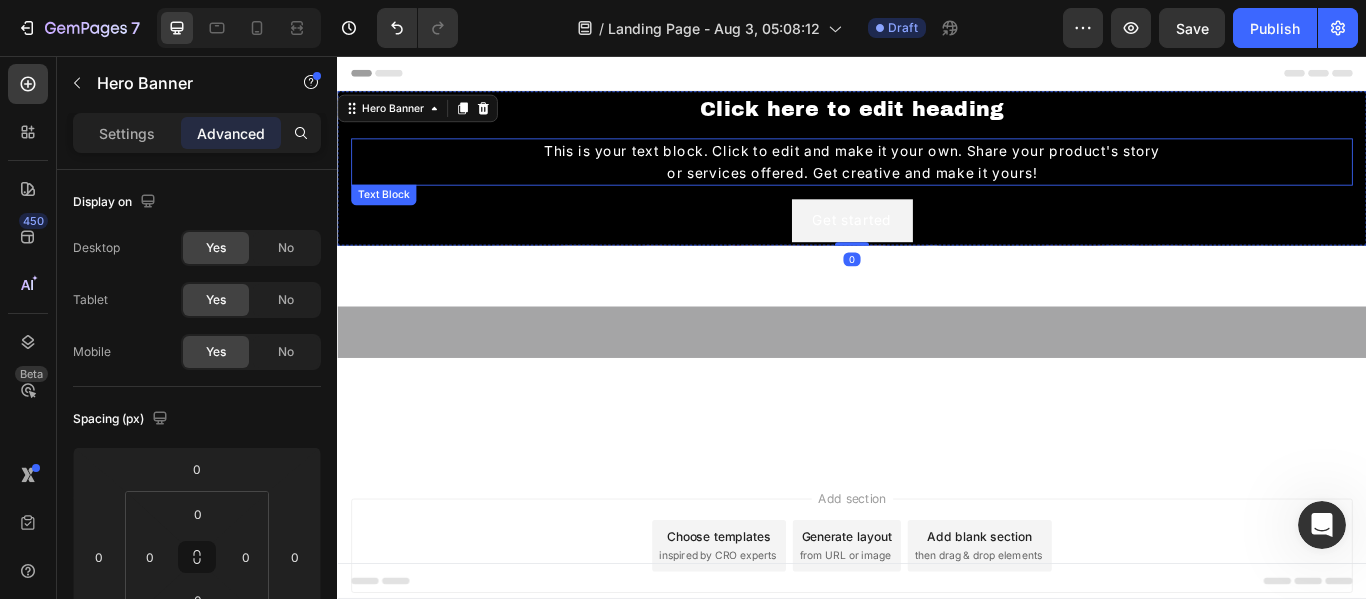 click on "This is your text block. Click to edit and make it your own. Share your product's story                   or services offered. Get creative and make it yours!" at bounding box center (937, 179) 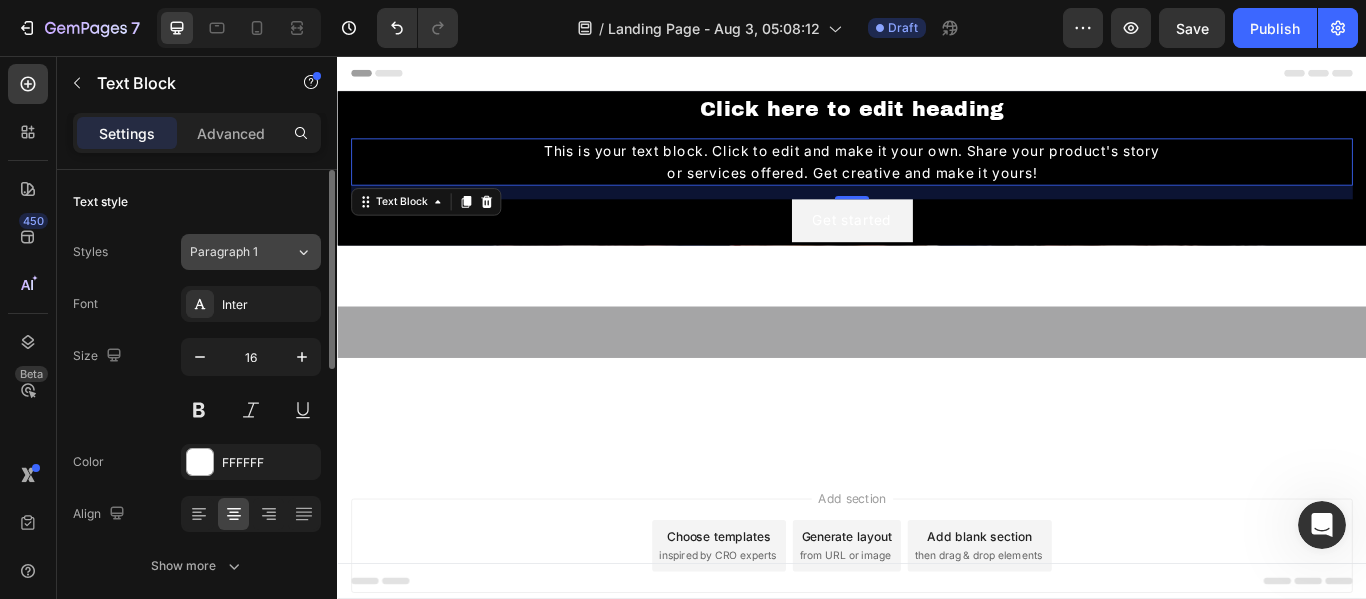 click on "Paragraph 1" 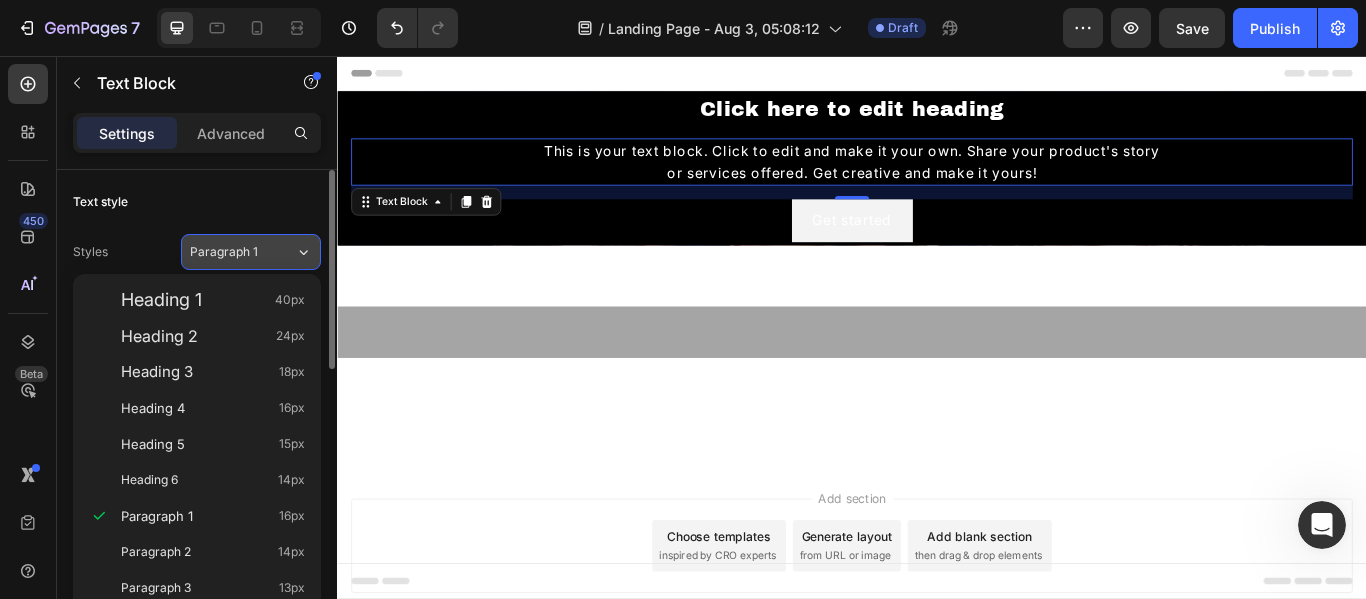 click on "Paragraph 1" 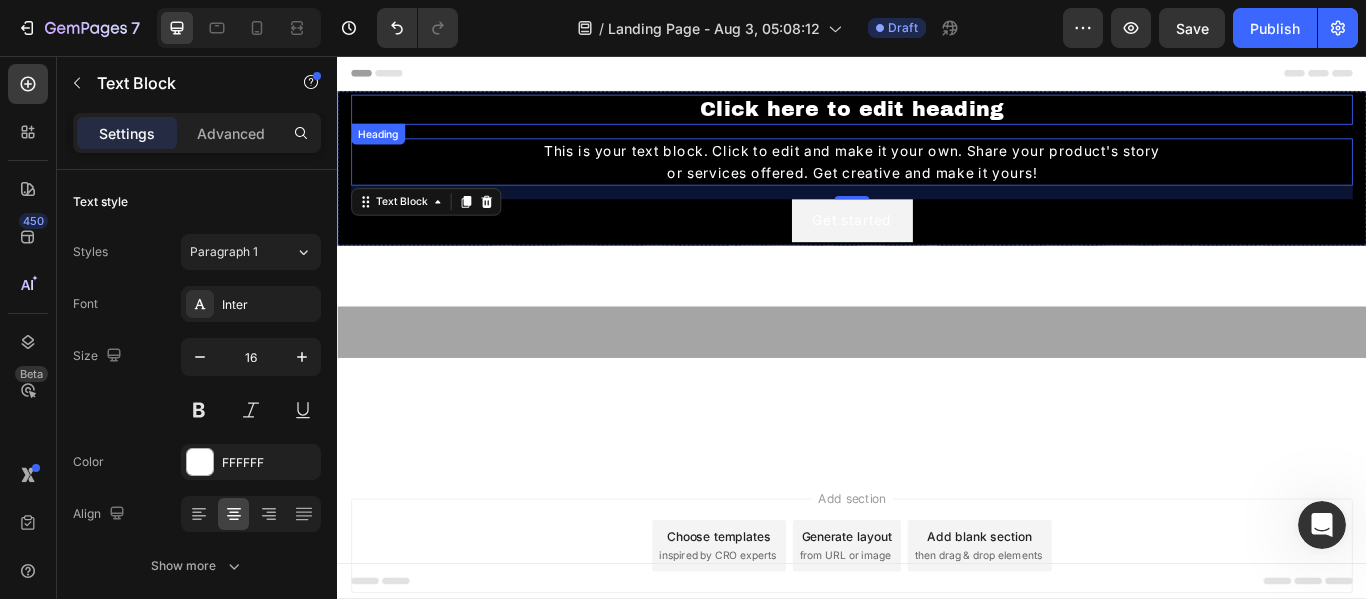click on "Click here to edit heading" at bounding box center [937, 118] 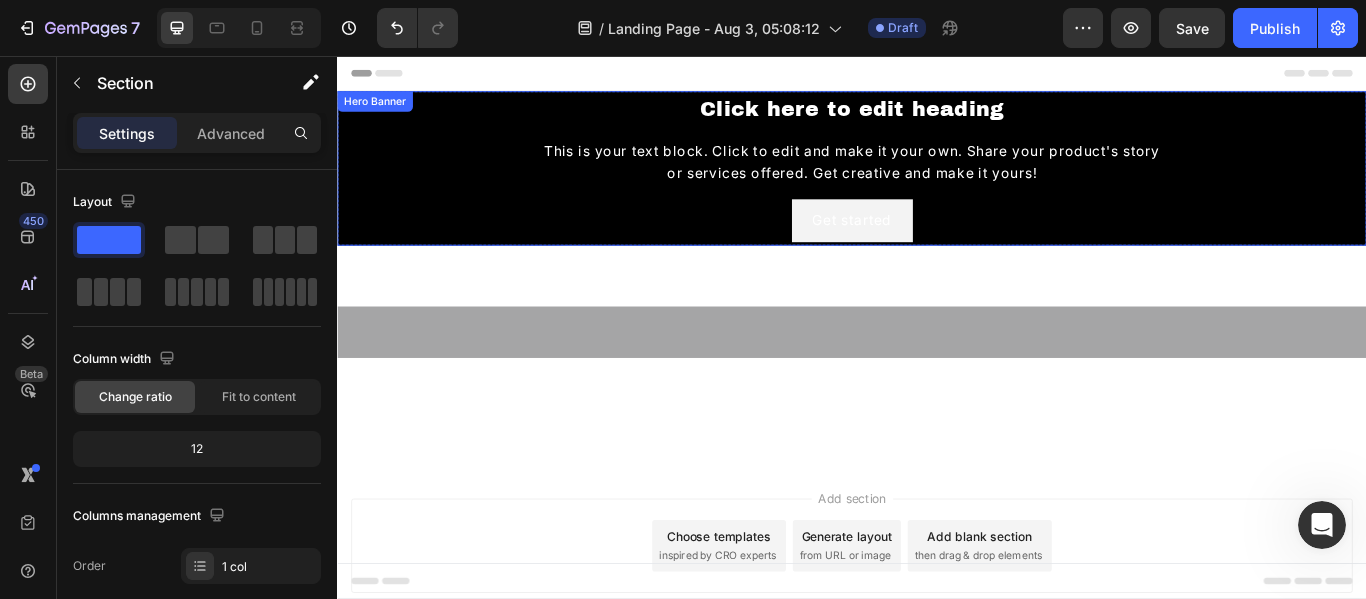 click on "Hero Banner" at bounding box center (381, 109) 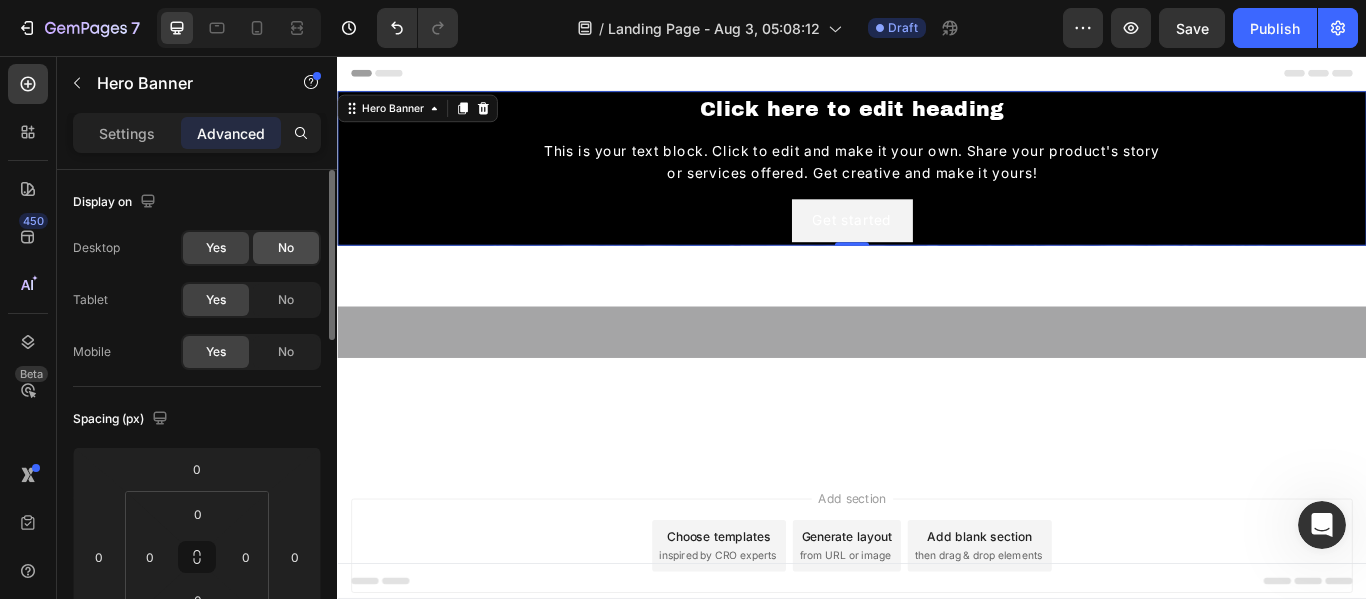 click on "No" 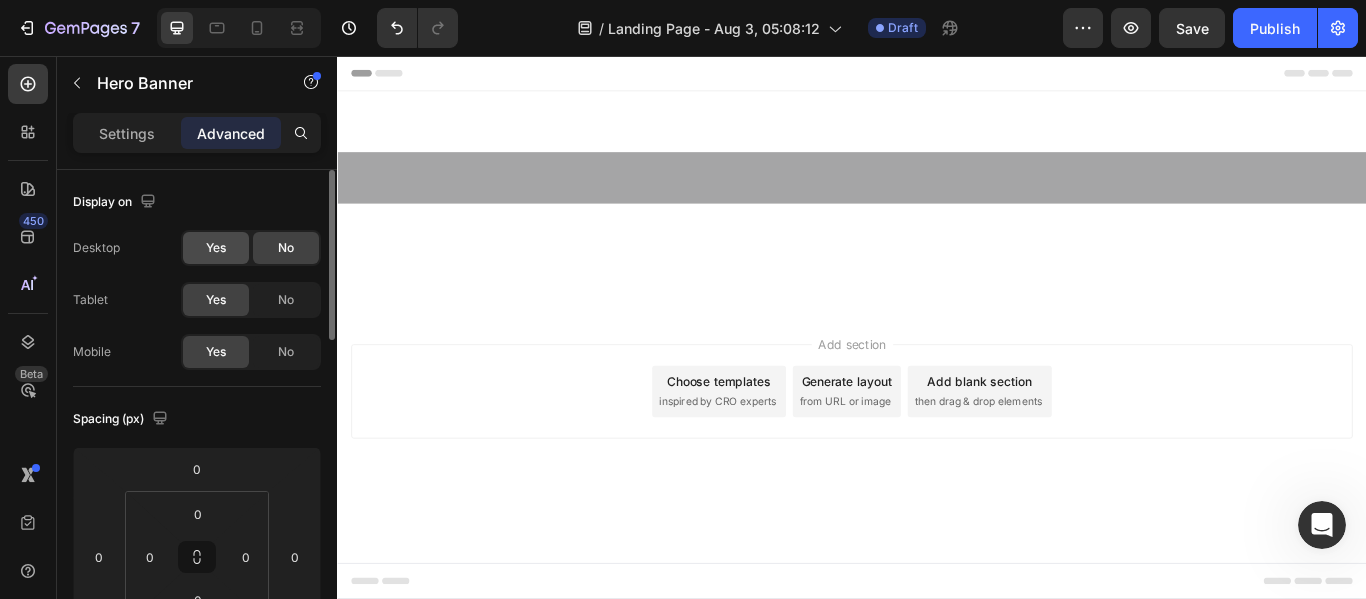 click on "Yes" 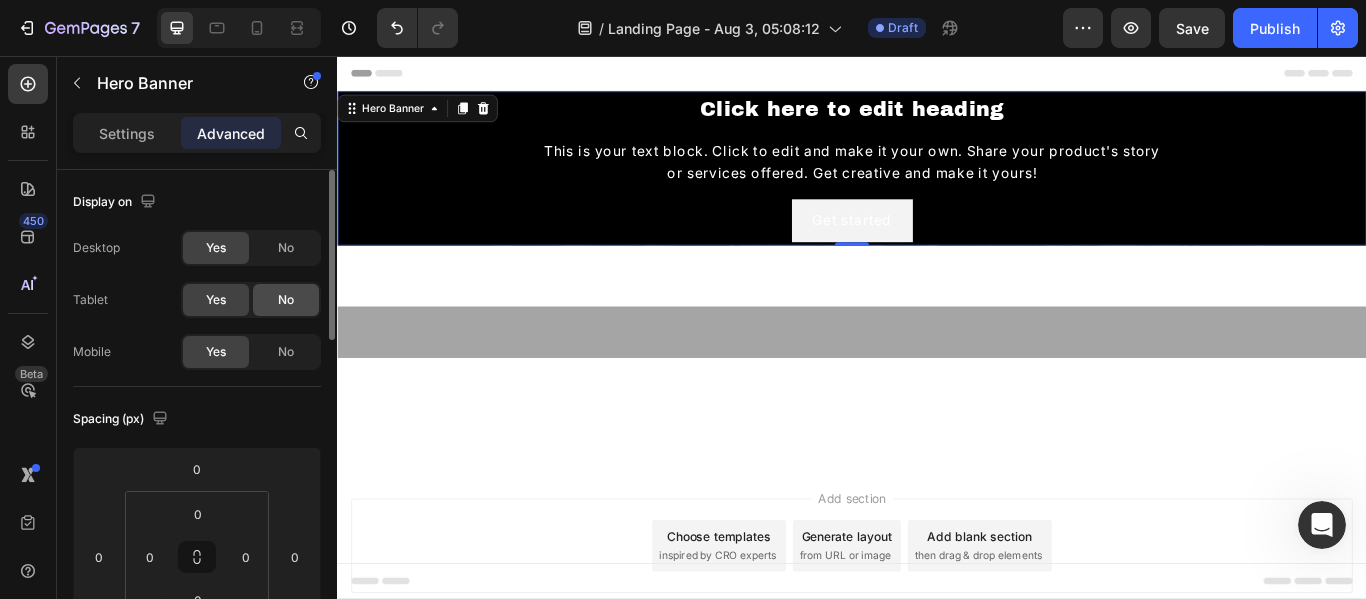 click on "No" 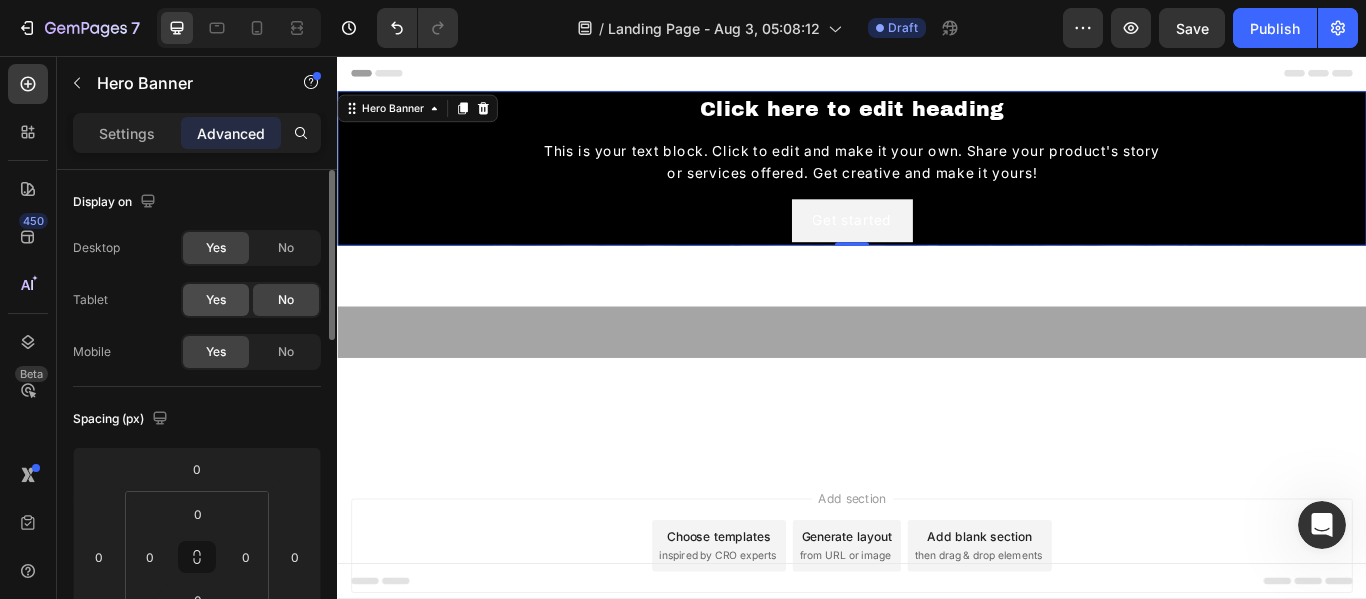 click on "Yes" 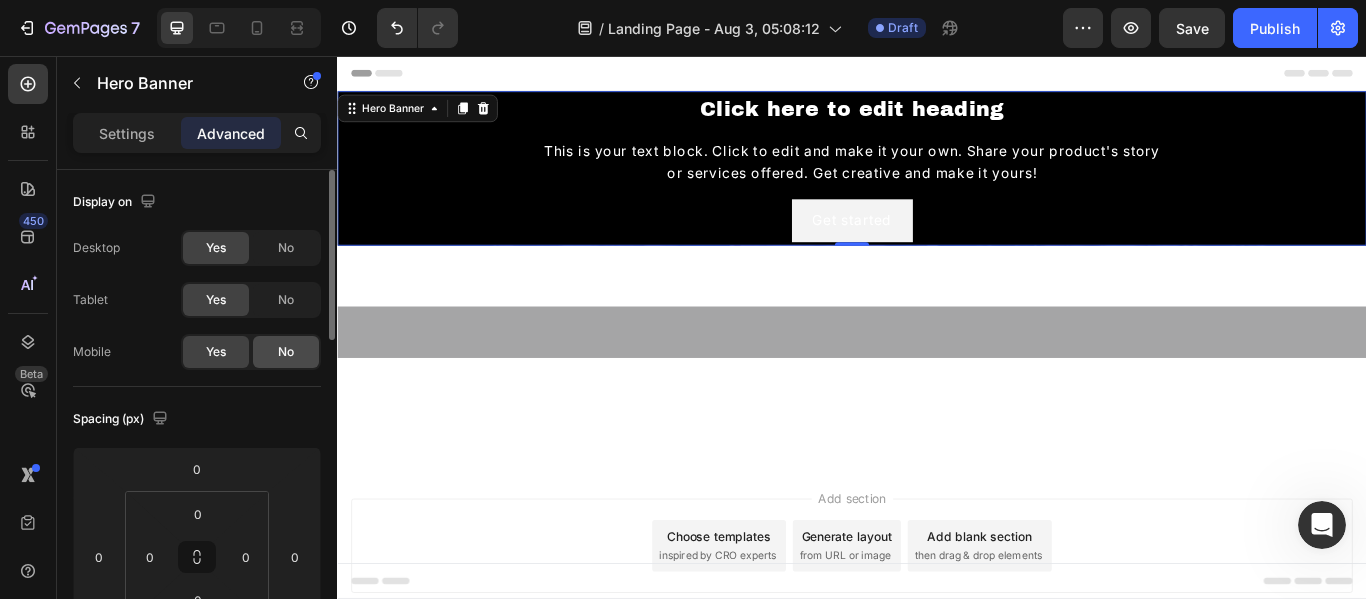 click on "No" 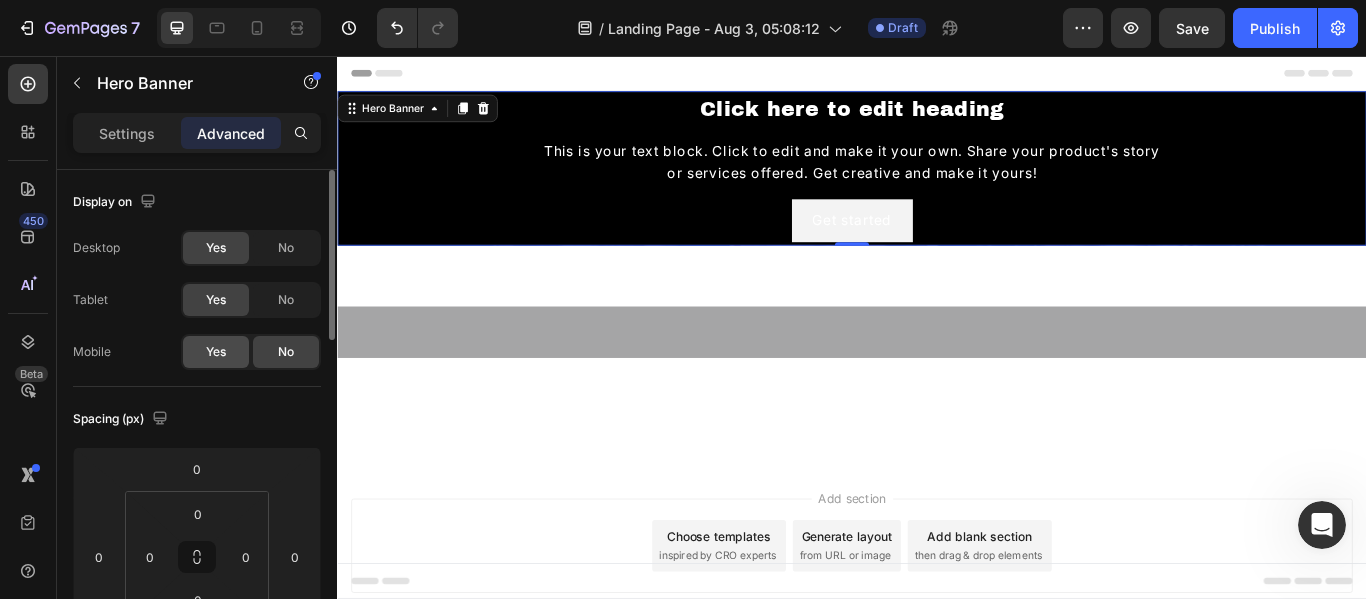 click on "Yes" 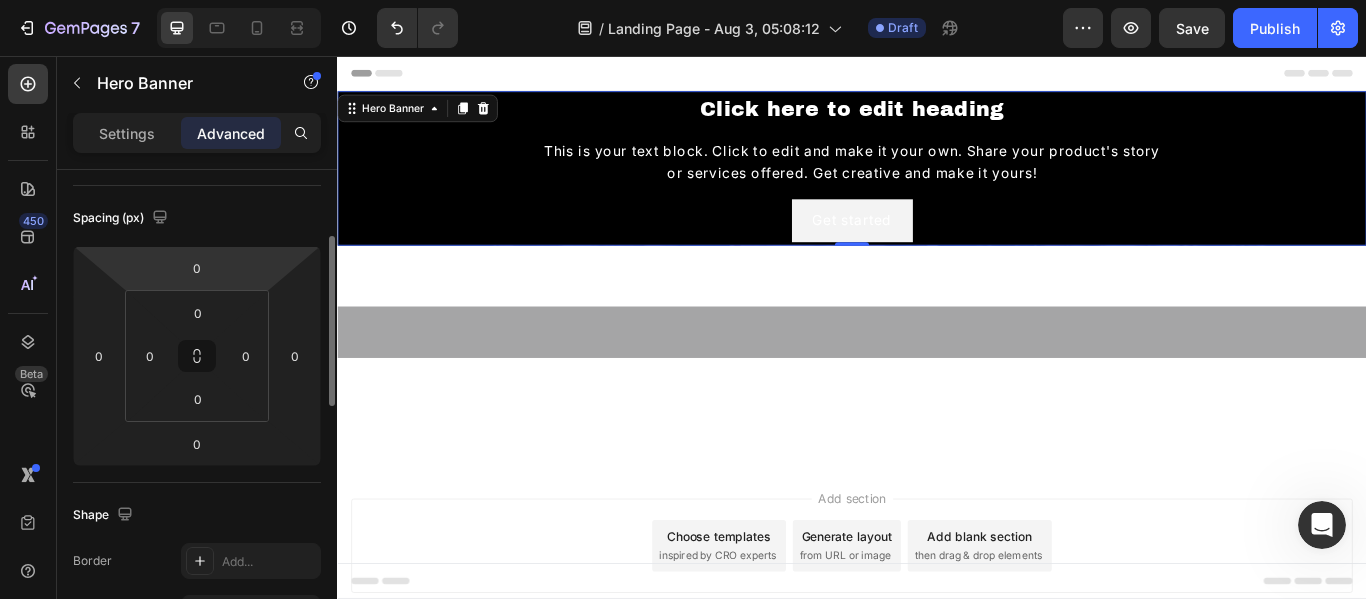 scroll, scrollTop: 196, scrollLeft: 0, axis: vertical 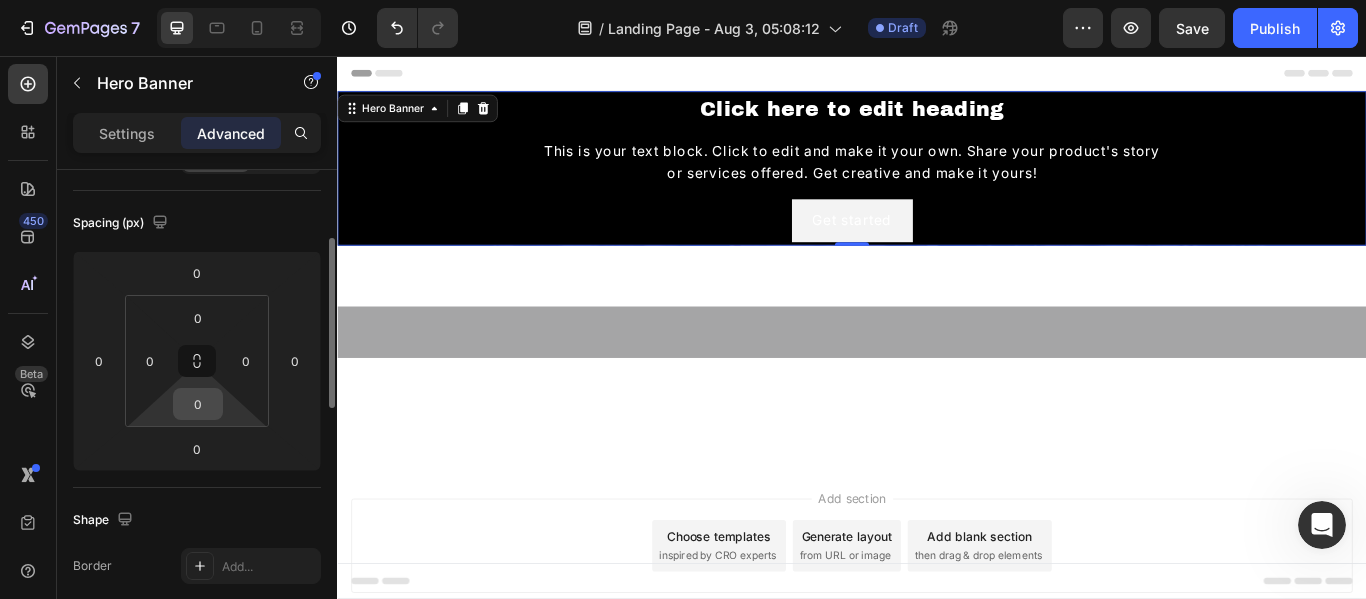 click on "0" at bounding box center (198, 404) 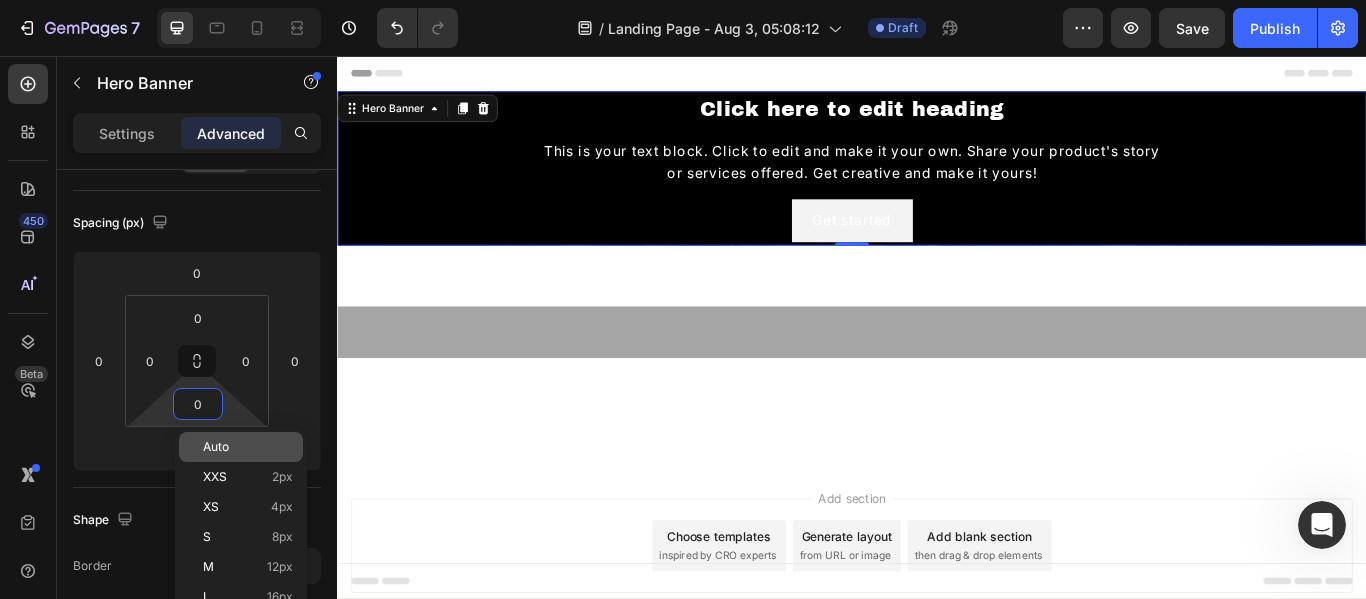click on "Auto" at bounding box center [216, 447] 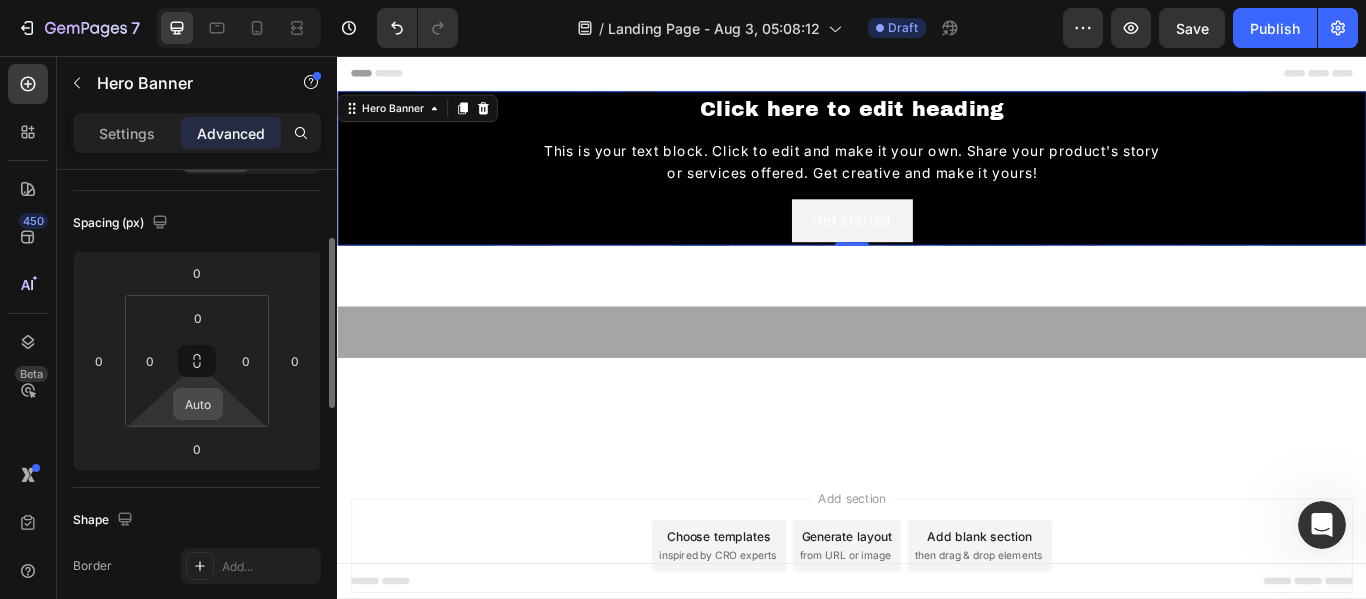 click on "Auto" at bounding box center (198, 404) 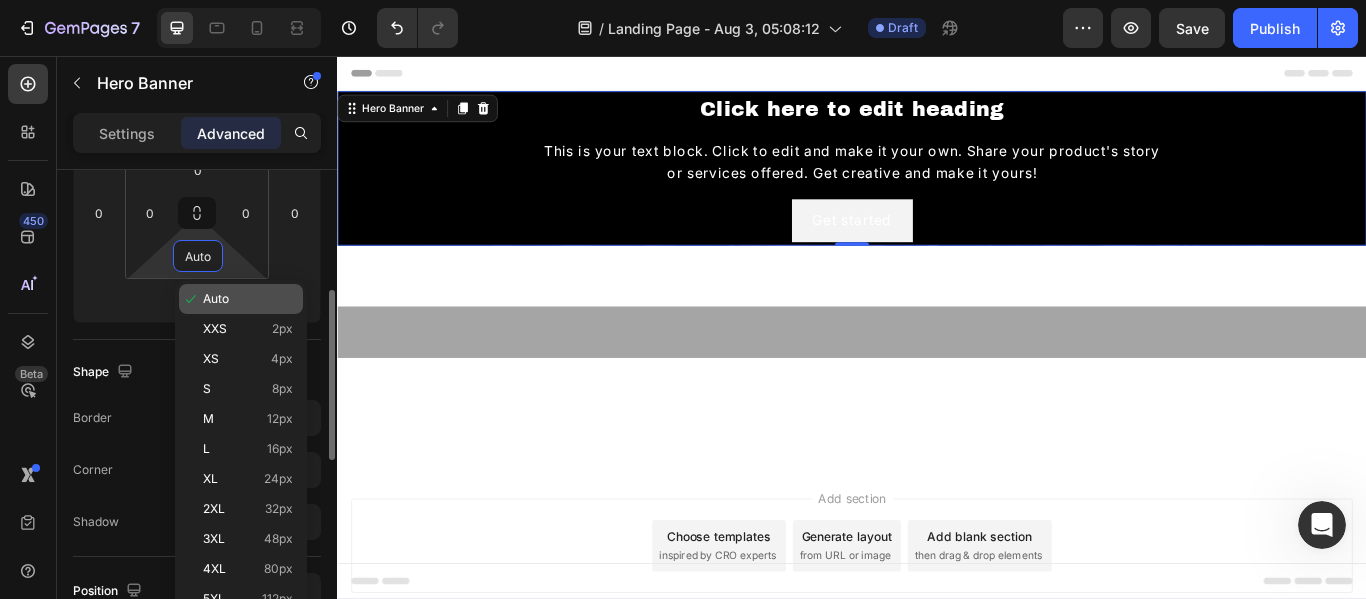 scroll, scrollTop: 363, scrollLeft: 0, axis: vertical 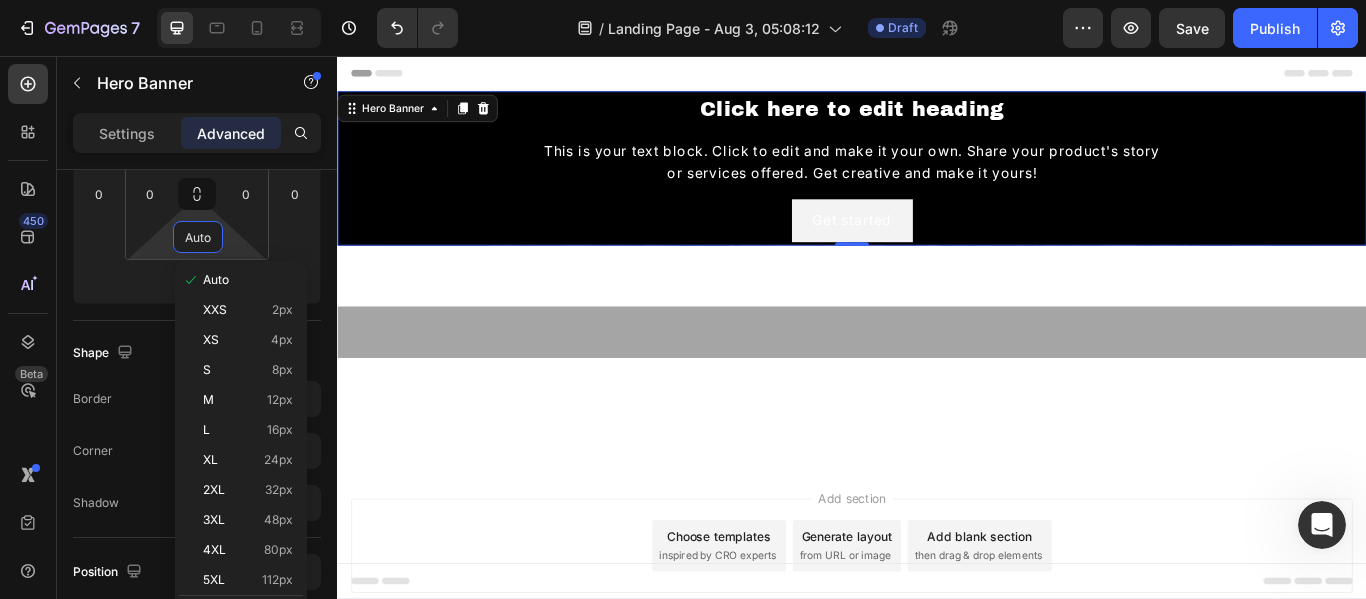 click at bounding box center (937, 470) 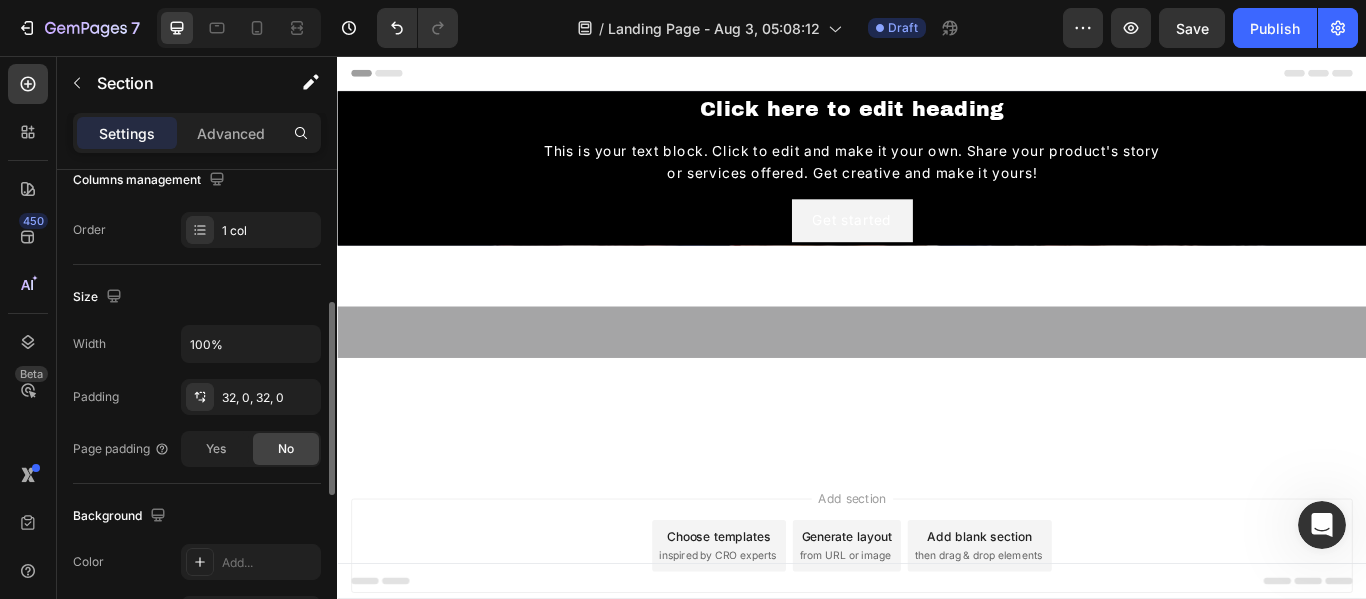 scroll, scrollTop: 338, scrollLeft: 0, axis: vertical 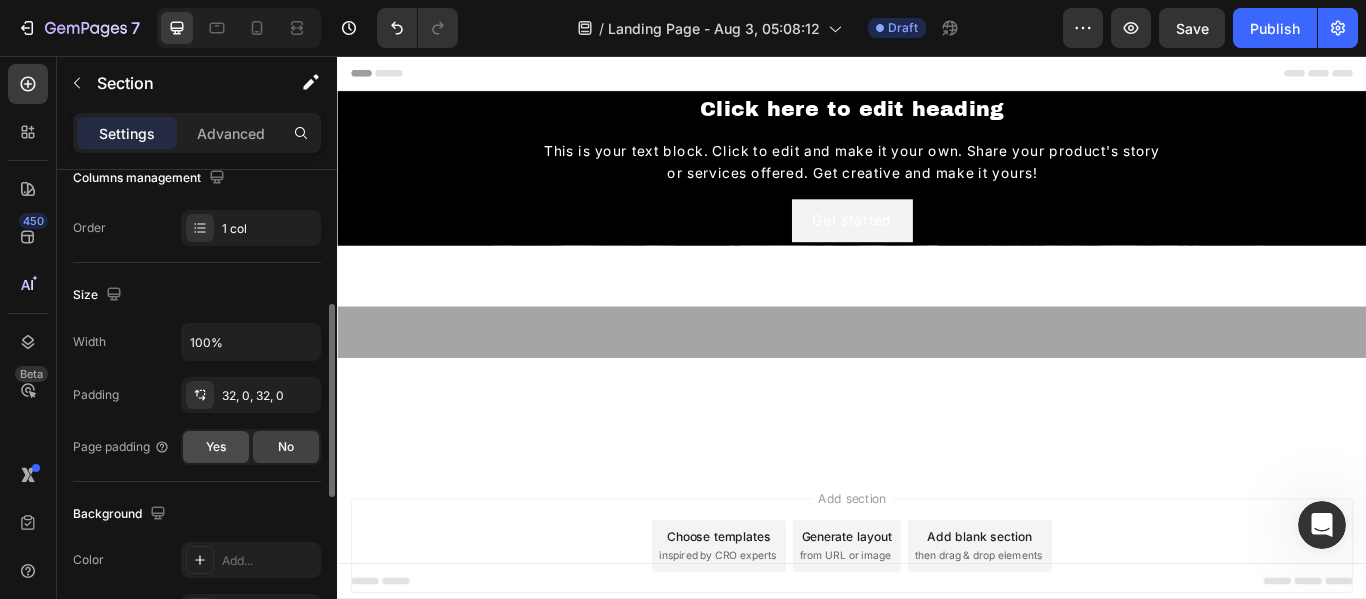 click on "Yes" 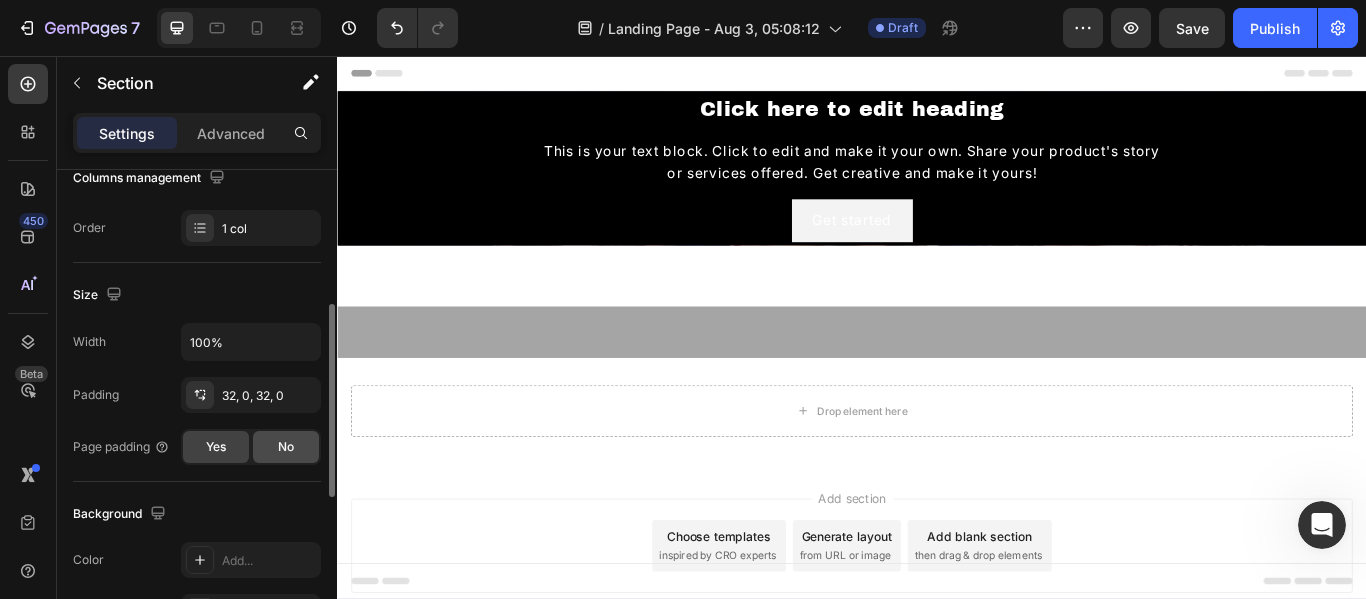 click on "No" 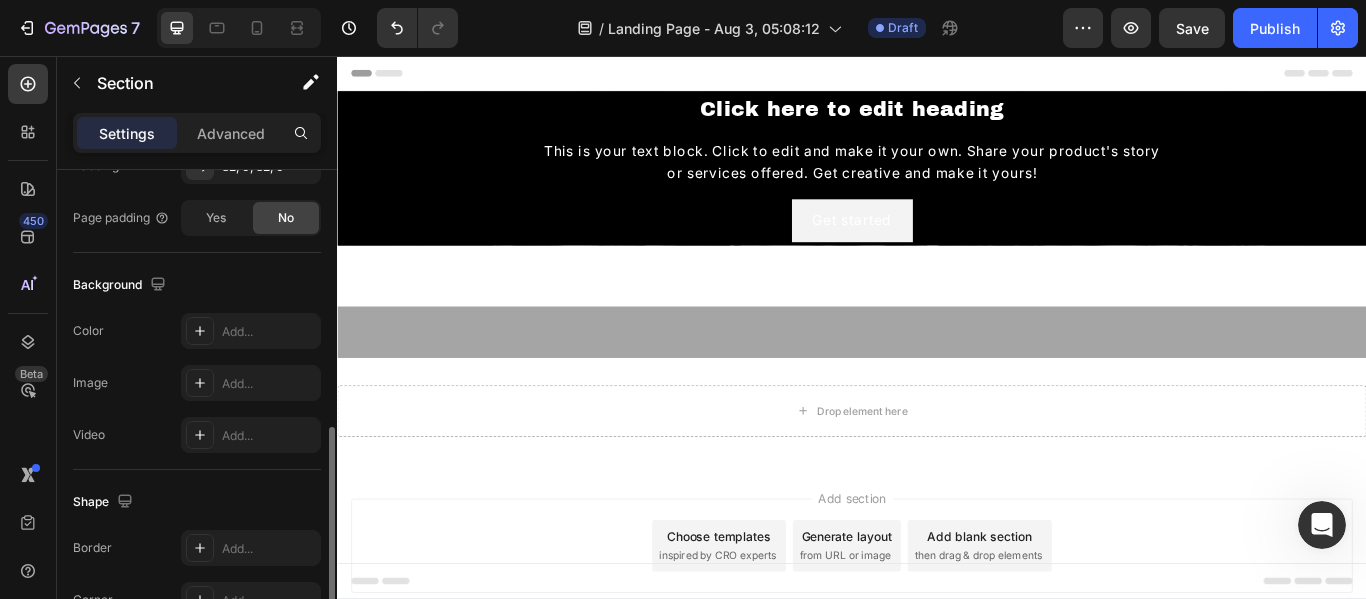 scroll, scrollTop: 591, scrollLeft: 0, axis: vertical 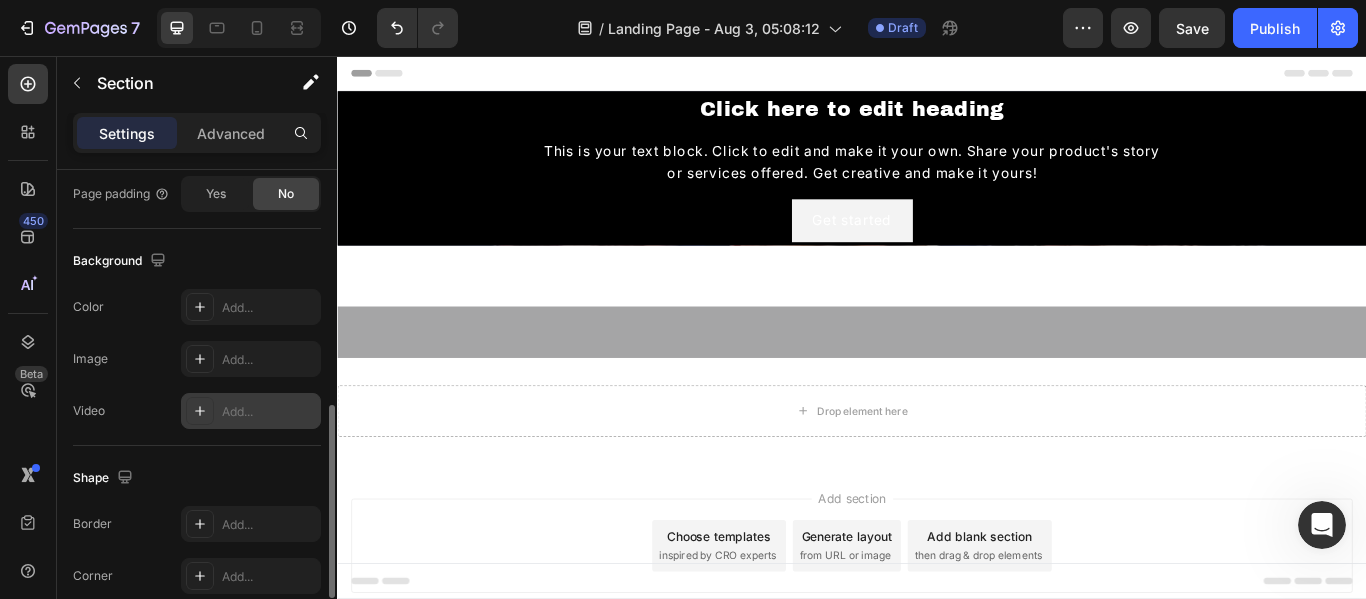 click 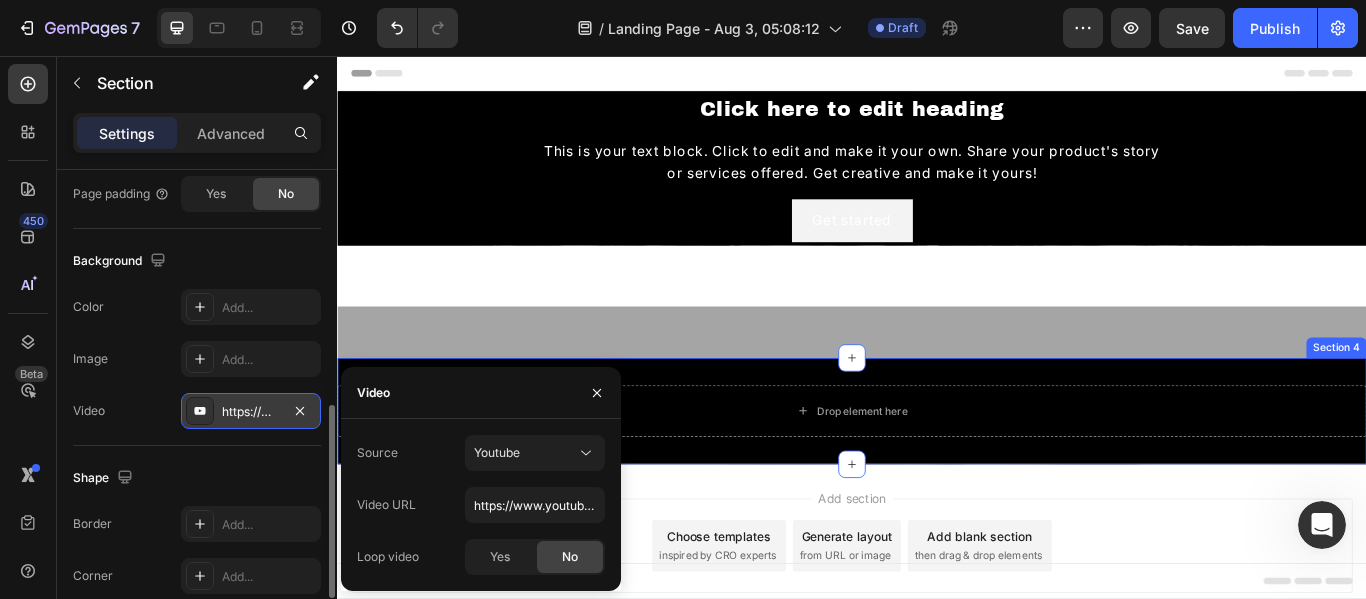 click at bounding box center [937, 470] 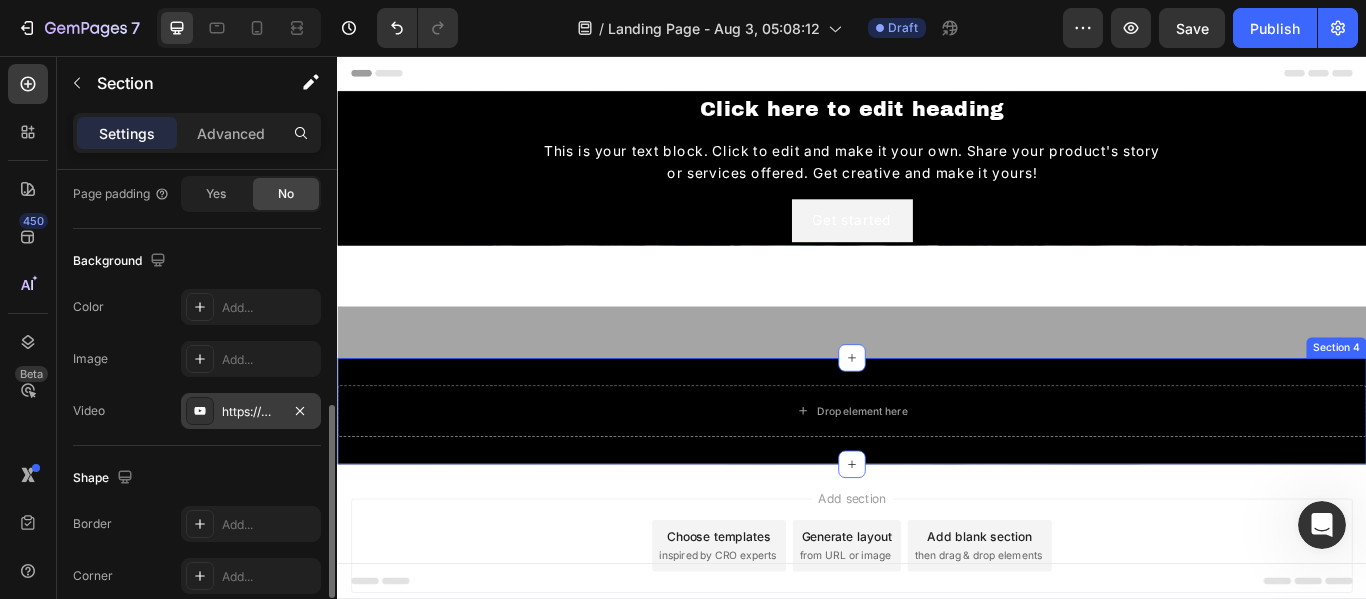 click at bounding box center (937, 470) 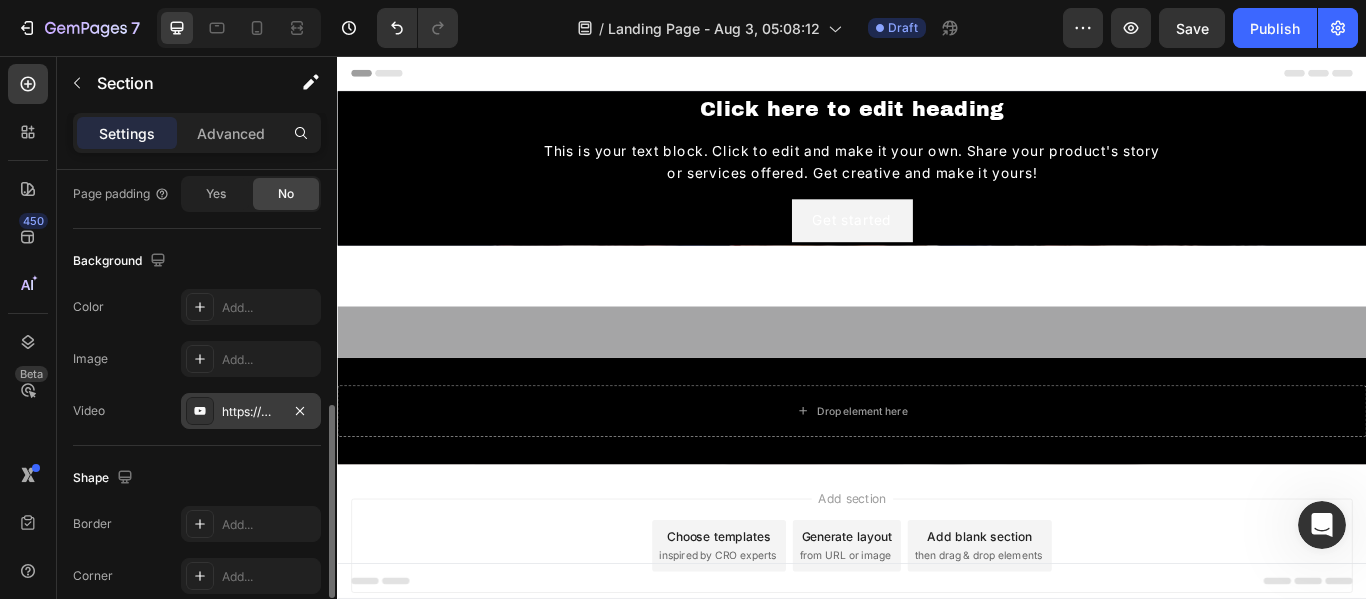 click on "https://www.youtube.com/watch?v=drIt4RH_kyQ" at bounding box center [251, 411] 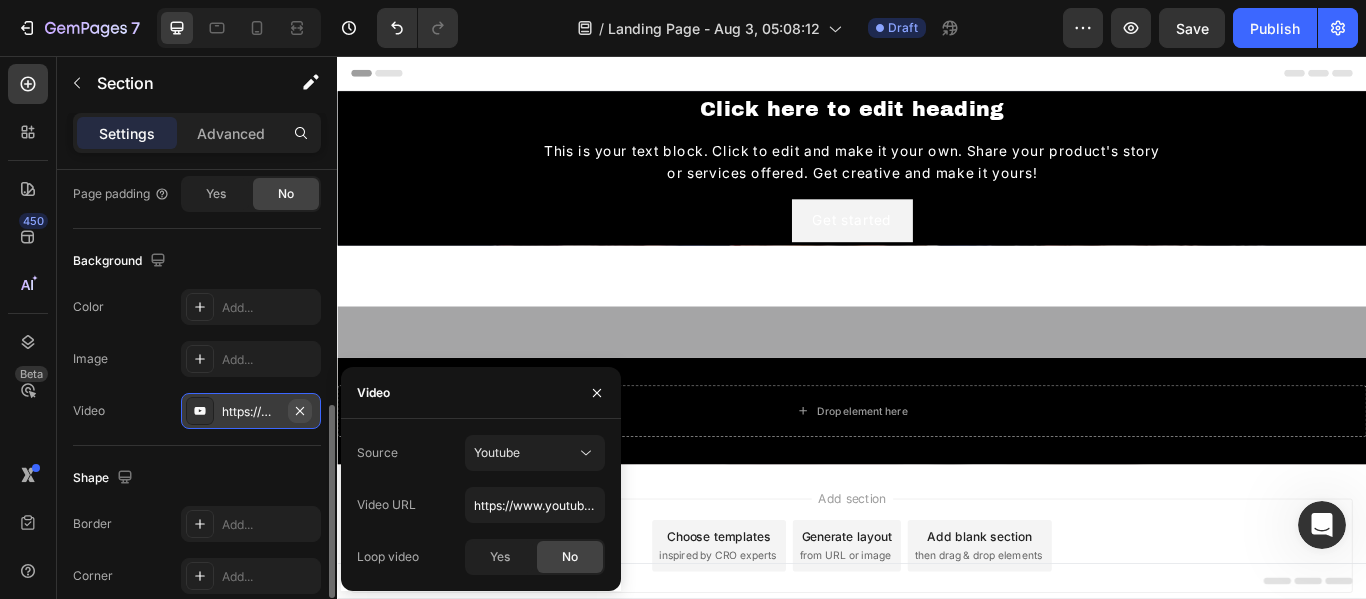 click 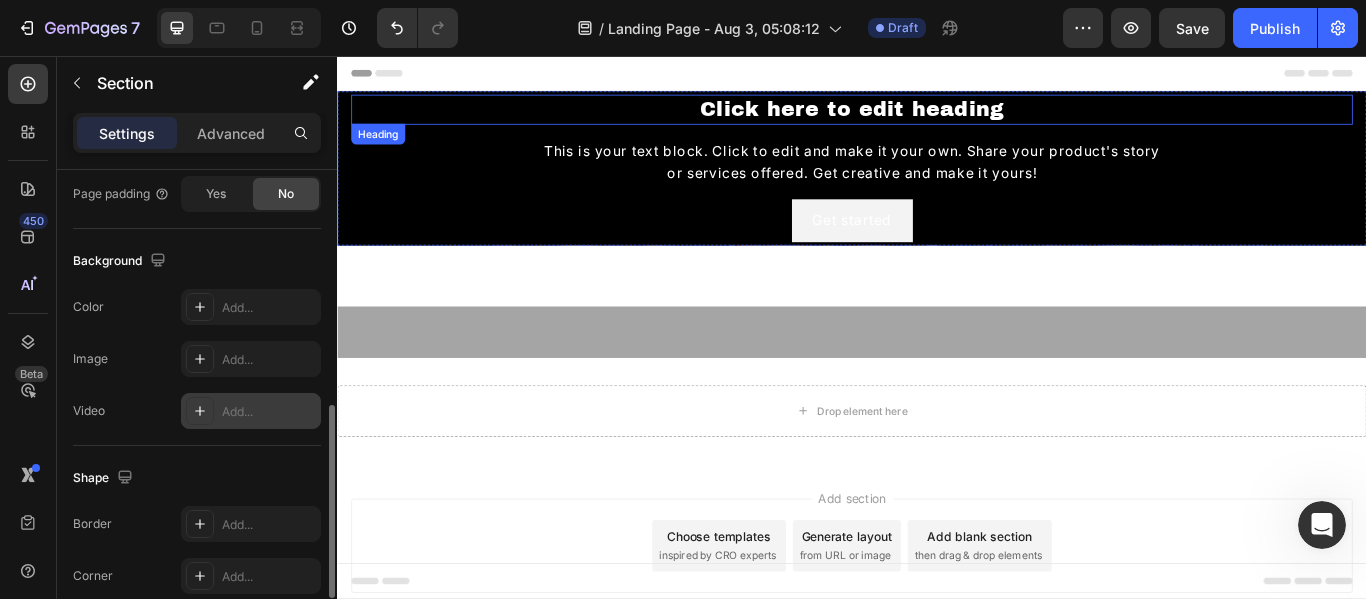 click on "Click here to edit heading" at bounding box center [937, 118] 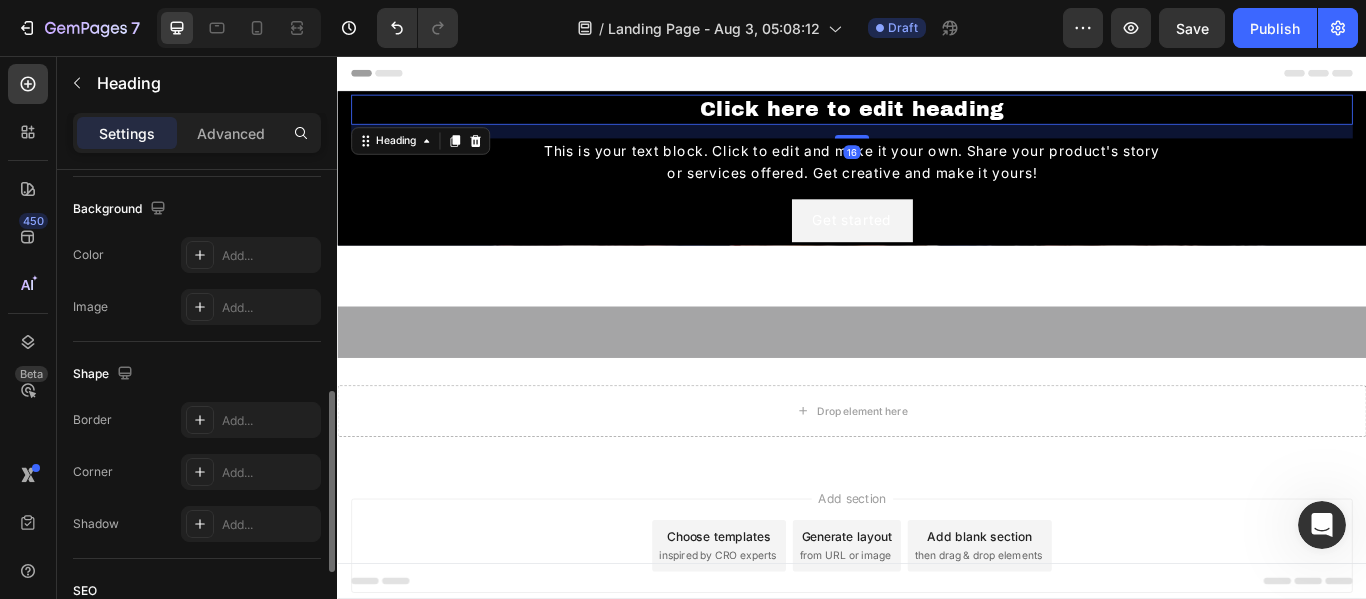 scroll, scrollTop: 0, scrollLeft: 0, axis: both 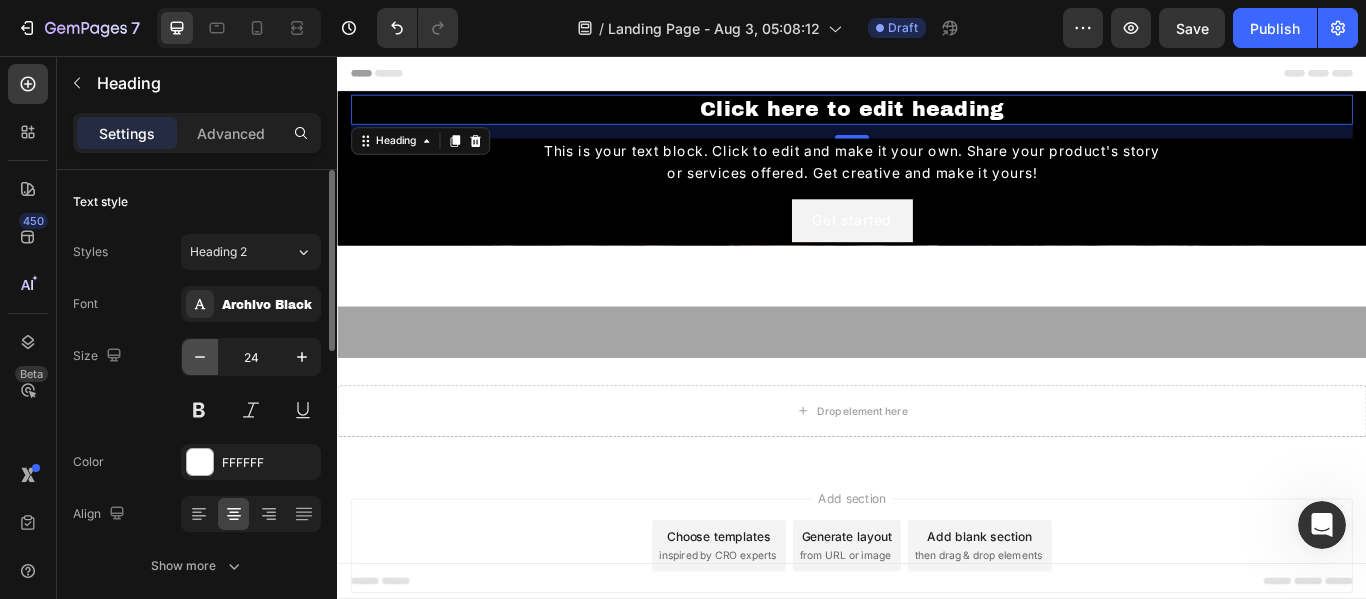 click at bounding box center (200, 357) 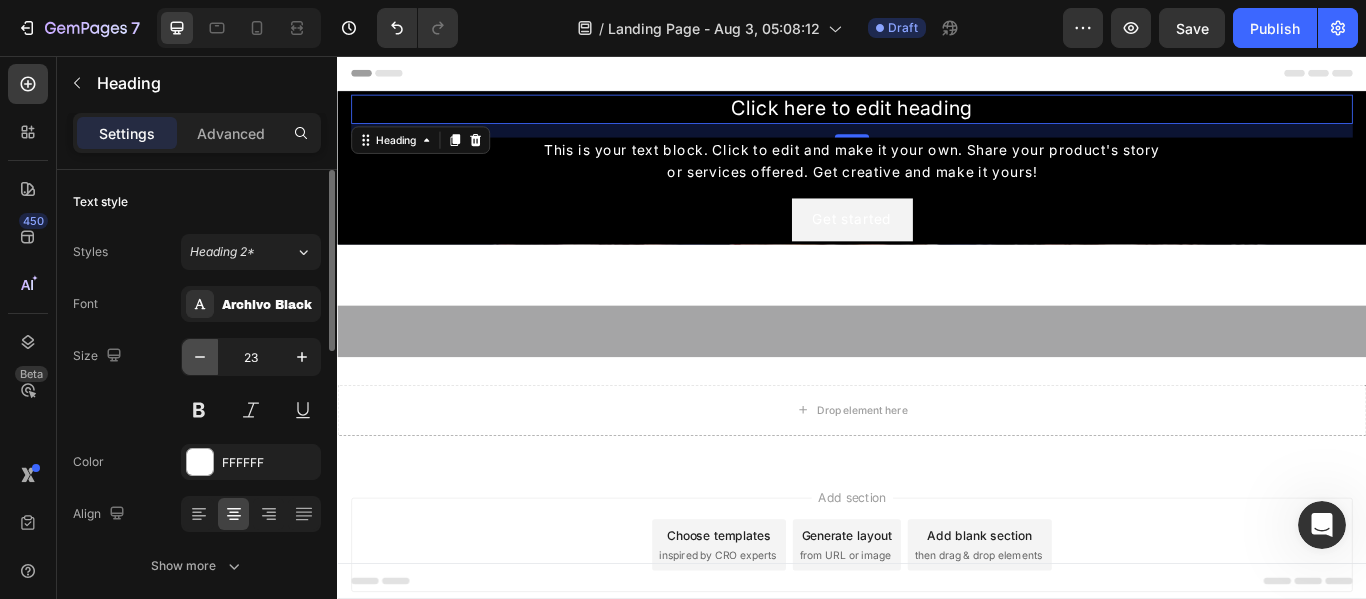 click at bounding box center (200, 357) 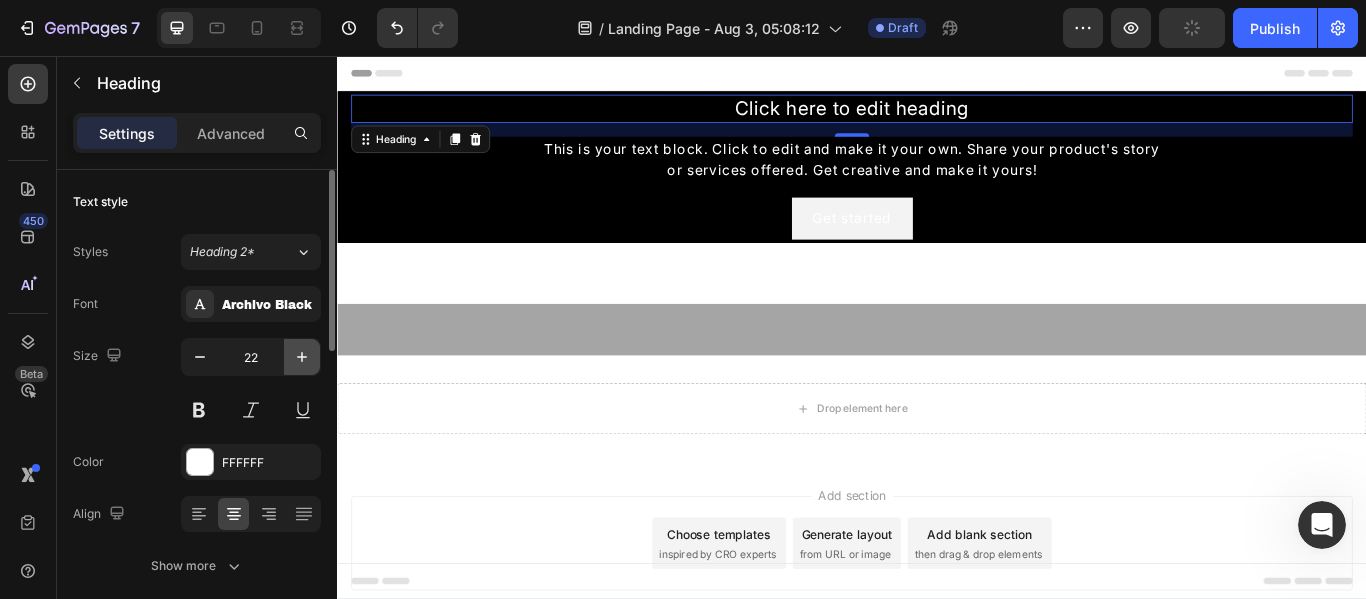 click 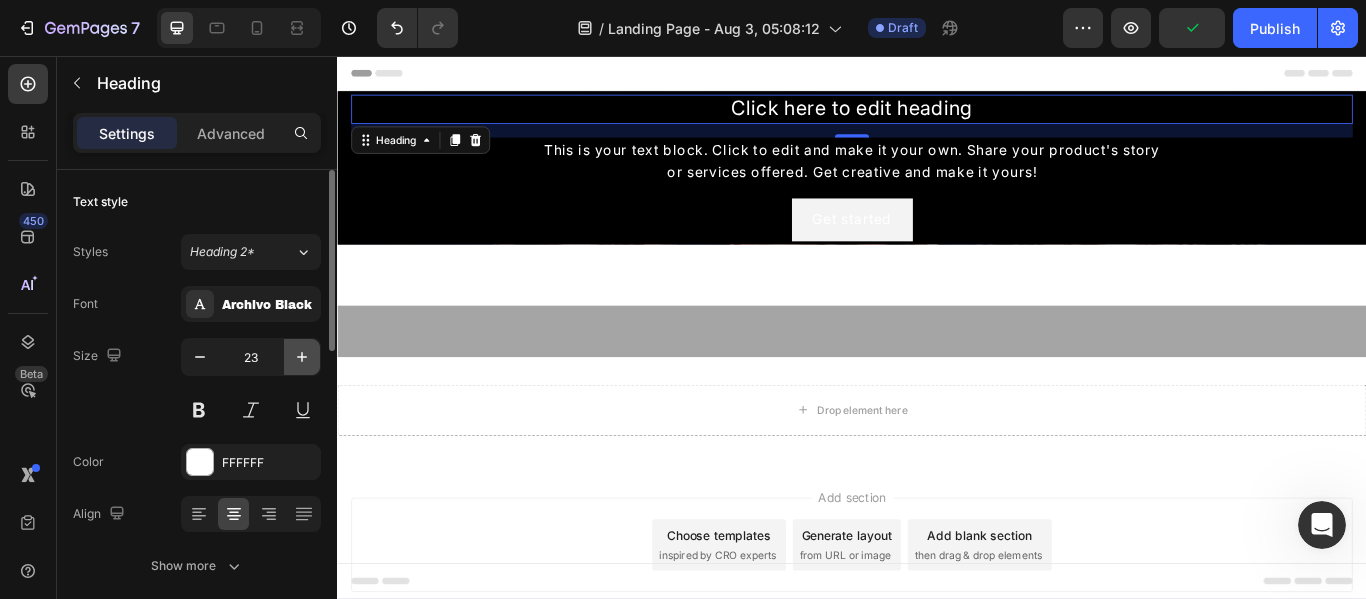 click 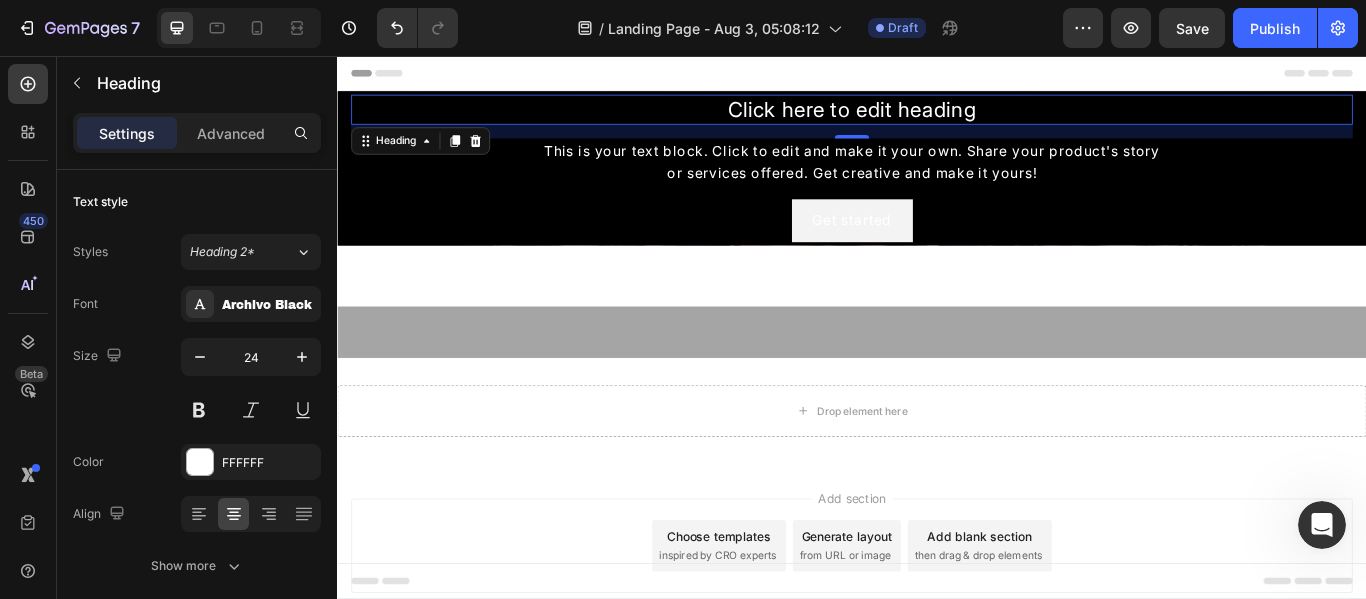 click on "Header" at bounding box center [383, 76] 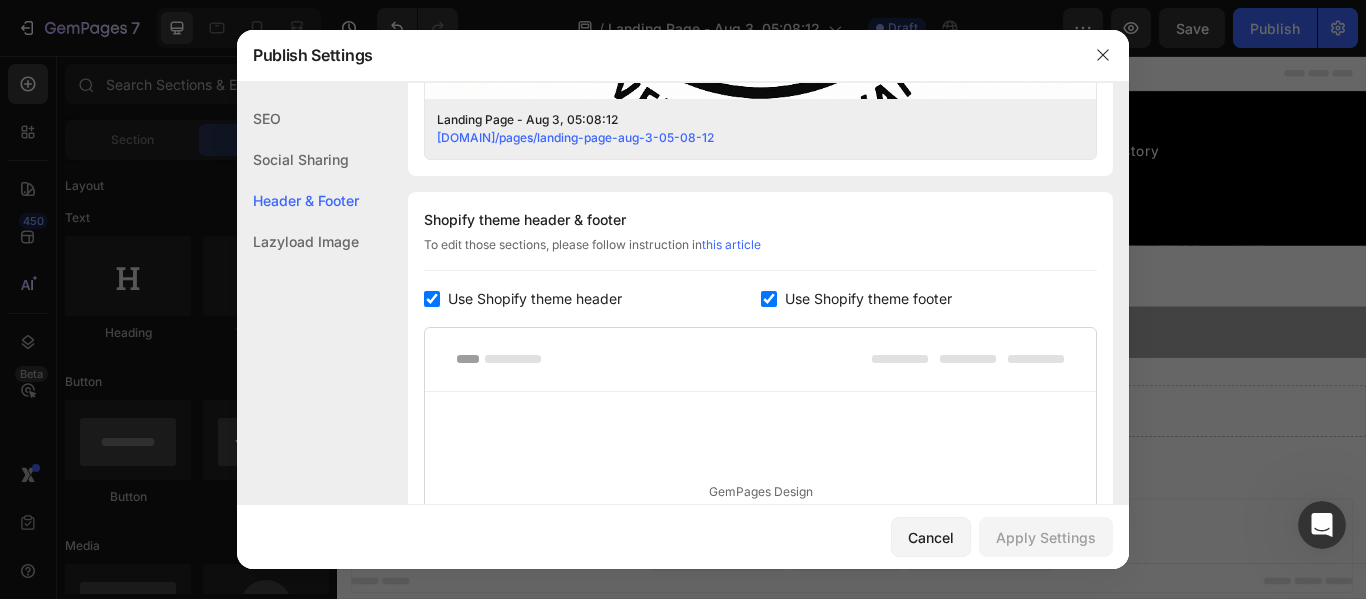 scroll, scrollTop: 937, scrollLeft: 0, axis: vertical 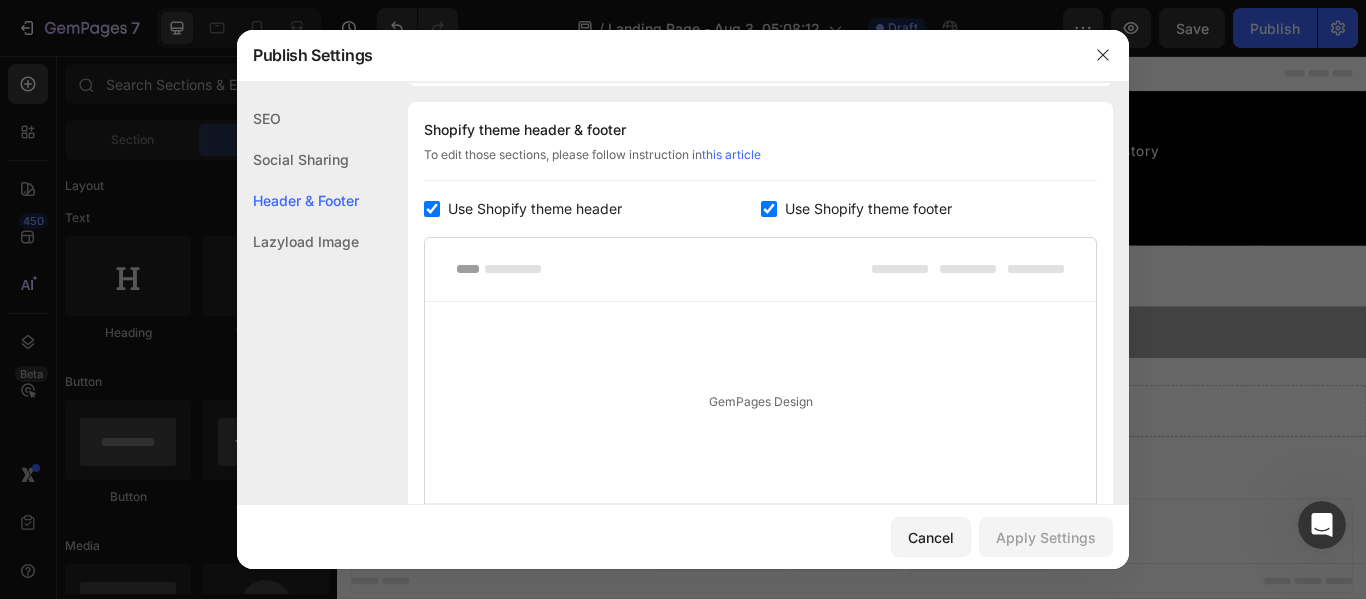 click at bounding box center [683, 299] 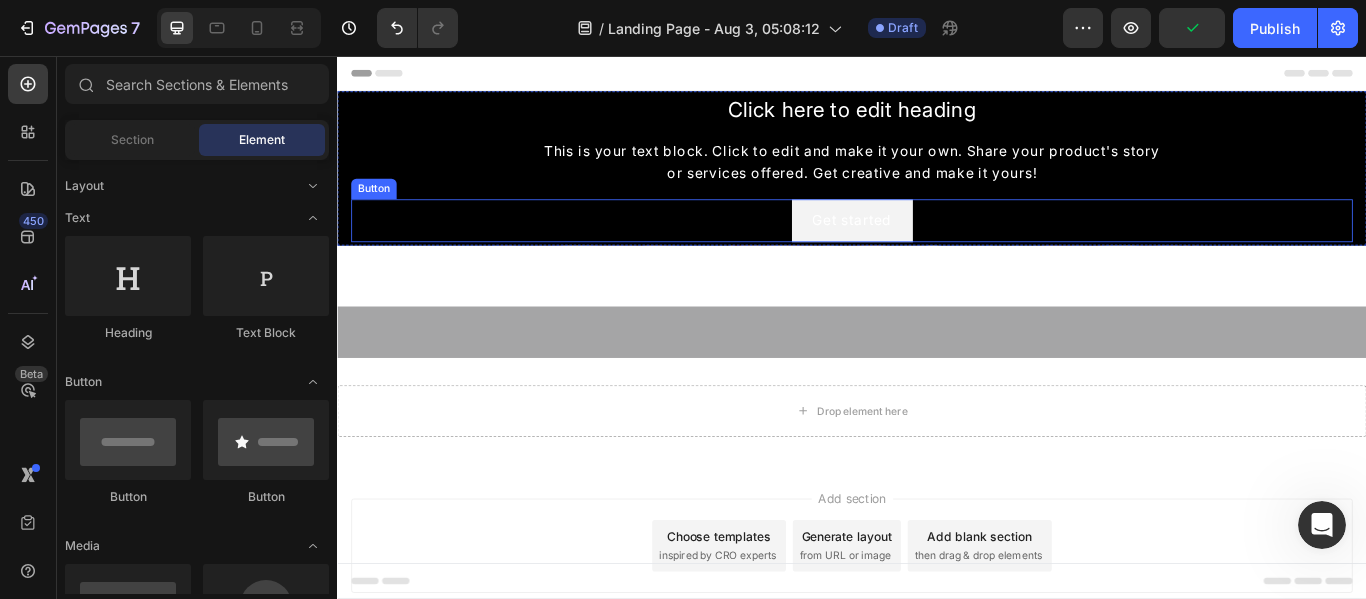 click on "Get started Button" at bounding box center [937, 248] 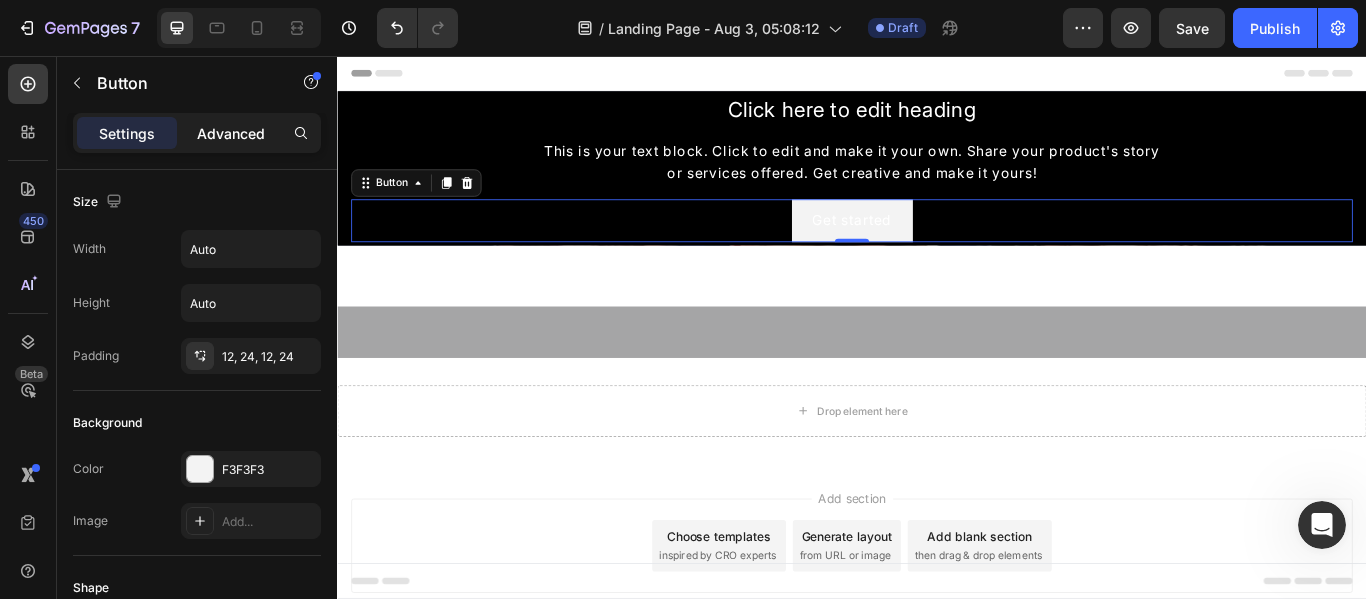 click on "Advanced" 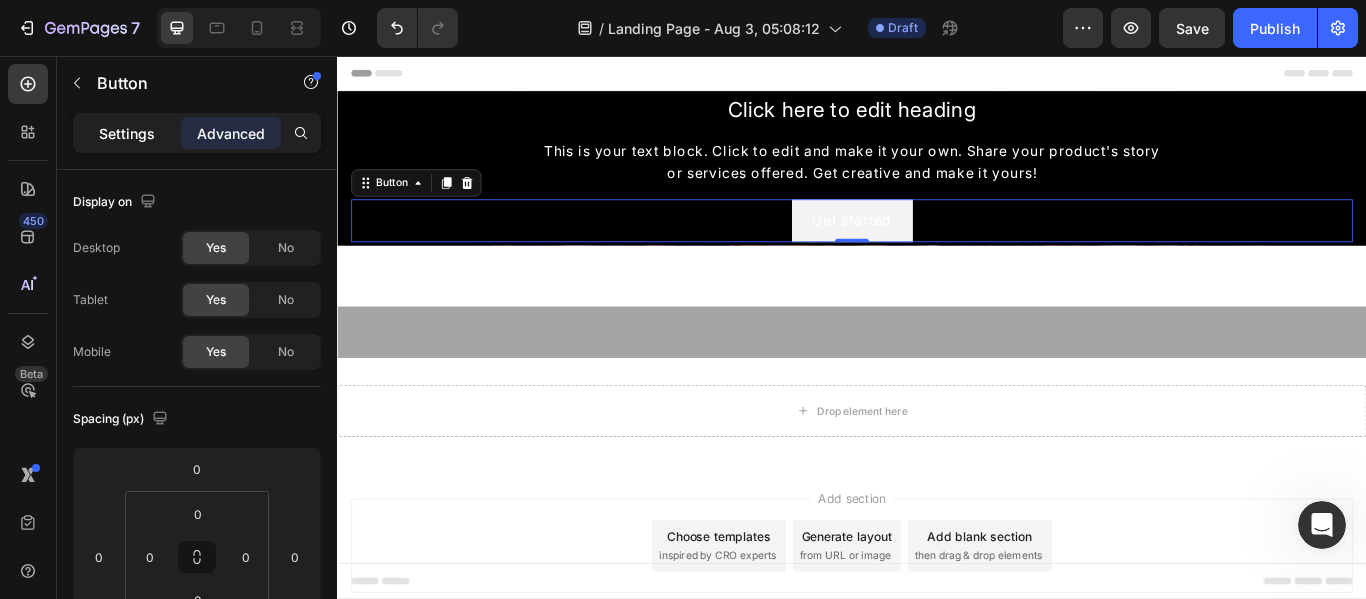 click on "Settings" at bounding box center [127, 133] 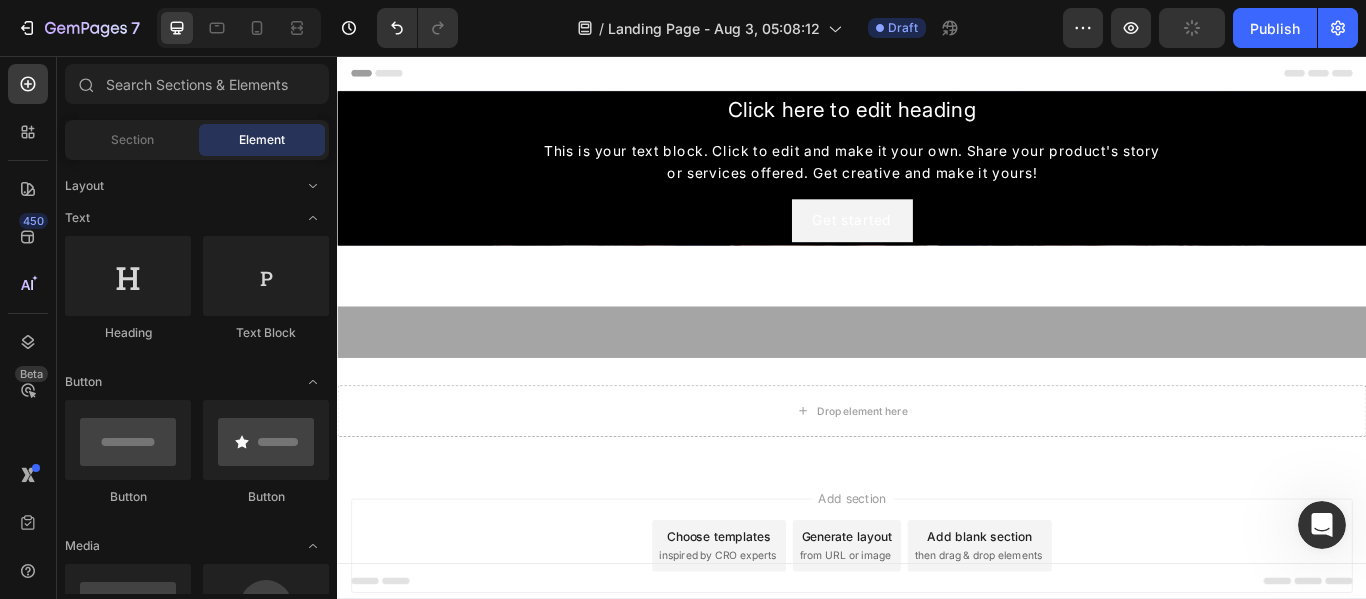 click at bounding box center (266, 730) 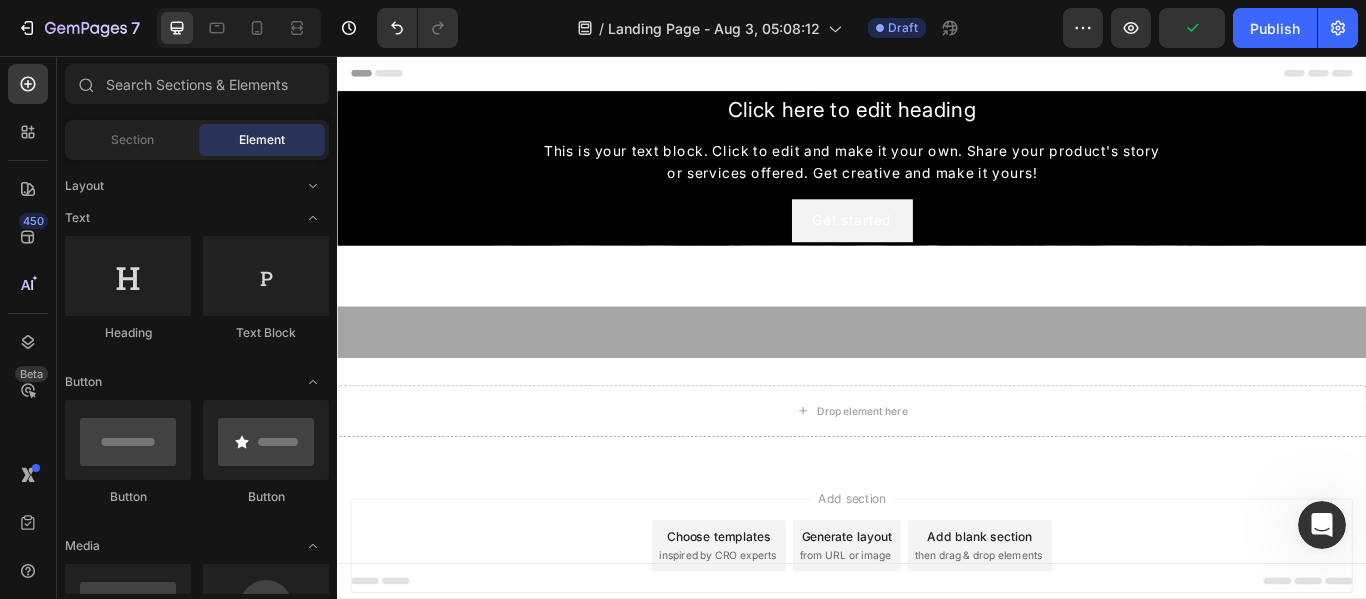 click at bounding box center (266, 730) 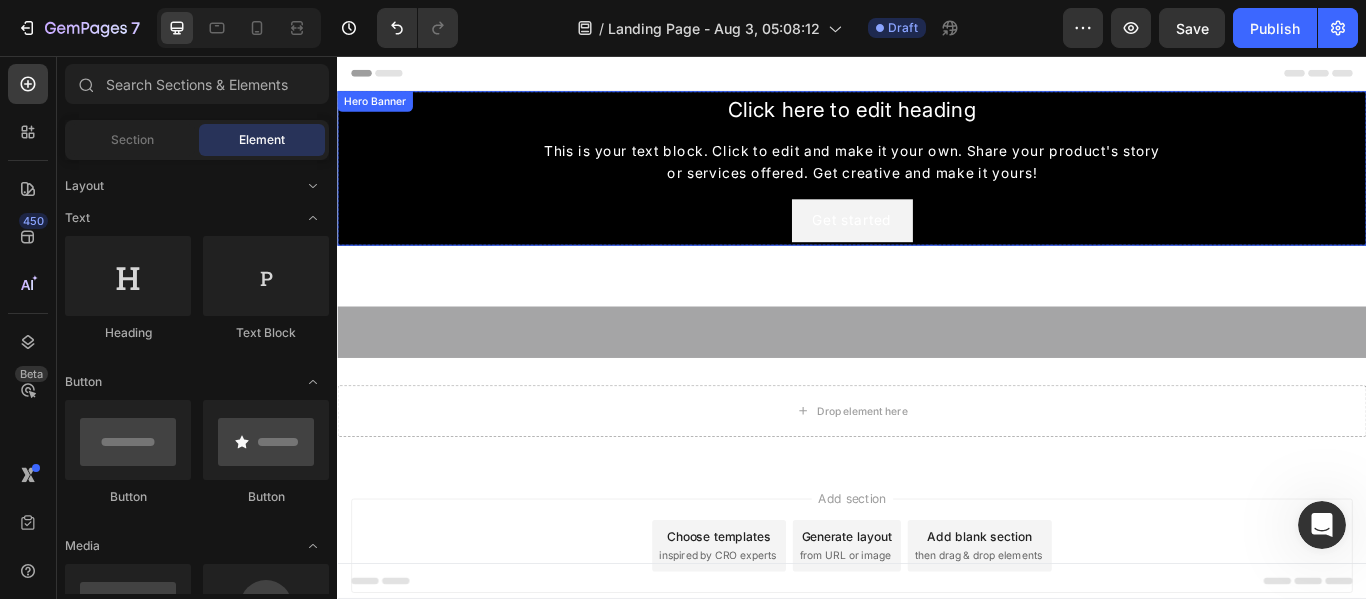 click on "Click here to edit heading Heading This is your text block. Click to edit and make it your own. Share your product's story                   or services offered. Get creative and make it yours! Text Block Get started Button" at bounding box center [937, 187] 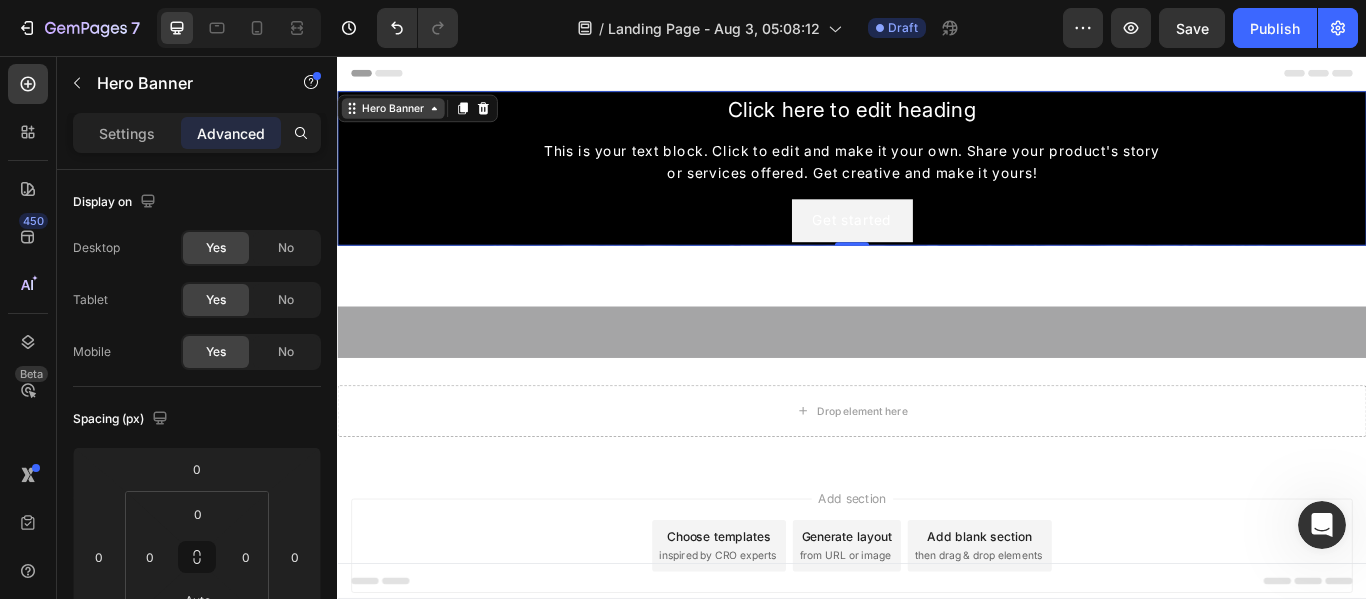 click on "Hero Banner" at bounding box center (402, 117) 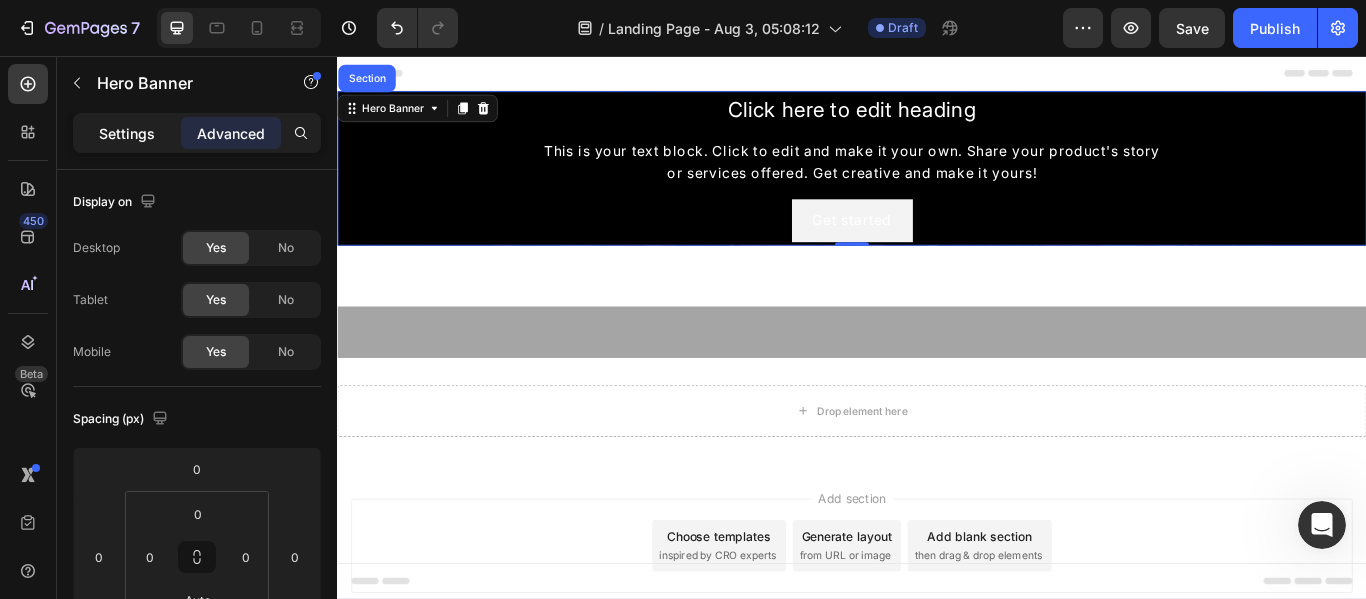 click on "Settings" at bounding box center [127, 133] 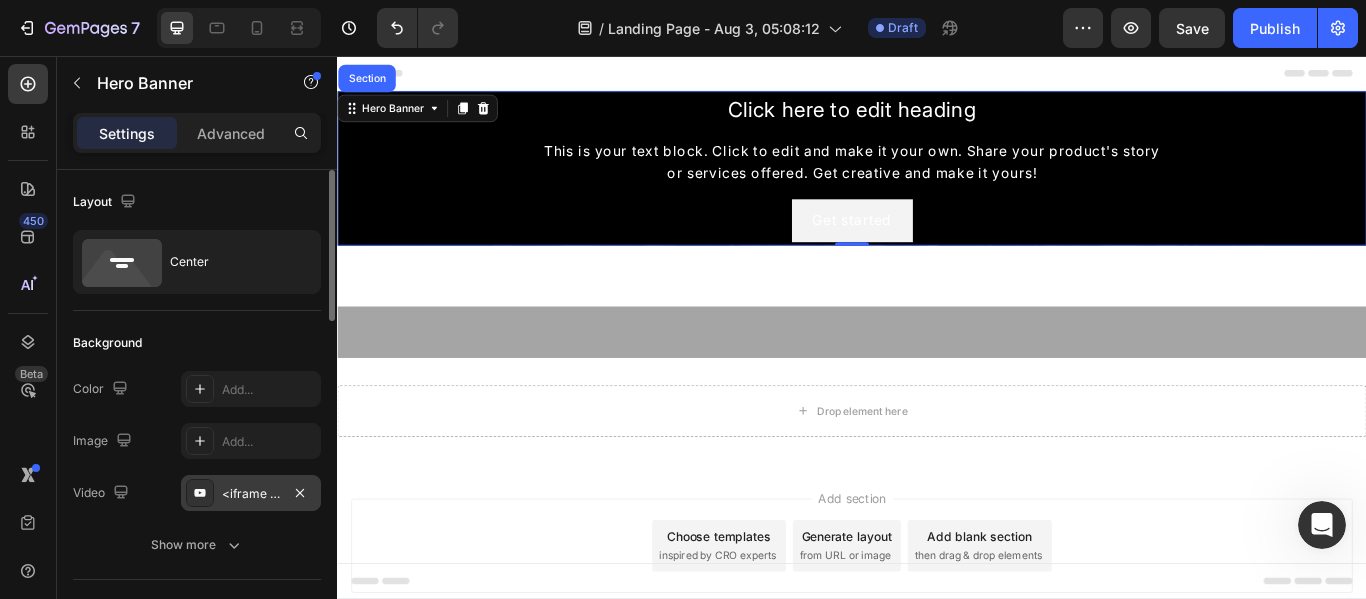 click on "<iframe width="560" height="315" src="https://www.youtube.com/embed/XPpOdhPKWOA?si=xBIxUjLptU9WqNv-" title="YouTube video player" frameborder="0" allow="accelerometer; autoplay; clipboard-write; encrypted-media; gyroscope; picture-in-picture; web-share" referrerpolicy="strict-origin-when-cross-origin" allowfullscreen></iframe>" at bounding box center (251, 494) 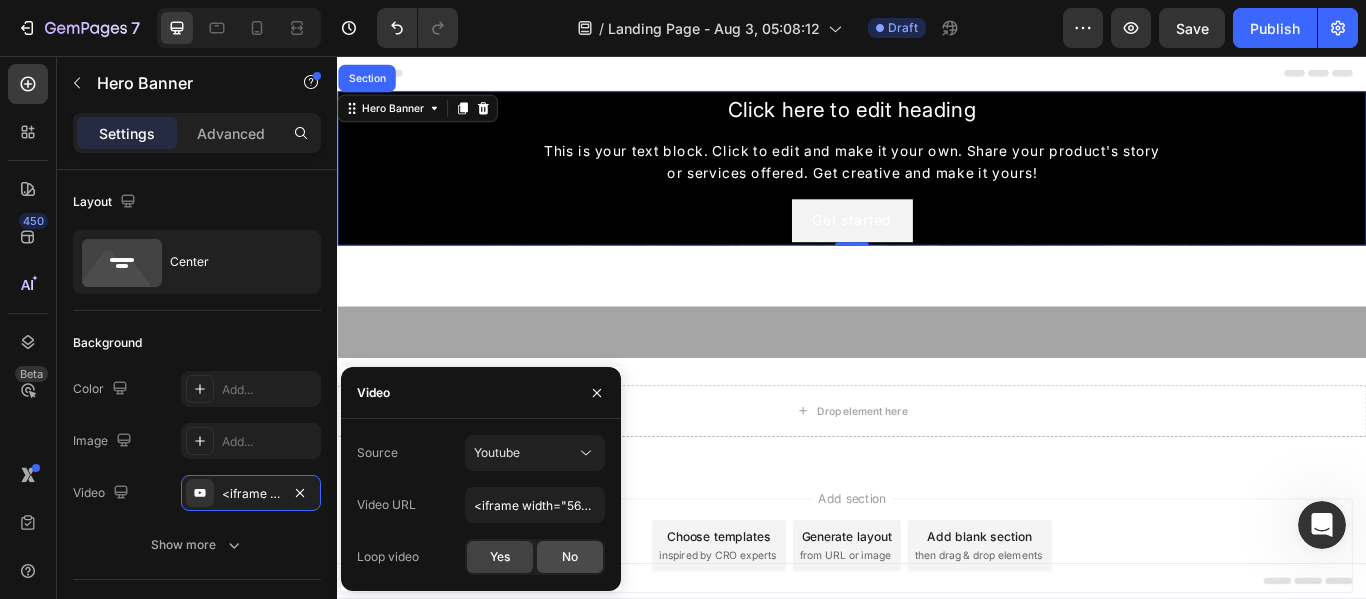 click on "No" 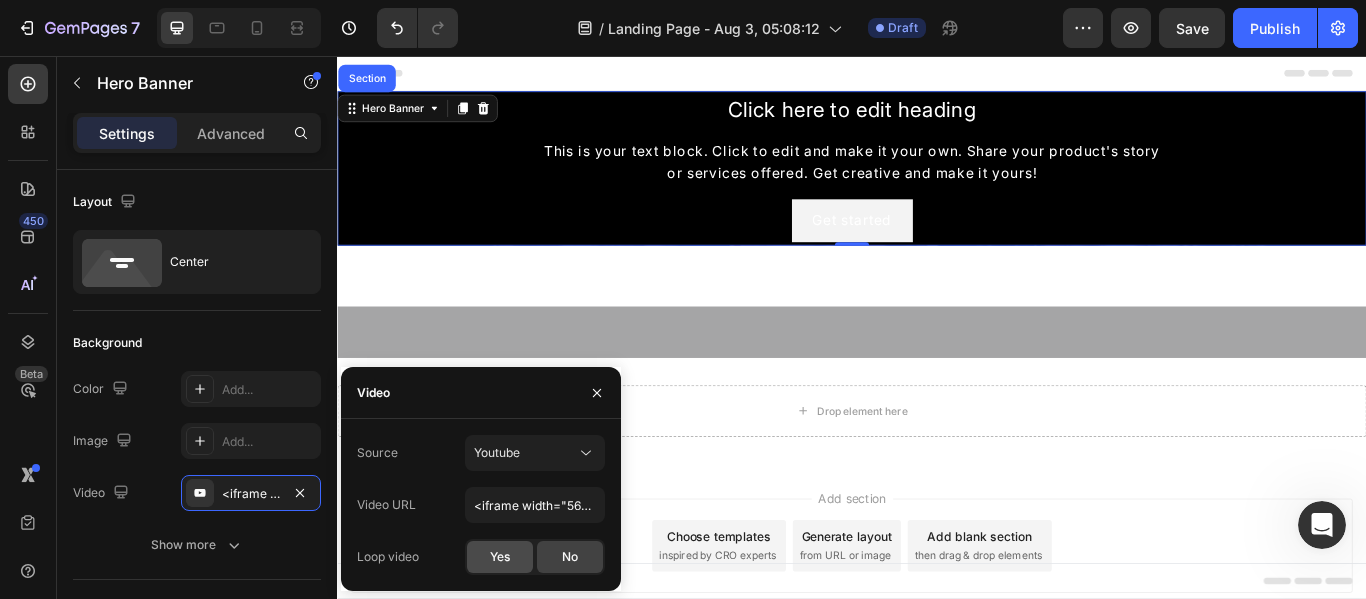 click on "Yes" 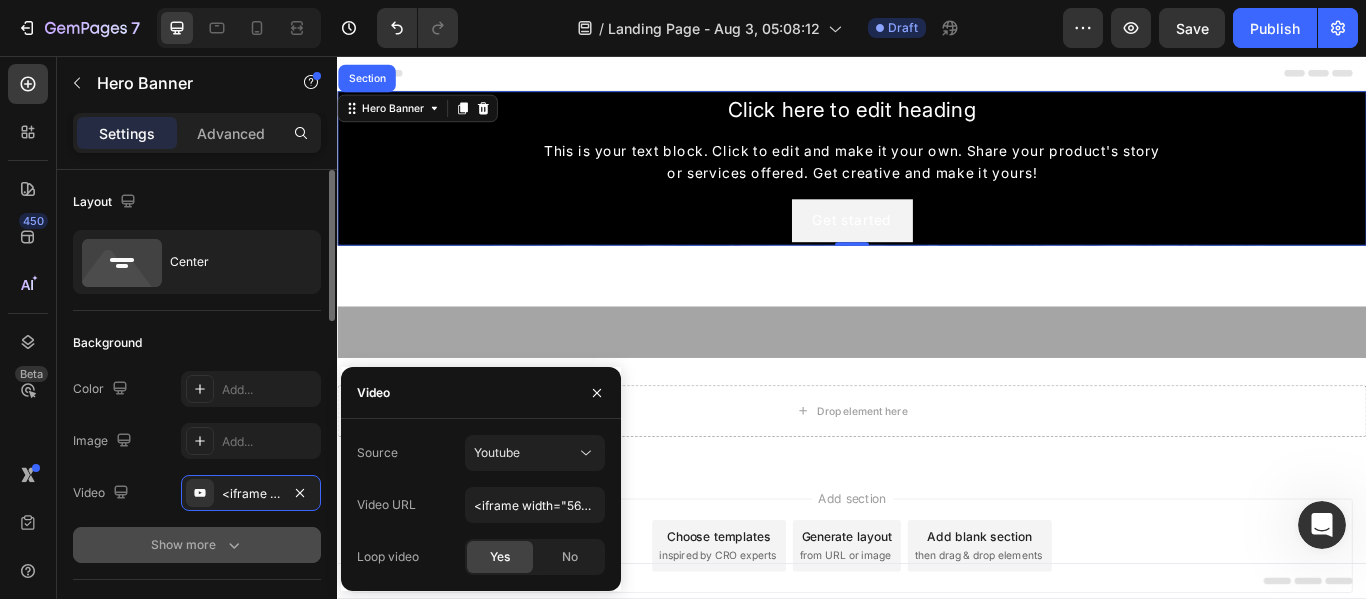 click 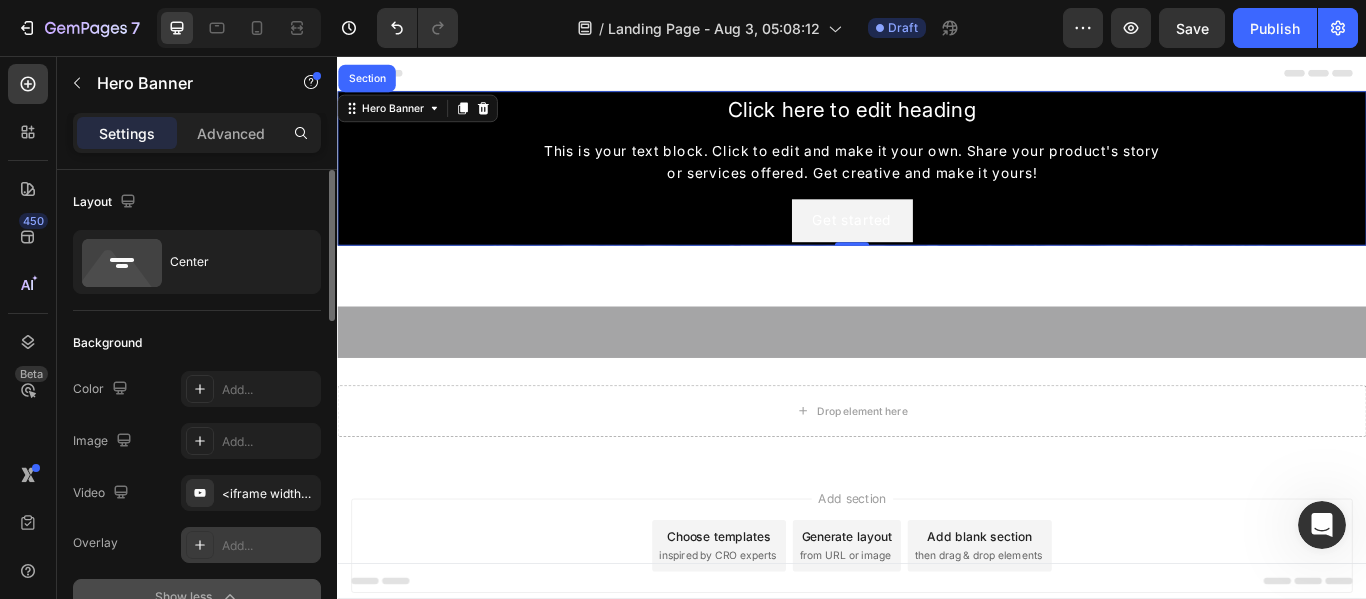 click on "Add..." at bounding box center (251, 545) 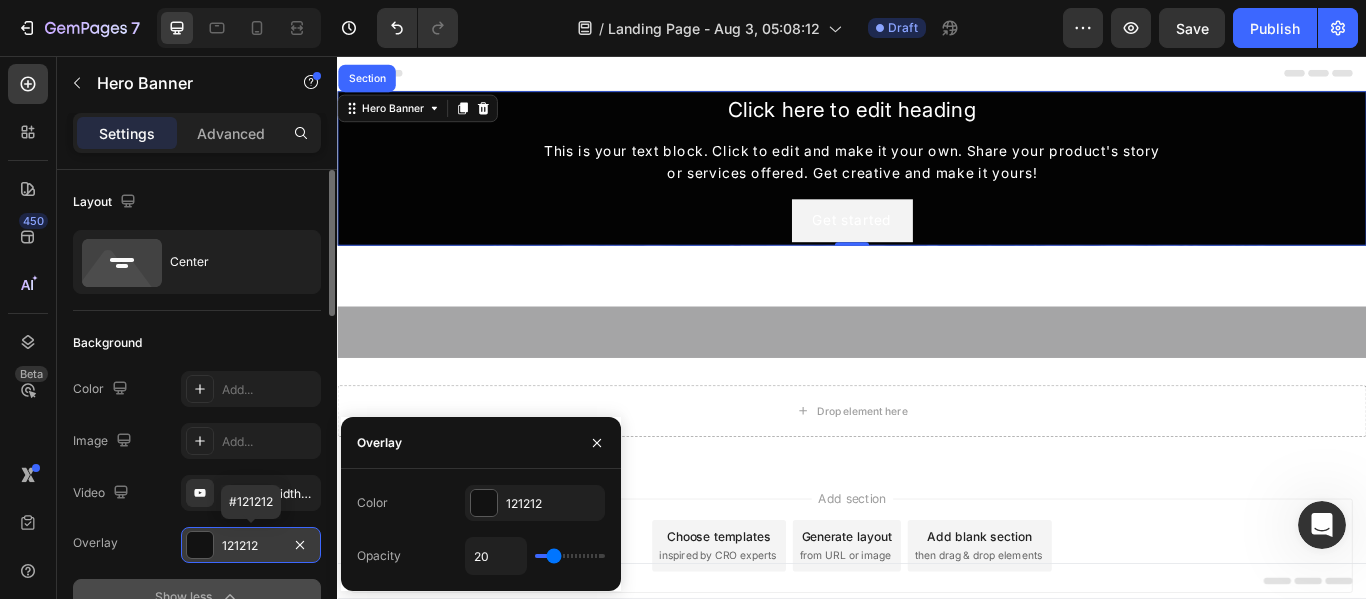 click on "121212" at bounding box center (251, 545) 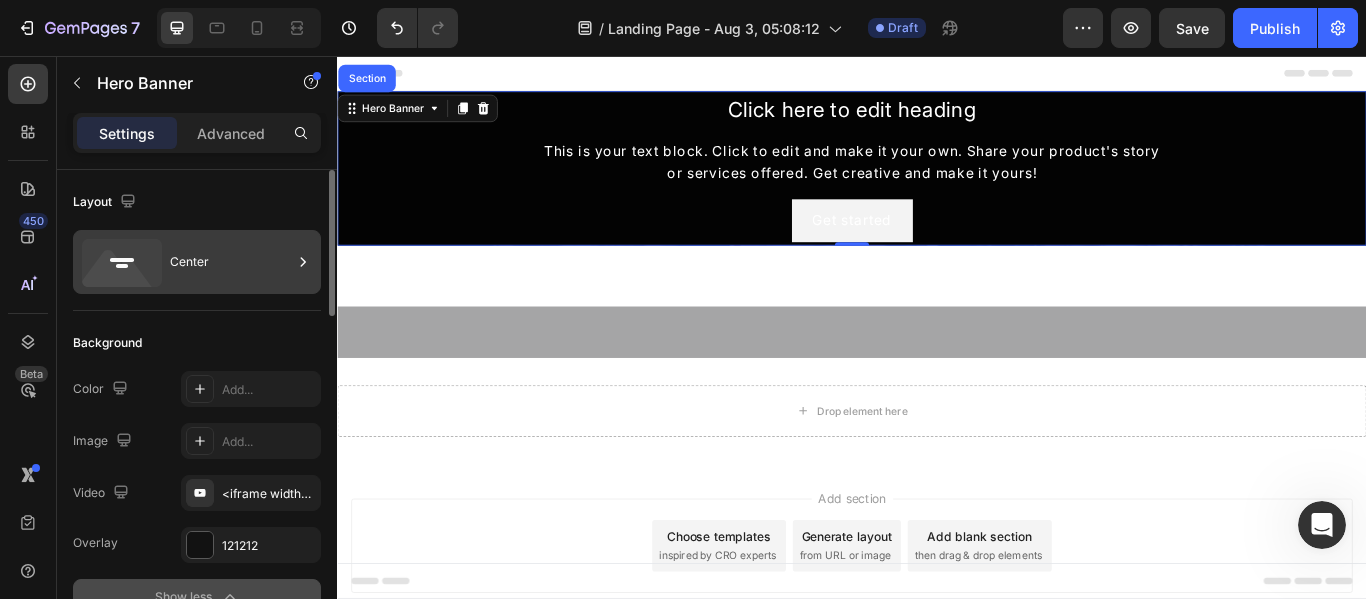 click on "Center" at bounding box center (231, 262) 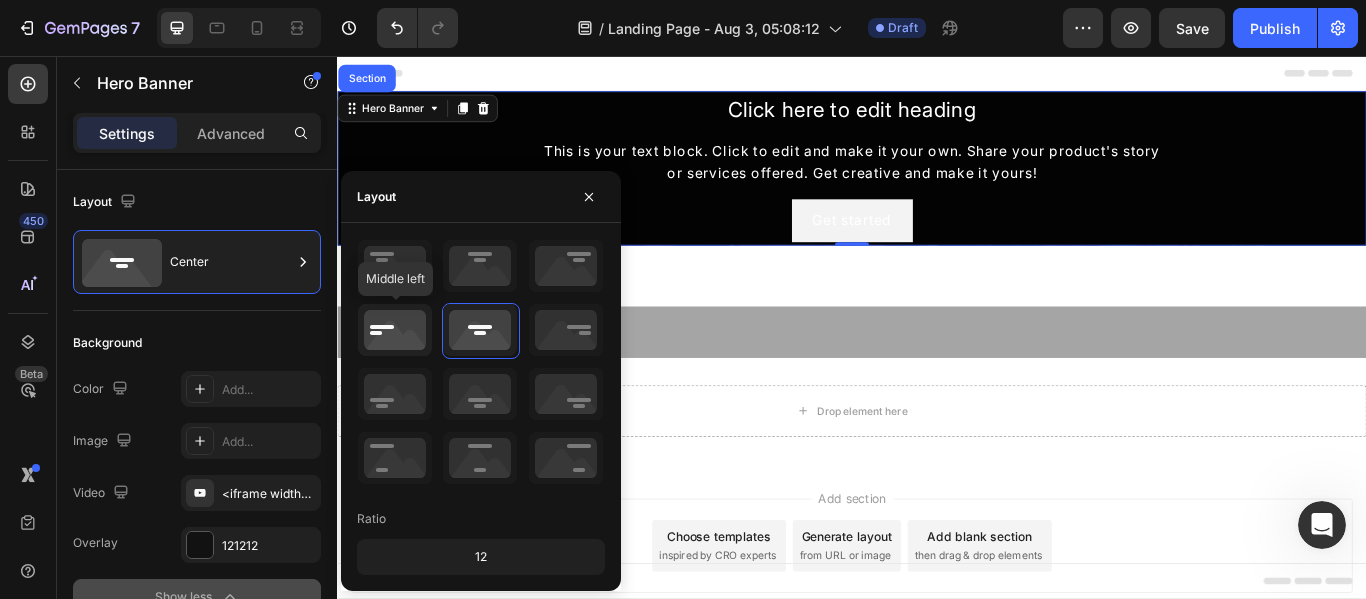 click 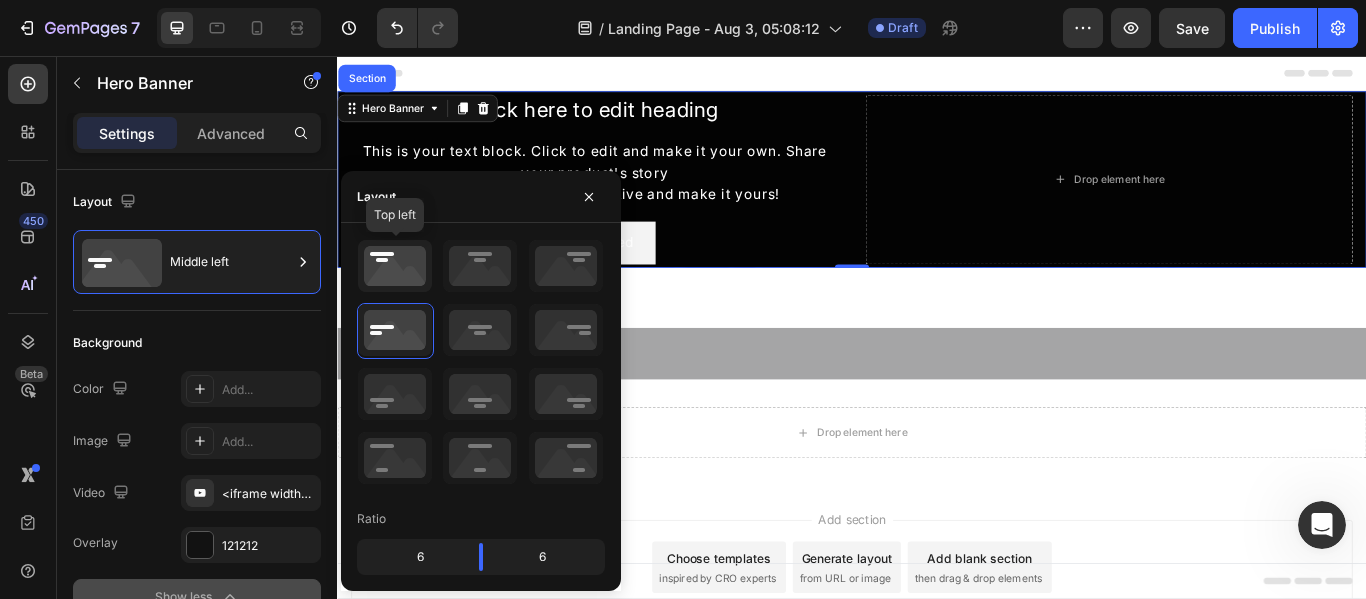 click 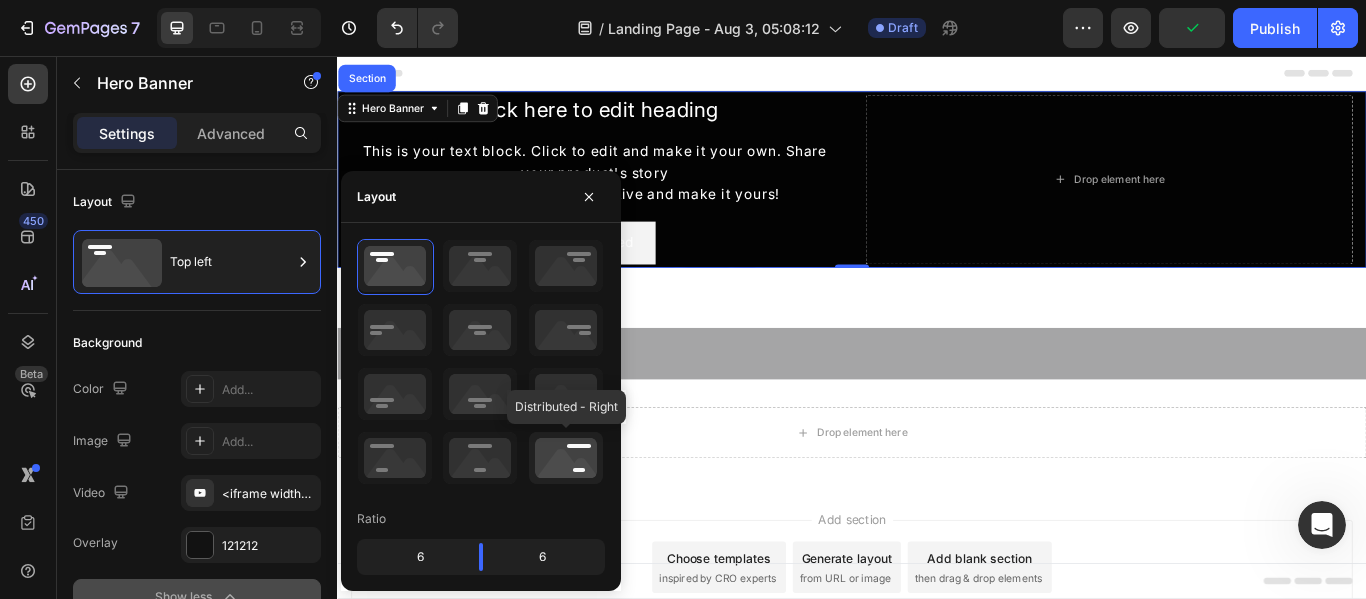 click 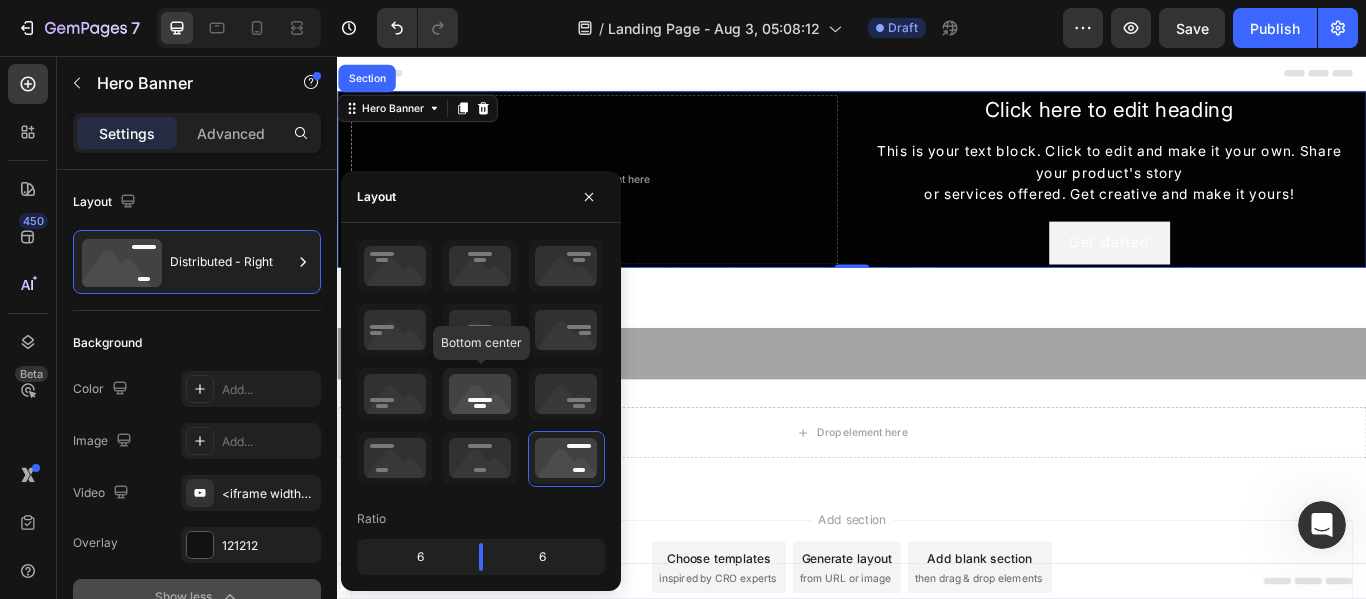click 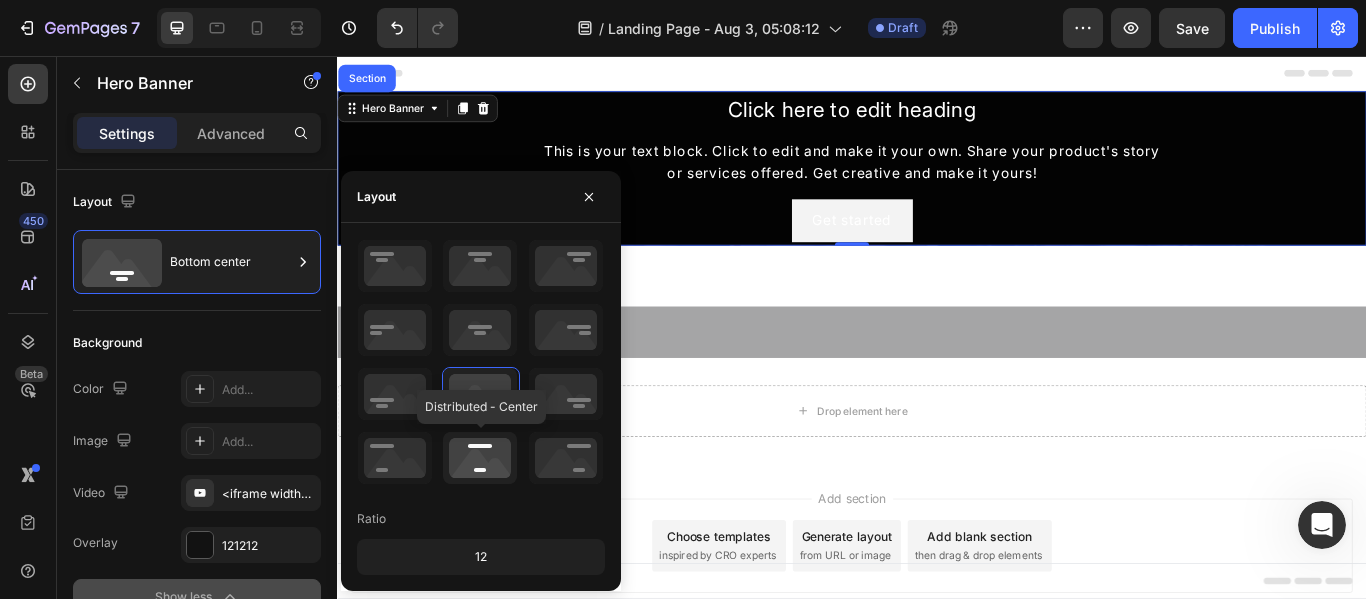 click 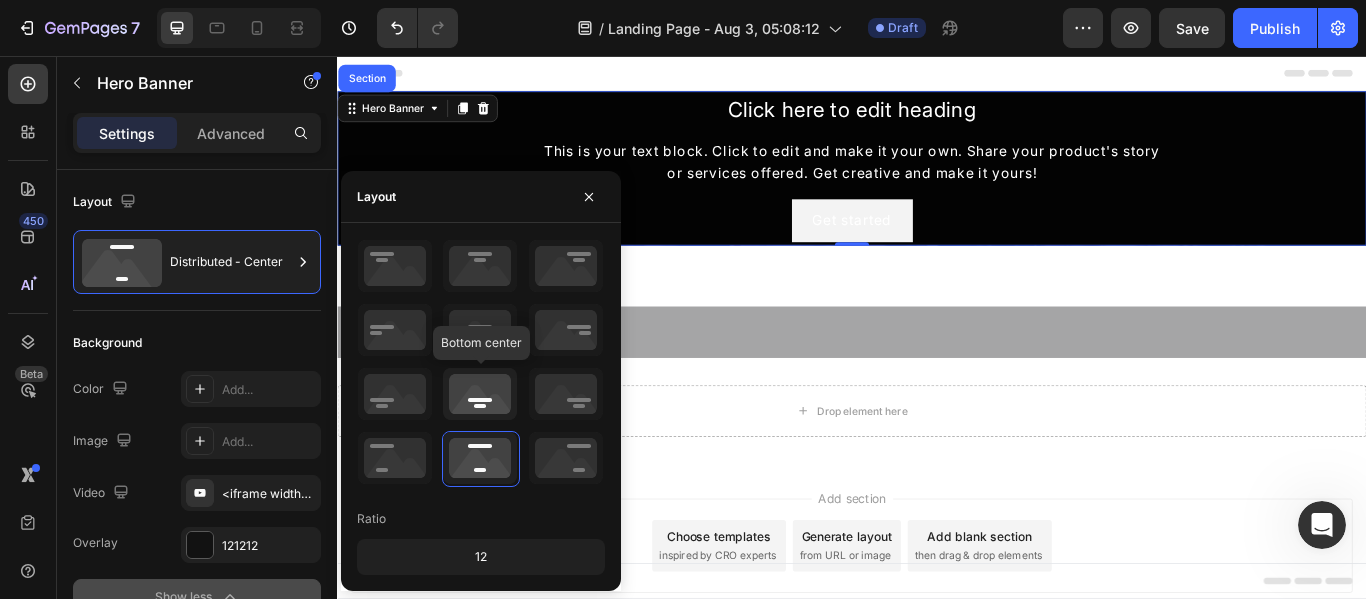 click 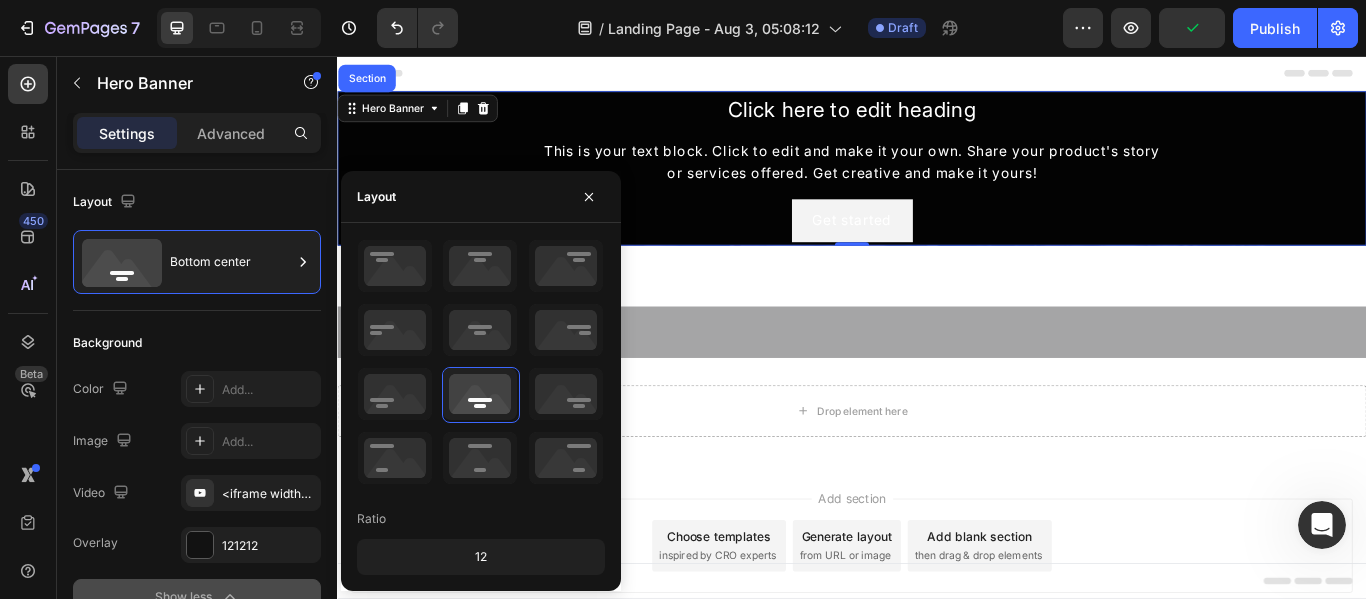 click on "Click here to edit heading Heading This is your text block. Click to edit and make it your own. Share your product's story                   or services offered. Get creative and make it yours! Text Block Get started Button" at bounding box center (937, 187) 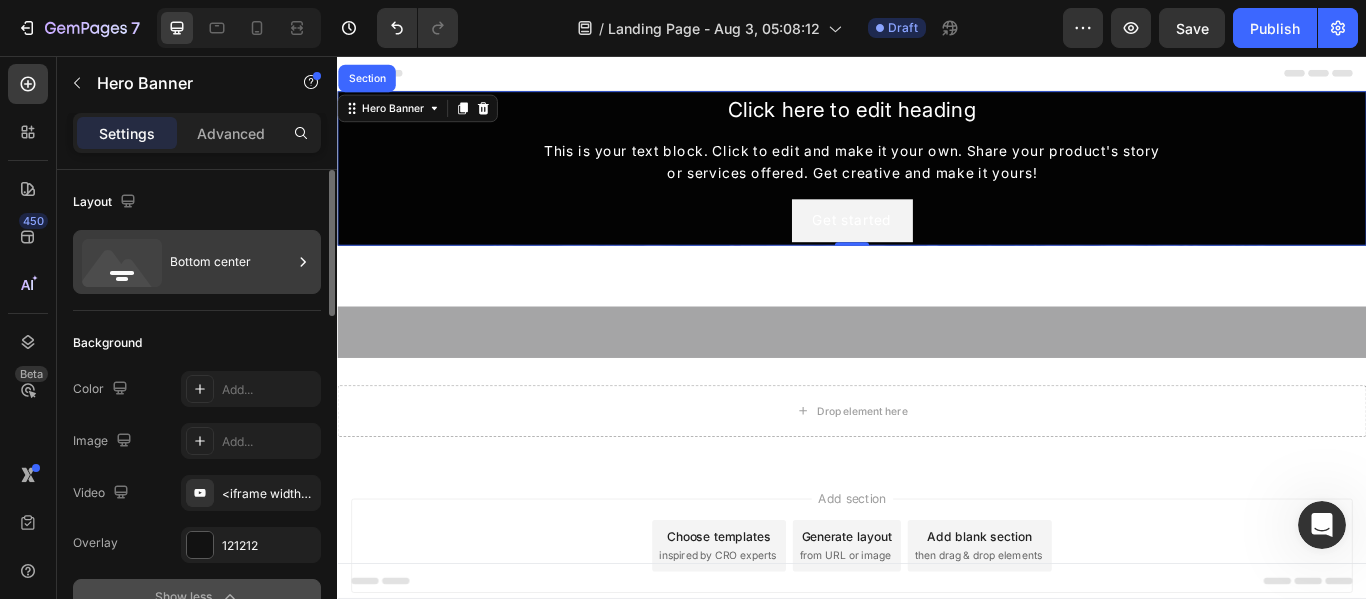 click on "Bottom center" at bounding box center [231, 262] 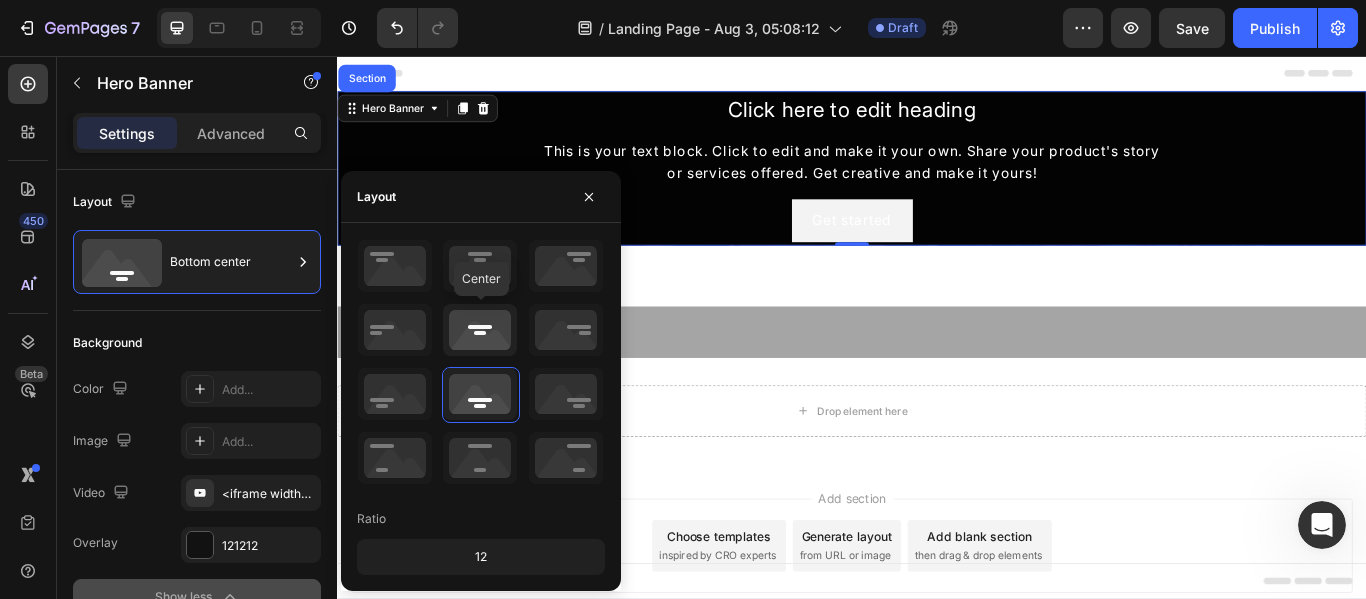 click 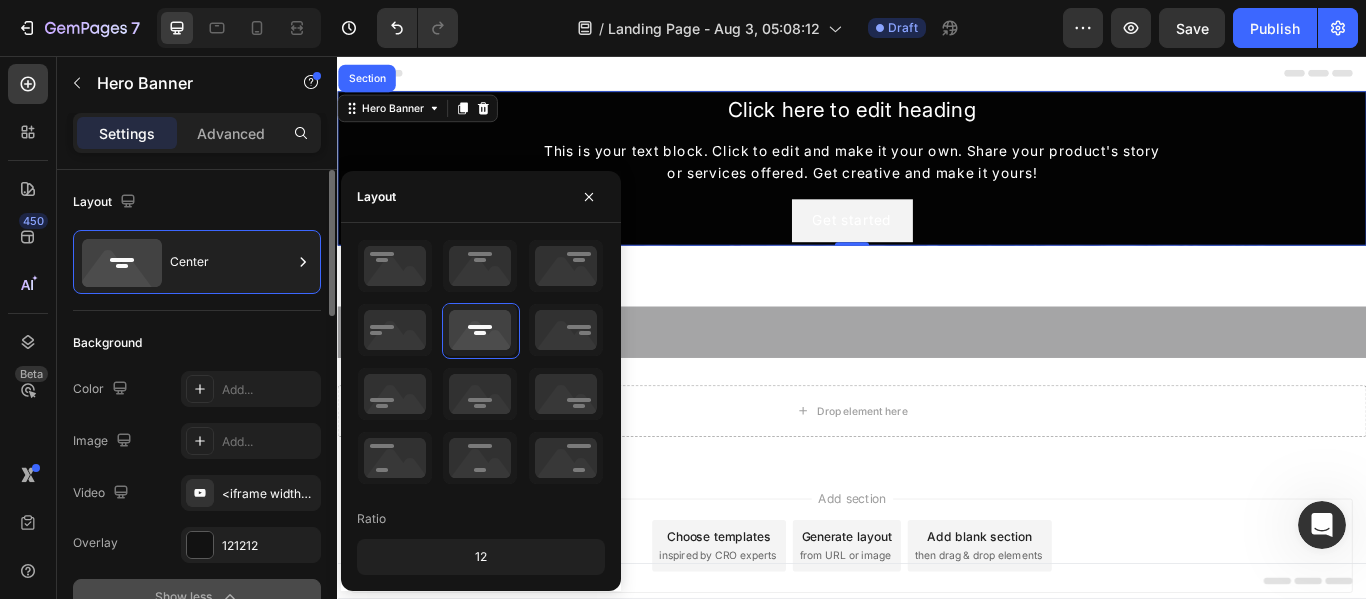 click on "Background The changes might be hidden by  the video. Color Add... Image Add... Video <iframe width="560" height="315" src="https://www.youtube.com/embed/XPpOdhPKWOA?si=xBIxUjLptU9WqNv-" title="YouTube video player" frameborder="0" allow="accelerometer; autoplay; clipboard-write; encrypted-media; gyroscope; picture-in-picture; web-share" referrerpolicy="strict-origin-when-cross-origin" allowfullscreen></iframe> Overlay 121212 Show less" 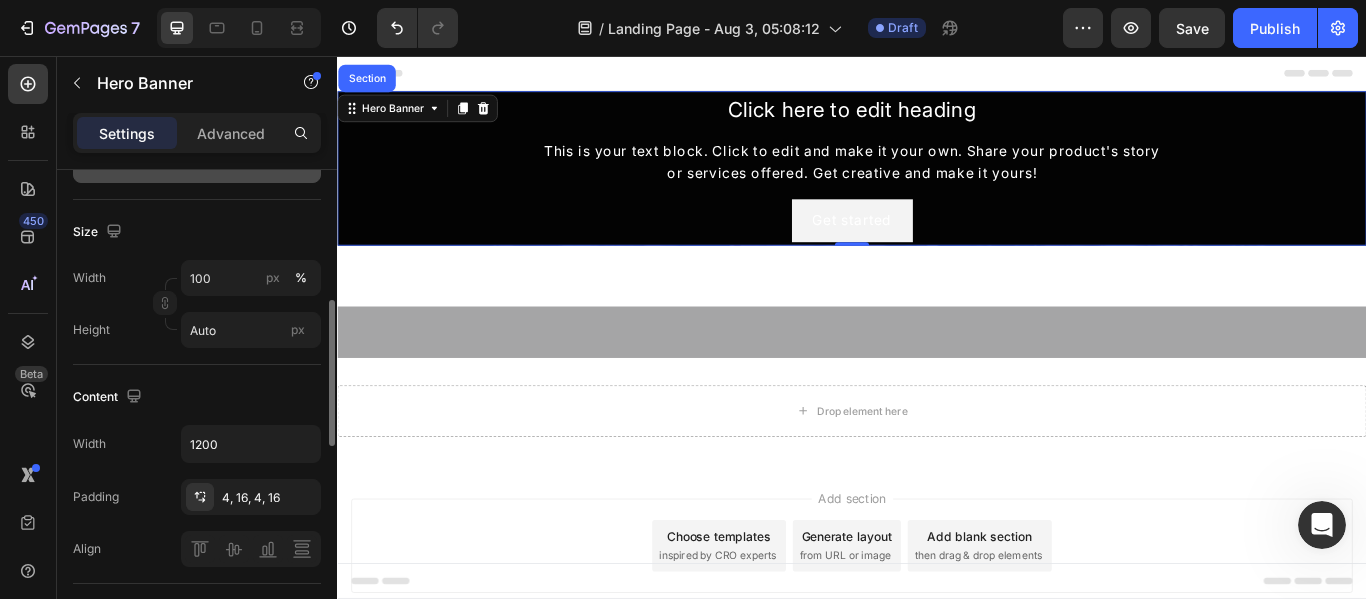scroll, scrollTop: 434, scrollLeft: 0, axis: vertical 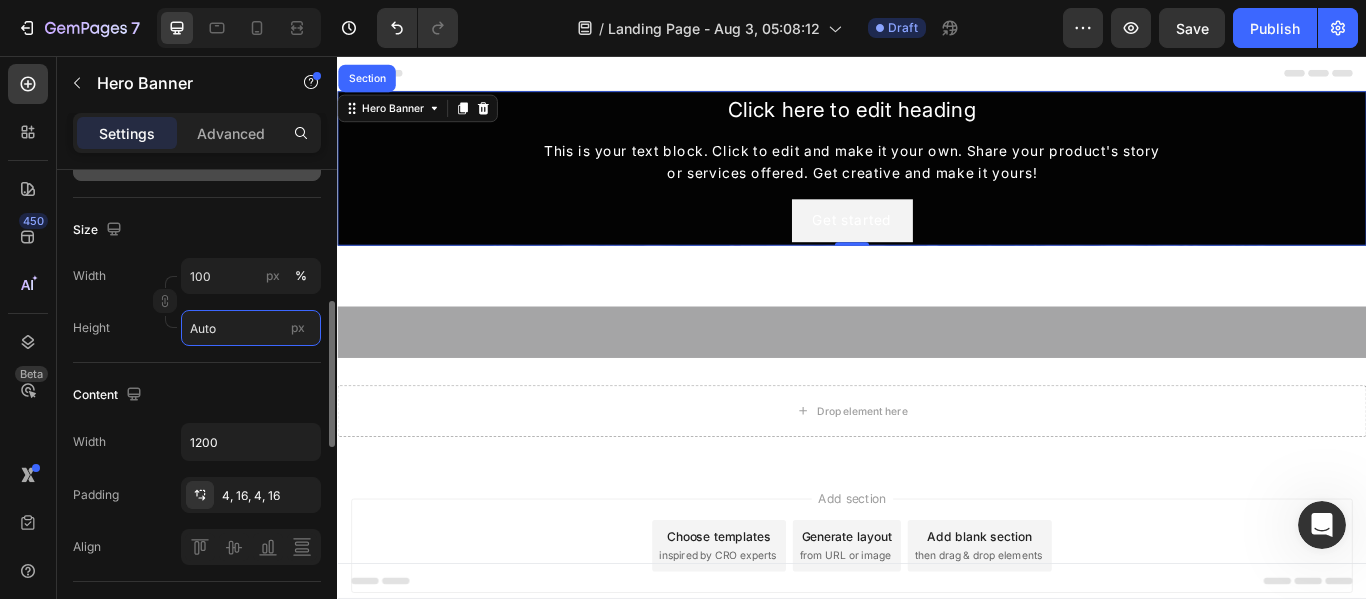 click on "Auto" at bounding box center [251, 328] 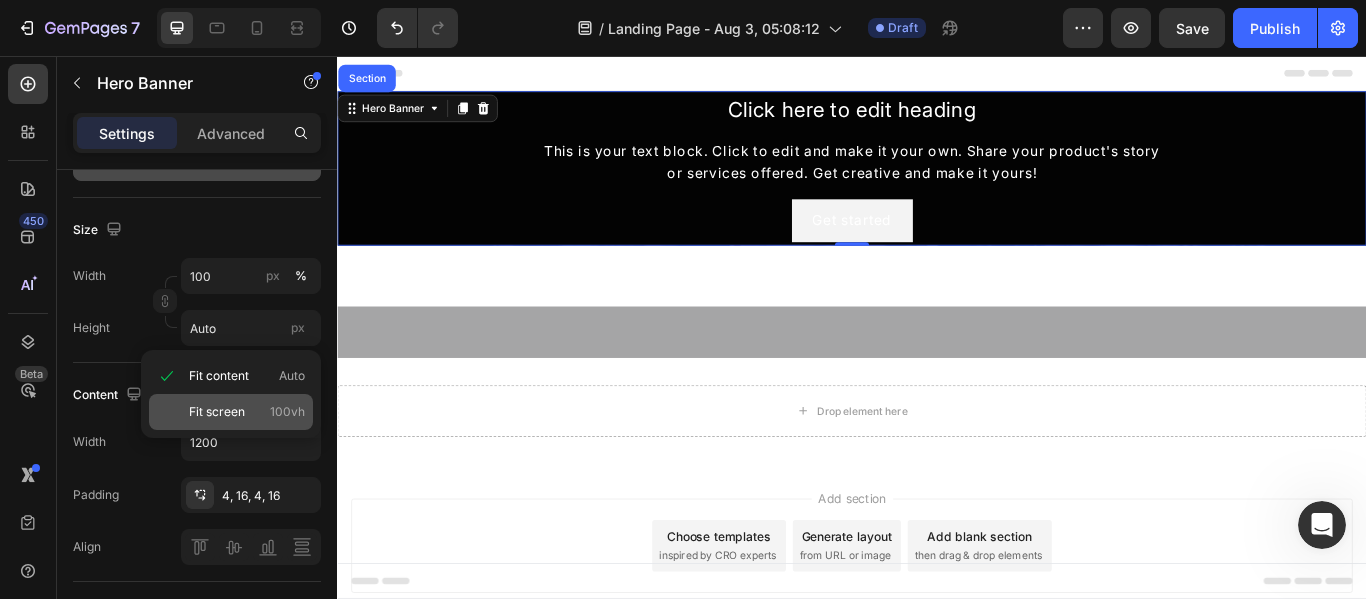 click on "Fit screen" at bounding box center [217, 412] 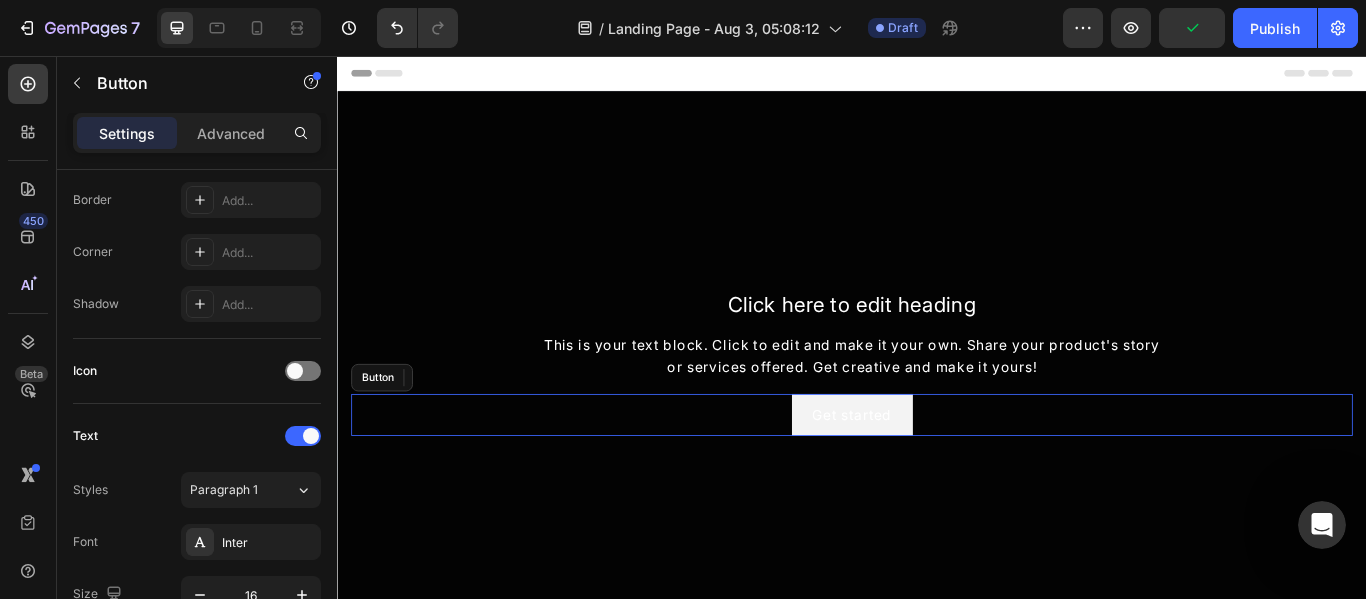 scroll, scrollTop: 0, scrollLeft: 0, axis: both 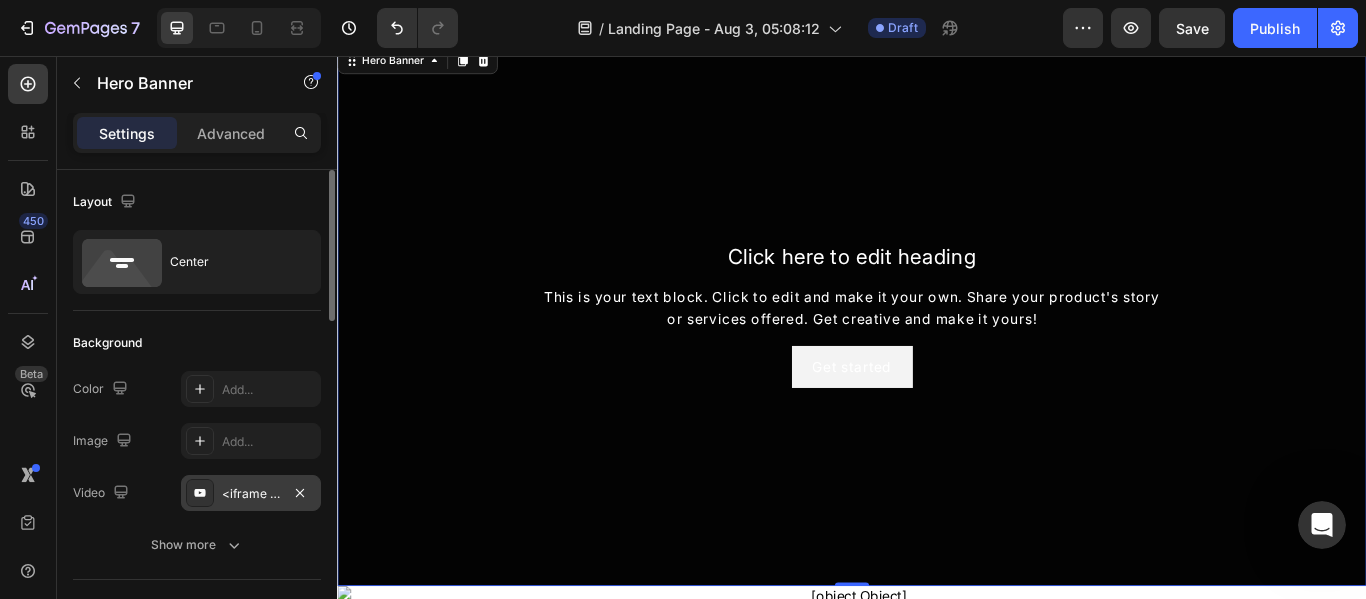 click on "<iframe width="560" height="315" src="https://www.youtube.com/embed/XPpOdhPKWOA?si=xBIxUjLptU9WqNv-" title="YouTube video player" frameborder="0" allow="accelerometer; autoplay; clipboard-write; encrypted-media; gyroscope; picture-in-picture; web-share" referrerpolicy="strict-origin-when-cross-origin" allowfullscreen></iframe>" at bounding box center (251, 494) 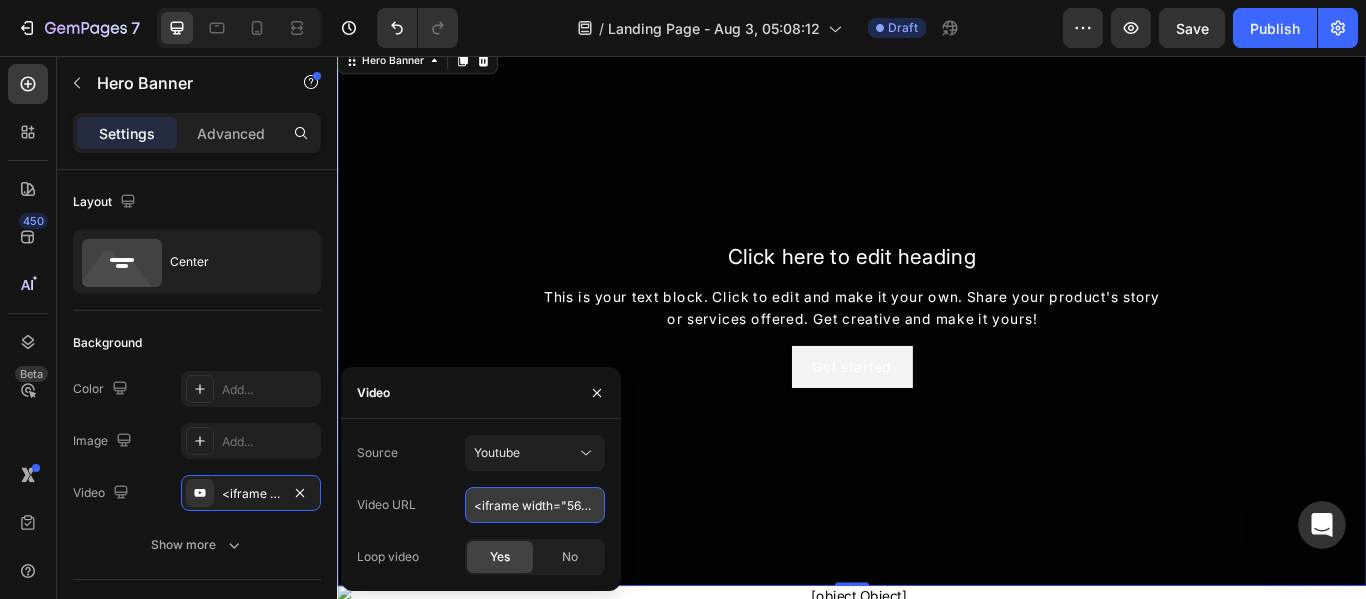 click on "<iframe width="560" height="315" src="https://www.youtube.com/embed/XPpOdhPKWOA?si=xBIxUjLptU9WqNv-" title="YouTube video player" frameborder="0" allow="accelerometer; autoplay; clipboard-write; encrypted-media; gyroscope; picture-in-picture; web-share" referrerpolicy="strict-origin-when-cross-origin" allowfullscreen></iframe>" at bounding box center [535, 505] 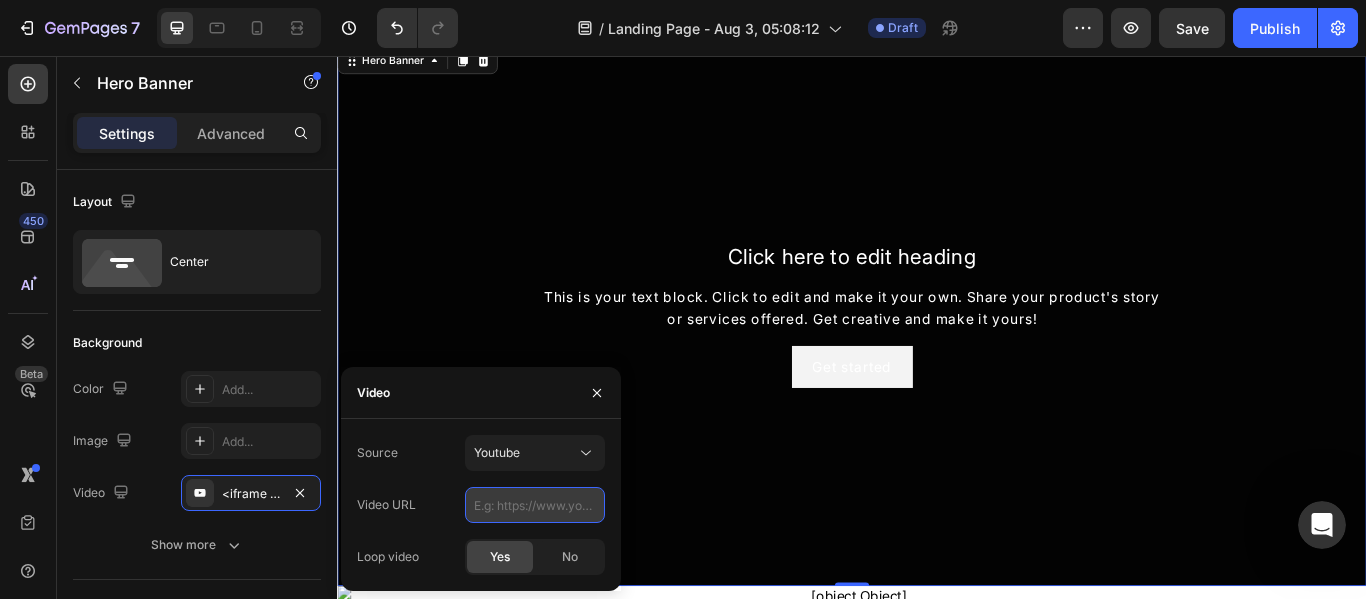 paste on "https://www.youtube.com/embed/CKO3k-xT9ZI?si=2GWNB3XTsXFqk6e1" 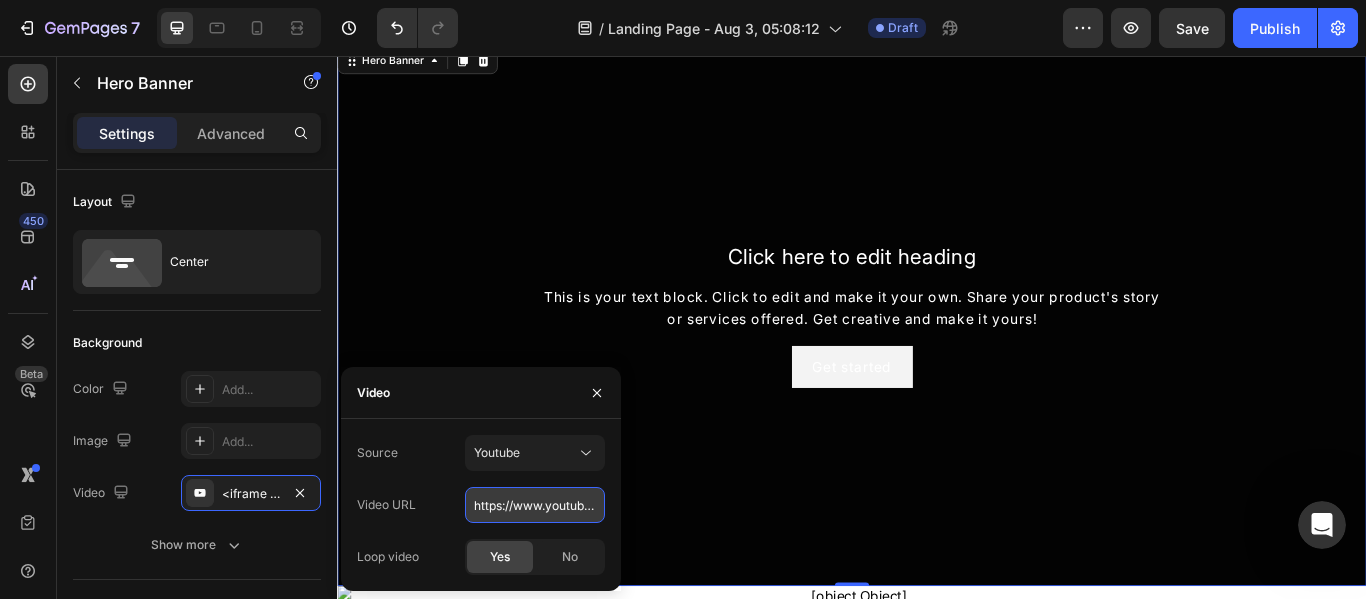 scroll, scrollTop: 0, scrollLeft: 292, axis: horizontal 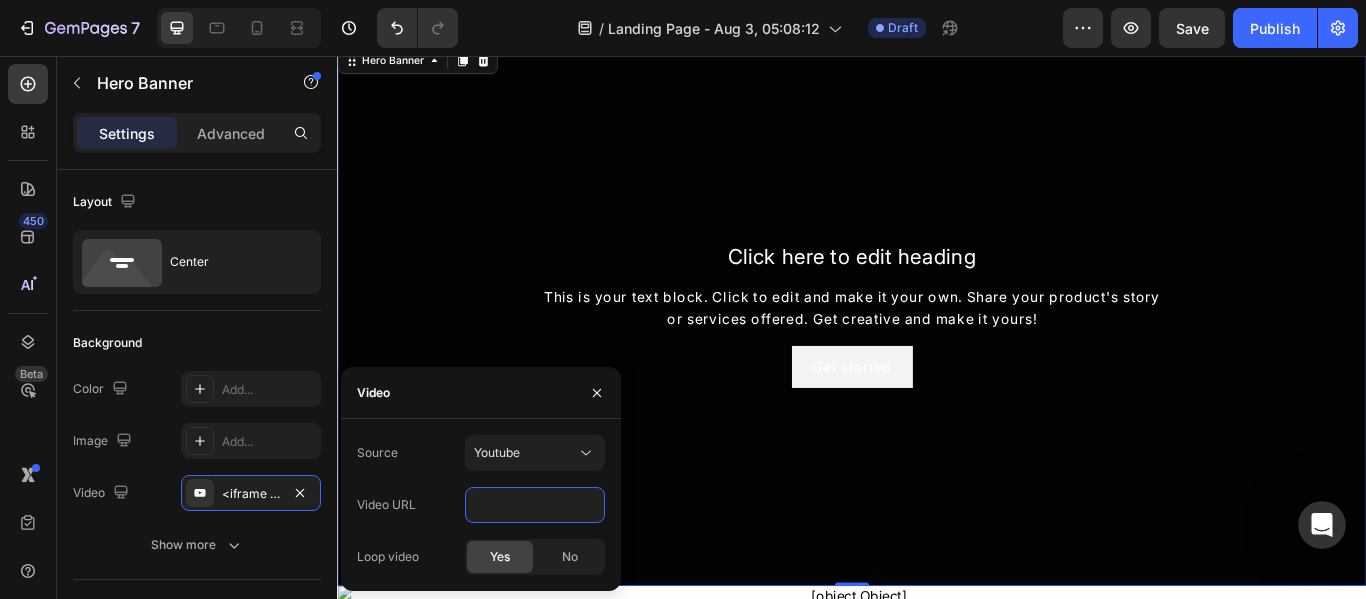 type on "https://www.youtube.com/embed/CKO3k-xT9ZI?si=2GWNB3XTsXFqk6e1" 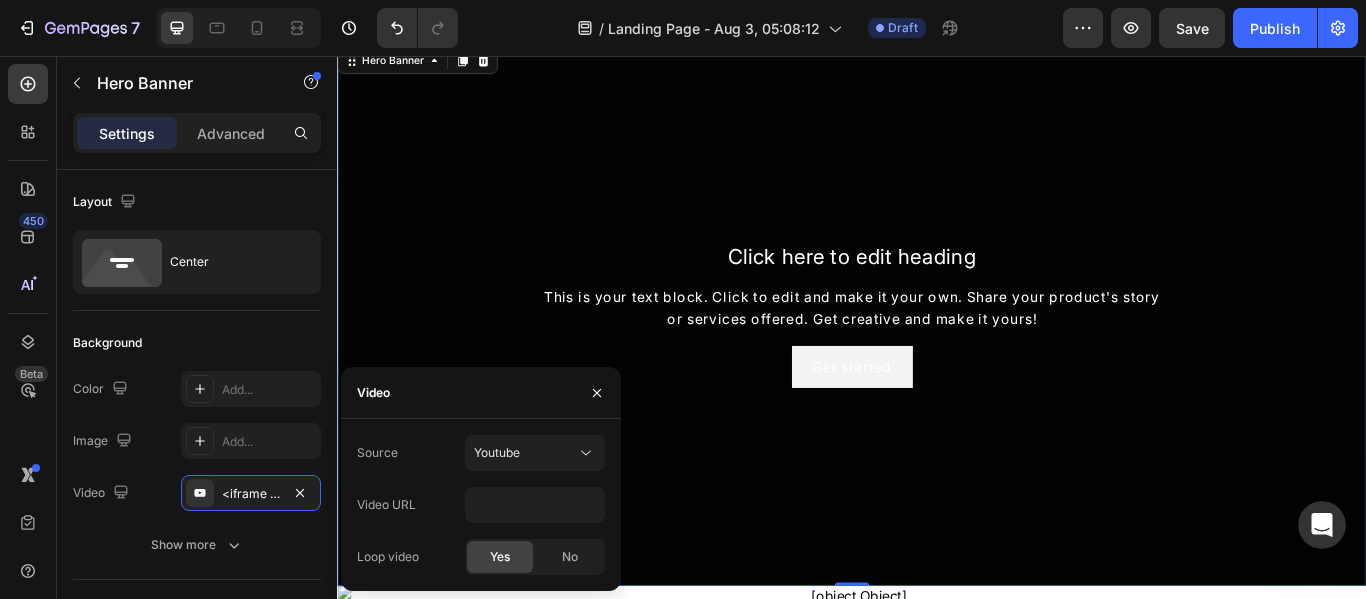 click on "Source Youtube Video URL https://www.youtube.com/embed/CKO3k-xT9ZI?si=2GWNB3XTsXFqk6e1 Loop video Yes No" 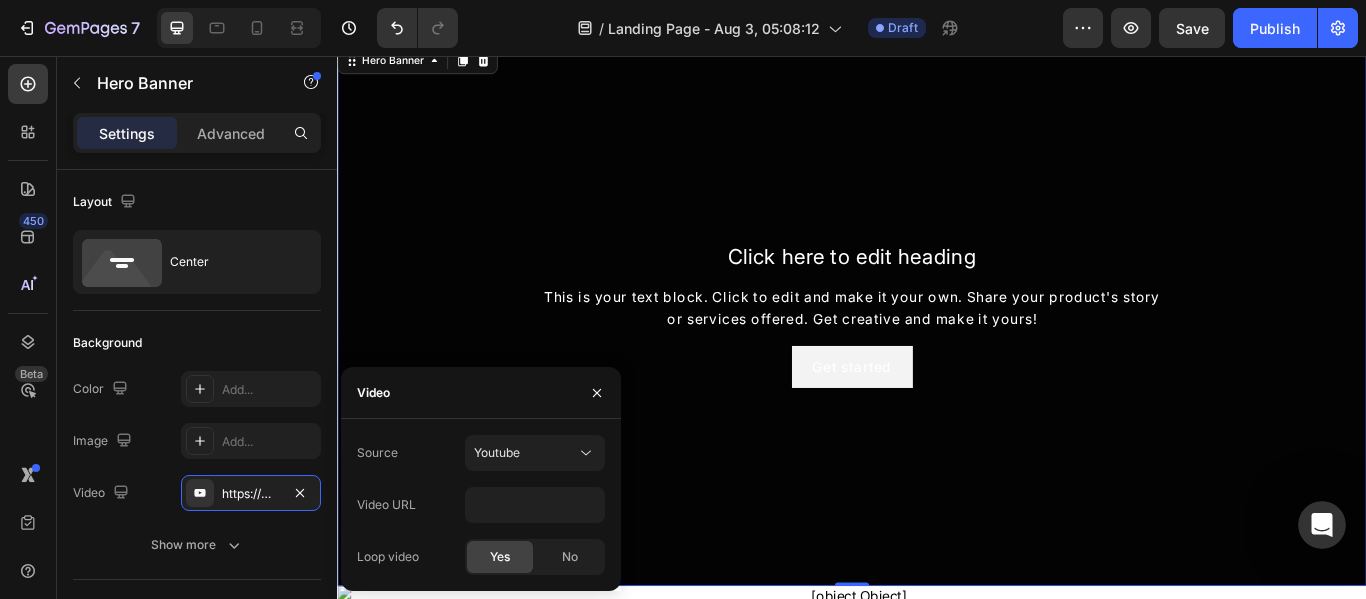 scroll, scrollTop: 0, scrollLeft: 0, axis: both 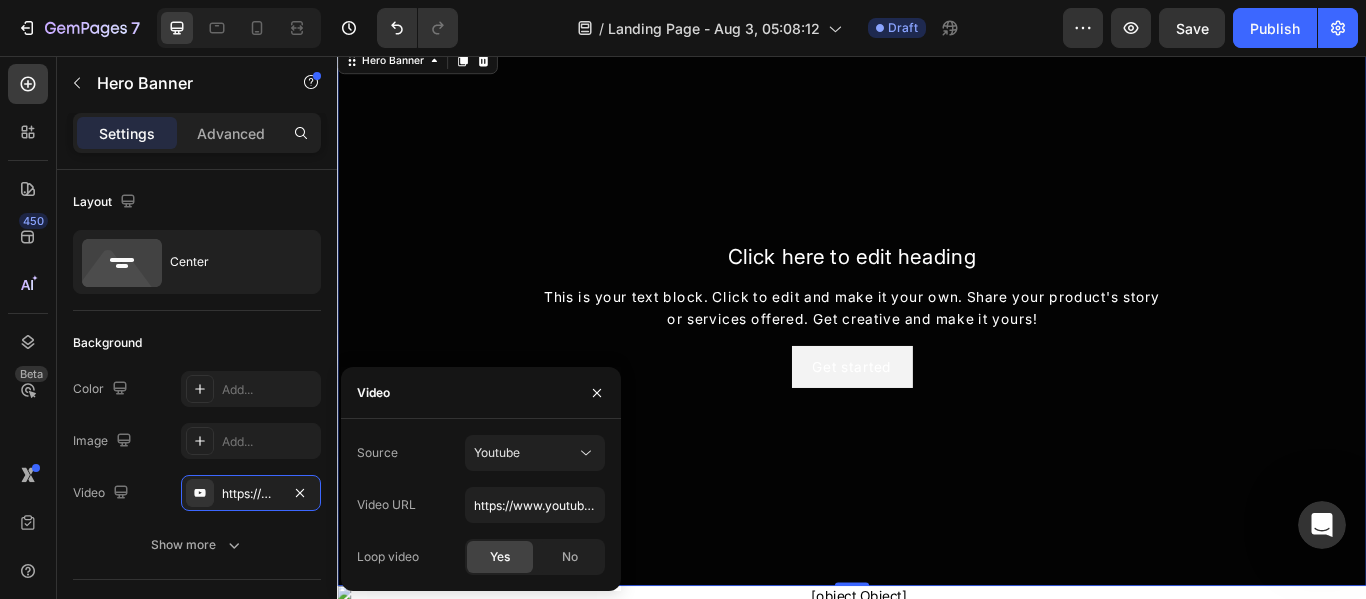 click on "Yes" 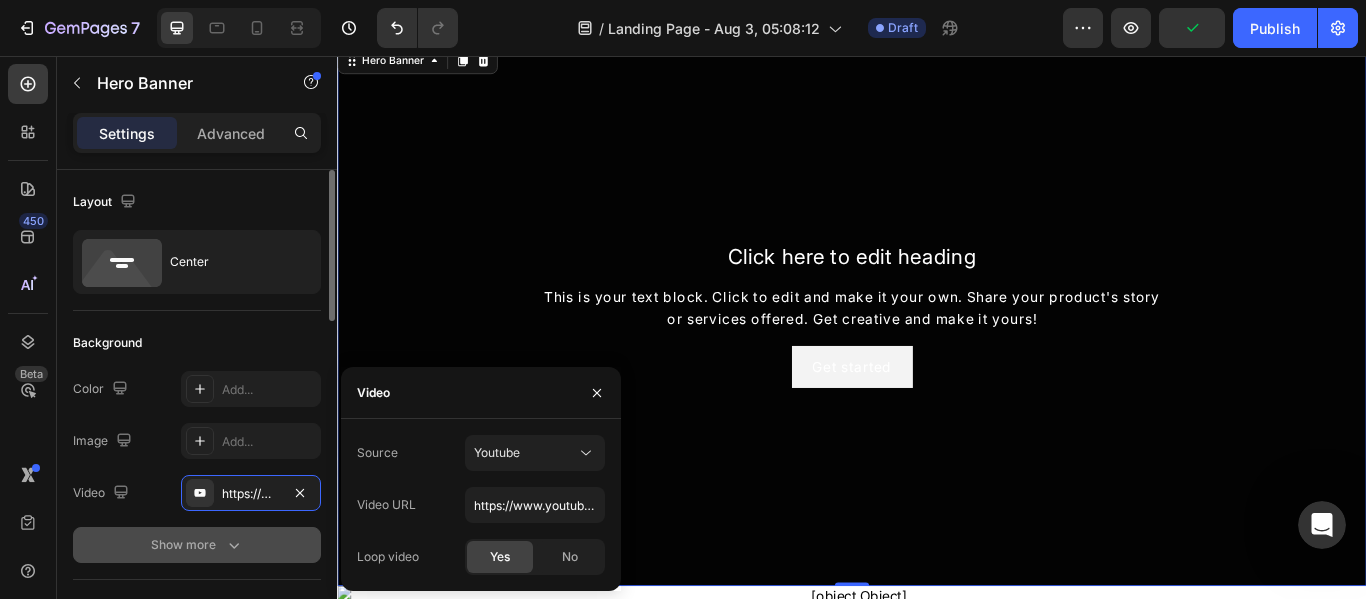 click on "Show more" at bounding box center (197, 545) 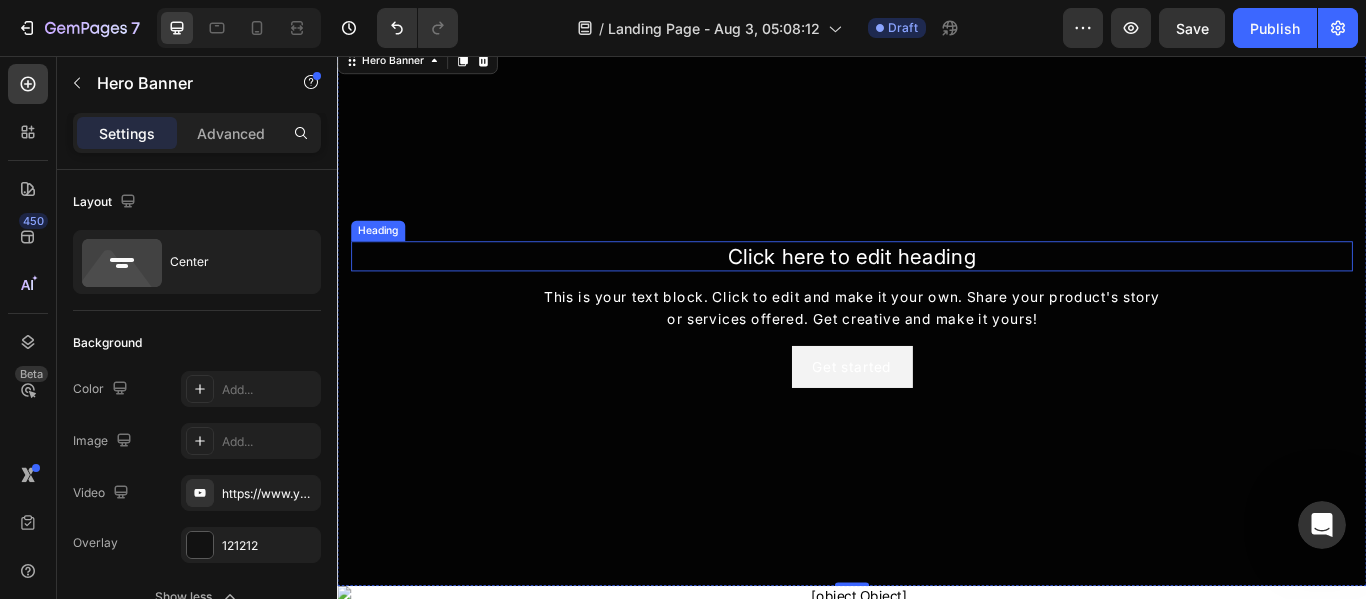 click on "Click here to edit heading" at bounding box center [937, 289] 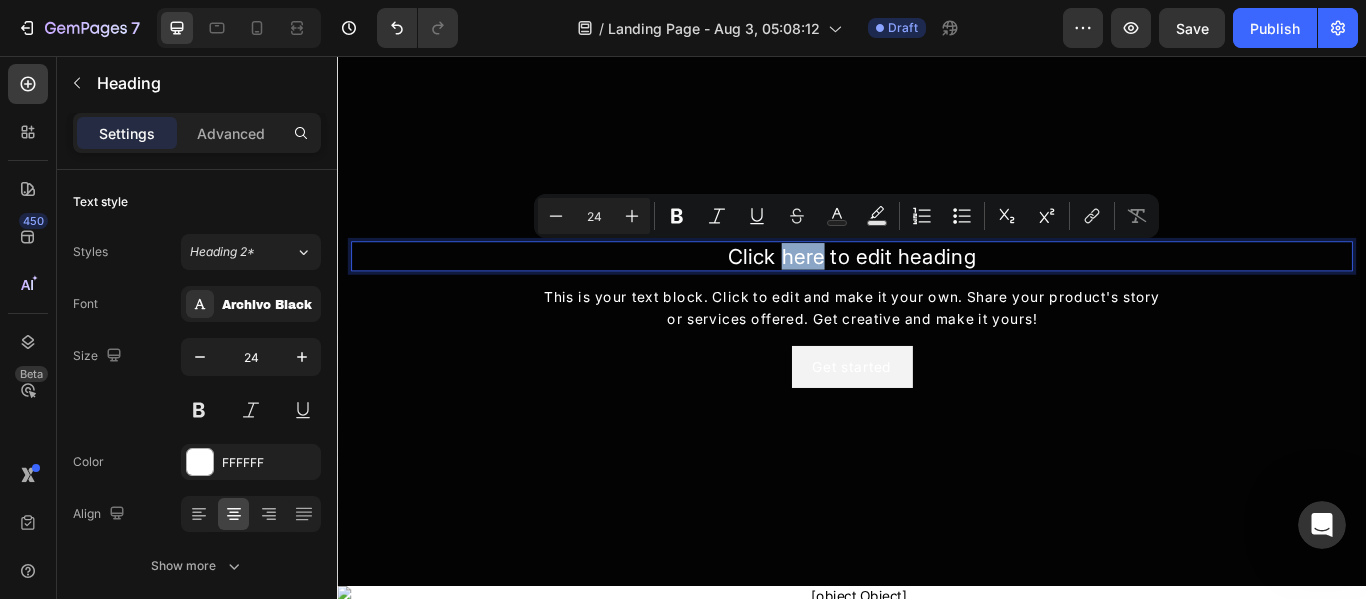 click on "Click here to edit heading" at bounding box center (937, 289) 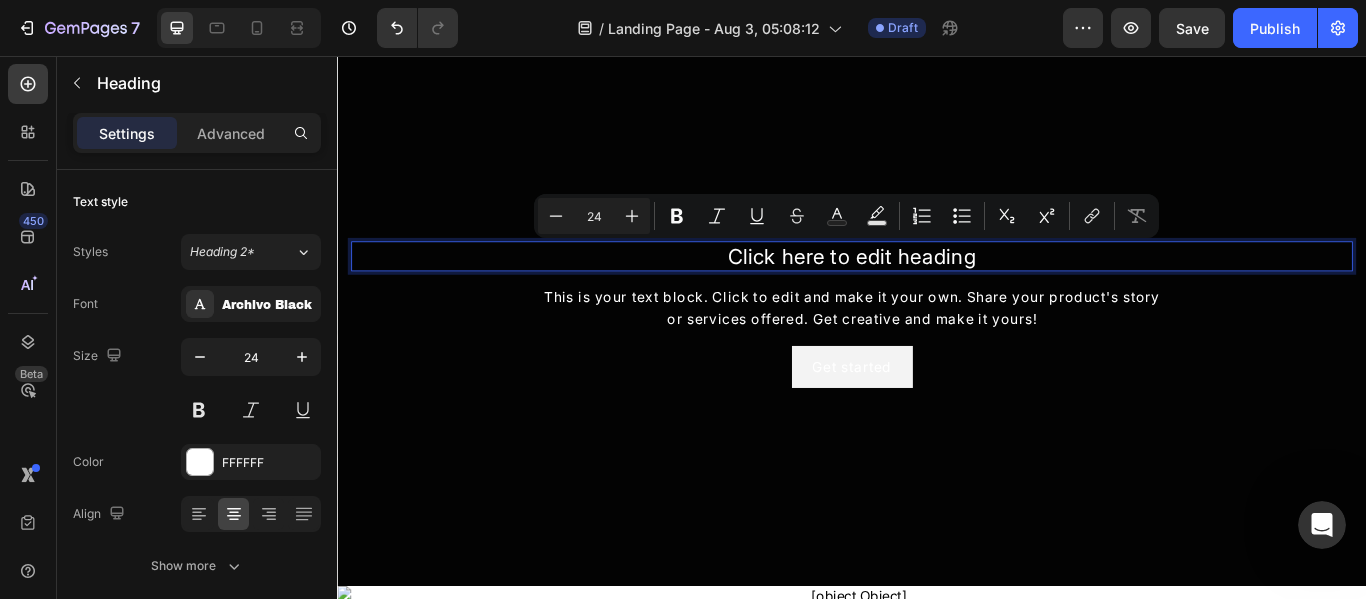 click on "Click here to edit heading" at bounding box center [937, 289] 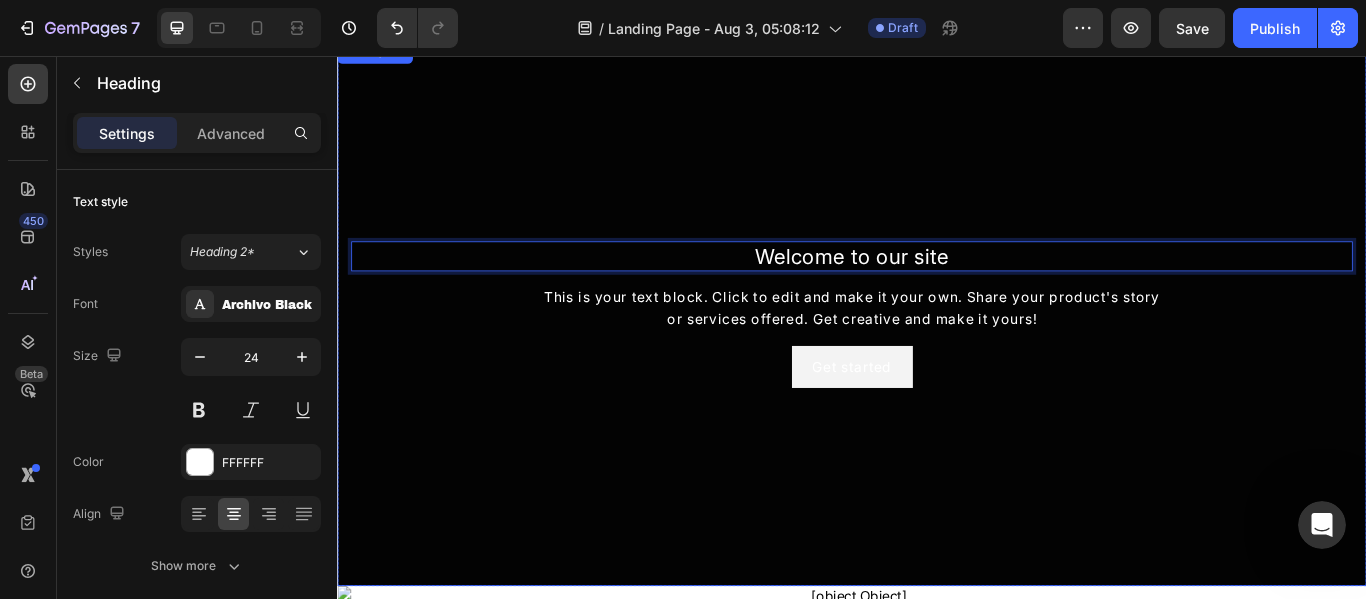 click at bounding box center (937, 357) 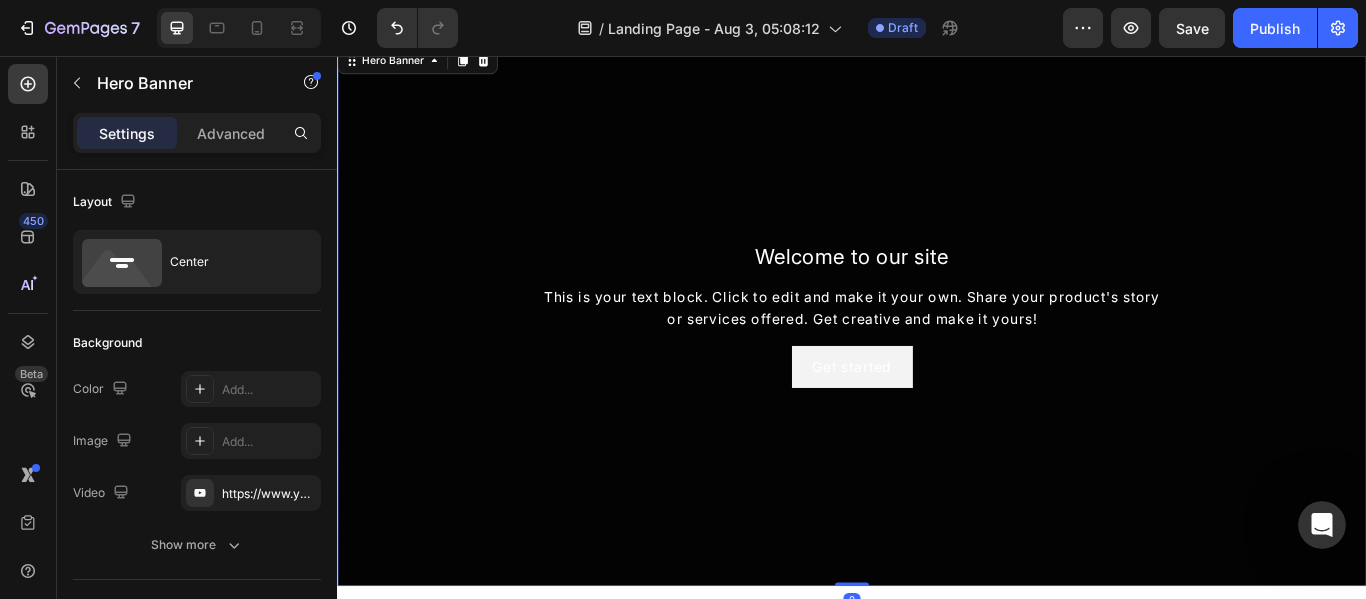 scroll, scrollTop: 0, scrollLeft: 0, axis: both 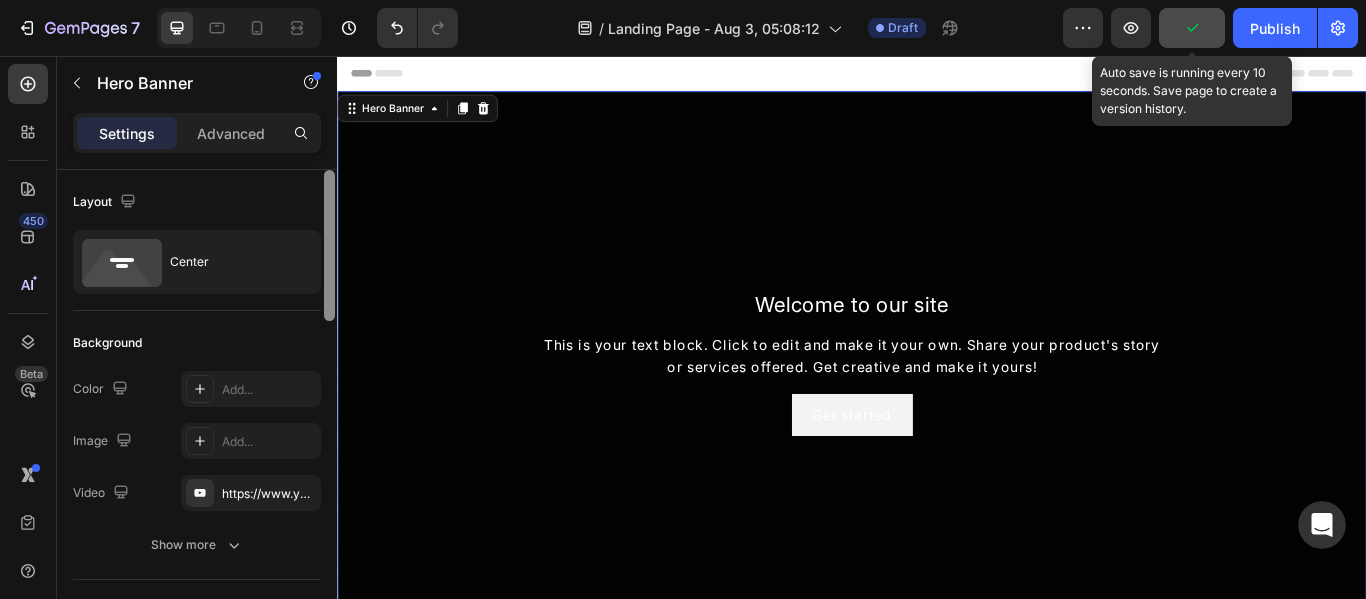 click 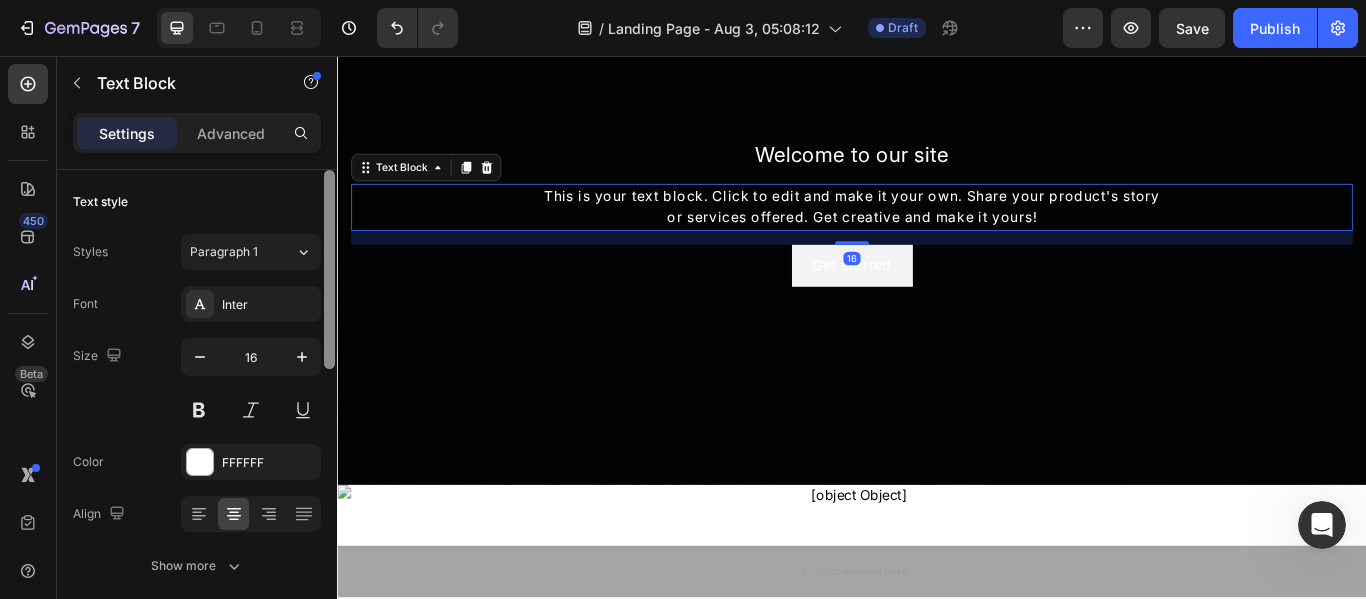 scroll, scrollTop: 309, scrollLeft: 0, axis: vertical 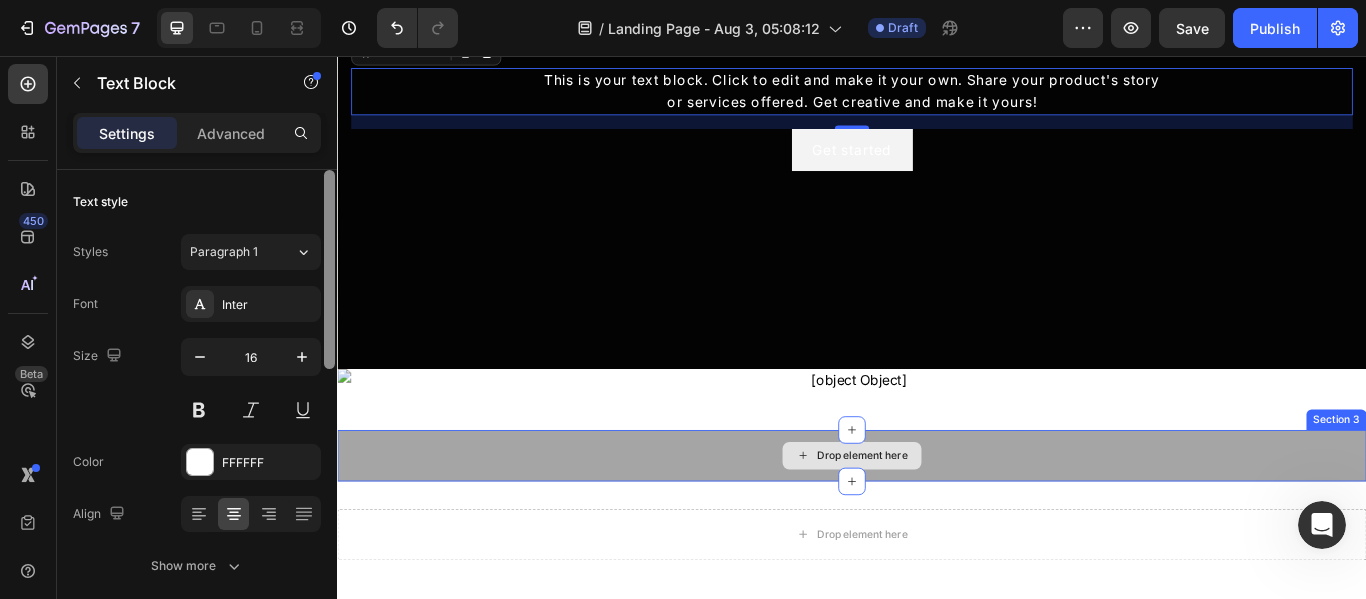 click on "Drop element here" at bounding box center [949, 522] 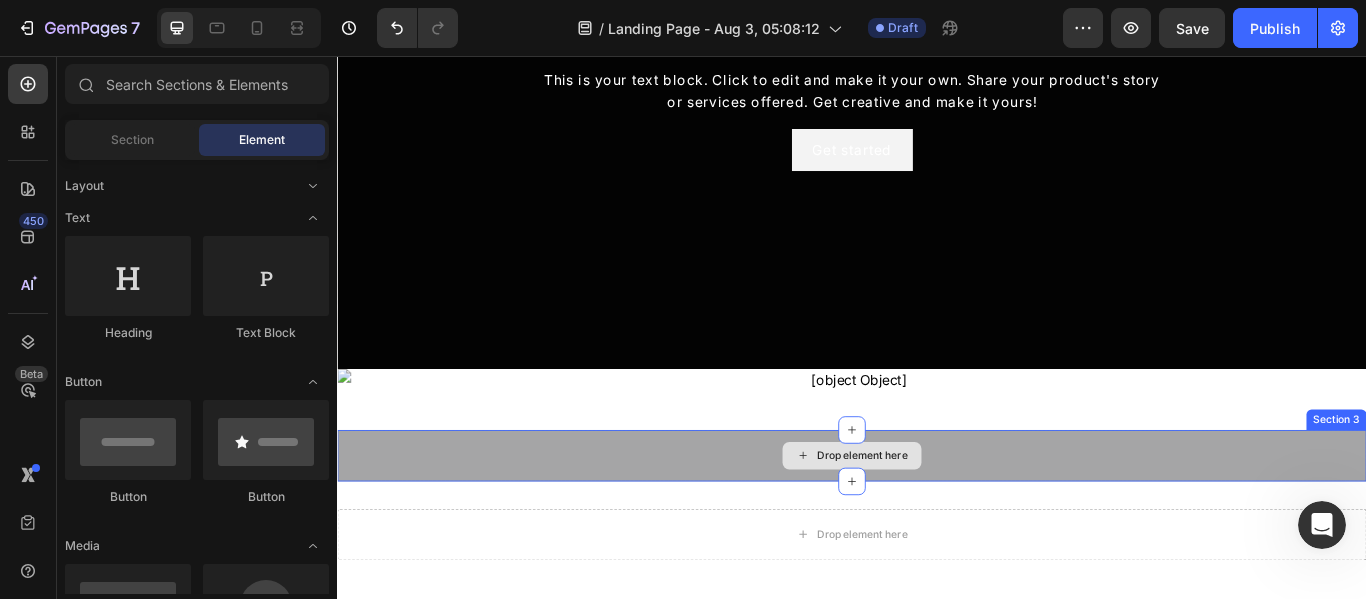 click on "Drop element here" at bounding box center (949, 522) 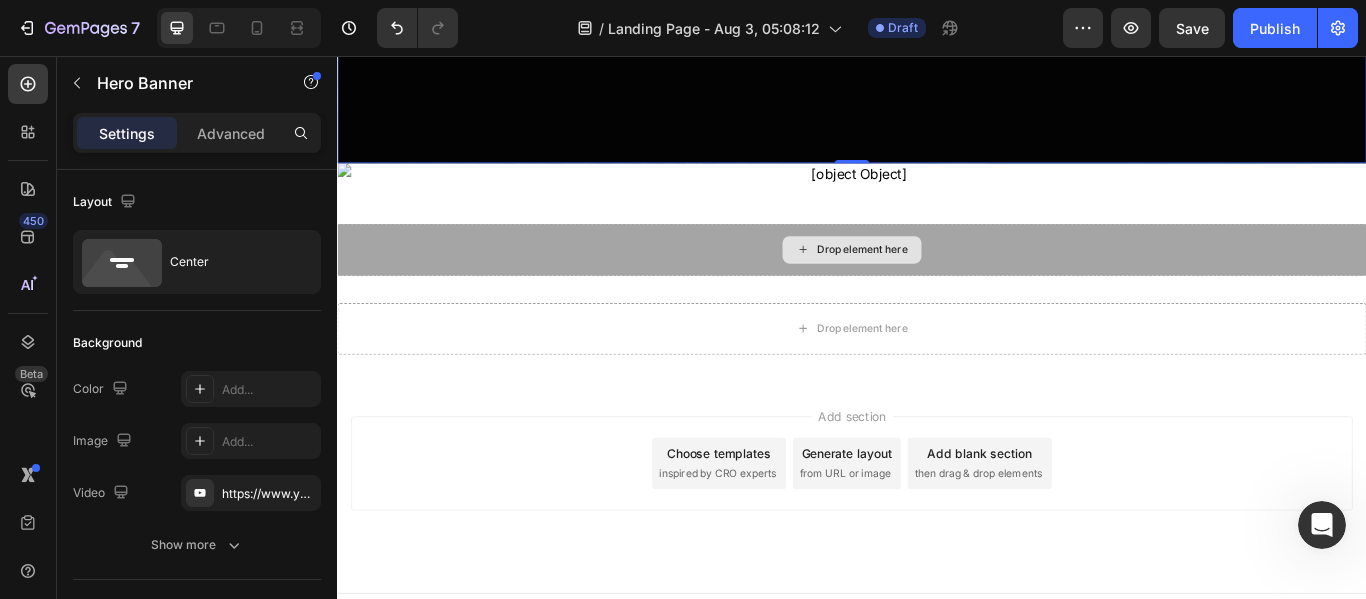 scroll, scrollTop: 584, scrollLeft: 0, axis: vertical 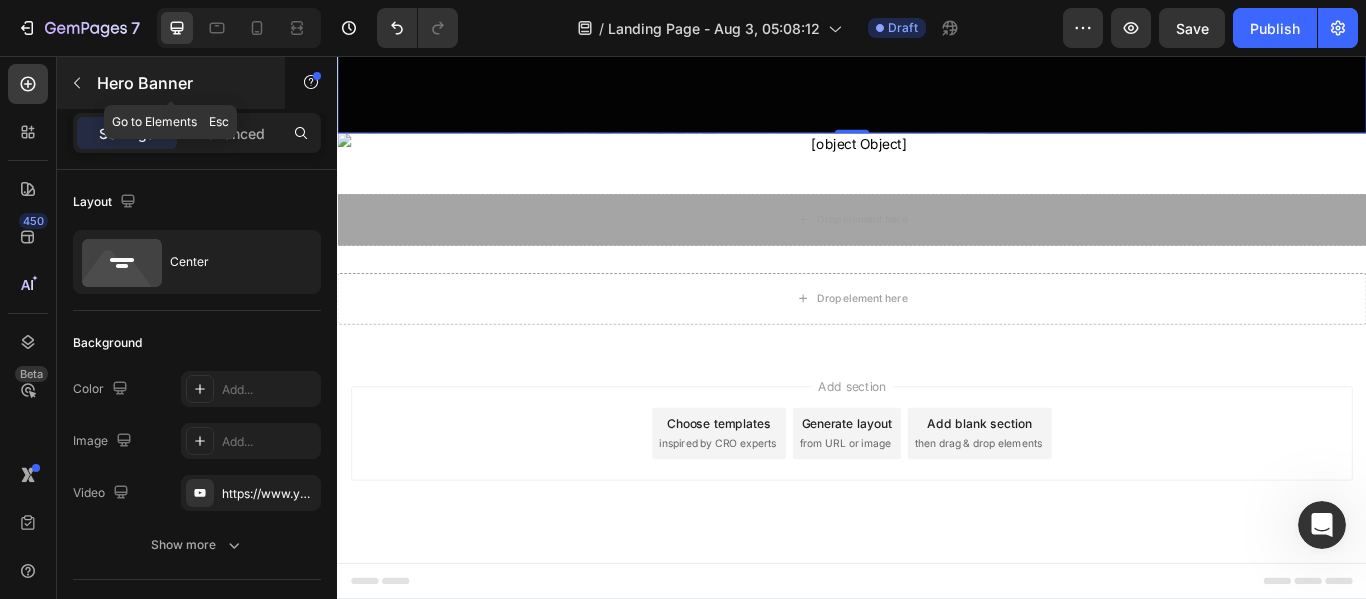 click 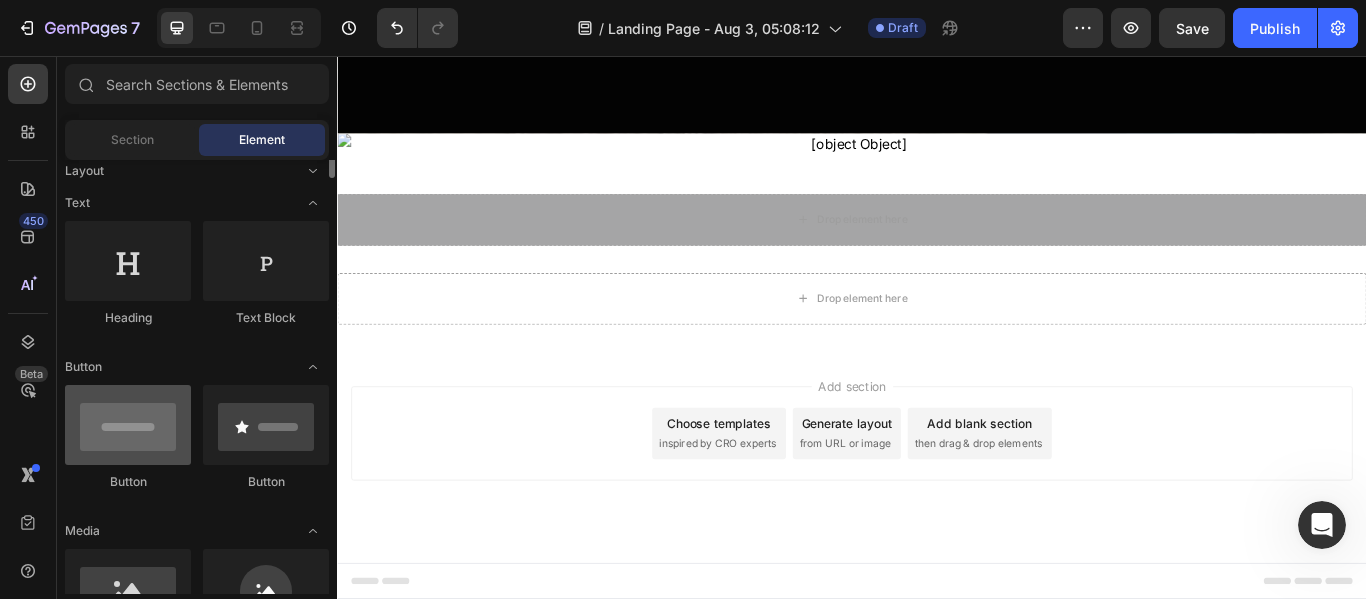 scroll, scrollTop: 0, scrollLeft: 0, axis: both 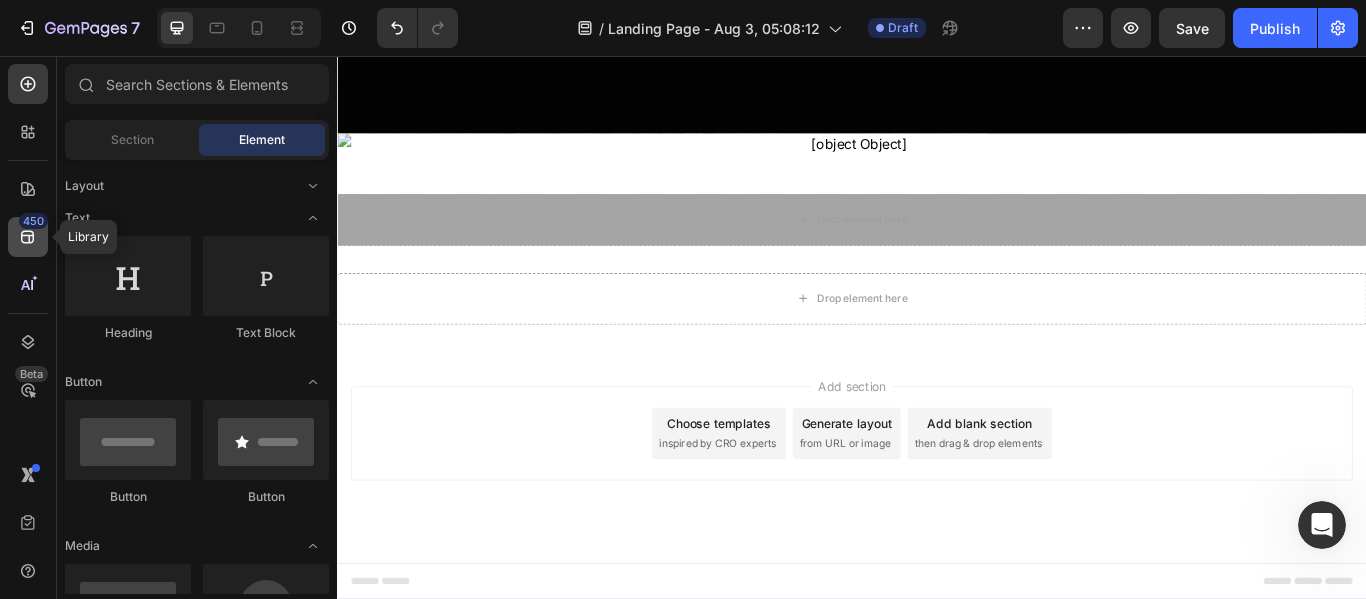 click 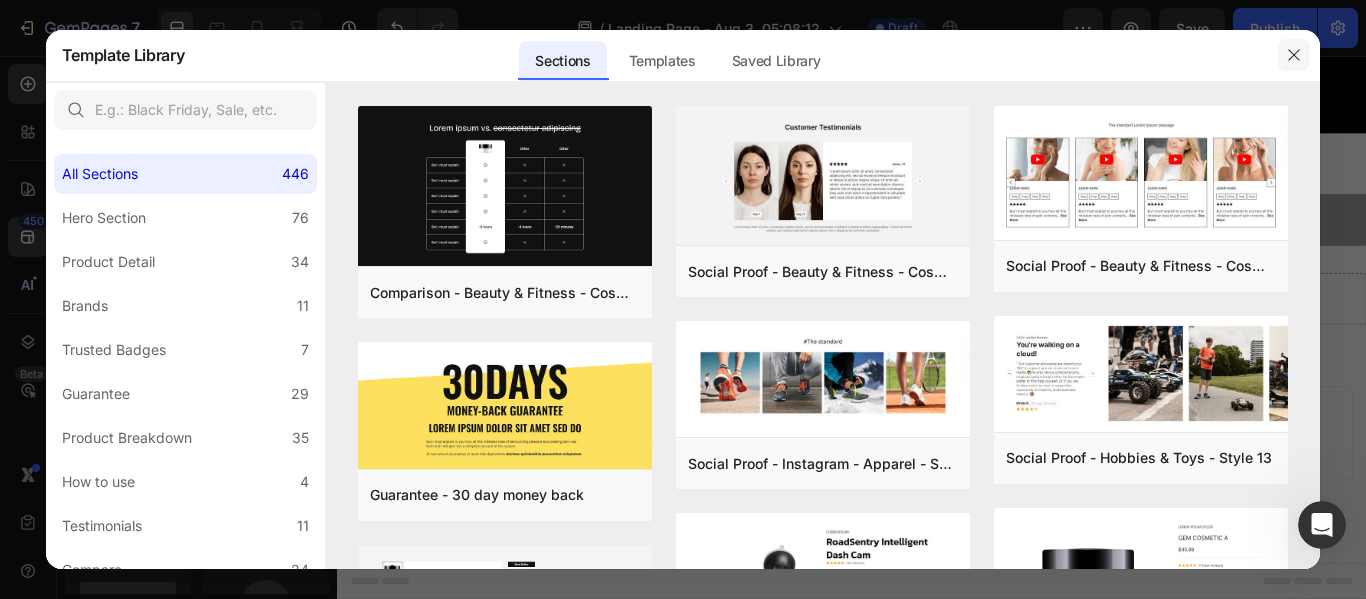 click 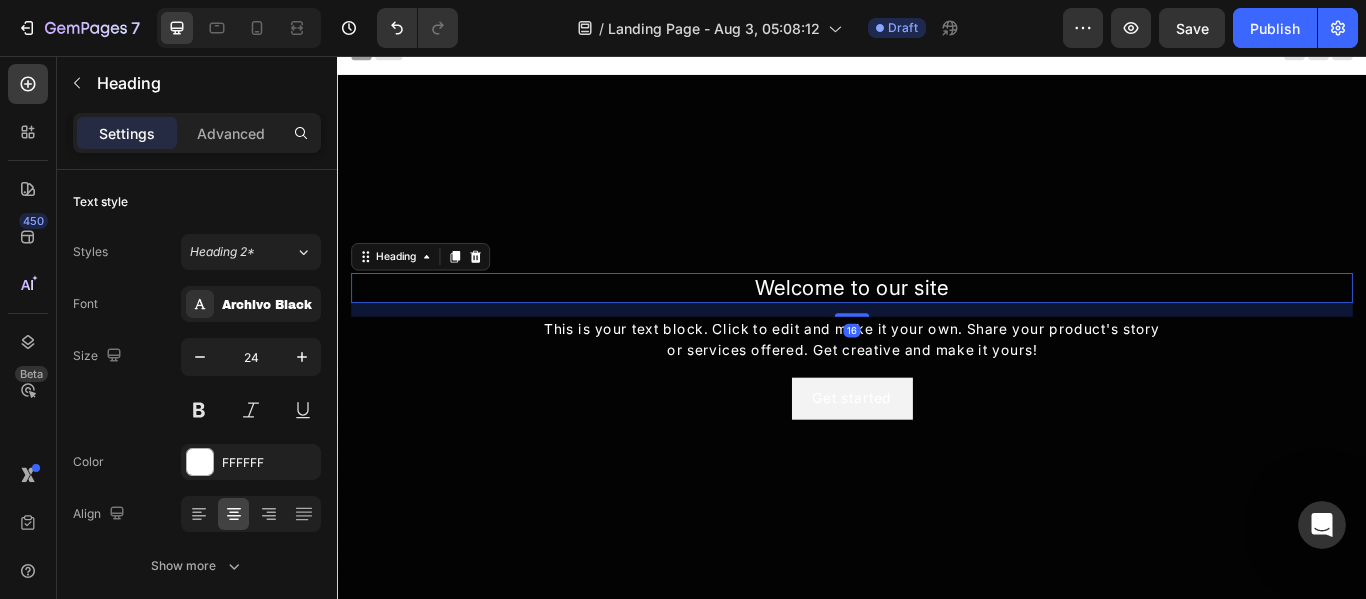 scroll, scrollTop: 0, scrollLeft: 0, axis: both 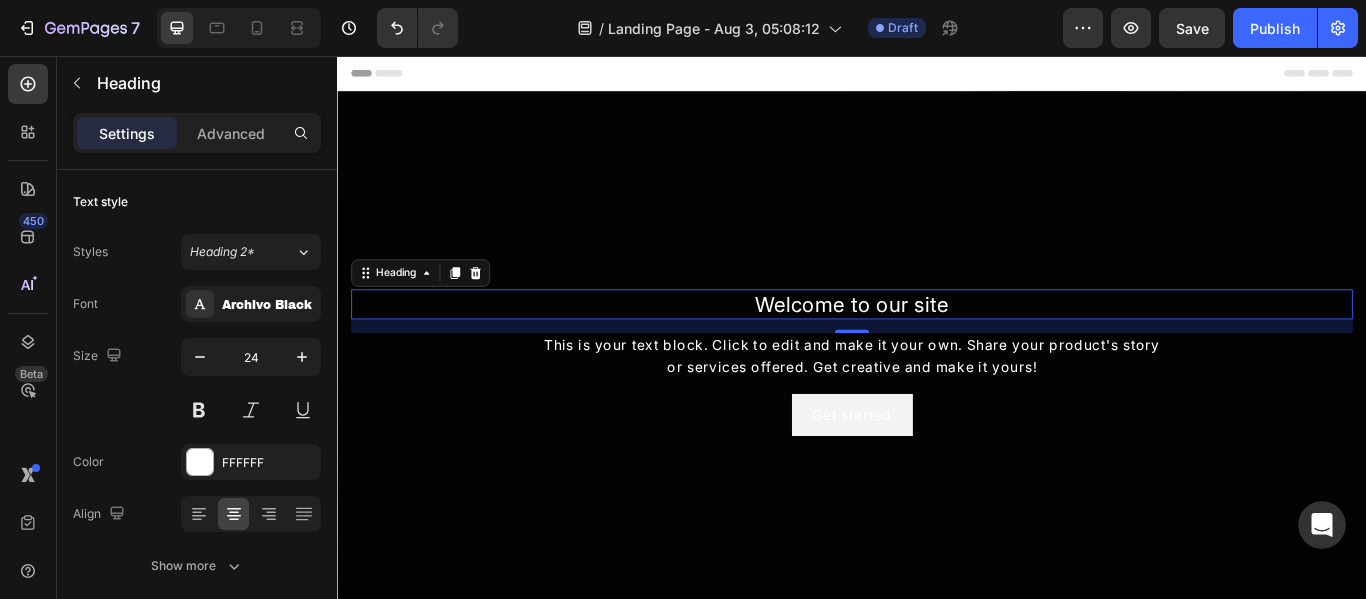 click on "Header" at bounding box center (394, 76) 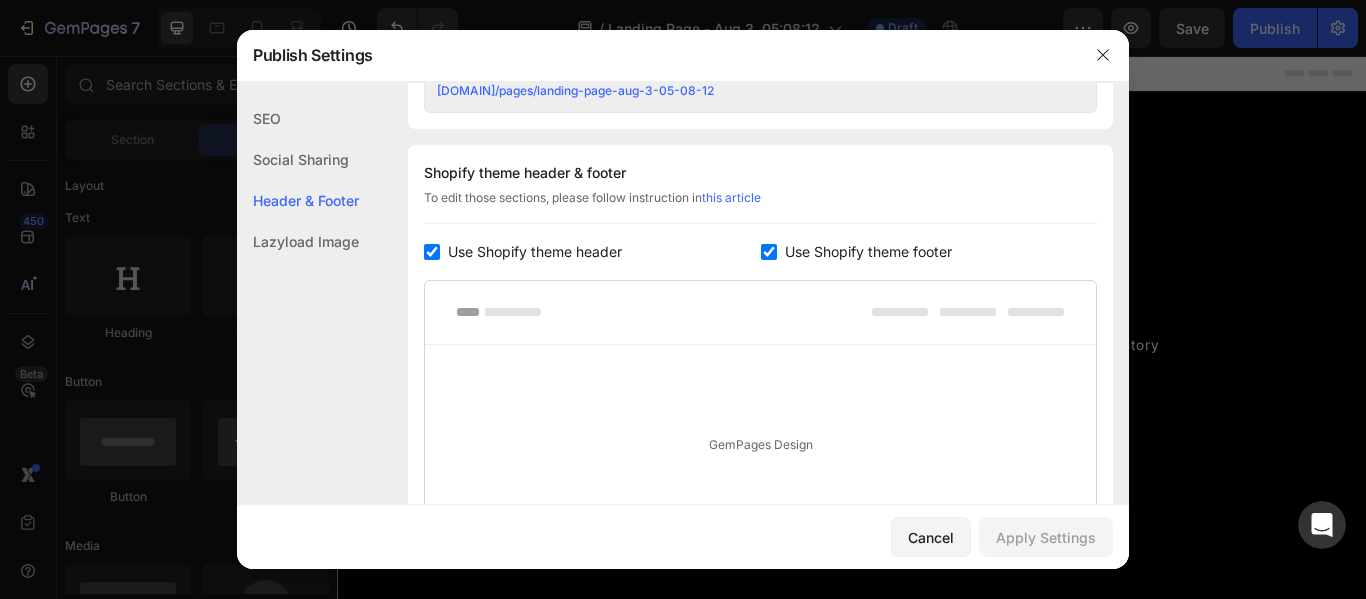 scroll, scrollTop: 937, scrollLeft: 0, axis: vertical 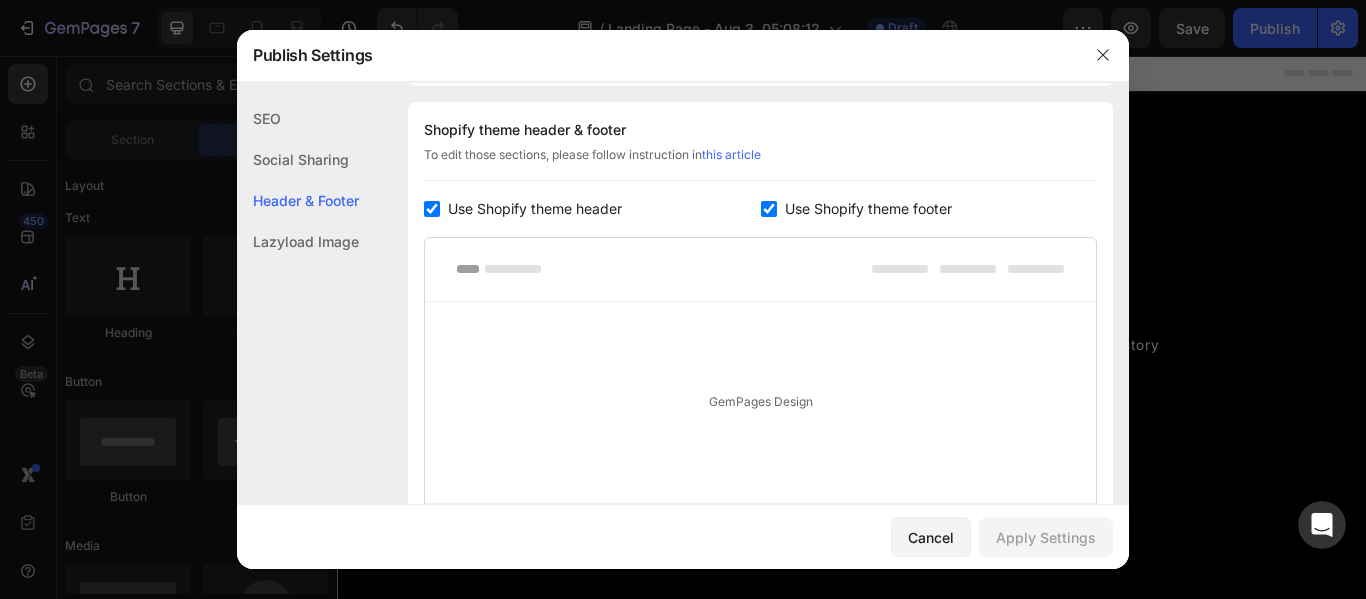 click on "Use Shopify theme header" at bounding box center (535, 209) 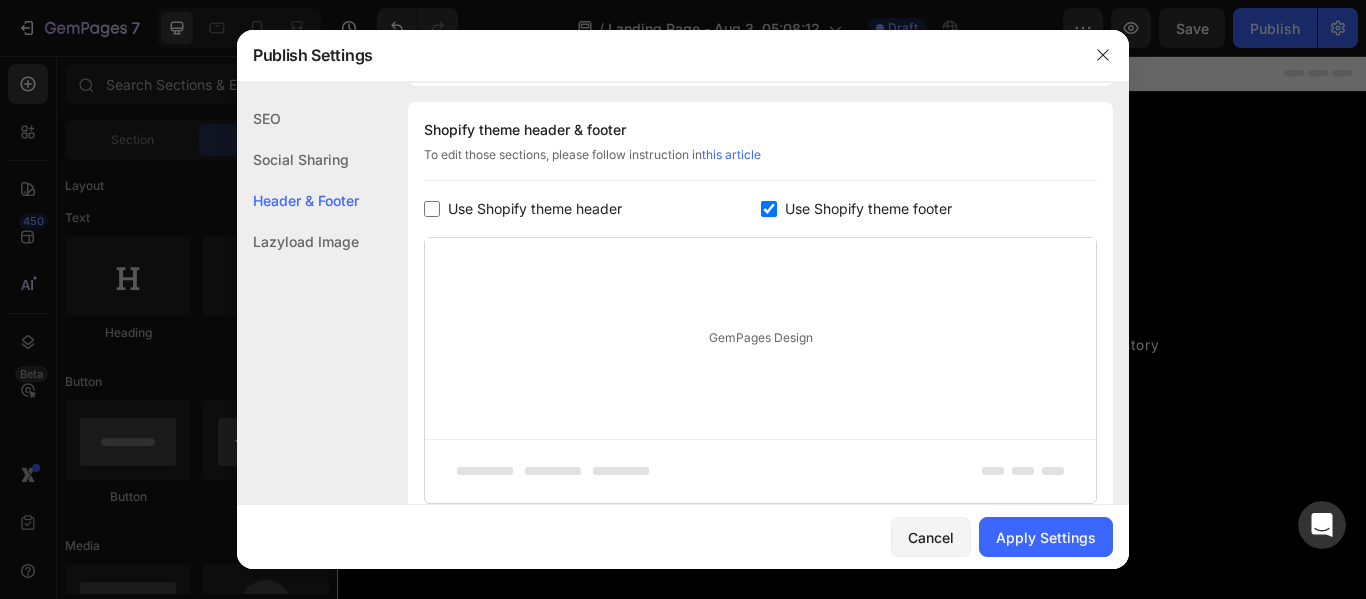 click on "Use Shopify theme header" at bounding box center (535, 209) 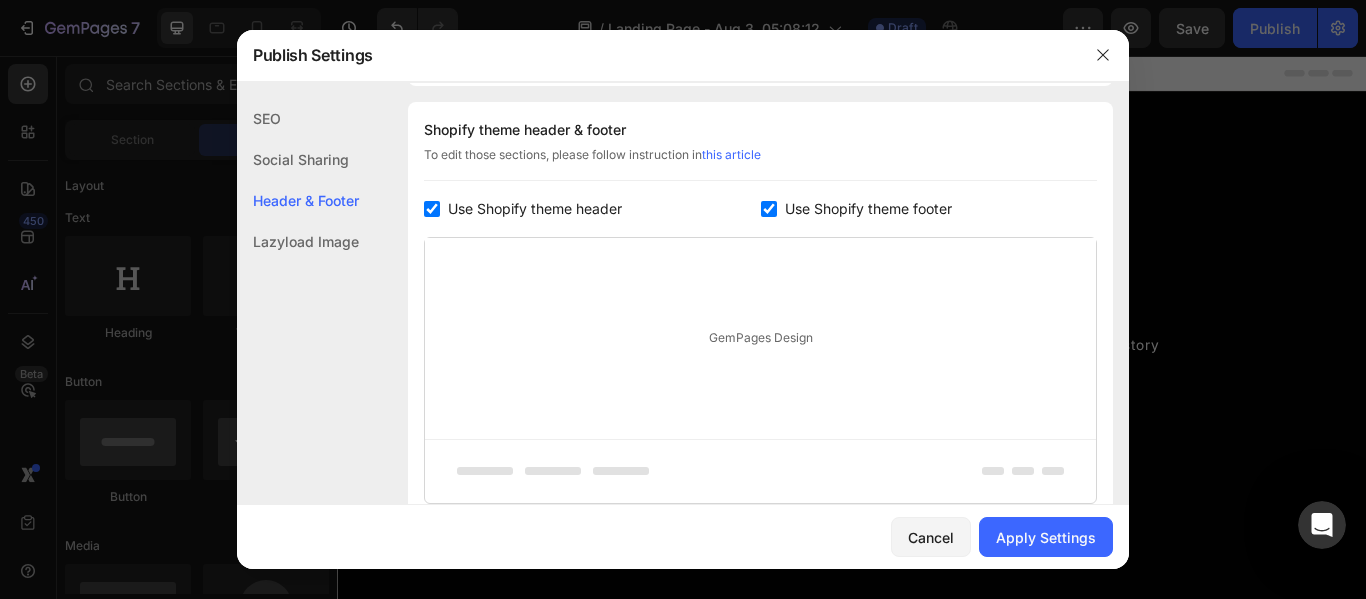 checkbox on "true" 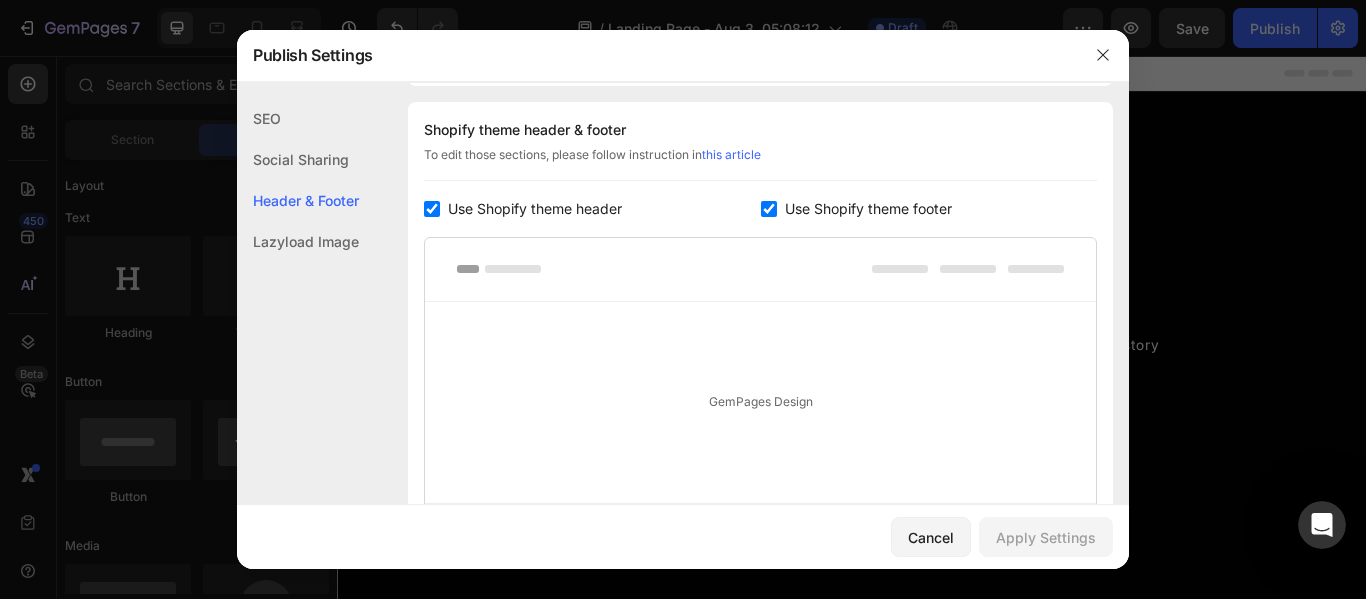 click on "Use Shopify theme footer" at bounding box center [864, 209] 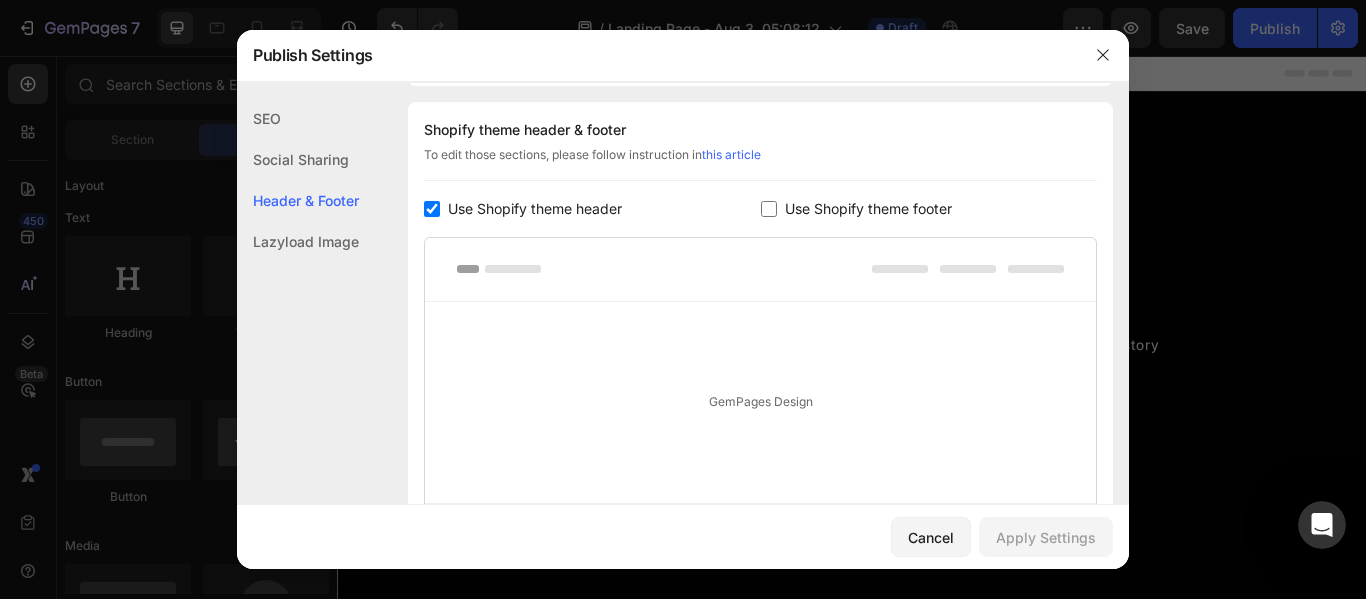 checkbox on "false" 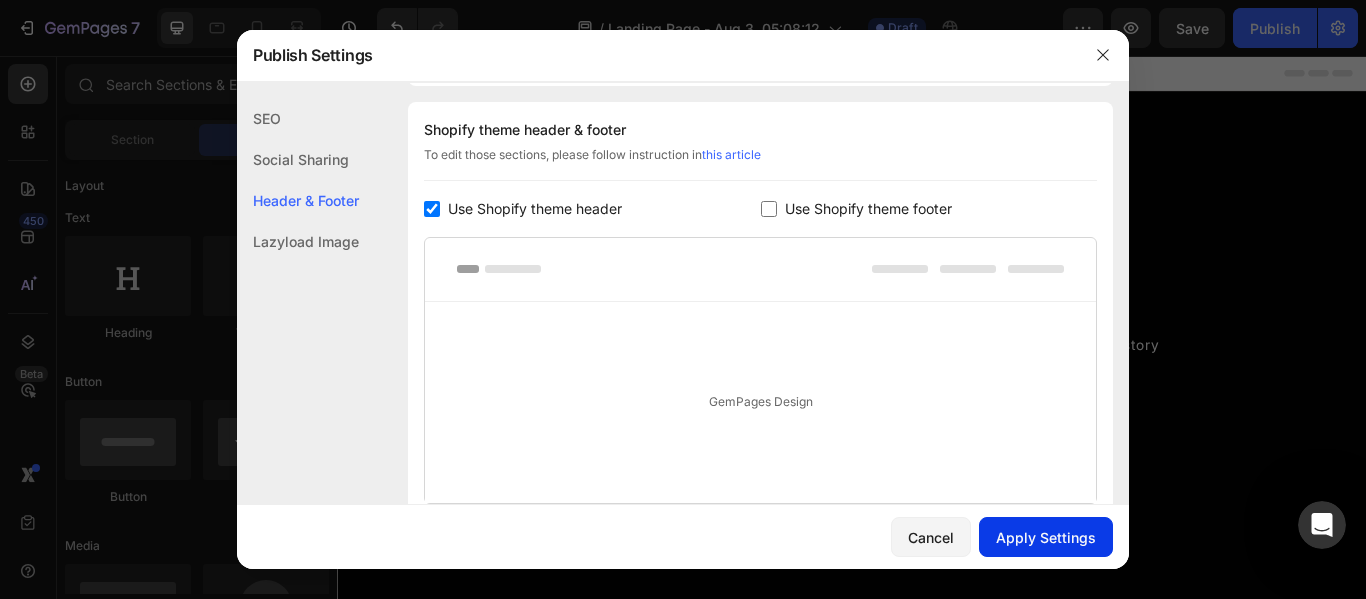 click on "Apply Settings" at bounding box center [1046, 537] 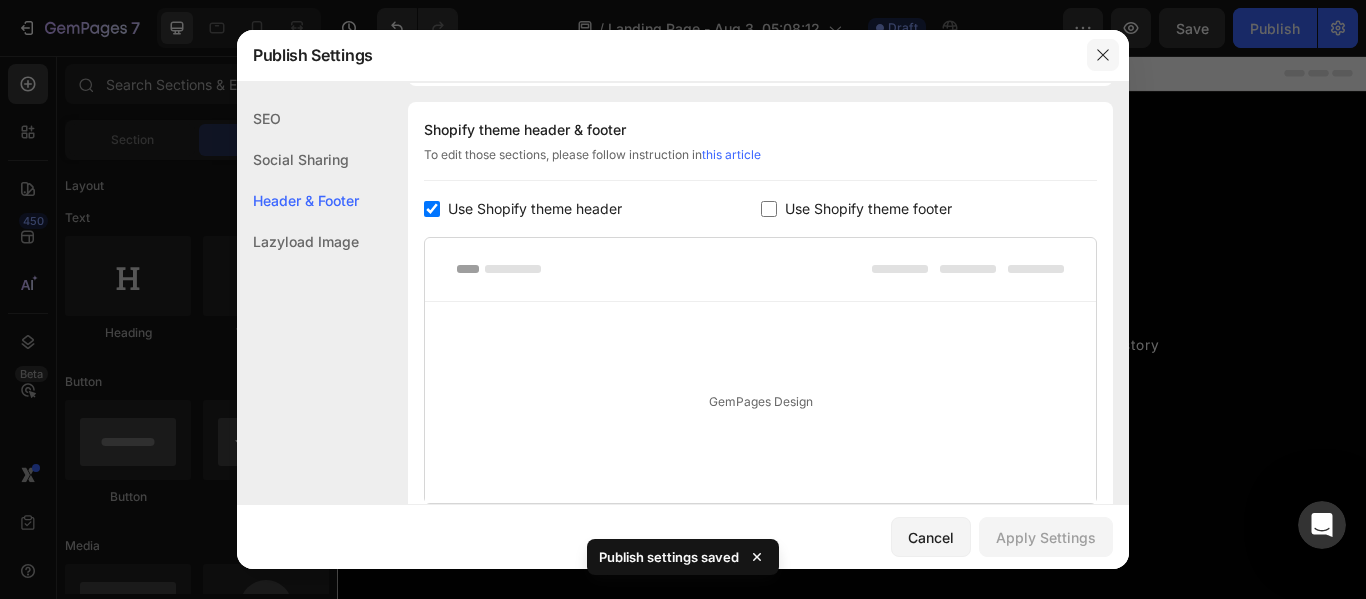 click 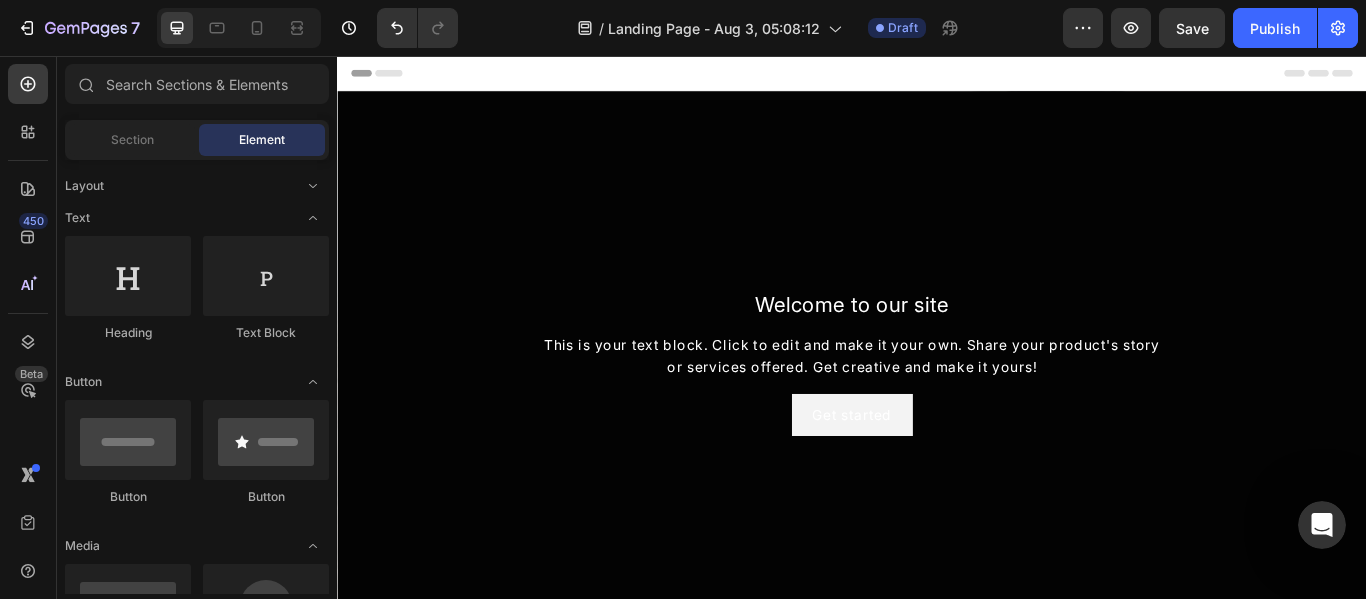 click on "Header" at bounding box center (383, 76) 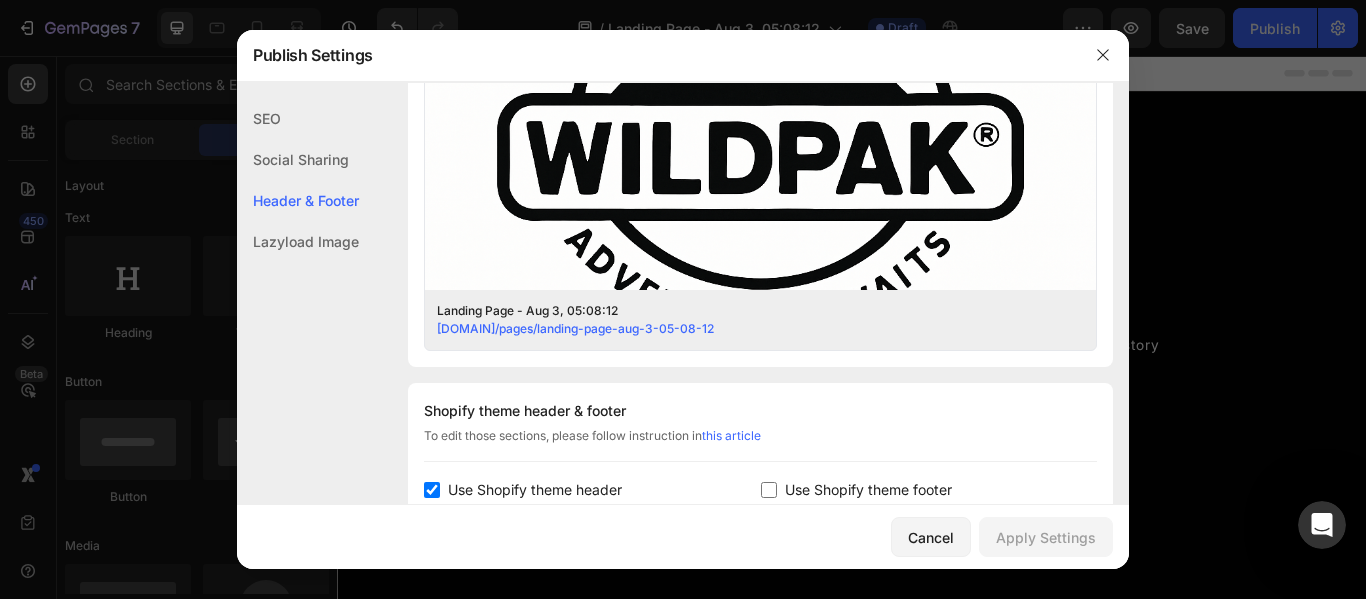 scroll, scrollTop: 937, scrollLeft: 0, axis: vertical 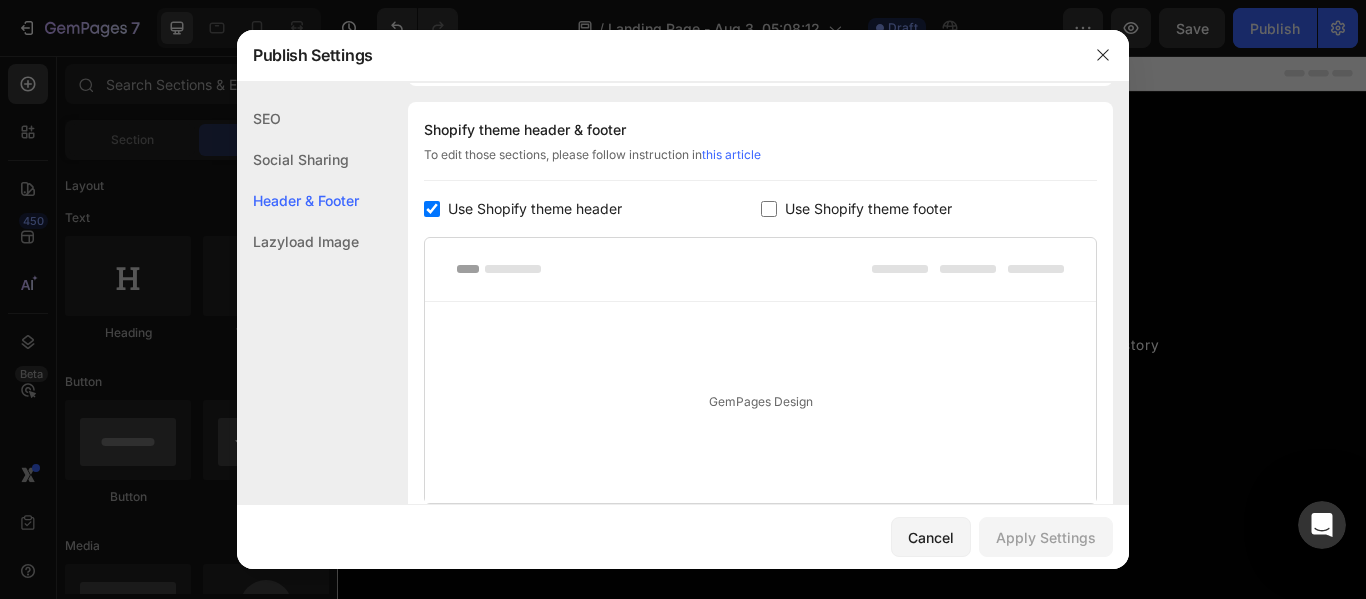 click on "Use Shopify theme footer" at bounding box center (868, 209) 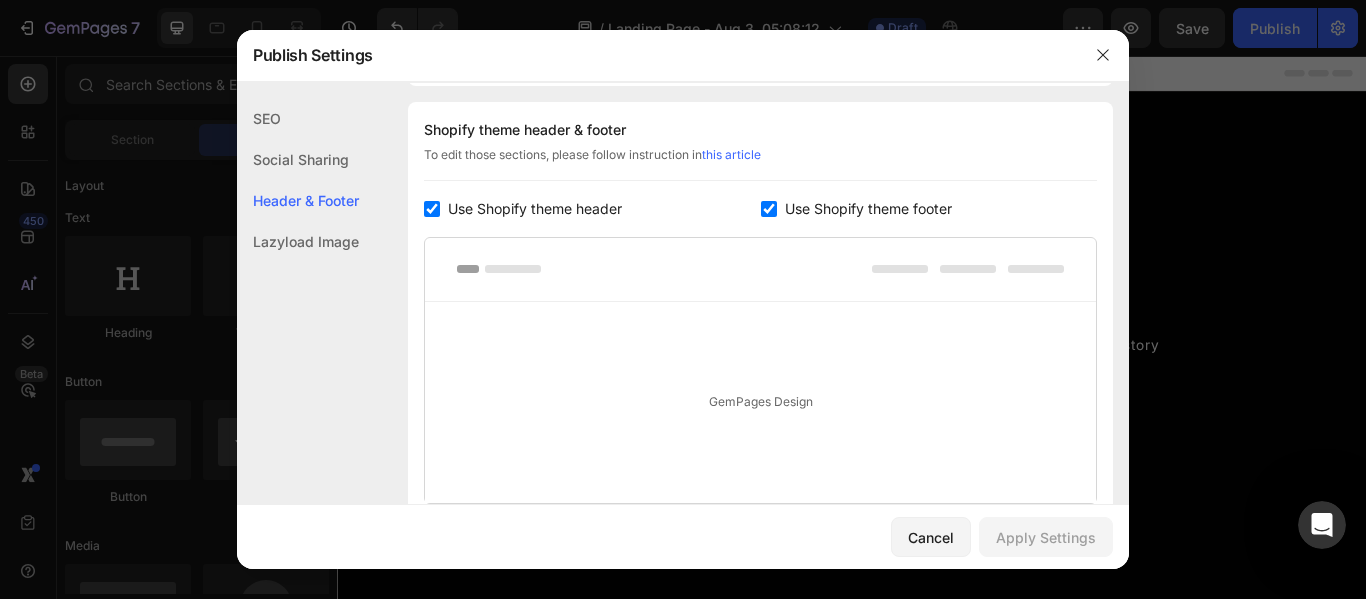 checkbox on "true" 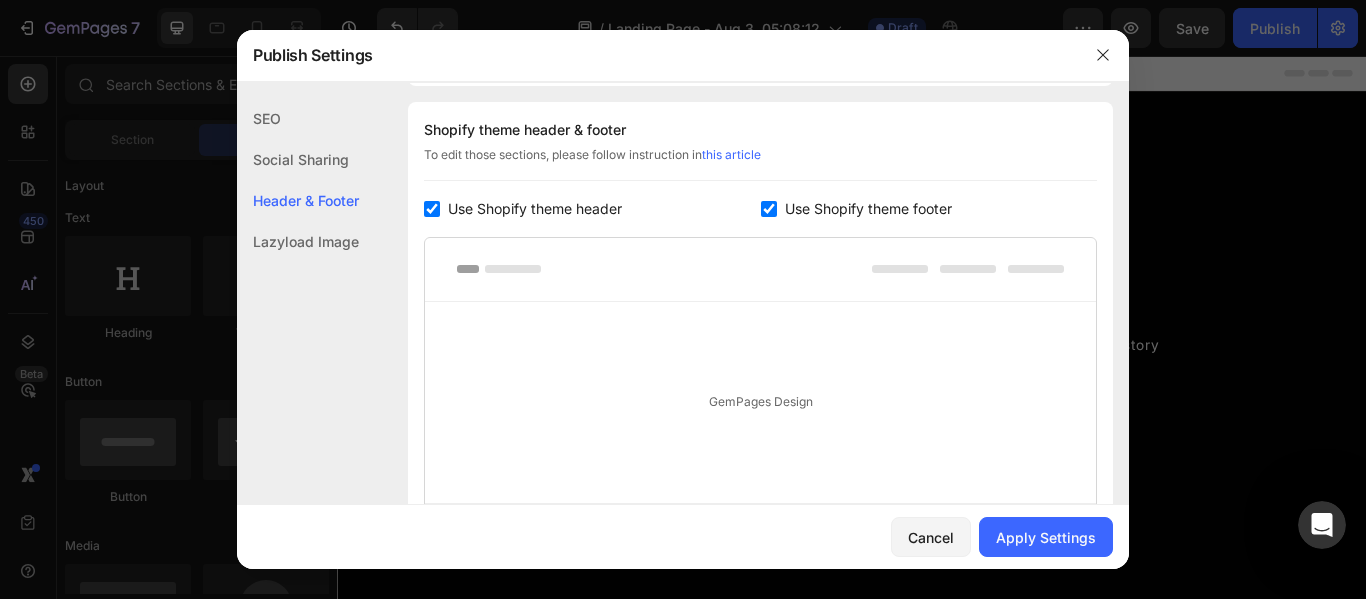 click on "Use Shopify theme header" at bounding box center [535, 209] 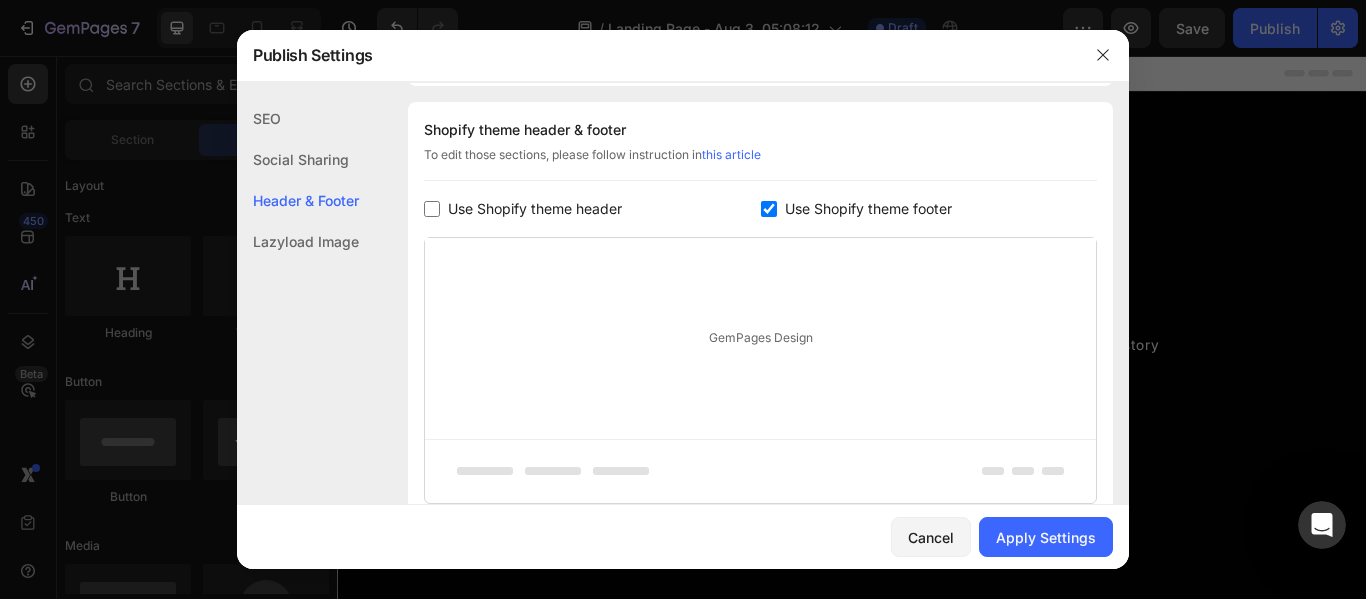 click on "GemPages Design" at bounding box center [760, 338] 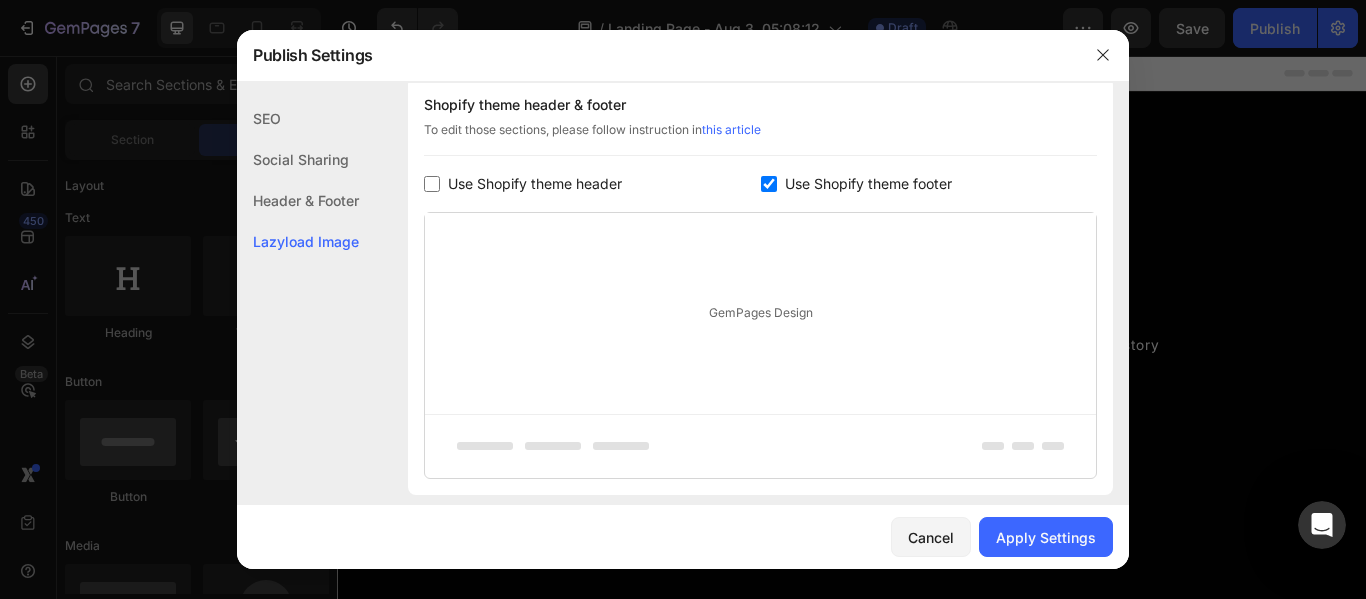 scroll, scrollTop: 963, scrollLeft: 0, axis: vertical 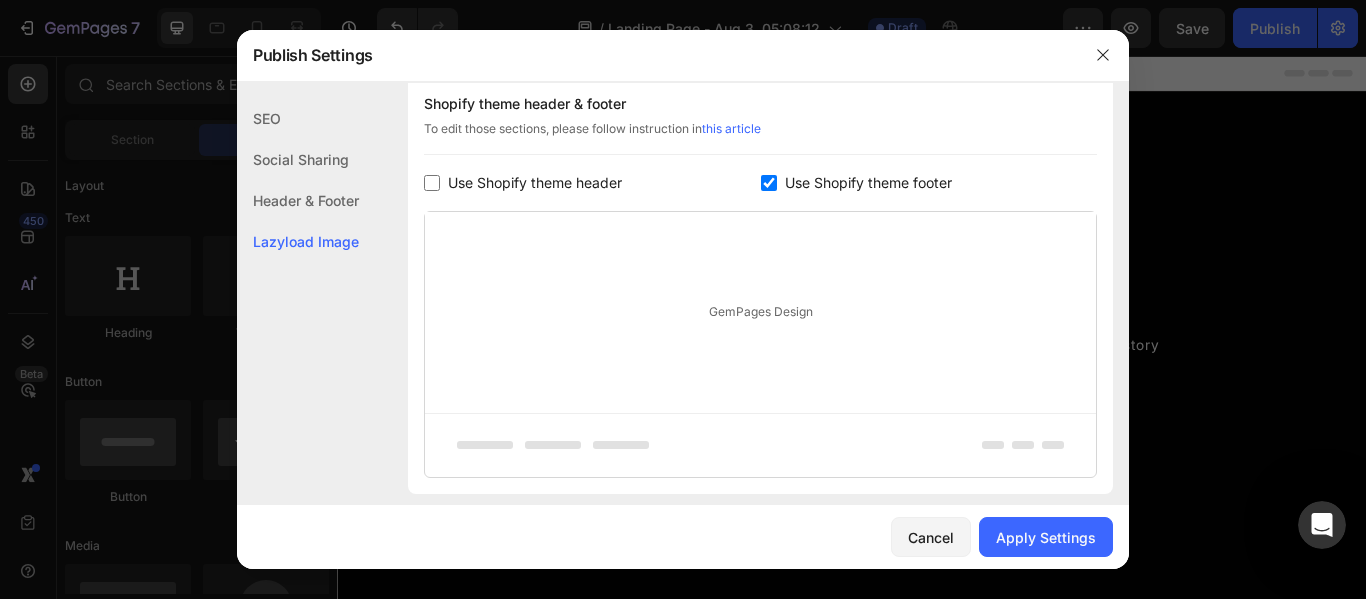 click at bounding box center [432, 183] 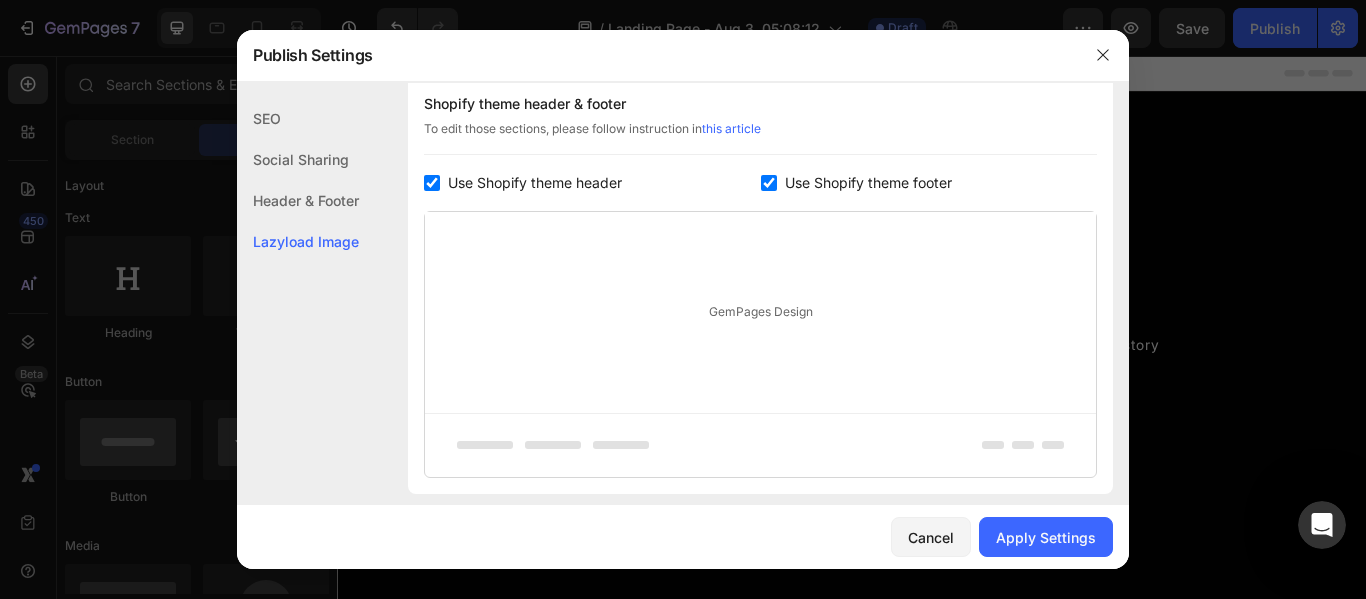 checkbox on "true" 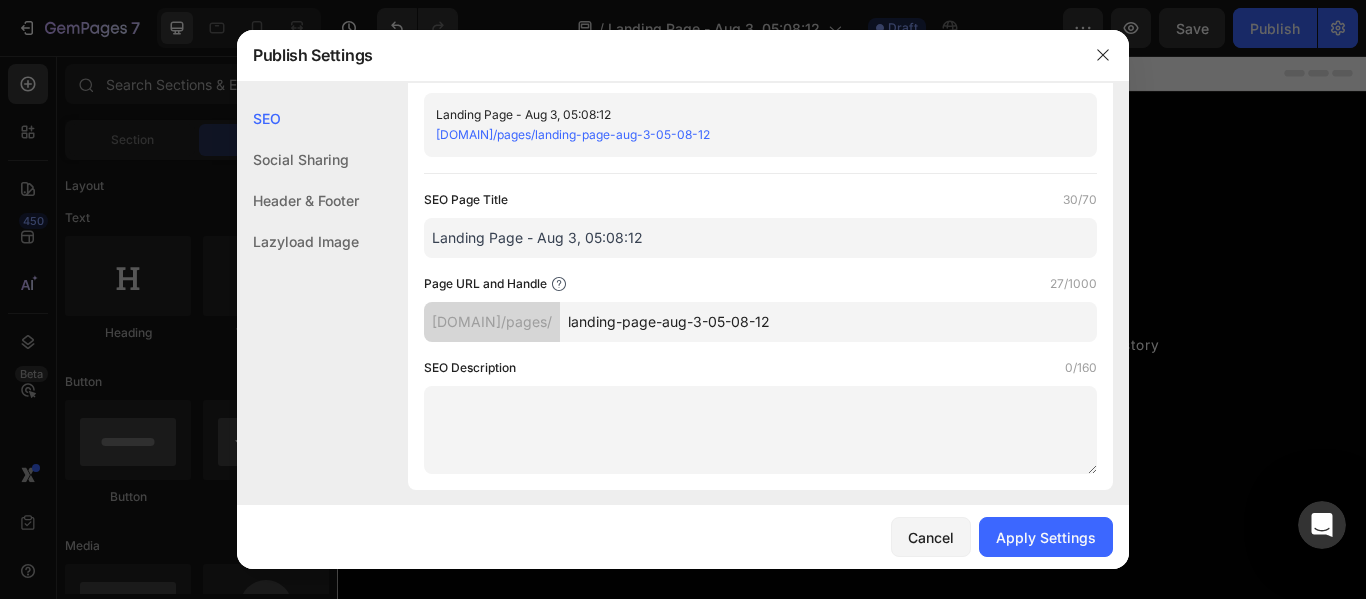 scroll, scrollTop: 55, scrollLeft: 0, axis: vertical 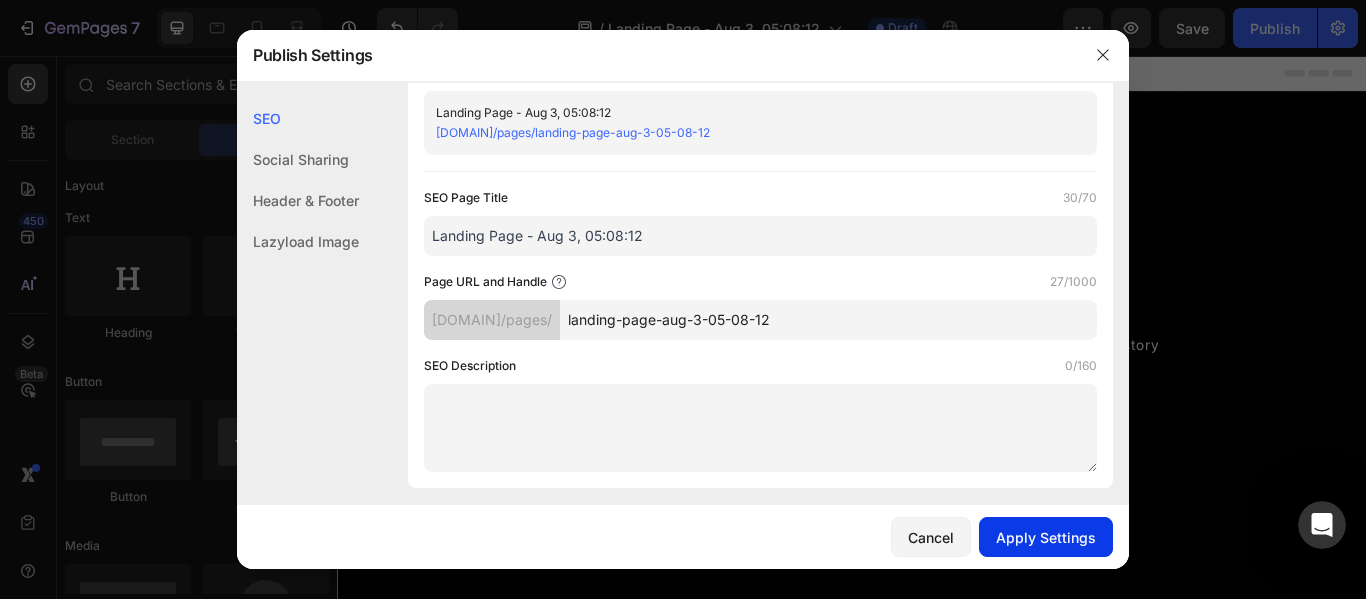 click on "Apply Settings" at bounding box center (1046, 537) 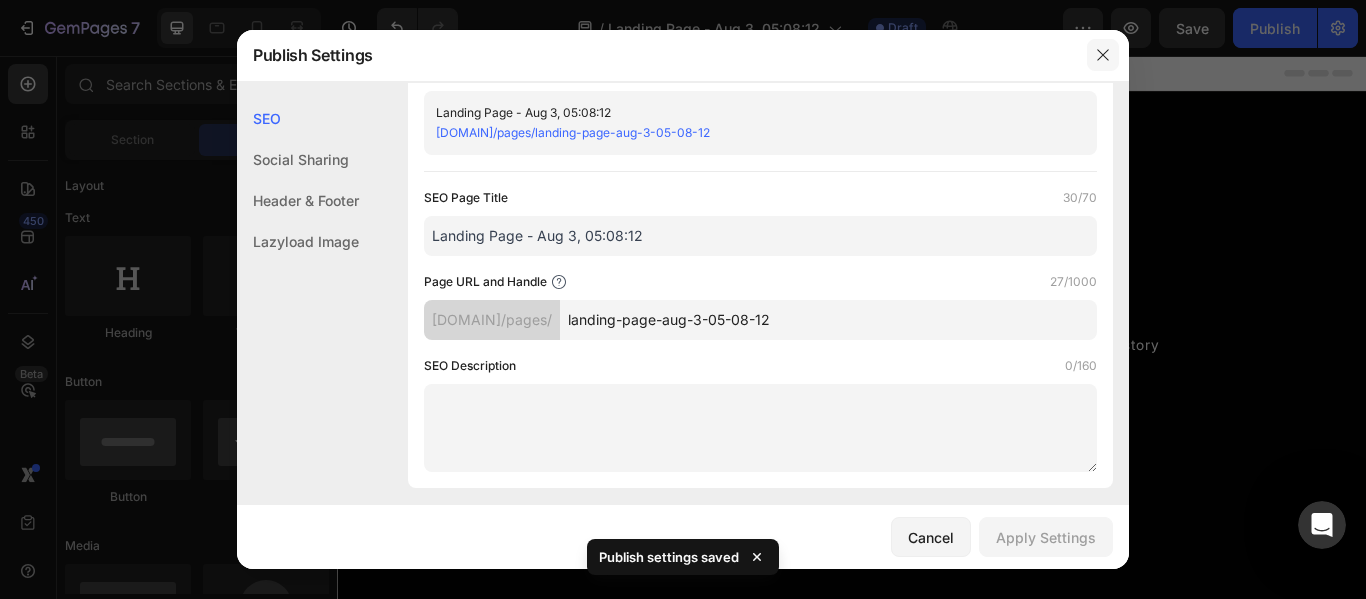 click at bounding box center (1103, 55) 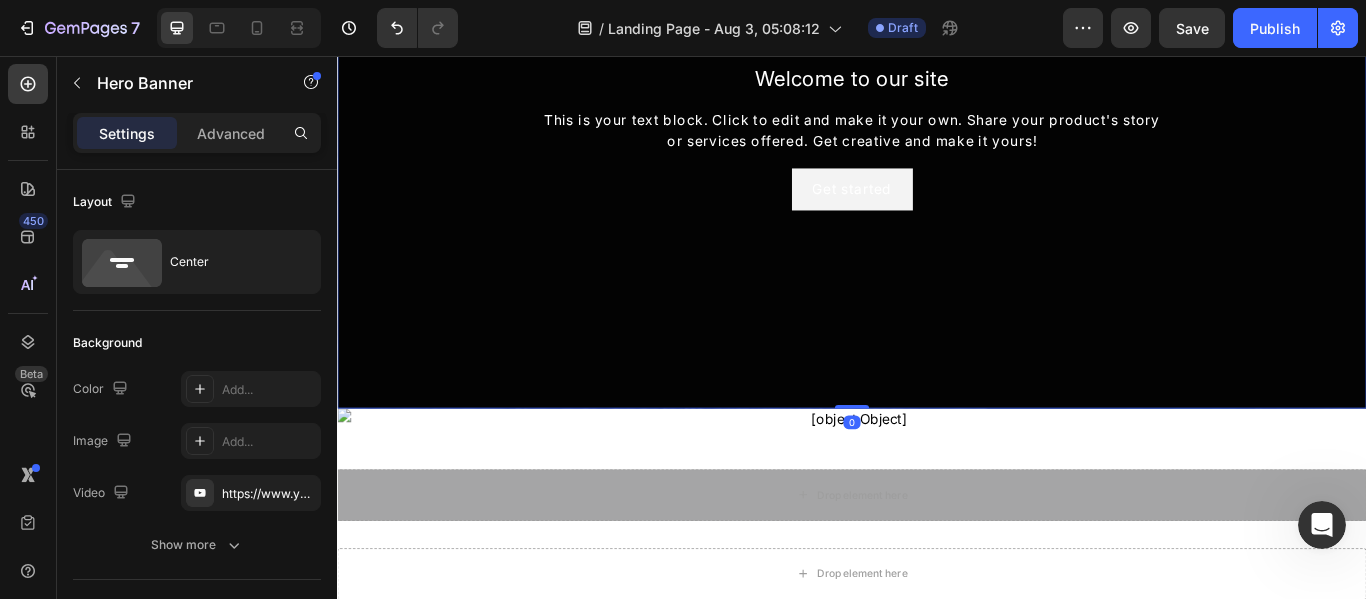 scroll, scrollTop: 396, scrollLeft: 0, axis: vertical 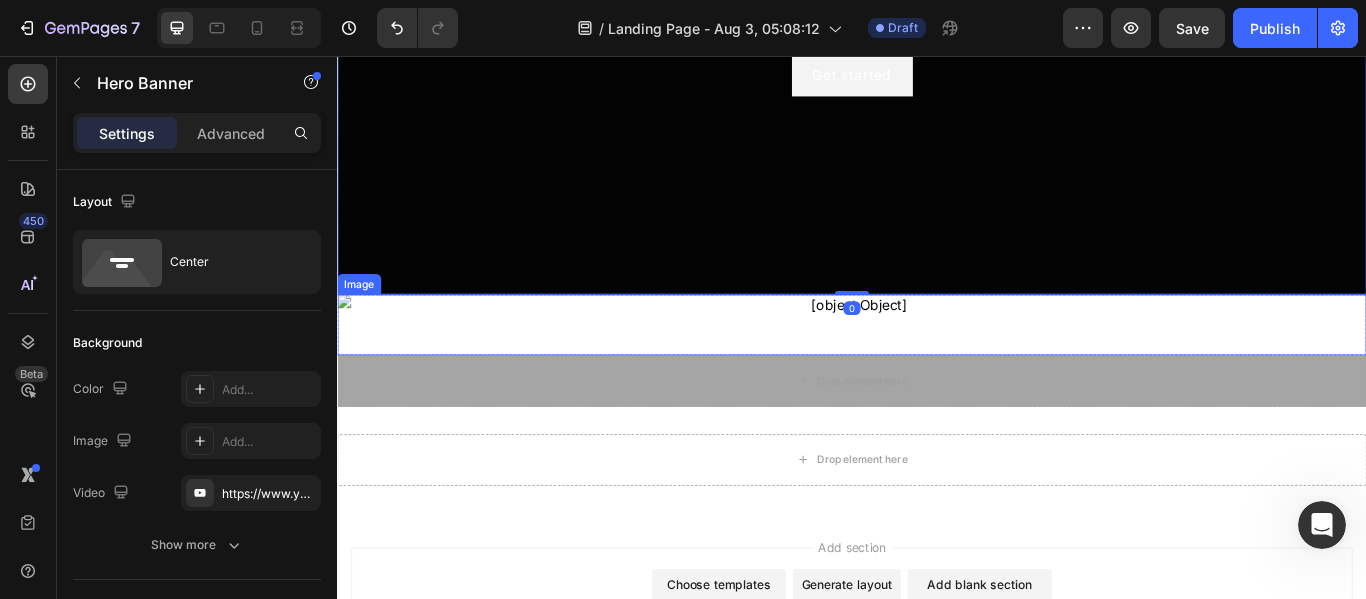 click at bounding box center (937, 369) 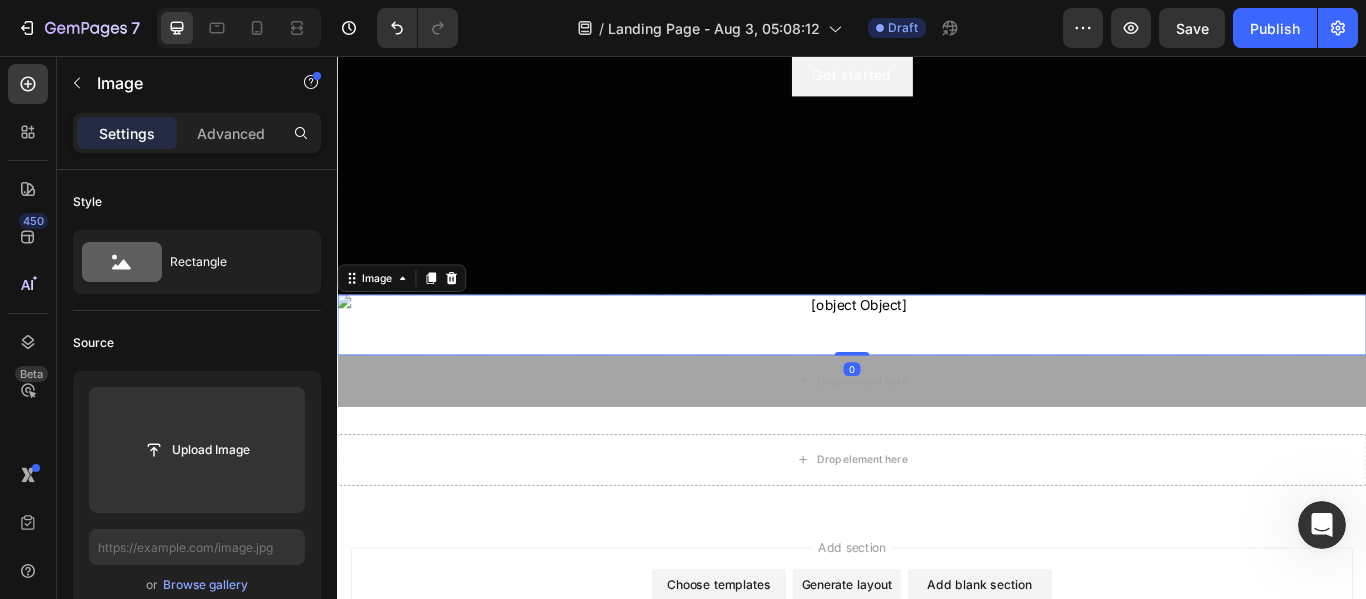 click at bounding box center (937, 369) 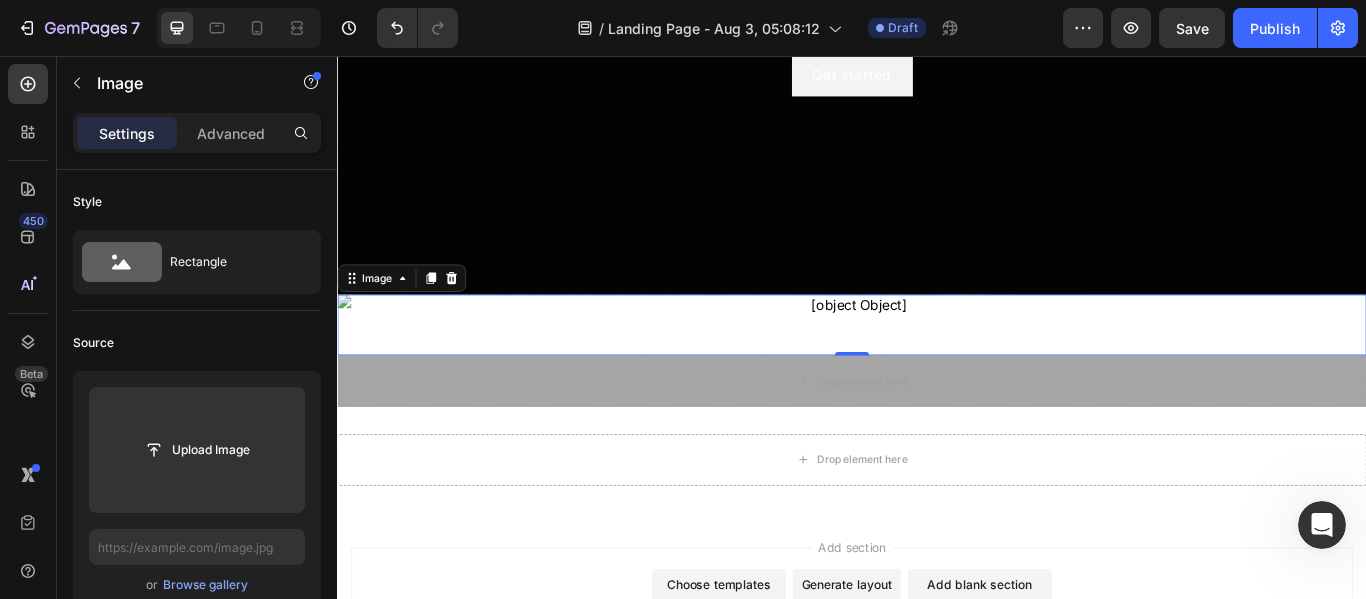 click at bounding box center [937, 369] 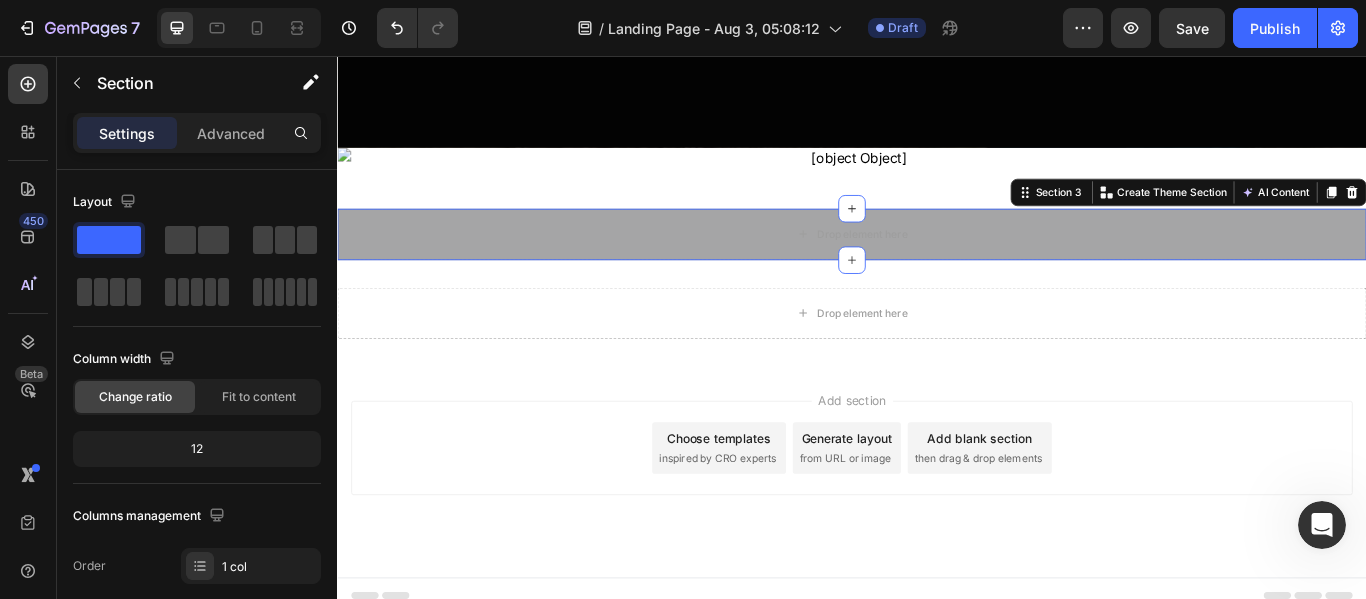 scroll, scrollTop: 584, scrollLeft: 0, axis: vertical 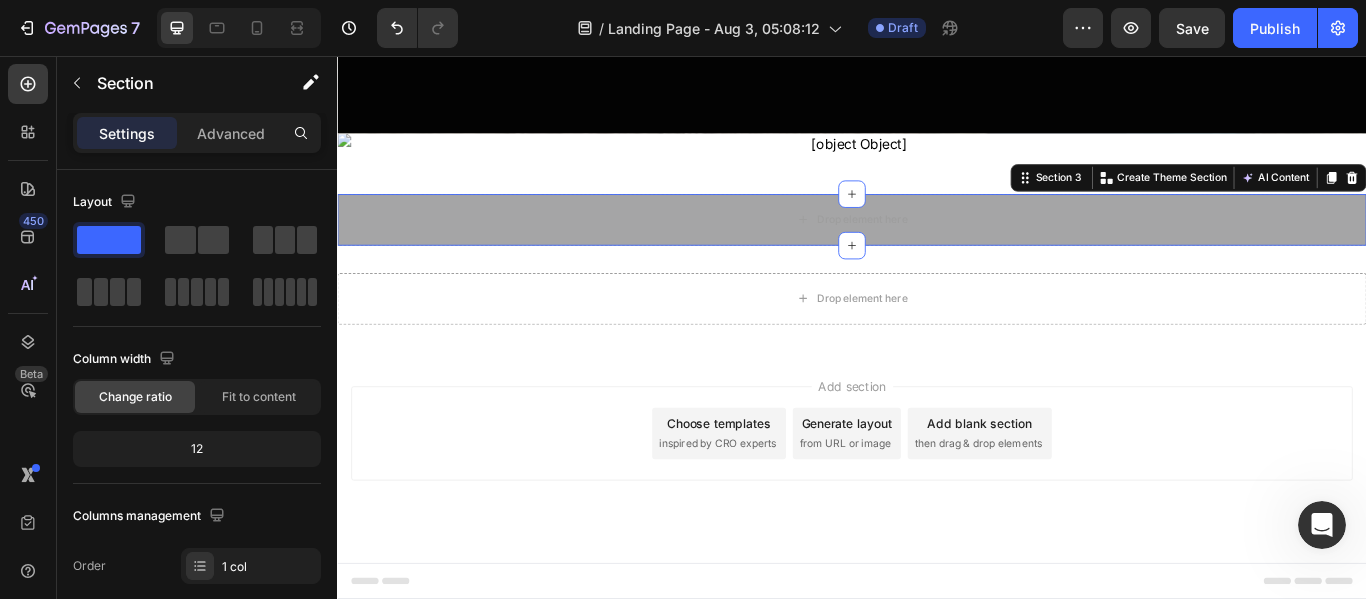 click on "Choose templates inspired by CRO experts" at bounding box center (782, 496) 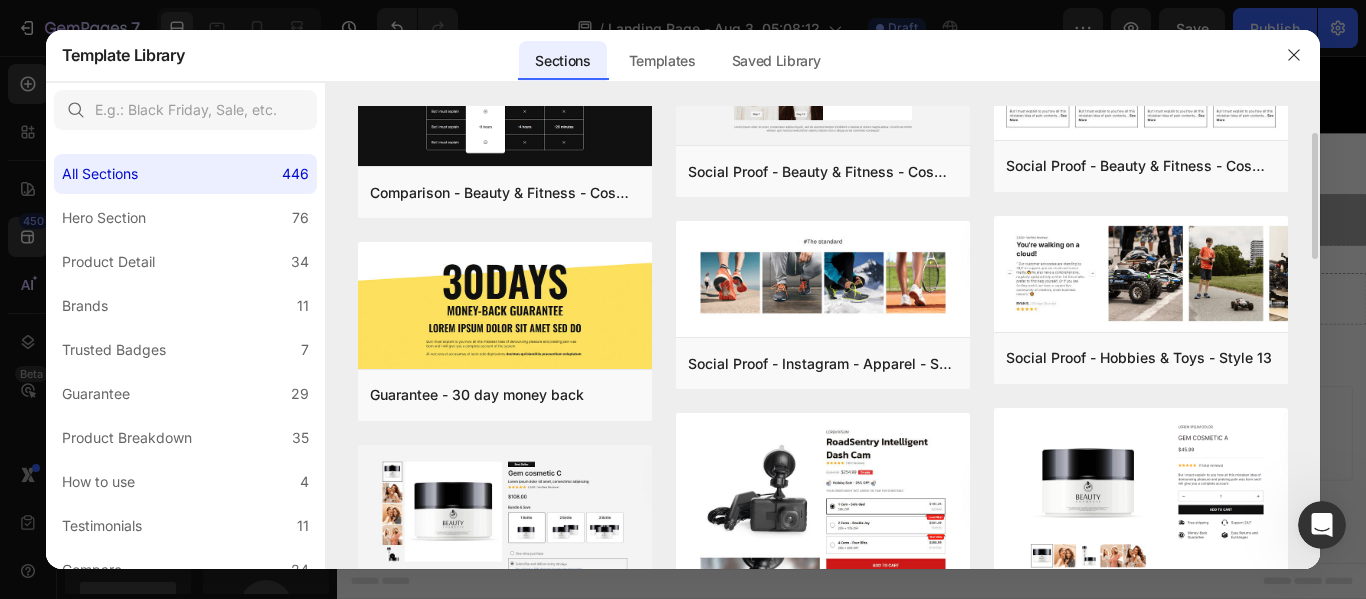 scroll, scrollTop: 105, scrollLeft: 0, axis: vertical 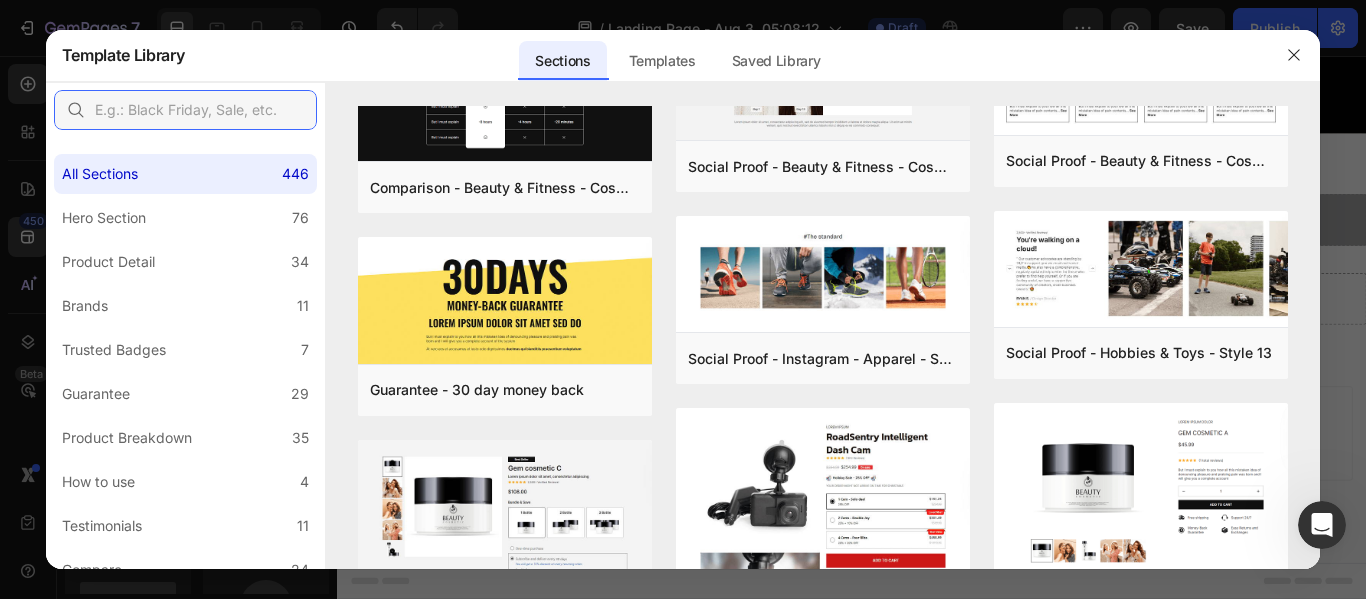 click at bounding box center [185, 110] 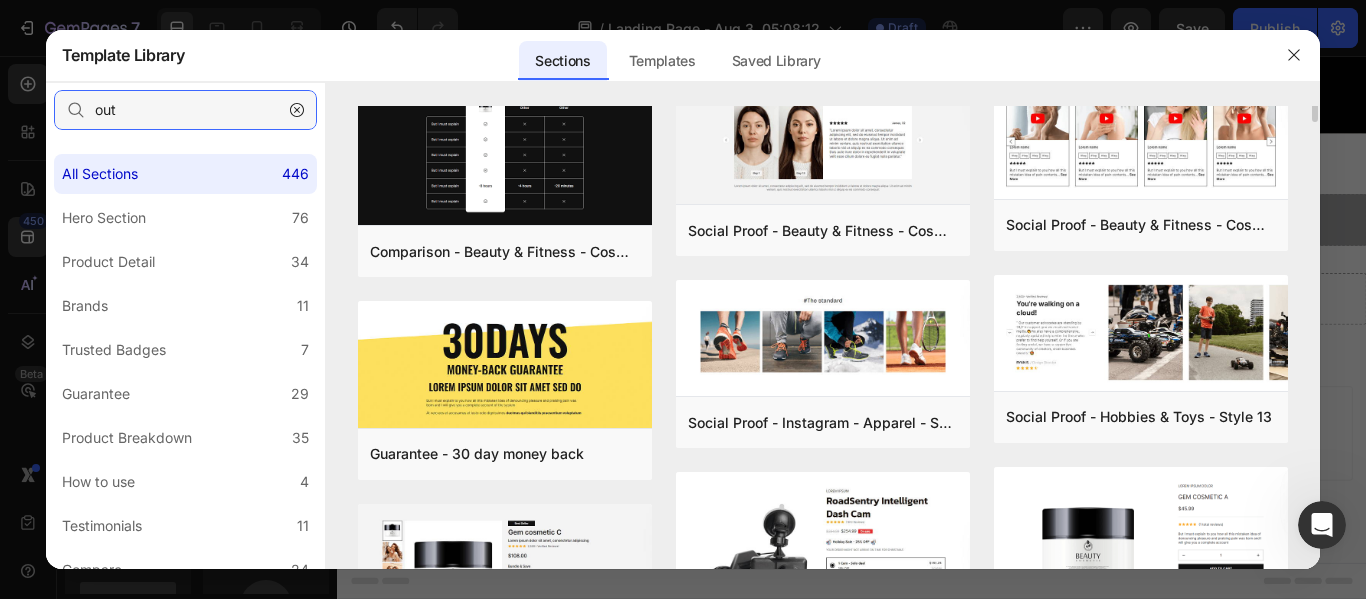 scroll, scrollTop: 0, scrollLeft: 0, axis: both 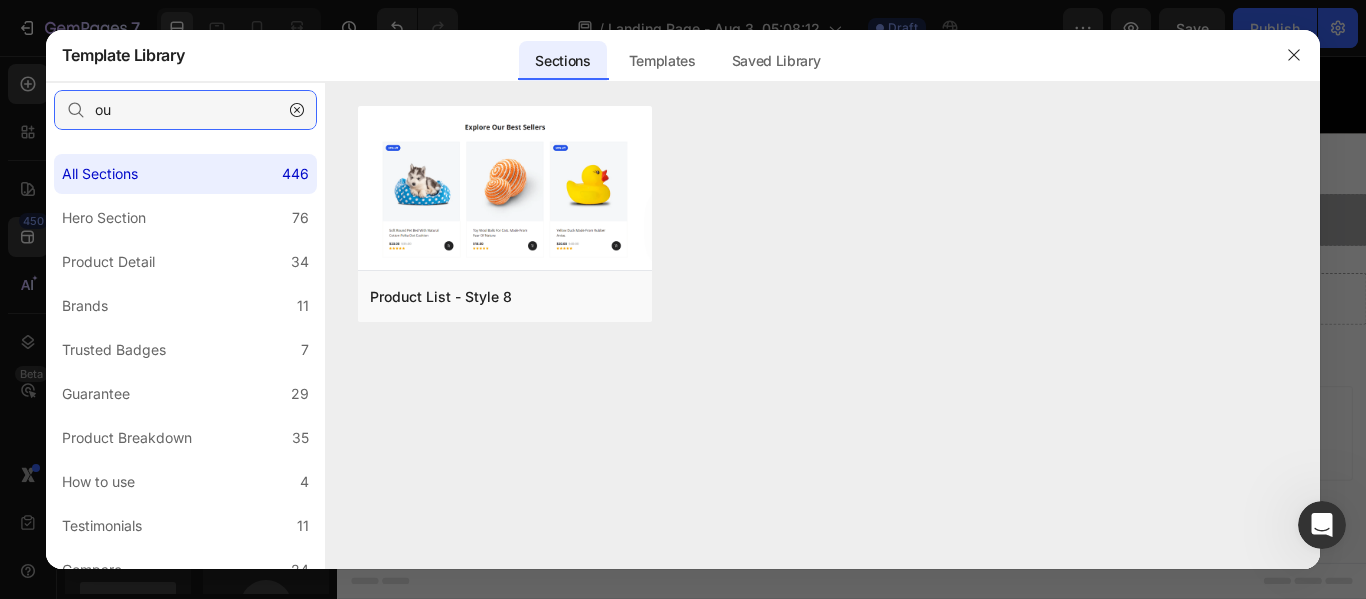 type on "o" 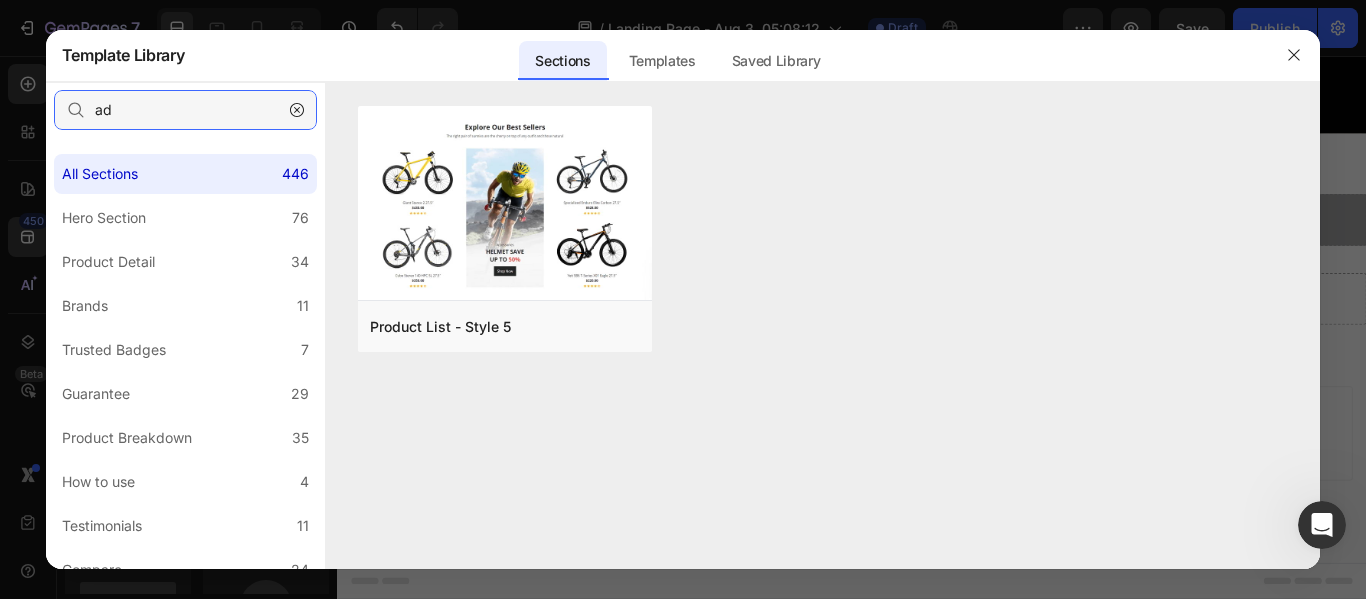 type on "a" 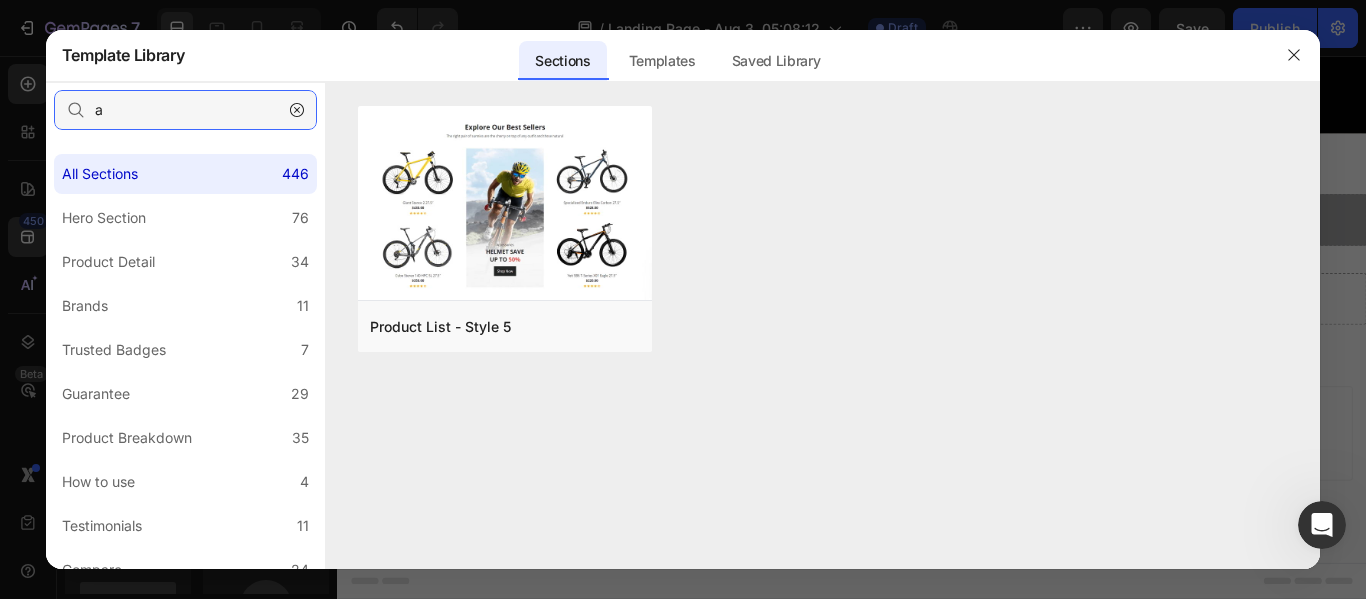 type 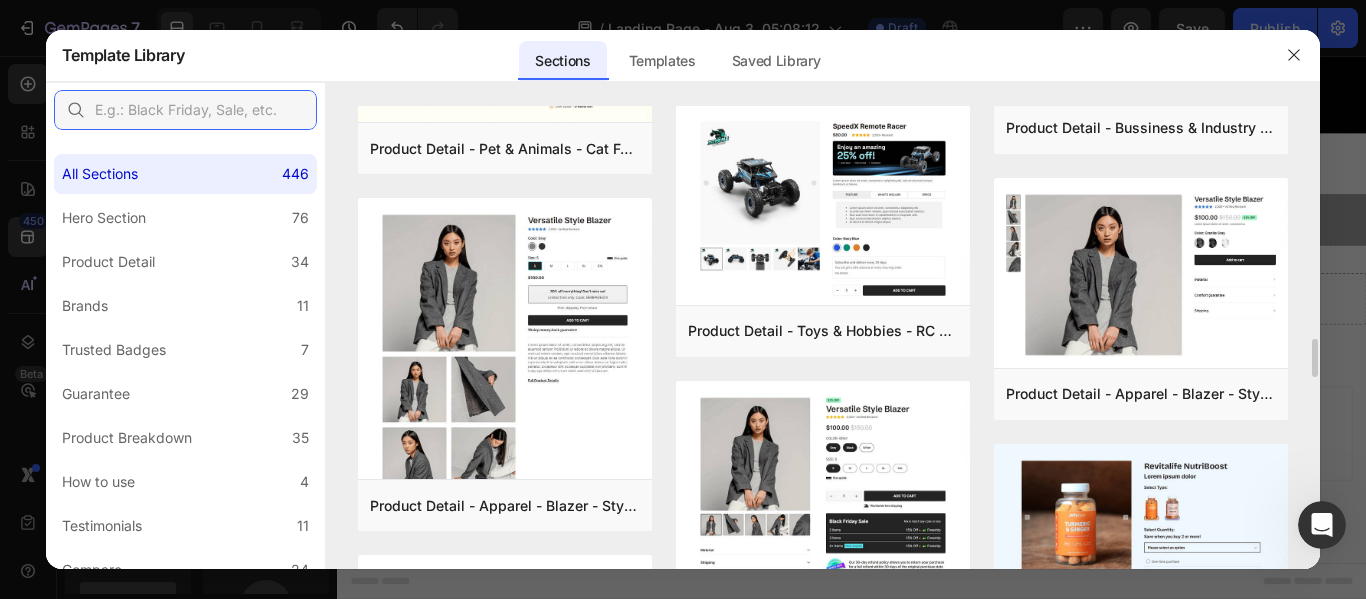 scroll, scrollTop: 2810, scrollLeft: 0, axis: vertical 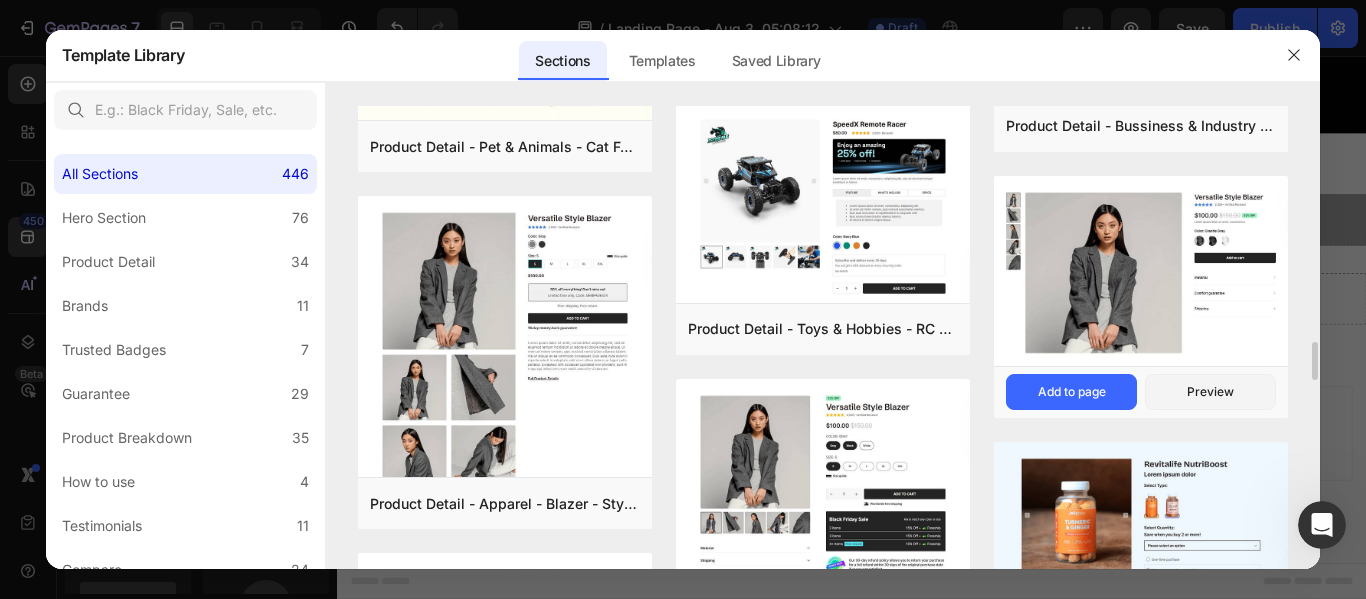 click at bounding box center (1141, 273) 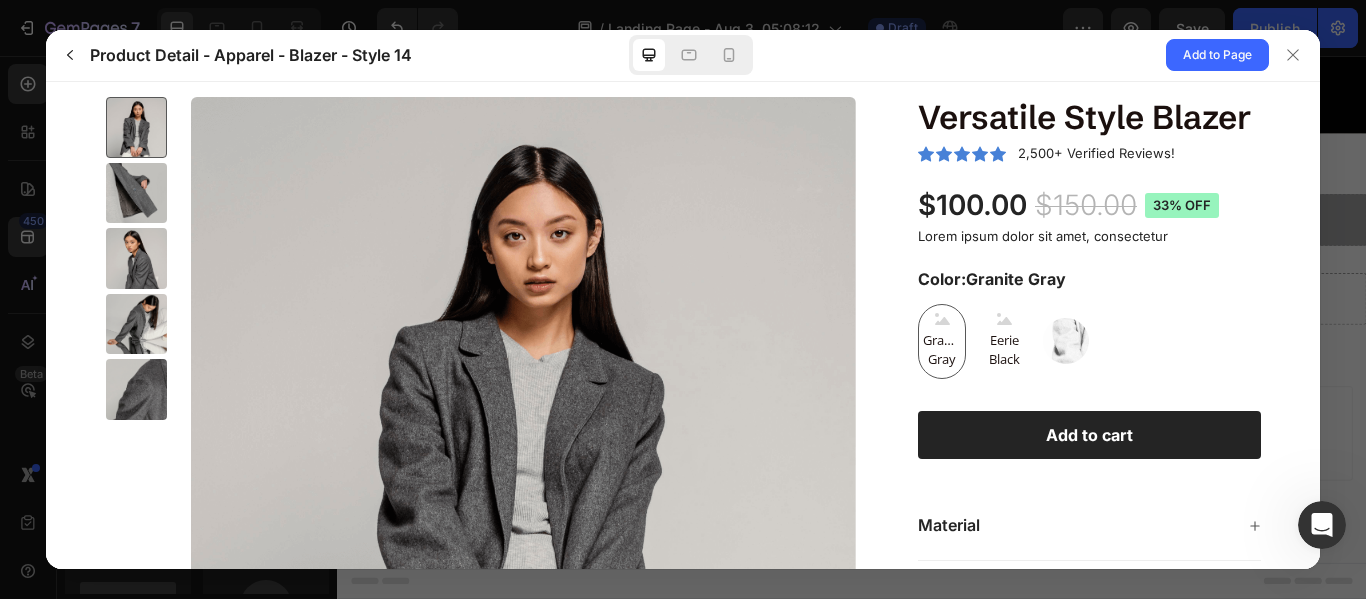 scroll, scrollTop: 0, scrollLeft: 0, axis: both 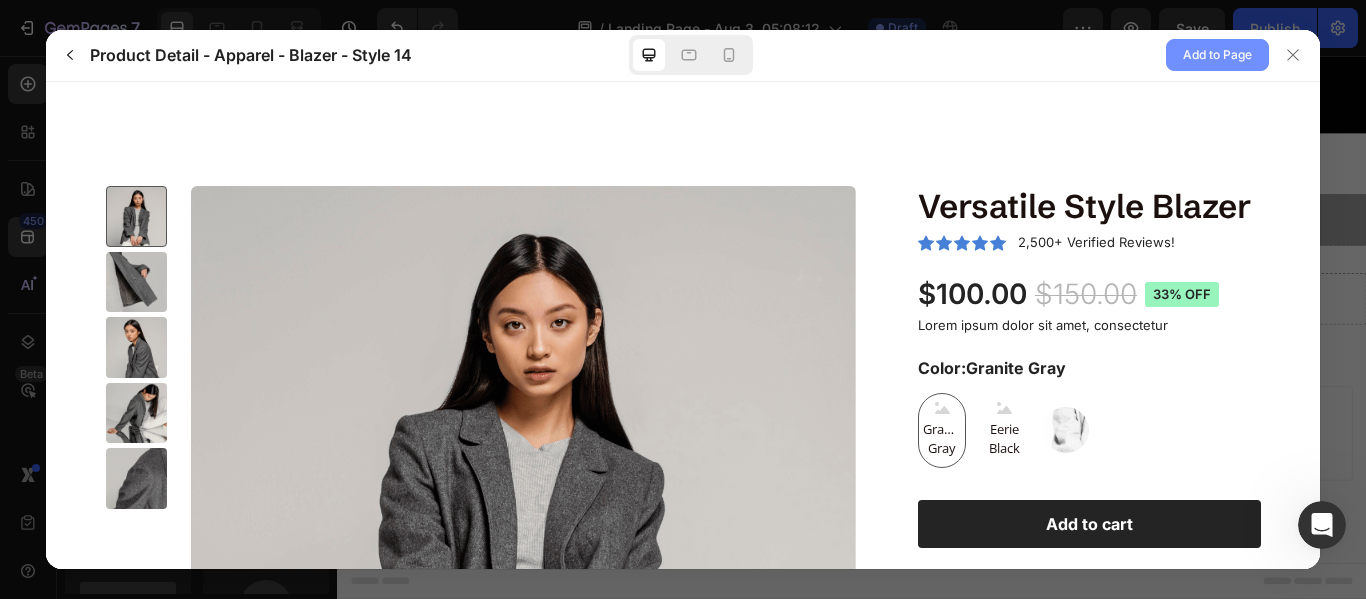 click on "Add to Page" 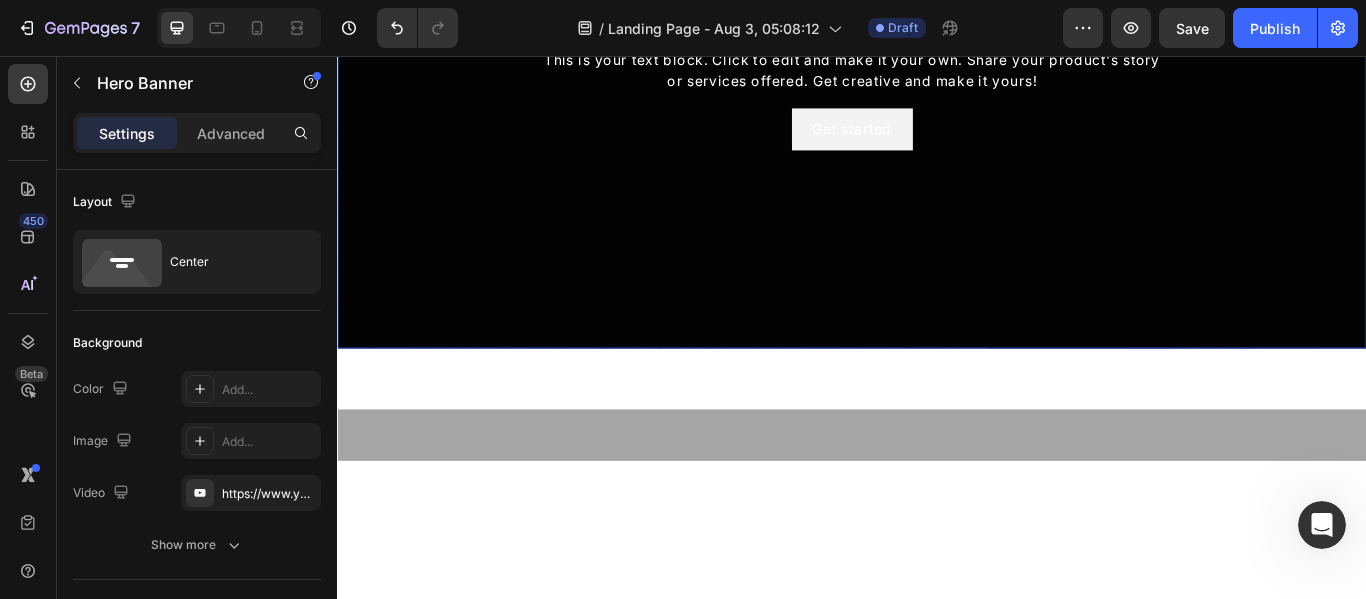 scroll, scrollTop: 0, scrollLeft: 0, axis: both 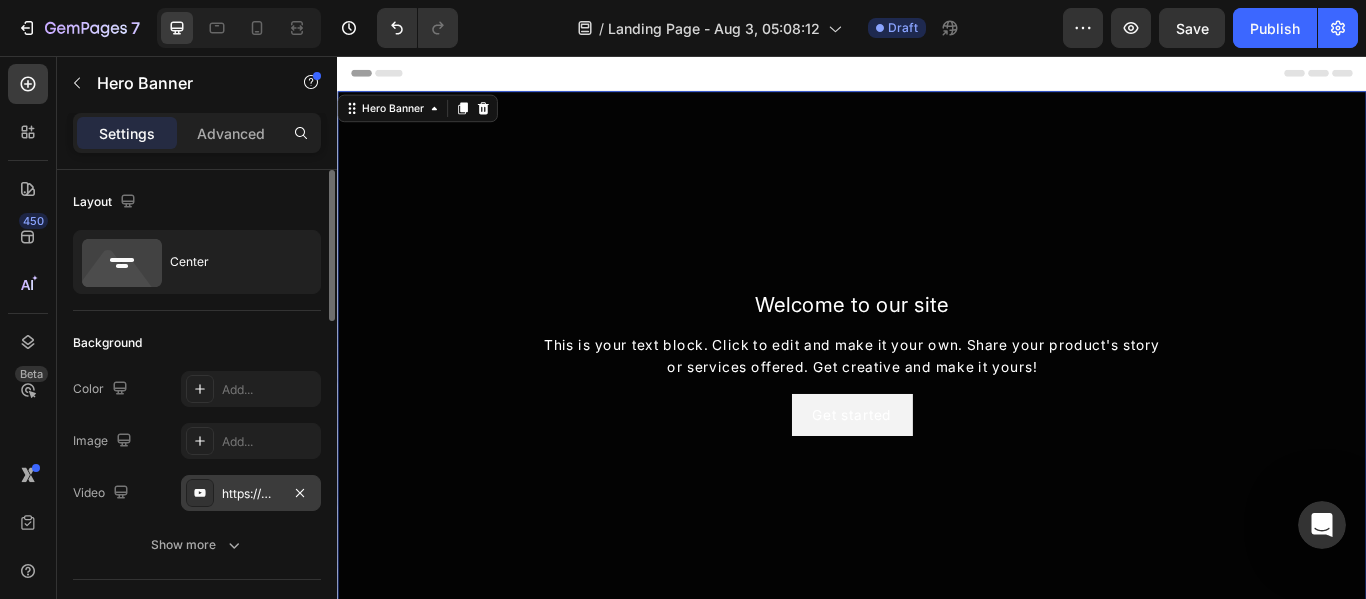 click on "https://www.youtube.com/embed/CKO3k-xT9ZI?si=2GWNB3XTsXFqk6e1" at bounding box center [251, 494] 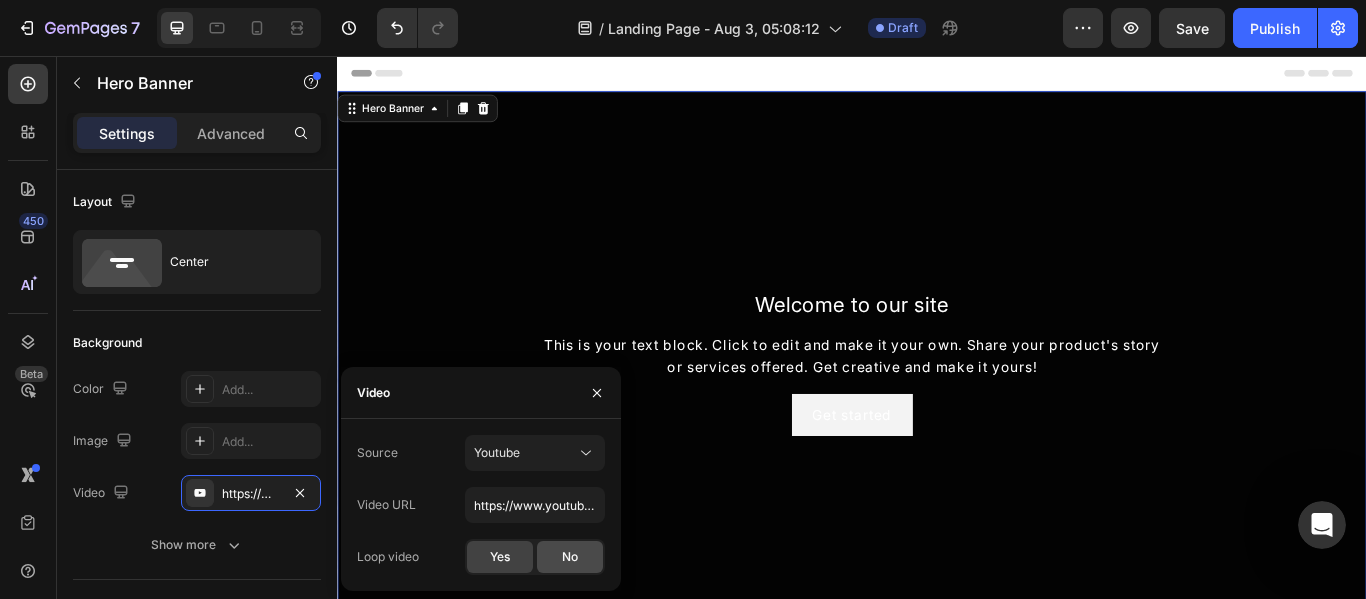 click on "No" 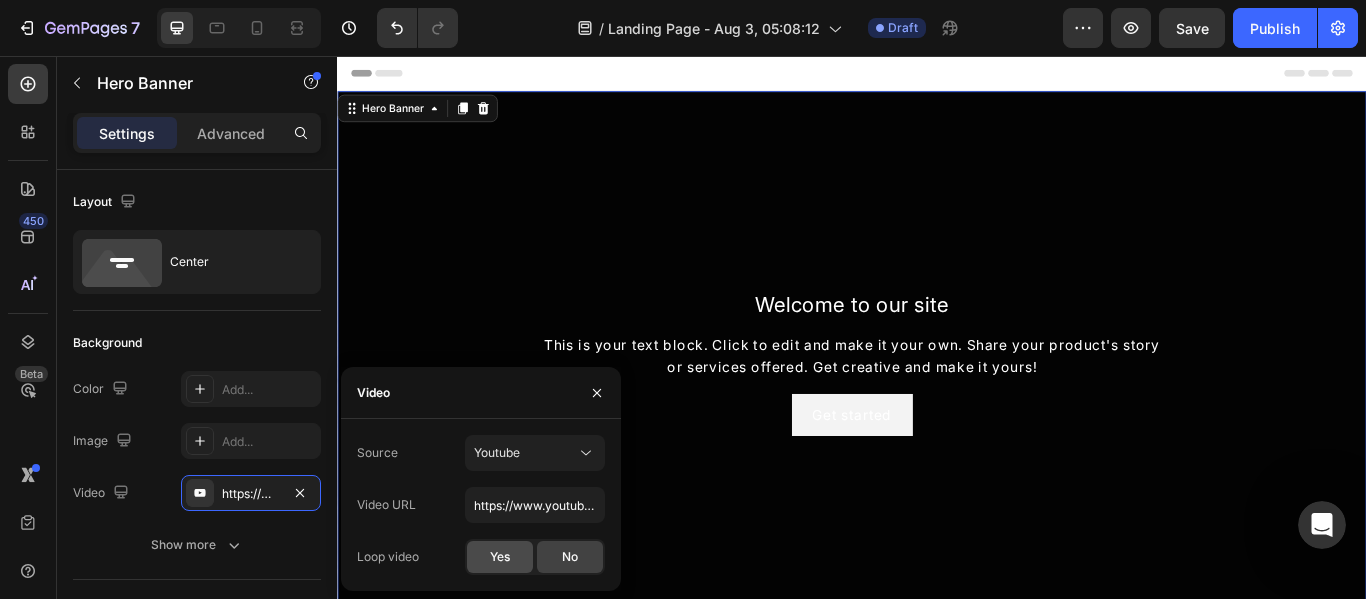 click on "Yes" 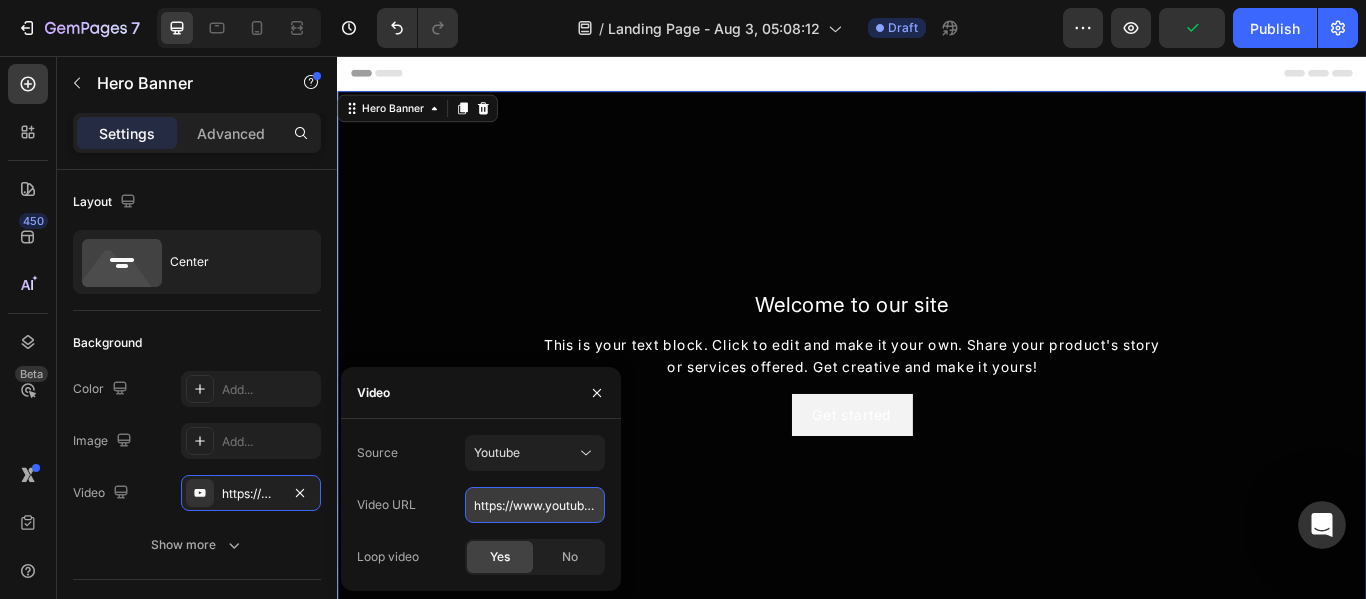 click on "https://www.youtube.com/embed/CKO3k-xT9ZI?si=2GWNB3XTsXFqk6e1" at bounding box center (535, 505) 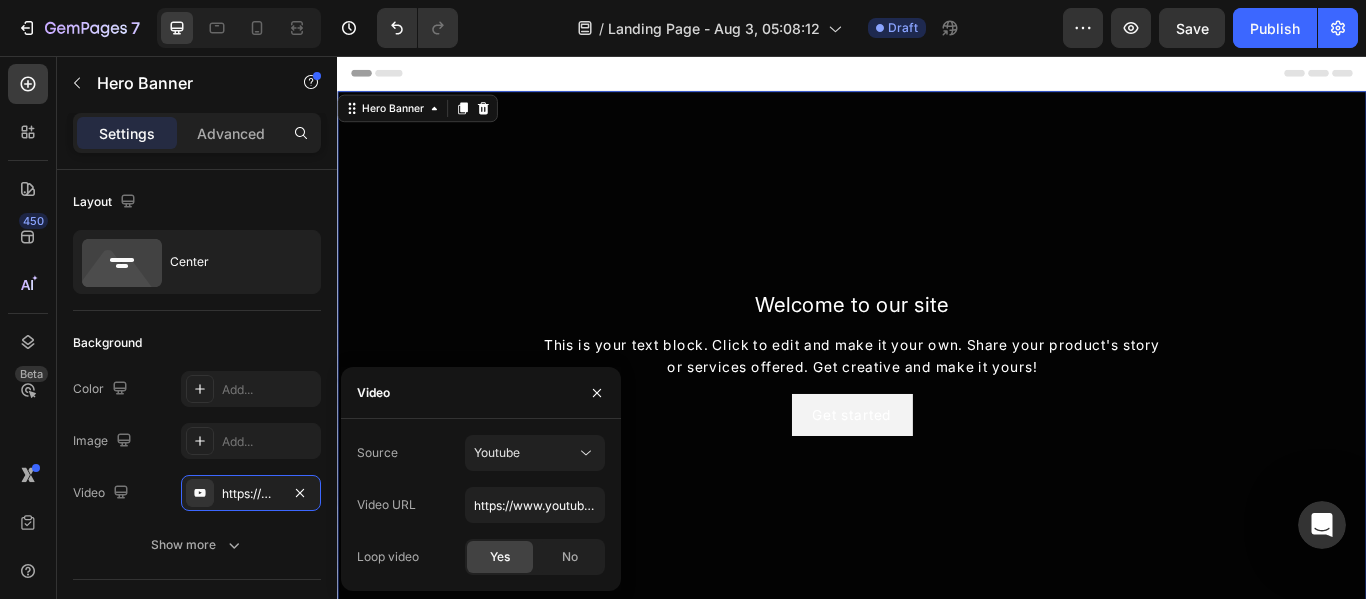 click on "Source Youtube Video URL https://www.youtube.com/embed/CKO3k-xT9ZI?si=2GWNB3XTsXFqk6e1 Loop video Yes No" 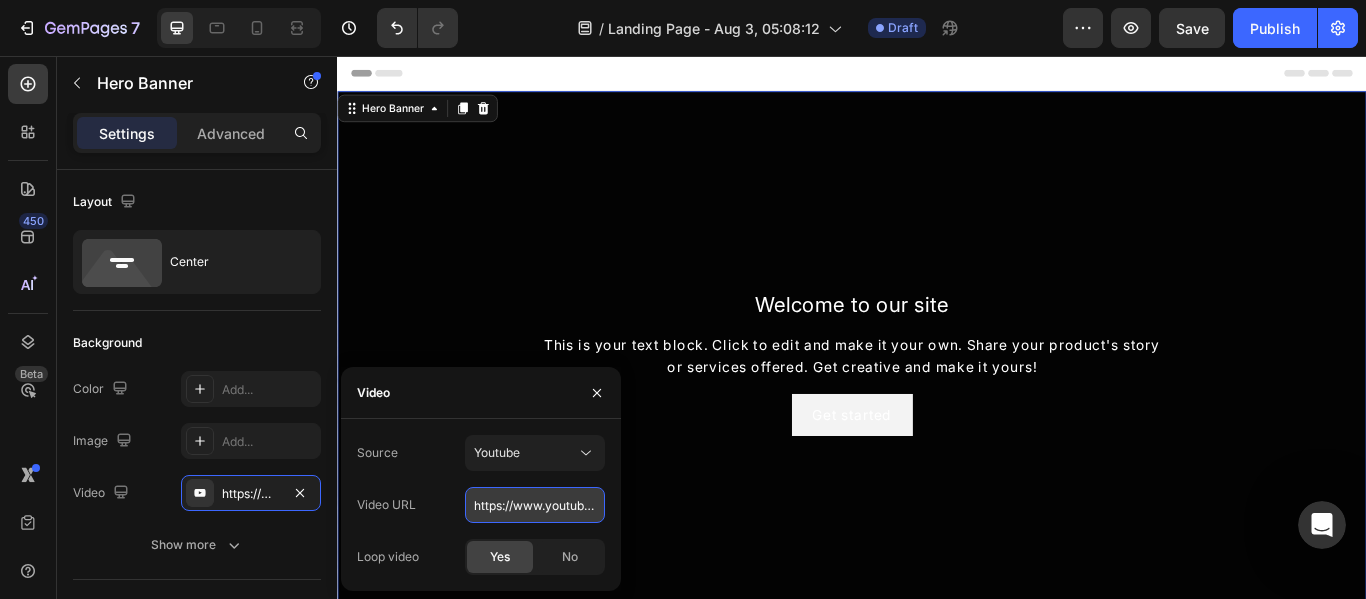 click on "https://www.youtube.com/embed/CKO3k-xT9ZI?si=2GWNB3XTsXFqk6e1" at bounding box center (535, 505) 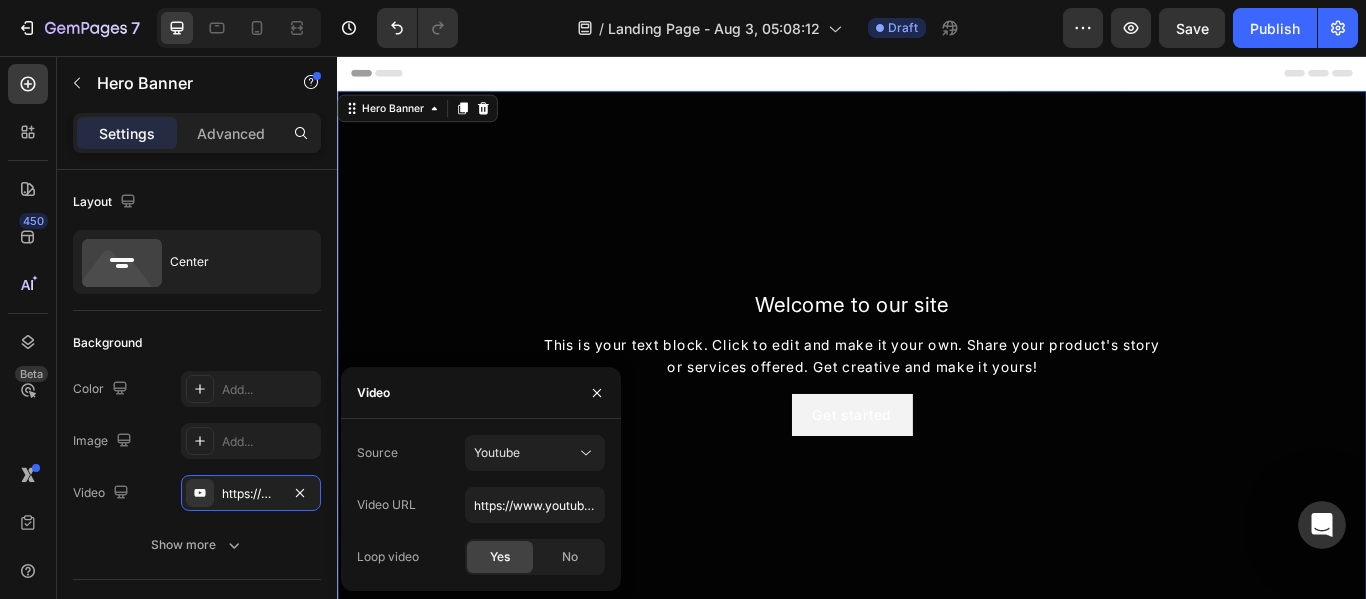 click on "Video URL" at bounding box center (386, 505) 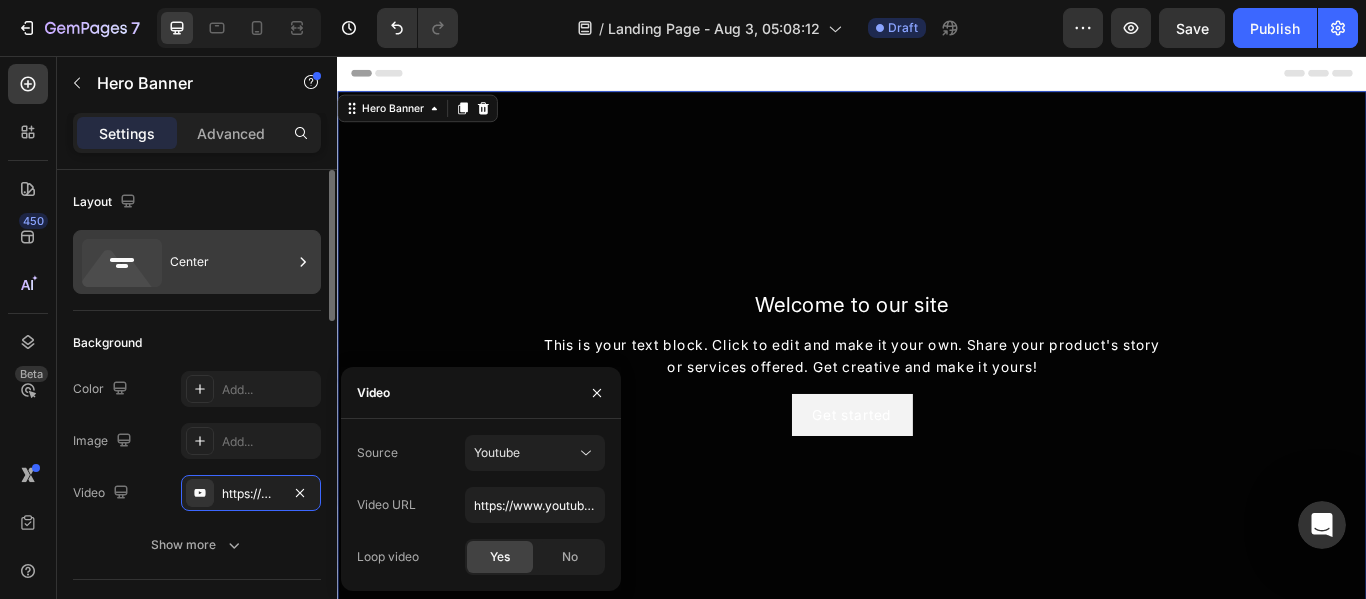 click on "Center" at bounding box center (231, 262) 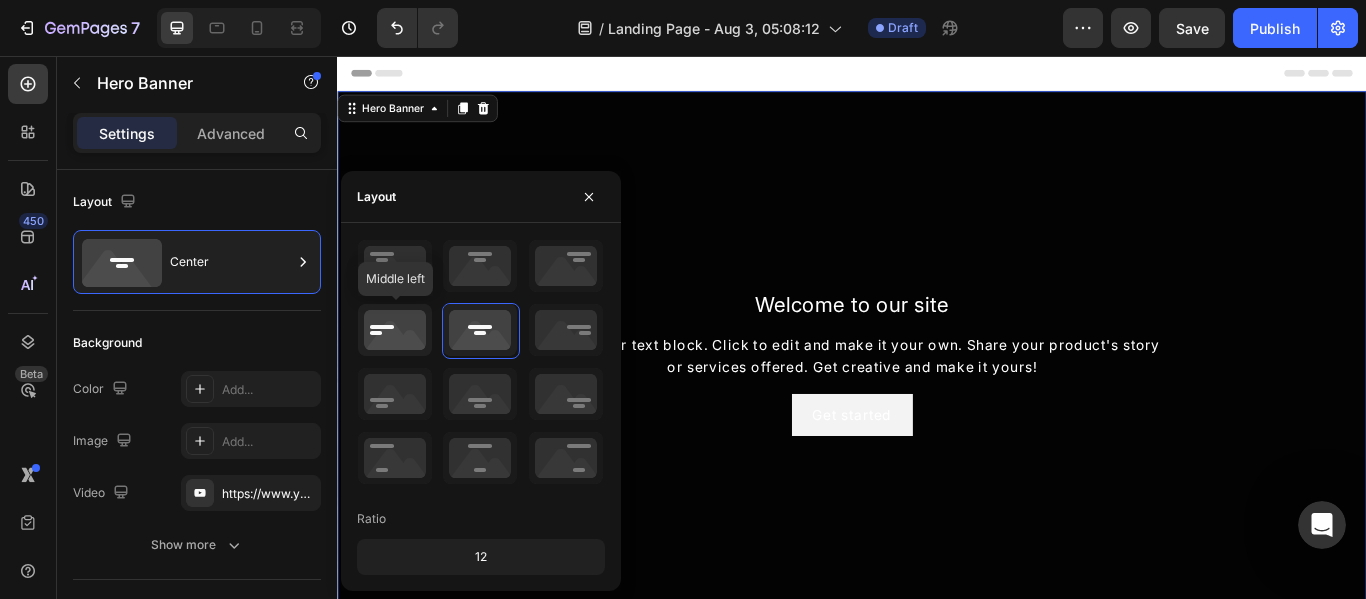 click 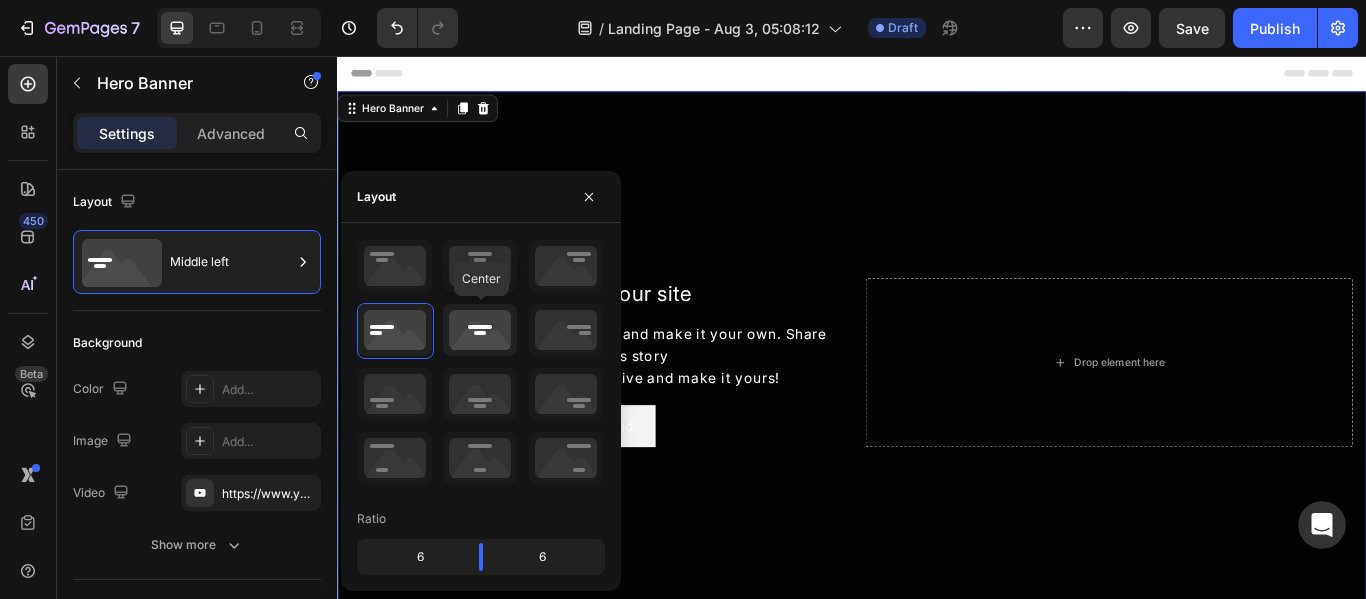 click 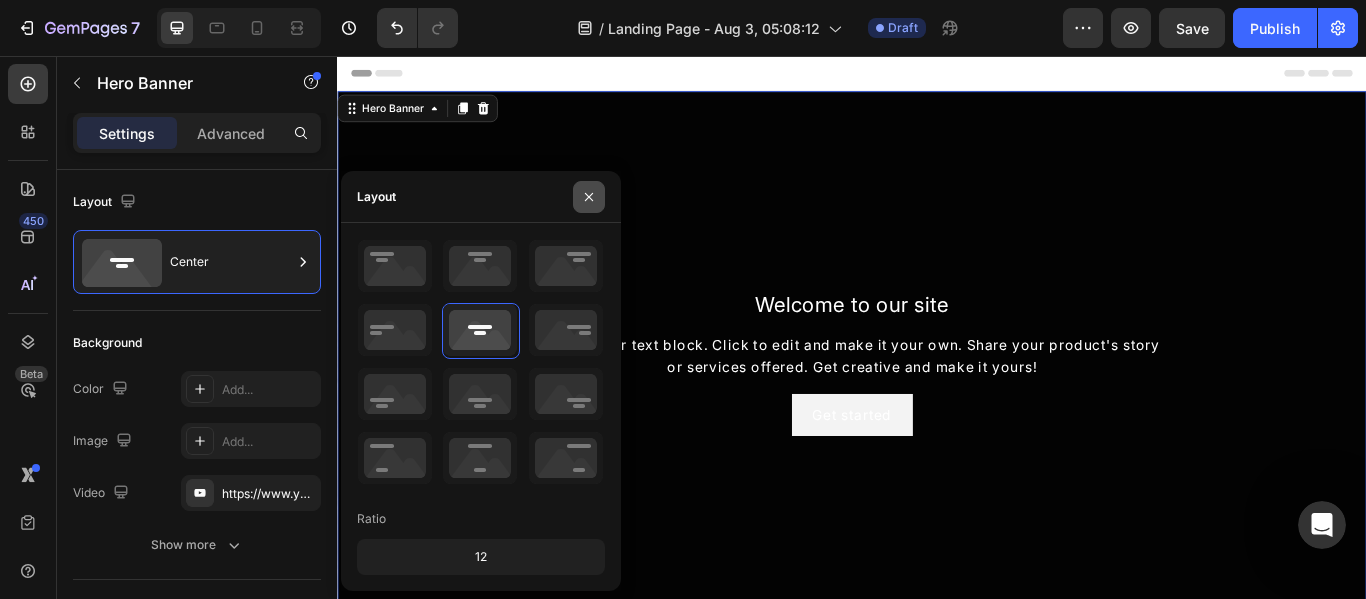 click 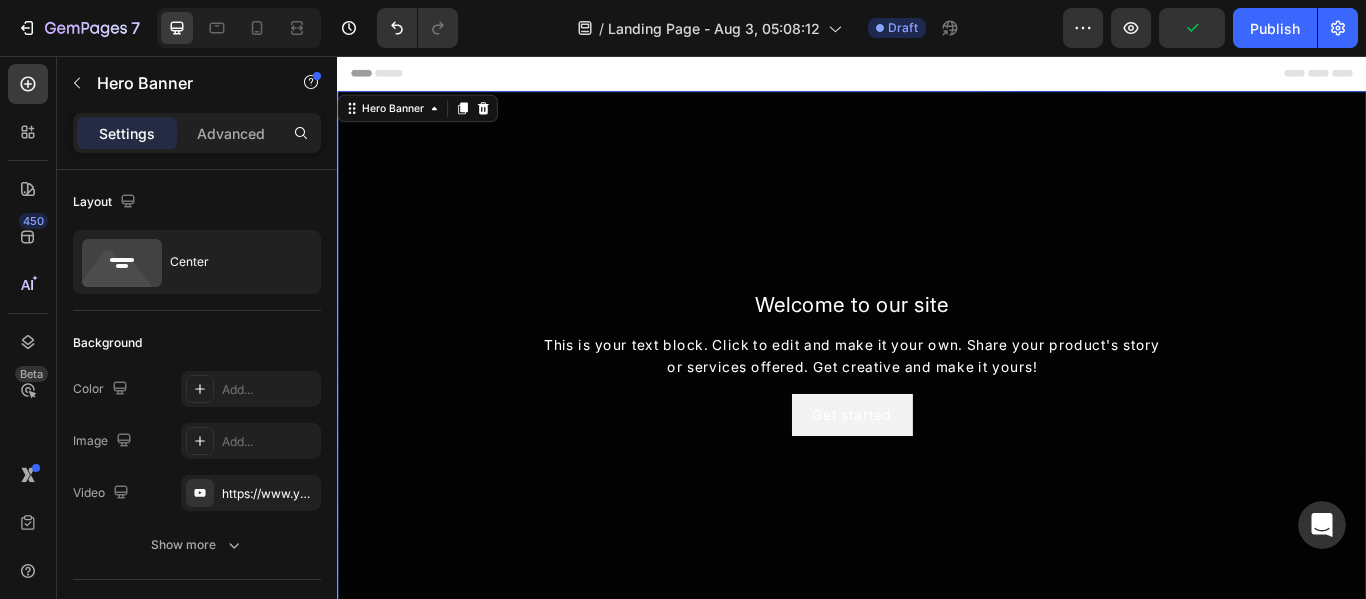 scroll, scrollTop: 486, scrollLeft: 0, axis: vertical 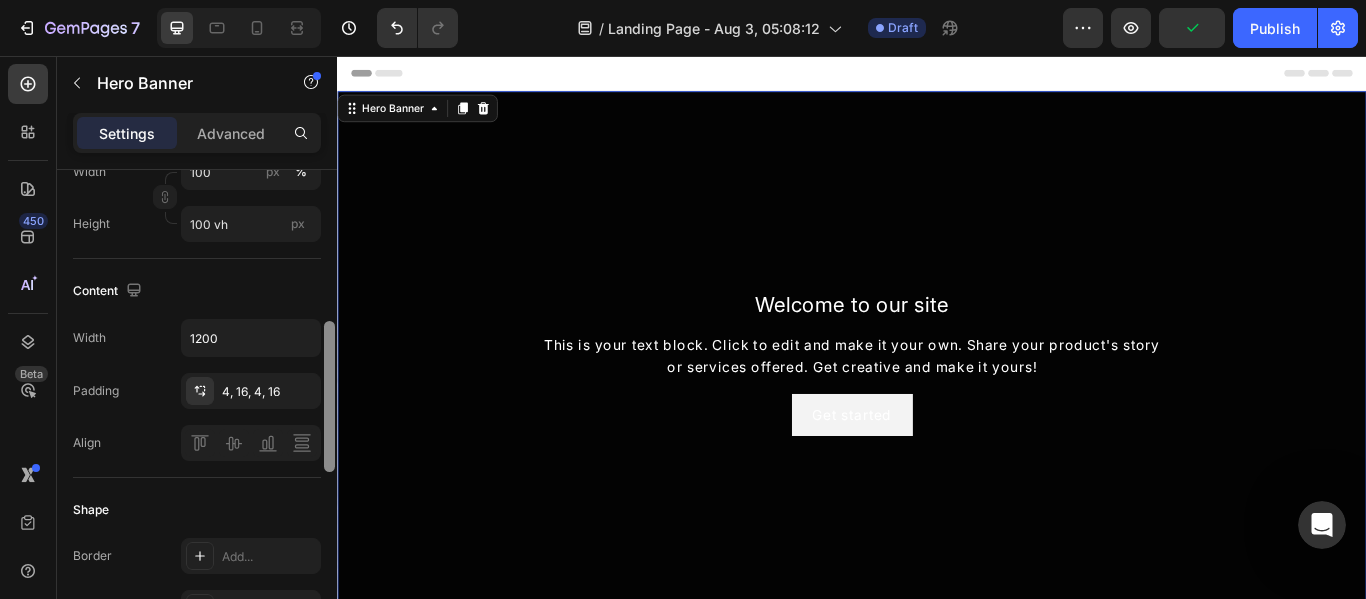 drag, startPoint x: 336, startPoint y: 182, endPoint x: 324, endPoint y: 190, distance: 14.422205 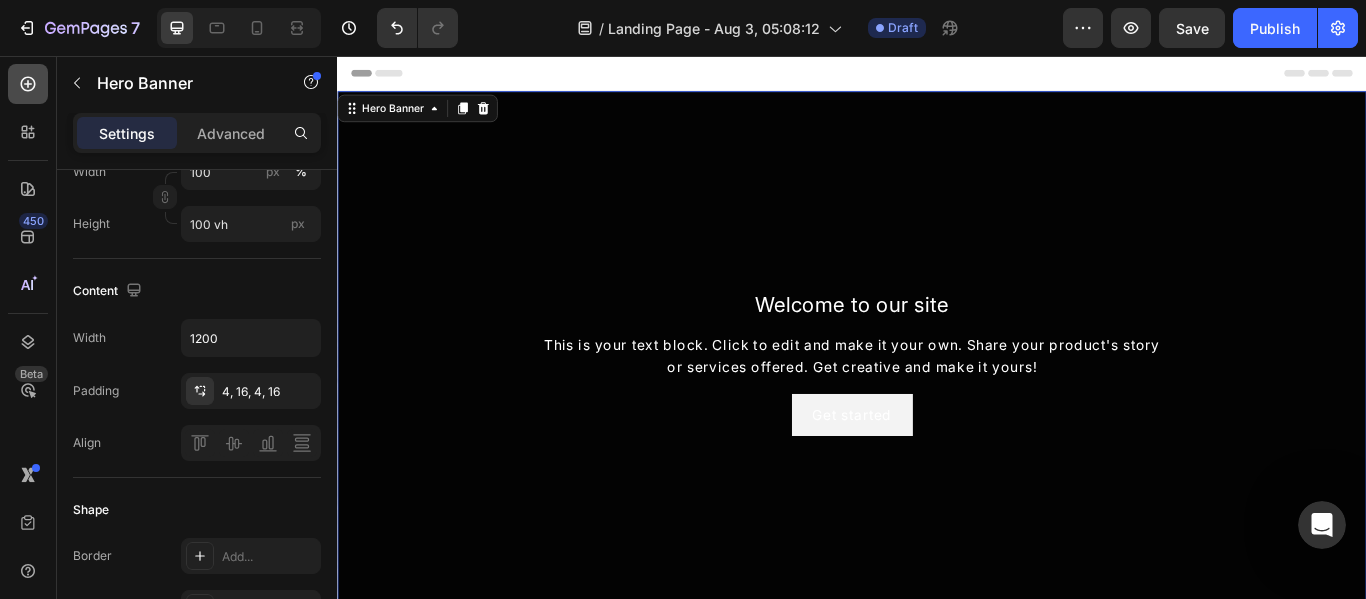 click 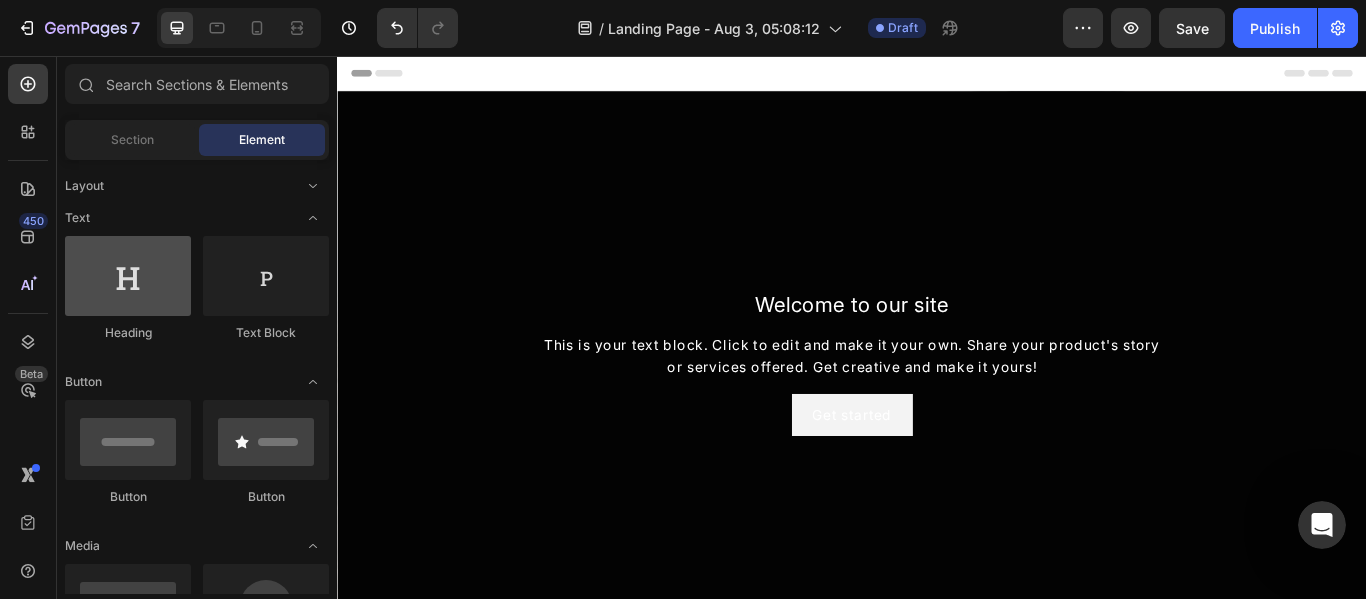 click at bounding box center [128, 276] 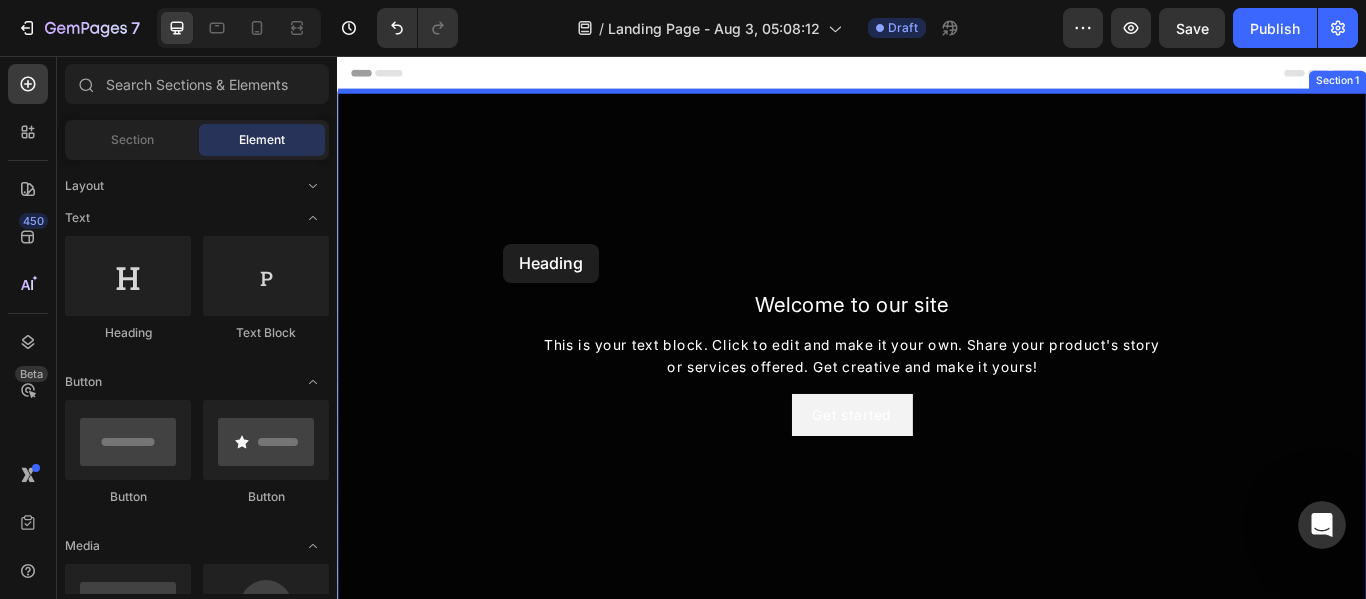 drag, startPoint x: 462, startPoint y: 319, endPoint x: 531, endPoint y: 275, distance: 81.8352 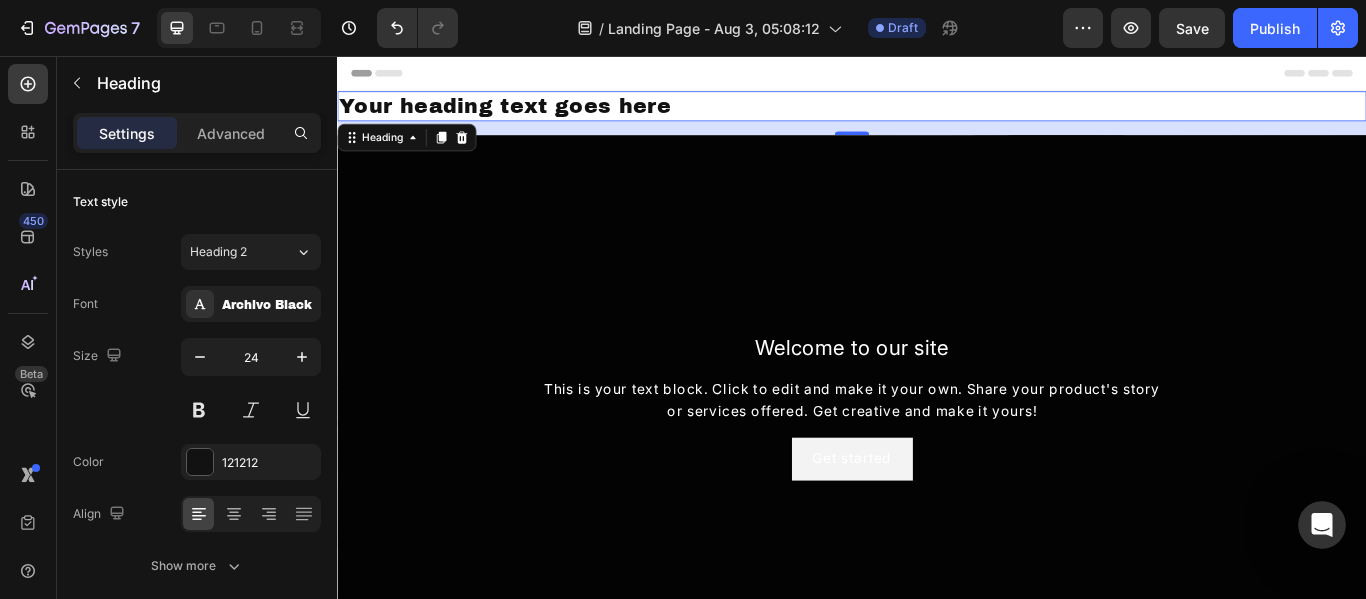 click on "Your heading text goes here" at bounding box center [937, 114] 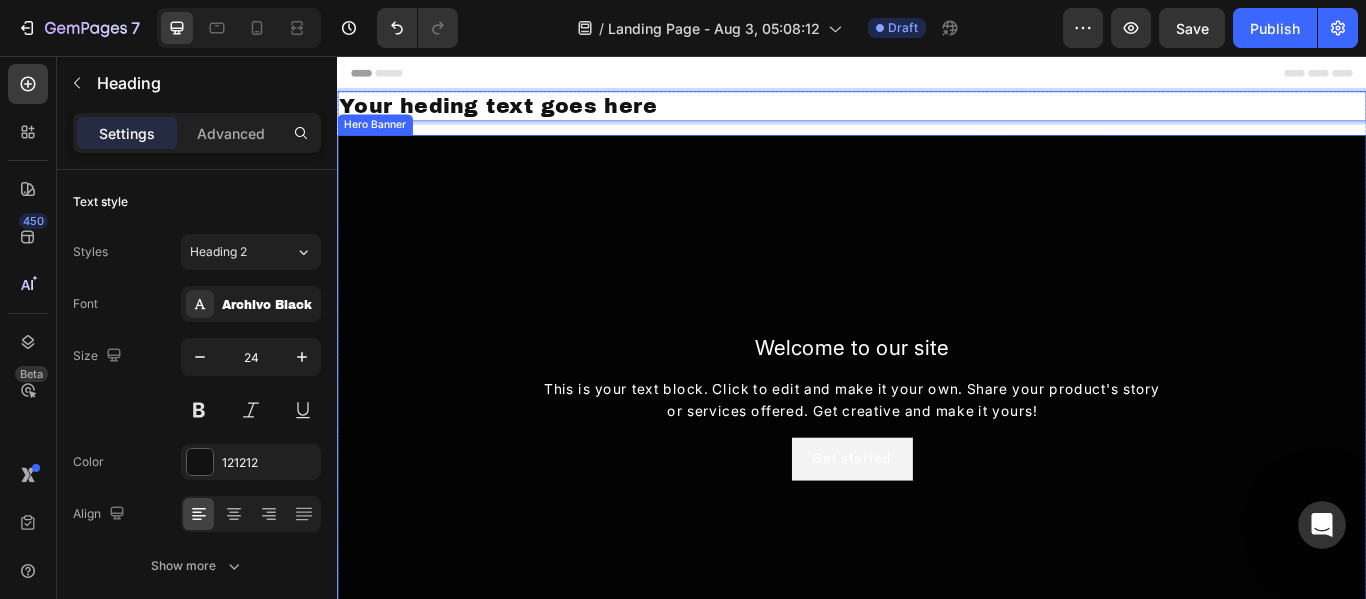 click at bounding box center [937, 464] 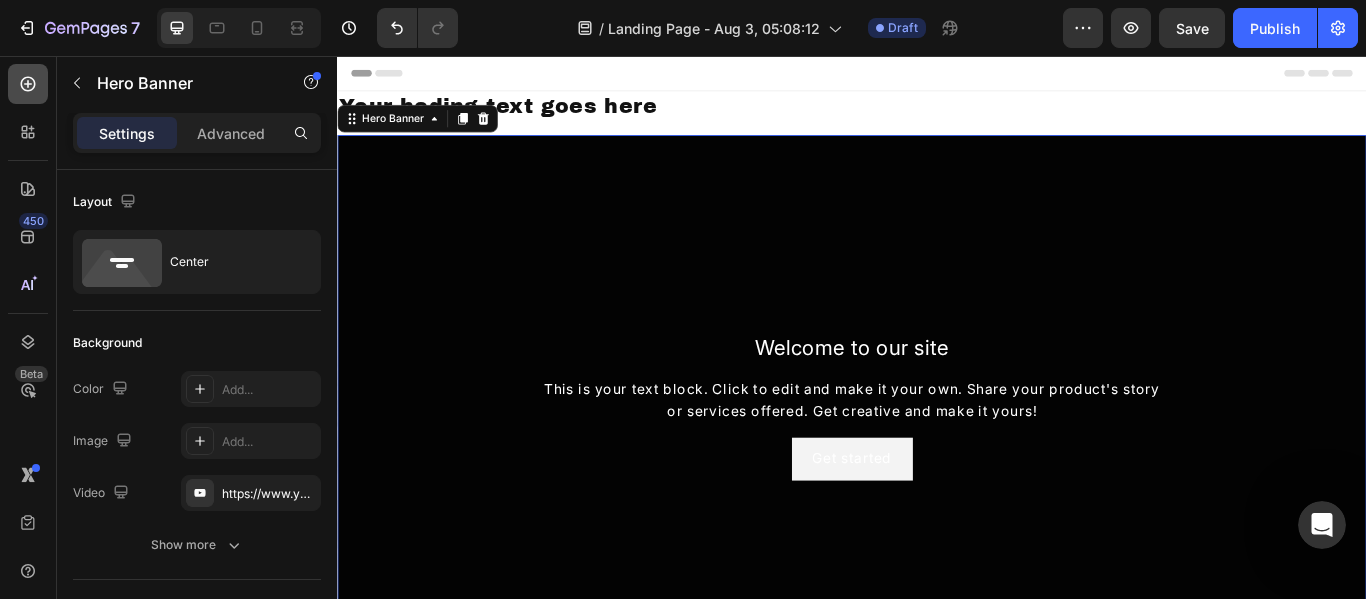 click 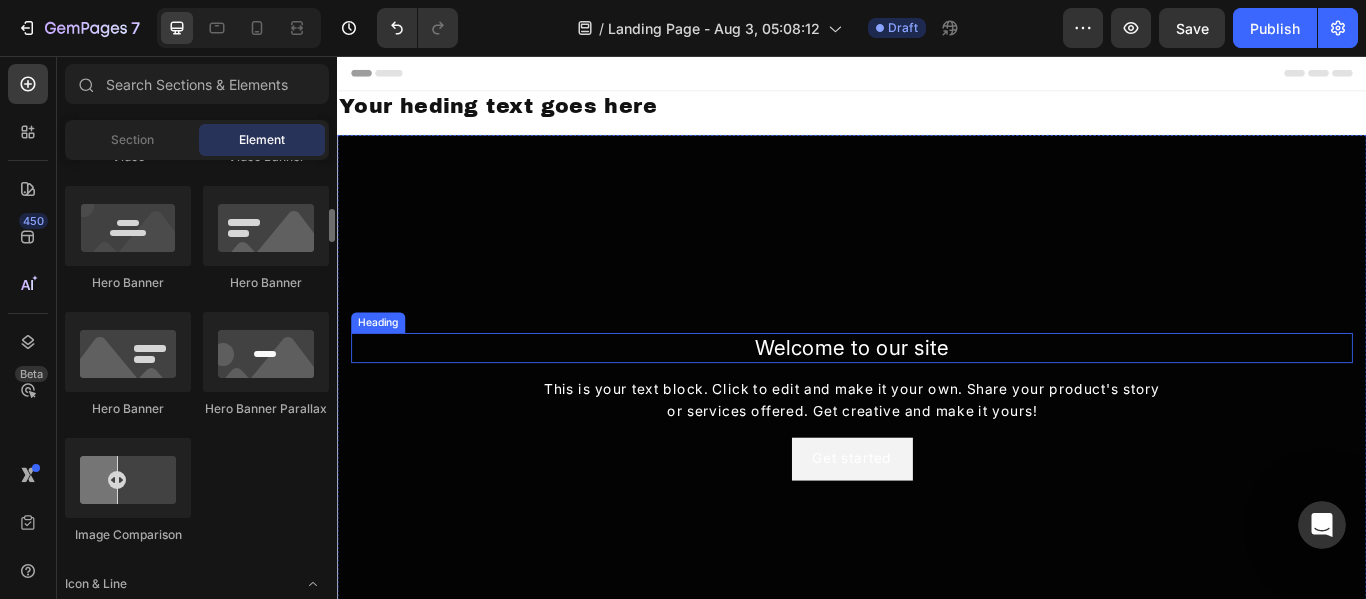 scroll, scrollTop: 631, scrollLeft: 0, axis: vertical 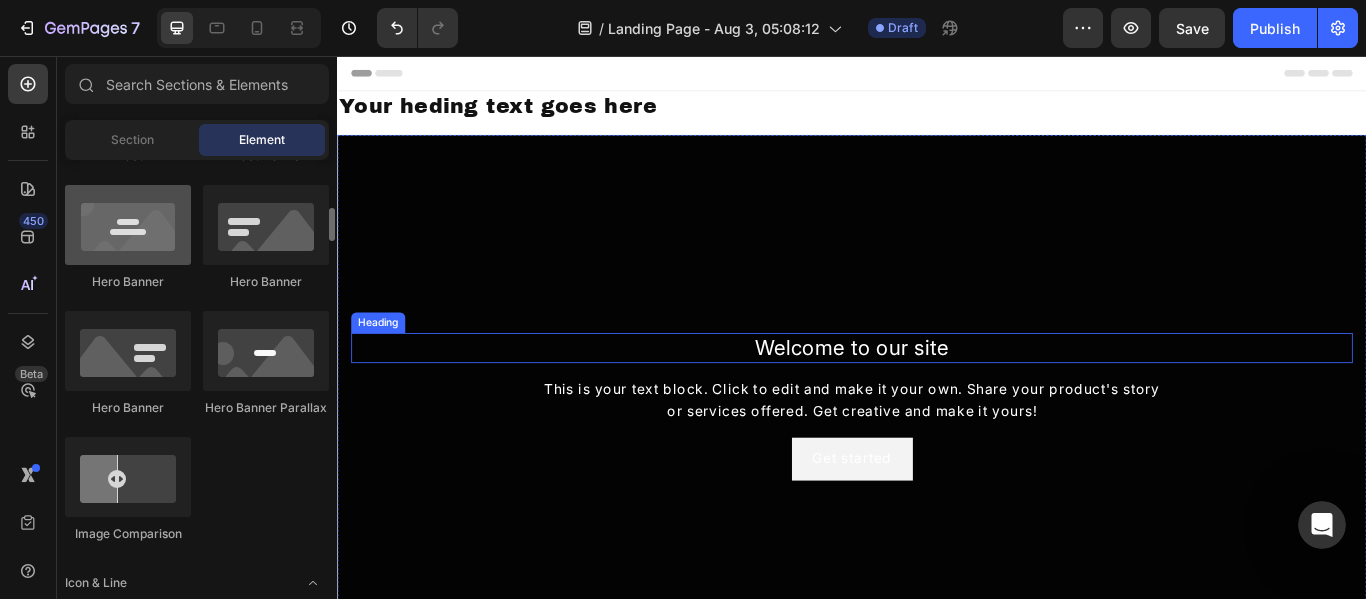 click at bounding box center (128, 225) 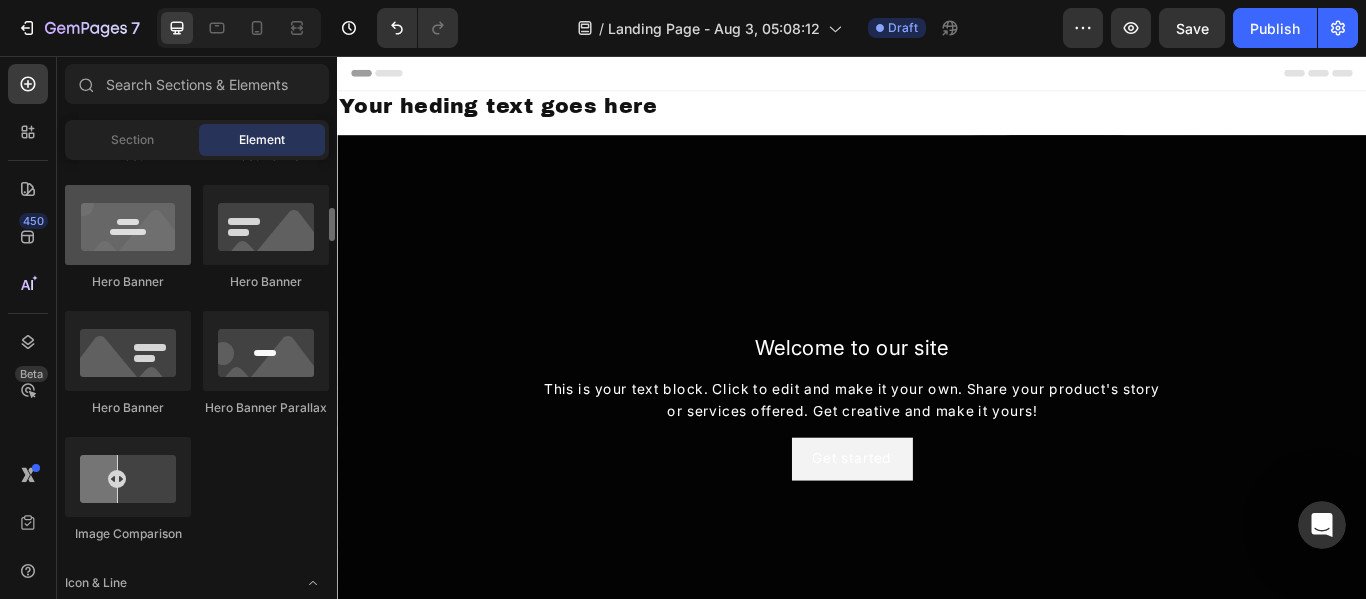 click at bounding box center [128, 225] 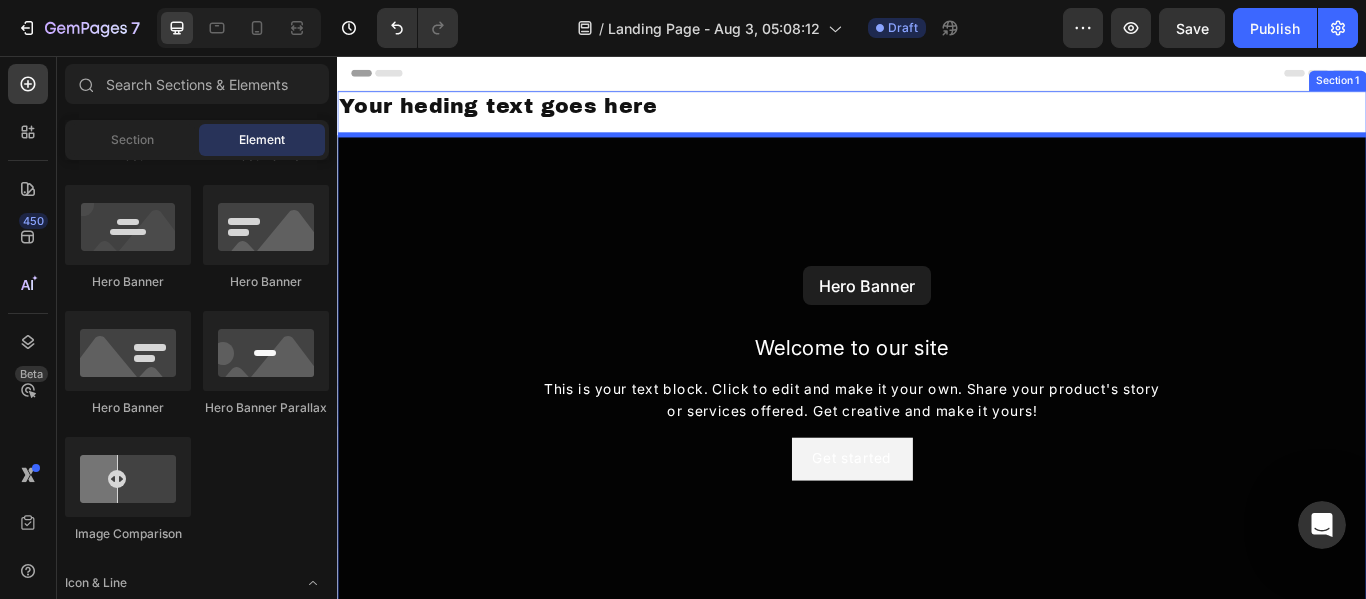 drag, startPoint x: 431, startPoint y: 270, endPoint x: 873, endPoint y: 295, distance: 442.70645 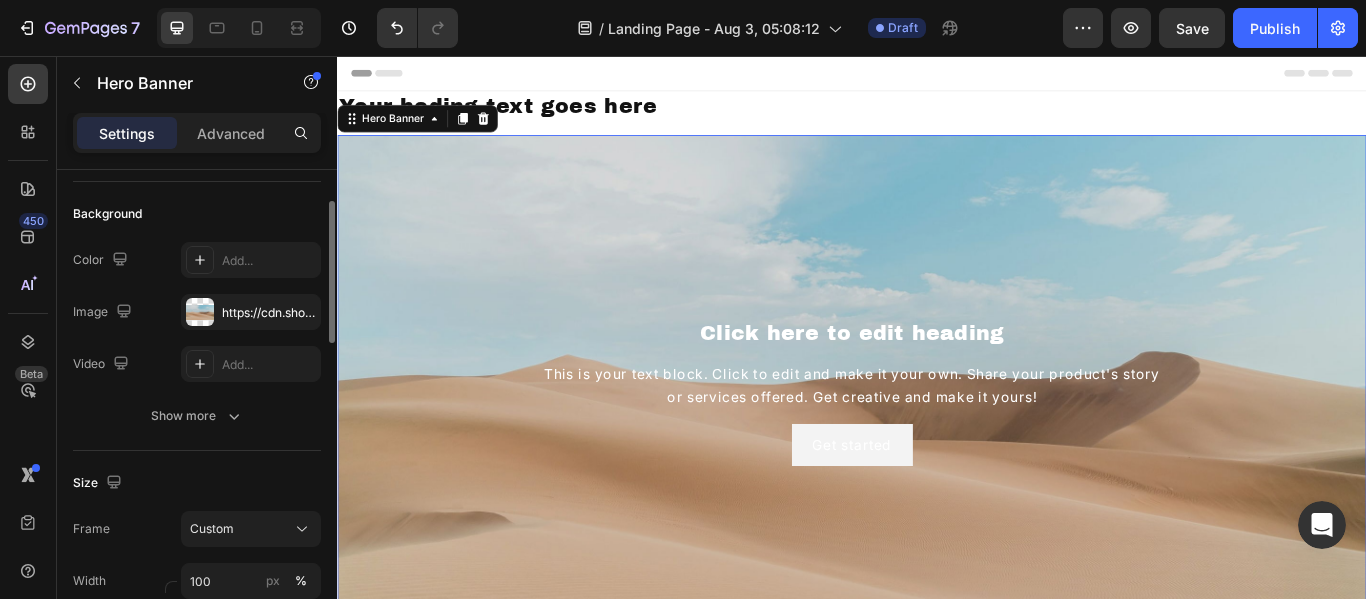 scroll, scrollTop: 132, scrollLeft: 0, axis: vertical 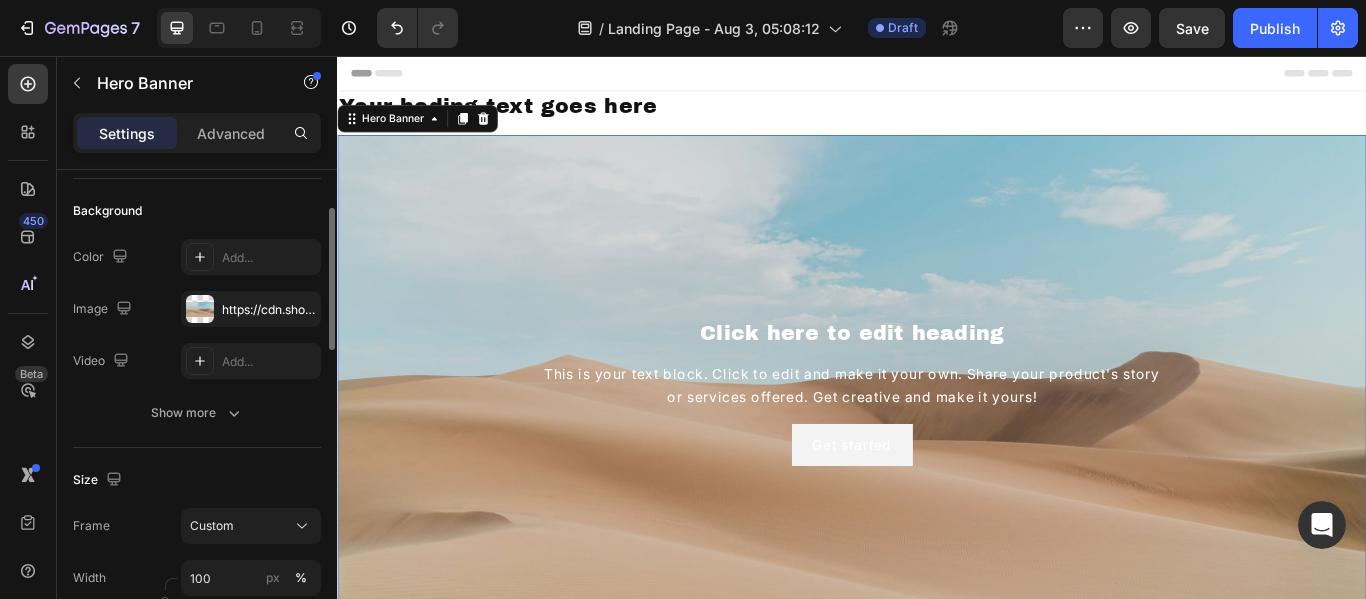 click at bounding box center [937, 448] 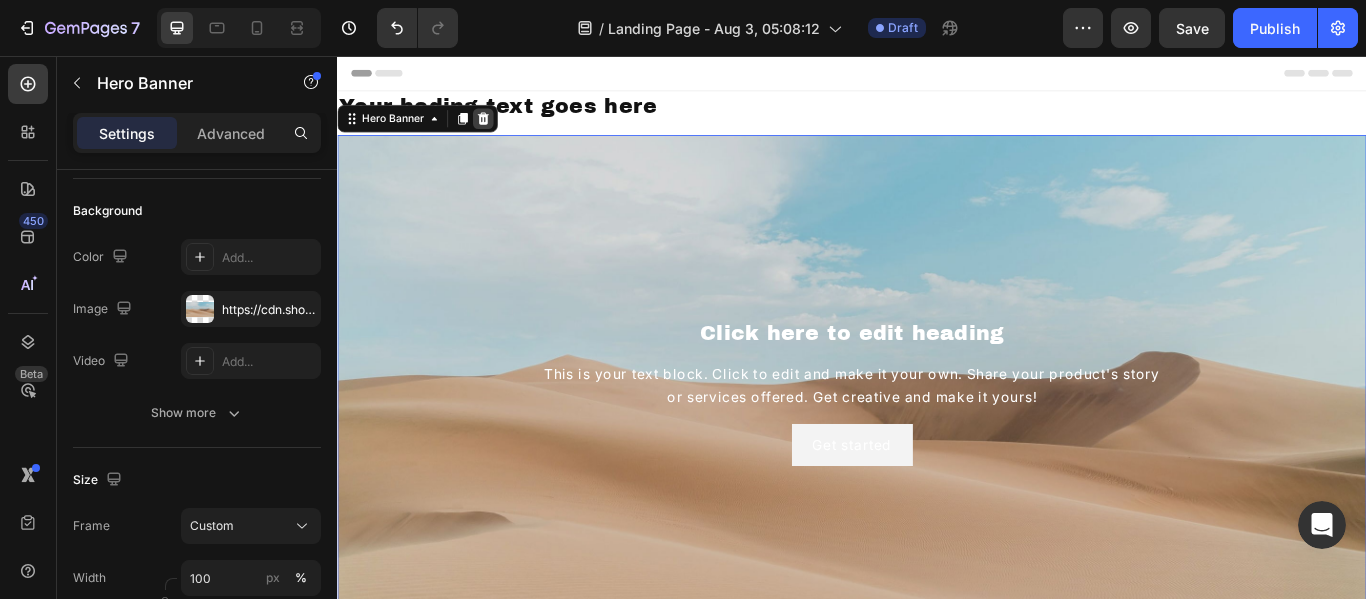 click 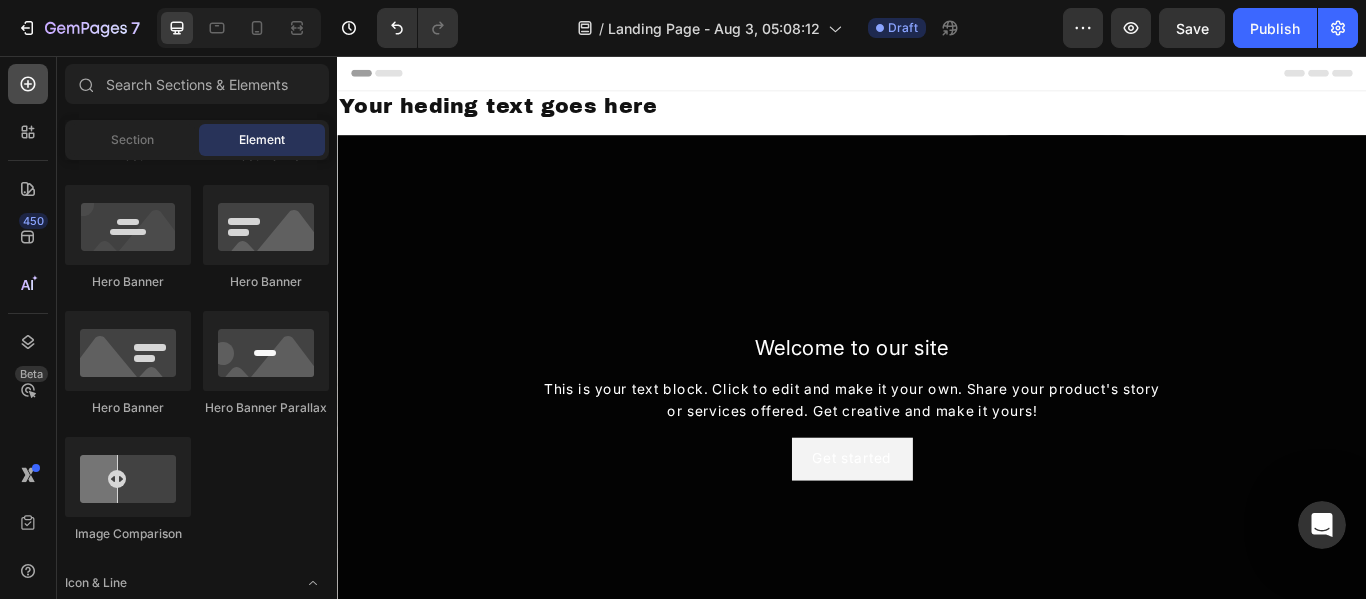click 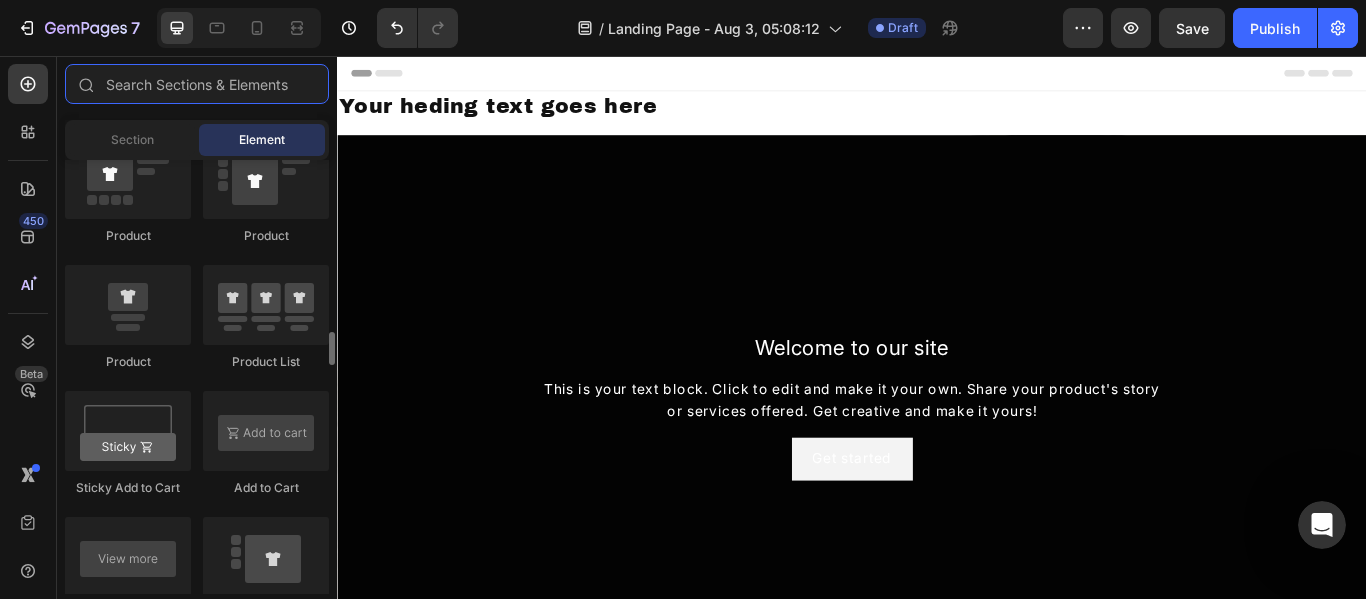 scroll, scrollTop: 2359, scrollLeft: 0, axis: vertical 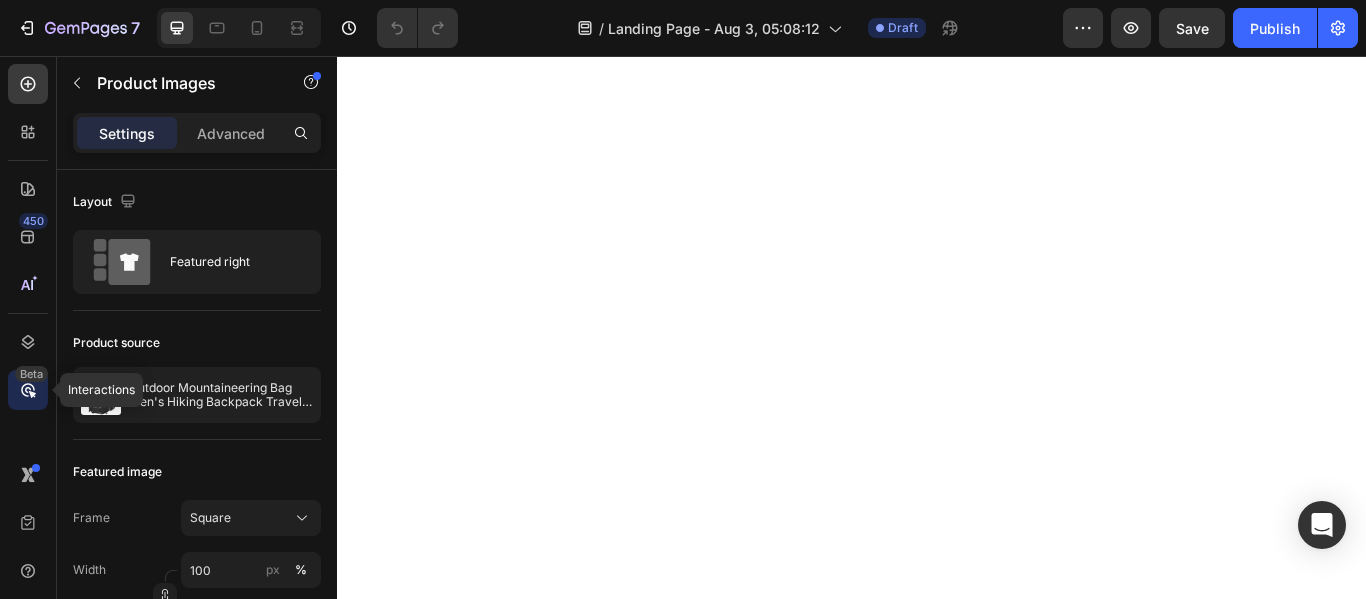 click 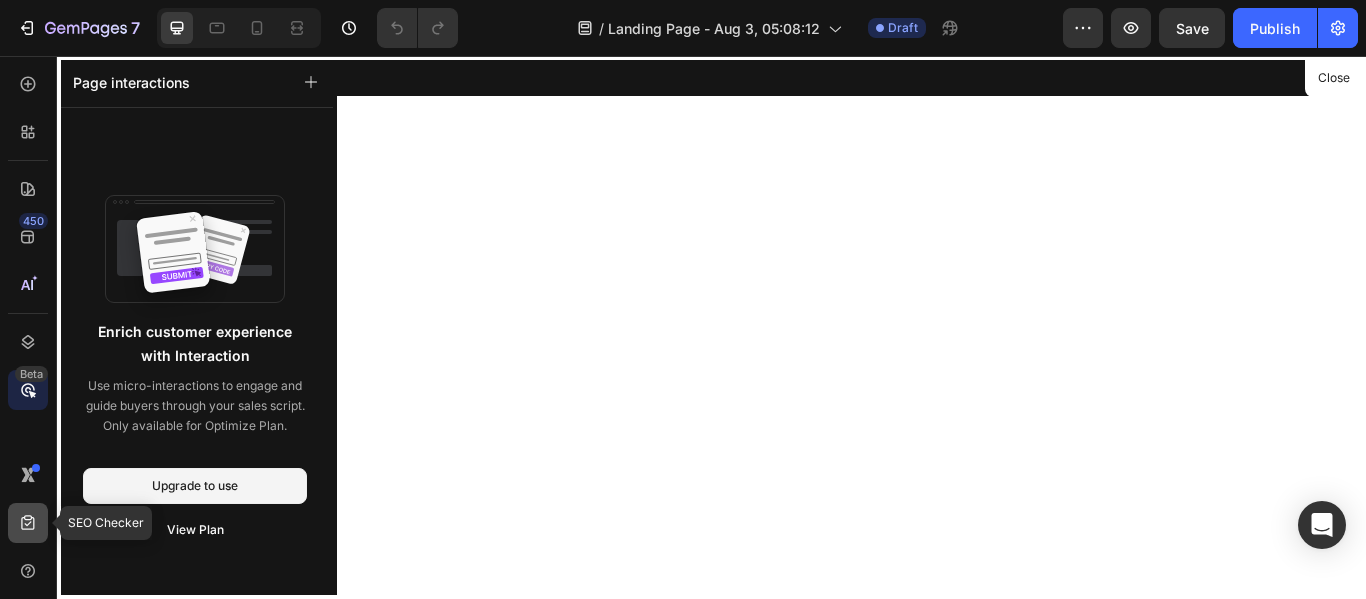 click 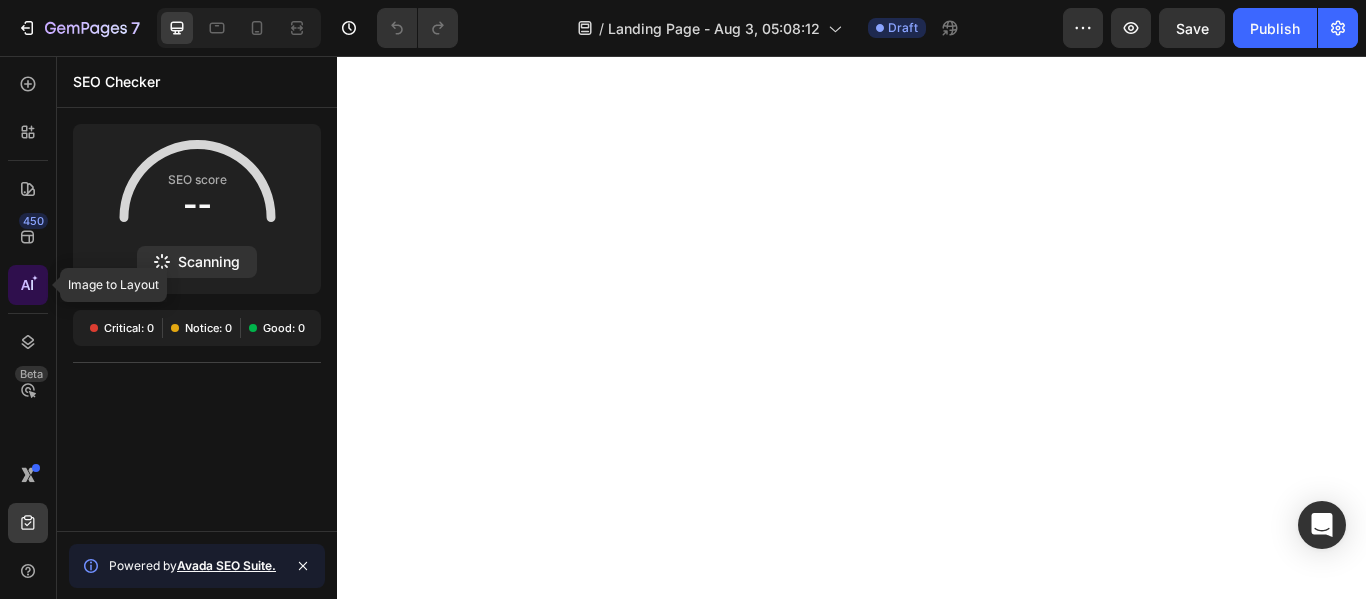 click 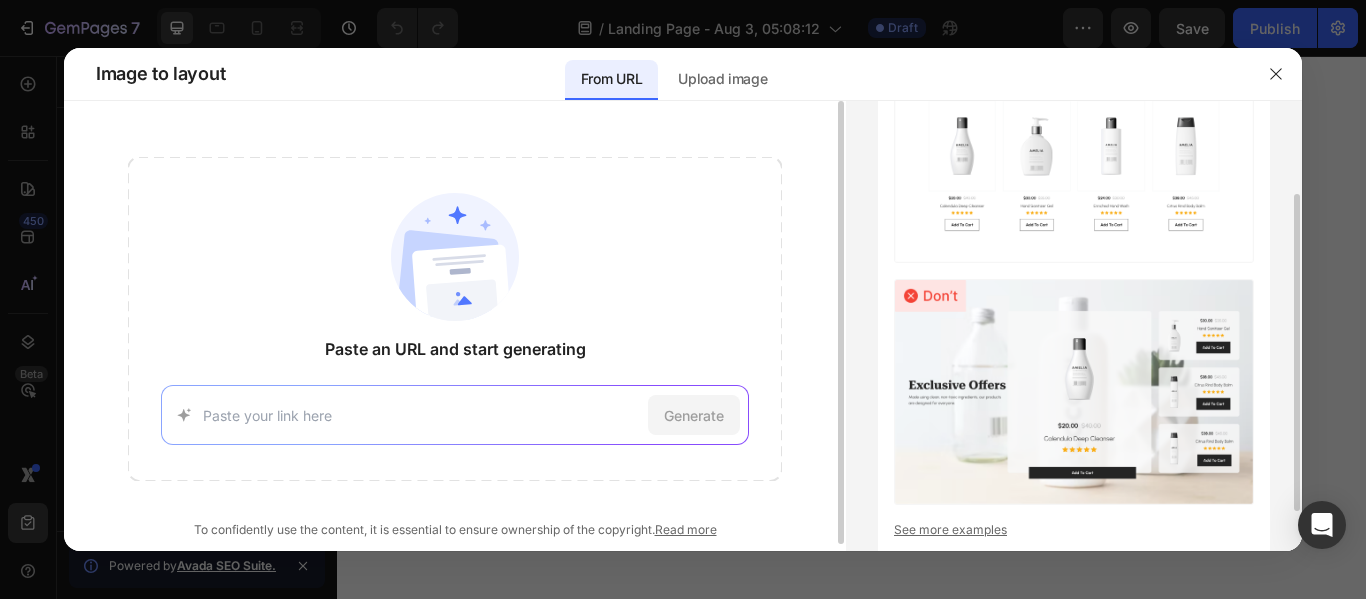 scroll, scrollTop: 188, scrollLeft: 0, axis: vertical 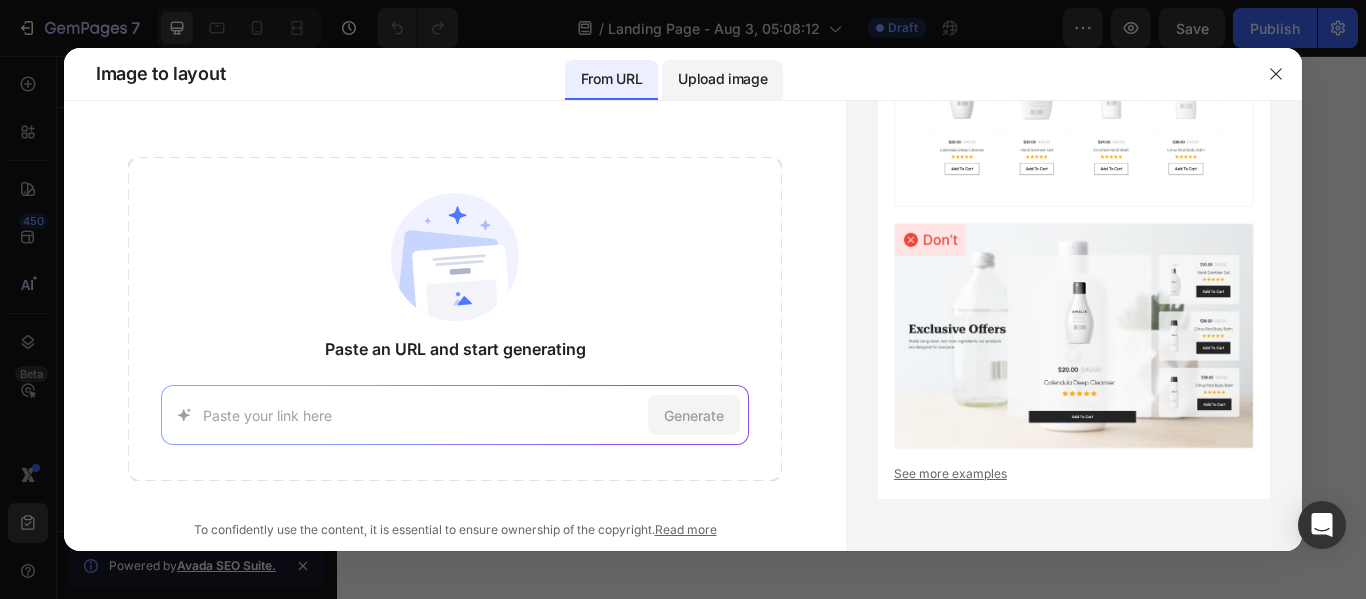 click on "Upload image" at bounding box center [722, 79] 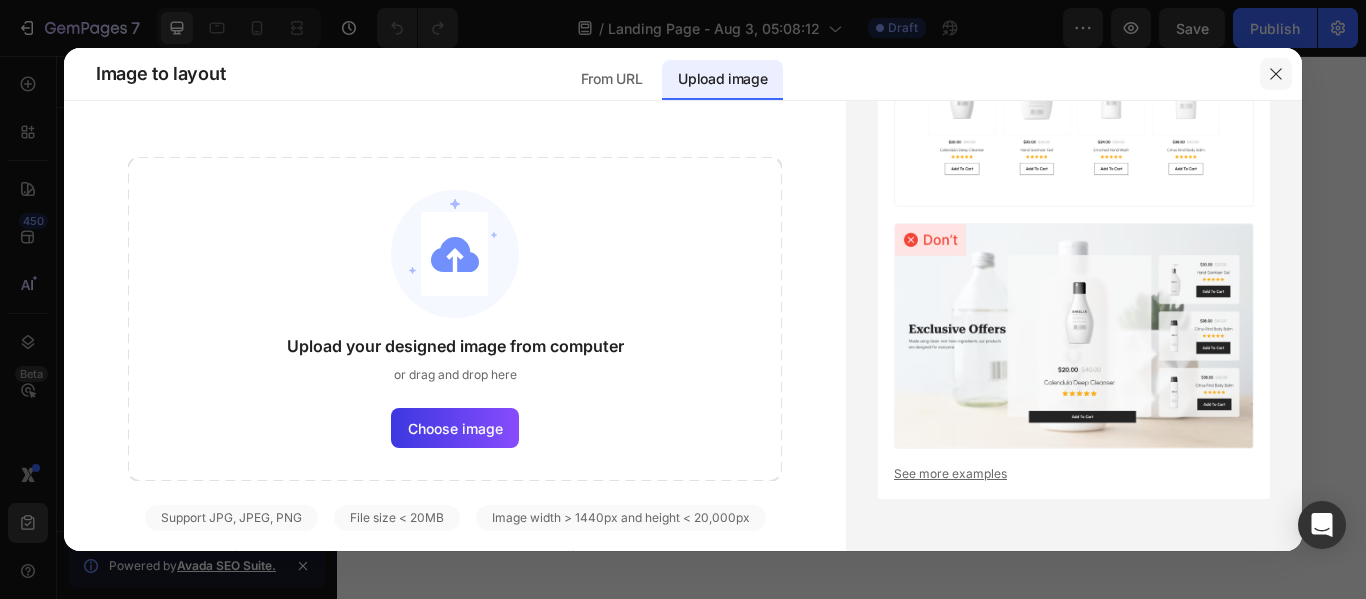 click 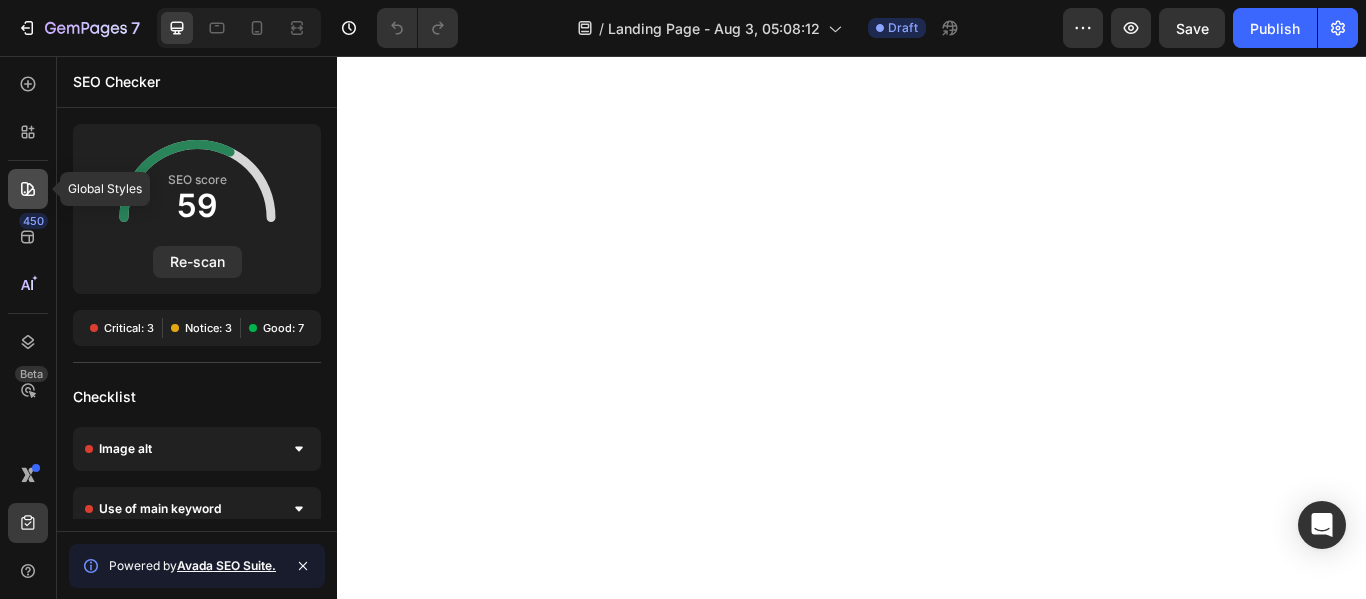 click 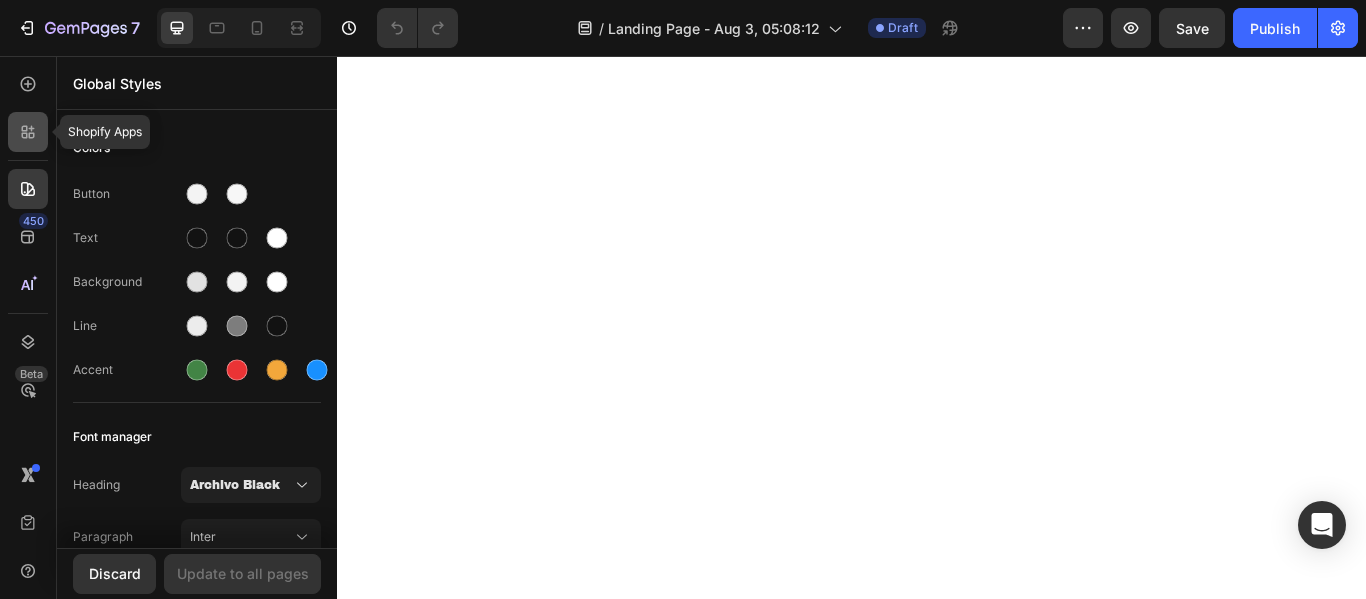 click 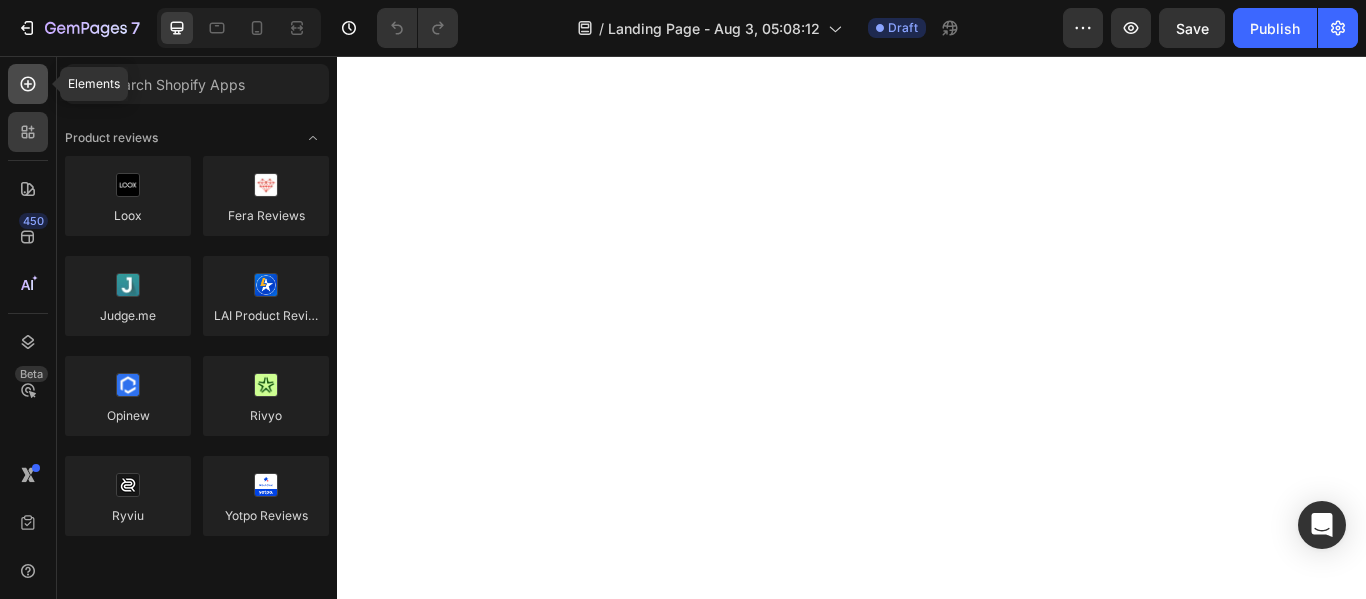 click 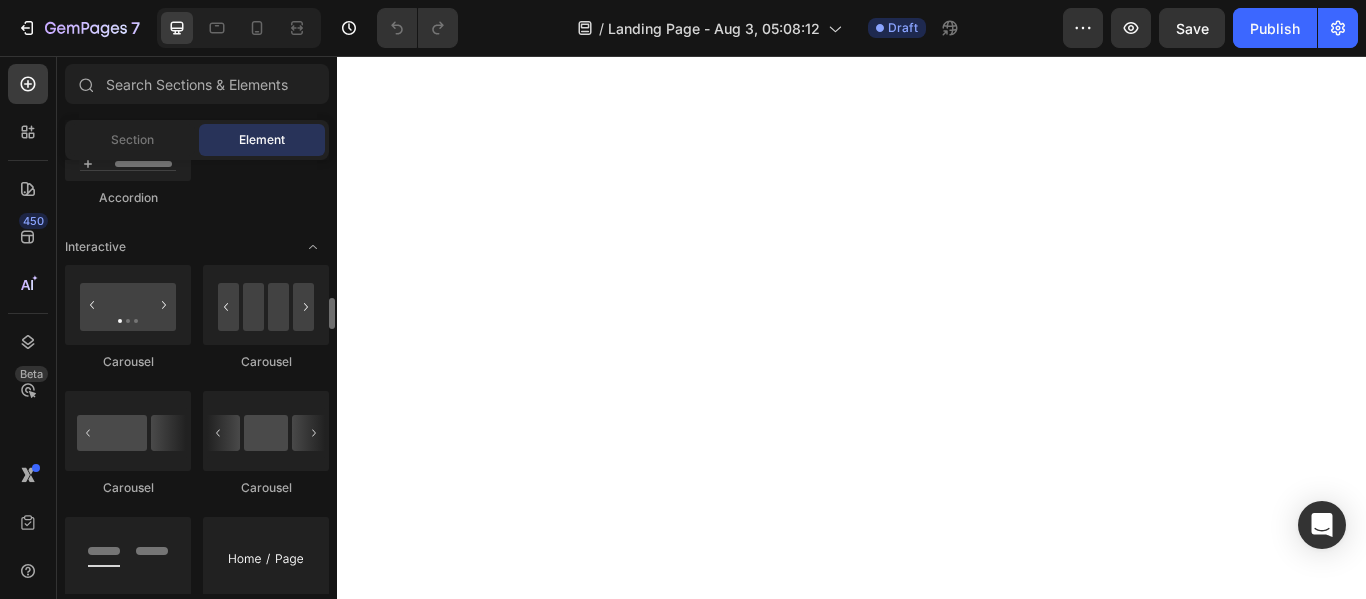 scroll, scrollTop: 1943, scrollLeft: 0, axis: vertical 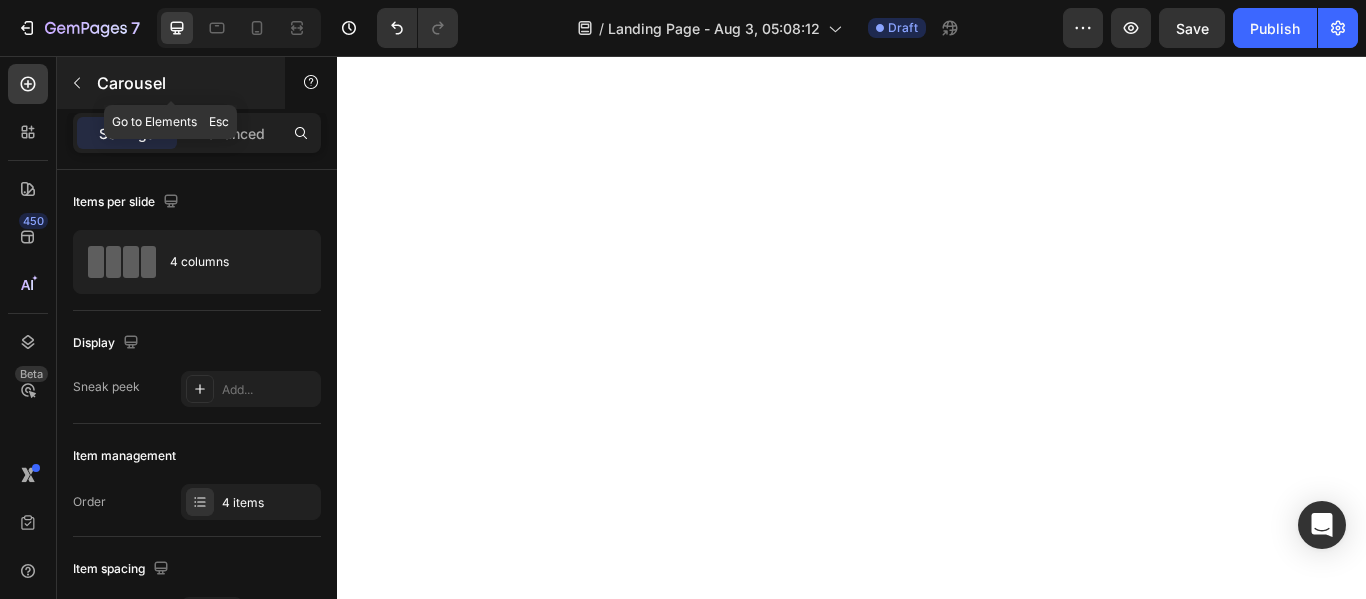 click 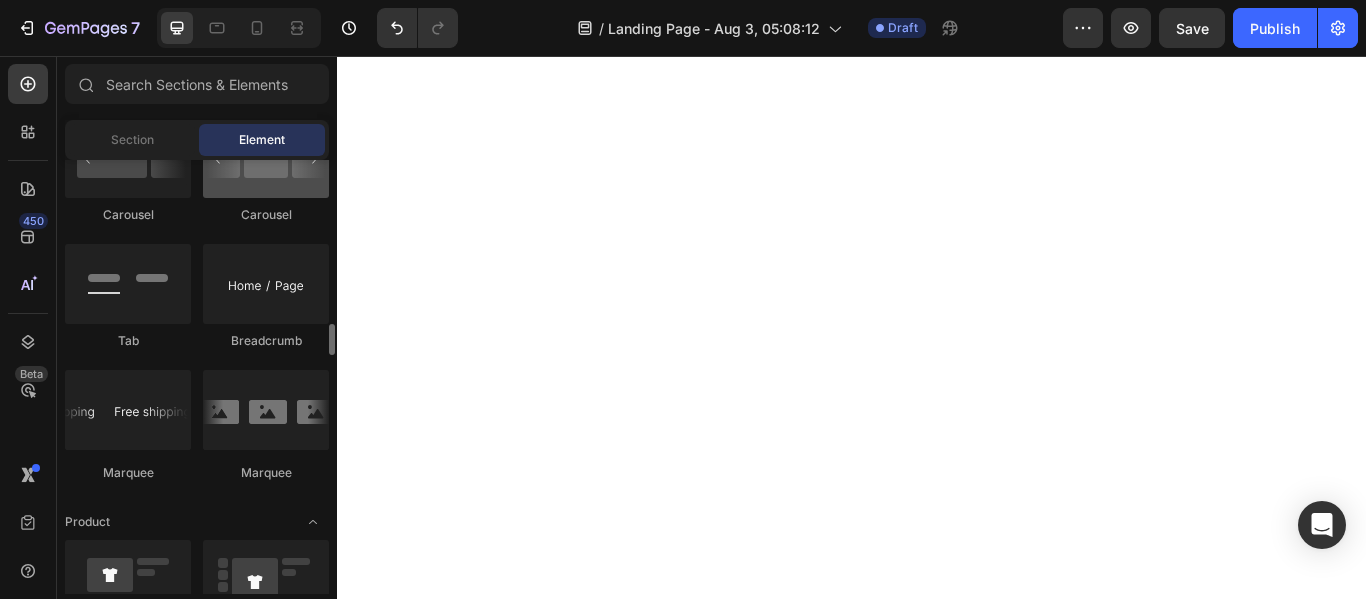 scroll, scrollTop: 2212, scrollLeft: 0, axis: vertical 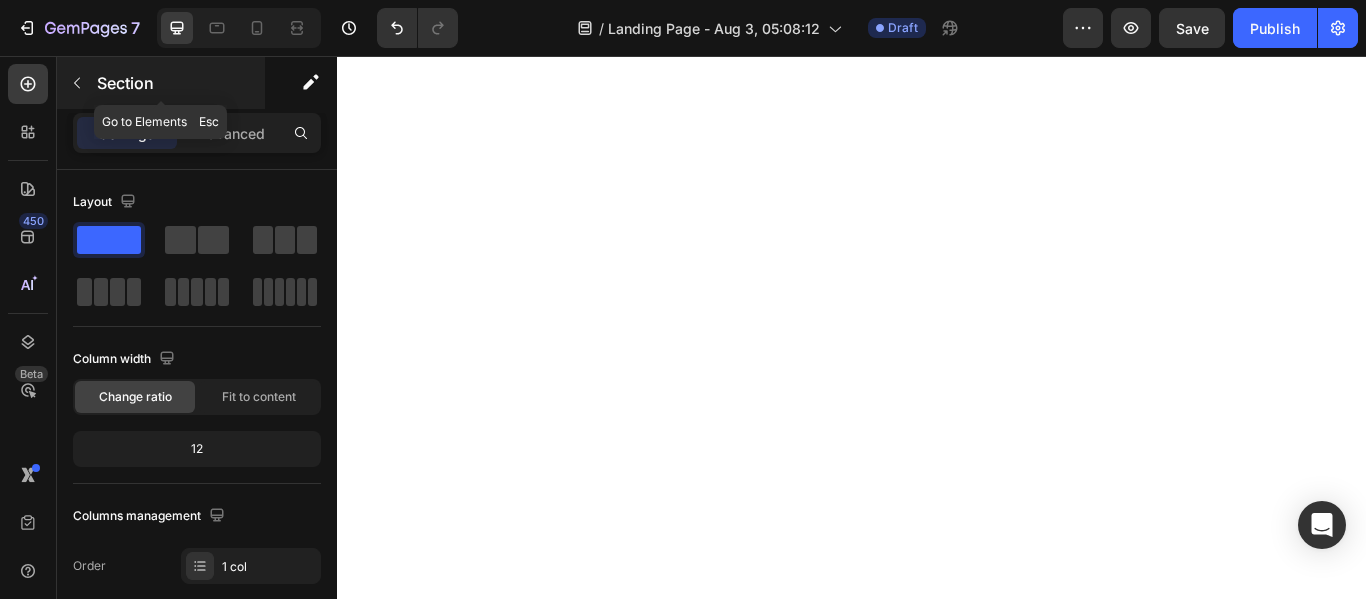 click 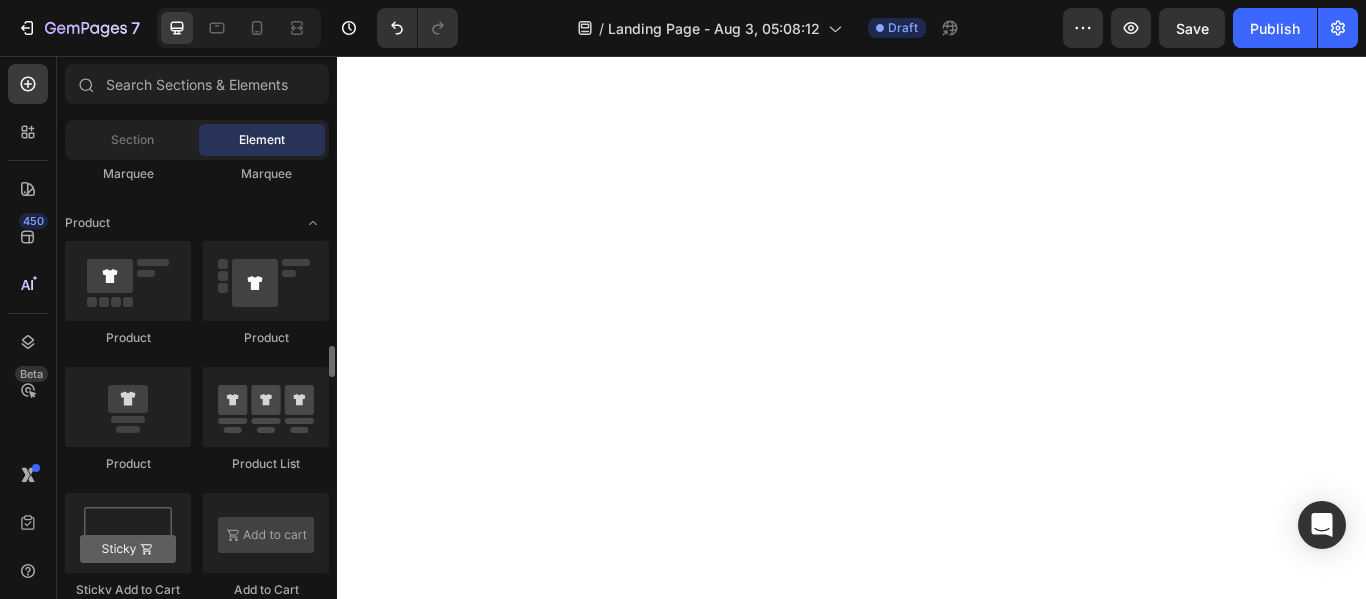 scroll, scrollTop: 2511, scrollLeft: 0, axis: vertical 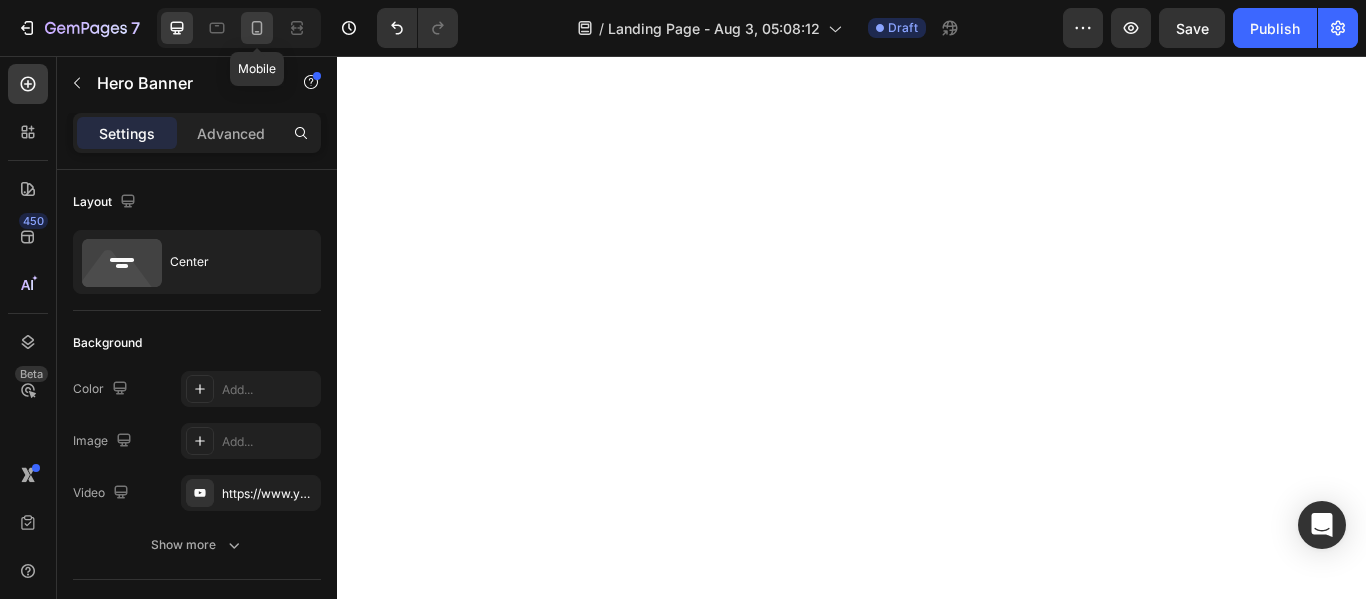 click 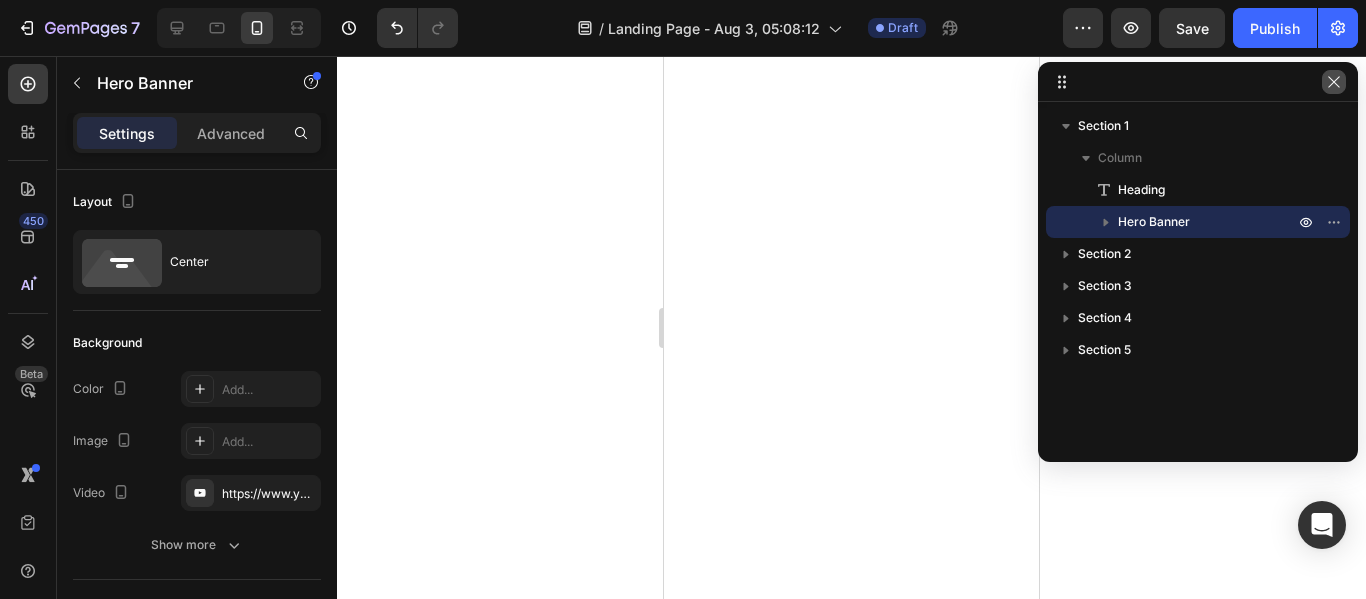 click 